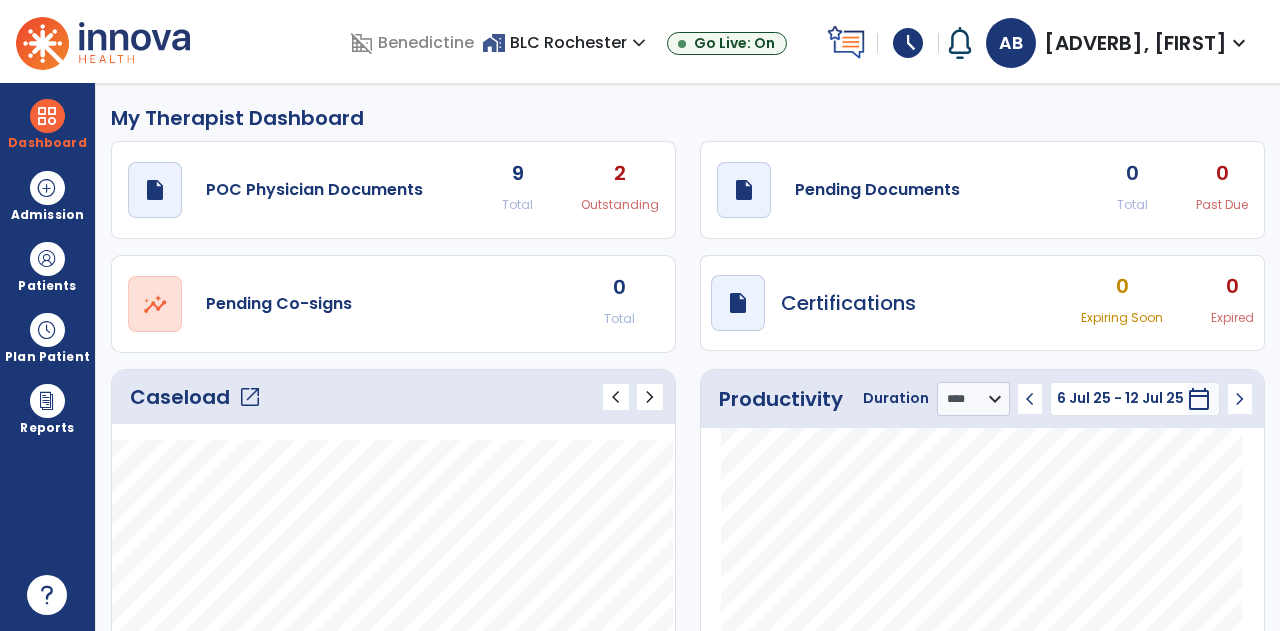 select on "****" 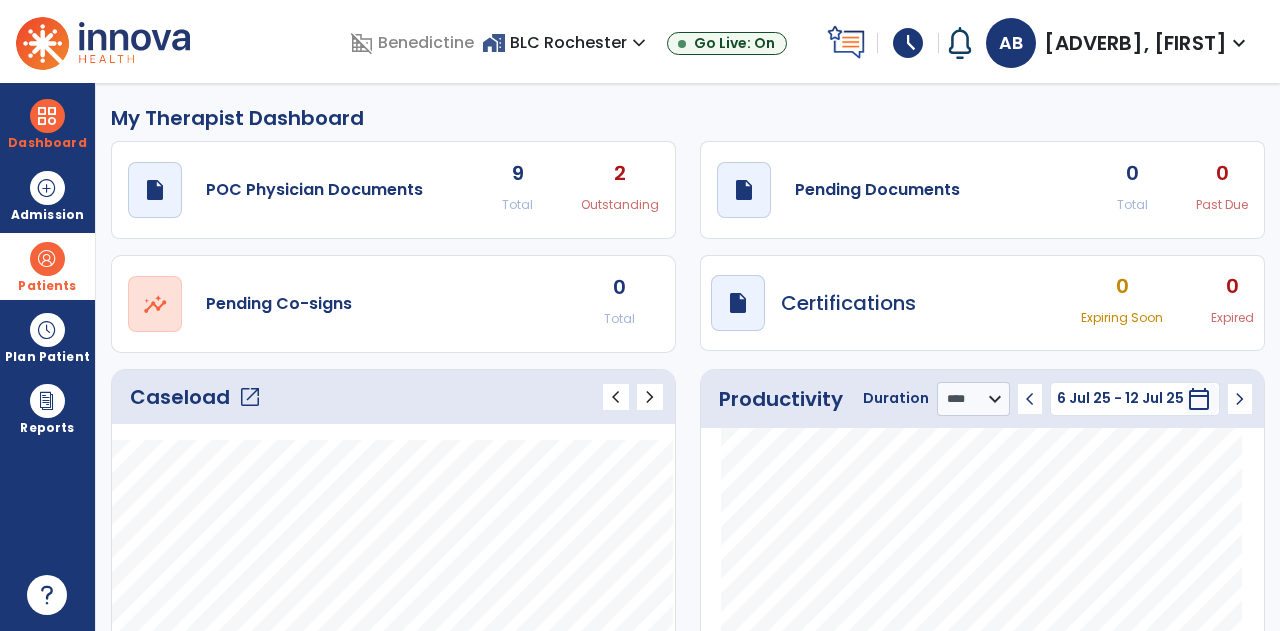 scroll, scrollTop: 0, scrollLeft: 0, axis: both 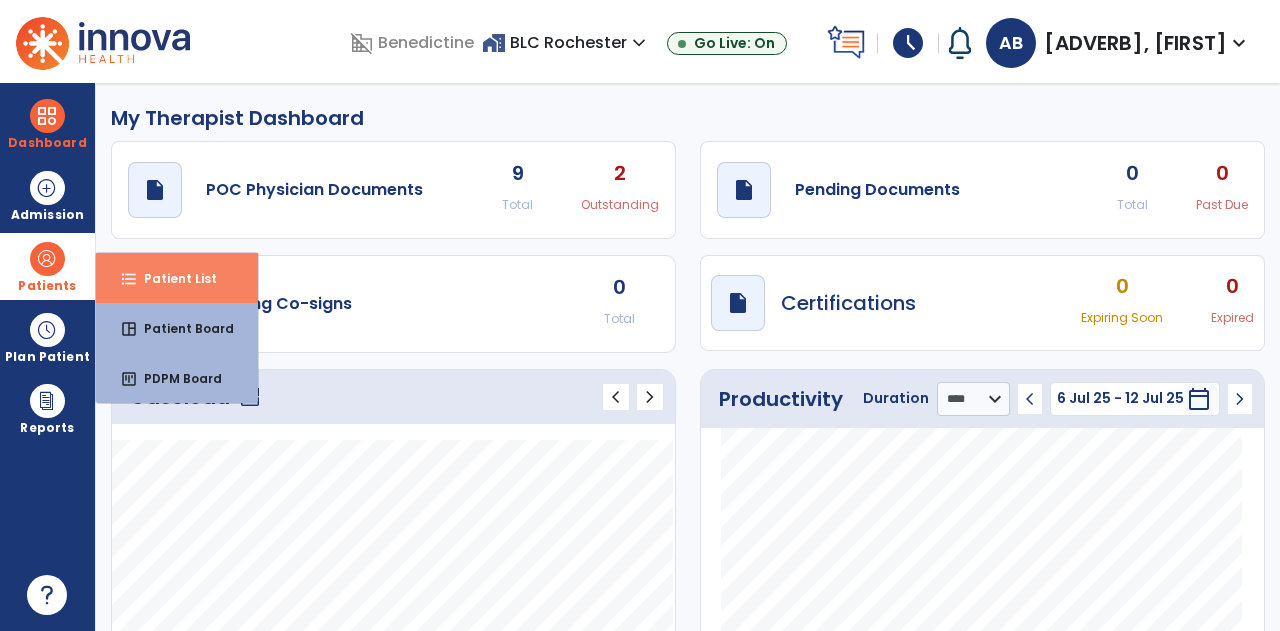 click on "format_list_bulleted  Patient List" at bounding box center (177, 278) 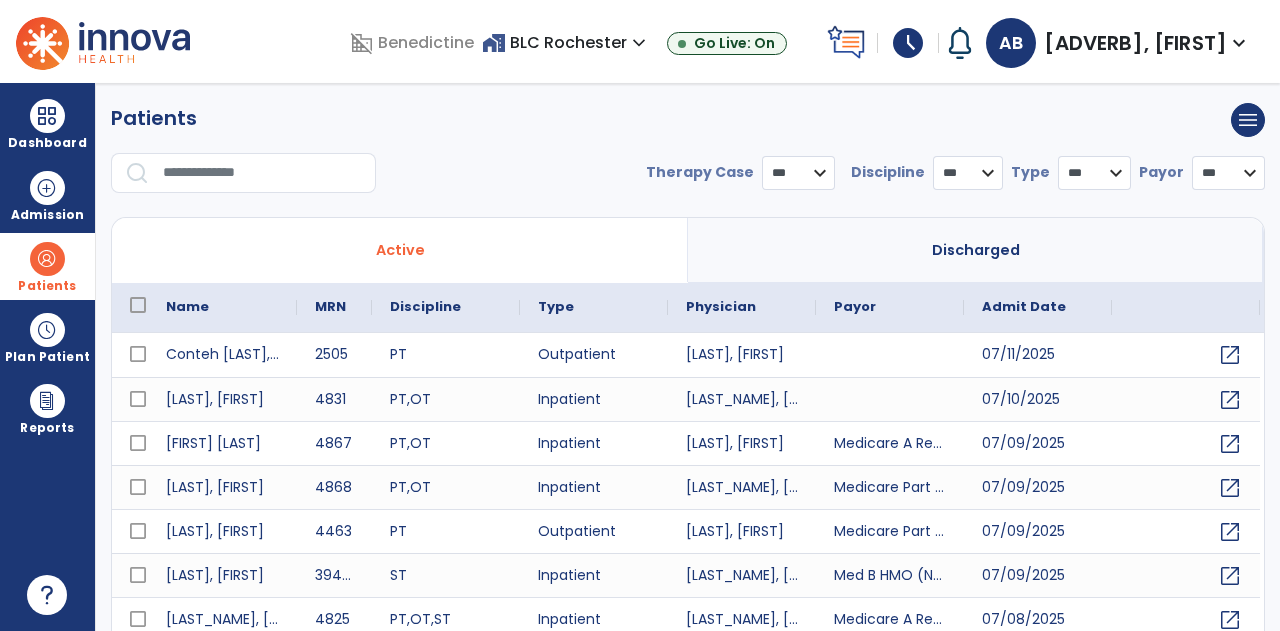 select on "***" 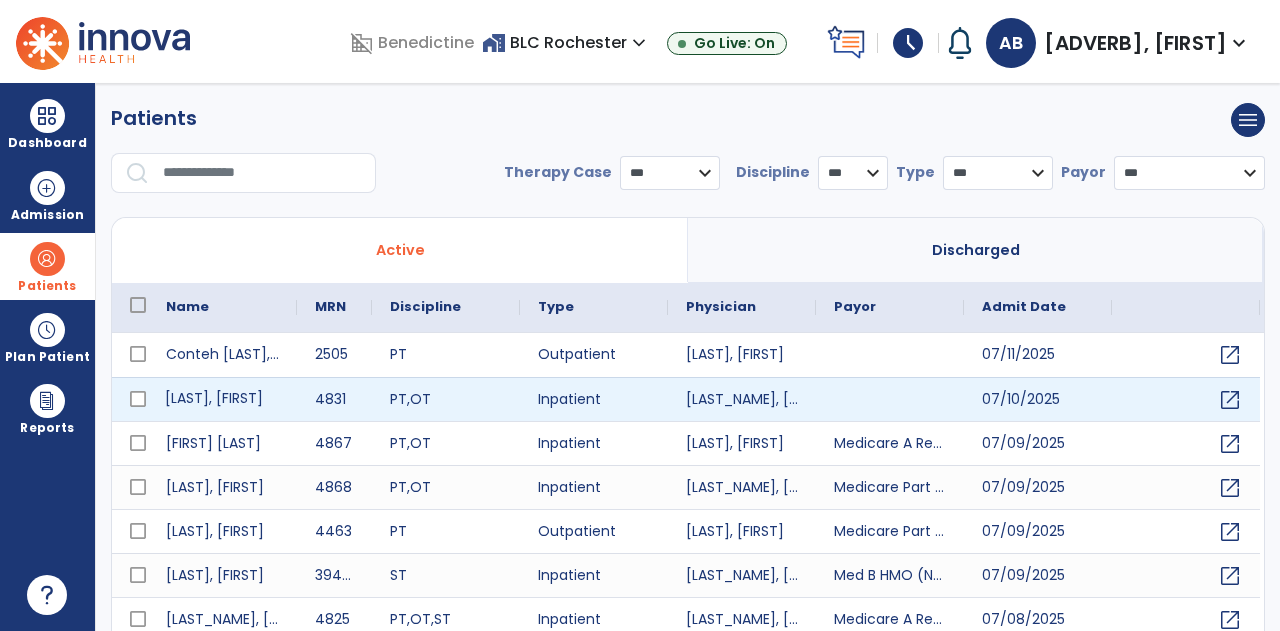 click on "[LAST], [FIRST]" at bounding box center [222, 399] 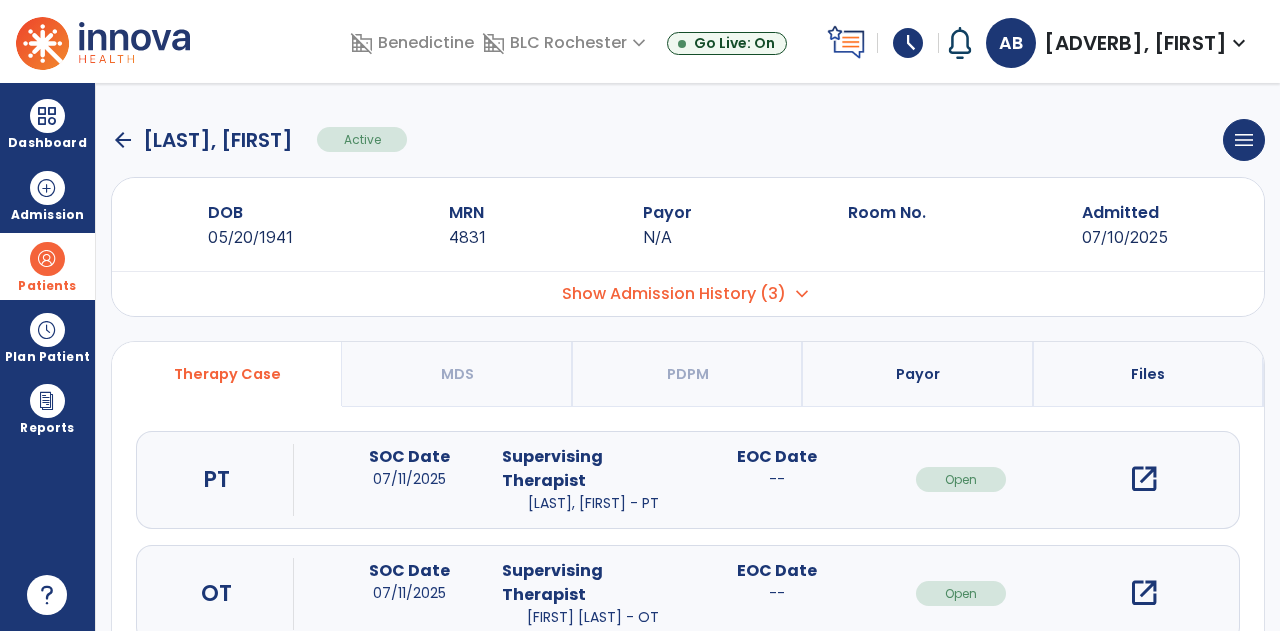 scroll, scrollTop: 170, scrollLeft: 0, axis: vertical 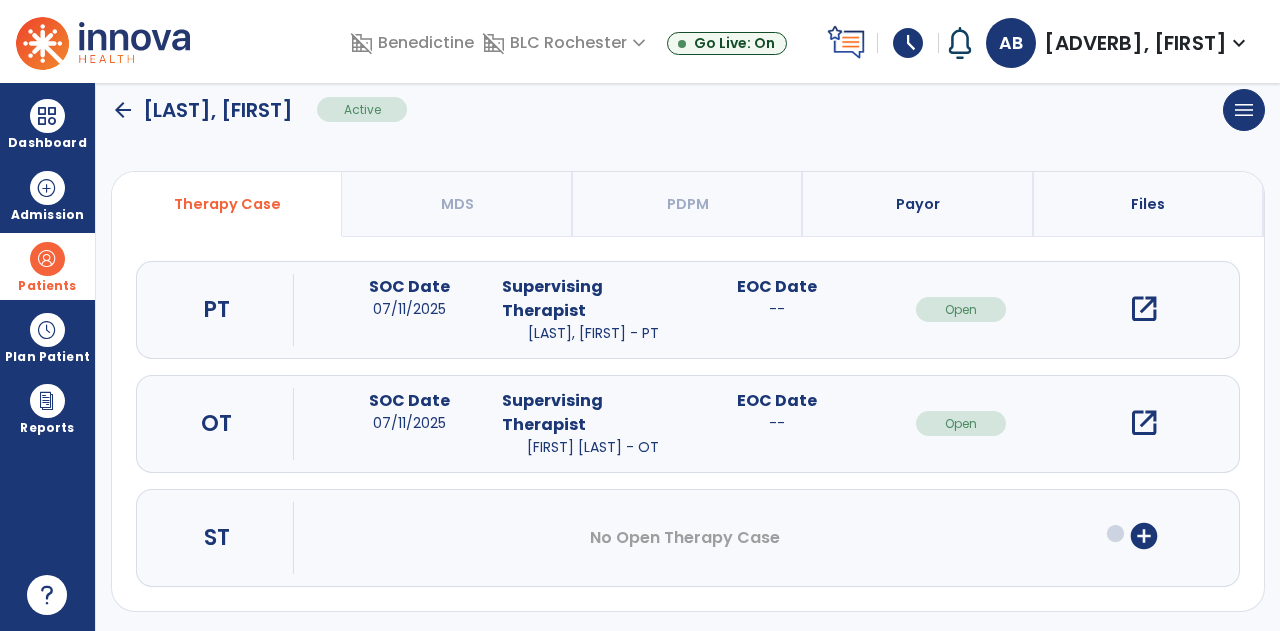 click on "add_circle" at bounding box center [1144, 536] 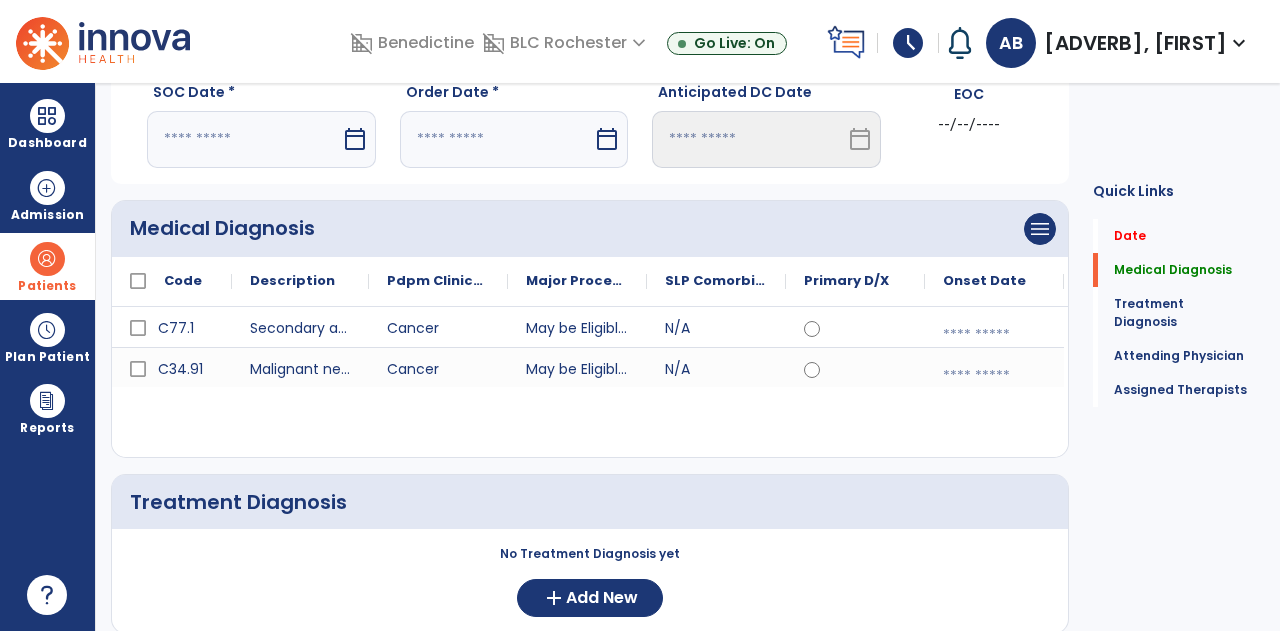 scroll, scrollTop: 37, scrollLeft: 0, axis: vertical 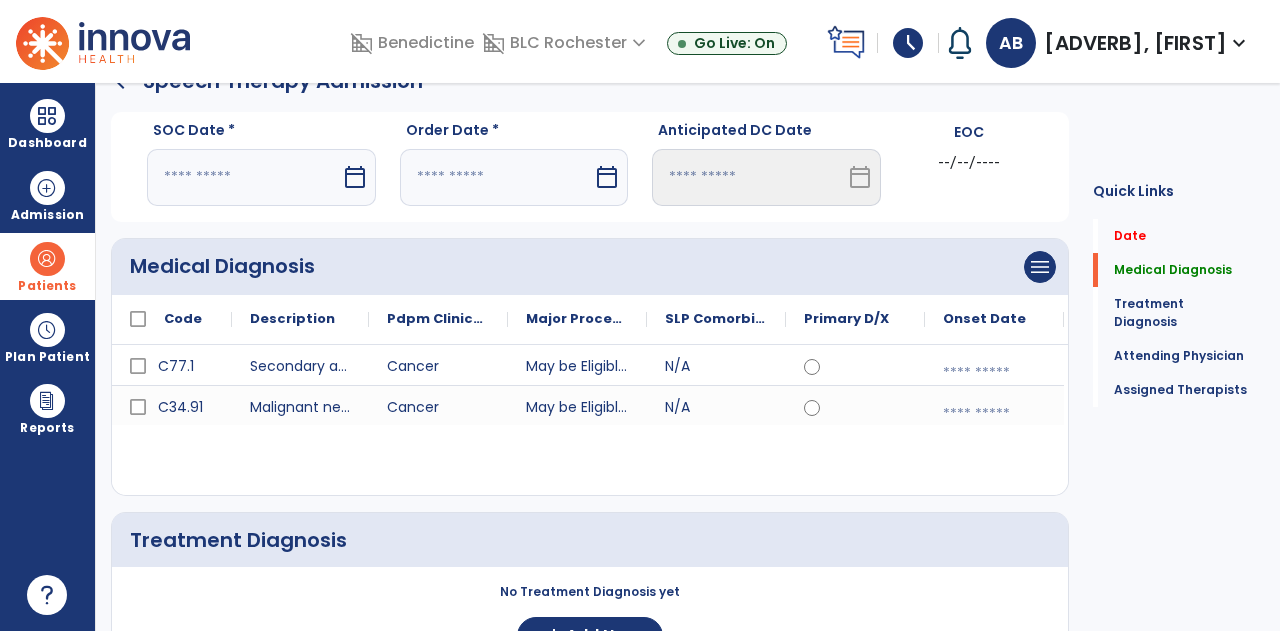 click at bounding box center (244, 177) 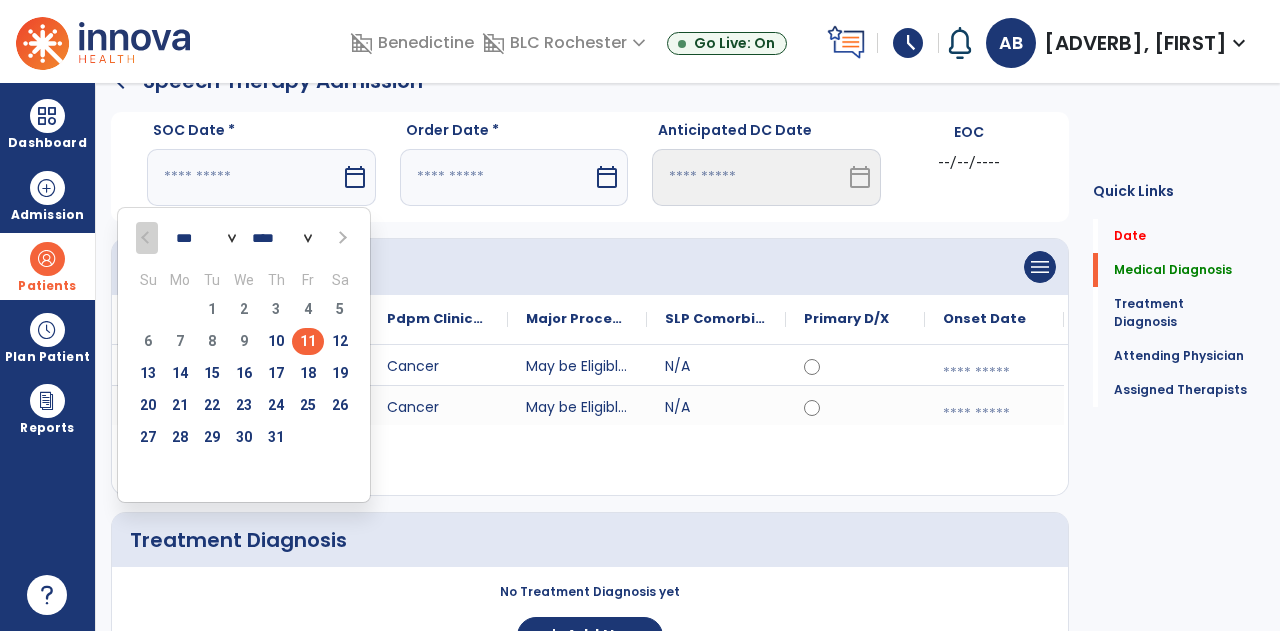 click on "11" at bounding box center (308, 341) 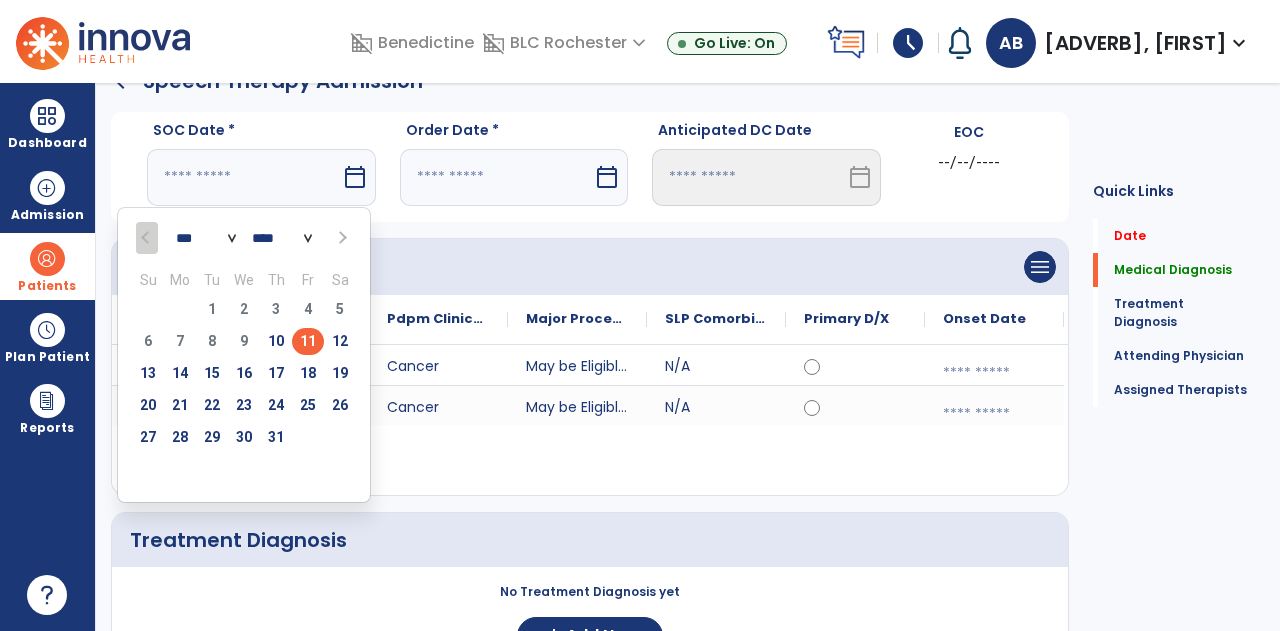 type on "*********" 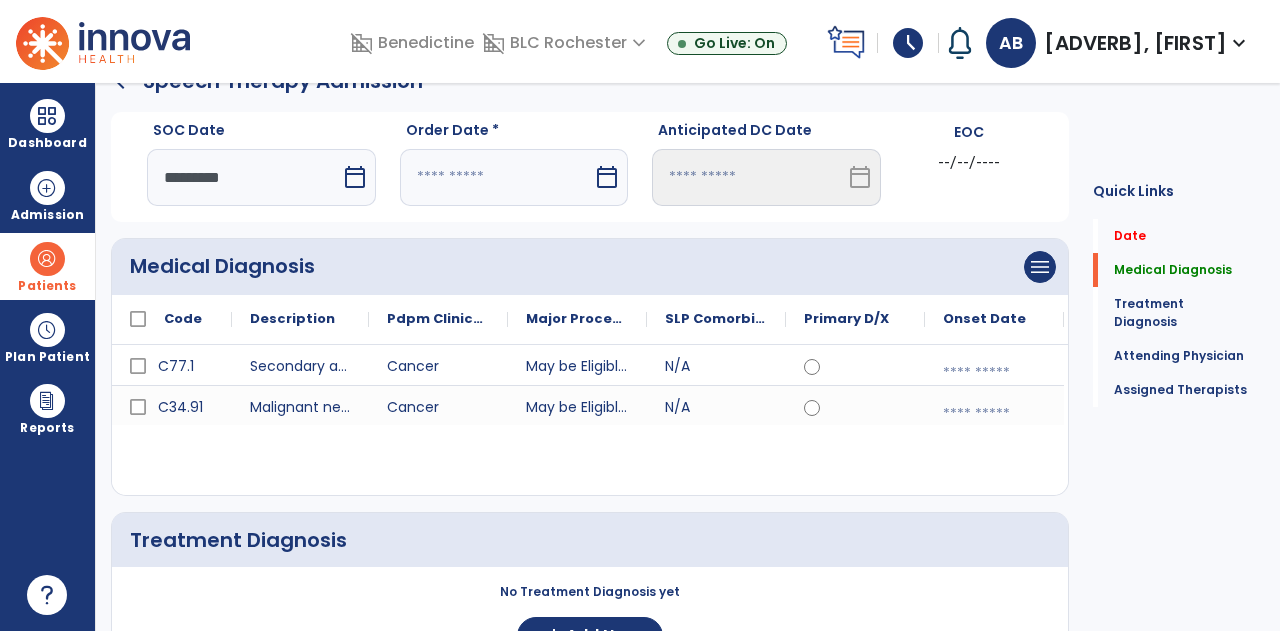 click at bounding box center [497, 177] 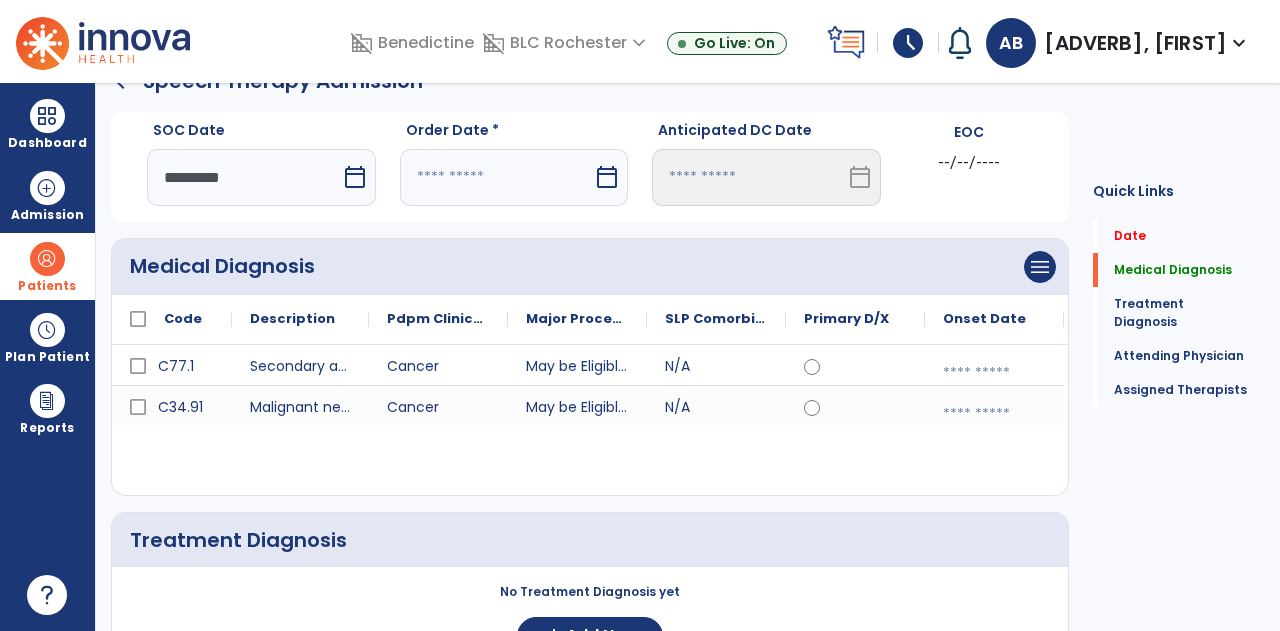 select on "*" 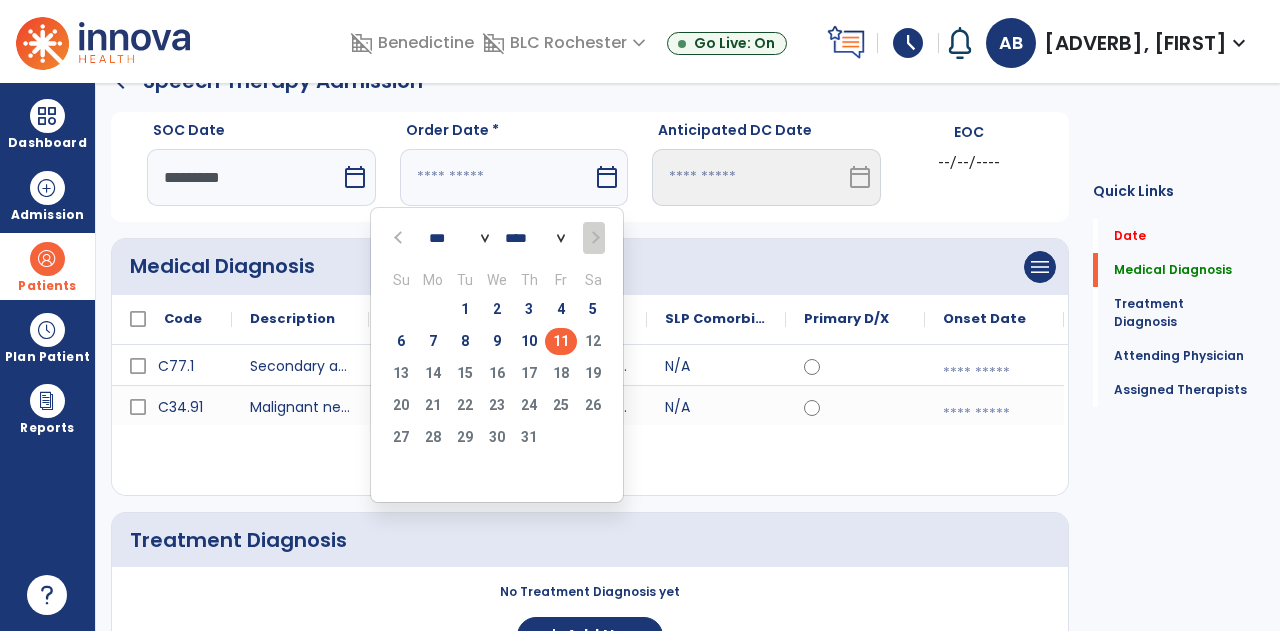 click on "11" at bounding box center (561, 341) 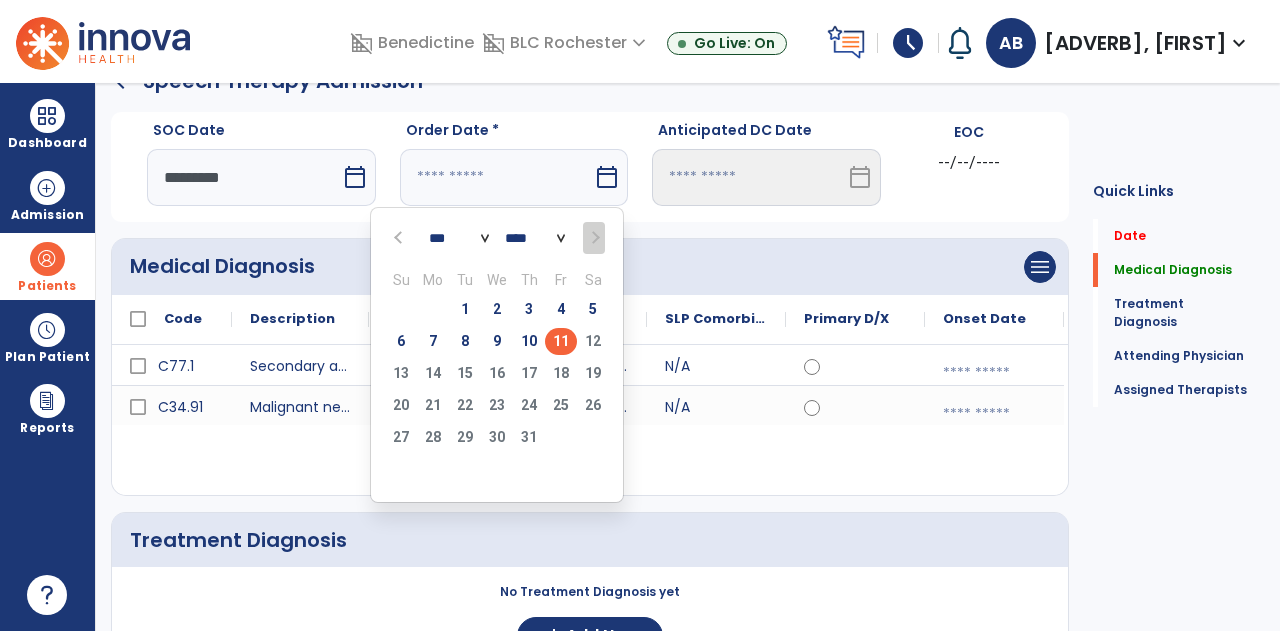 type on "*********" 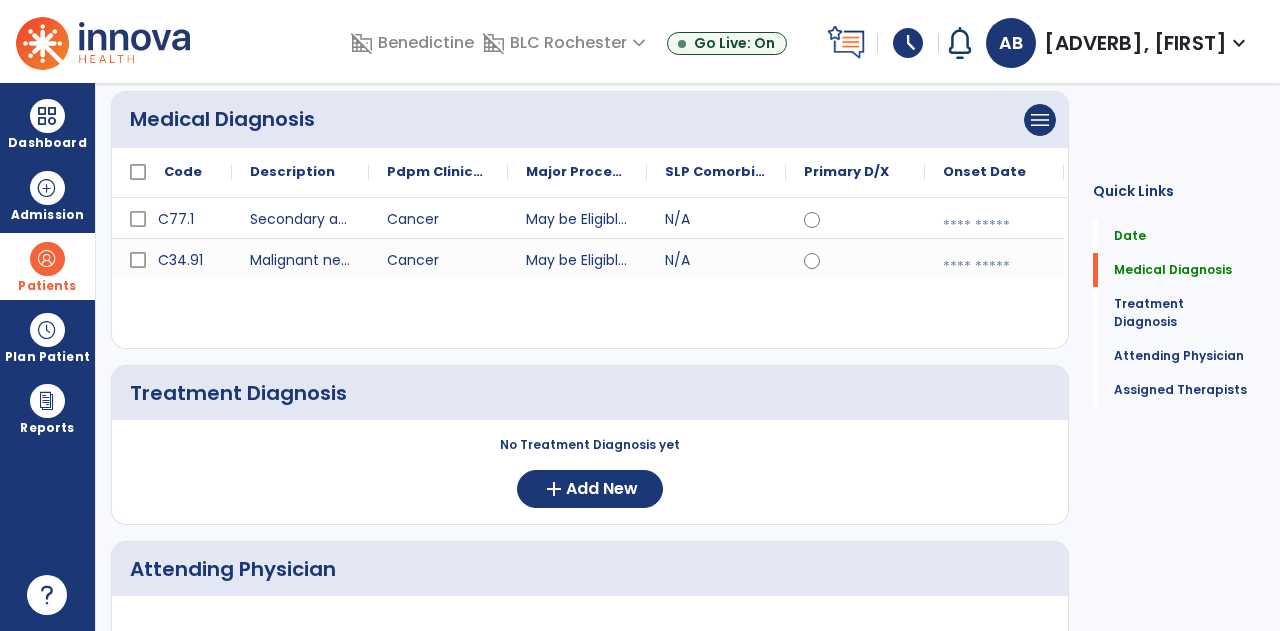 scroll, scrollTop: 185, scrollLeft: 0, axis: vertical 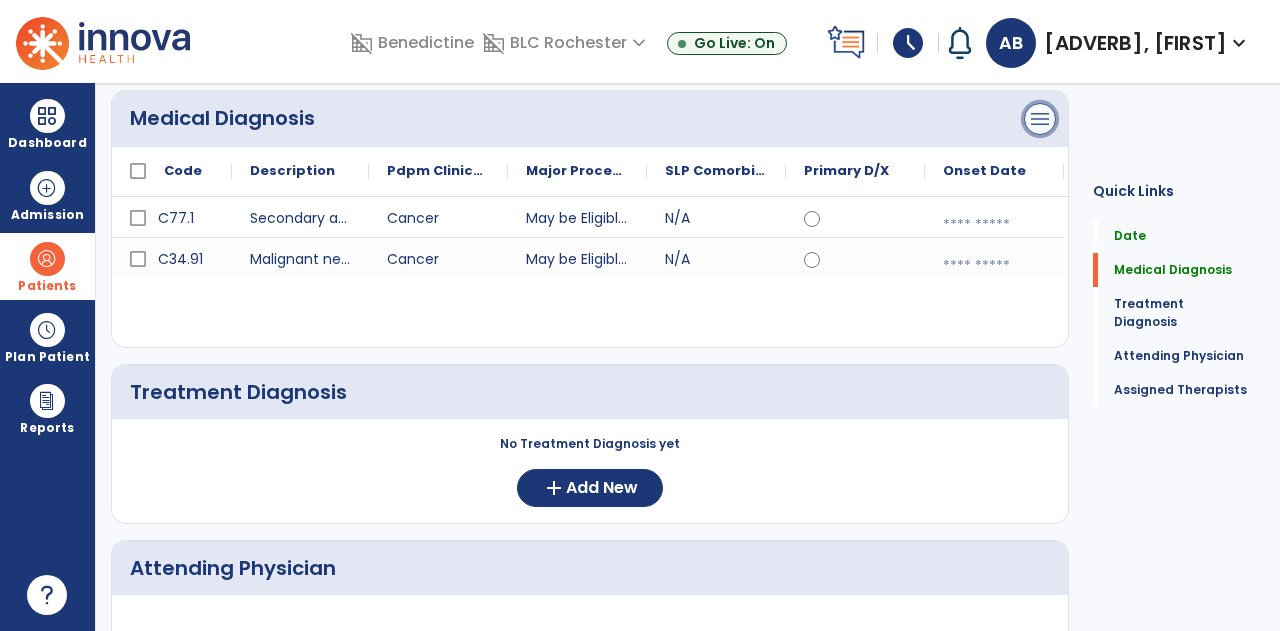 click on "menu" at bounding box center [1040, 119] 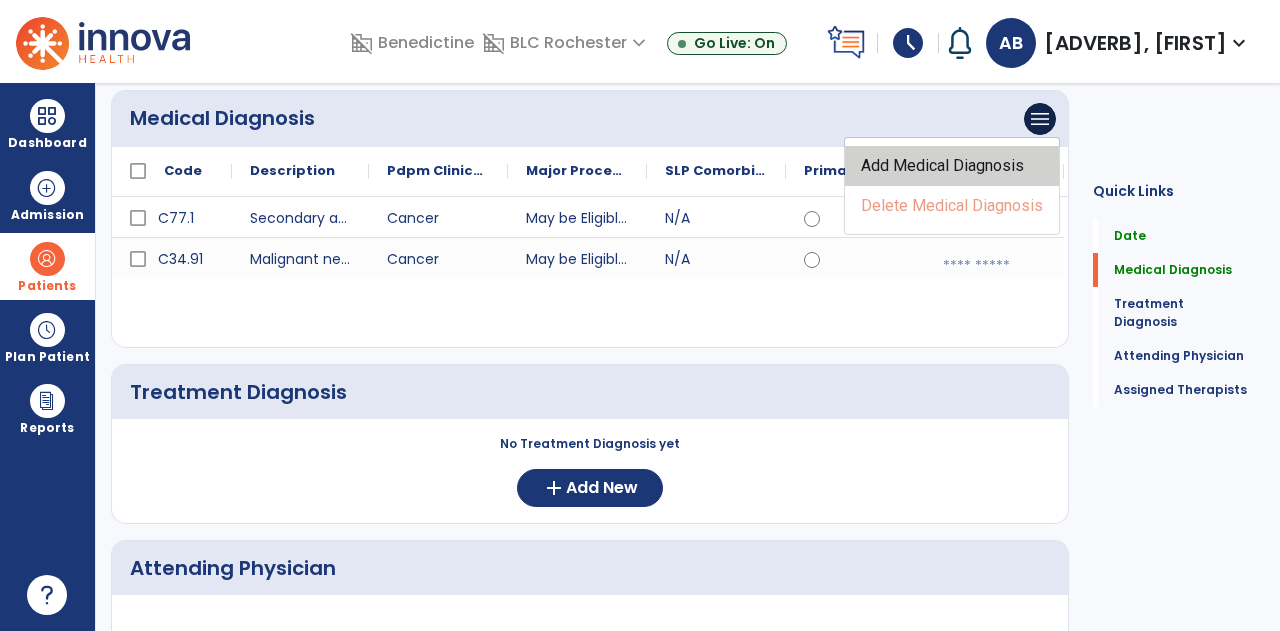 click on "Add Medical Diagnosis" 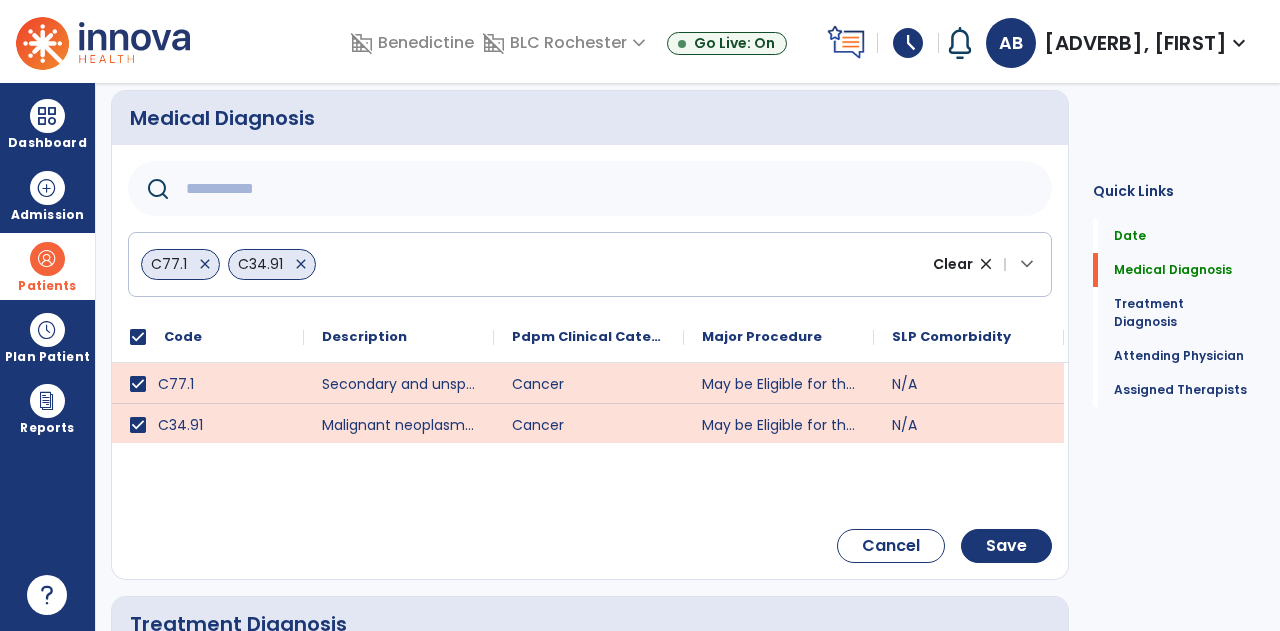 click 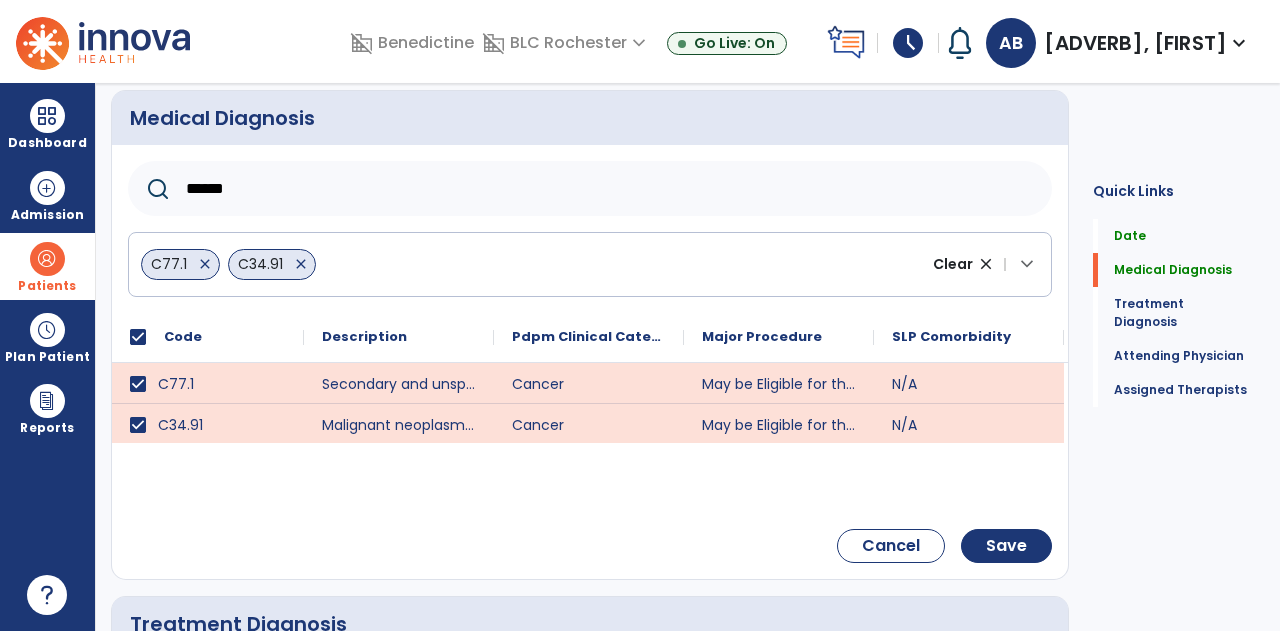 type on "******" 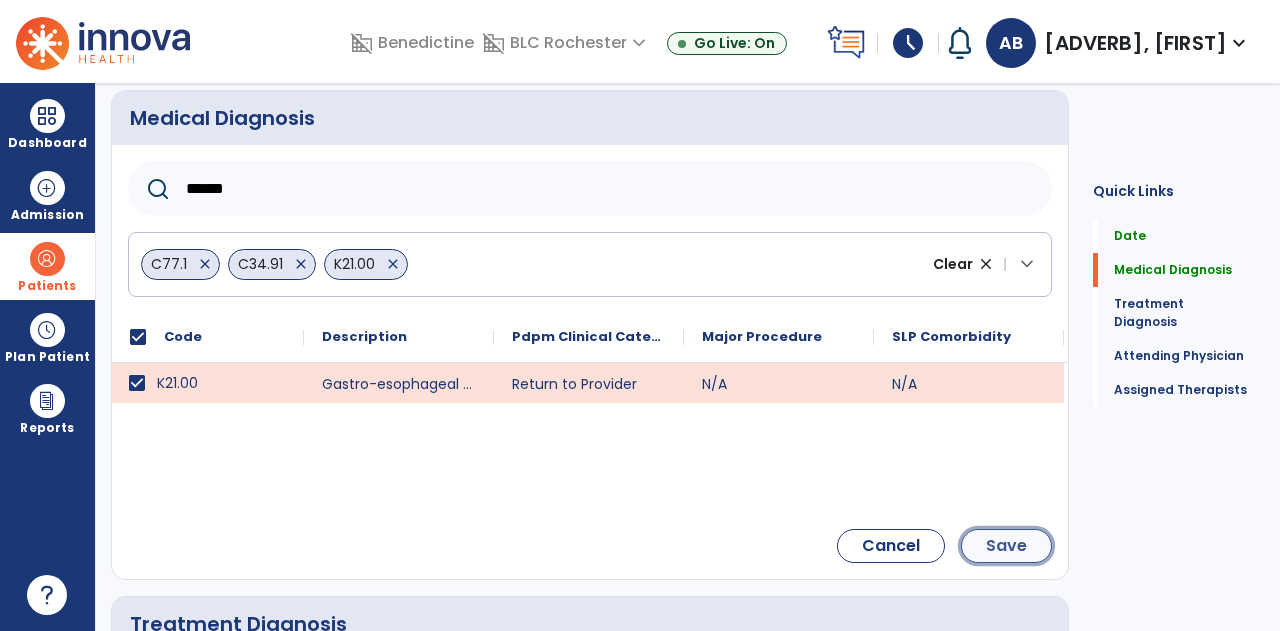 click on "Save" 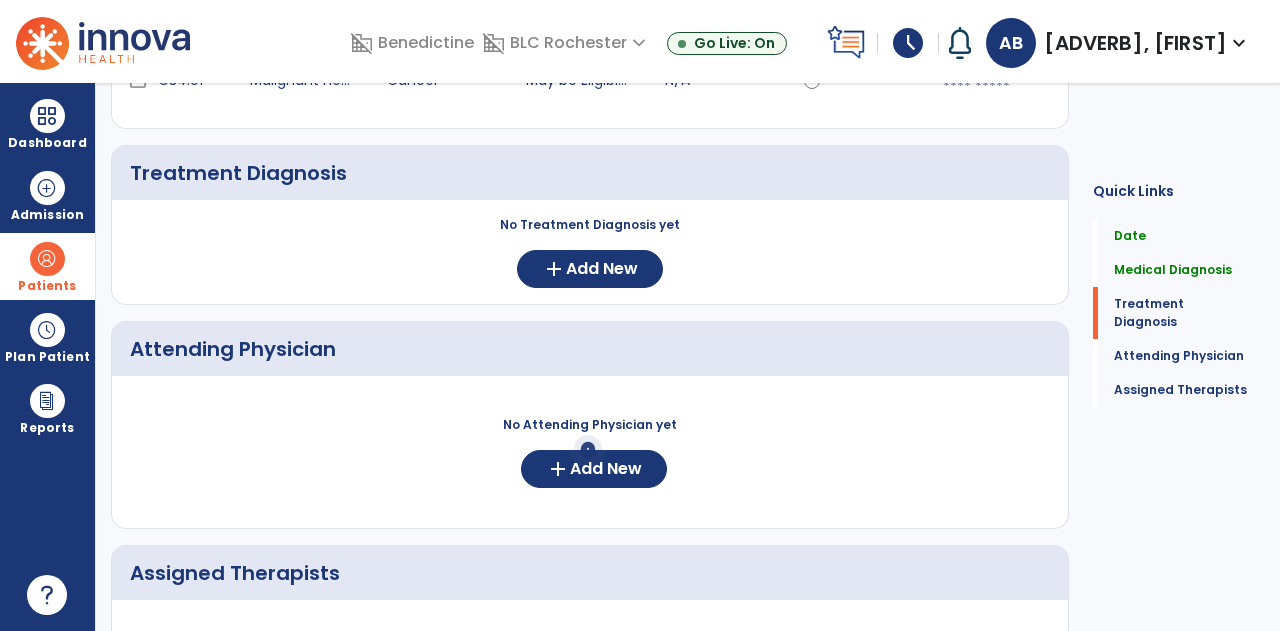 scroll, scrollTop: 368, scrollLeft: 0, axis: vertical 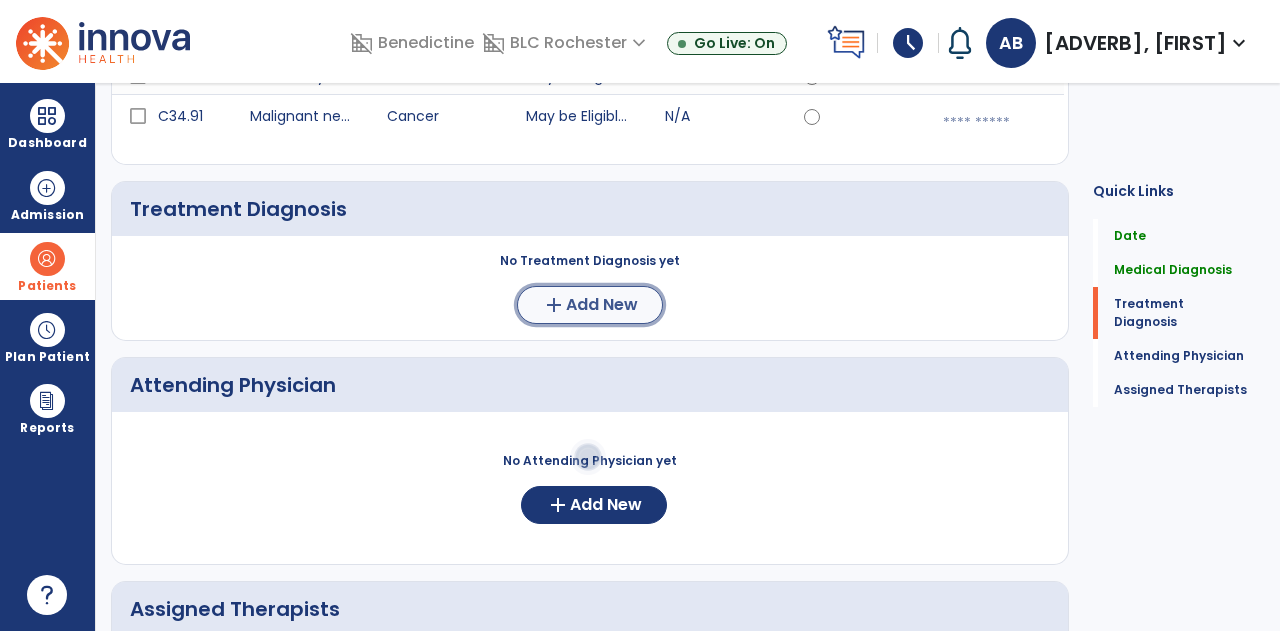 click on "Add New" 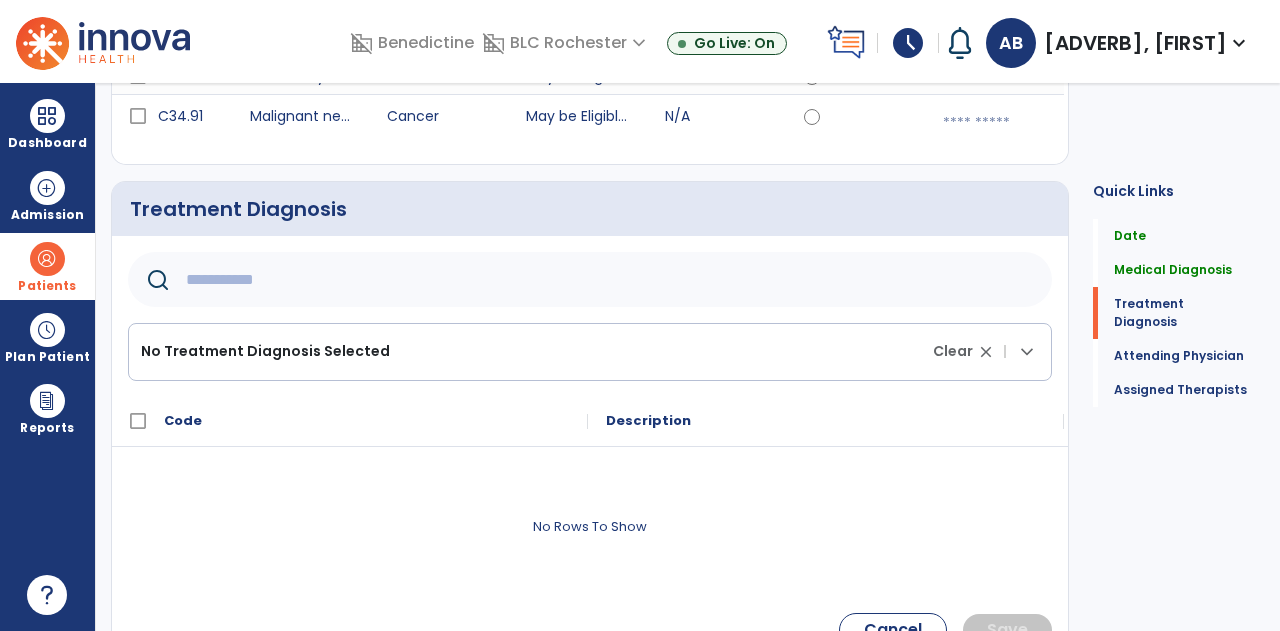 drag, startPoint x: 448, startPoint y: 309, endPoint x: 425, endPoint y: 283, distance: 34.713108 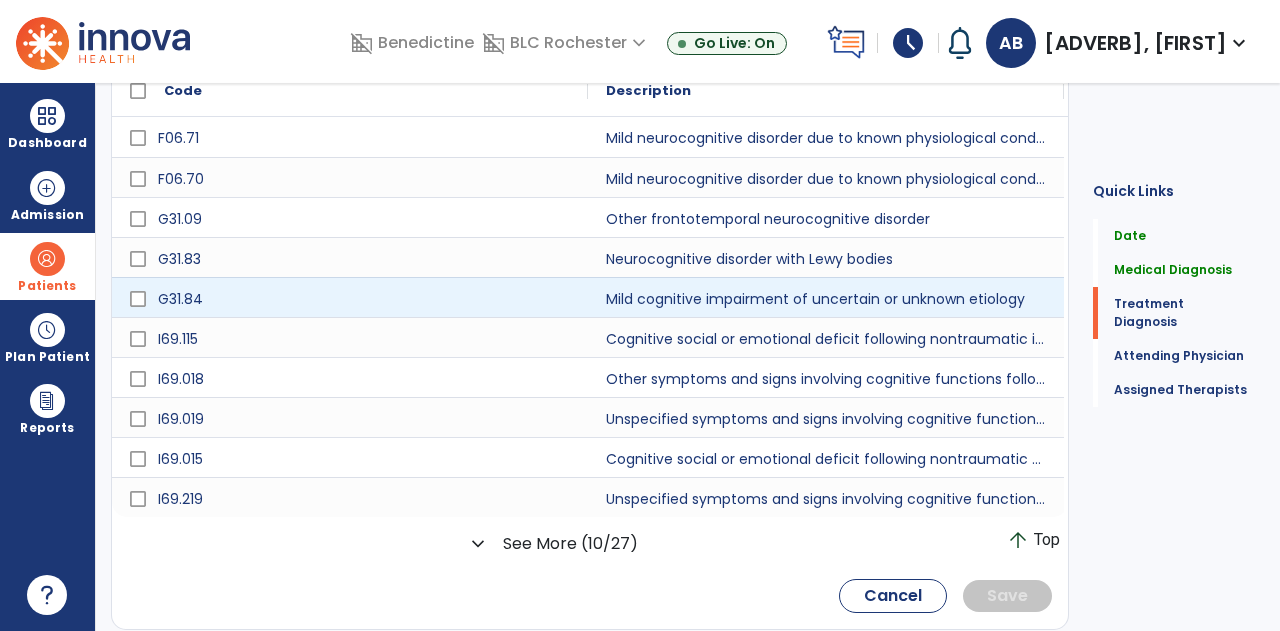 scroll, scrollTop: 698, scrollLeft: 0, axis: vertical 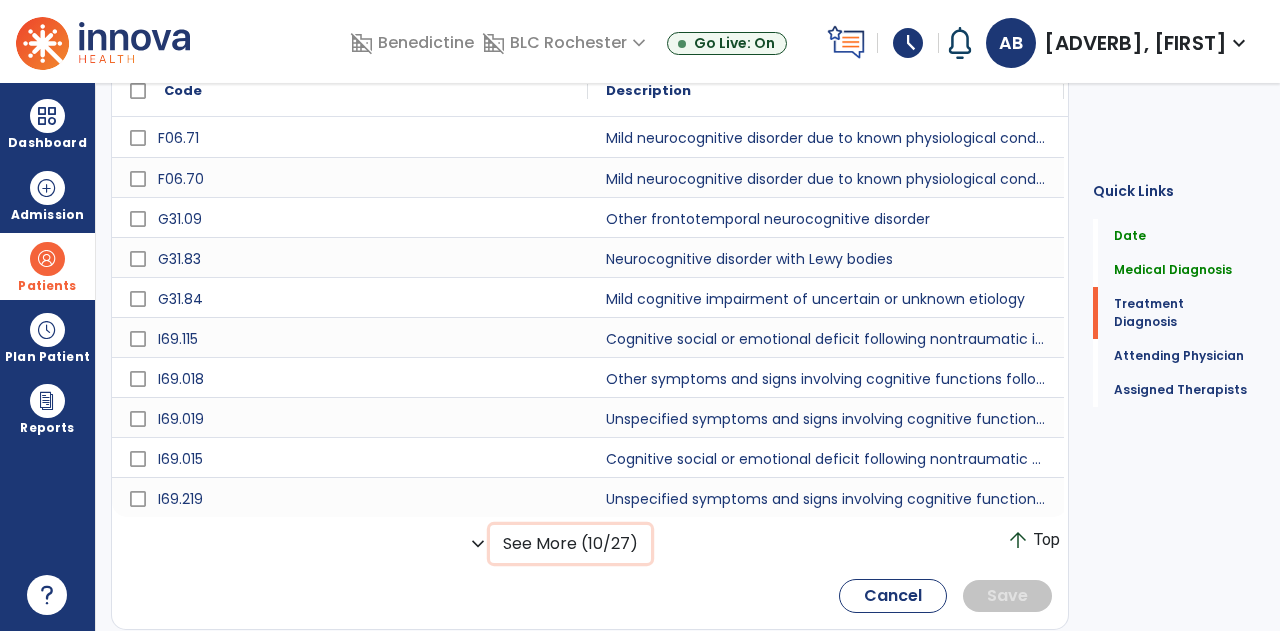 click on "See More (10/27)" 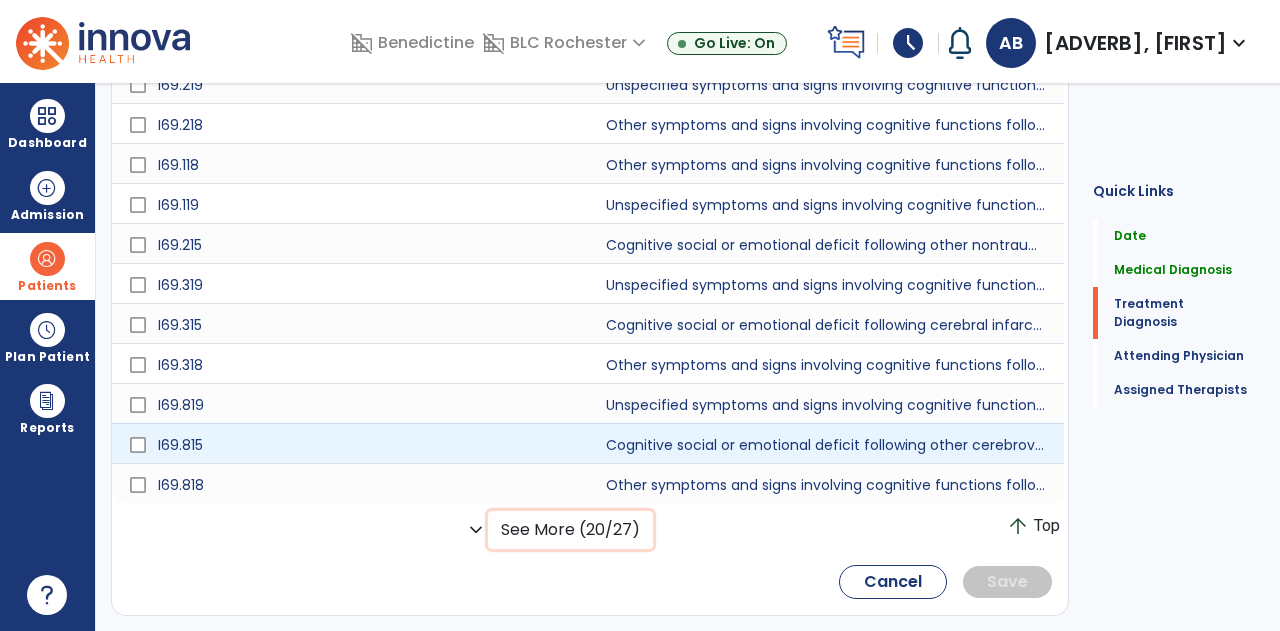 scroll, scrollTop: 1114, scrollLeft: 0, axis: vertical 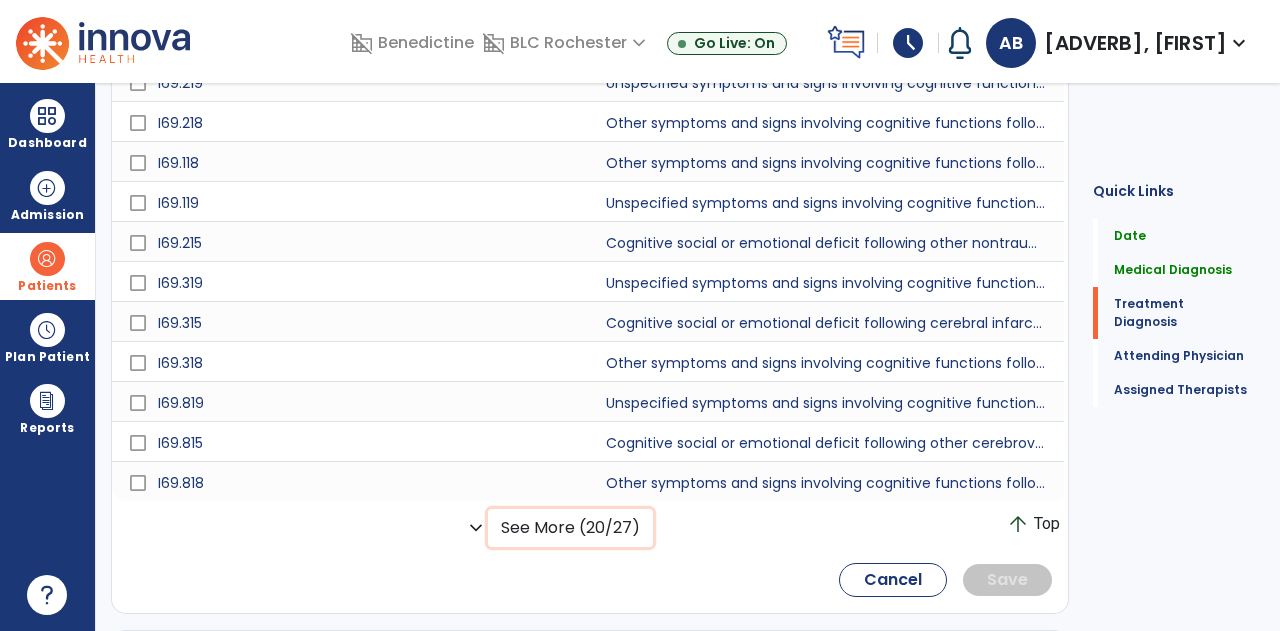 click on "See More (20/27)" 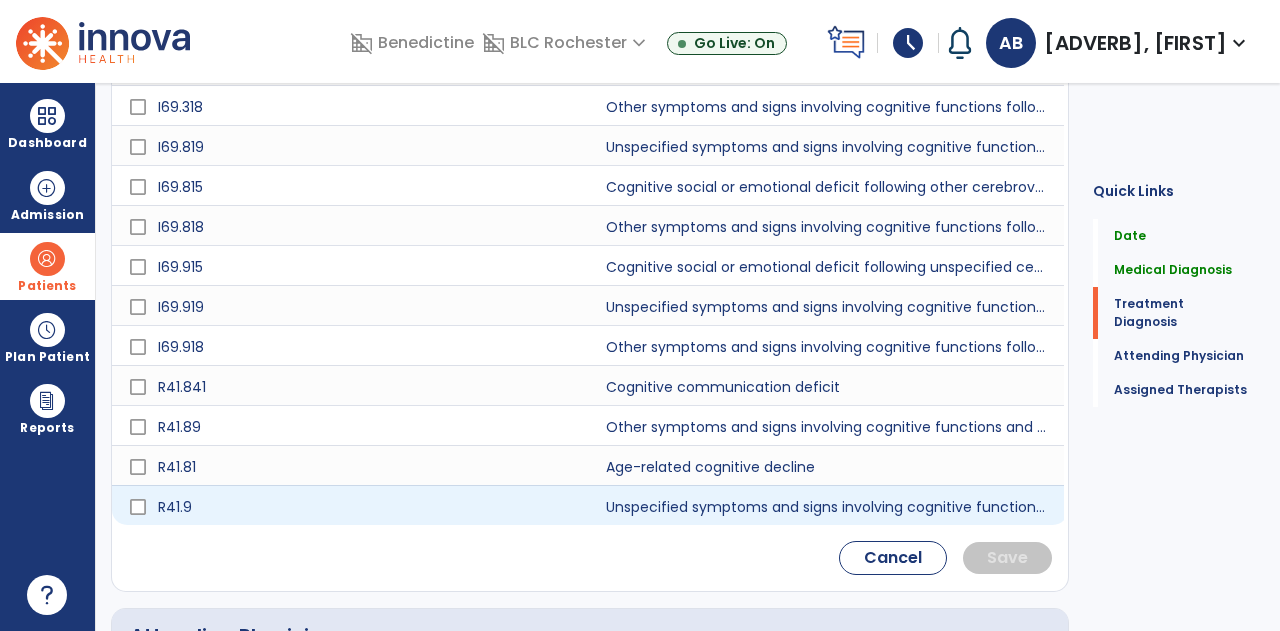 scroll, scrollTop: 1370, scrollLeft: 0, axis: vertical 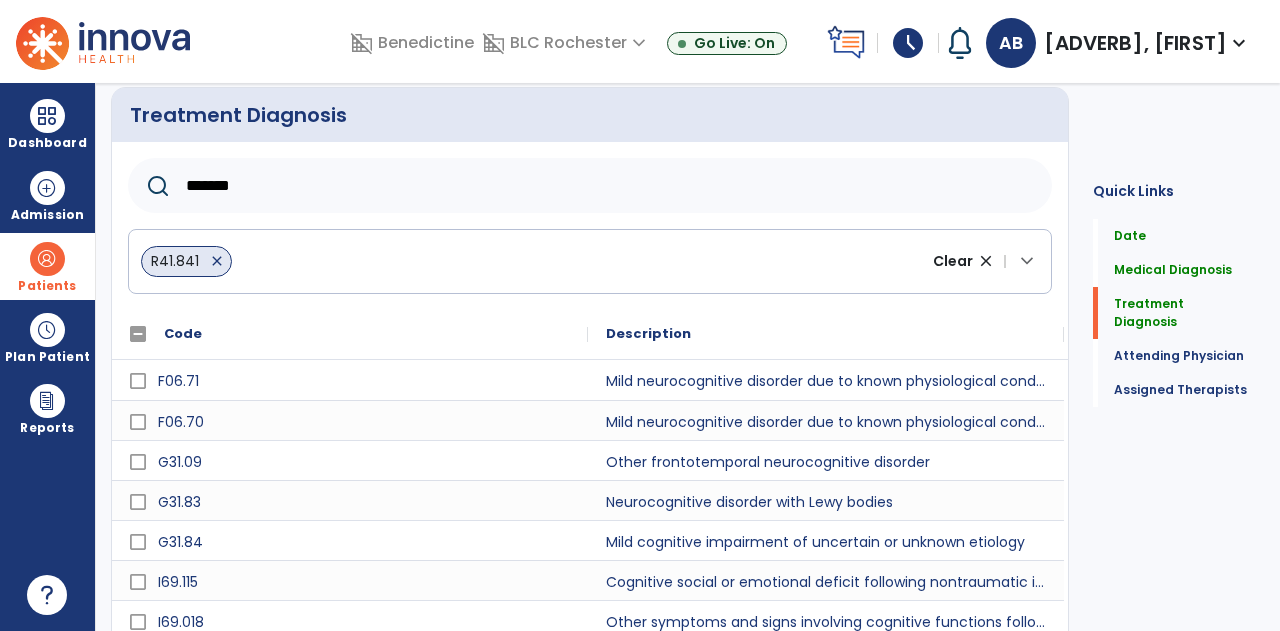 click on "*******" 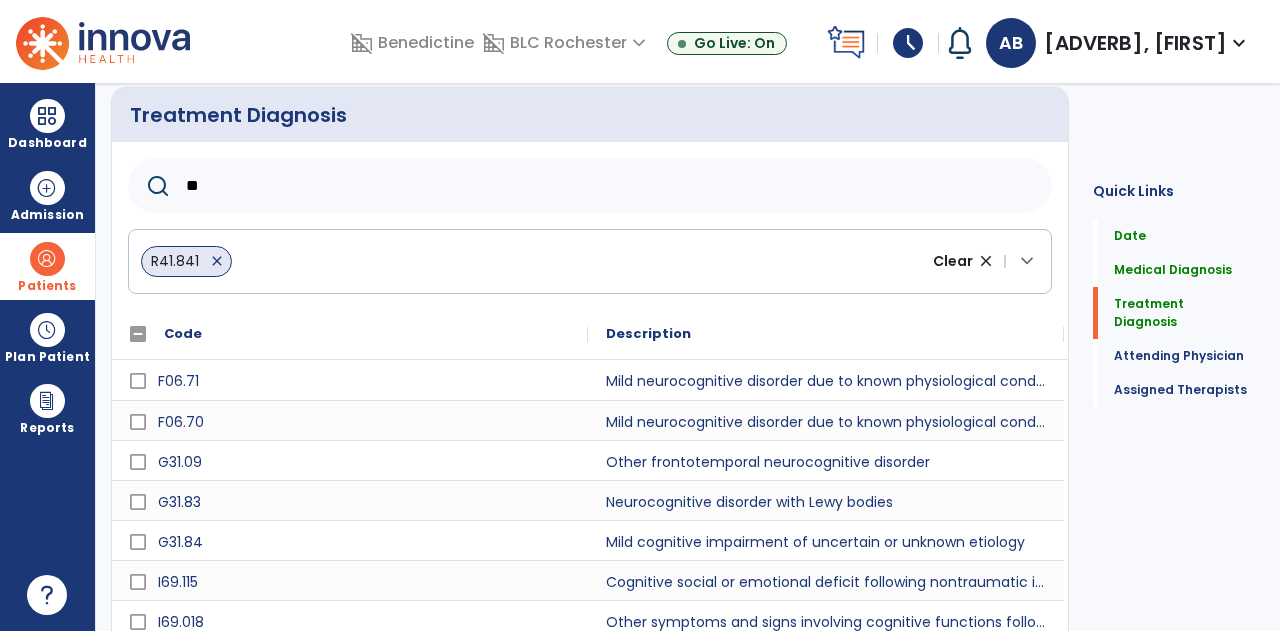 type on "*" 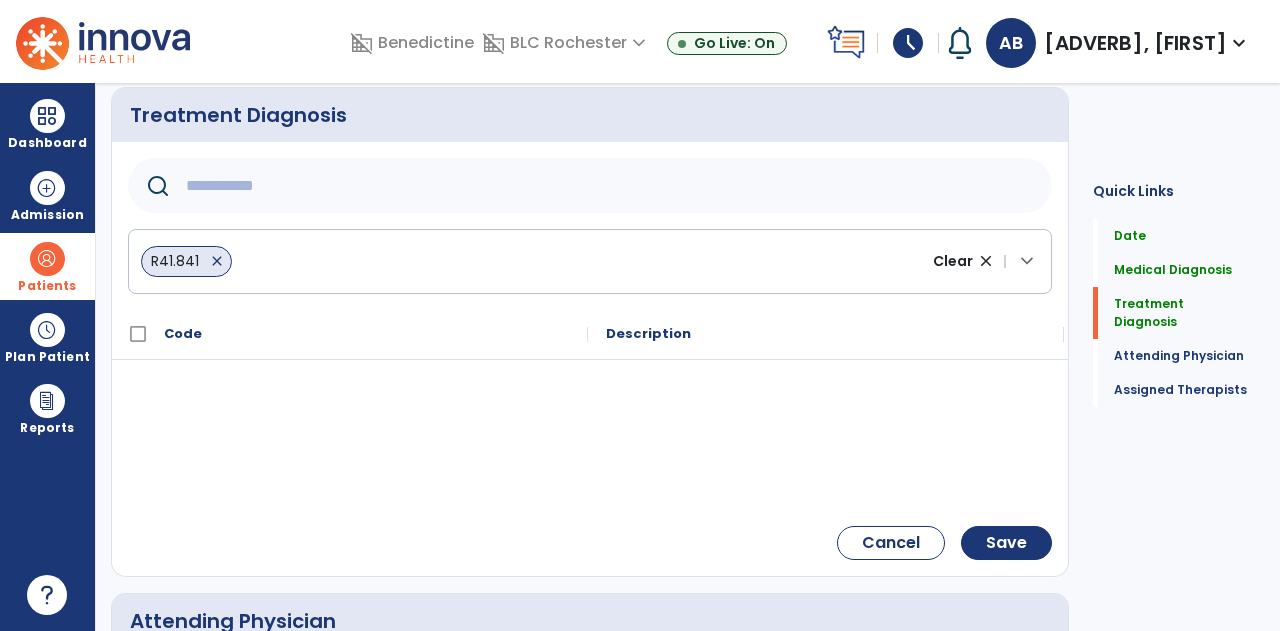 type on "*" 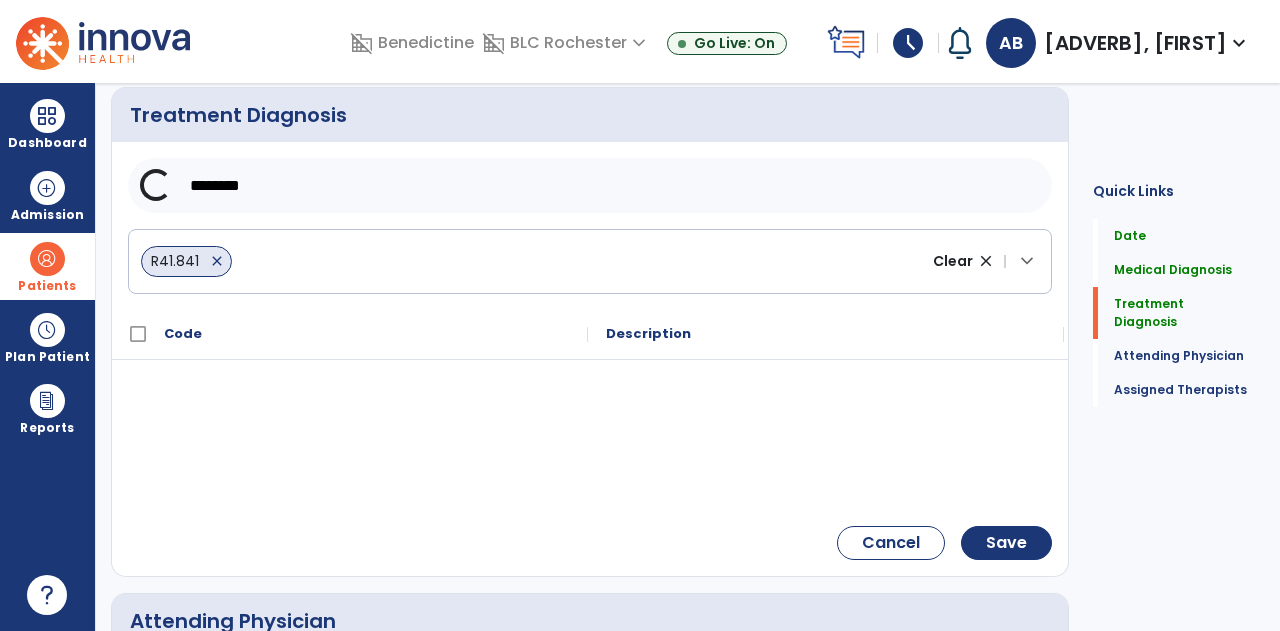 type on "********" 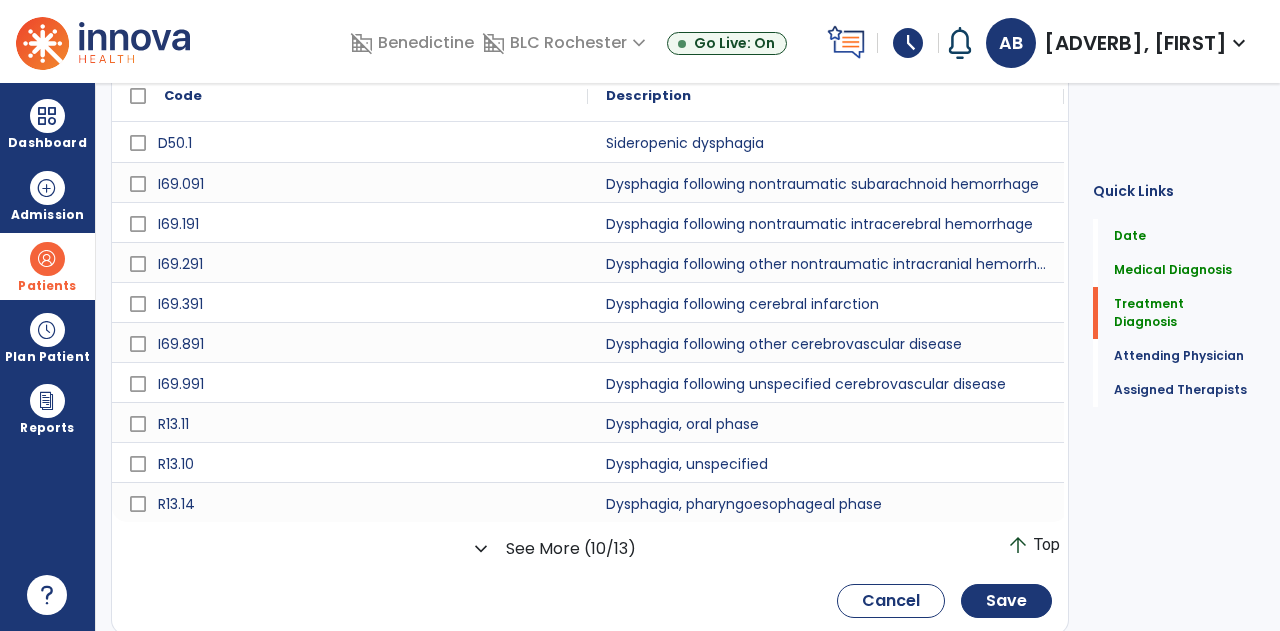 scroll, scrollTop: 702, scrollLeft: 0, axis: vertical 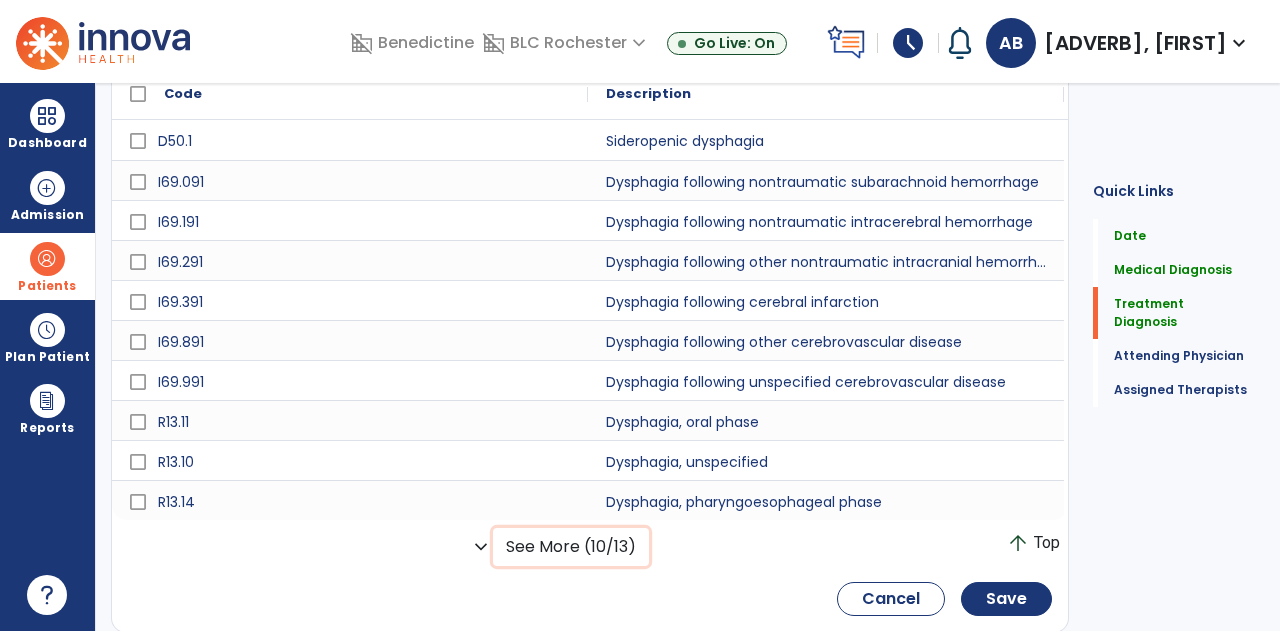 click on "See More (10/13)" 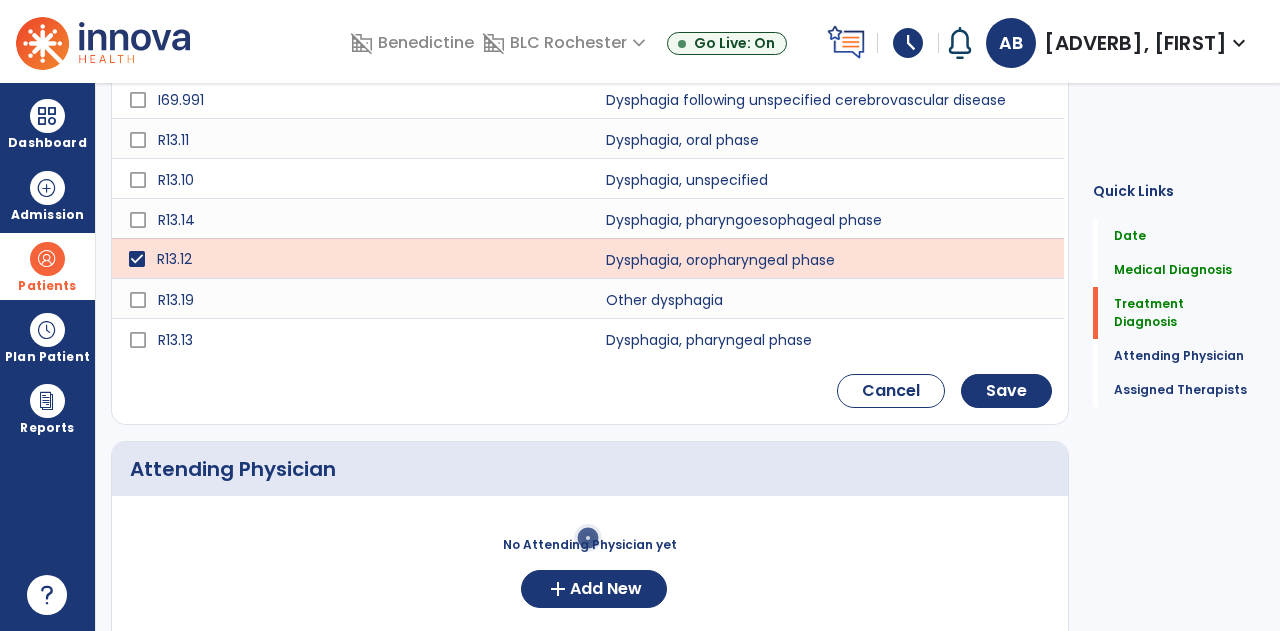 scroll, scrollTop: 986, scrollLeft: 0, axis: vertical 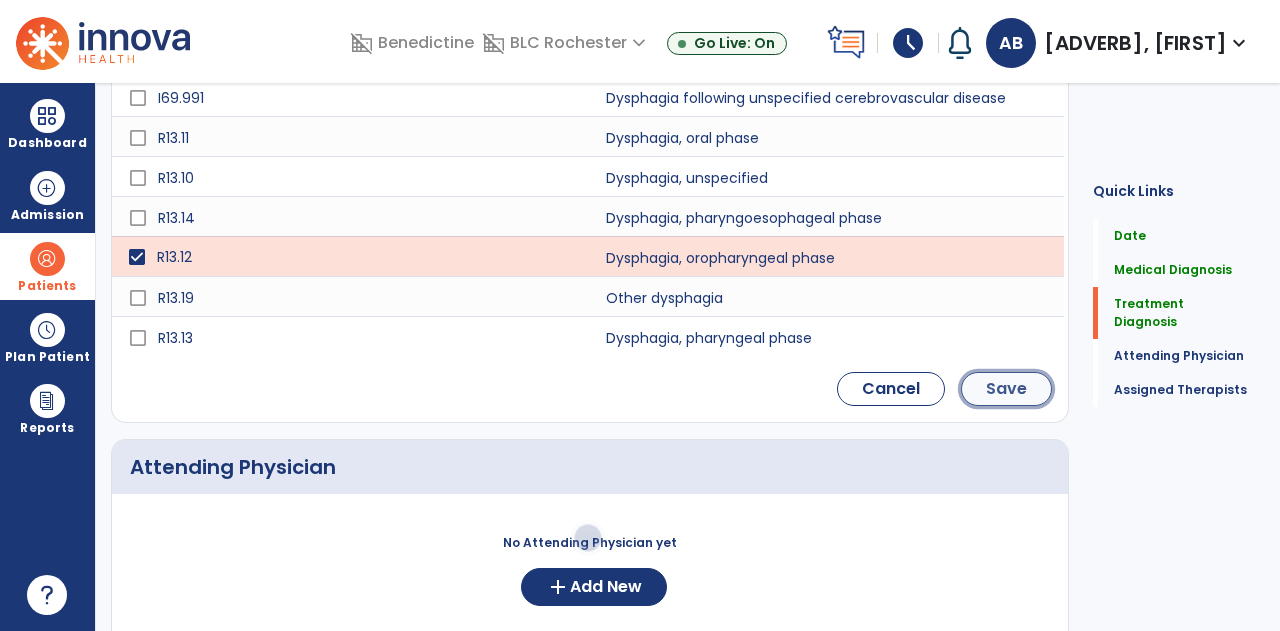 click on "Save" 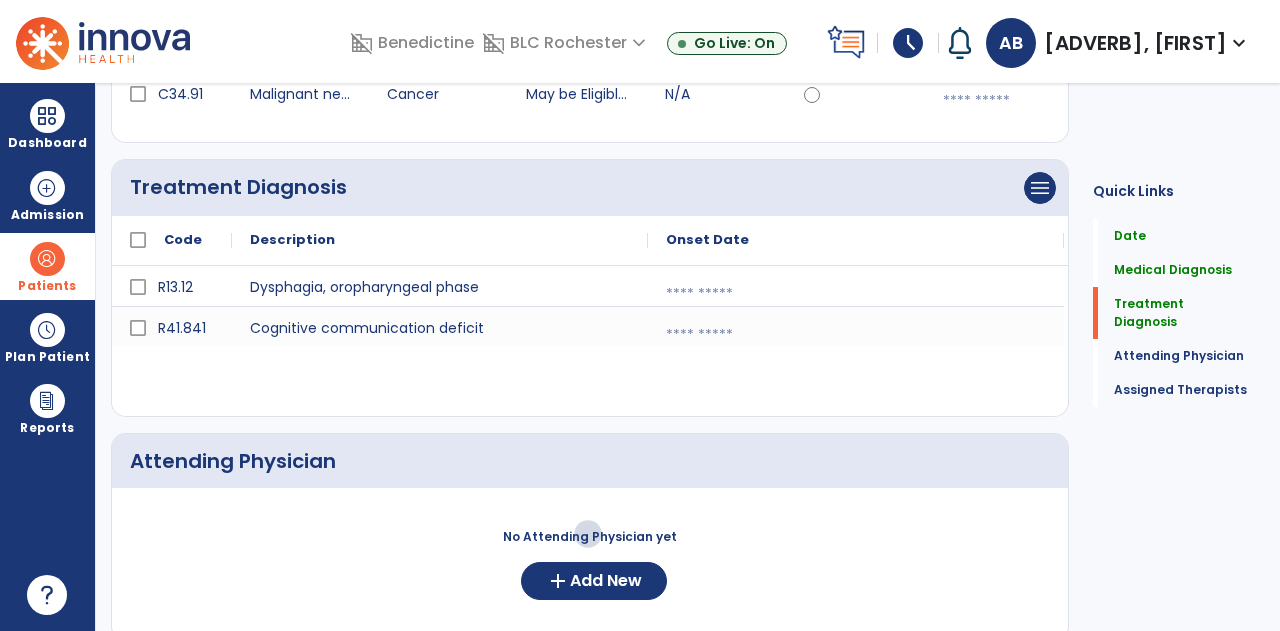 scroll, scrollTop: 390, scrollLeft: 0, axis: vertical 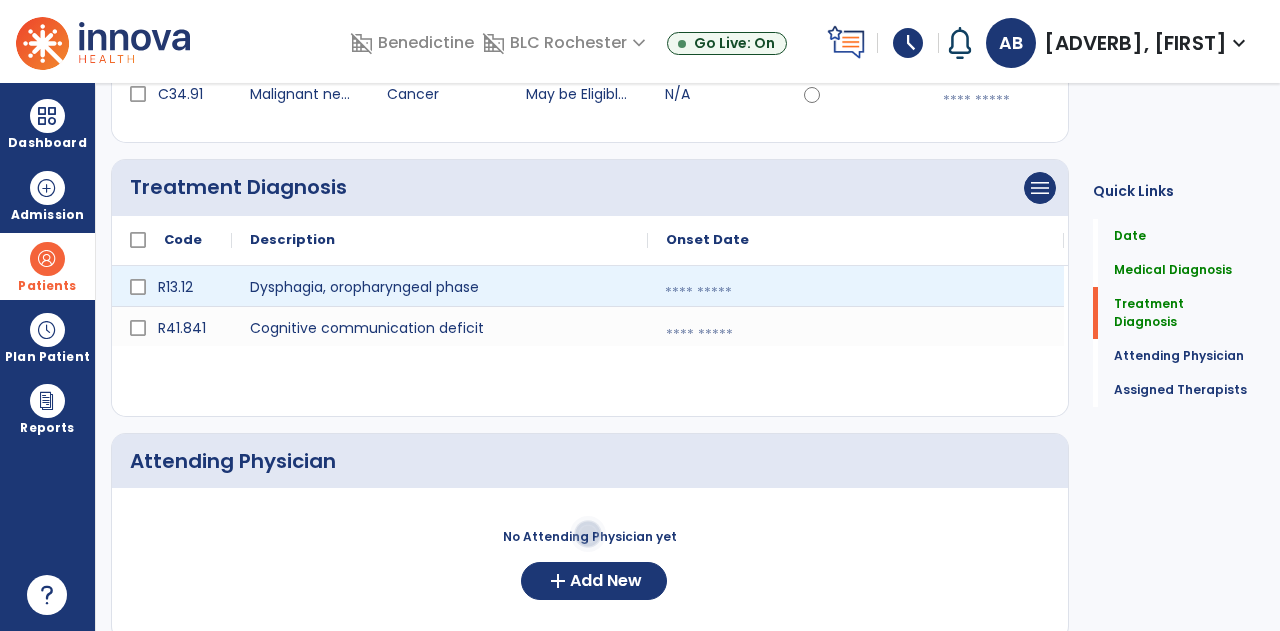 click at bounding box center [856, 293] 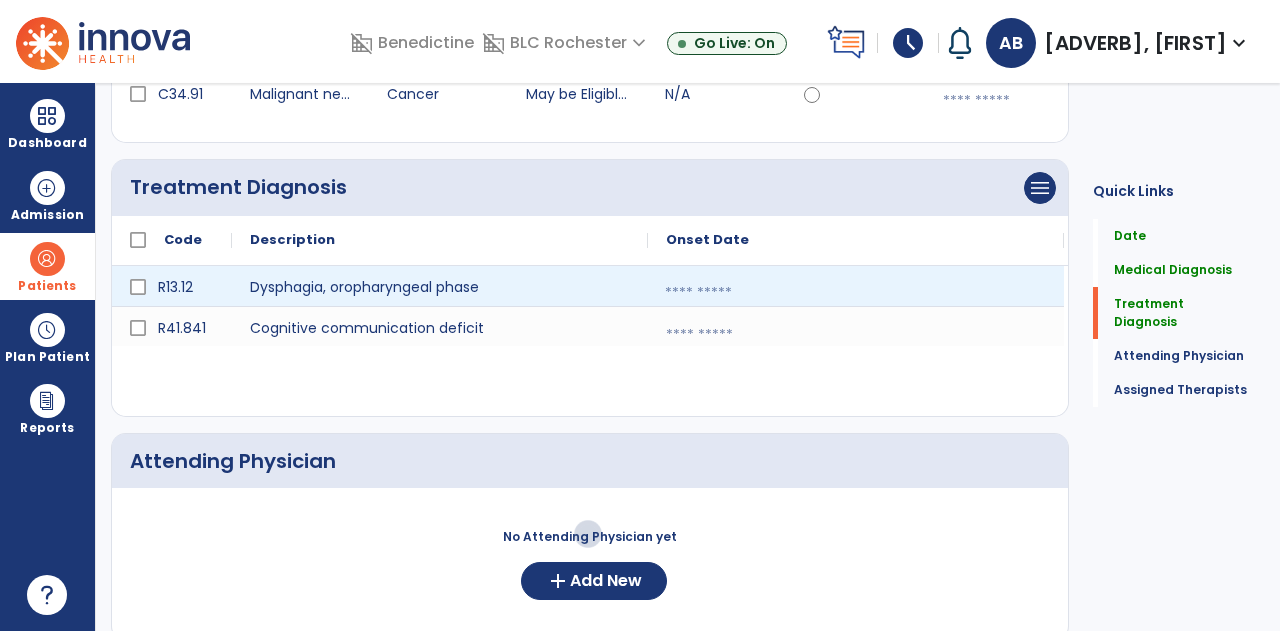 select on "*" 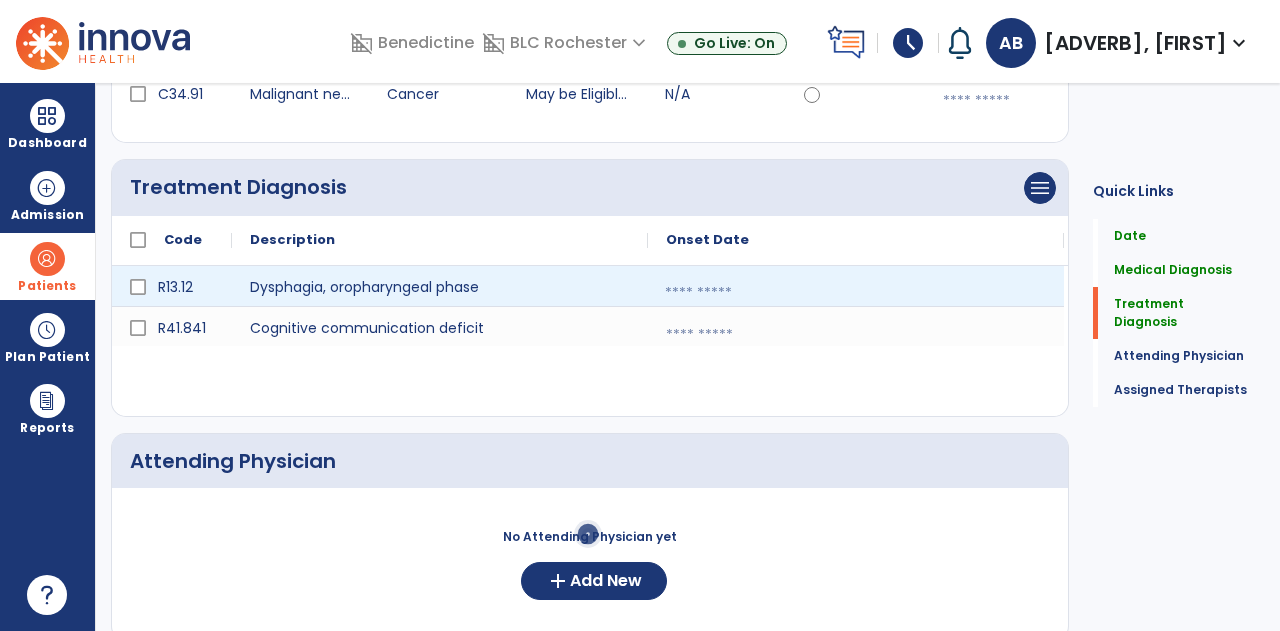 select on "****" 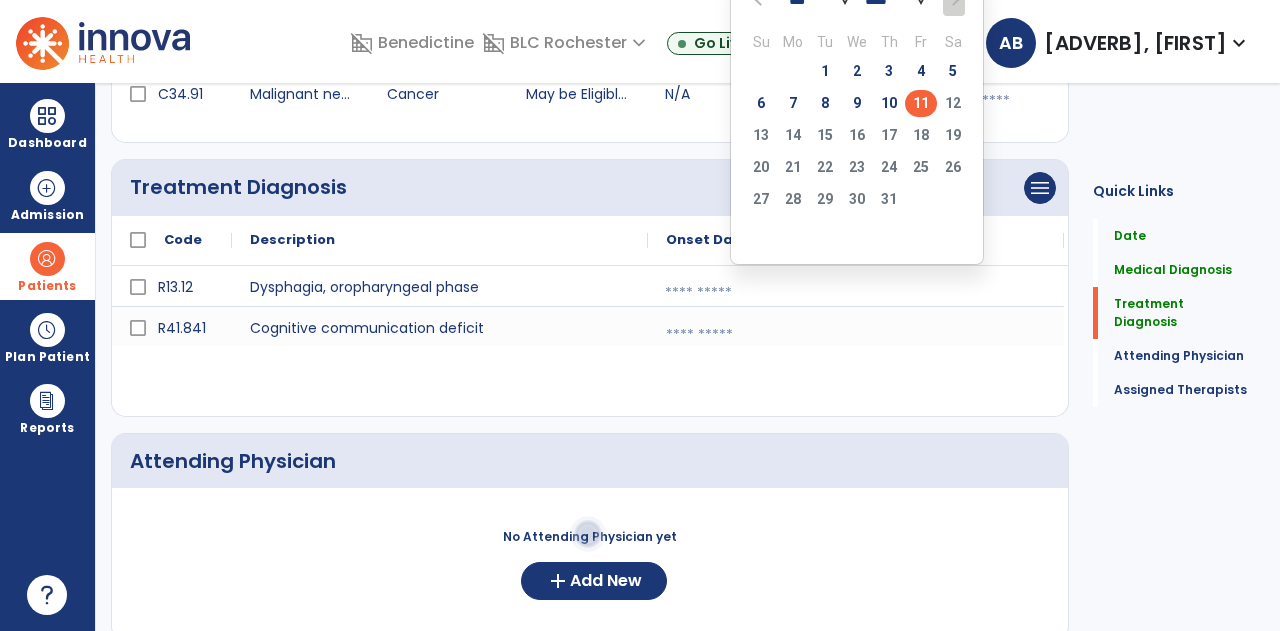 click on "11" 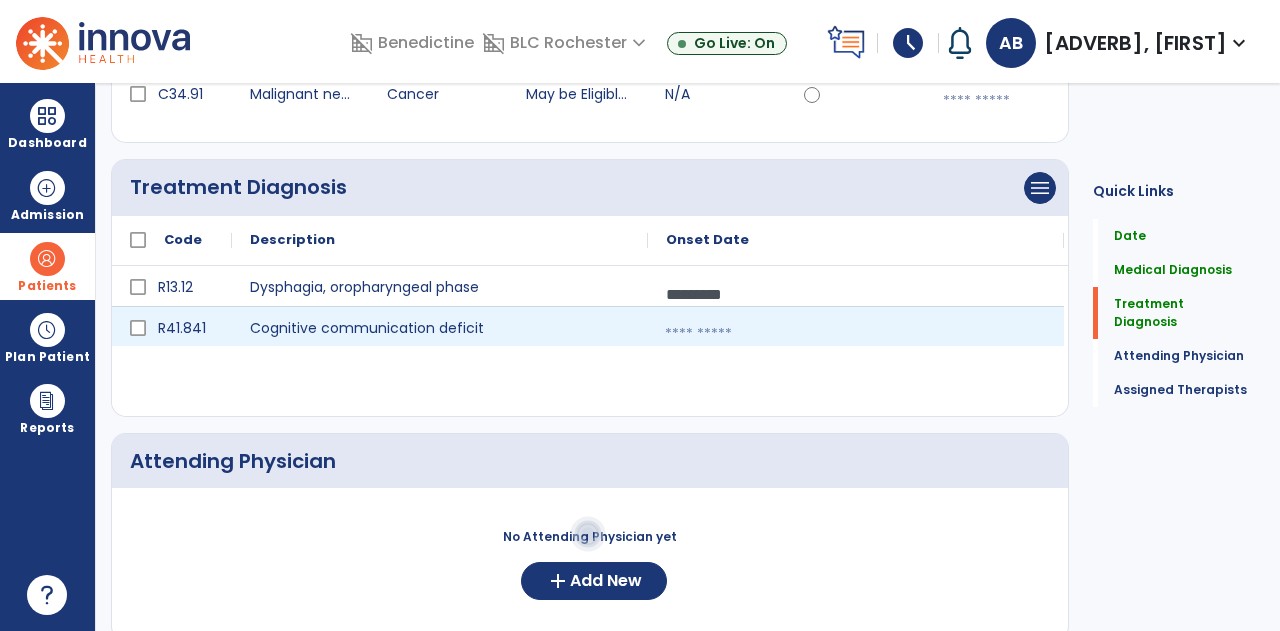 click at bounding box center (856, 334) 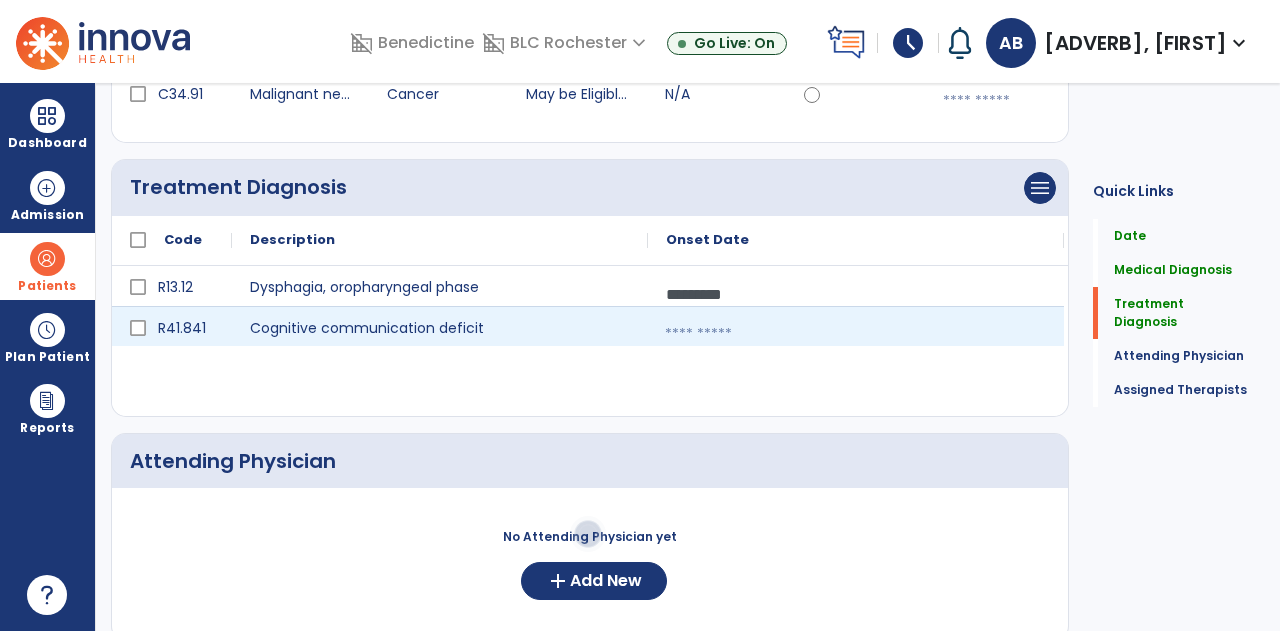 select on "*" 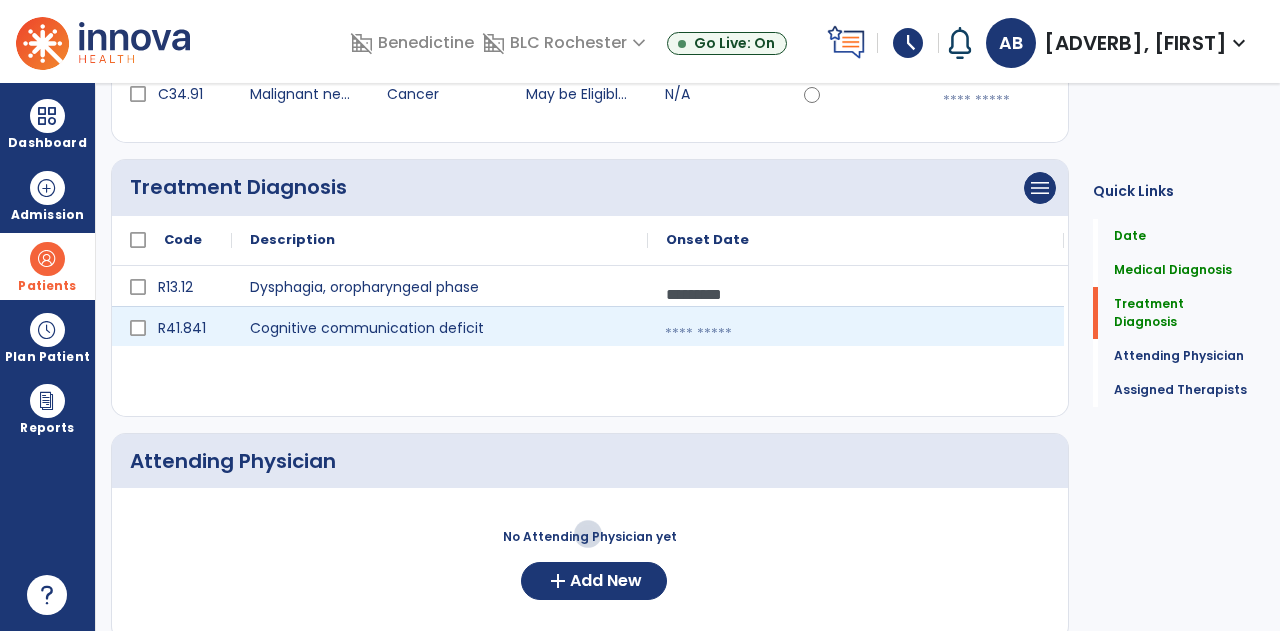 select on "****" 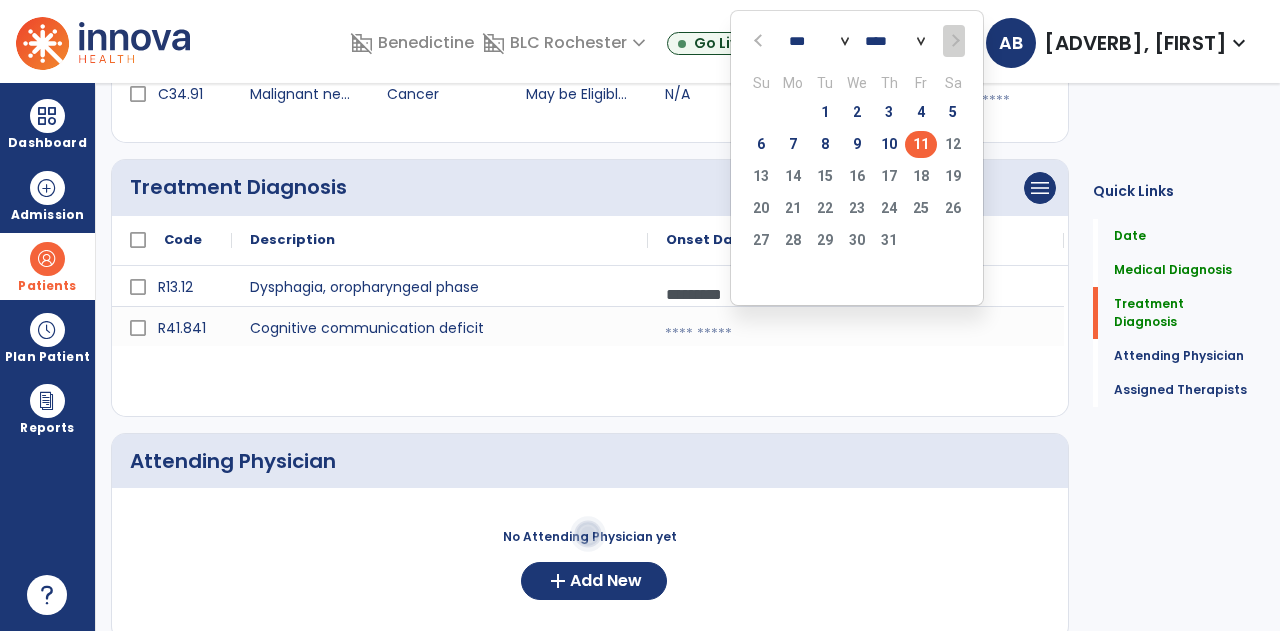 click on "11" 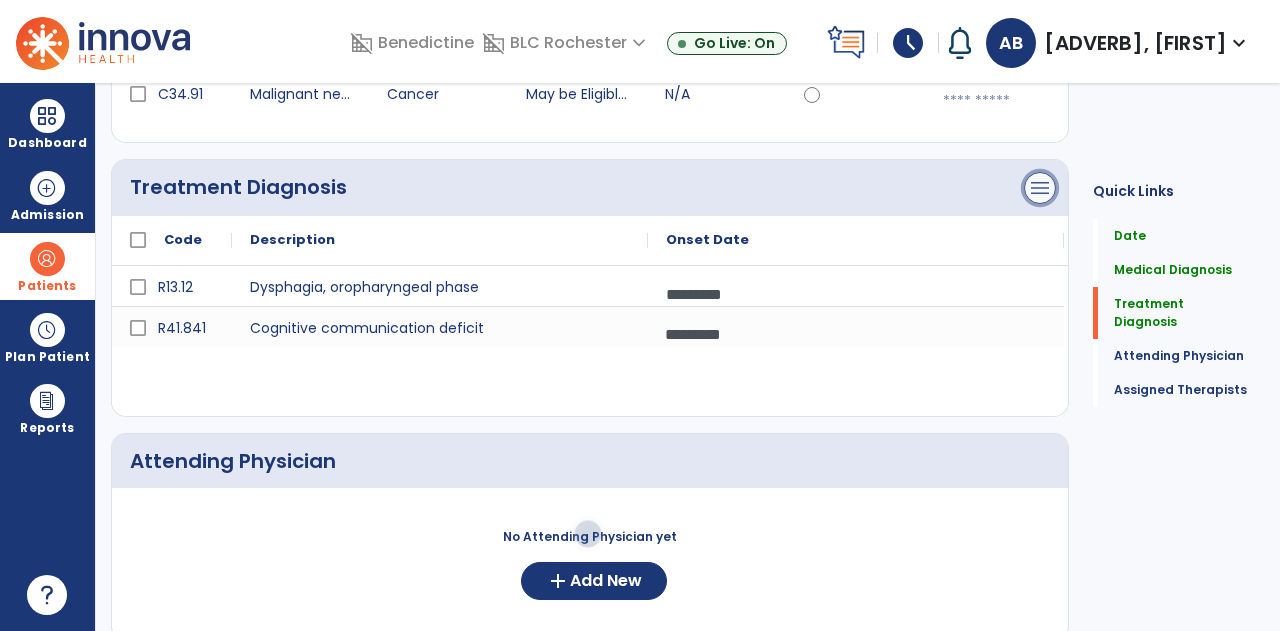 click on "menu" at bounding box center (1040, -86) 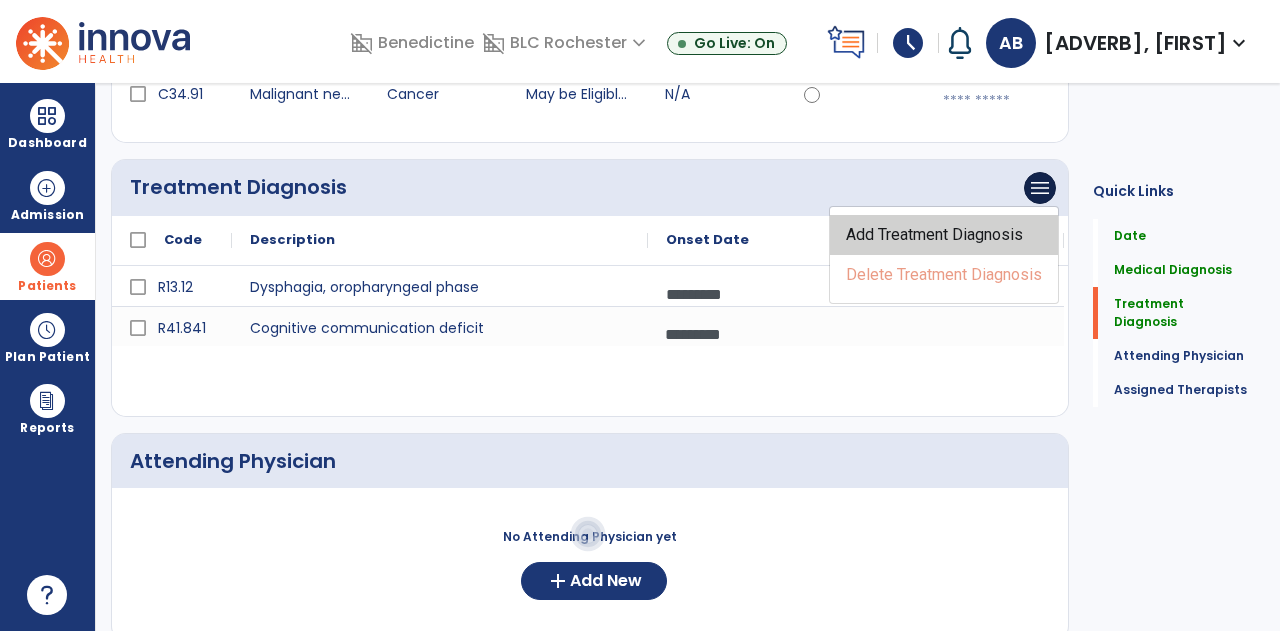 click on "Add Treatment Diagnosis" 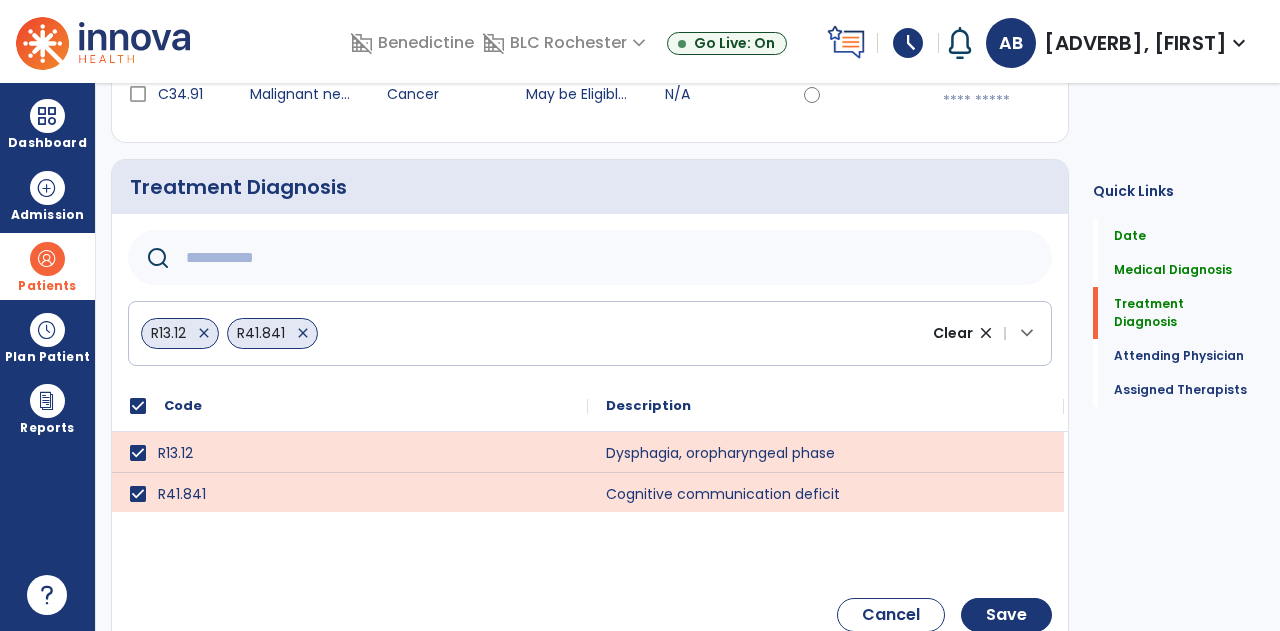 click 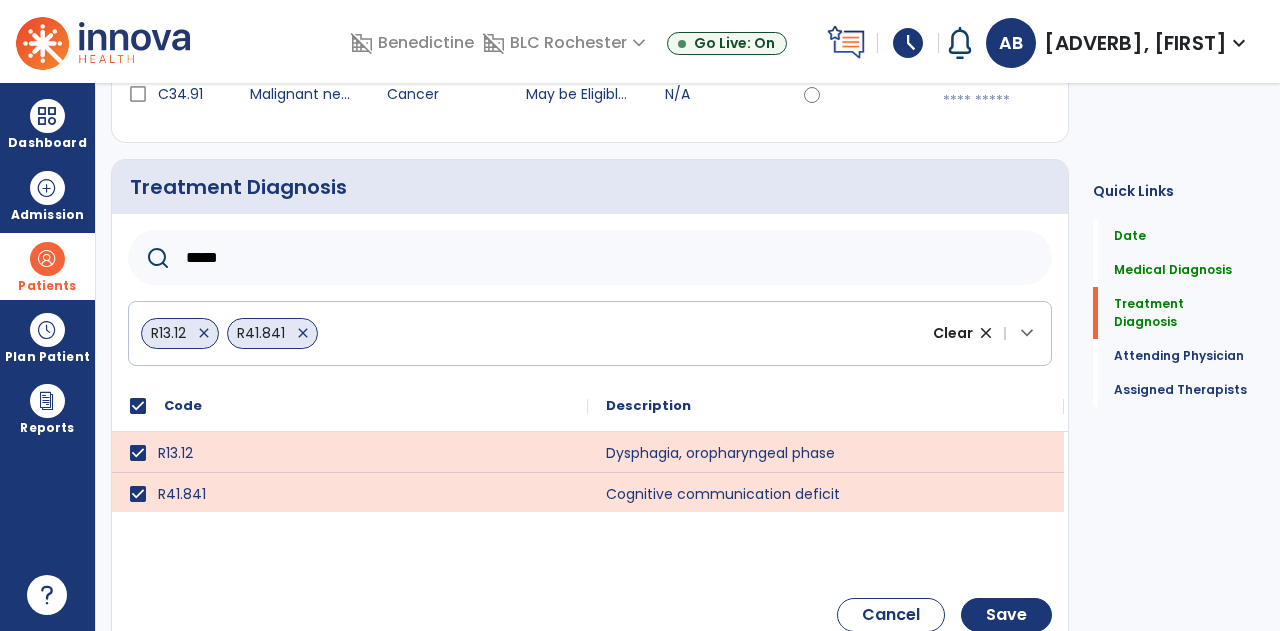 type on "*****" 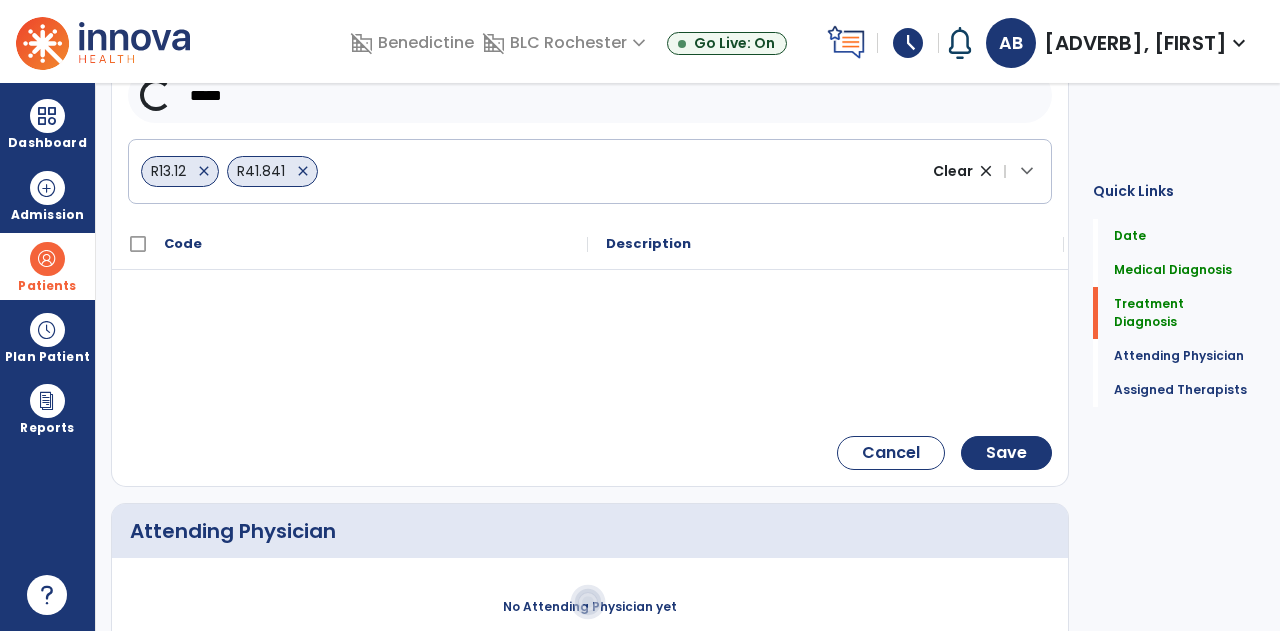 scroll, scrollTop: 568, scrollLeft: 0, axis: vertical 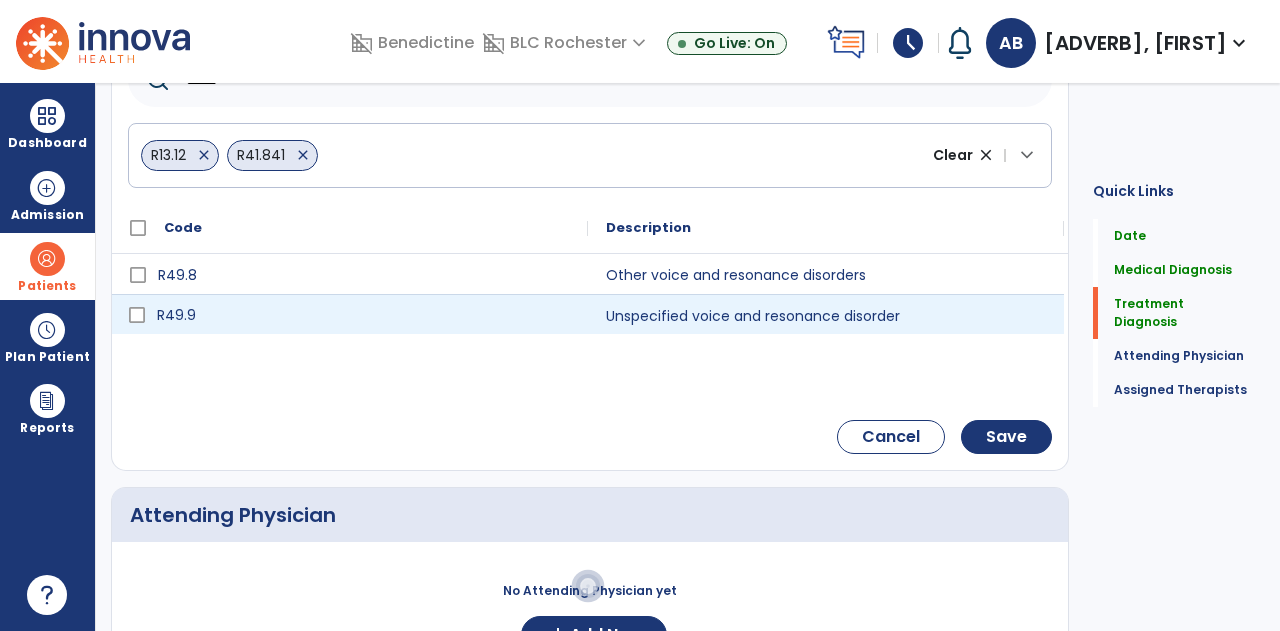 click on "R49.9" at bounding box center (364, 315) 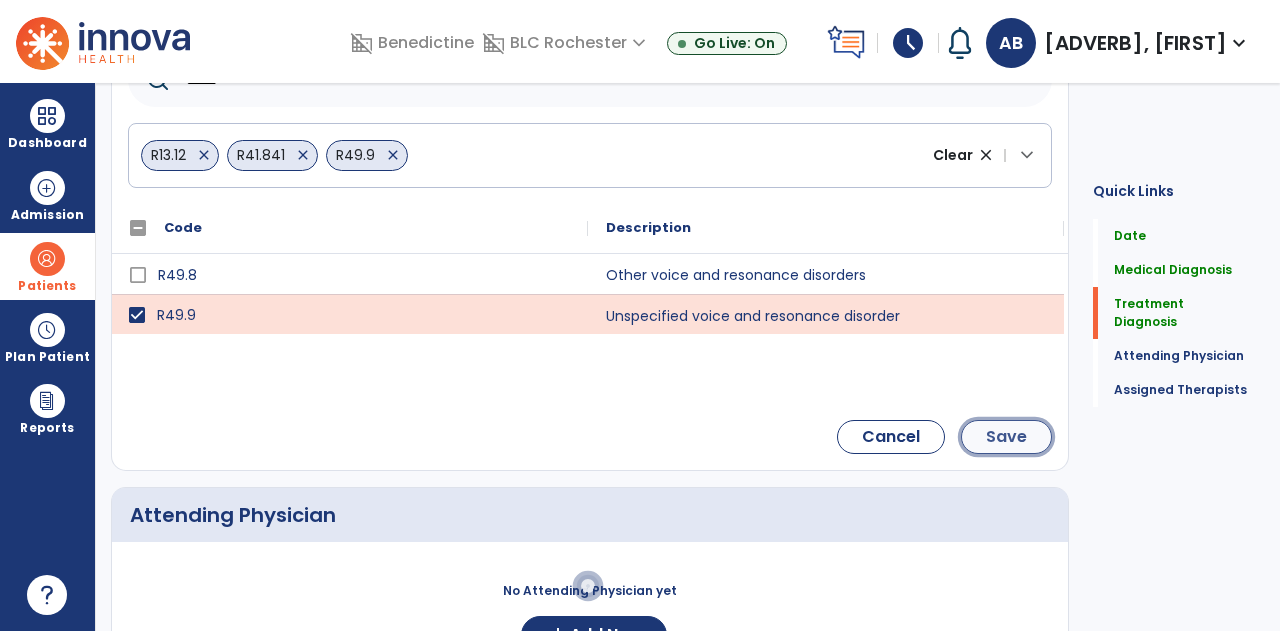 click on "Save" 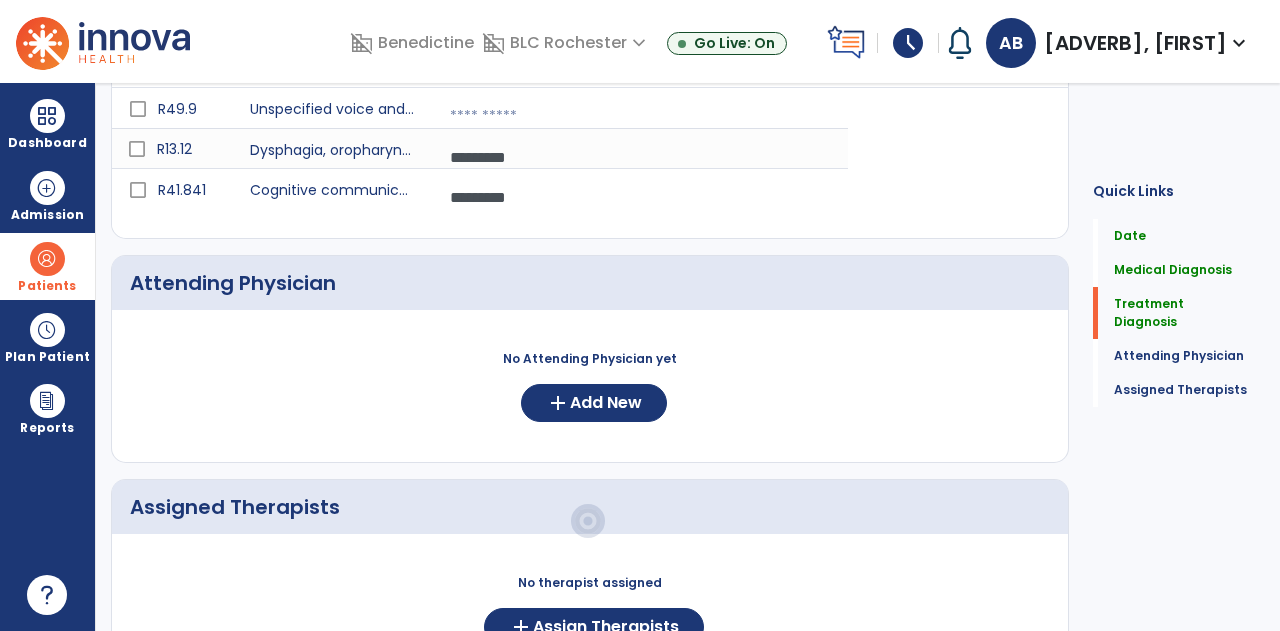 scroll, scrollTop: 403, scrollLeft: 0, axis: vertical 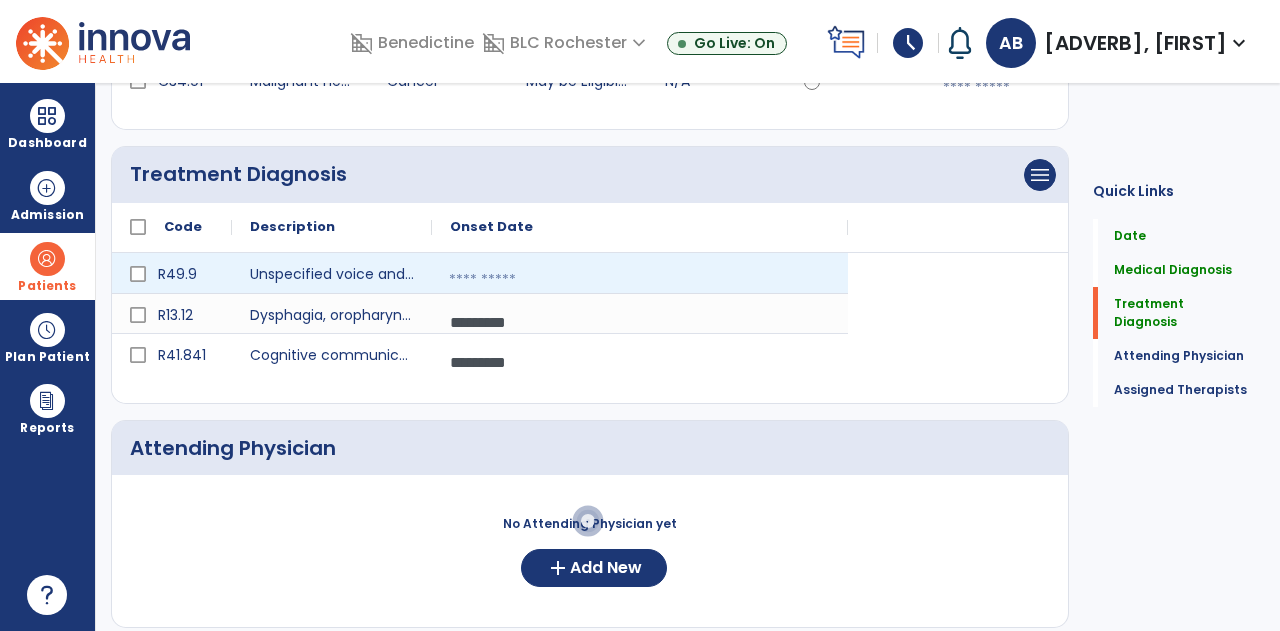 click at bounding box center [640, 280] 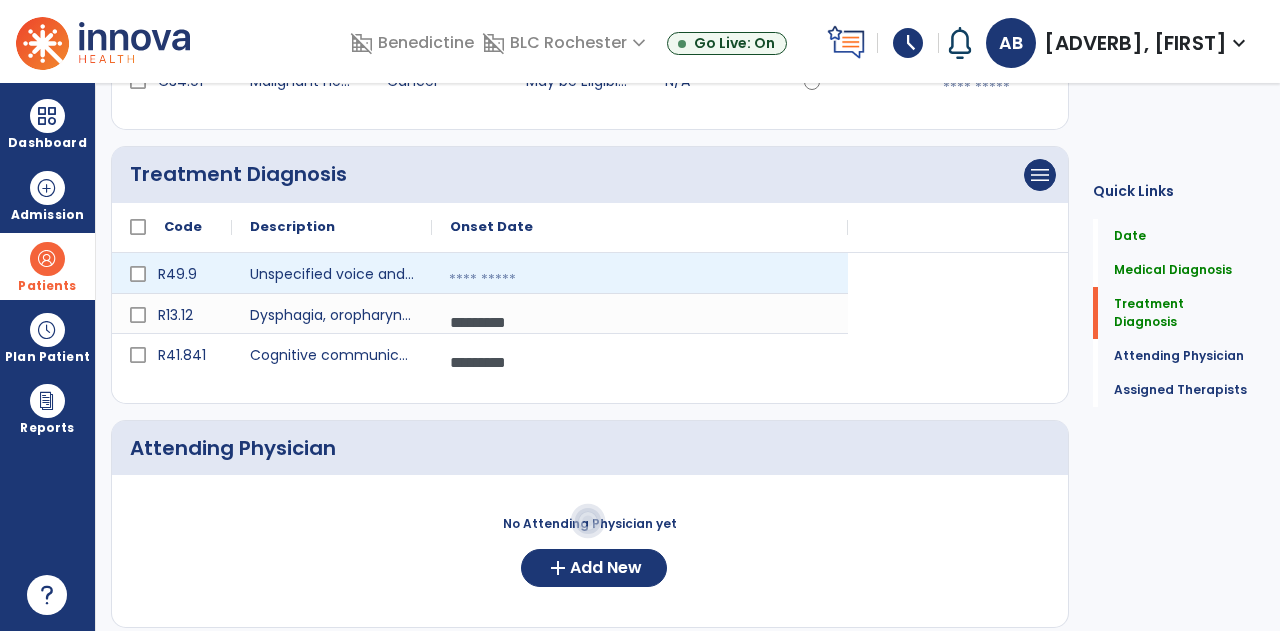 select on "*" 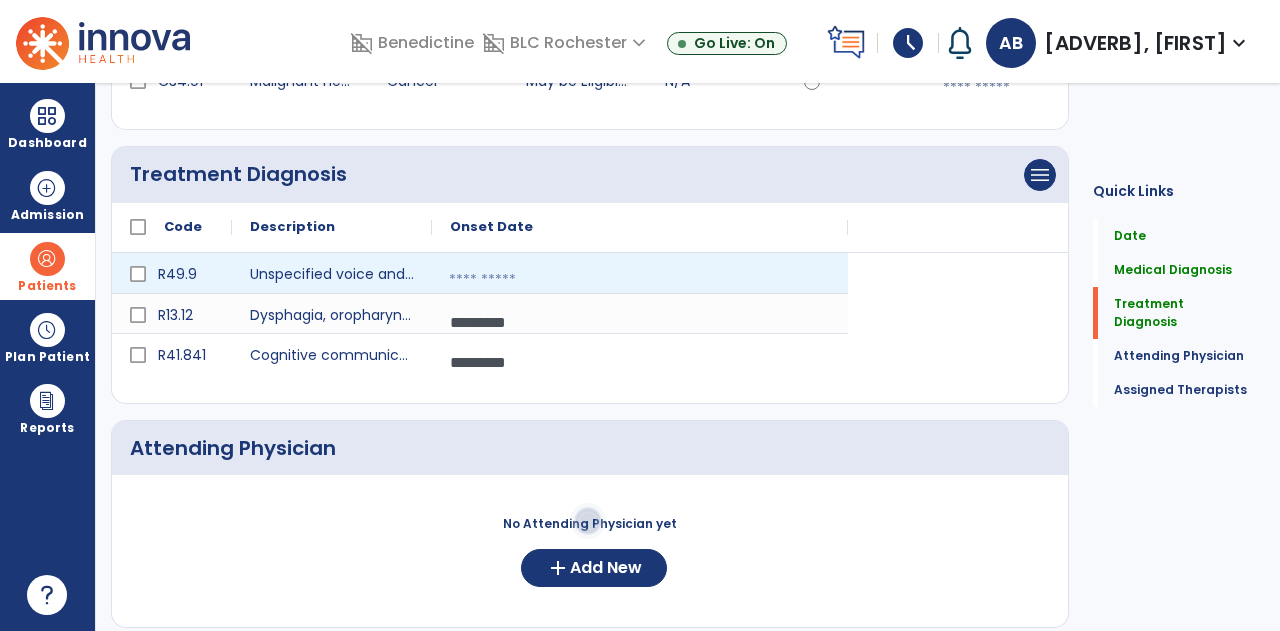 select on "****" 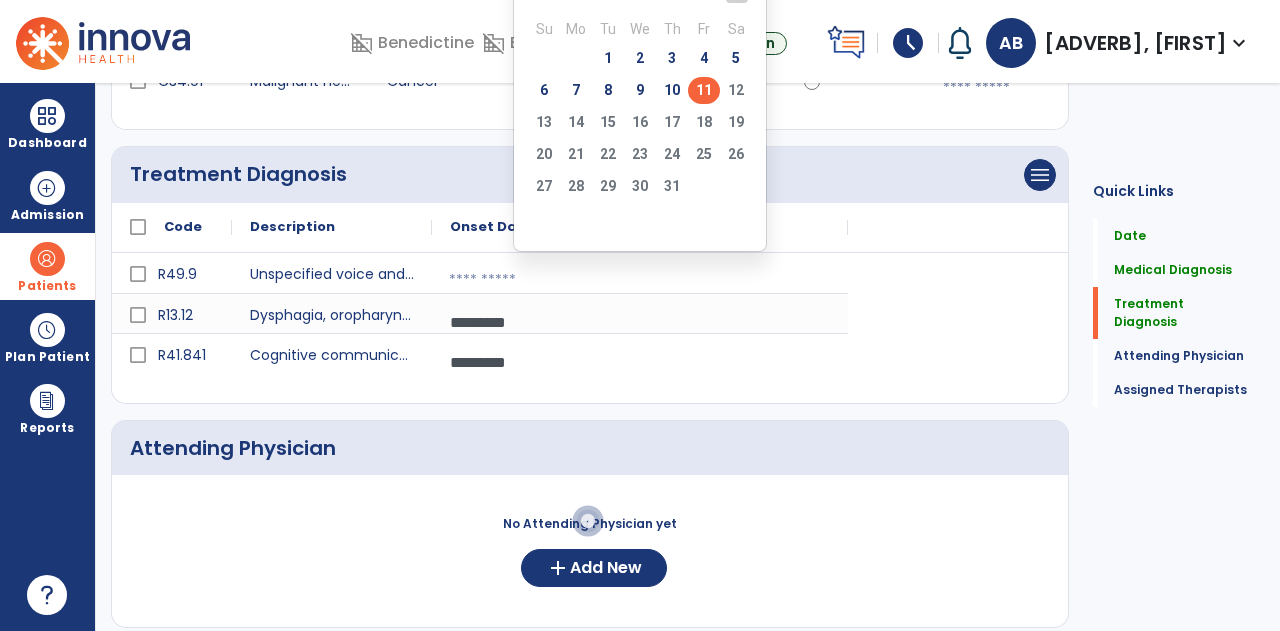 click on "11" 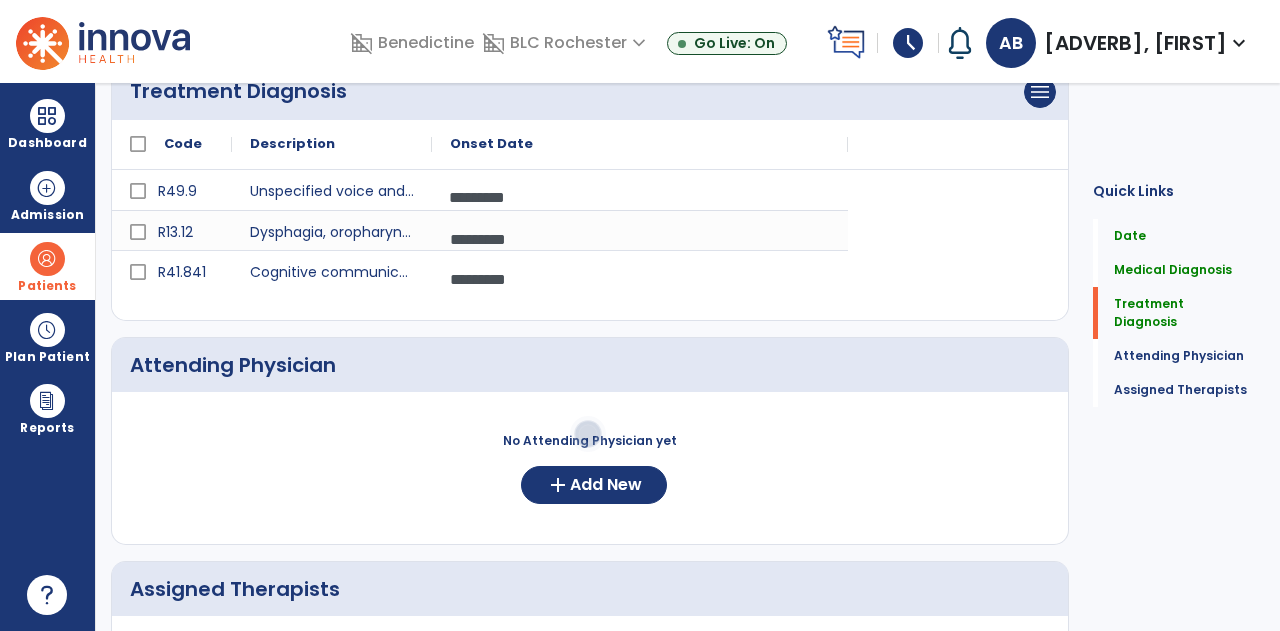 scroll, scrollTop: 548, scrollLeft: 0, axis: vertical 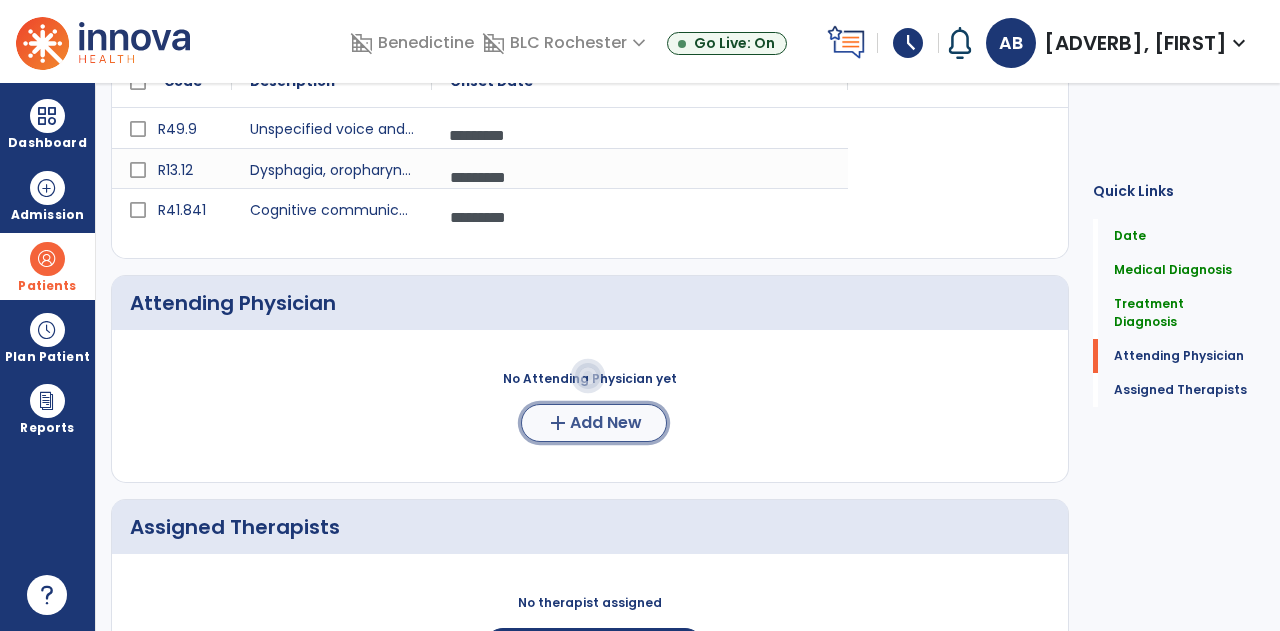 click on "add  Add New" 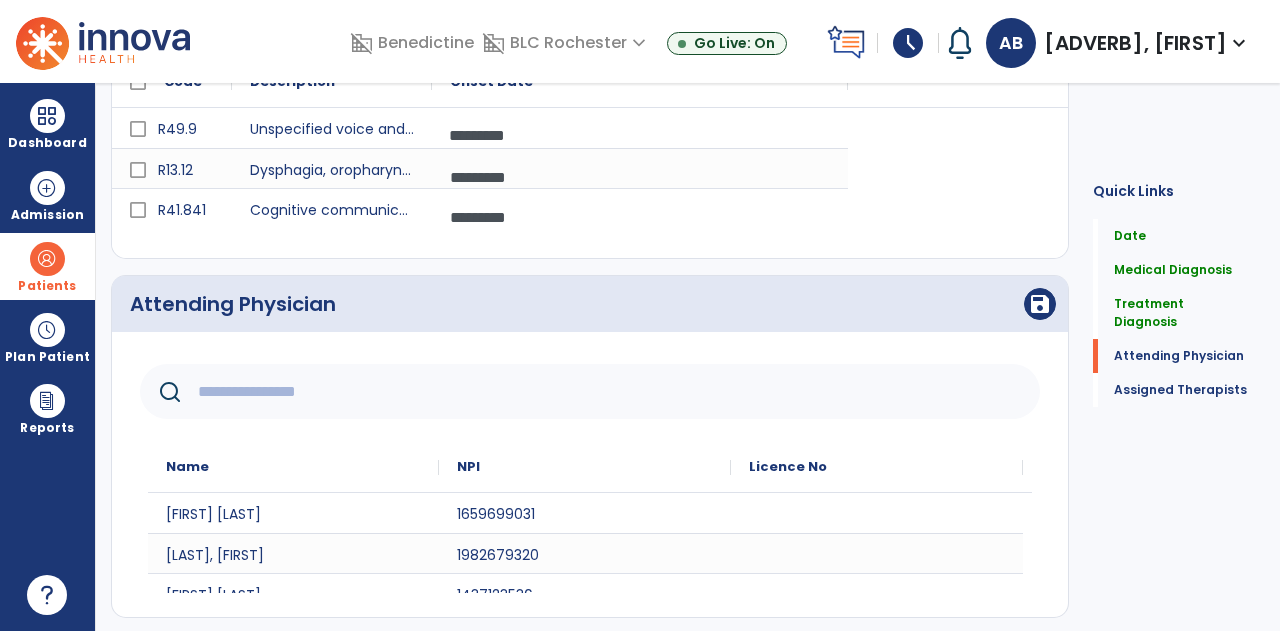 click 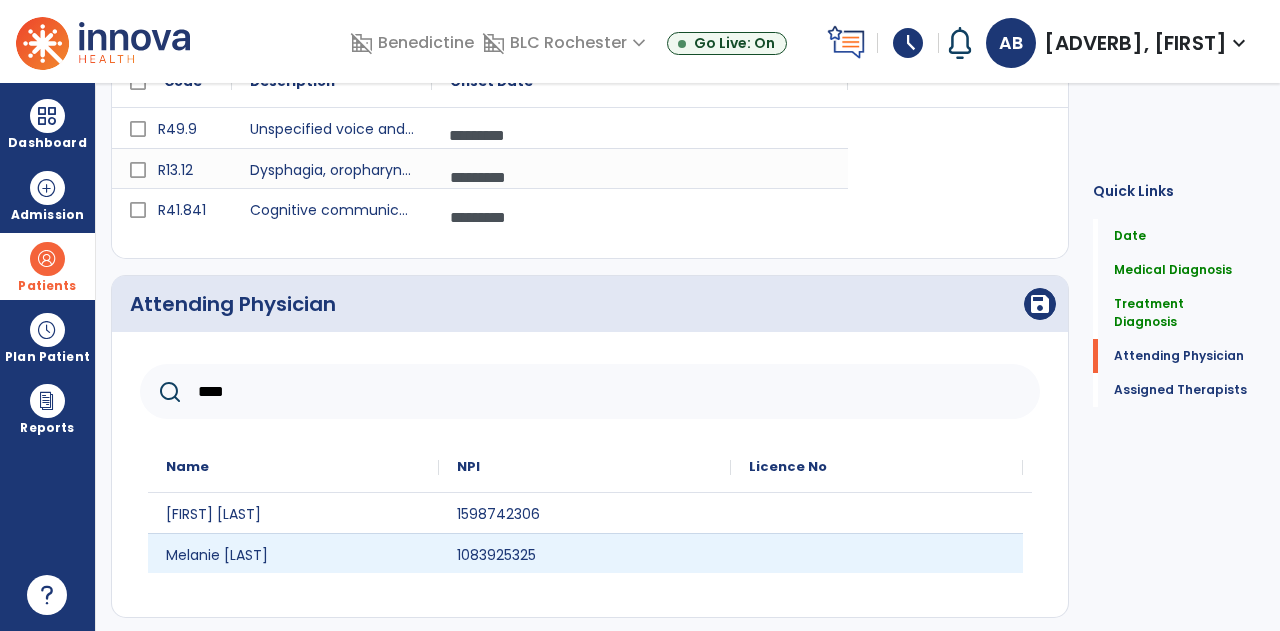 type on "****" 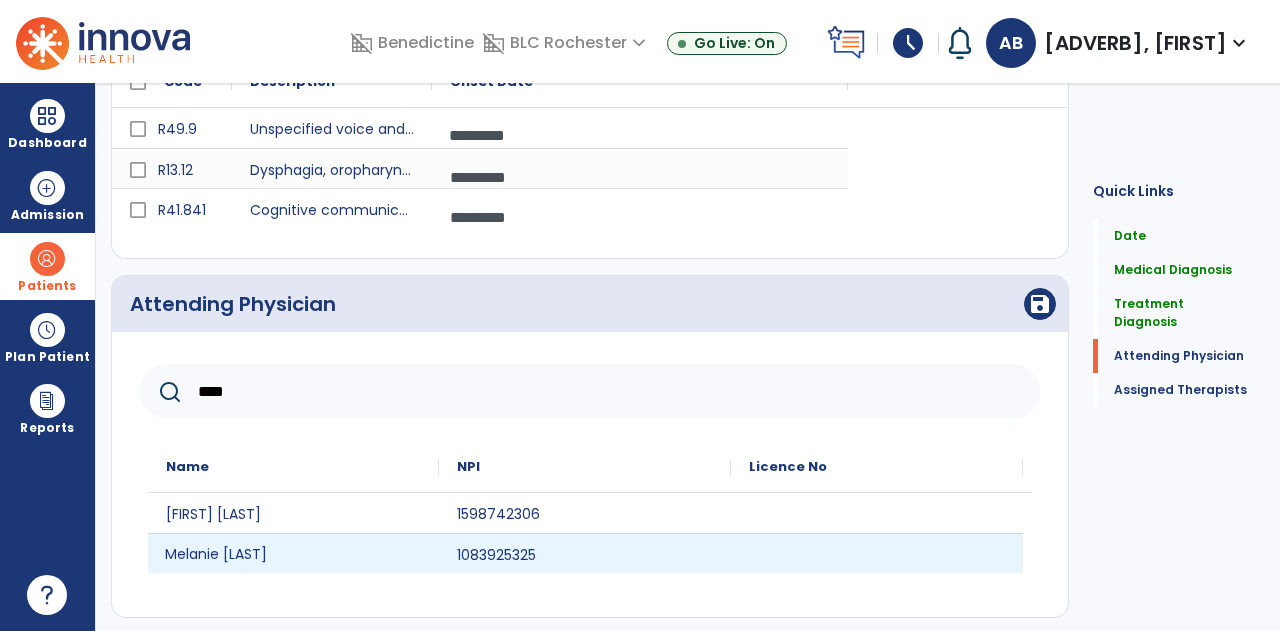click on "Melanie [LAST]" 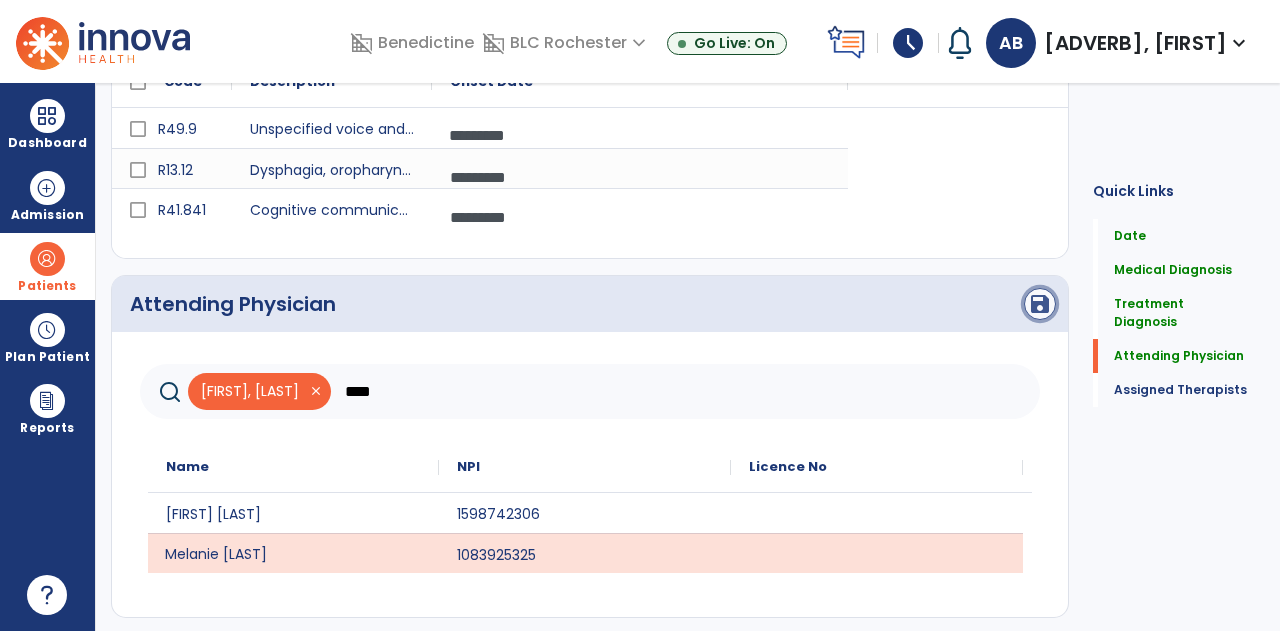 click on "save" 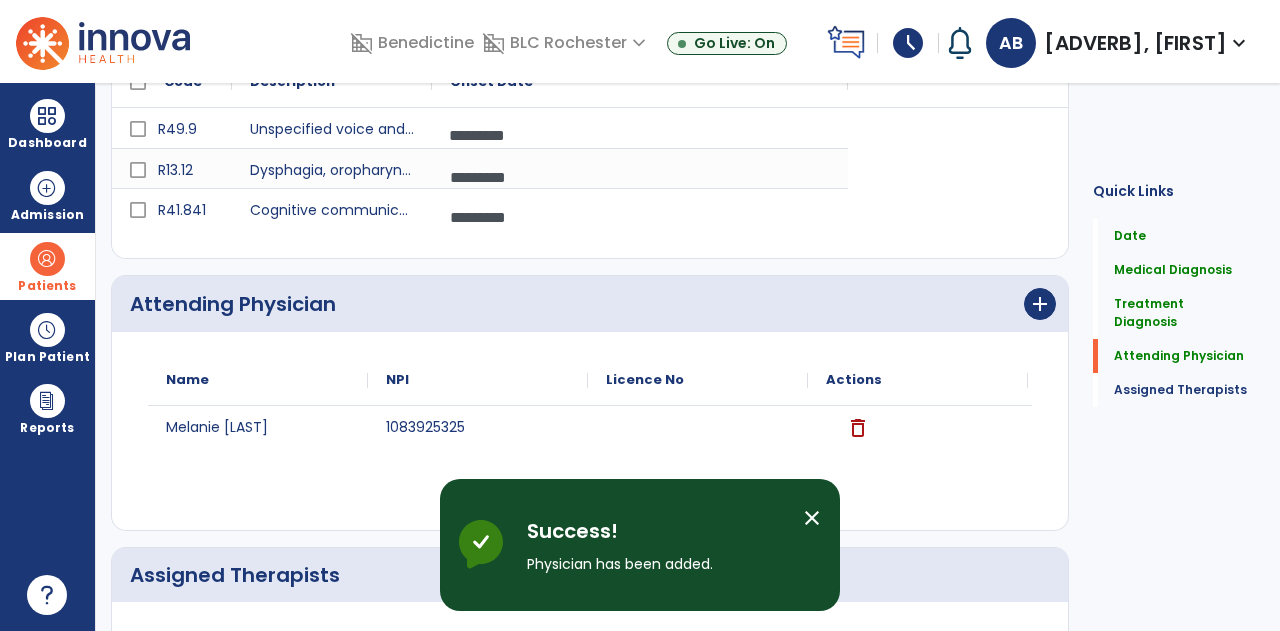 scroll, scrollTop: 760, scrollLeft: 0, axis: vertical 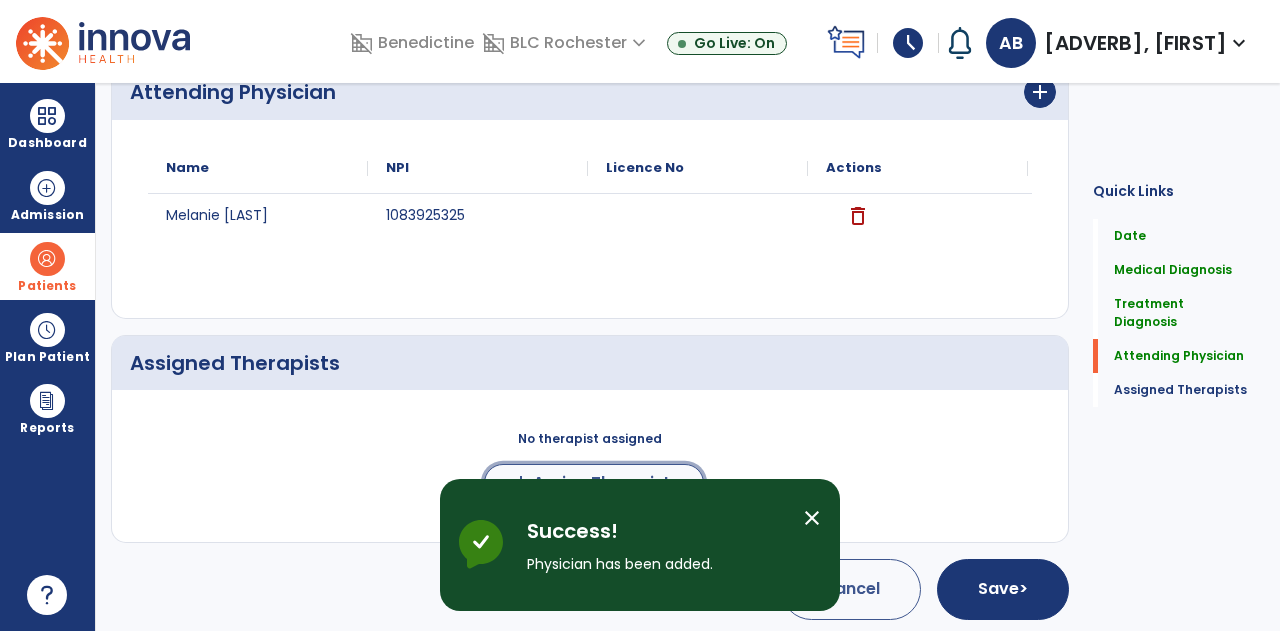 click on "Assign Therapists" 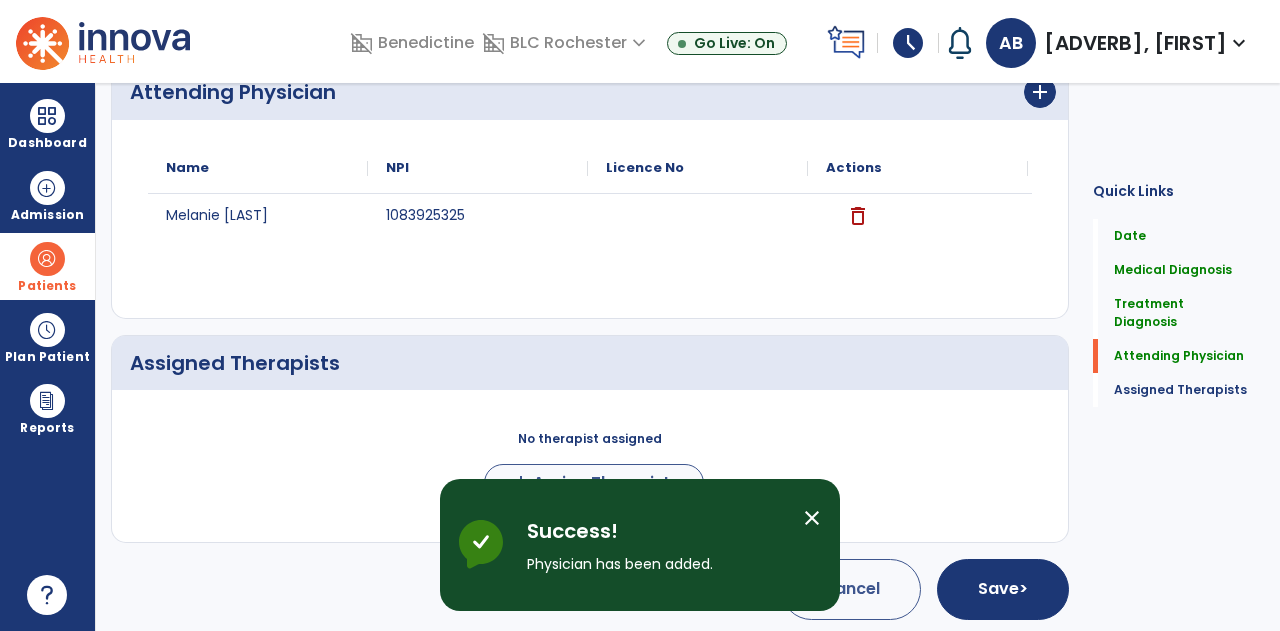 scroll, scrollTop: 757, scrollLeft: 0, axis: vertical 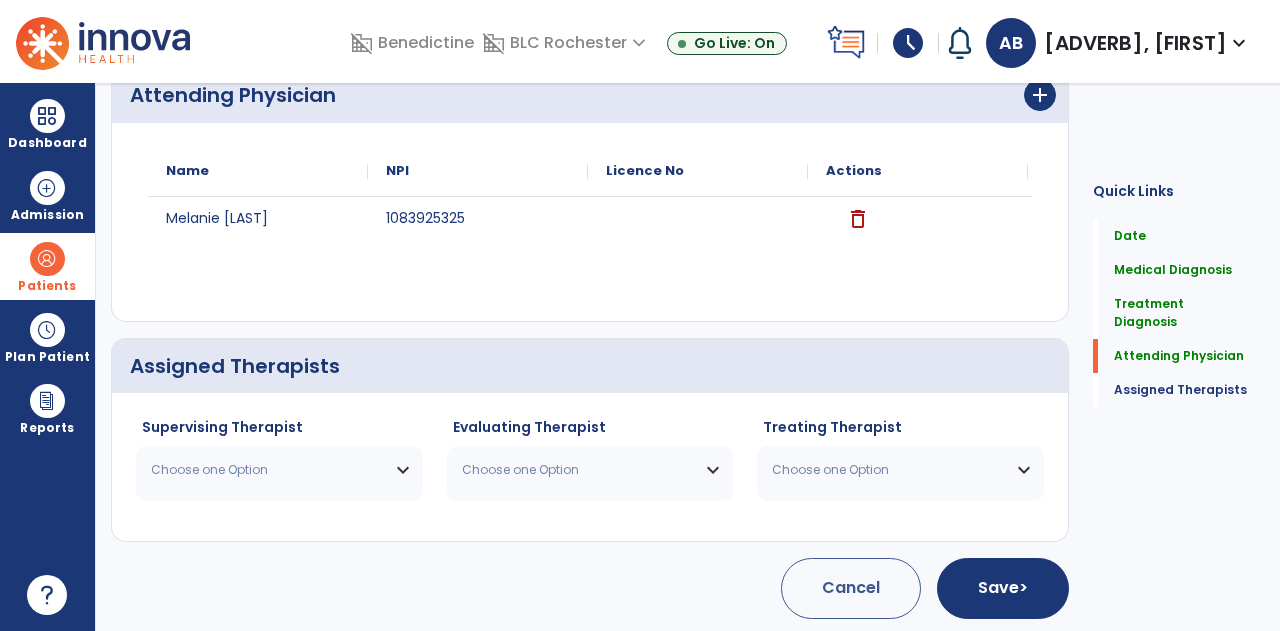click on "Choose one Option" at bounding box center (267, 470) 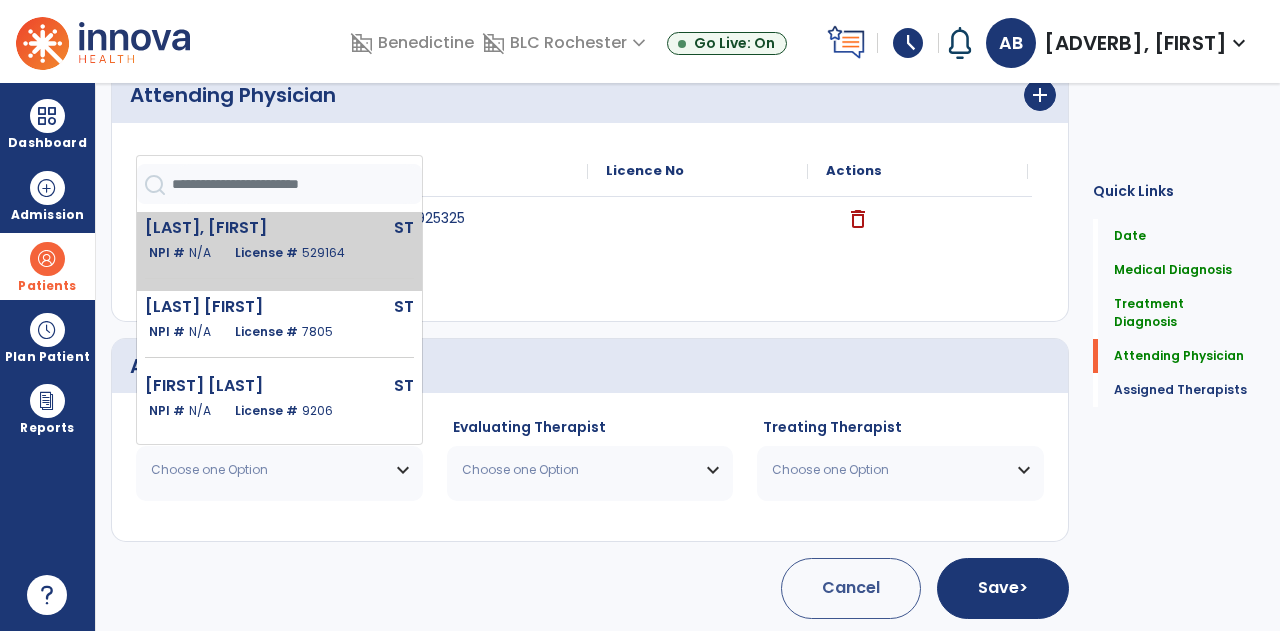 click on "Best [NAME] [LAST] ST NPI # N/A License # 529164" 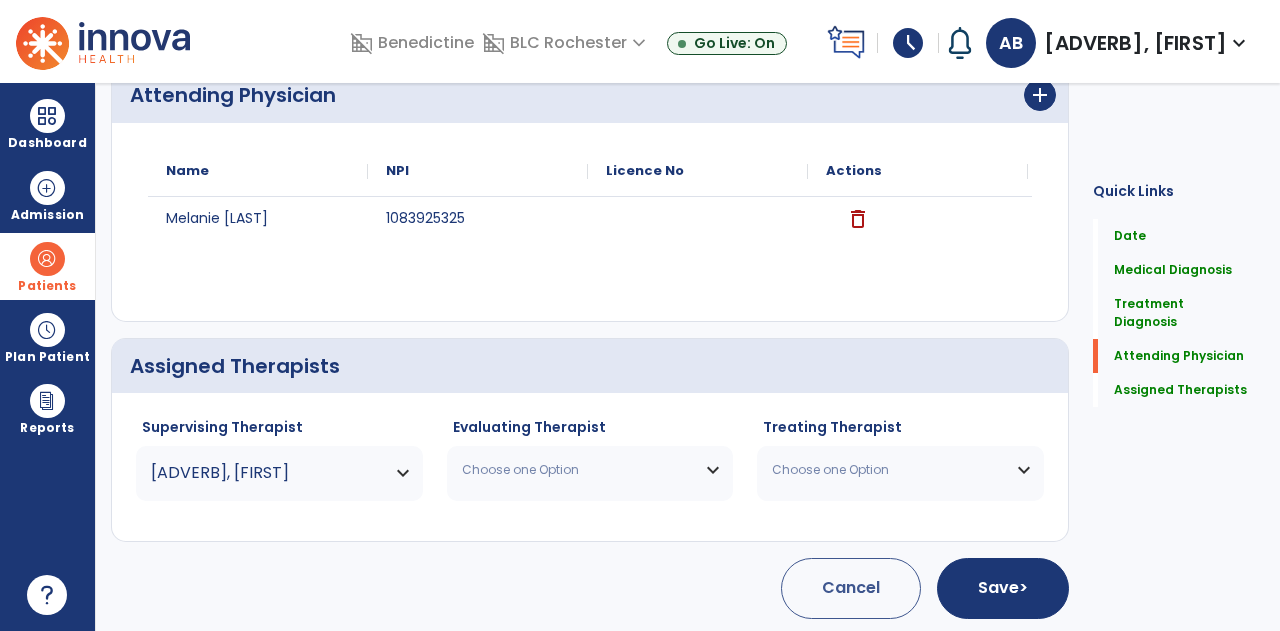 click on "Choose one Option" at bounding box center [578, 470] 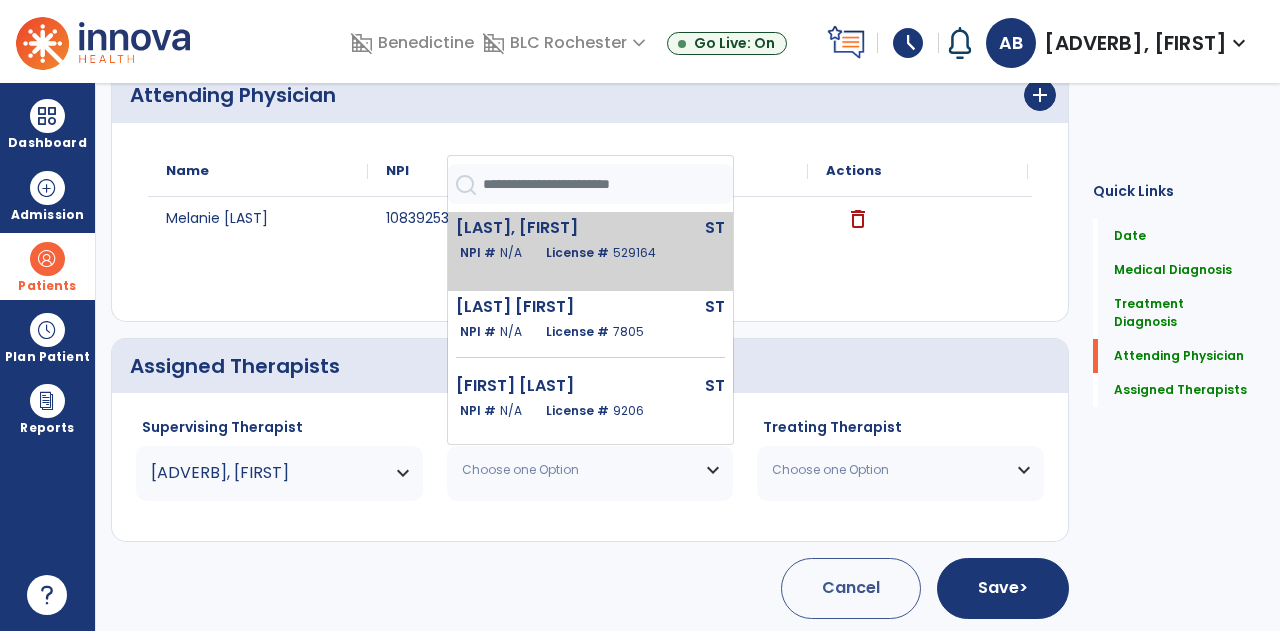 click on "Best [NAME] [LAST] ST NPI # N/A License # 529164" 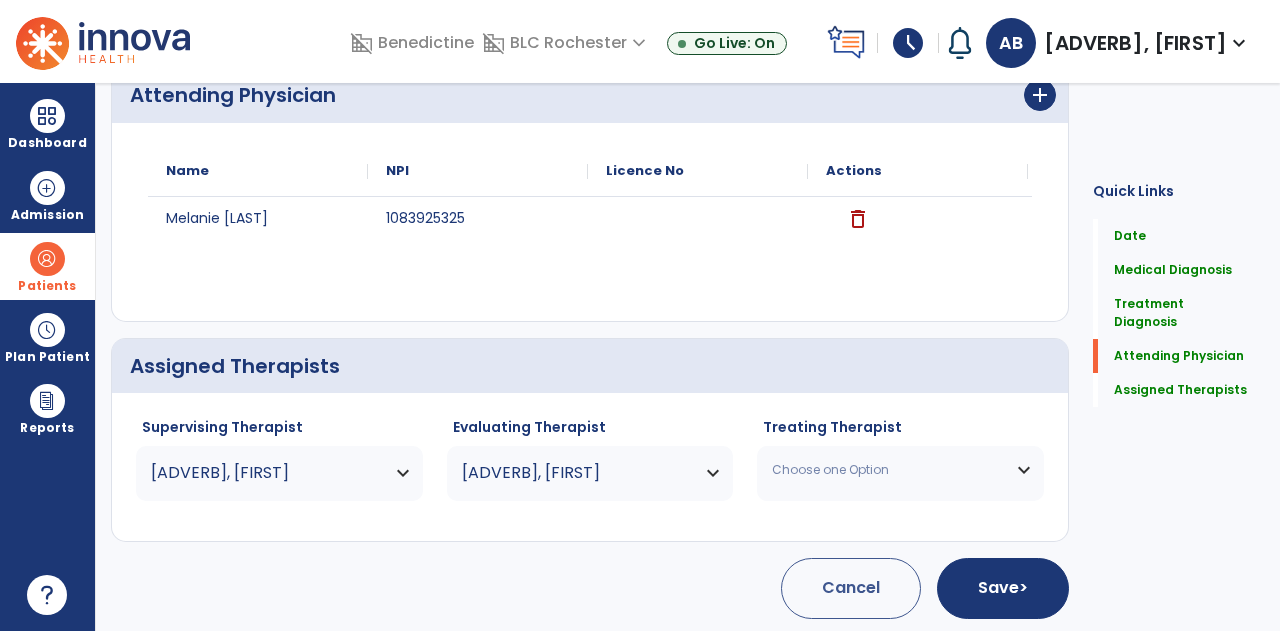 click on "Choose one Option" at bounding box center (888, 470) 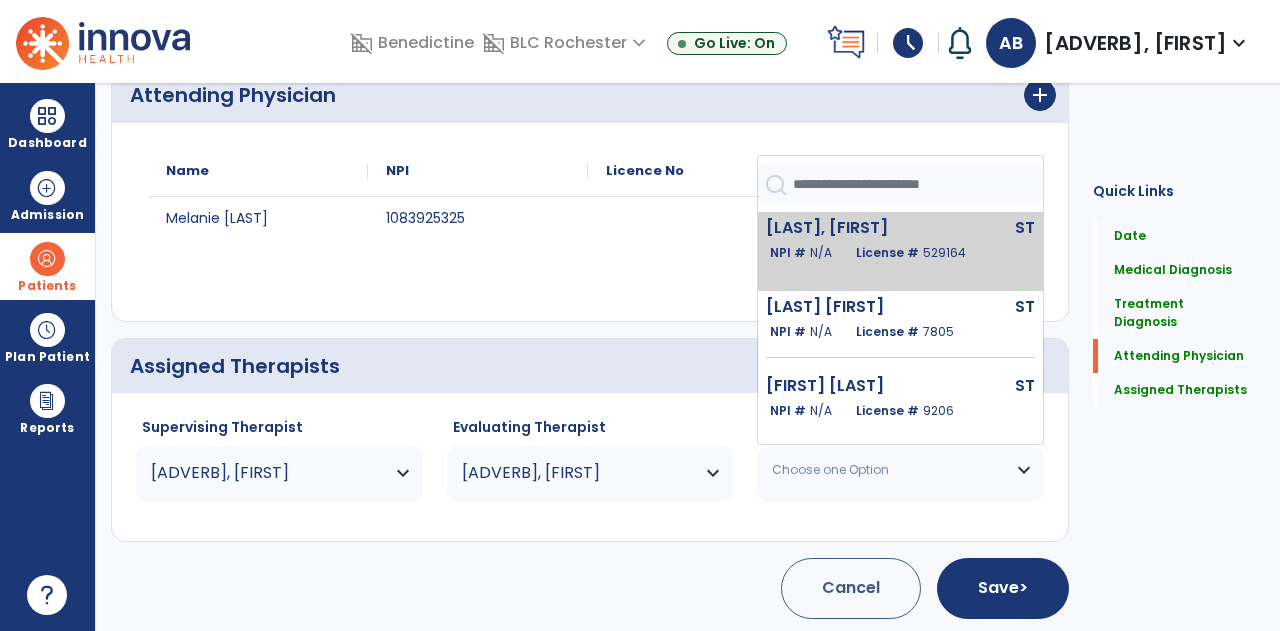 click on "NPI #  N/A" 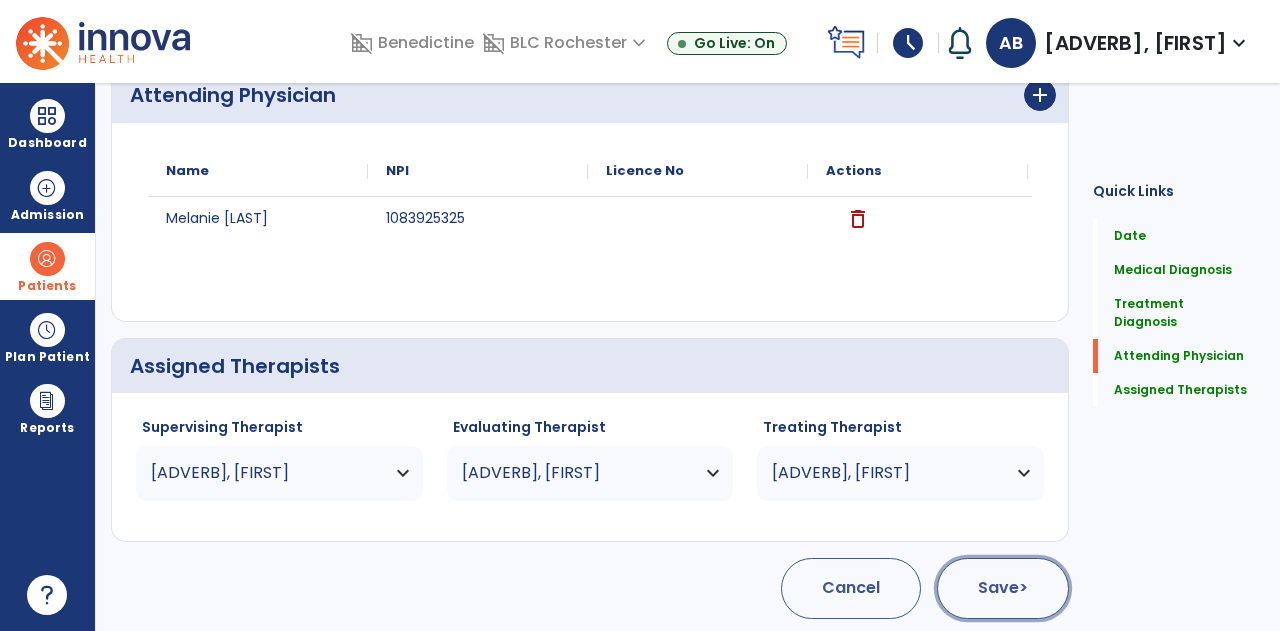 click on "Save  >" 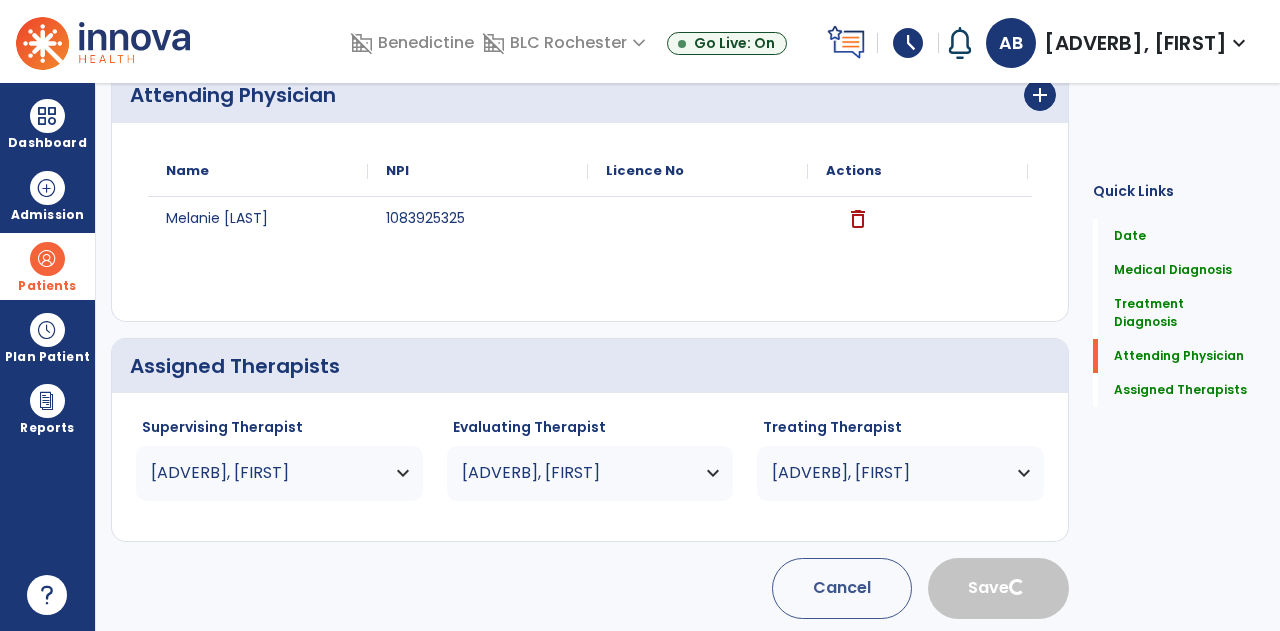 type 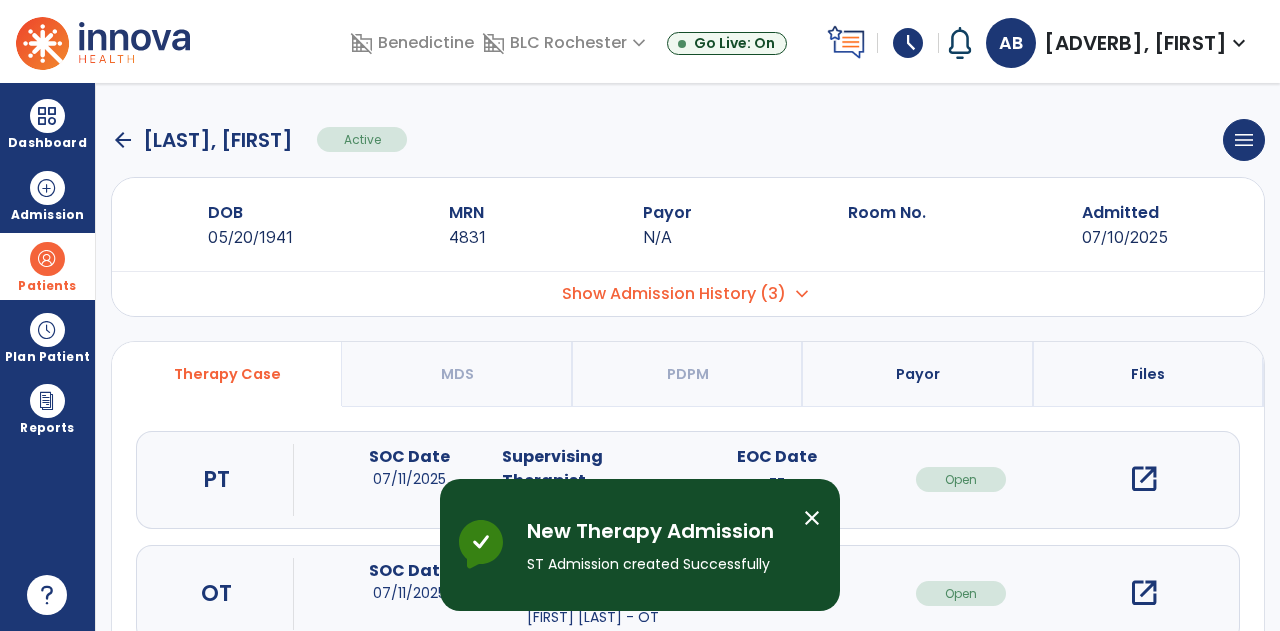 scroll, scrollTop: 170, scrollLeft: 0, axis: vertical 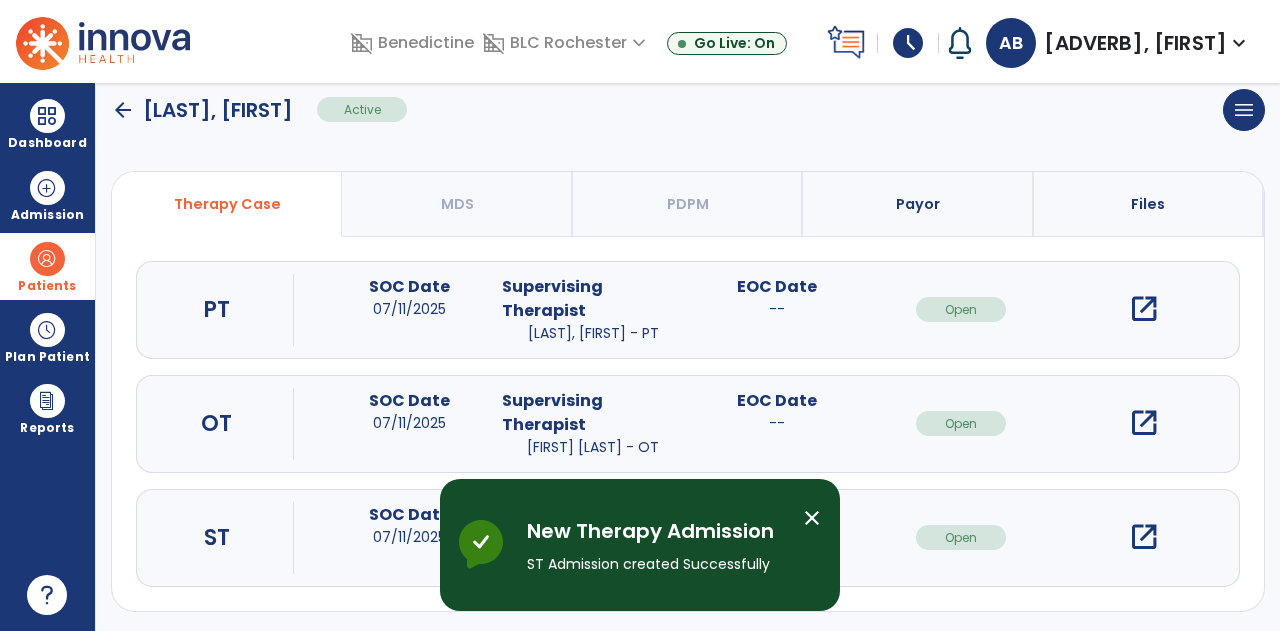 click on "open_in_new" at bounding box center (1144, 537) 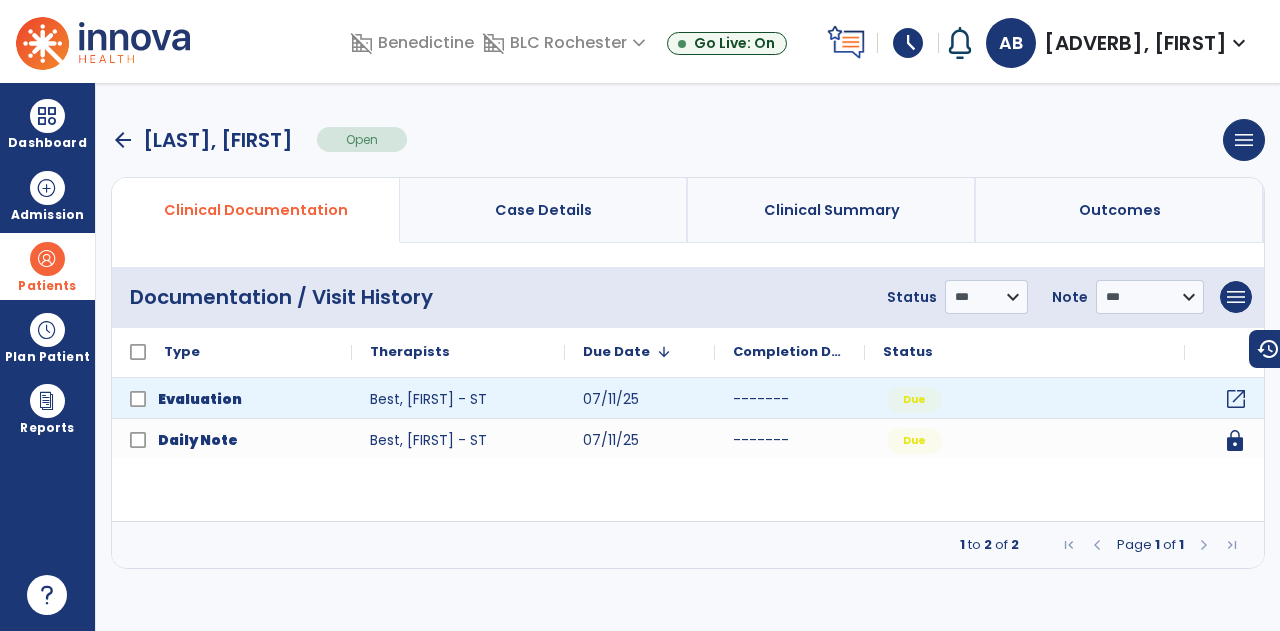 click on "open_in_new" 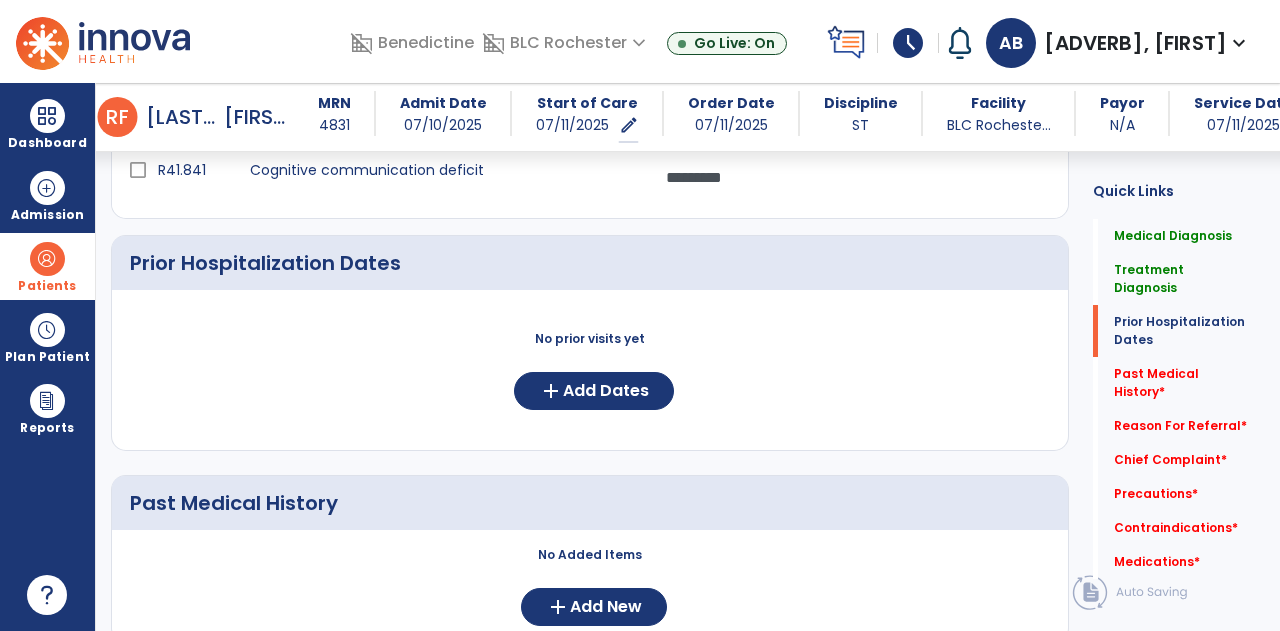 scroll, scrollTop: 645, scrollLeft: 0, axis: vertical 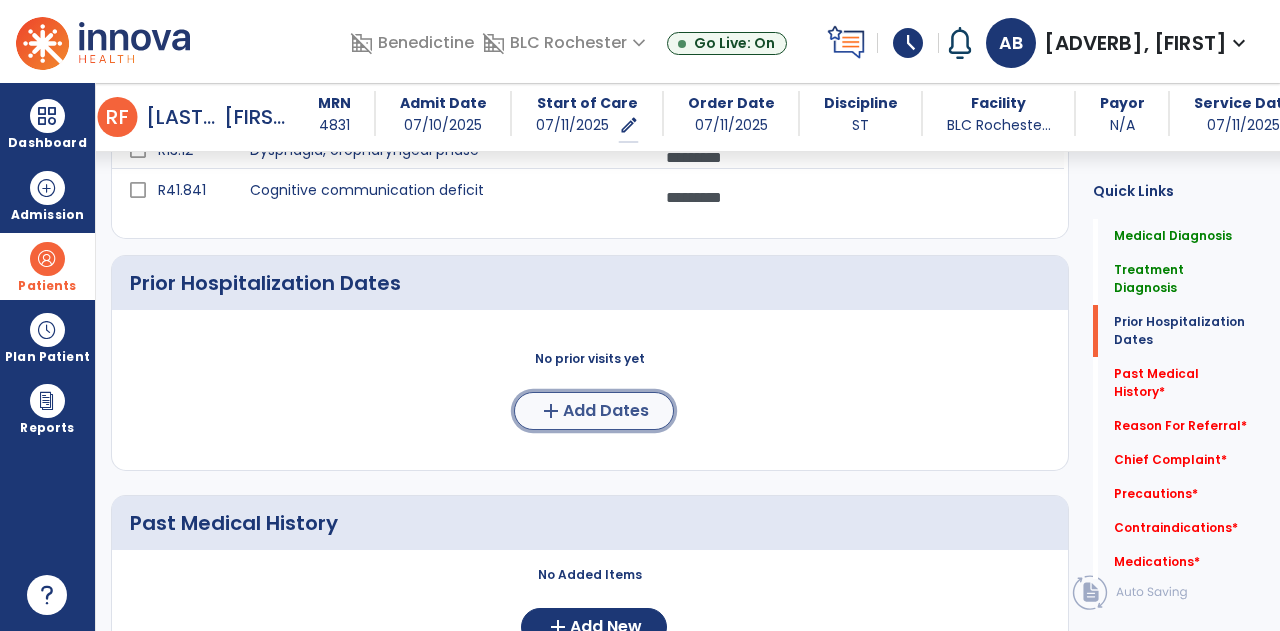 click on "Add Dates" 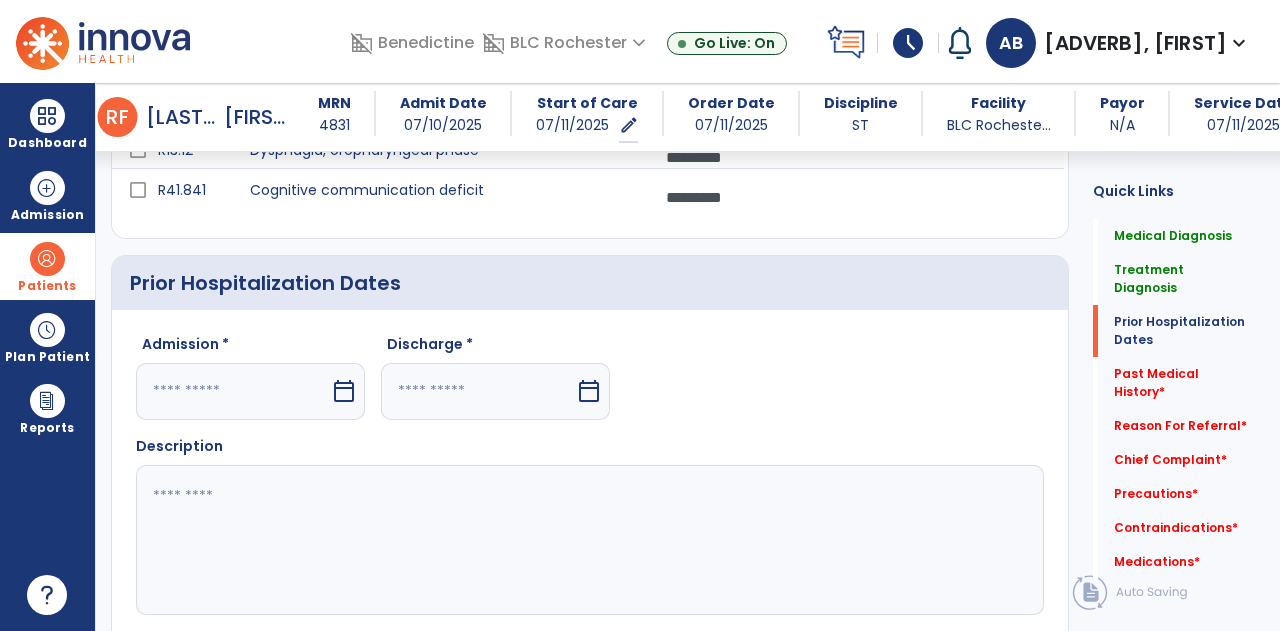 click at bounding box center (233, 391) 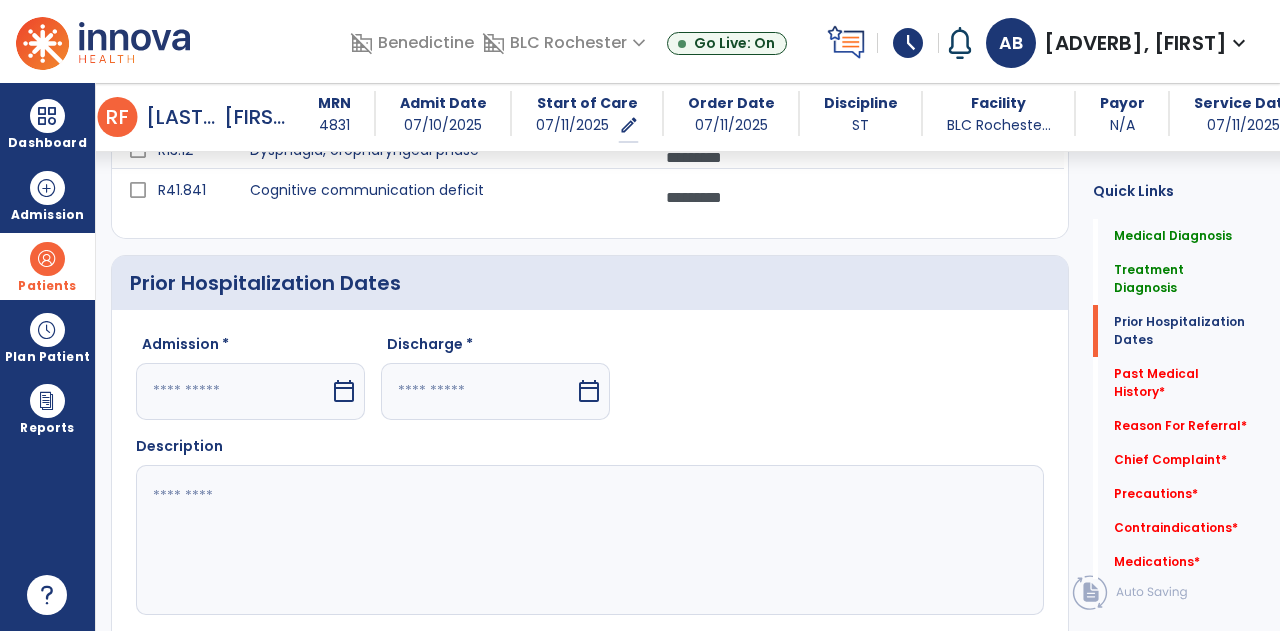 select on "*" 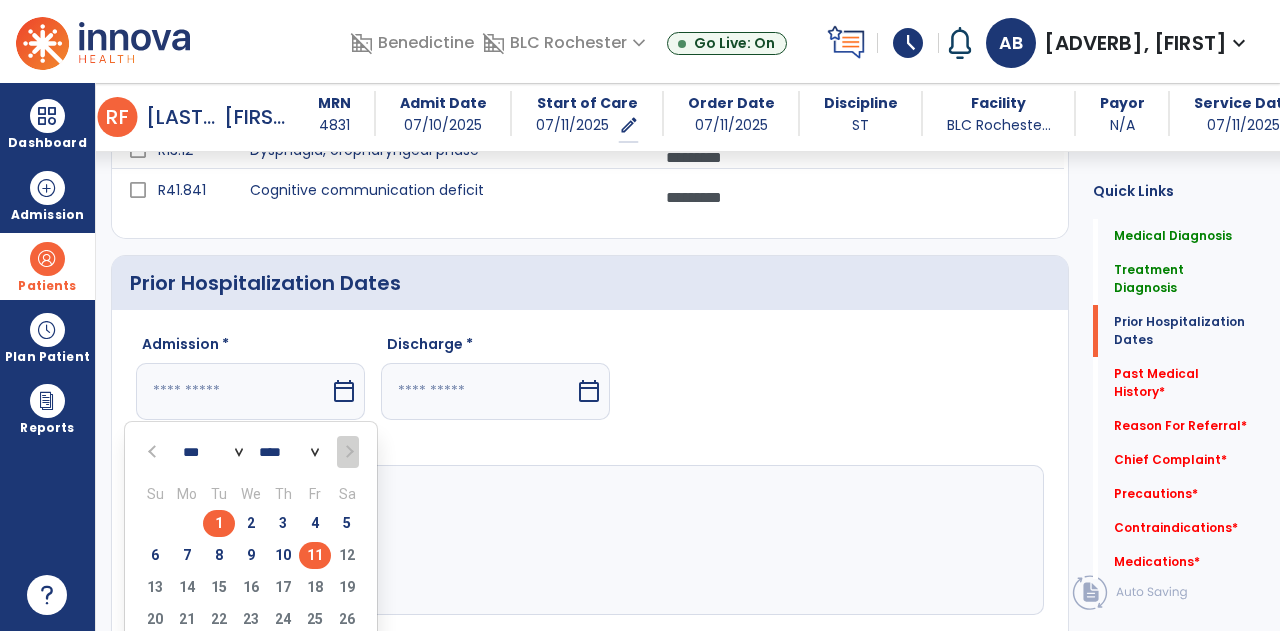 click on "1" at bounding box center [219, 523] 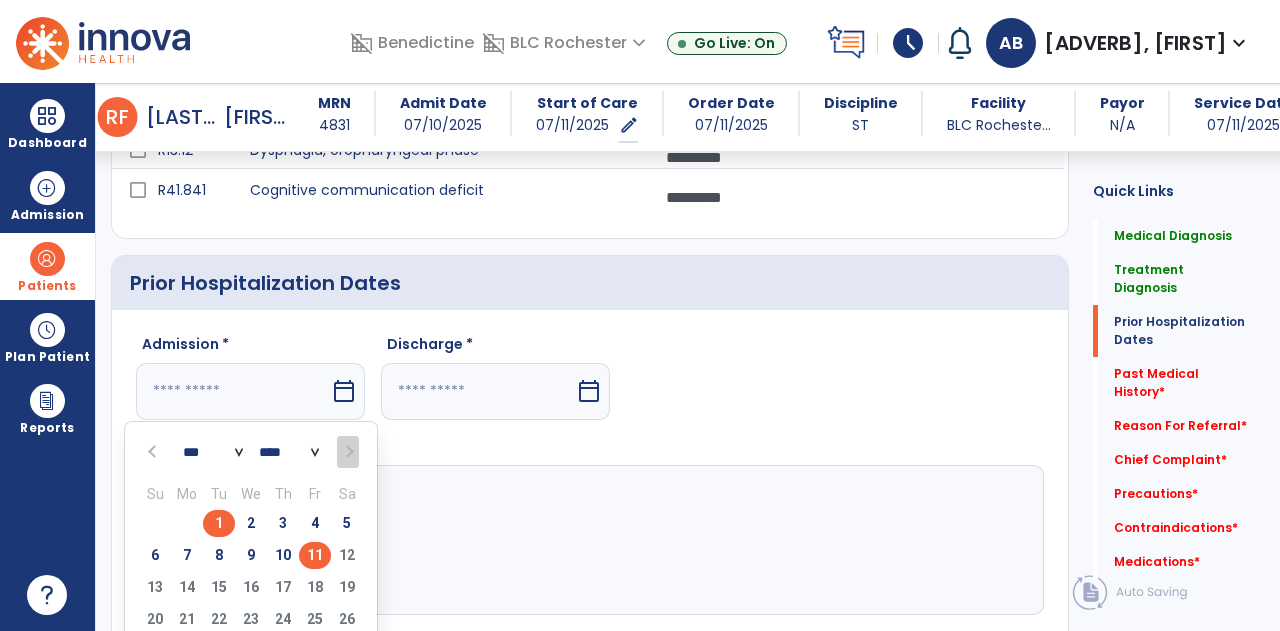 type on "********" 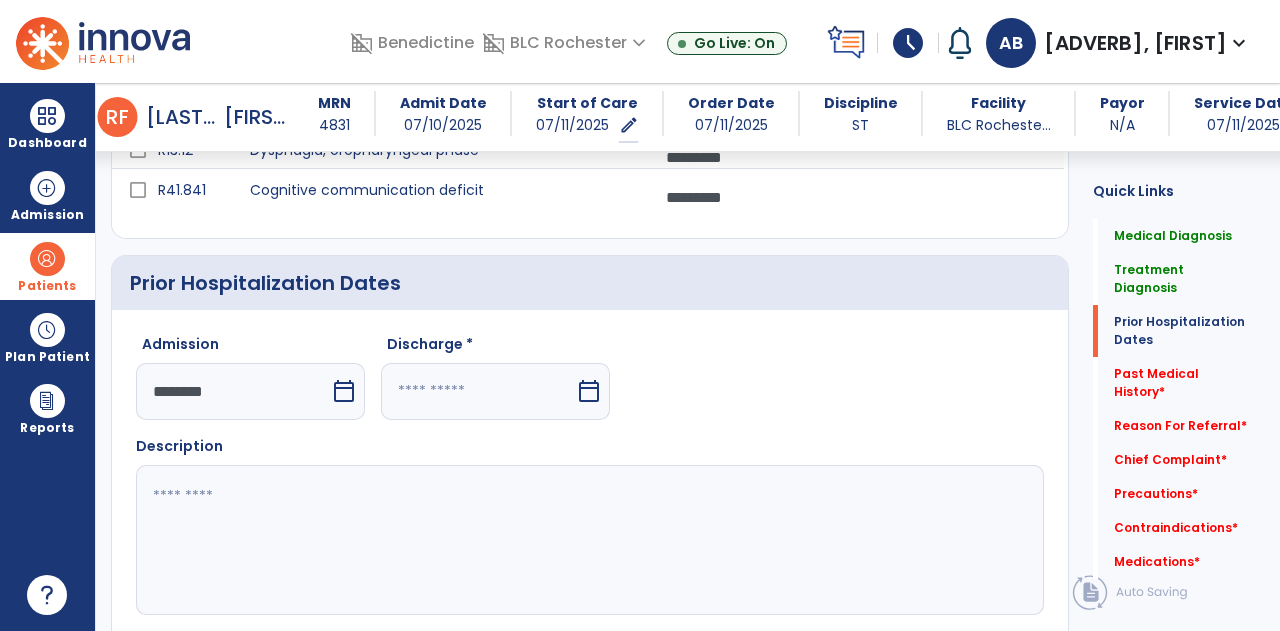 click at bounding box center (478, 391) 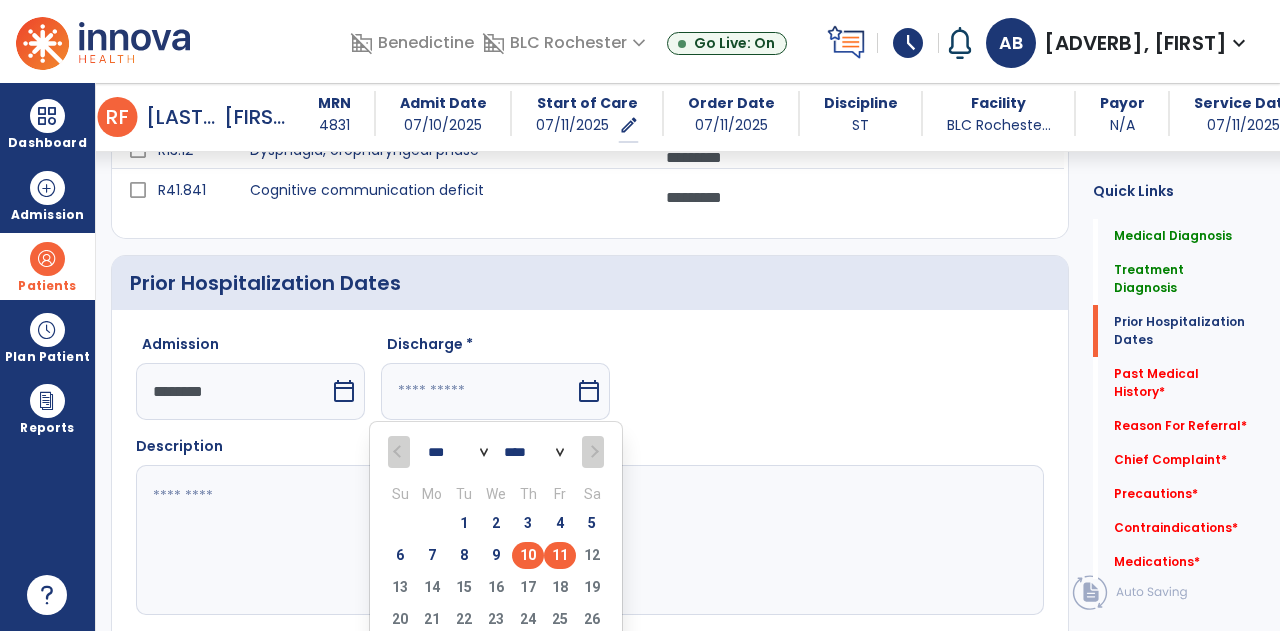 click on "10" at bounding box center (528, 555) 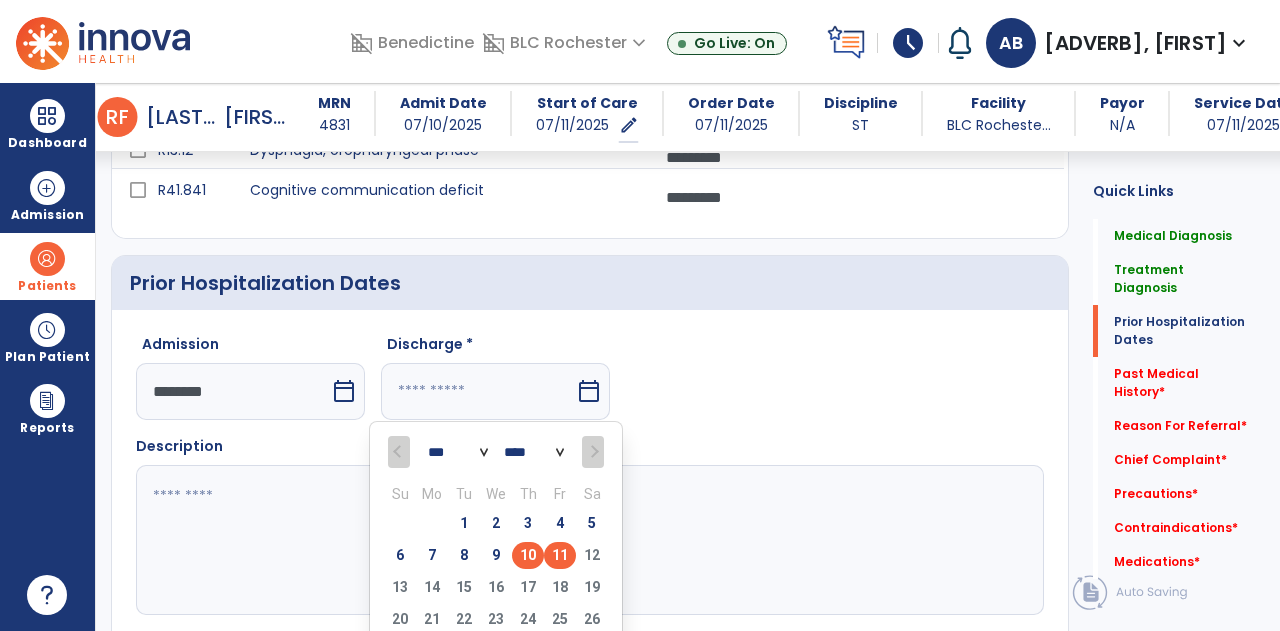 type on "*********" 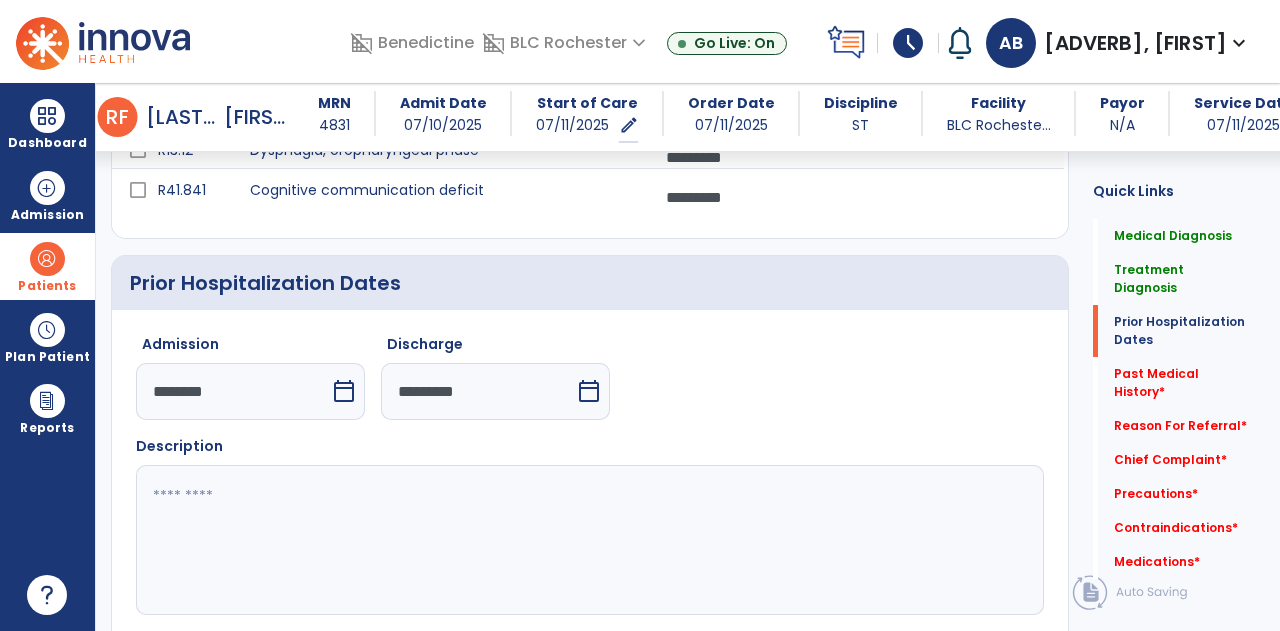 scroll, scrollTop: 724, scrollLeft: 0, axis: vertical 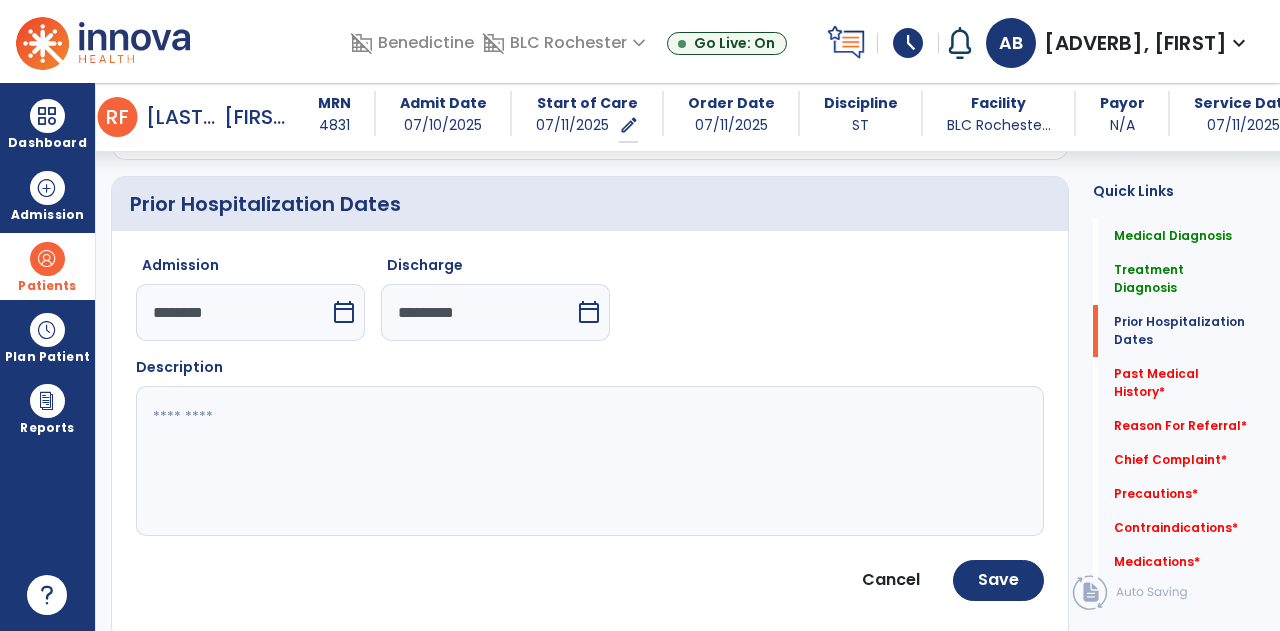click 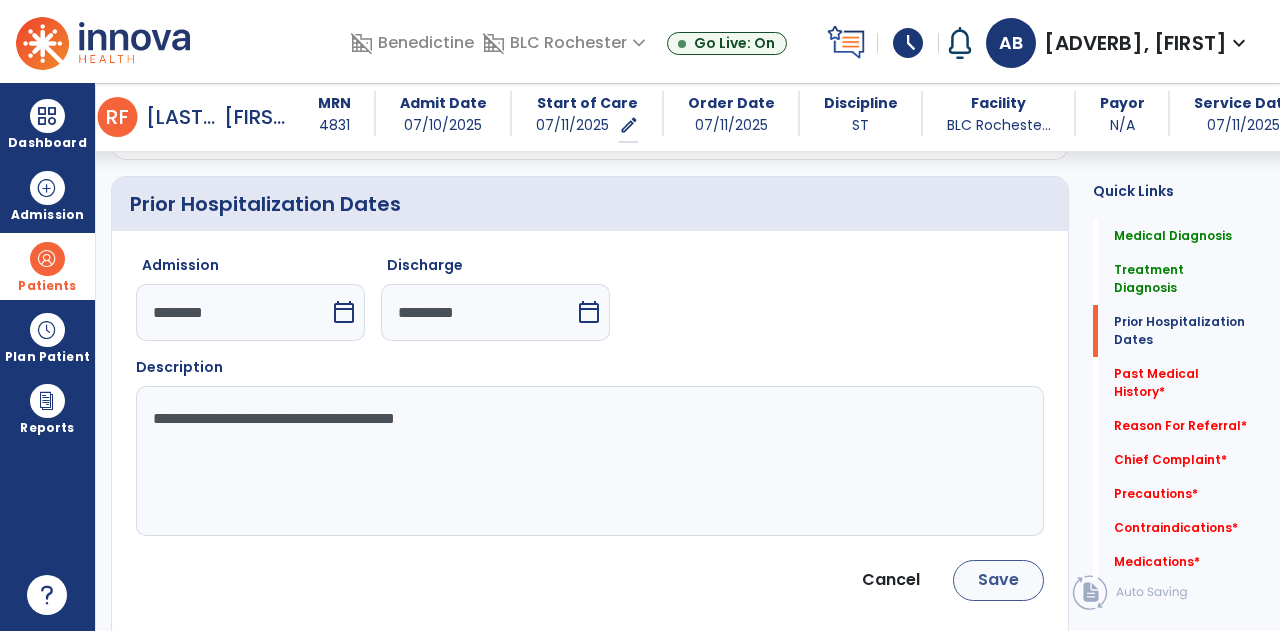 type on "**********" 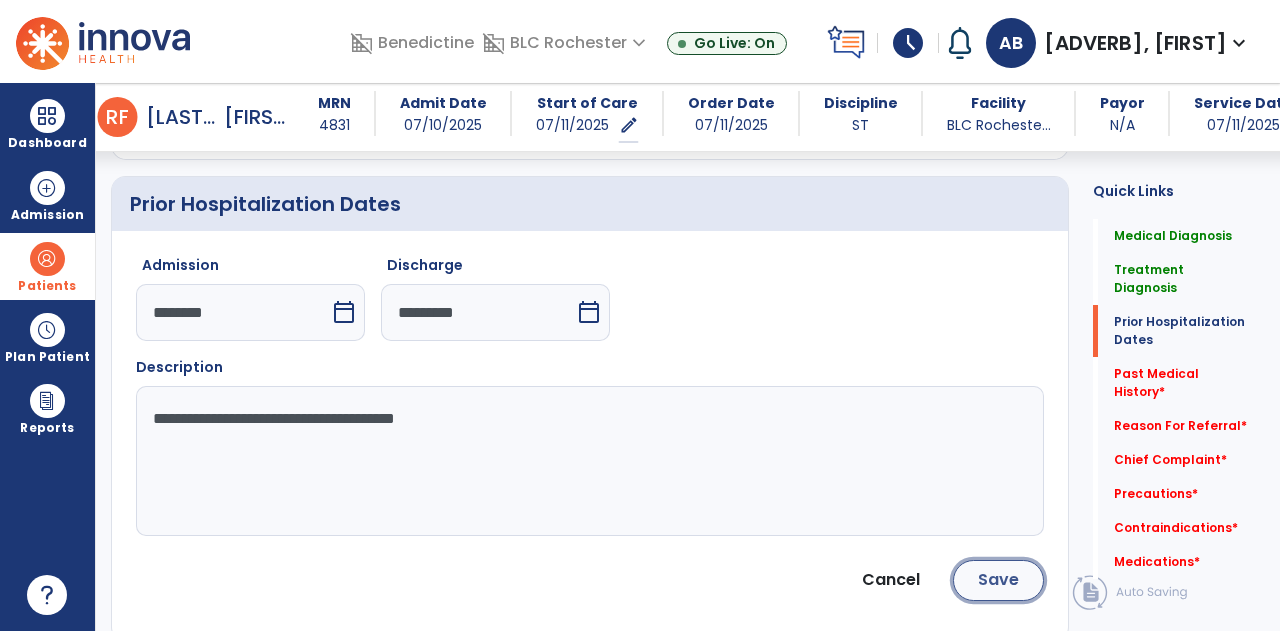 click on "Save" 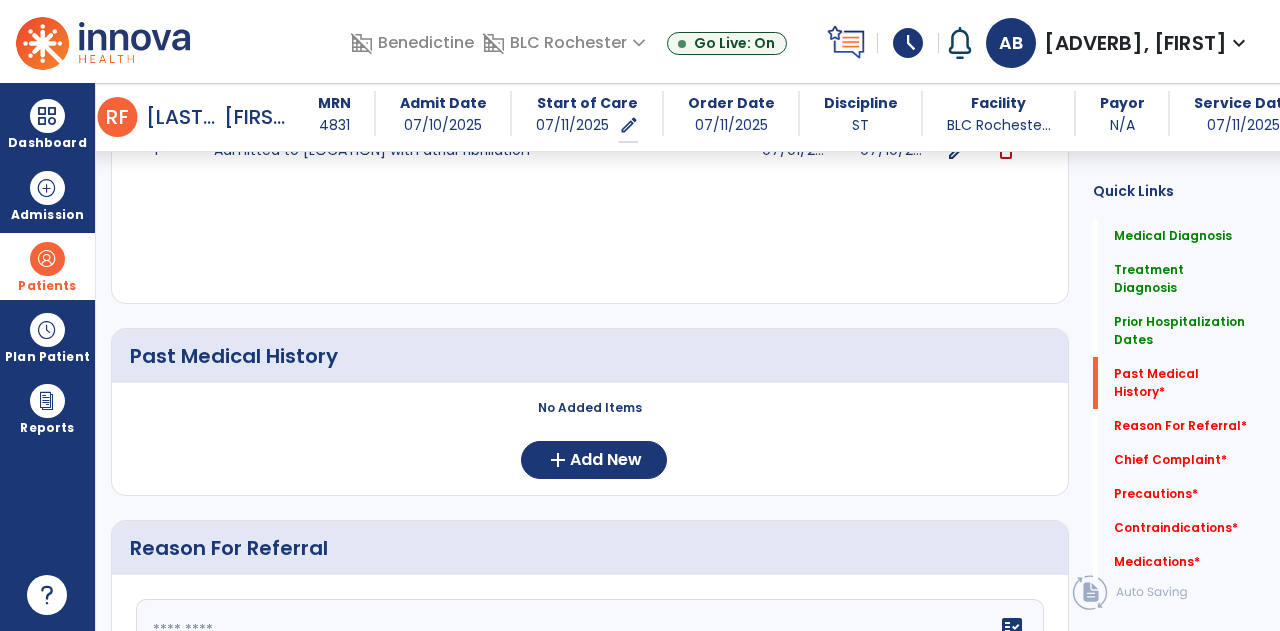 scroll, scrollTop: 1019, scrollLeft: 0, axis: vertical 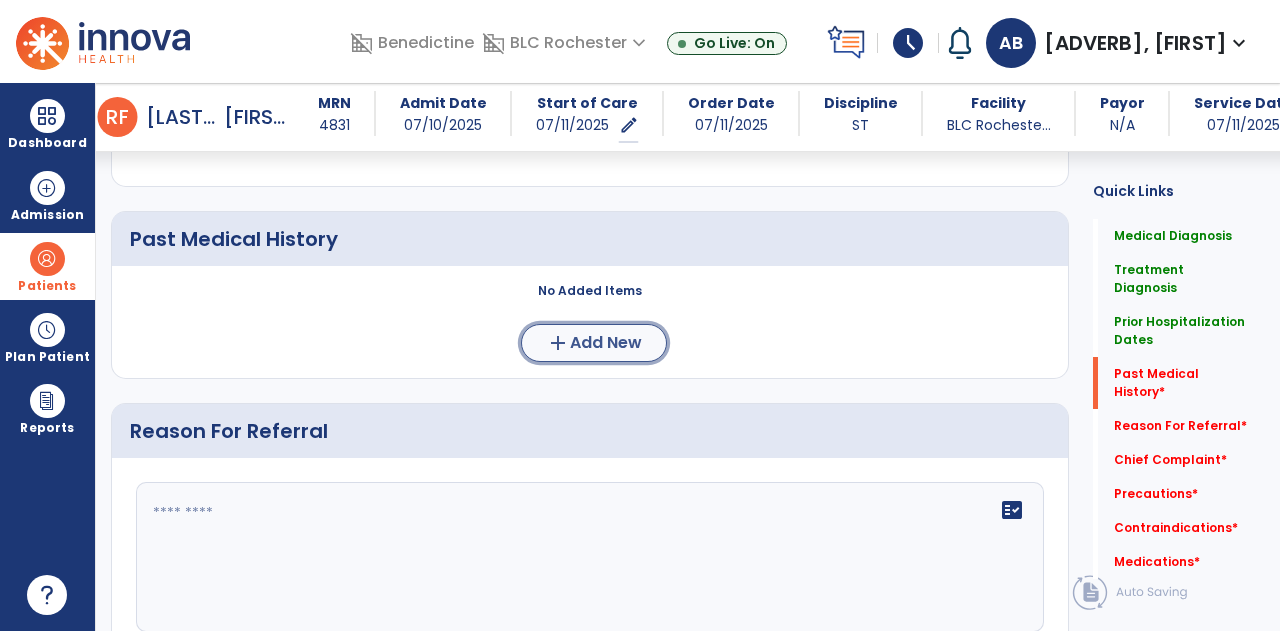 click on "Add New" 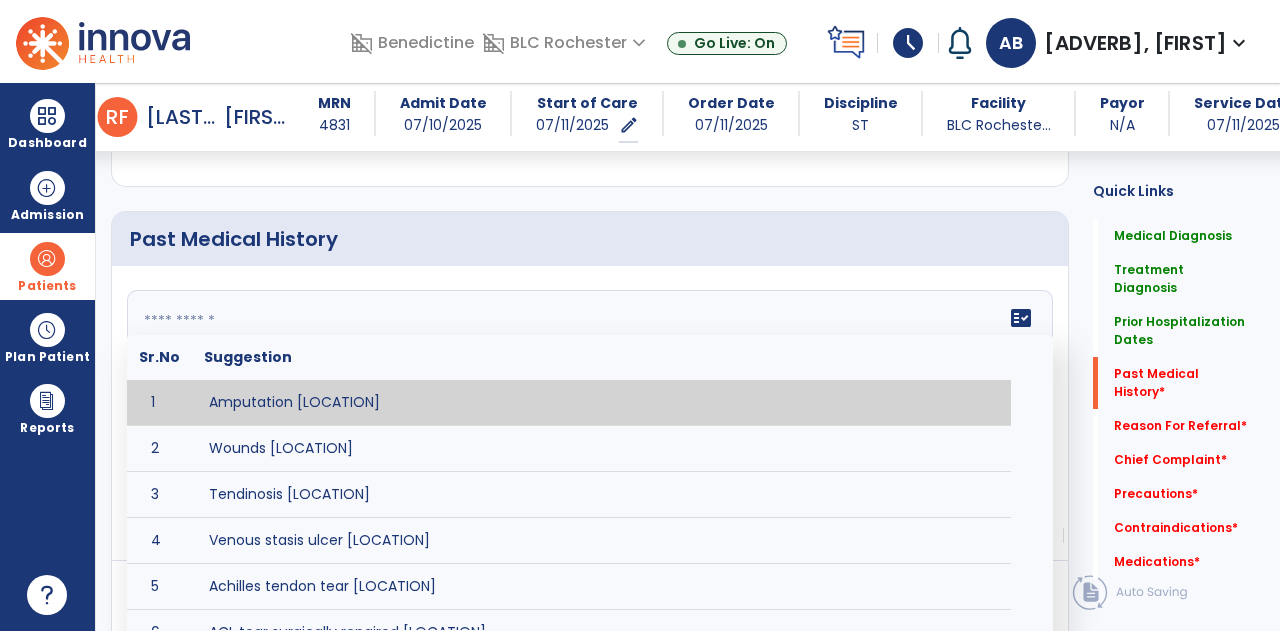click on "fact_check  Sr.No Suggestion 1 Amputation [LOCATION] 2 Wounds [LOCATION] 3 Tendinosis [LOCATION] 4 Venous stasis ulcer [LOCATION] 5 Achilles tendon tear [LOCATION] 6 ACL tear surgically repaired [LOCATION] 7 Above knee amputation (AKA) [LOCATION] 8 Below knee amputation (BKE) [LOCATION] 9 Cancer (SITE/TYPE) 10 Surgery (TYPE) 11 AAA (Abdominal Aortic Aneurysm) 12 Achilles tendon tear [LOCATION] 13 Acute Renal Failure 14 AIDS (Acquired Immune Deficiency Syndrome) 15 Alzheimer's Disease 16 Anemia 17 Angina 18 Anxiety 19 ASHD (Arteriosclerotic Heart Disease) 20 Atrial Fibrillation 21 Bipolar Disorder 22 Bowel Obstruction 23 C-Diff 24 Coronary Artery Bypass Graft (CABG) 25 CAD (Coronary Artery Disease) 26 Carpal tunnel syndrome 27 Chronic bronchitis 28 Chronic renal failure 29 Colostomy 30 COPD (Chronic Obstructive Pulmonary Disease) 31 CRPS (Complex Regional Pain Syndrome) 32 CVA (Cerebrovascular Accident) 33 CVI (Chronic Venous Insufficiency) 34 DDD (Degenerative Disc Disease) 35 Depression 36 37 38 39 40 41 42" 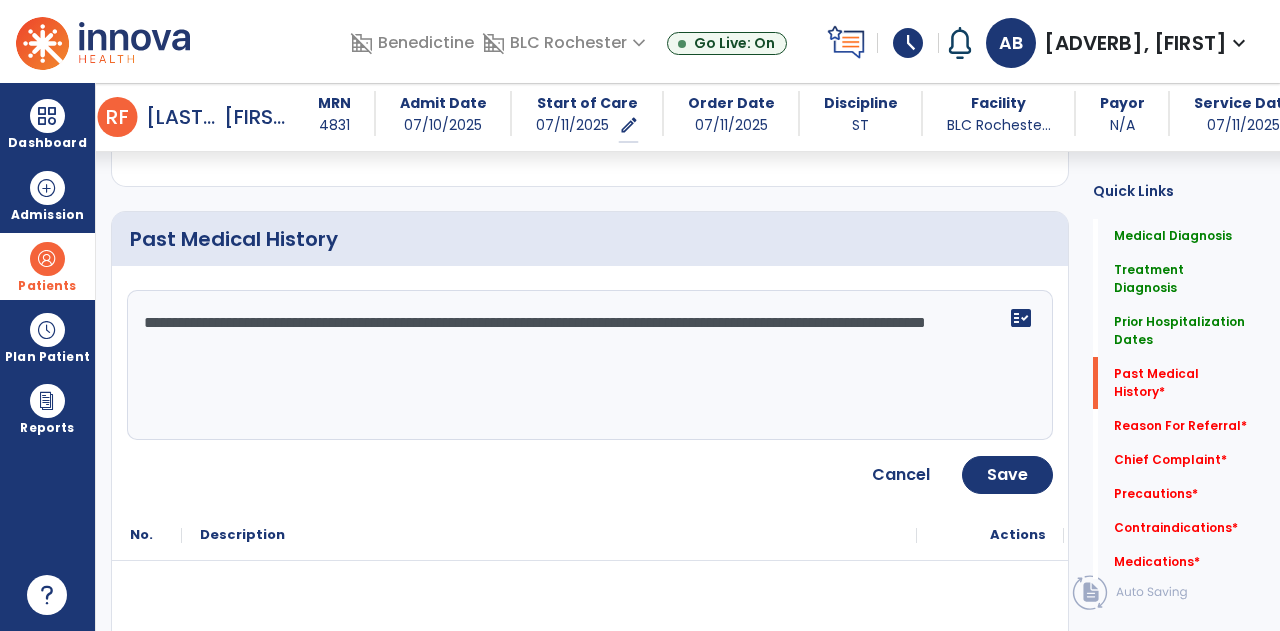 click on "**********" 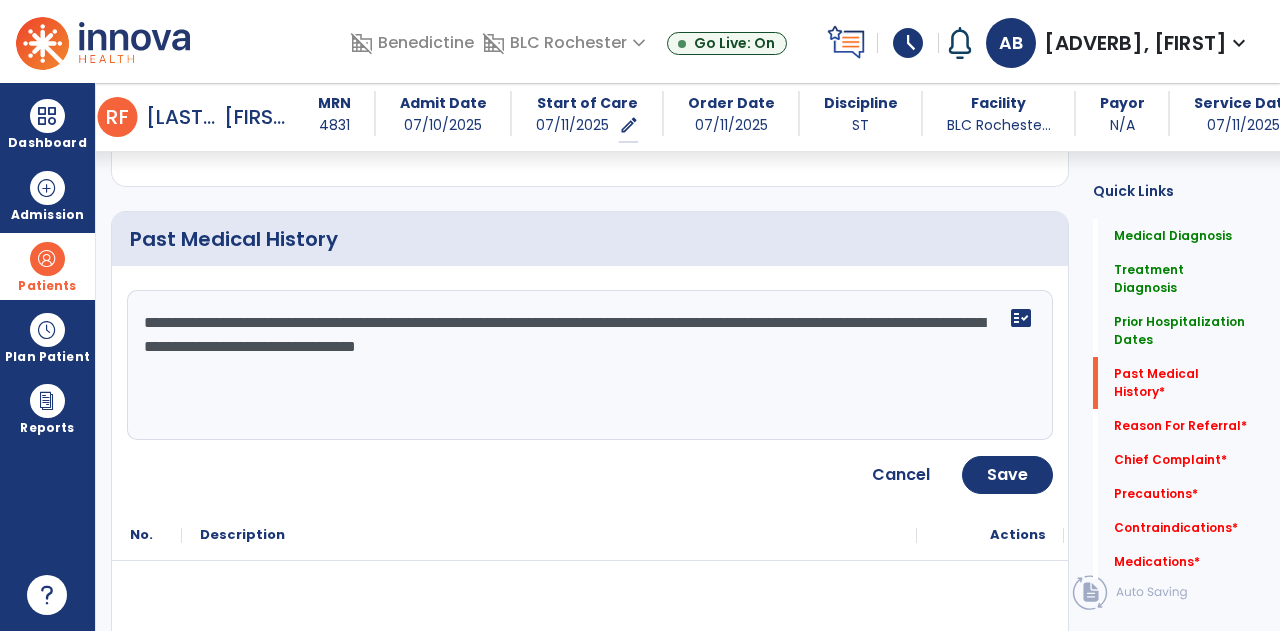 click on "**********" 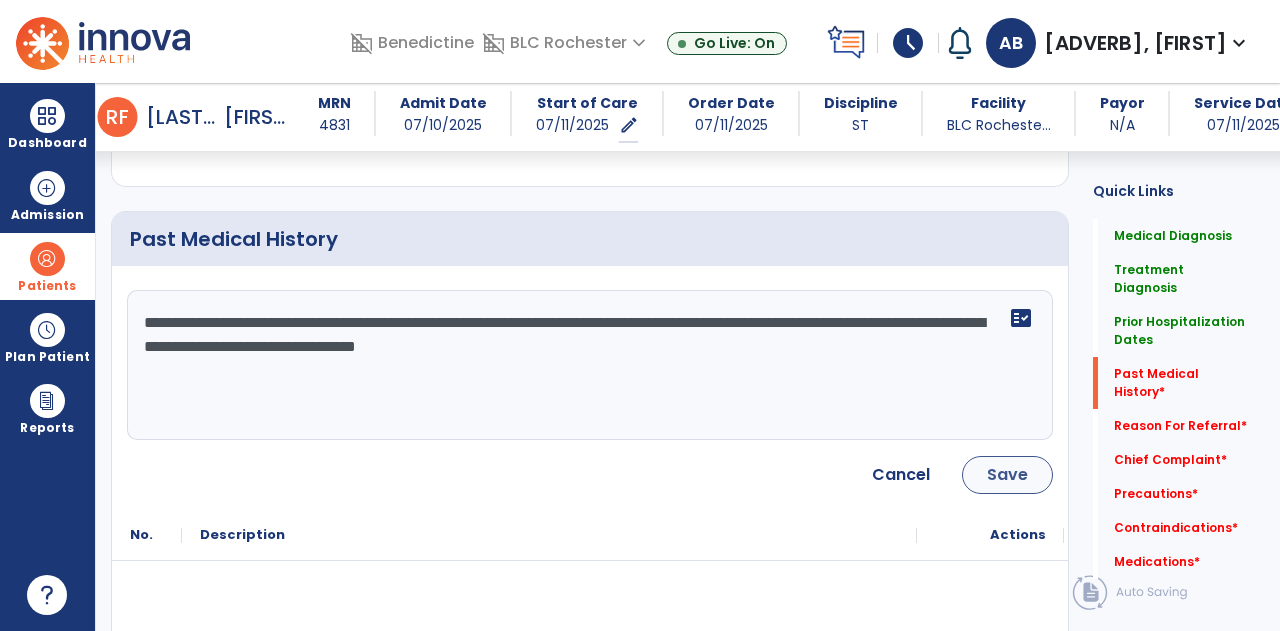 type on "**********" 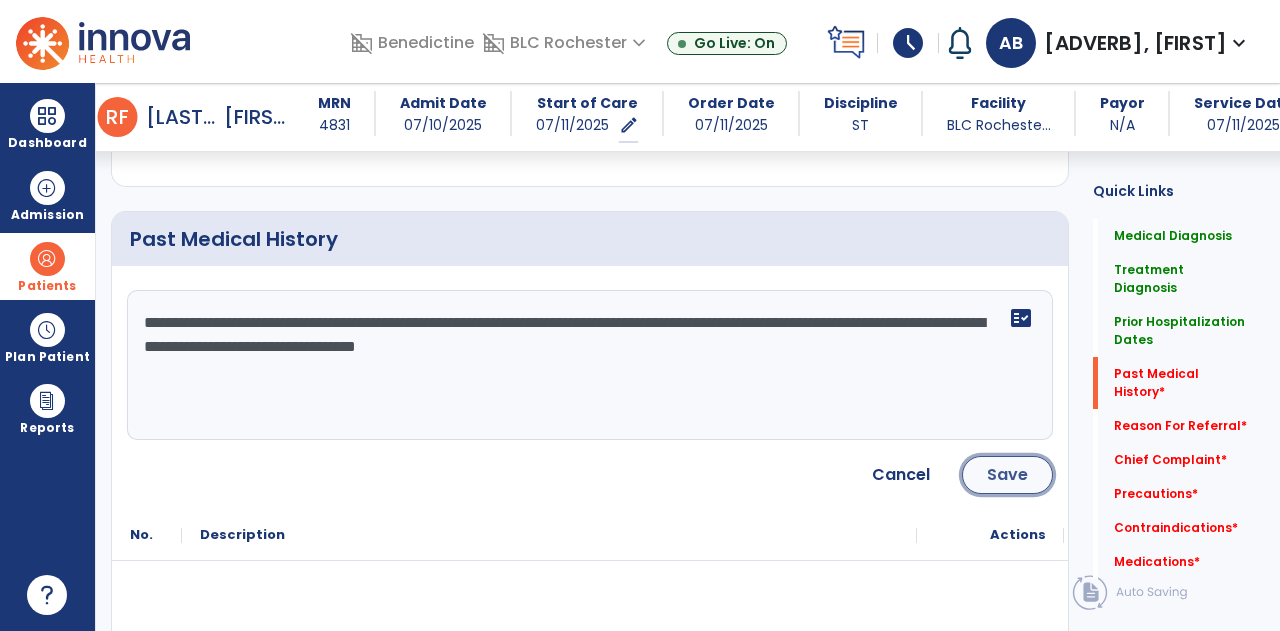 click on "Save" 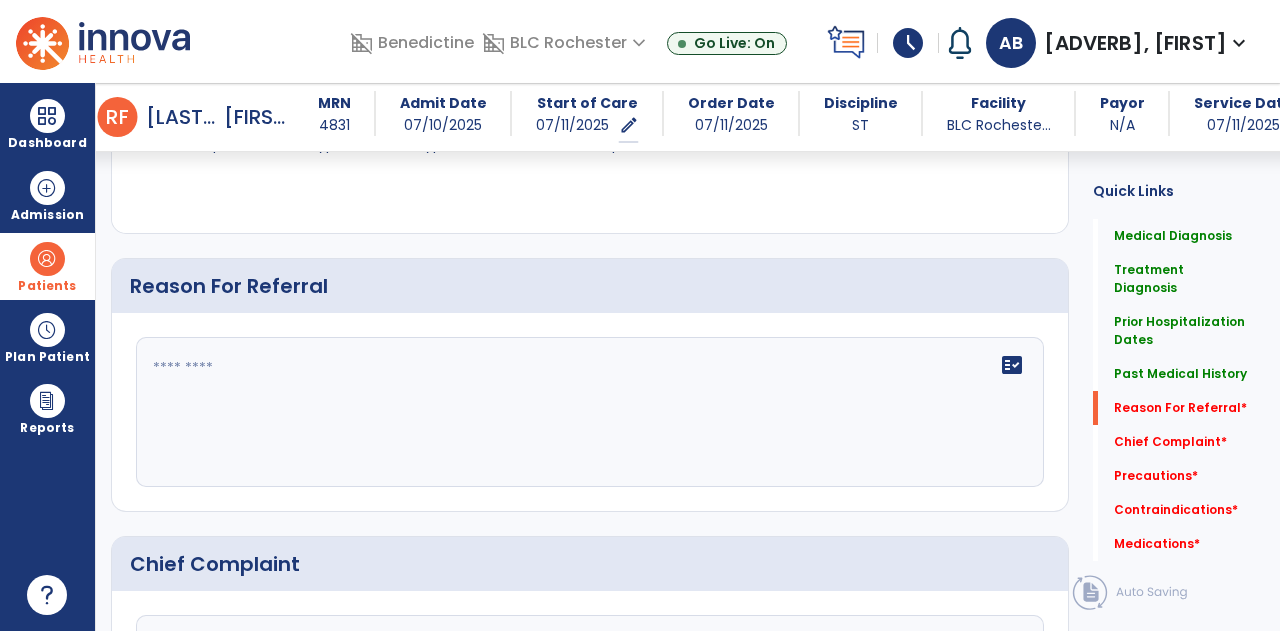 scroll, scrollTop: 1272, scrollLeft: 0, axis: vertical 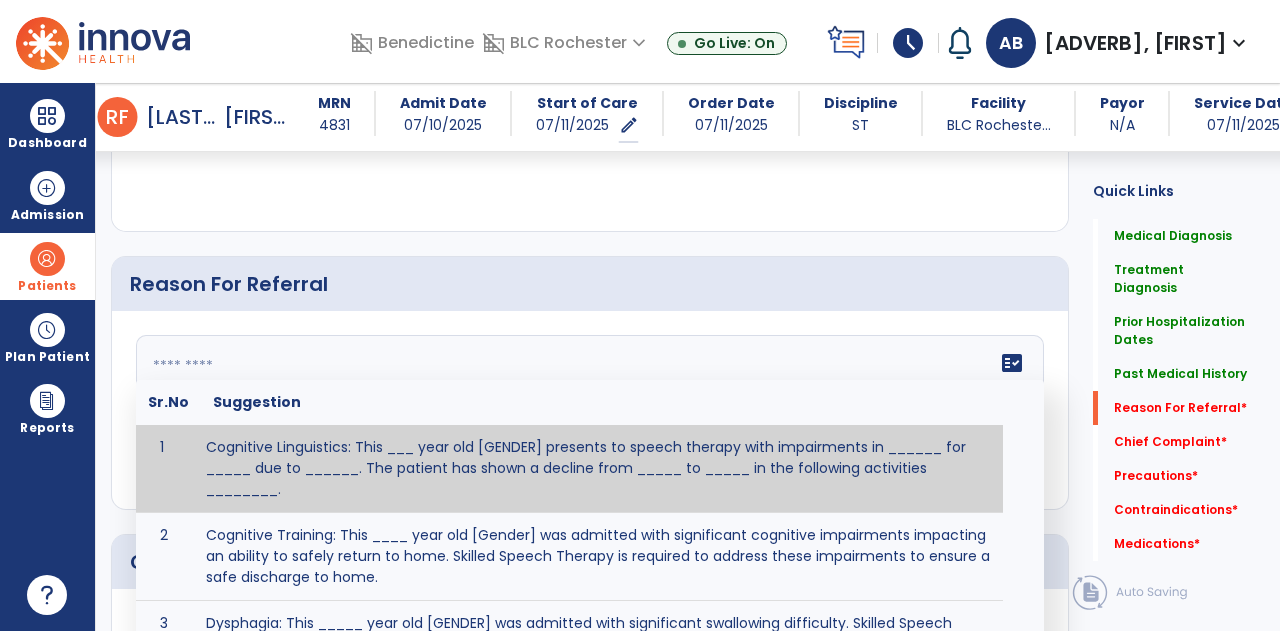 click on "fact_check Sr.No Suggestion 1 Cognitive Linguistics: This ___ year old [GENDER] presents to speech therapy with impairments in ______ for _____ due to ______. The patient has shown a decline from _____ to _____ in the following activities ________. 2 Cognitive Training: This ____ year old [Gender] was admitted with significant cognitive impairments impacting an ability to safely return to home. Skilled Speech Therapy is required to address these impairments to ensure a safe discharge to home. 3 Dysphagia: This _____ year old [GENDER] was admitted with significant swallowing difficulty. Skilled Speech Therapy is necessary for ______ in order for patient to tolerate safest diet and/or liquid consistency in order to return home safely. 4 5 6 Post Surgical: This ____ year old ____ [GENDER] underwent [SURGERY] on [DATE].The patient reports complaints of ________ and impaired ability to perform ___________." 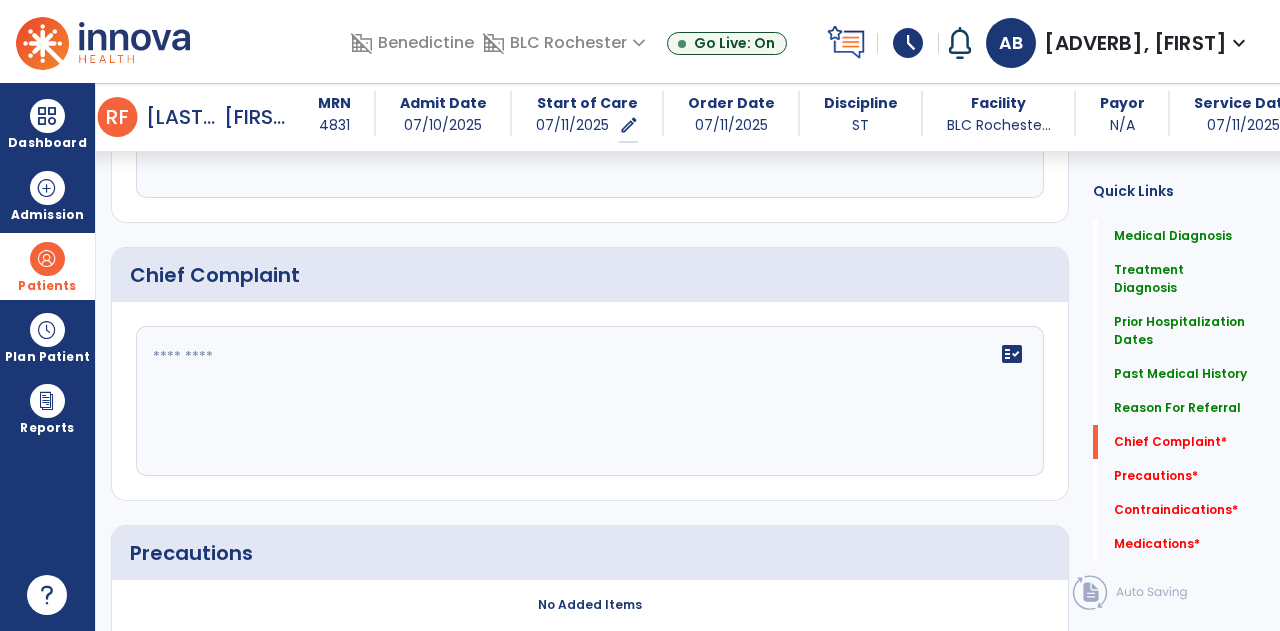 scroll, scrollTop: 1560, scrollLeft: 0, axis: vertical 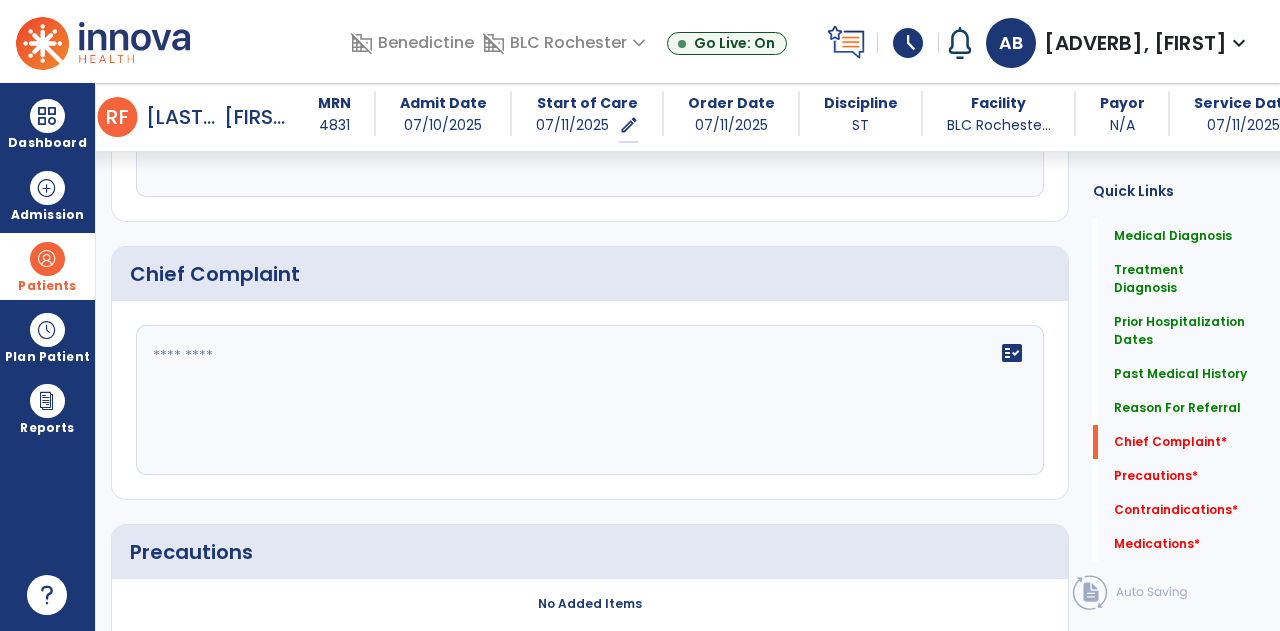 type on "**********" 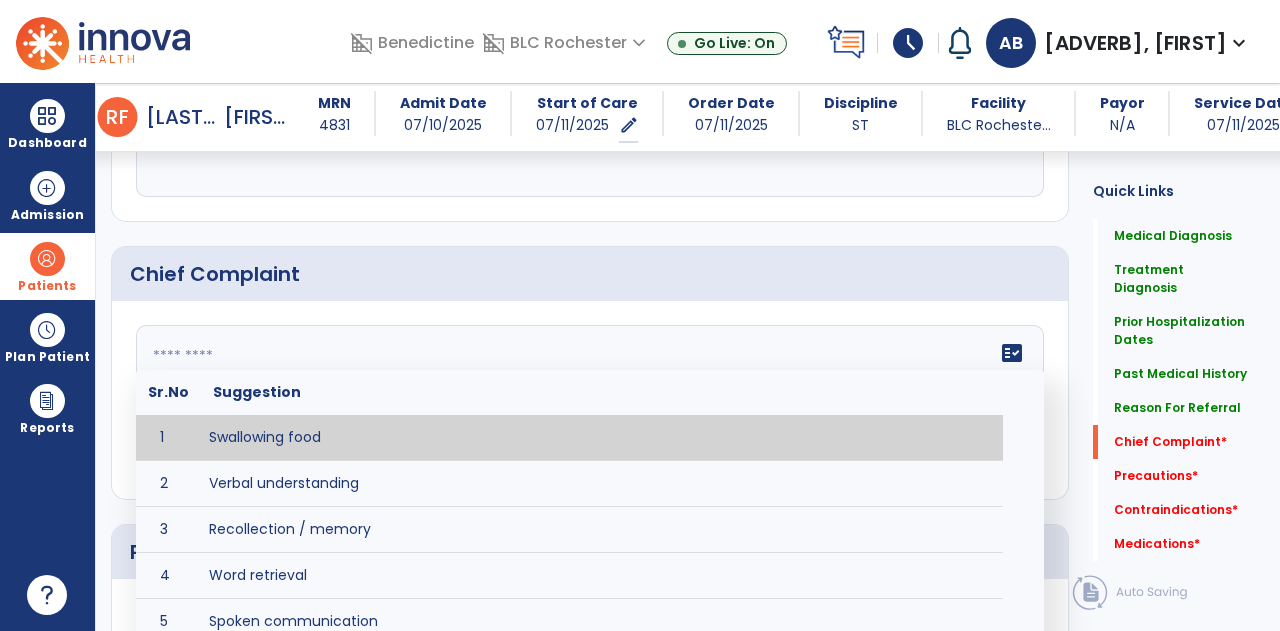 click 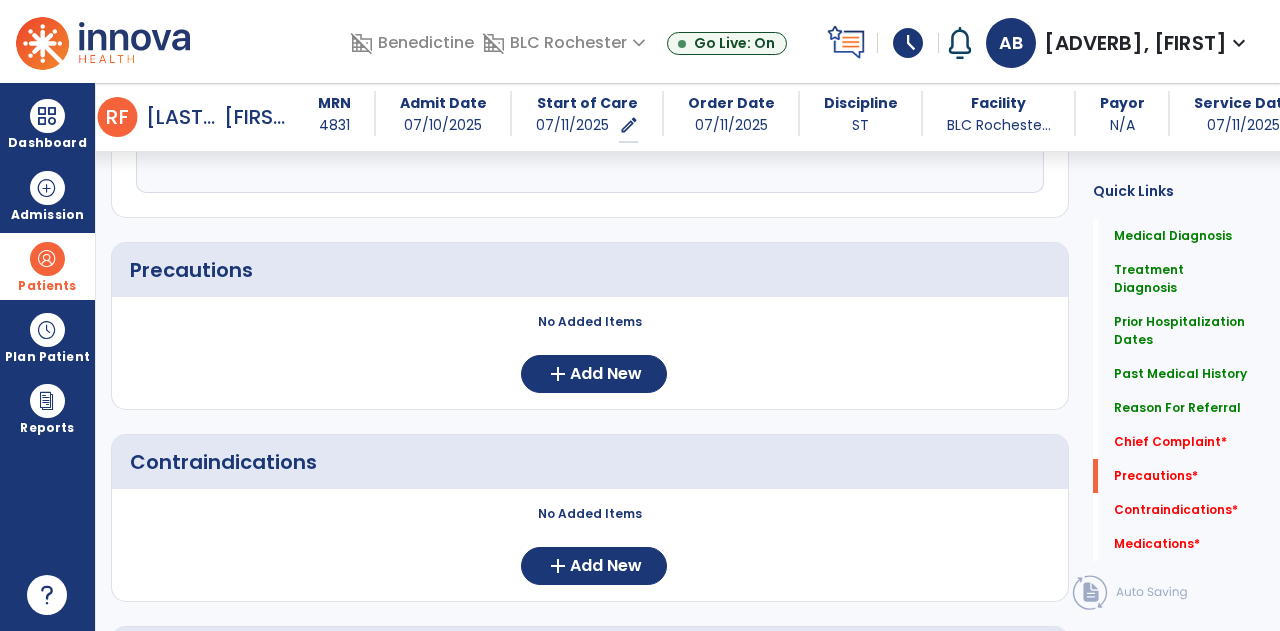 scroll, scrollTop: 1847, scrollLeft: 0, axis: vertical 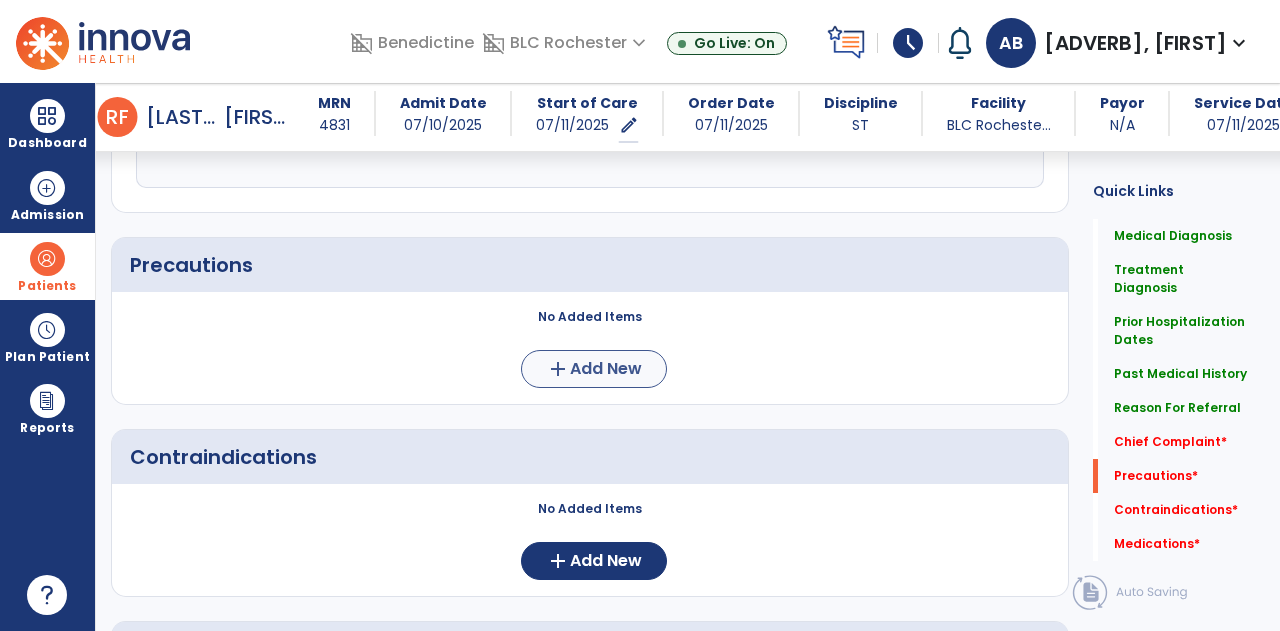 type on "**********" 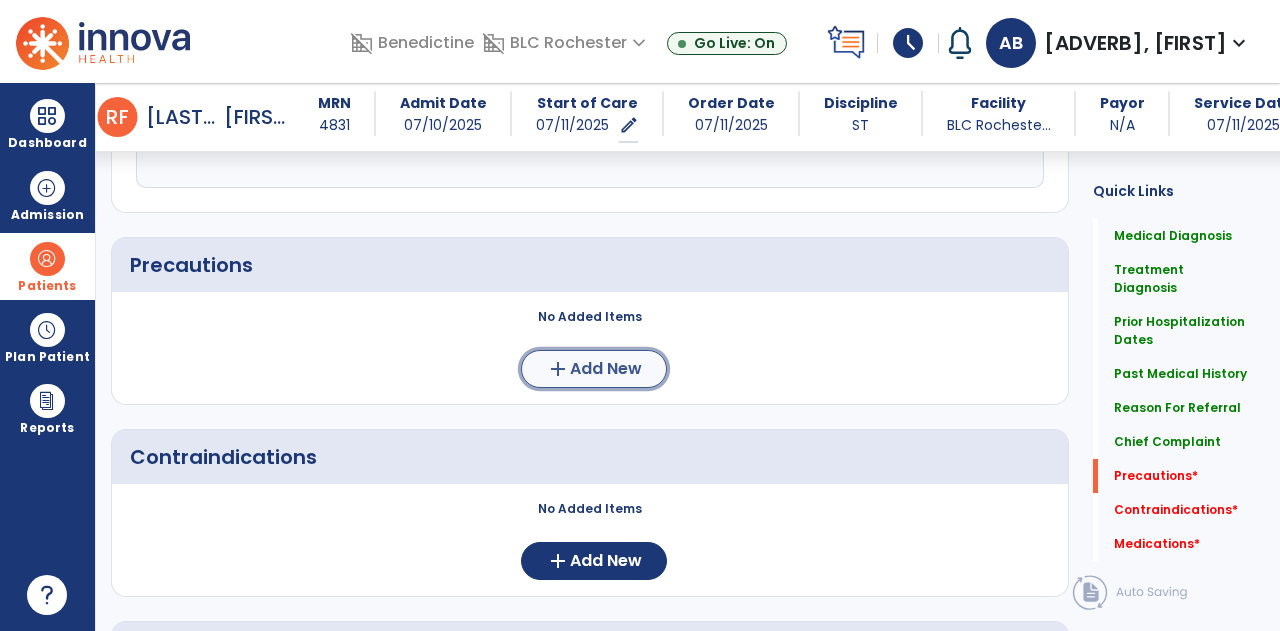 click on "Add New" 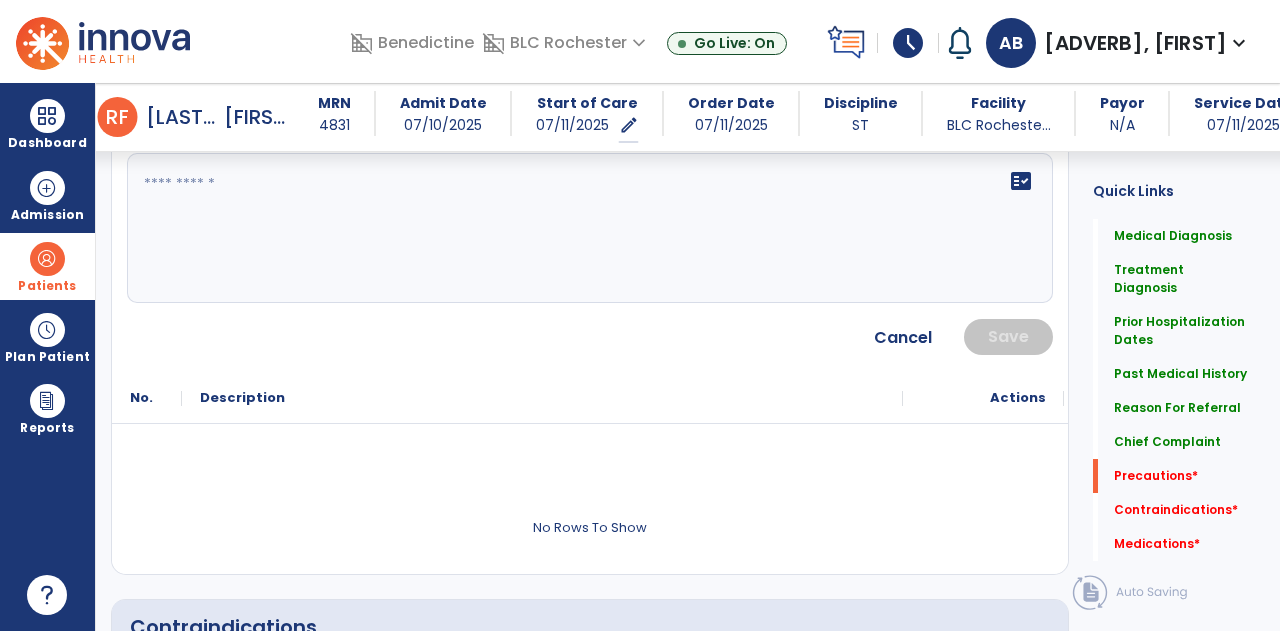 scroll, scrollTop: 1815, scrollLeft: 0, axis: vertical 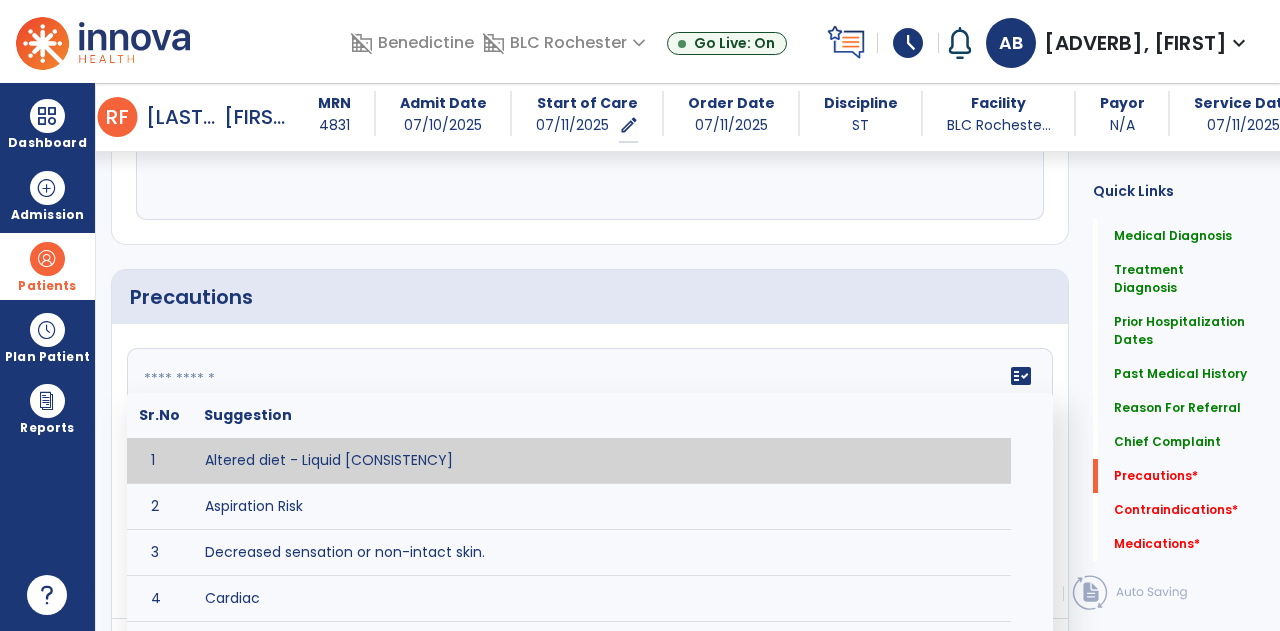 click on "fact_check  Sr.No Suggestion 1 Altered diet - Liquid [CONSISTENCY] 2 Aspiration Risk 3 Decreased sensation or non-intact skin. 4 Cardiac 5 Check for modified diet / oral intake restrictions related to swallowing impairments. 6 Check INR lab results prior to activity if patient on blood thinners. 7 Closely monitor anxiety or stress due to increased SOB/dyspnea and cease activity/exercise until patient is able to control this response 8 Code Status:  9 Confirm surgical approach and discoloration or other precautions. 10 Continuous pulse oximetry (SpO2) during all periods of sleep (day and night) and when out of line of sight of a competent caregiver. 11 Precautions for exercise include:  12 Depression 13 Diabetic diet 14 Fall risk 15 Fluid restriction 16 High fall risk related to cognitive, motor, perceptual, and sensory deficits 17 Hip precaution 18 Impulsive tendencies, restrict patient performance in unsupervised tasks 19 Isolation 20 Lymphedema 21 22 23 24 25 Monitor for respiratory dysfunction 26 27 NPO" 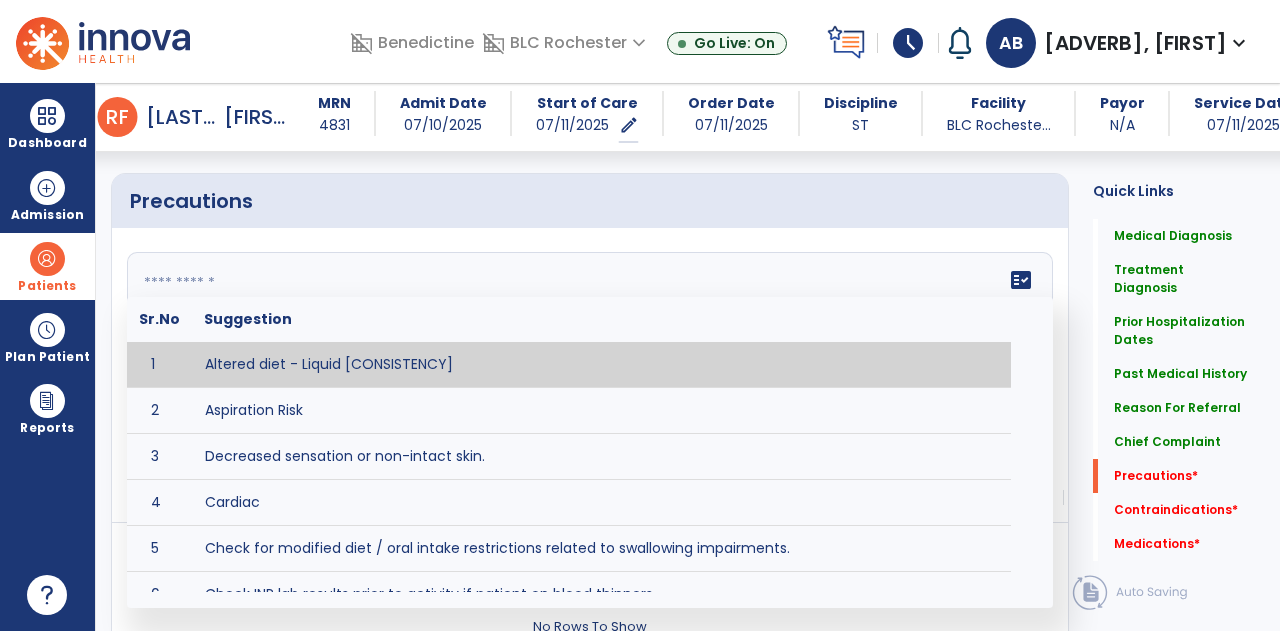 scroll, scrollTop: 1916, scrollLeft: 0, axis: vertical 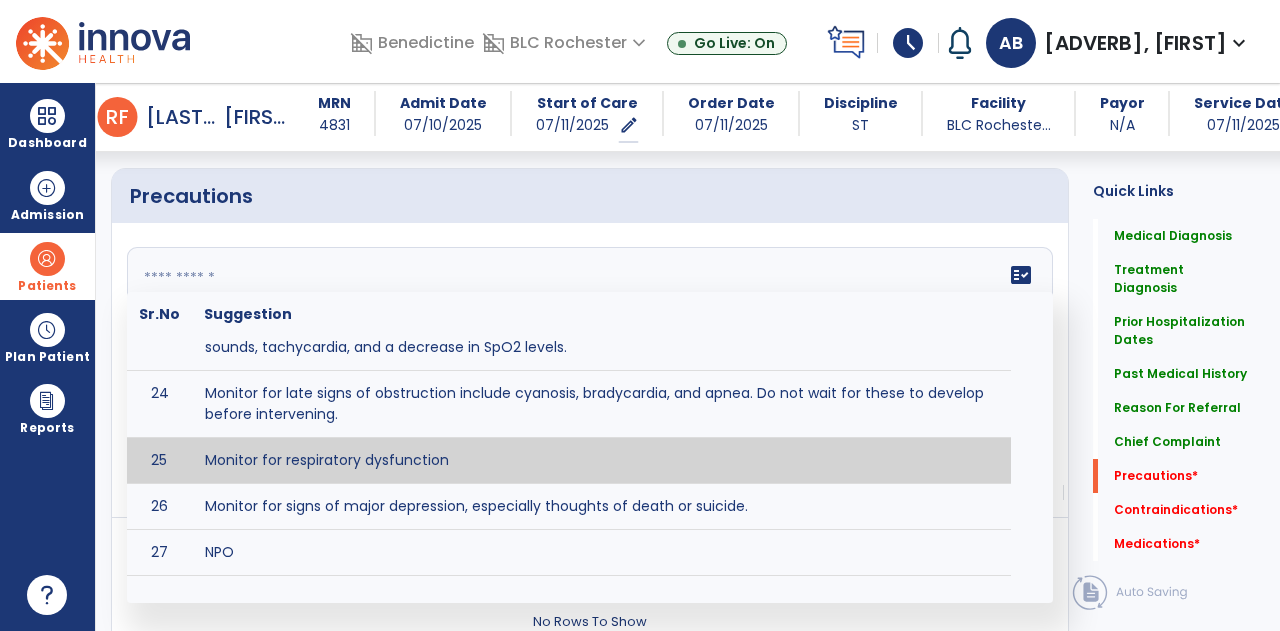 type on "**********" 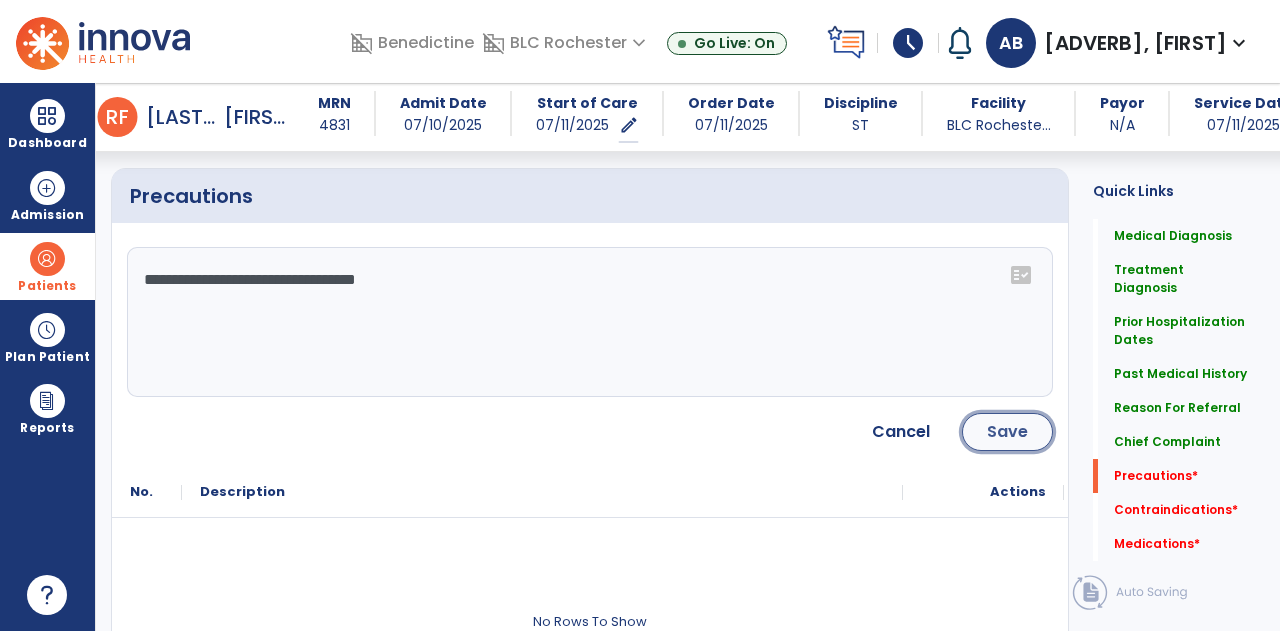 click on "Save" 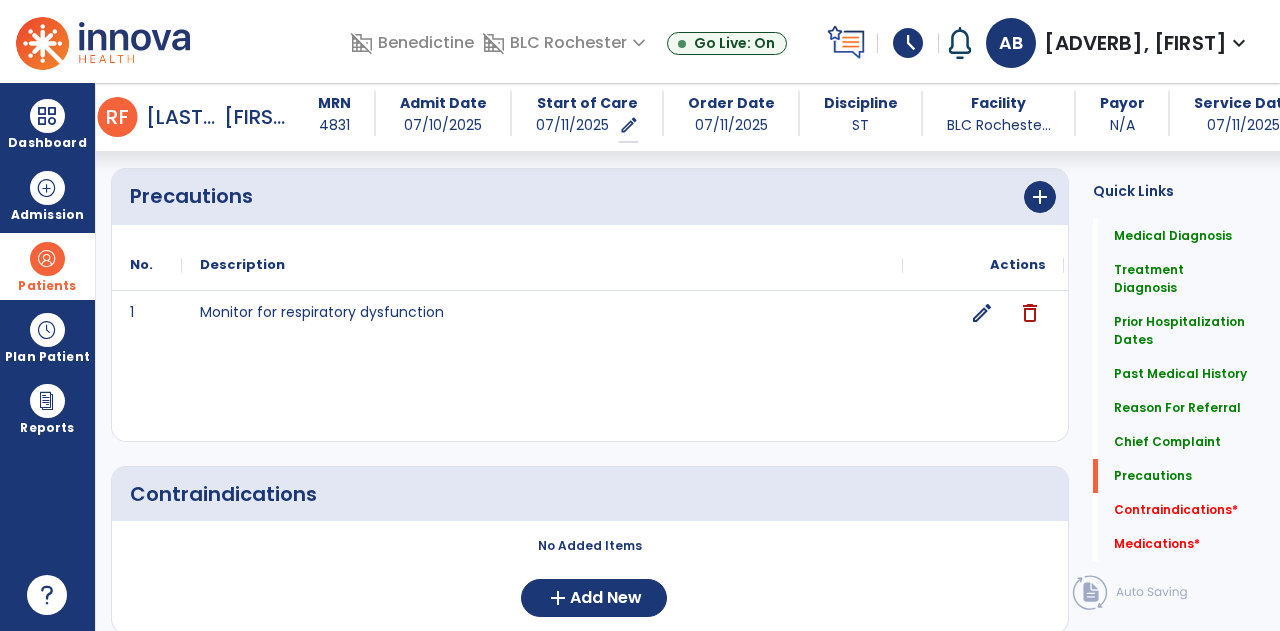scroll, scrollTop: 2104, scrollLeft: 0, axis: vertical 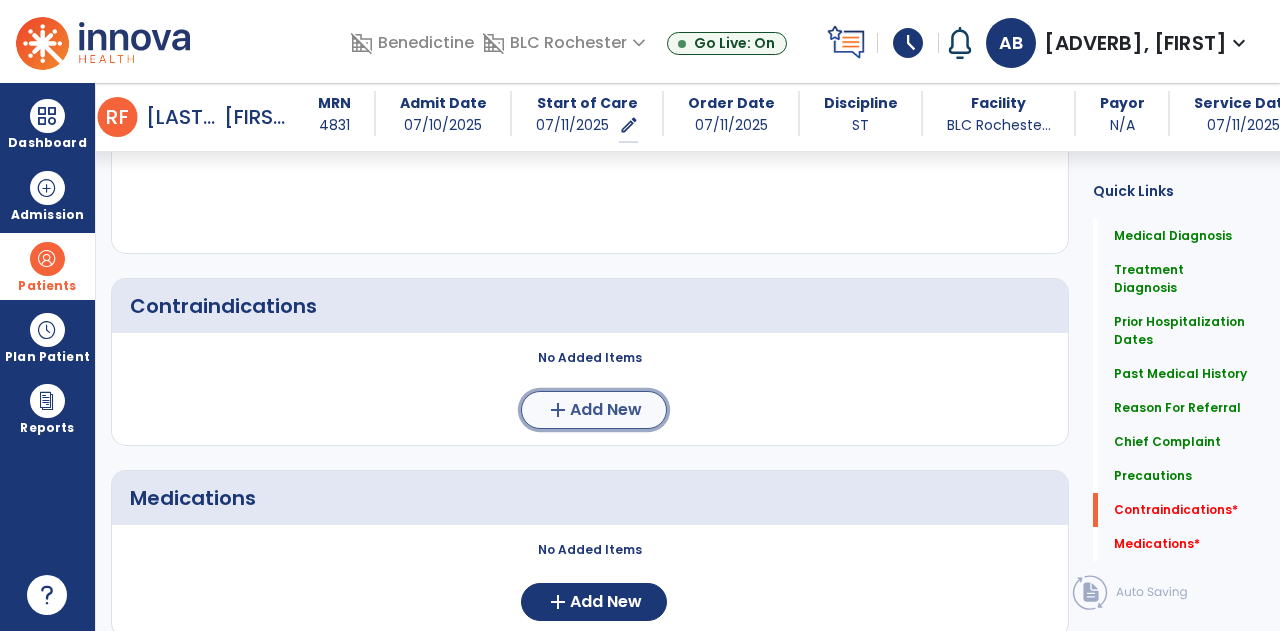 click on "Add New" 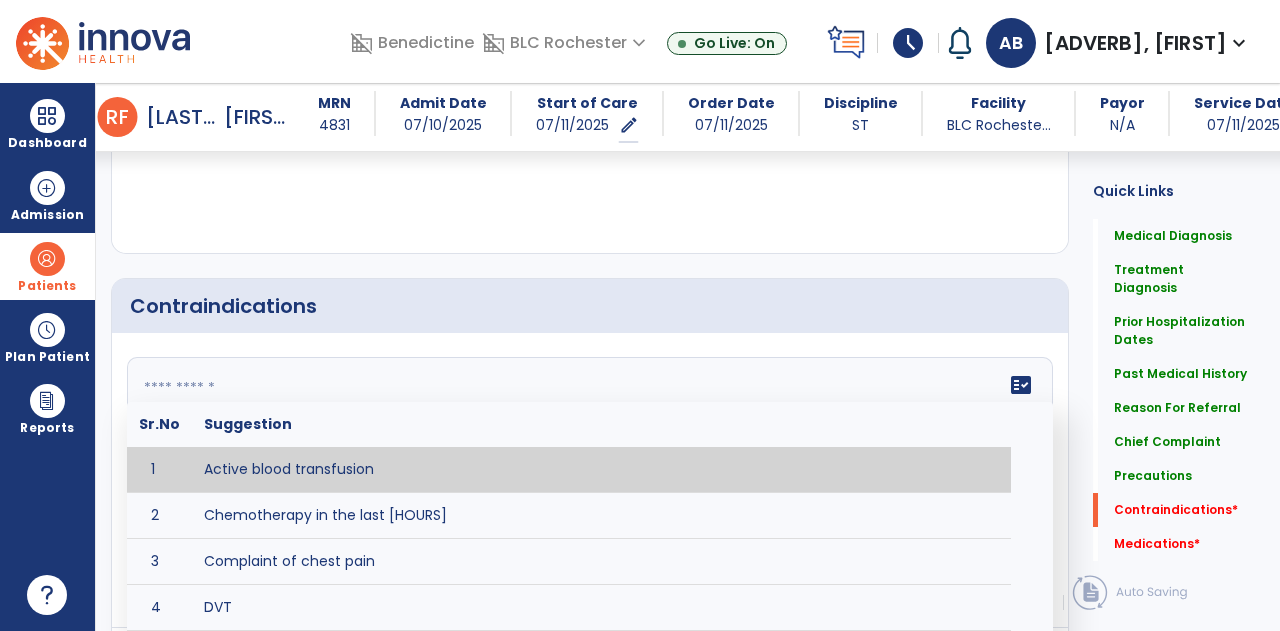 click on "fact_check  Sr.No Suggestion 1 Active blood transfusion 2 Chemotherapy in the last [HOURS] 3 Complaint of chest pain 4 DVT 5 Hypertension [VALUES] 6 Inflammation or infection in the heart. 7 Oxygen saturation lower than [VALUE] 8 Pacemaker 9 Pulmonary infarction 10 Recent changes in EKG 11 Severe aortic stenosis 12 Severe dehydration 13 Severe diaphoresis 14 Severe orthostatic hypotension 15 Severe shortness of breath/dyspnea 16 Significantly elevated potassium levels 17 Significantly low potassium levels 18 Suspected or known dissecting aneurysm 19 Systemic infection 20 Uncontrolled diabetes with blood sugar levels greater than [VALUE] or less than [Value]  21 Unstable angina 22 Untreated blood clots" 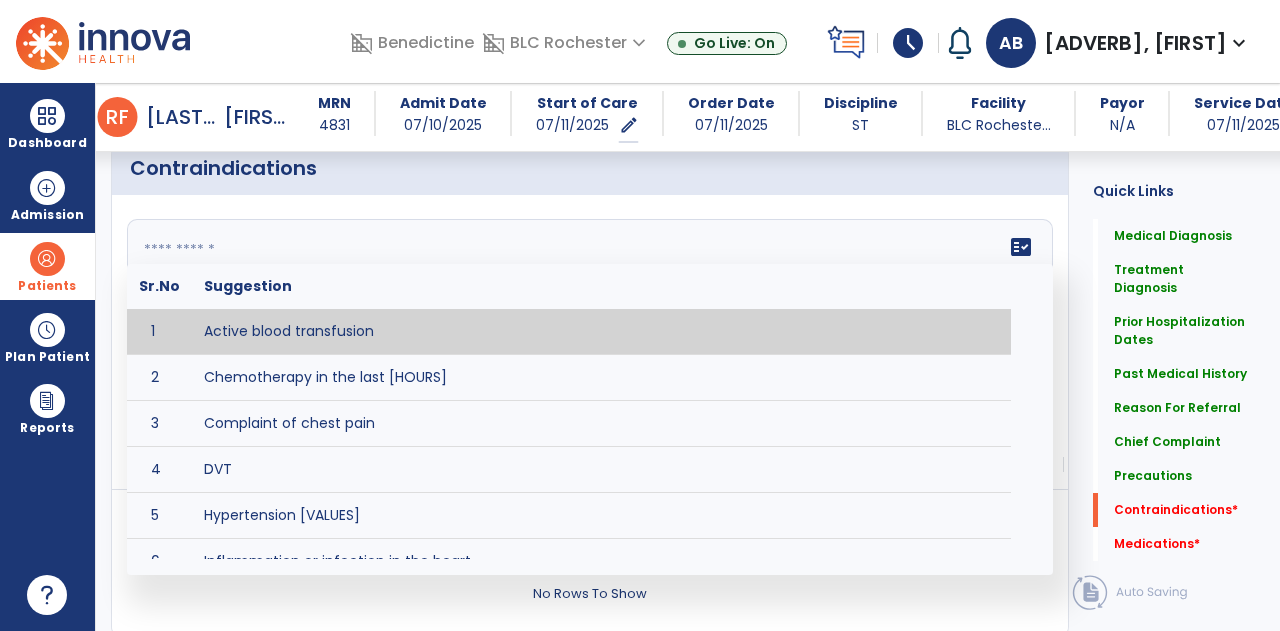 scroll, scrollTop: 2243, scrollLeft: 0, axis: vertical 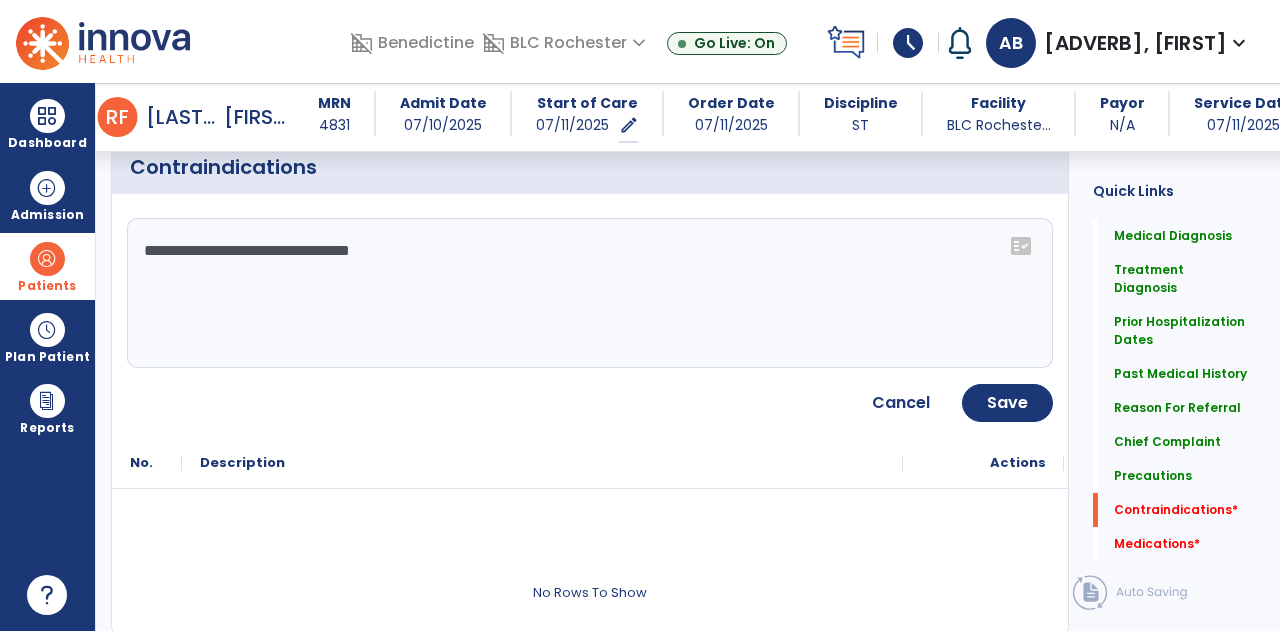 click on "**********" 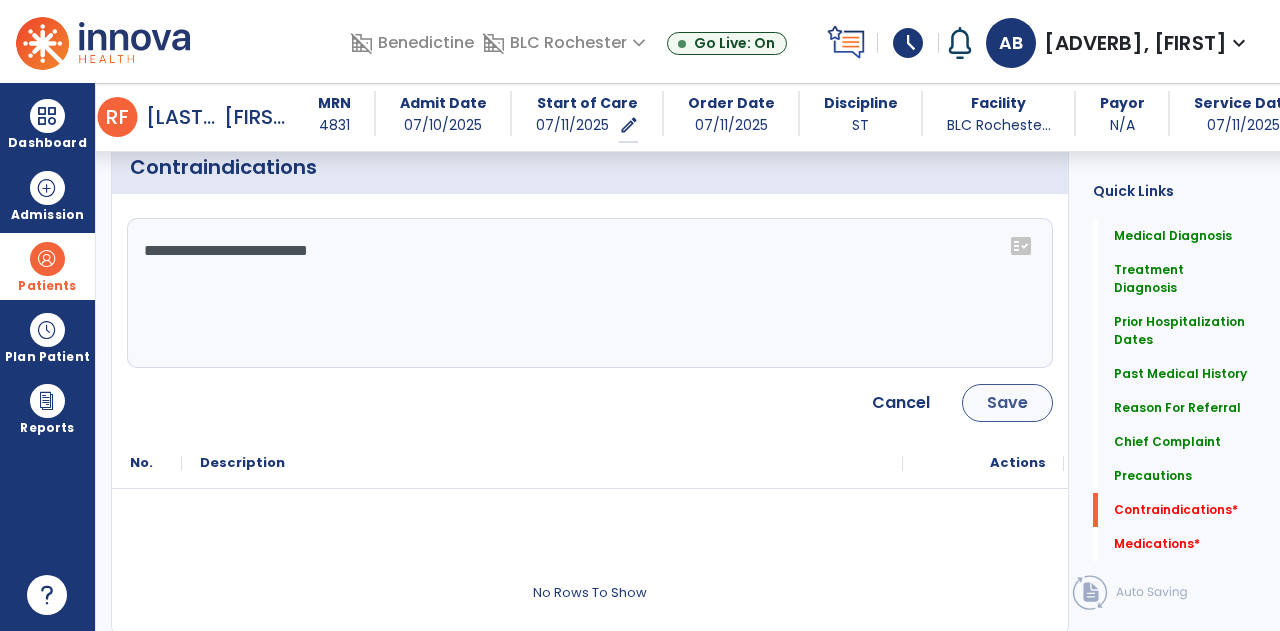 type on "**********" 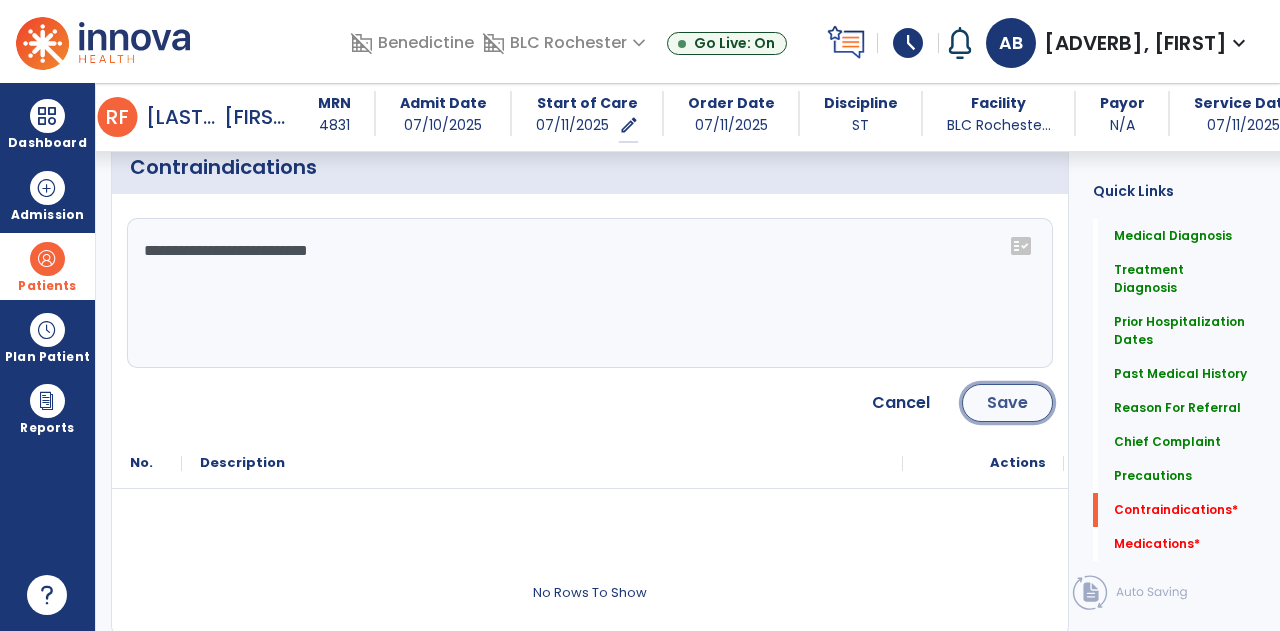 click on "Save" 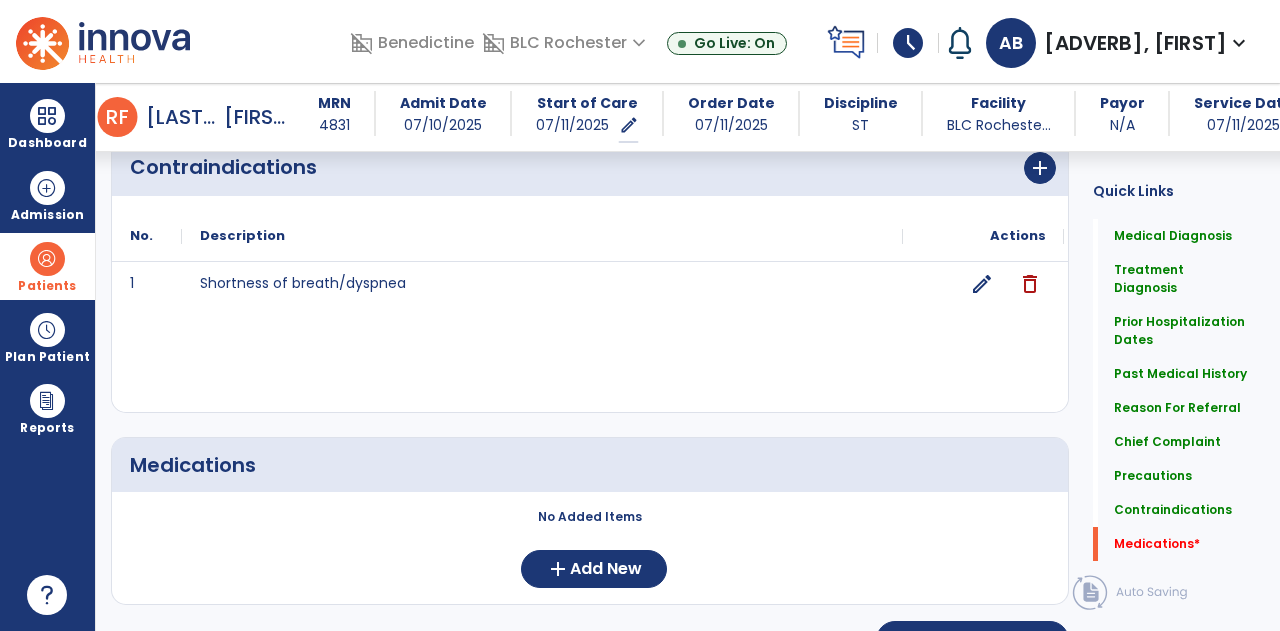 scroll, scrollTop: 2262, scrollLeft: 0, axis: vertical 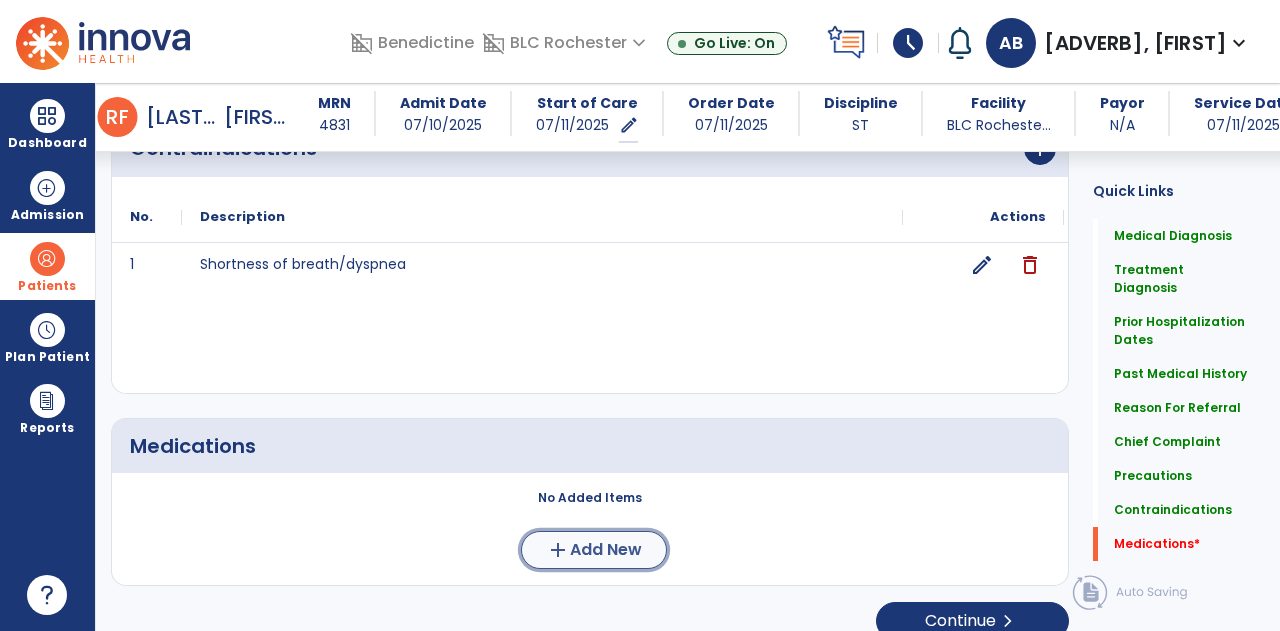 click on "Add New" 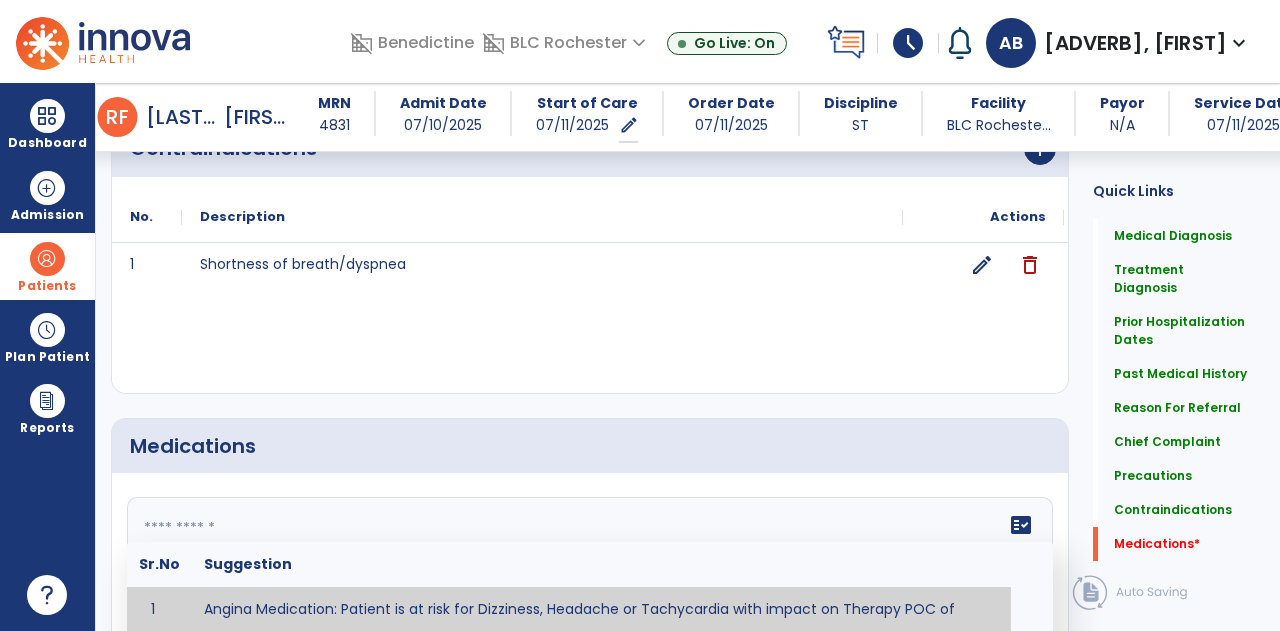 click on "fact_check  Sr.No Suggestion 1 Angina Medication: Patient is at risk for Dizziness, Headache or Tachycardia with impact on Therapy POC of _______________. 2 Anti-Arrhythmic Agents: at risk for Arrhythmias, Confusion, EKG changes, Hallucinations, Hepatotoxicity, Increased blood pressure, Increased heart rate, Lethargy or Toxicity with impact on Therapy POC of 3 Anti-Coagulant medications: with potential risk for hemorrhage (including rectal bleeding and coughing up blood), and heparin-induced thrombocytopenia (HIT syndrome). Potential impact on therapy progress includes _________. 4 Anti-Depressant medications: with potential risk for abnormal thinking, anxiety, dizziness, drowsiness, dry mouth, GI disturbance, increased appetite, loss of appetite, sedation, seizures, or weight gain. Possible impact on therapy progress includes ___________. 5 6 7 Aspirin for ______________. 8 9 10 11 12 13 GERD Medications at risk for Headache, Nausea, Stomach pain or Vomiting with impact on Therapy POC of _____________. 14" 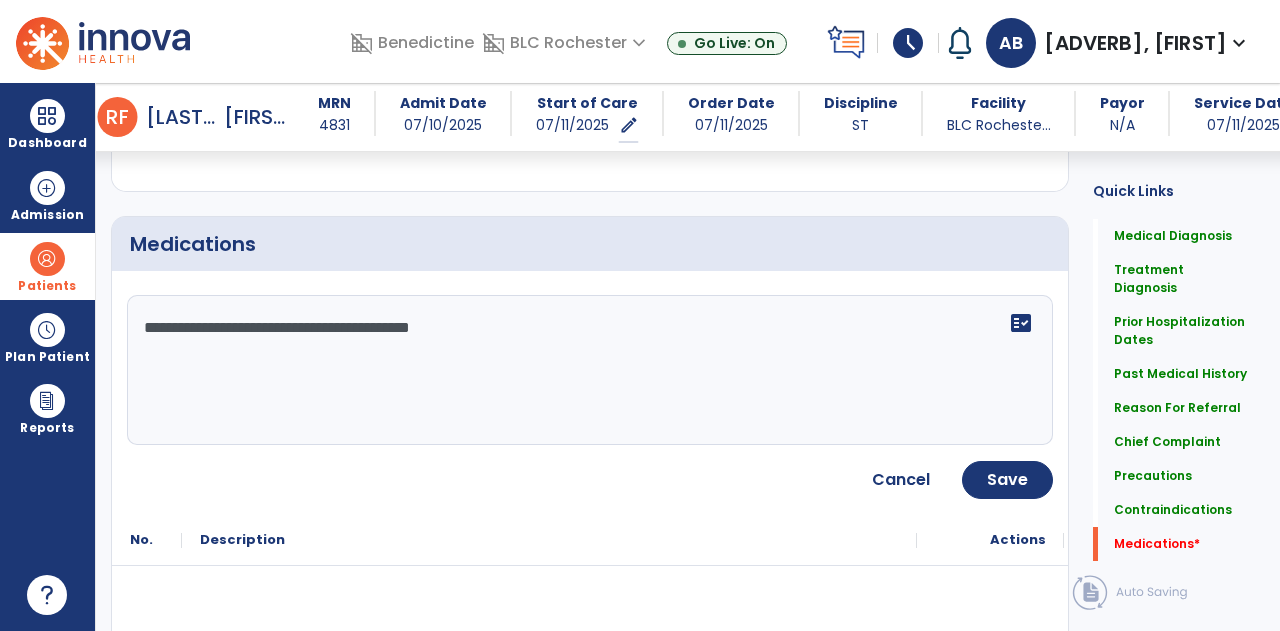 scroll, scrollTop: 2595, scrollLeft: 0, axis: vertical 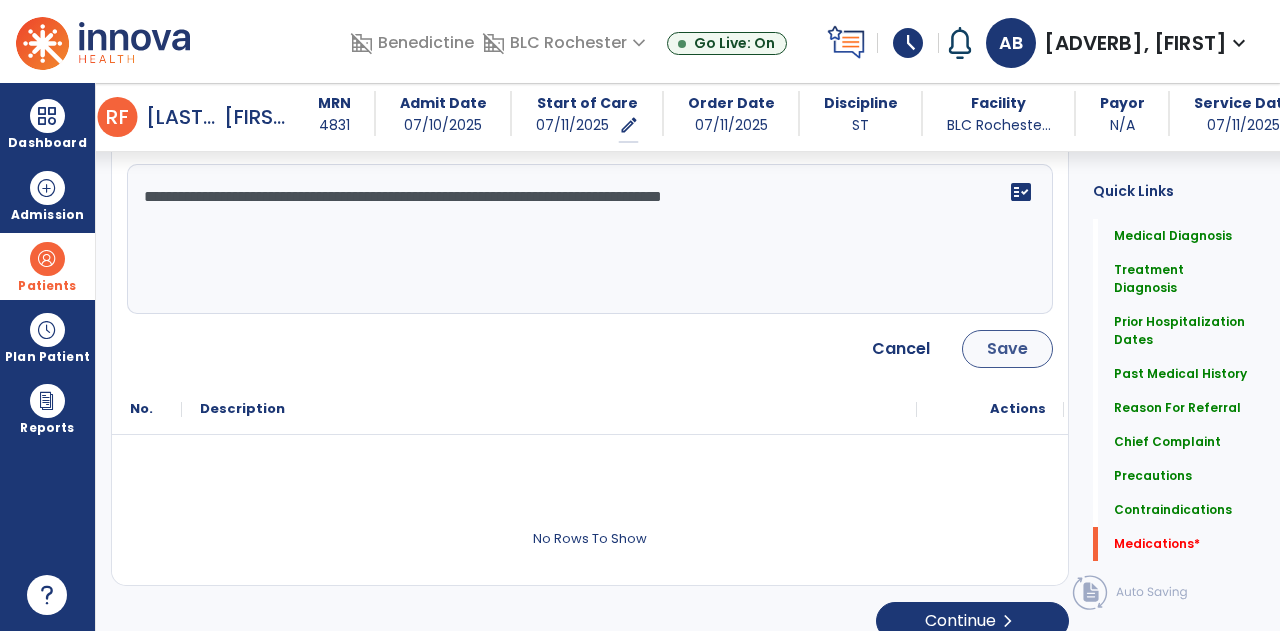 type on "**********" 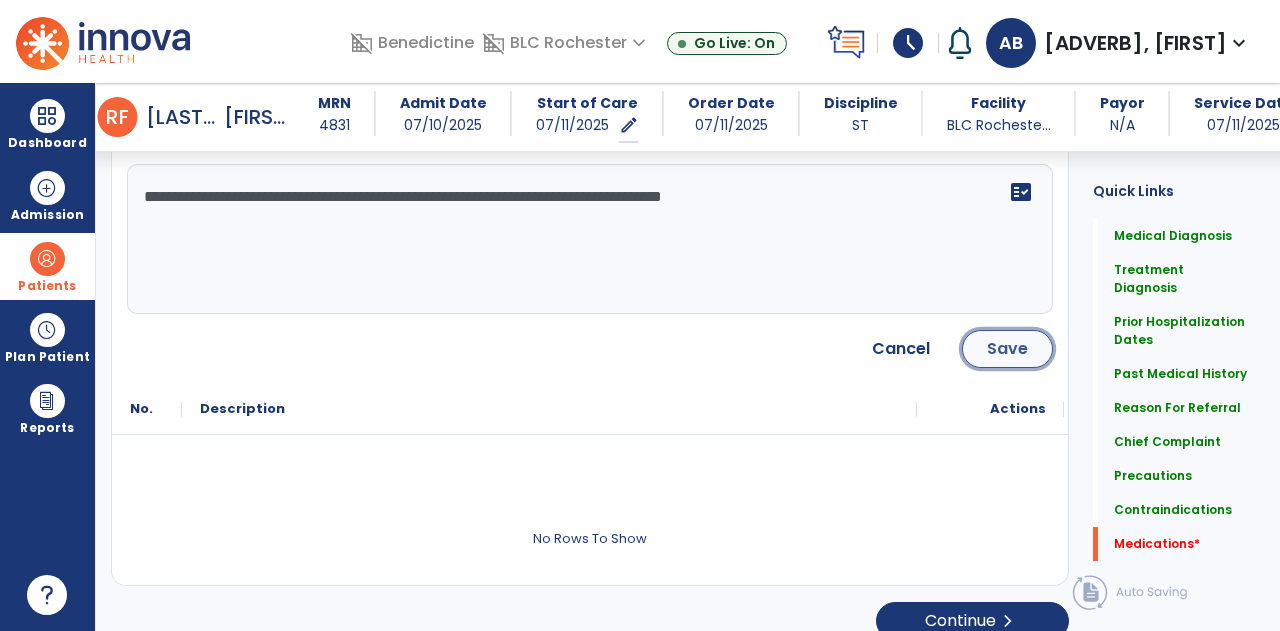 click on "Save" 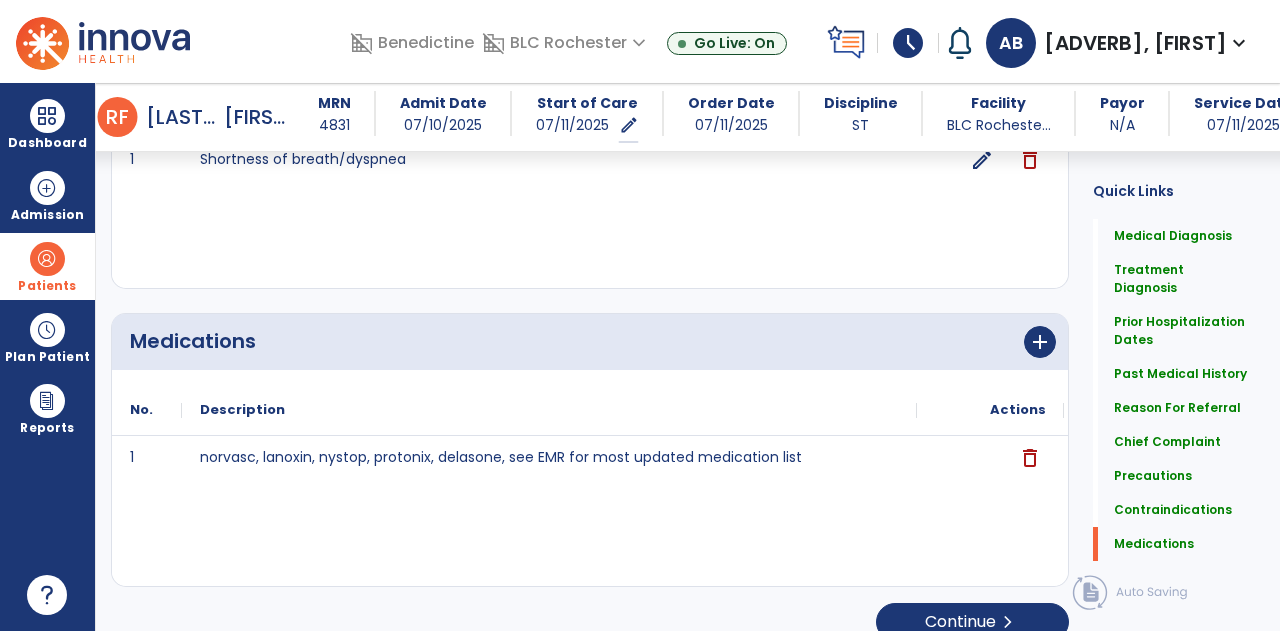 scroll, scrollTop: 2368, scrollLeft: 0, axis: vertical 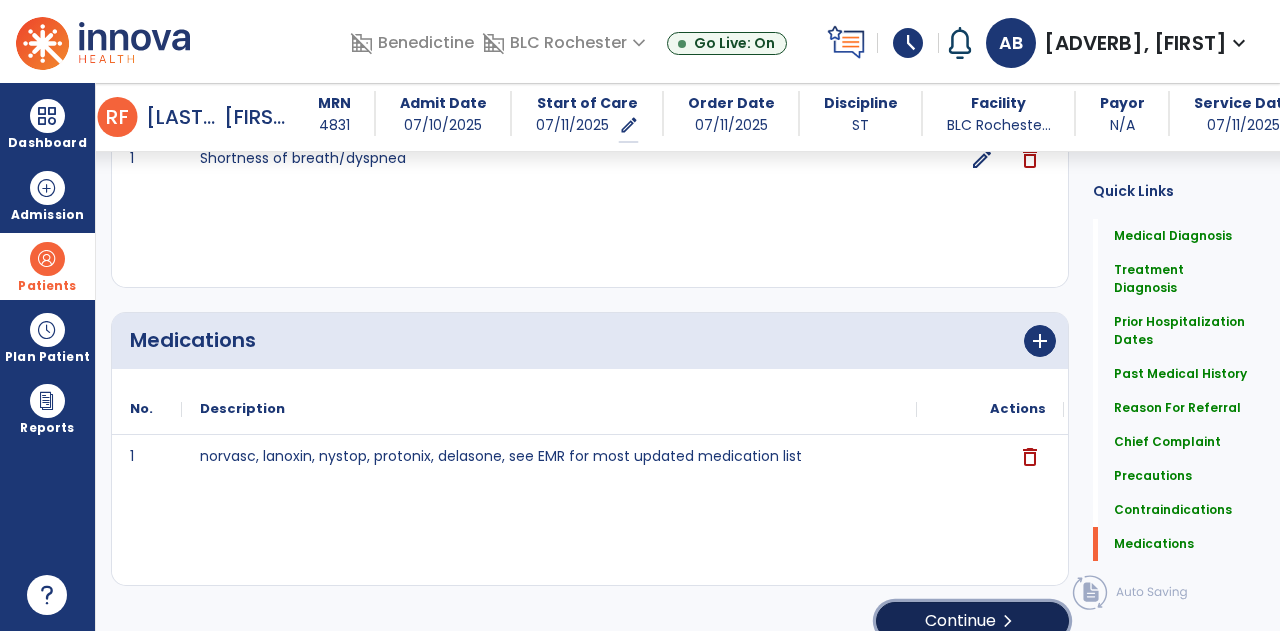 click on "Continue  chevron_right" 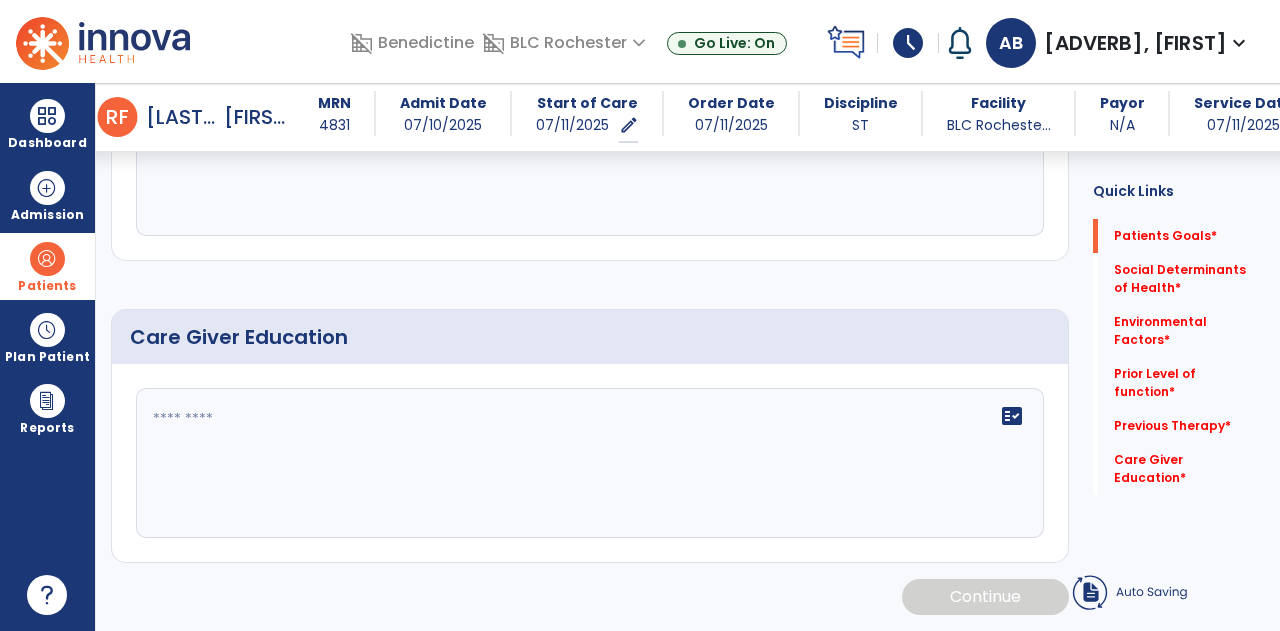 scroll, scrollTop: 72, scrollLeft: 0, axis: vertical 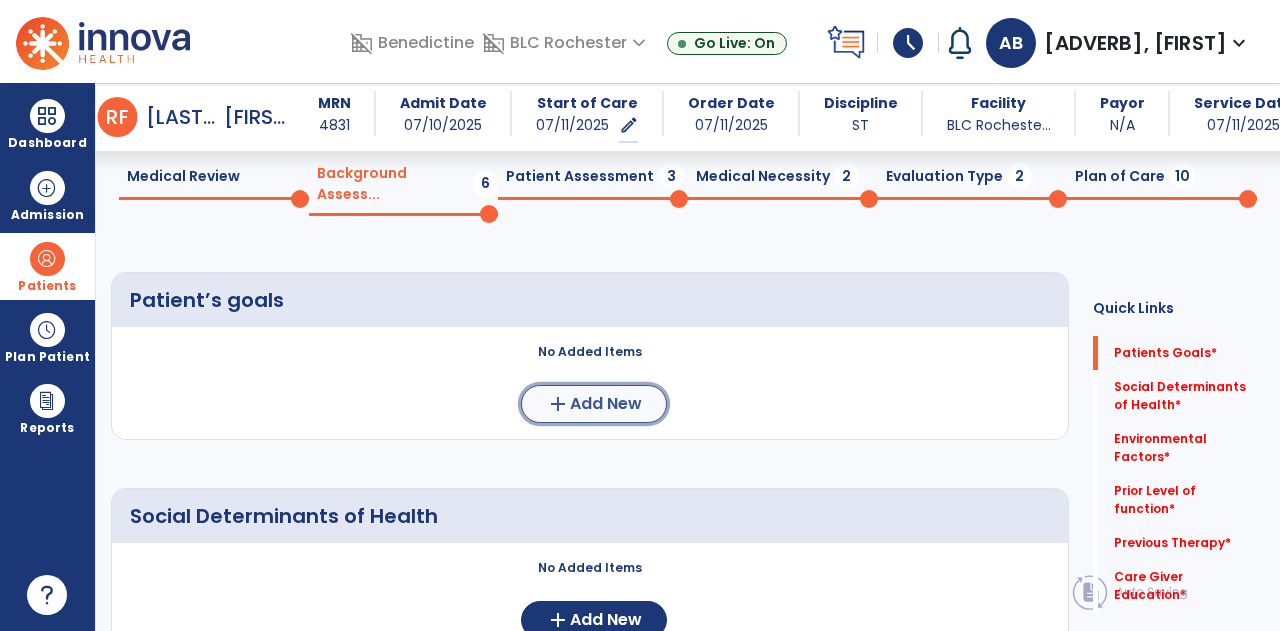 click on "Add New" 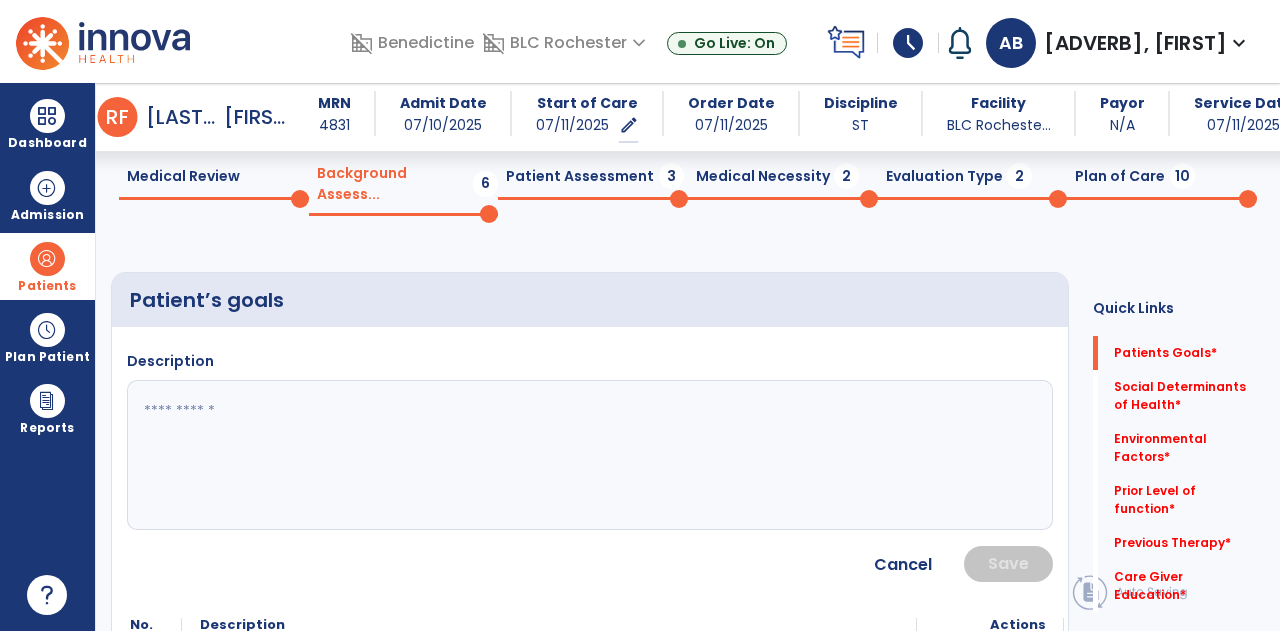 click 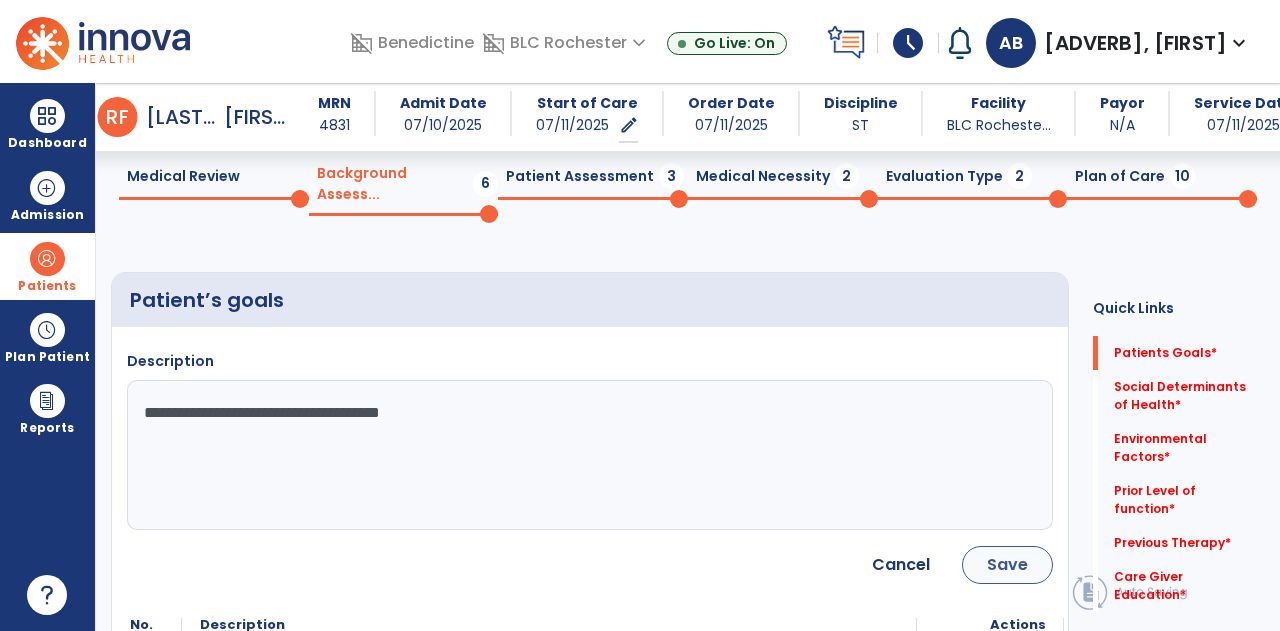 type on "**********" 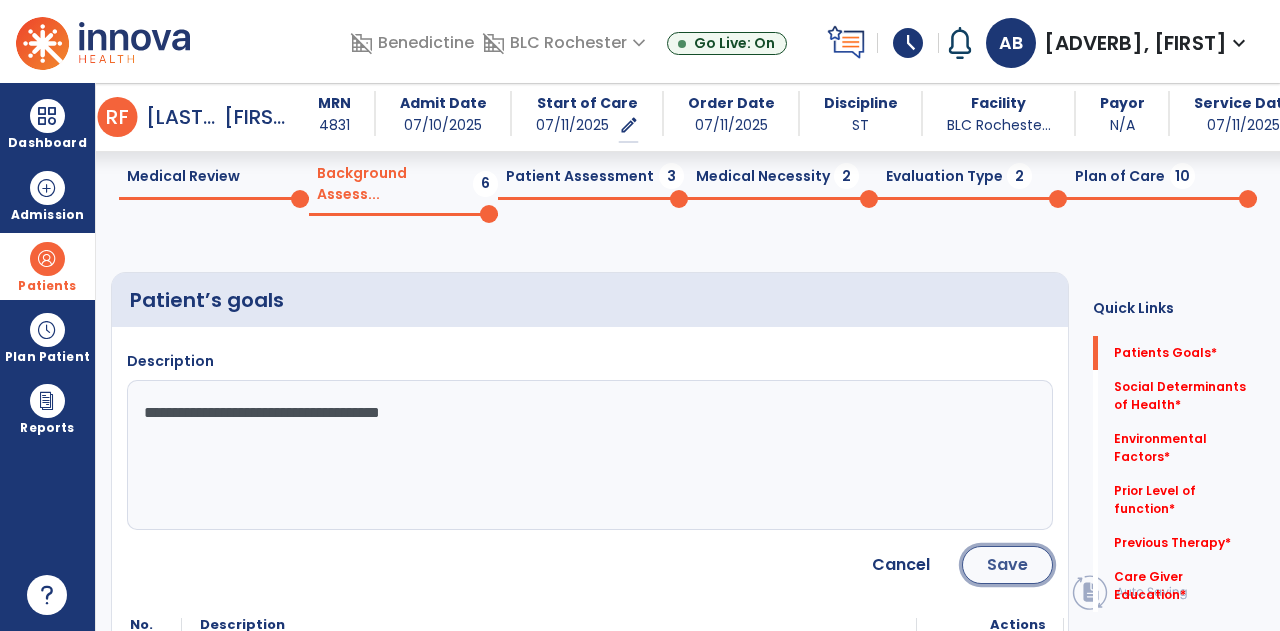 click on "Save" 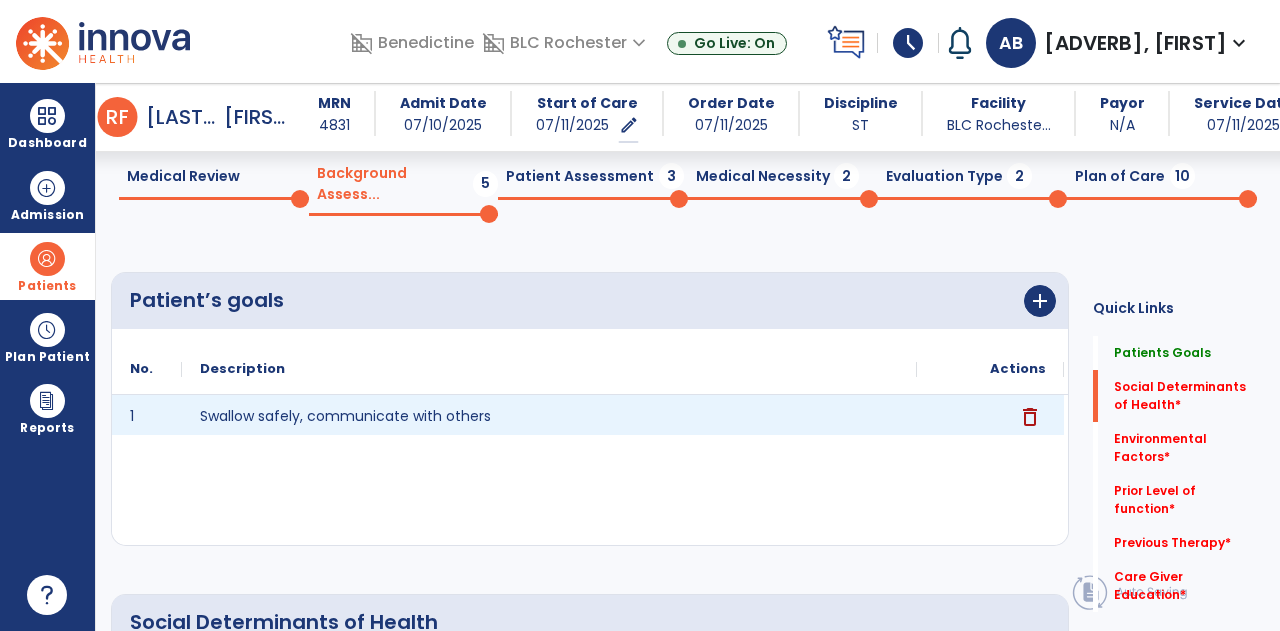 scroll, scrollTop: 438, scrollLeft: 0, axis: vertical 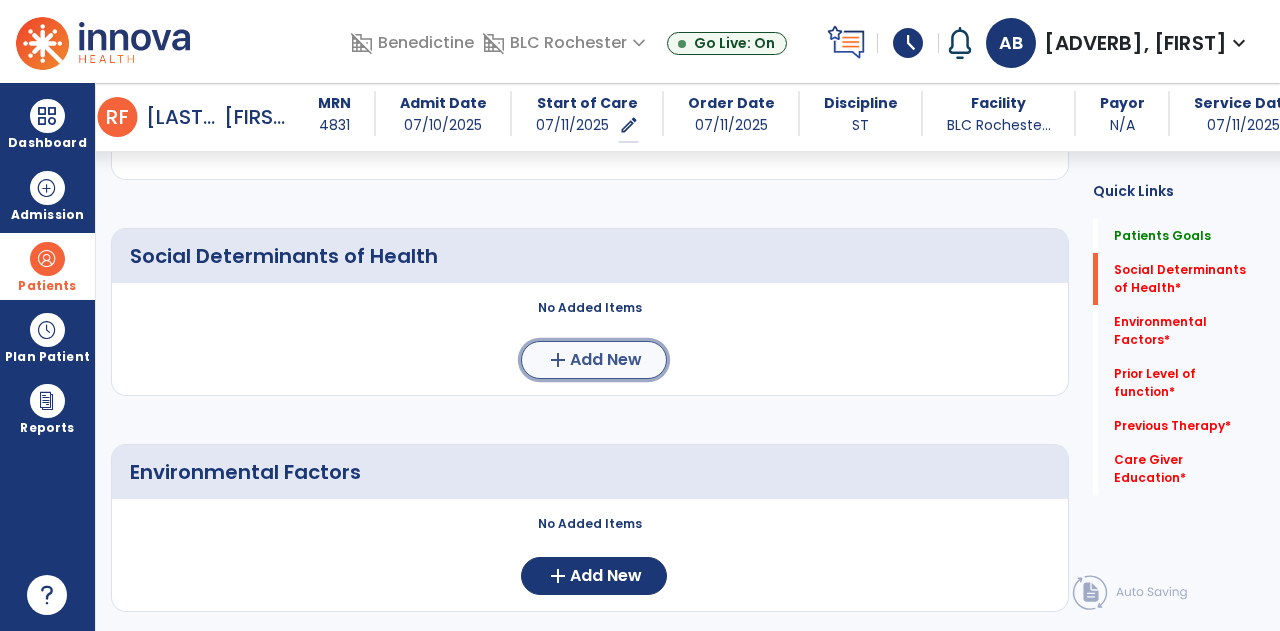 click on "Add New" 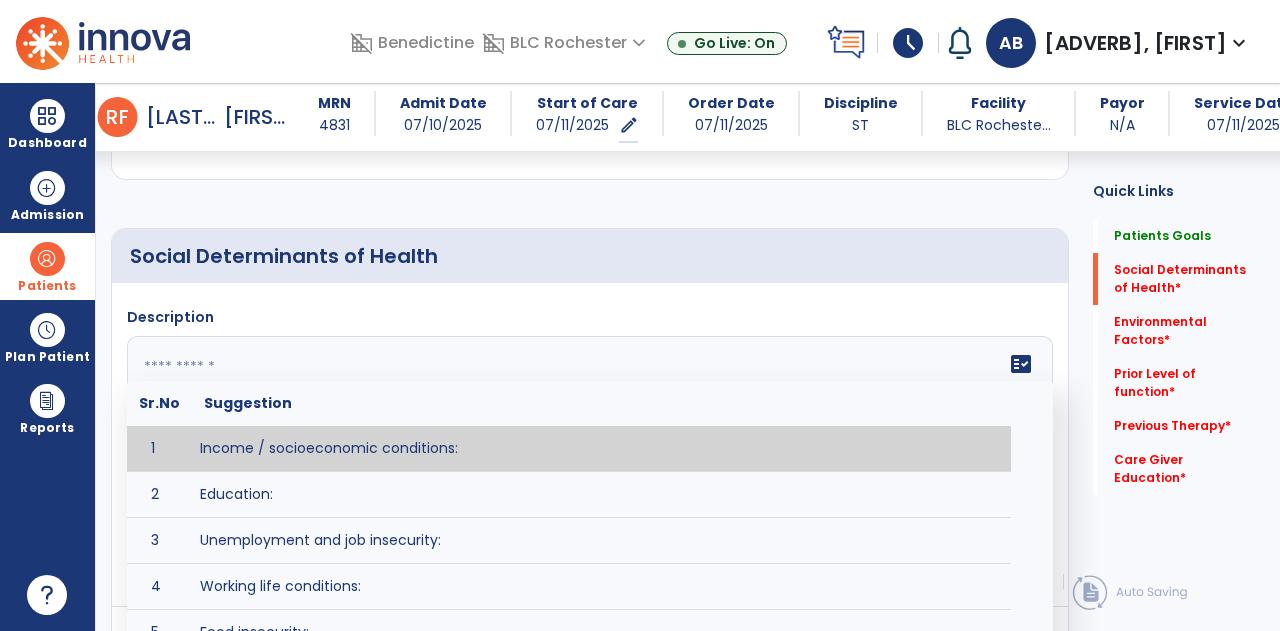 click 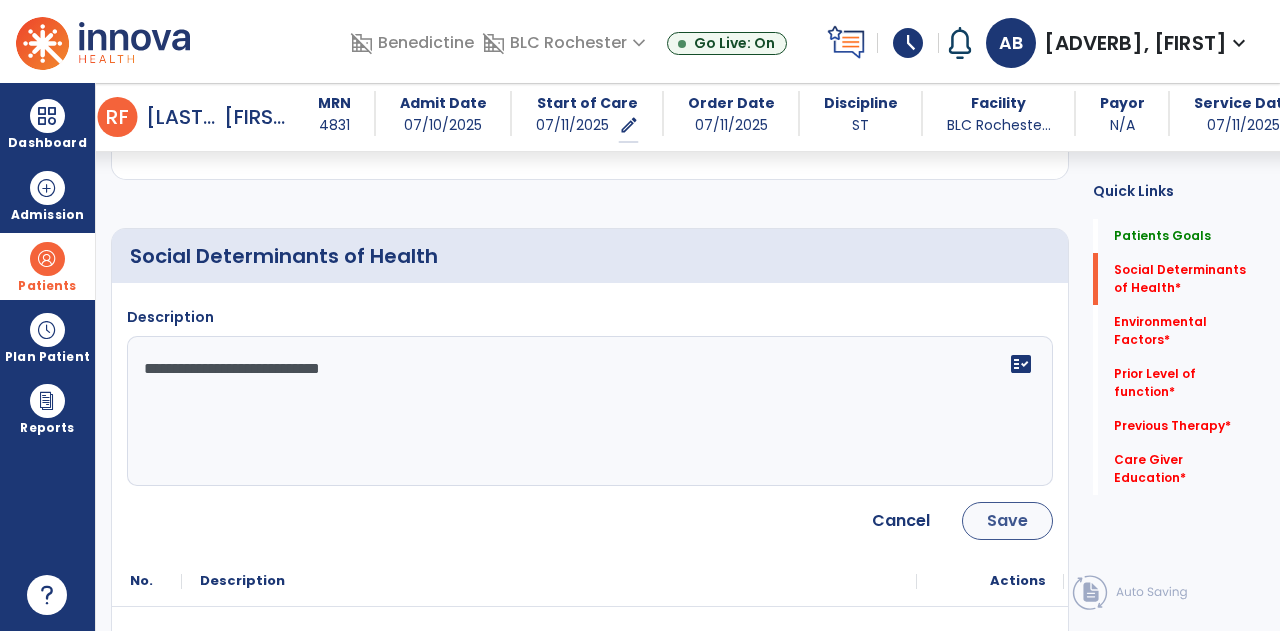 type on "**********" 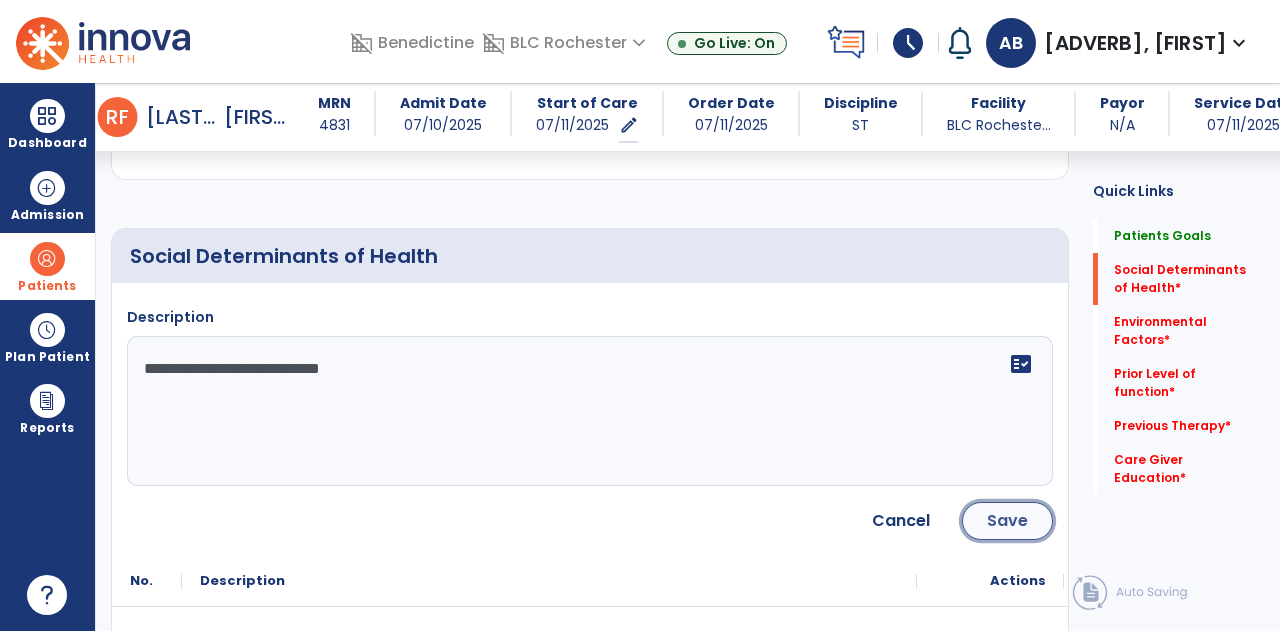 click on "Save" 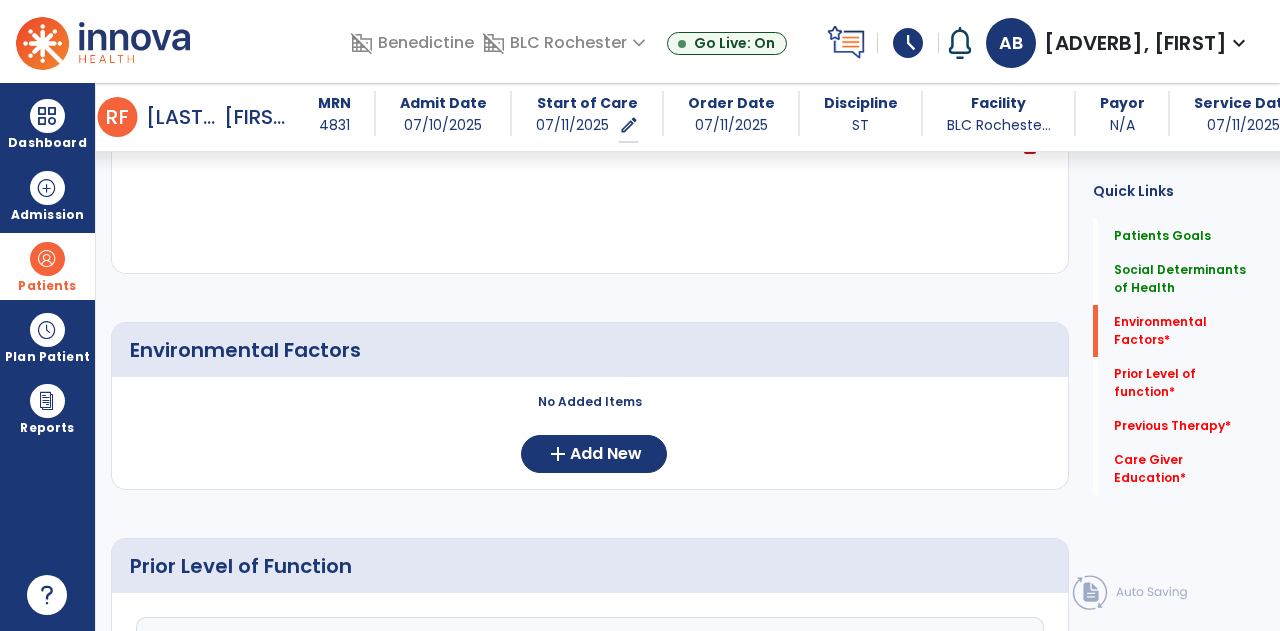 scroll, scrollTop: 738, scrollLeft: 0, axis: vertical 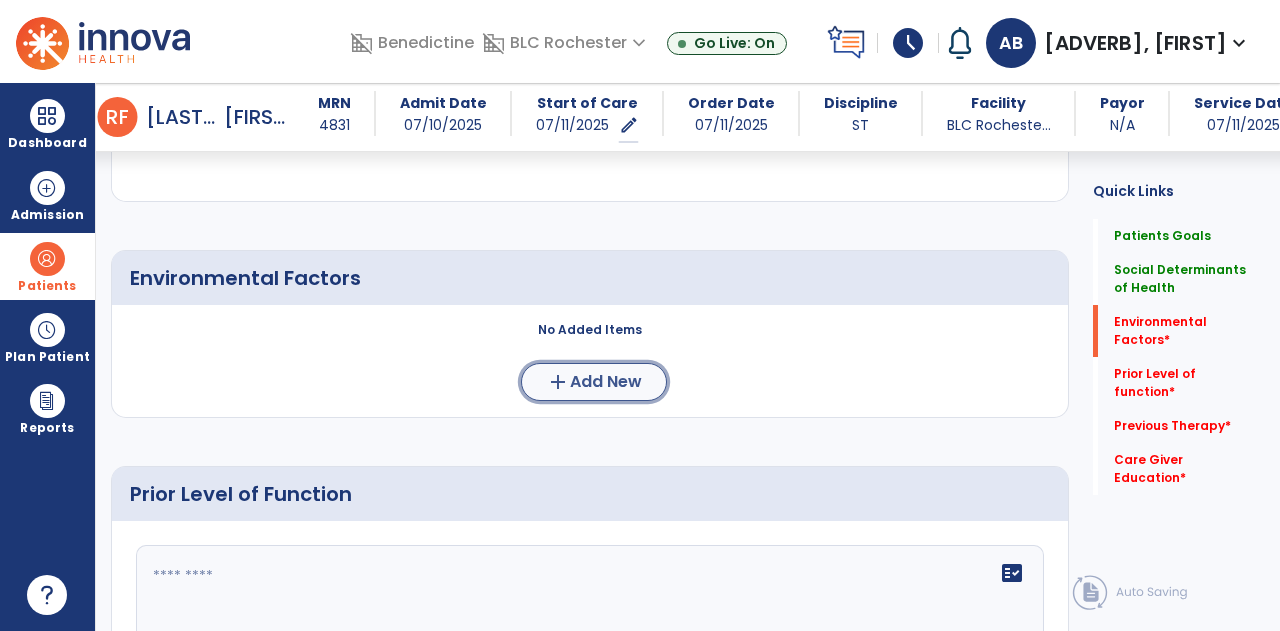 click on "Add New" 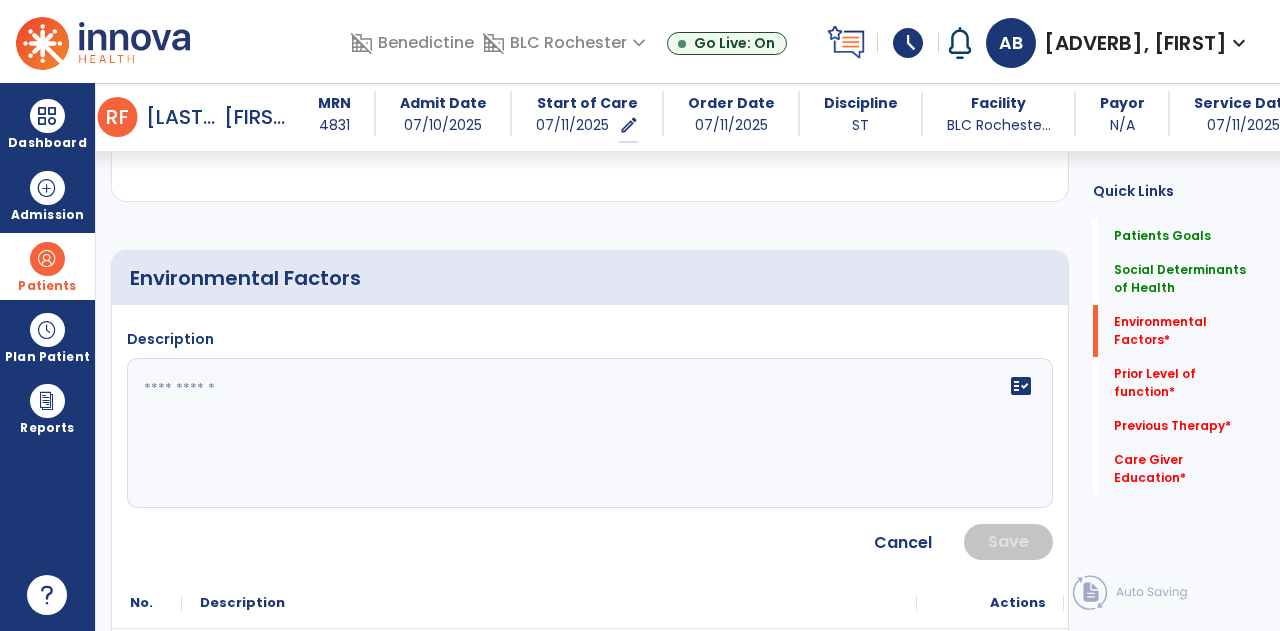 click 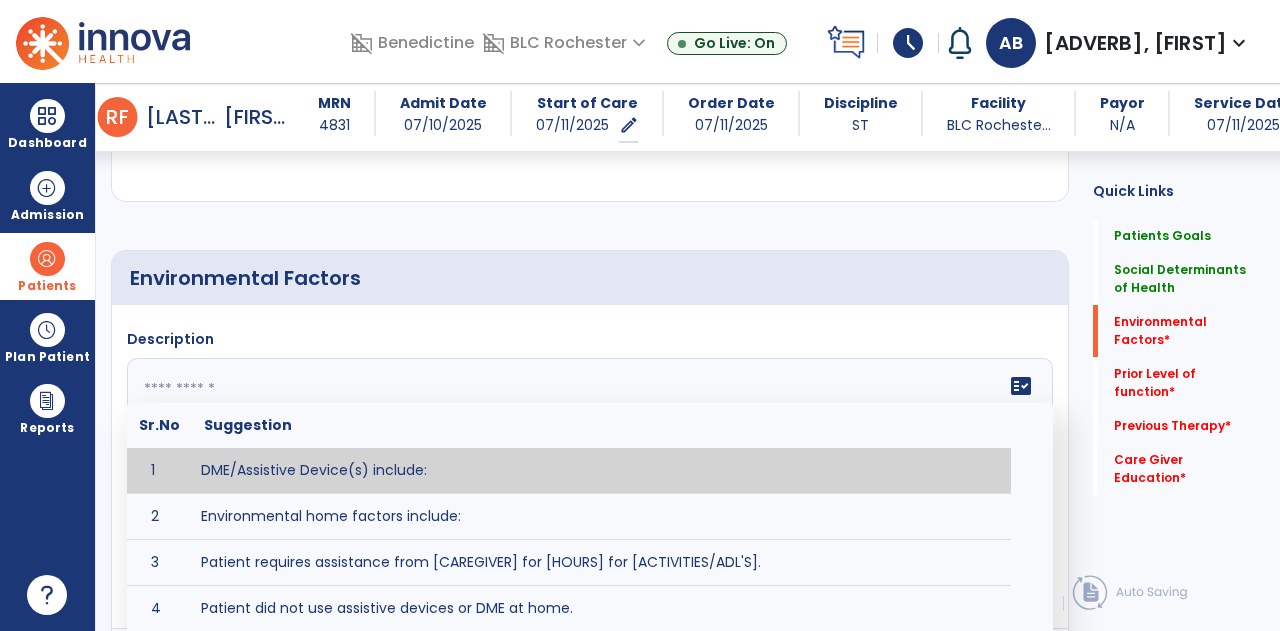type on "*" 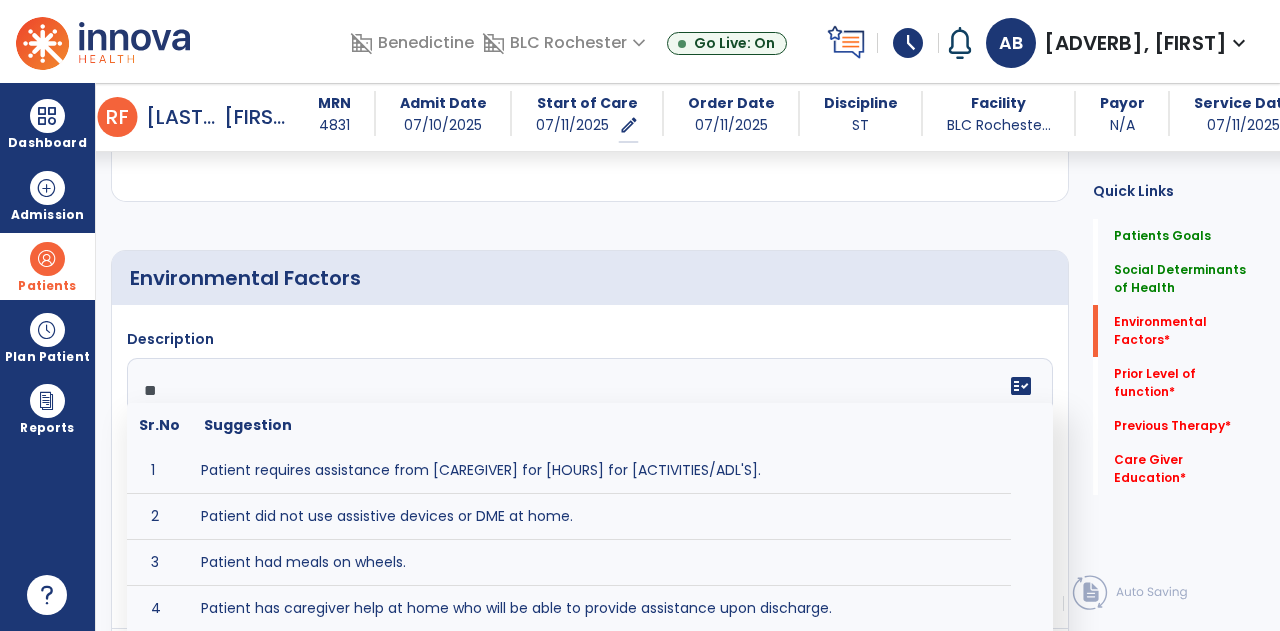 type on "*" 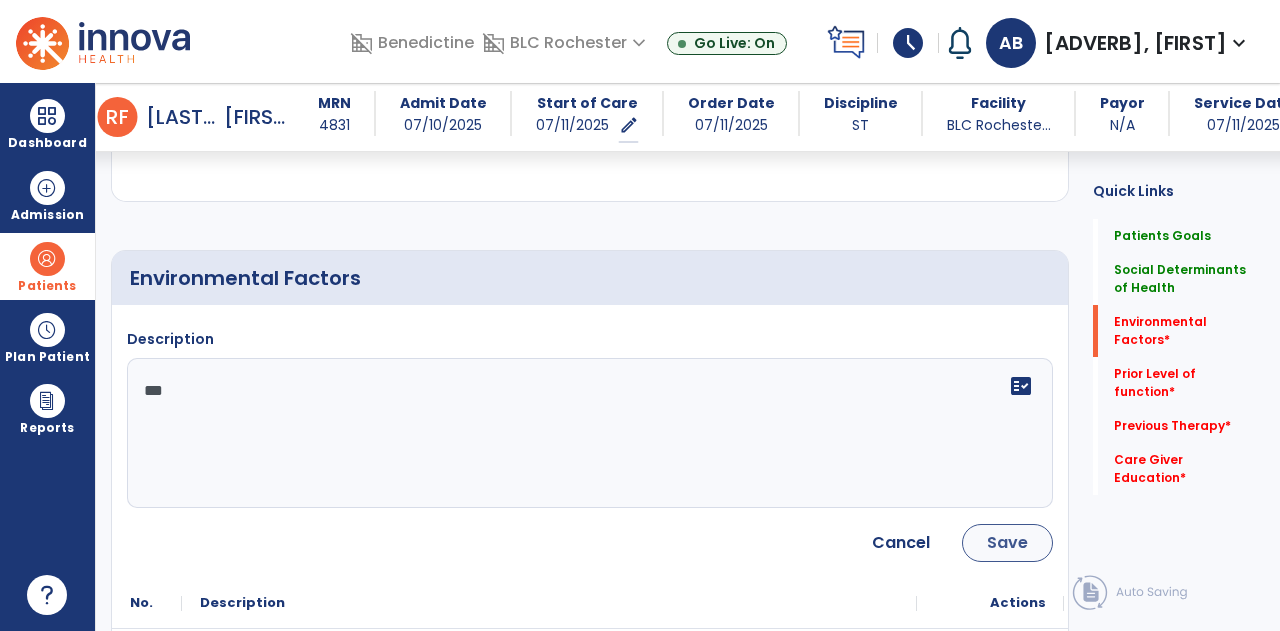 type on "***" 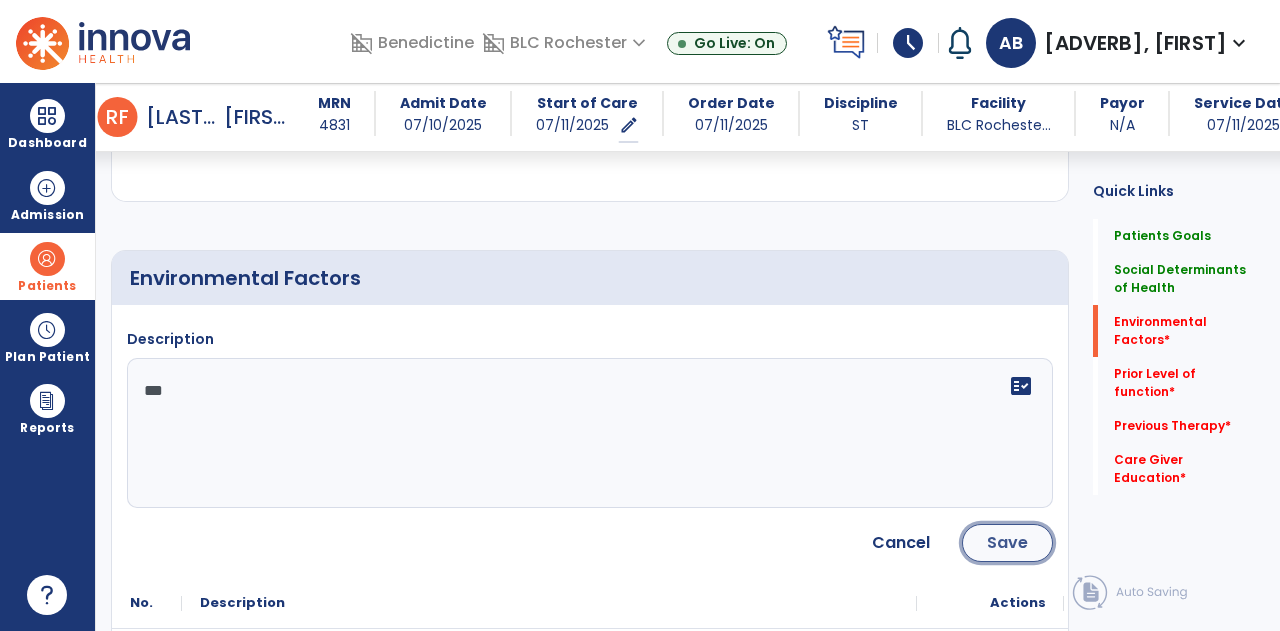 click on "Save" 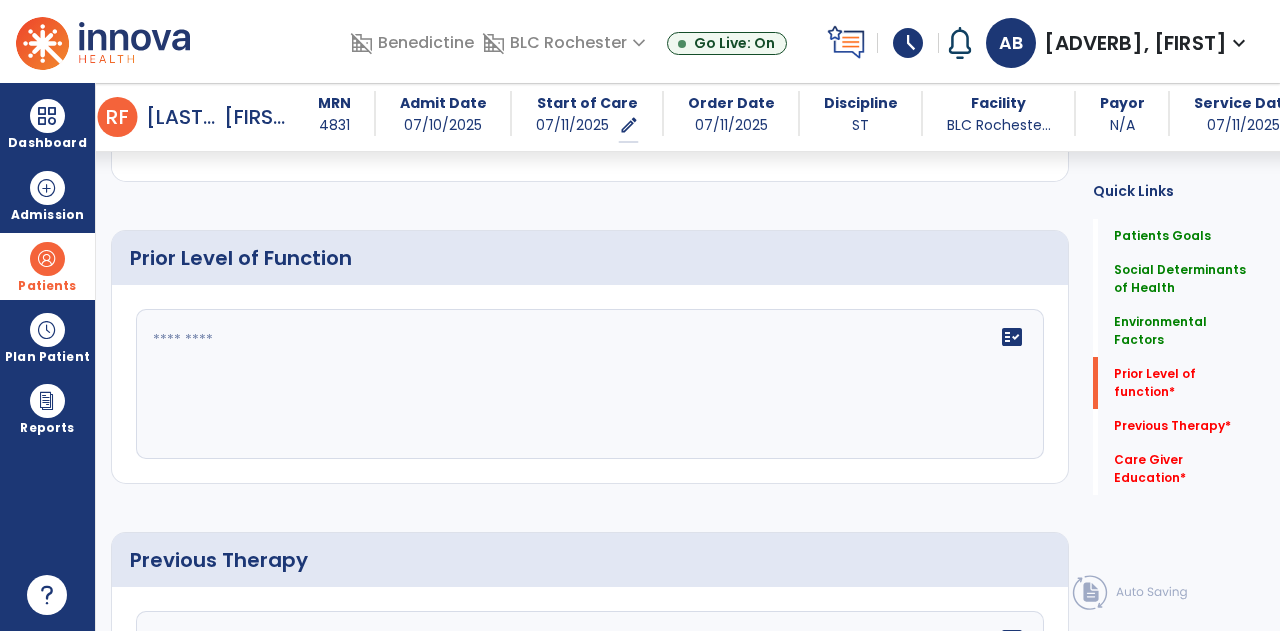 scroll, scrollTop: 1082, scrollLeft: 0, axis: vertical 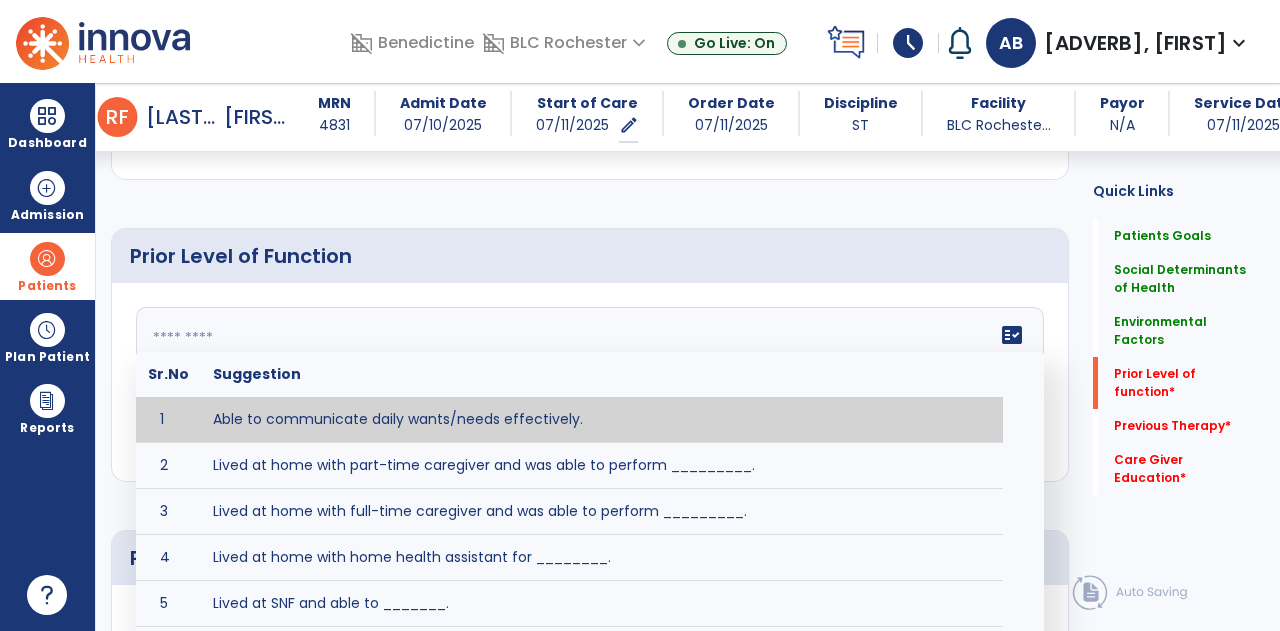 click on "fact_check  Sr.No Suggestion 1 Able to communicate daily wants/needs effectively. 2 Lived at home with part-time caregiver and was able to perform _________. 3 Lived at home with full-time caregiver and was able to perform _________. 4 Lived at home with home health assistant for ________. 5 Lived at SNF and able to _______. 6 Lived at SNF and required ______ assist for ________. 7 Lived in assisted living facility and able to _______. 8 Lived in SNF and began to develop increase in risk for ______. 9 Lived in SNF and required modified diet of _______ for safety. 10 Lived in SNF with no difficulties expressing wants/medical needs to familiar listeners. 11 Lived in SNF with no difficulties expressing wants/medical needs to unfamiliar listeners. 12 Lived in SNF without any diet restrictions/diet modifications. 13 Mental awareness and functional communication WFLs. 14 Mild dementia not affecting daily routine or safety. 15 No history of receptive or expressive deficits. 16 No history of swallowing problems. 17" 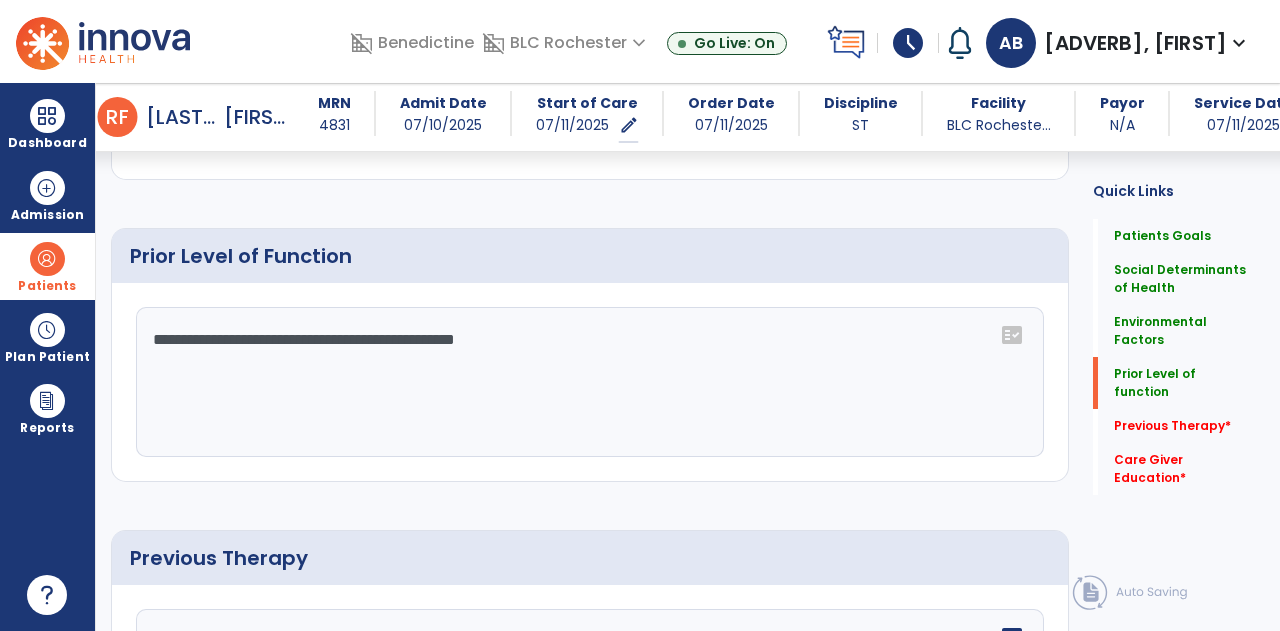 click on "**********" 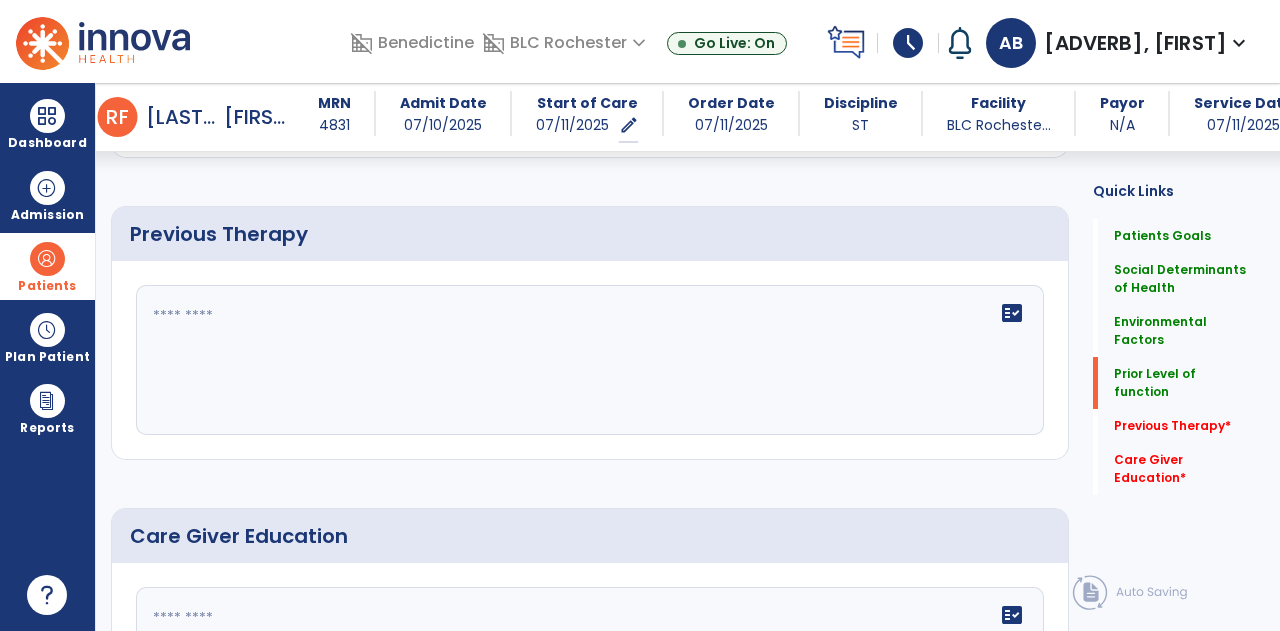 scroll, scrollTop: 1422, scrollLeft: 0, axis: vertical 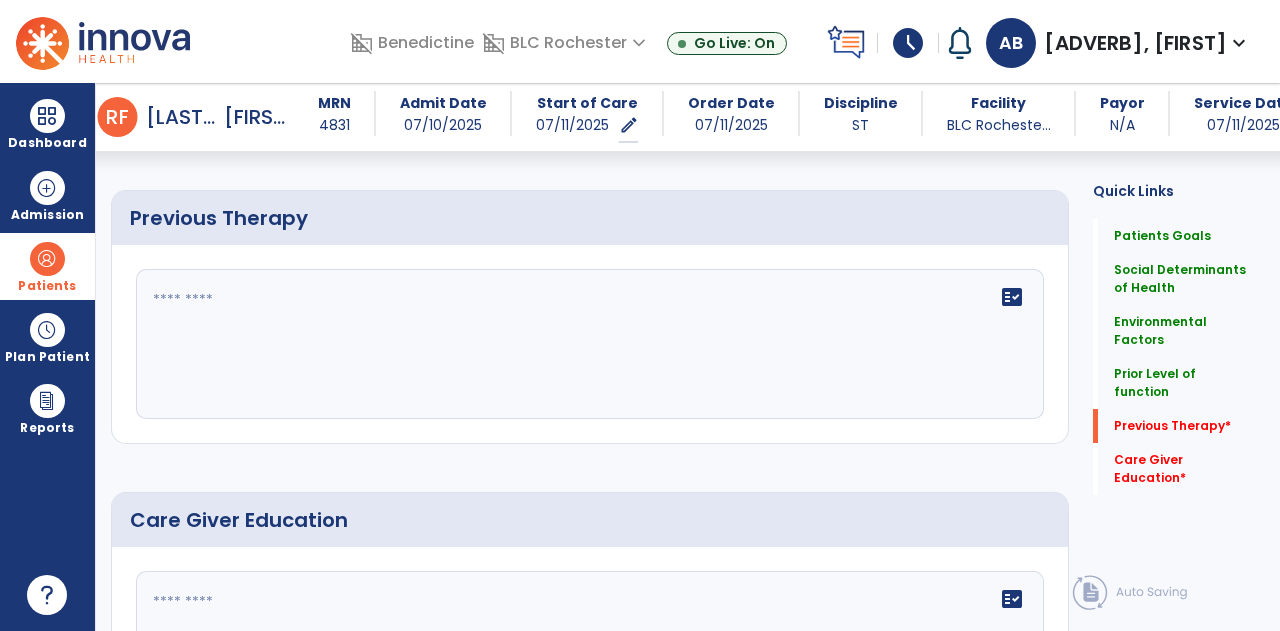 type on "**********" 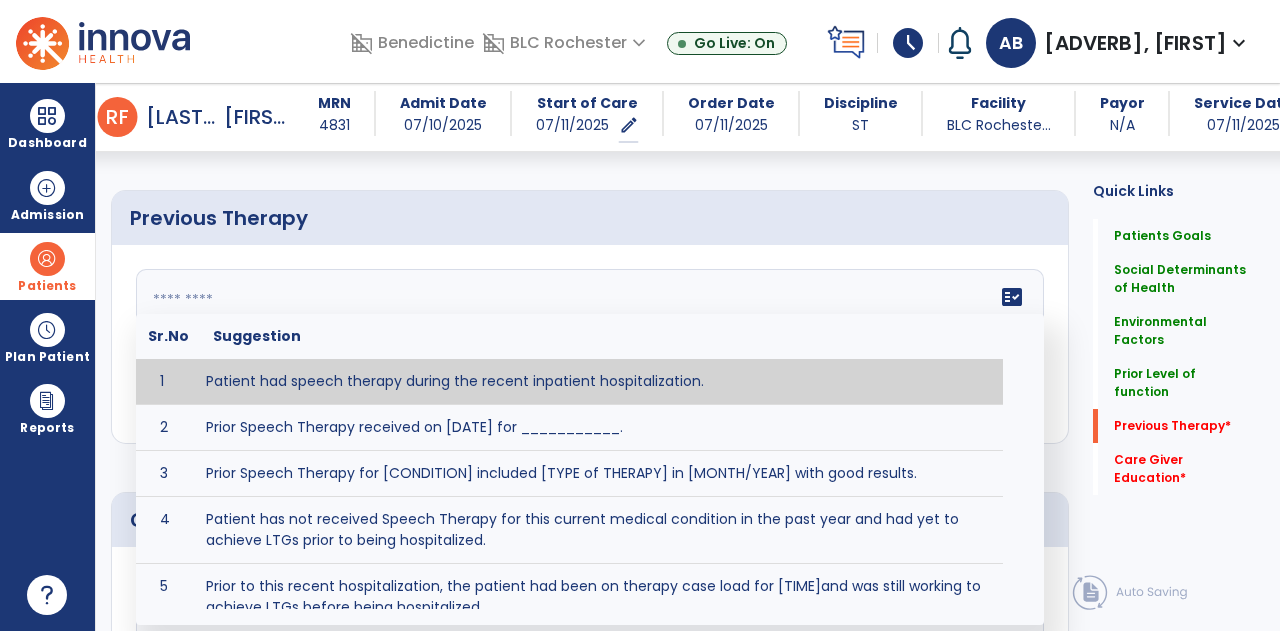 click on "fact_check  Sr.No Suggestion 1 Patient had speech therapy during the recent inpatient hospitalization. 2 Prior Speech Therapy received on [DATE] for ___________. 3 Prior Speech Therapy for [CONDITION] included [TYPE of THERAPY] in [MONTH/YEAR] with good results. 4 Patient has not received Speech Therapy for this current medical condition in the past year and had yet to achieve LTGs prior to being hospitalized. 5 Prior to this recent hospitalization, the patient had been on therapy case load for [TIME]and was still working to achieve LTGs before being hospitalized." 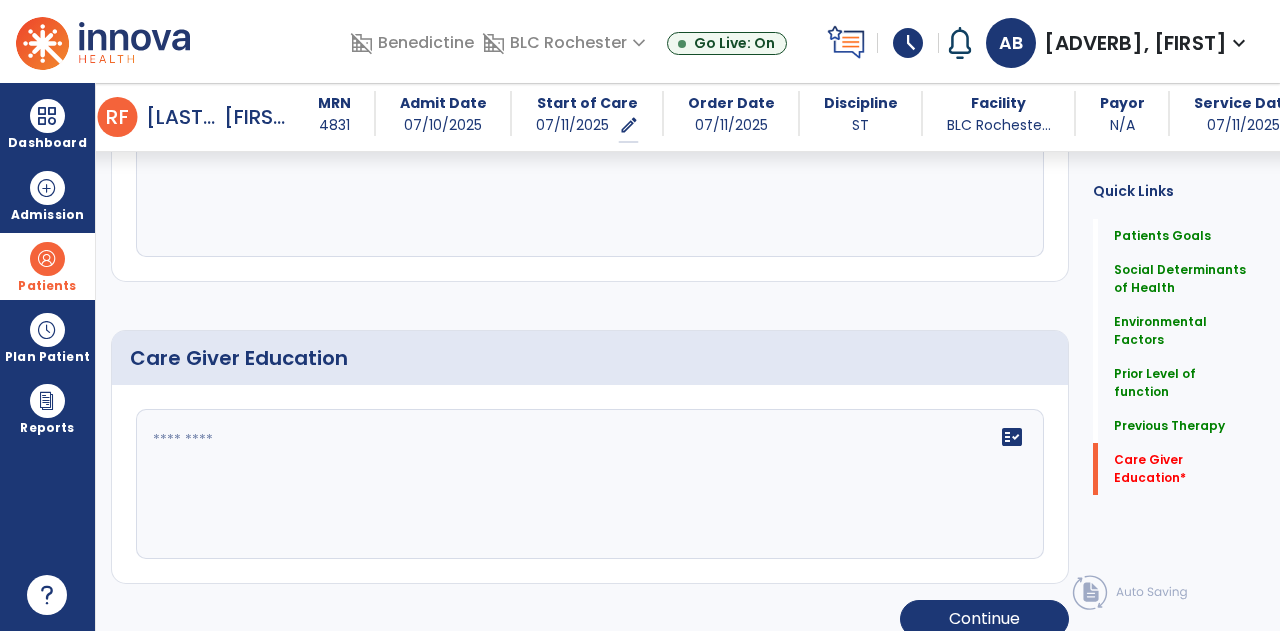 scroll, scrollTop: 1584, scrollLeft: 0, axis: vertical 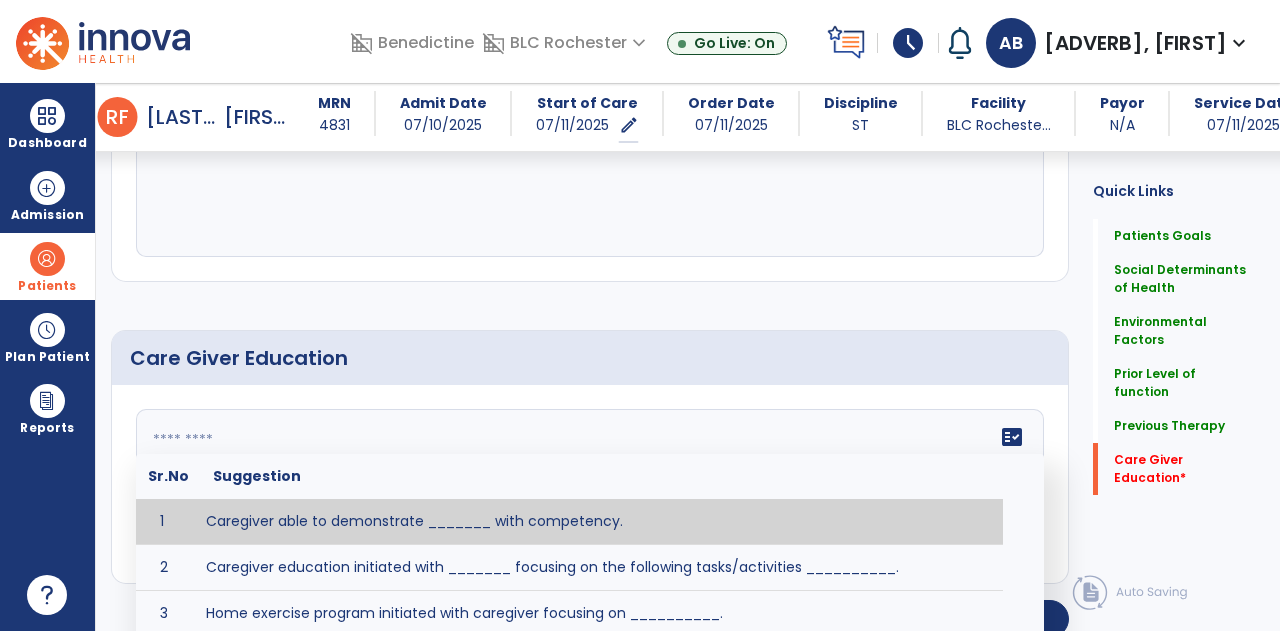 click 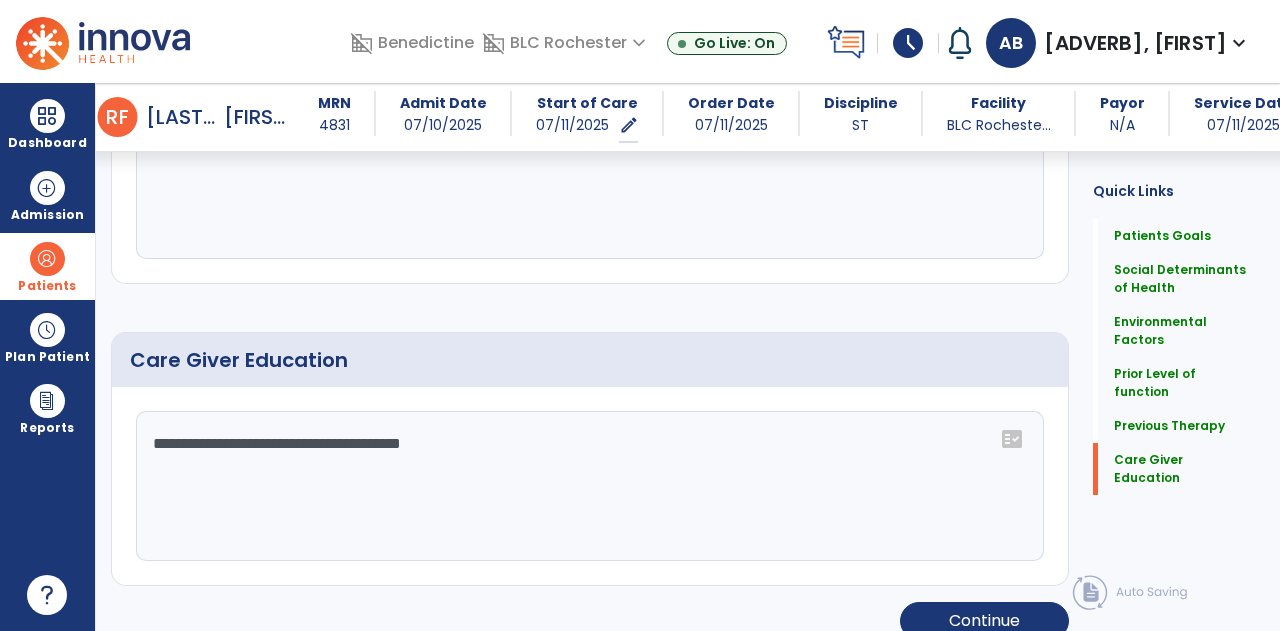 scroll, scrollTop: 1584, scrollLeft: 0, axis: vertical 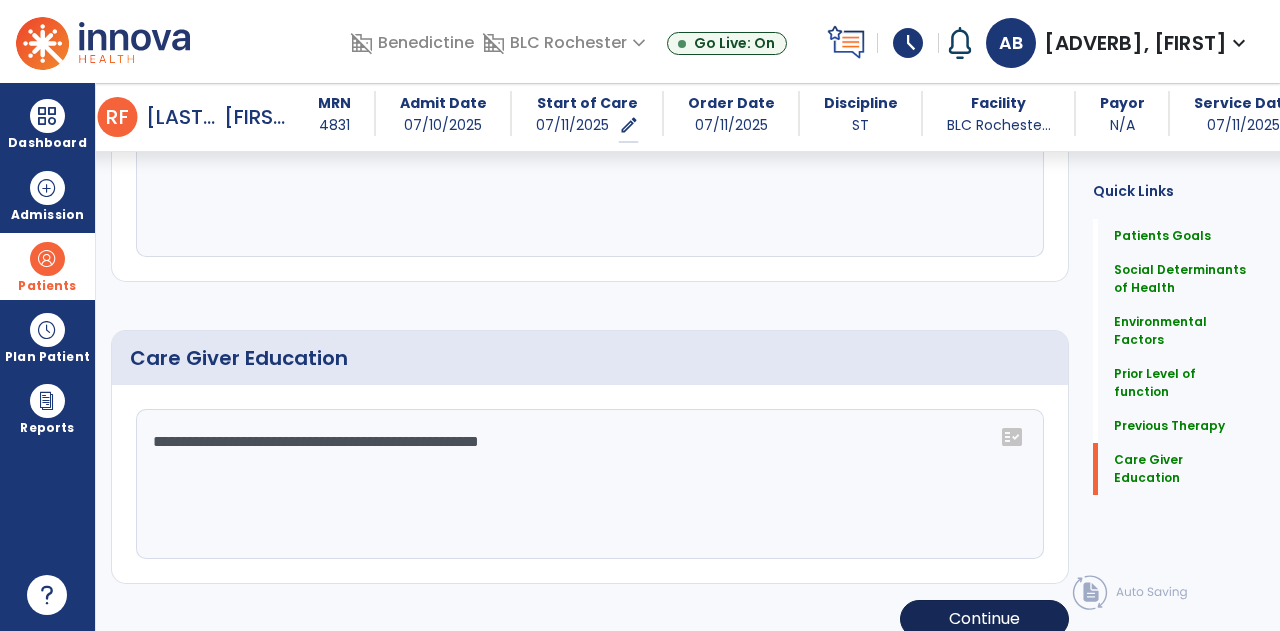 type on "**********" 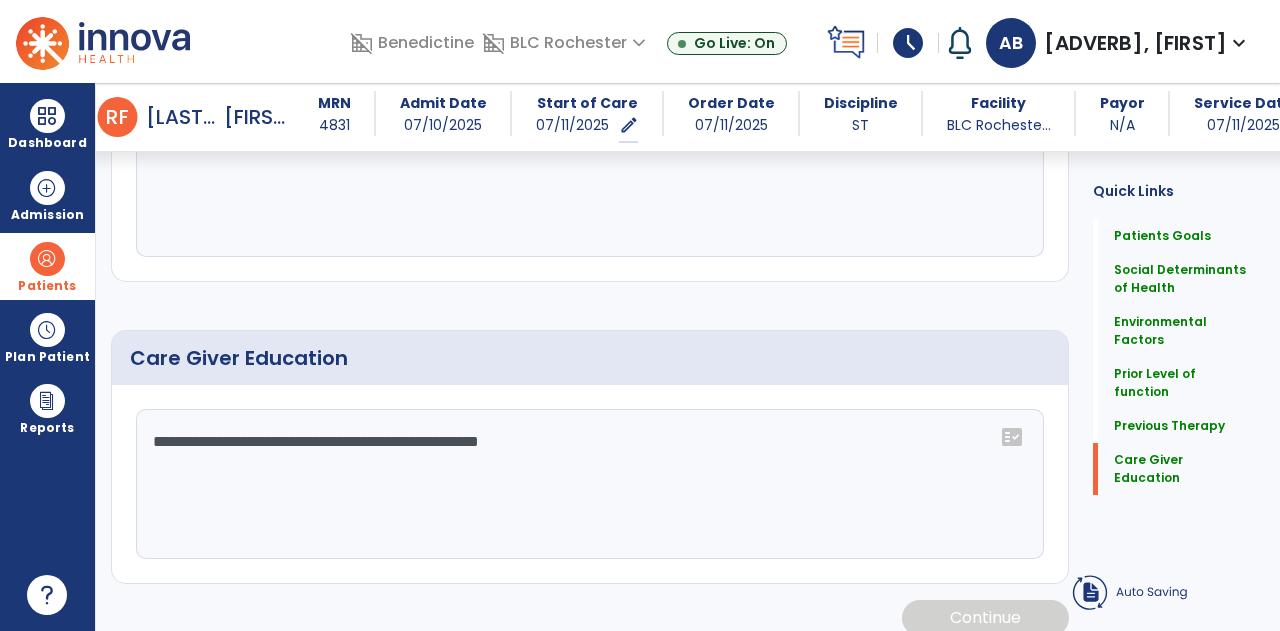 scroll, scrollTop: 1584, scrollLeft: 0, axis: vertical 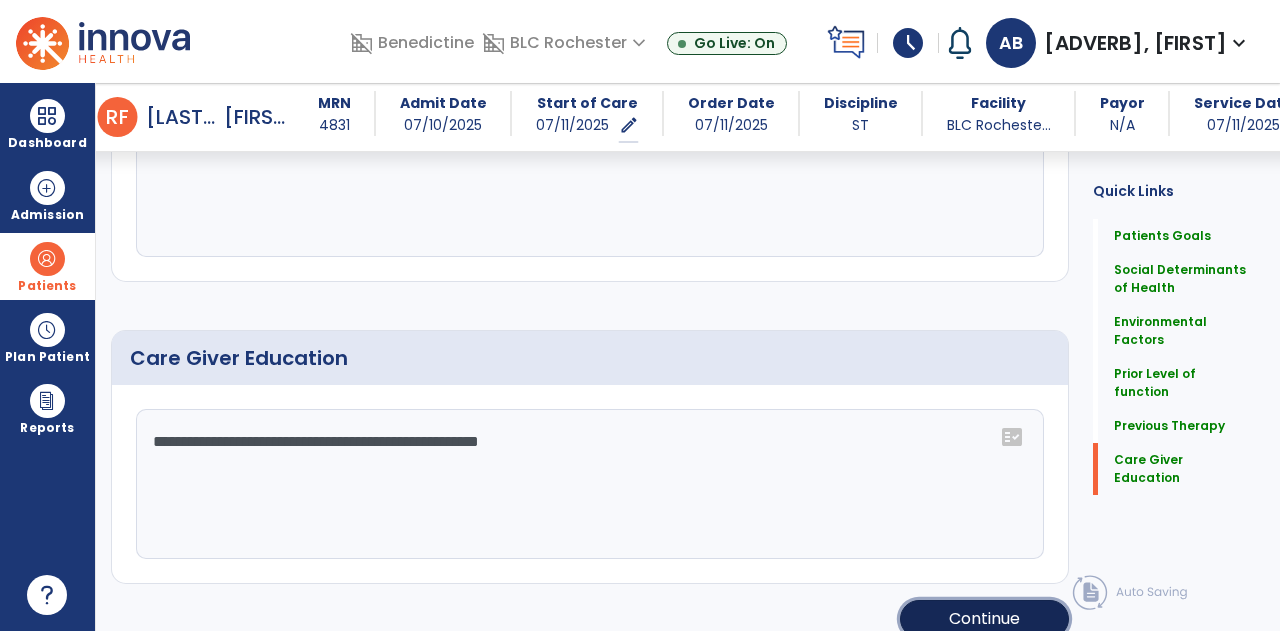 click on "Continue" 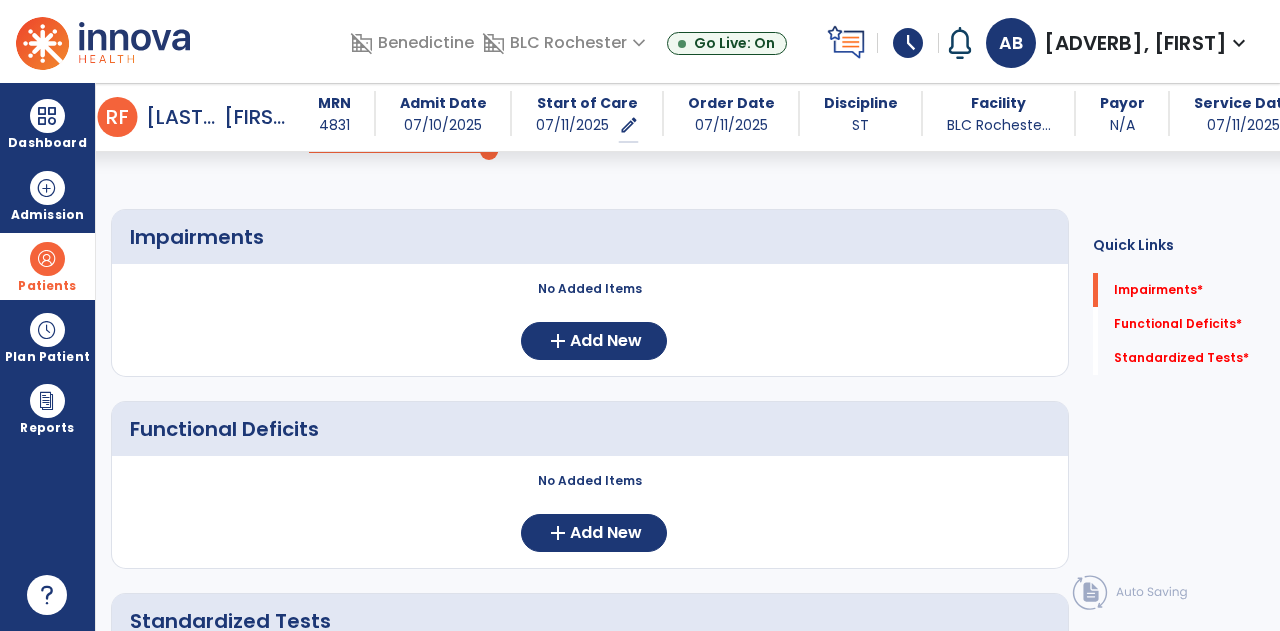 scroll, scrollTop: 134, scrollLeft: 0, axis: vertical 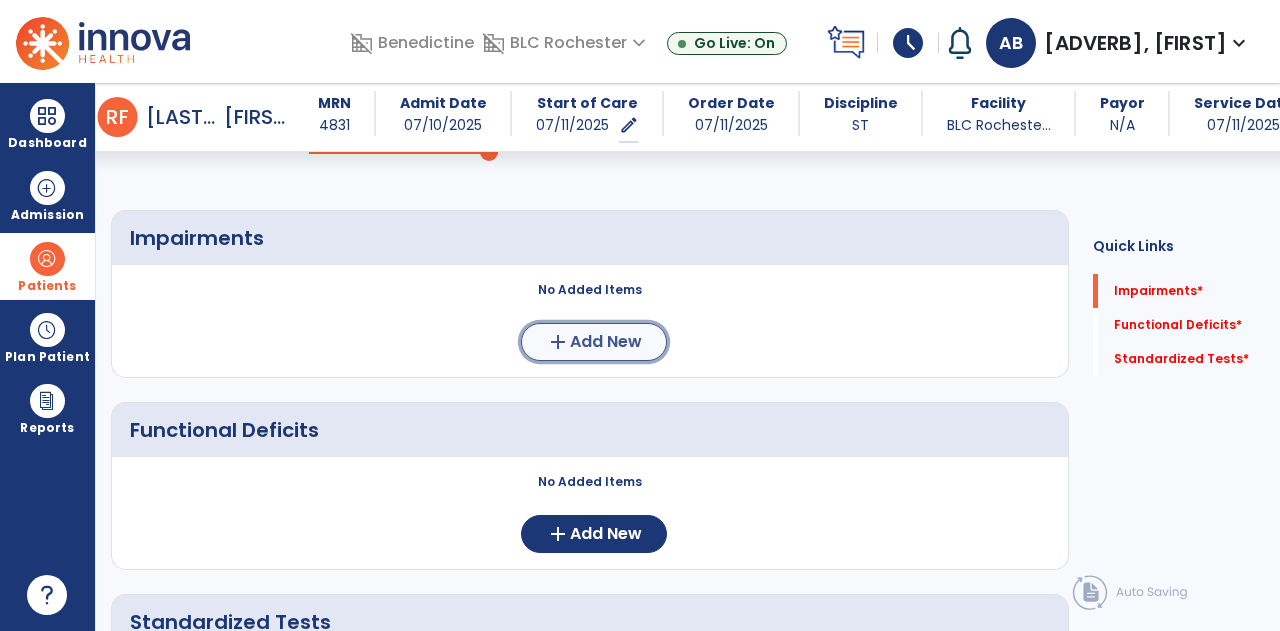 click on "Add New" 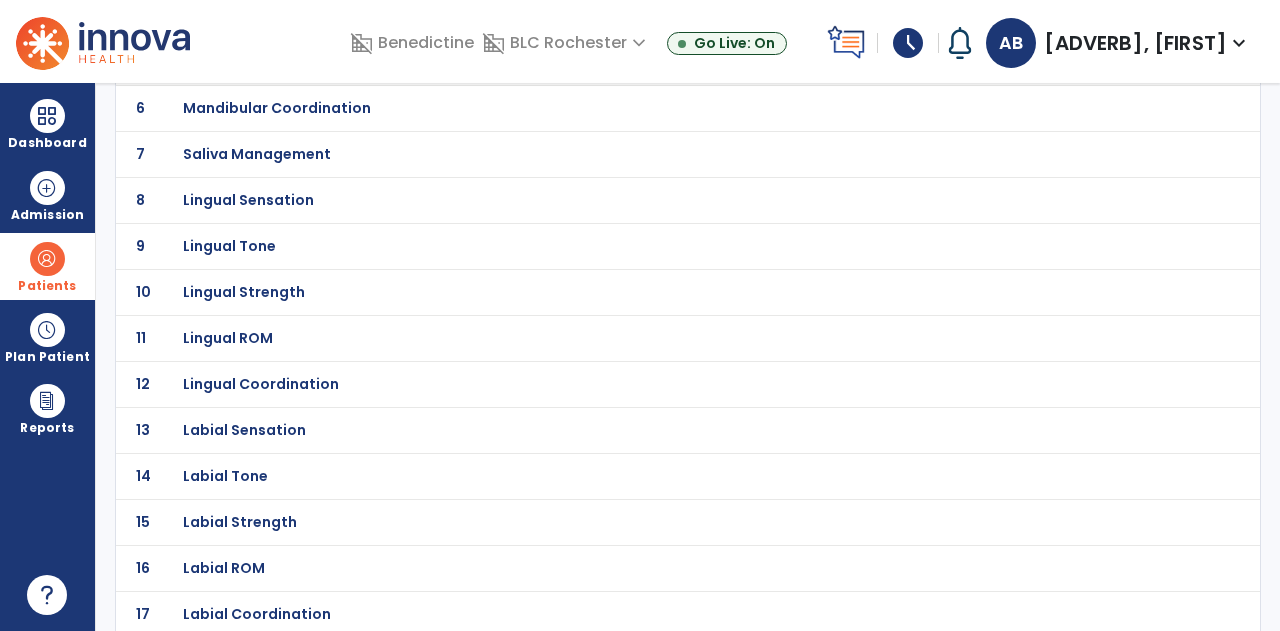 scroll, scrollTop: 0, scrollLeft: 0, axis: both 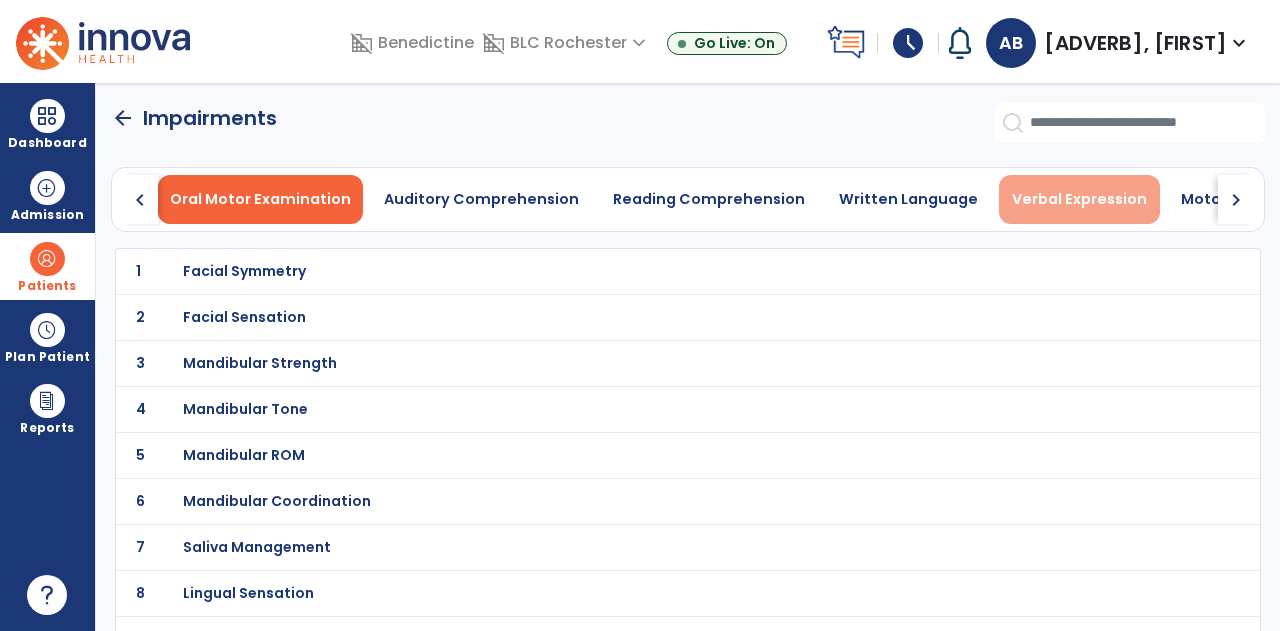 click on "Verbal Expression" at bounding box center [1079, 199] 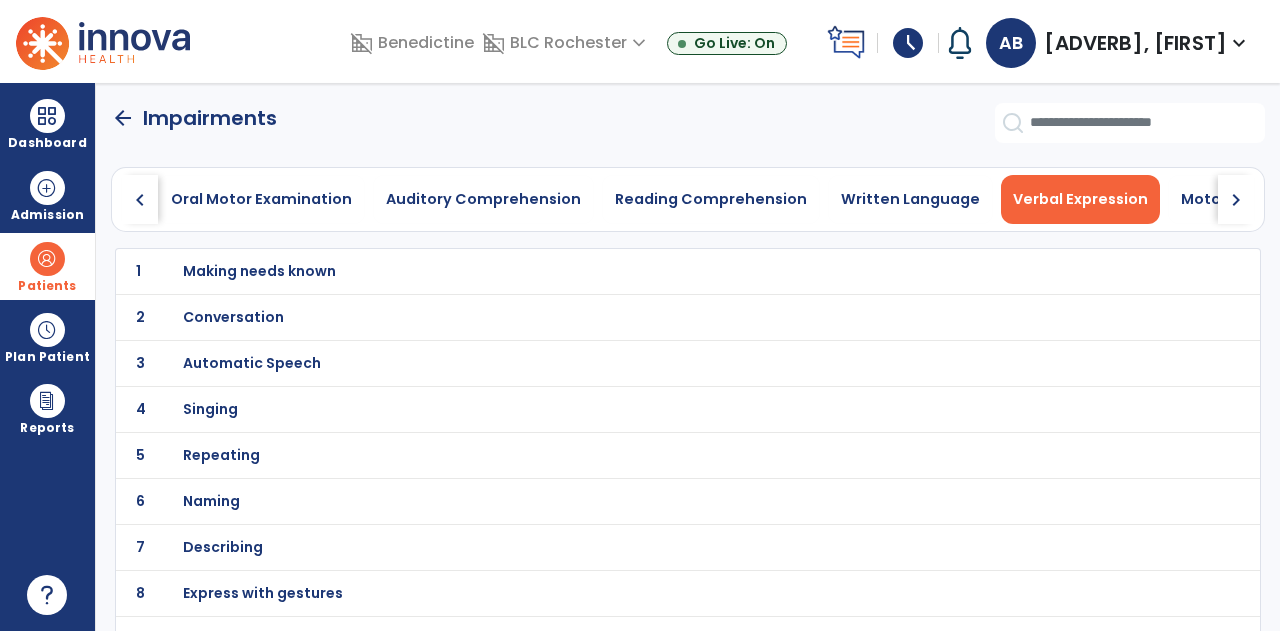 scroll, scrollTop: 28, scrollLeft: 0, axis: vertical 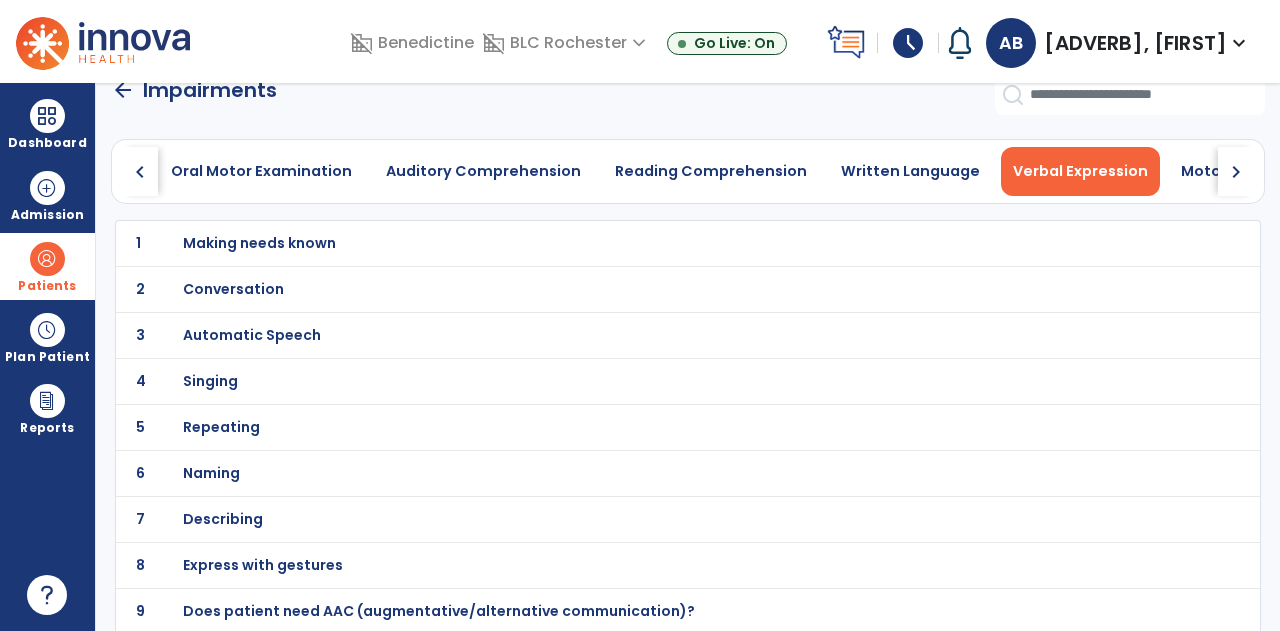 click on "chevron_right" 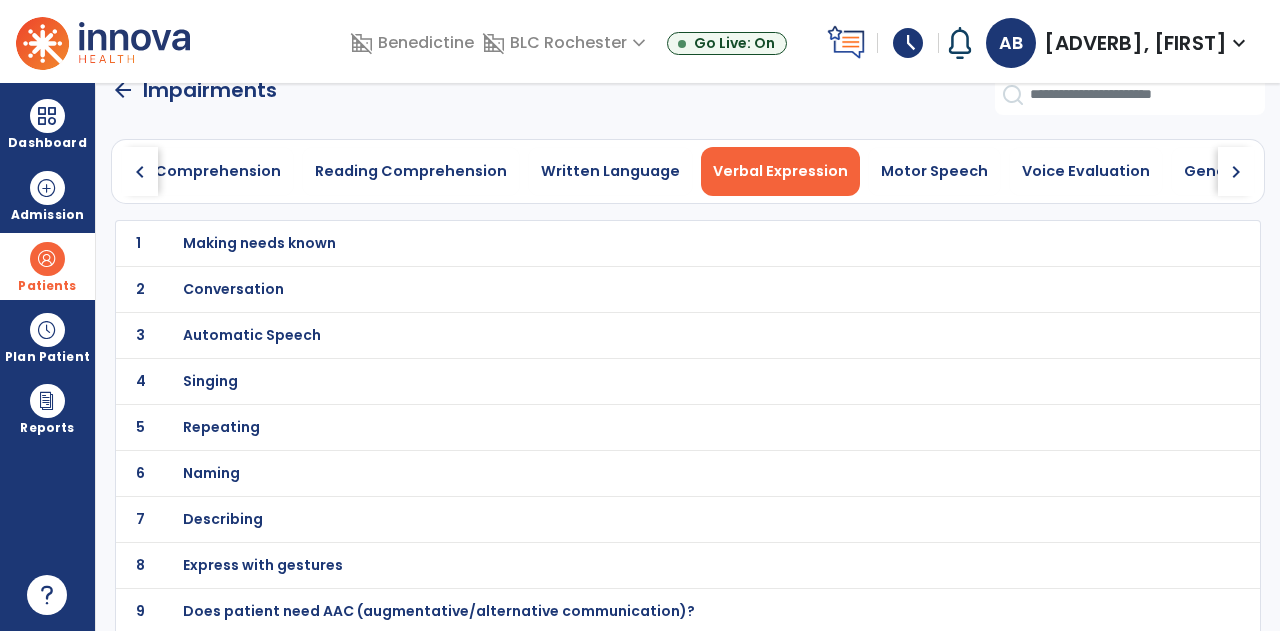 click on "chevron_right" 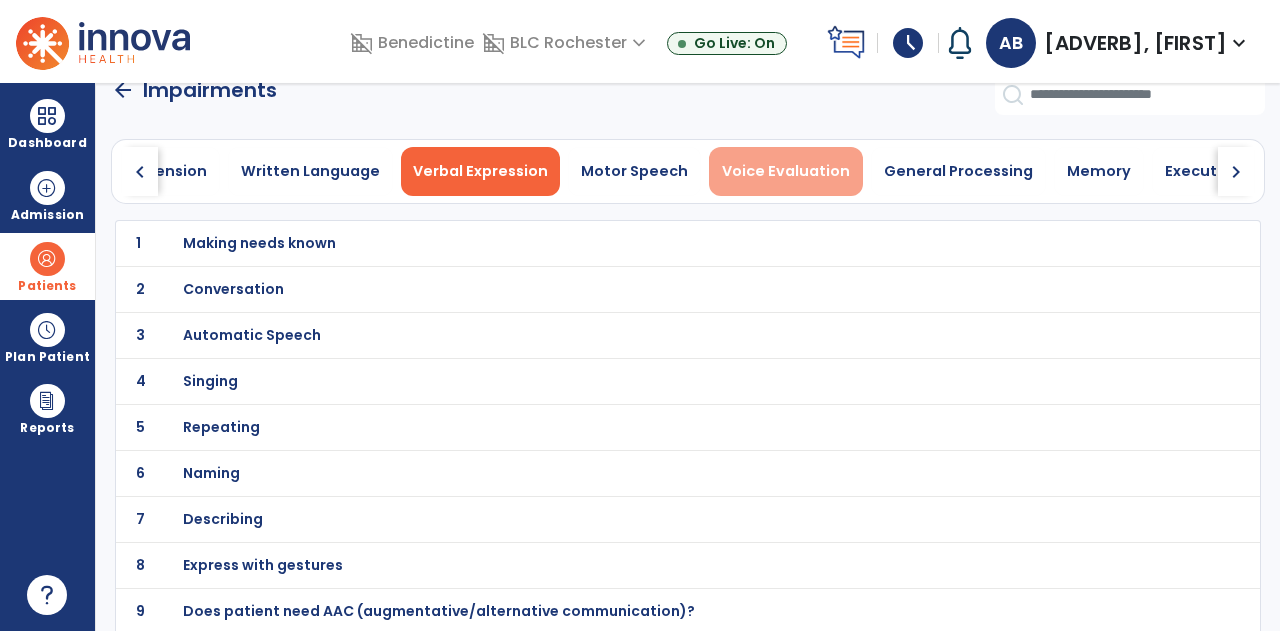 click on "Voice Evaluation" at bounding box center [786, 171] 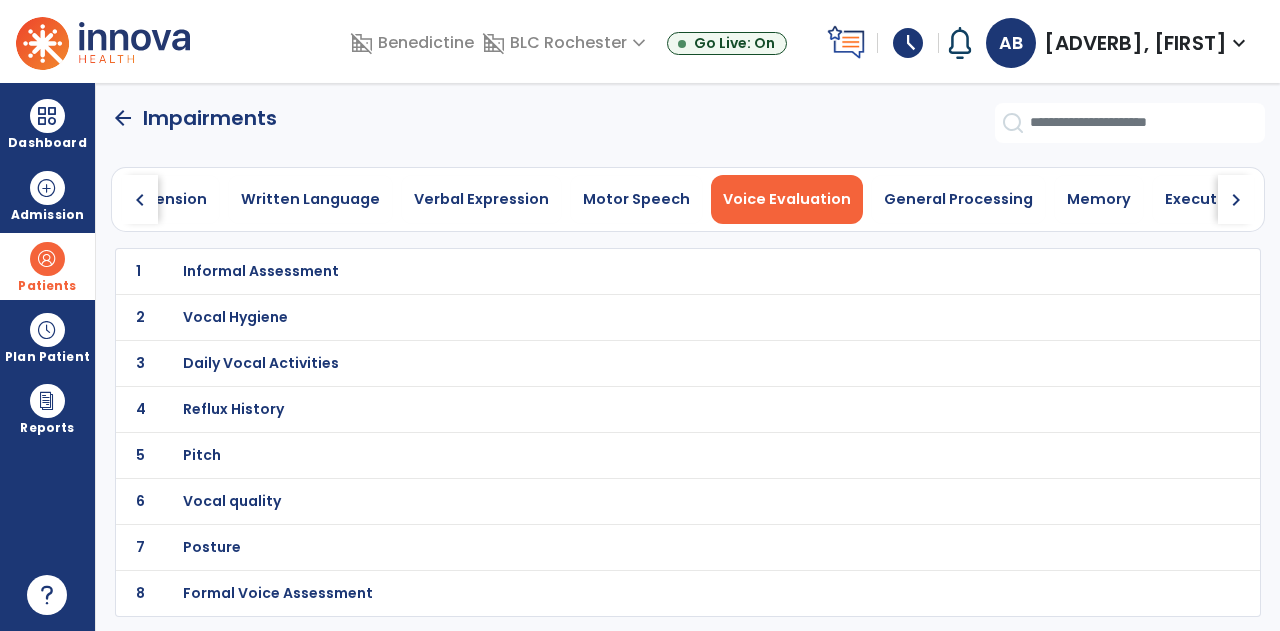 scroll, scrollTop: 0, scrollLeft: 0, axis: both 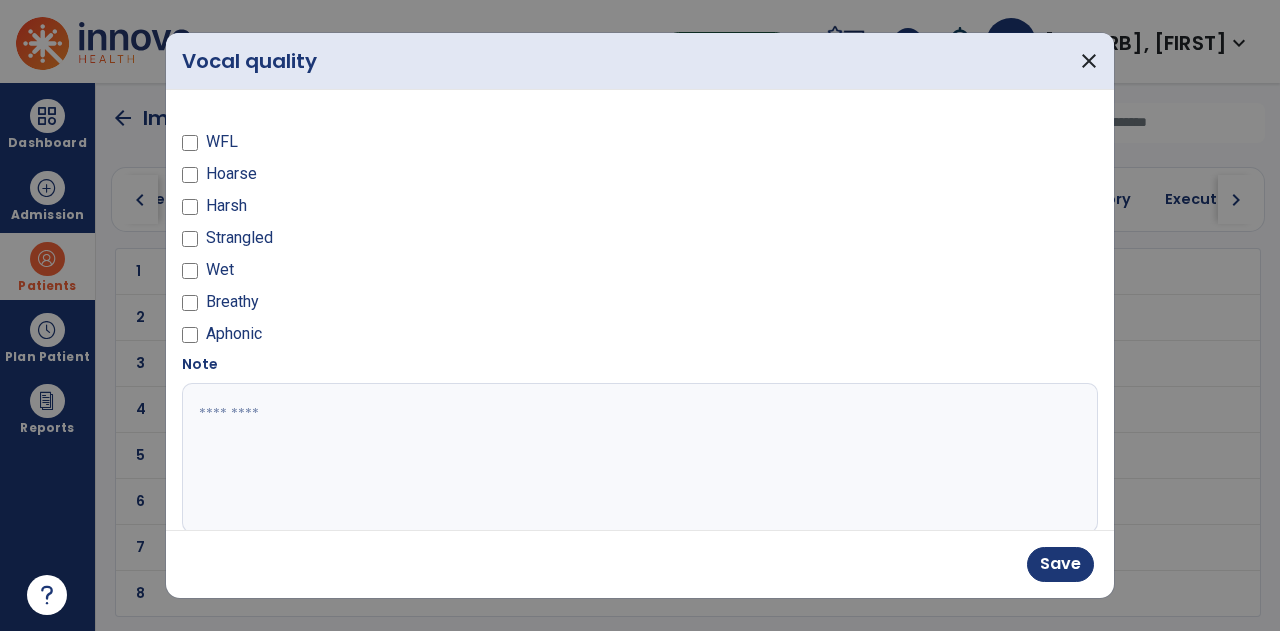 click at bounding box center (638, 458) 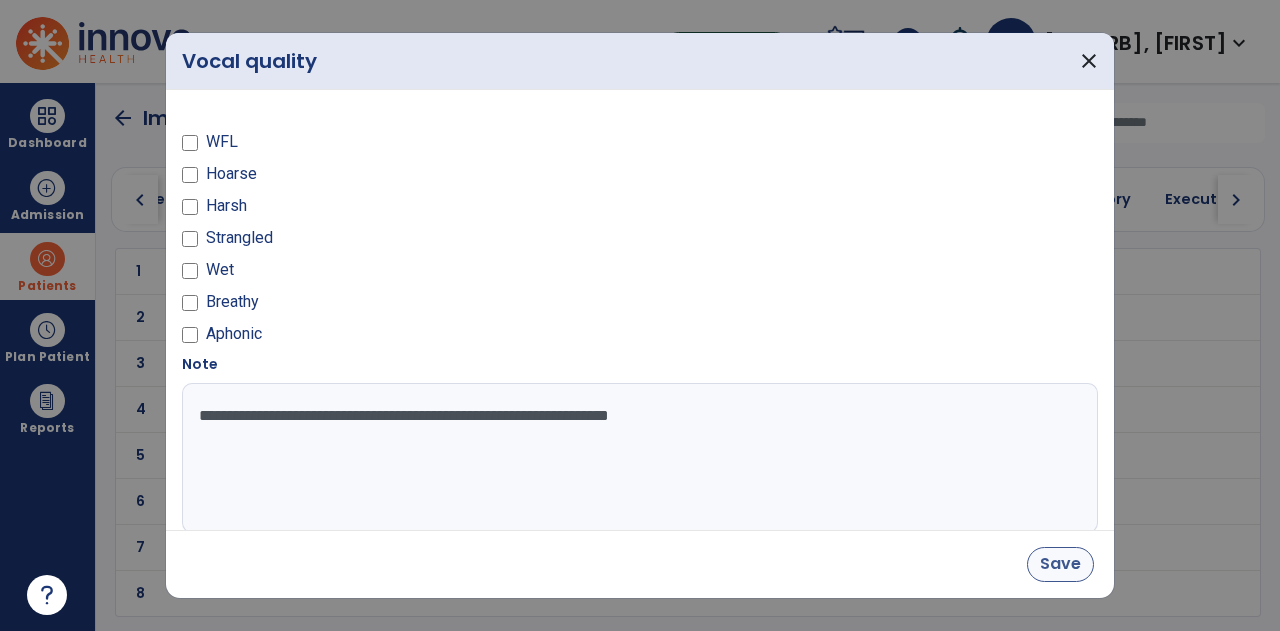 type on "**********" 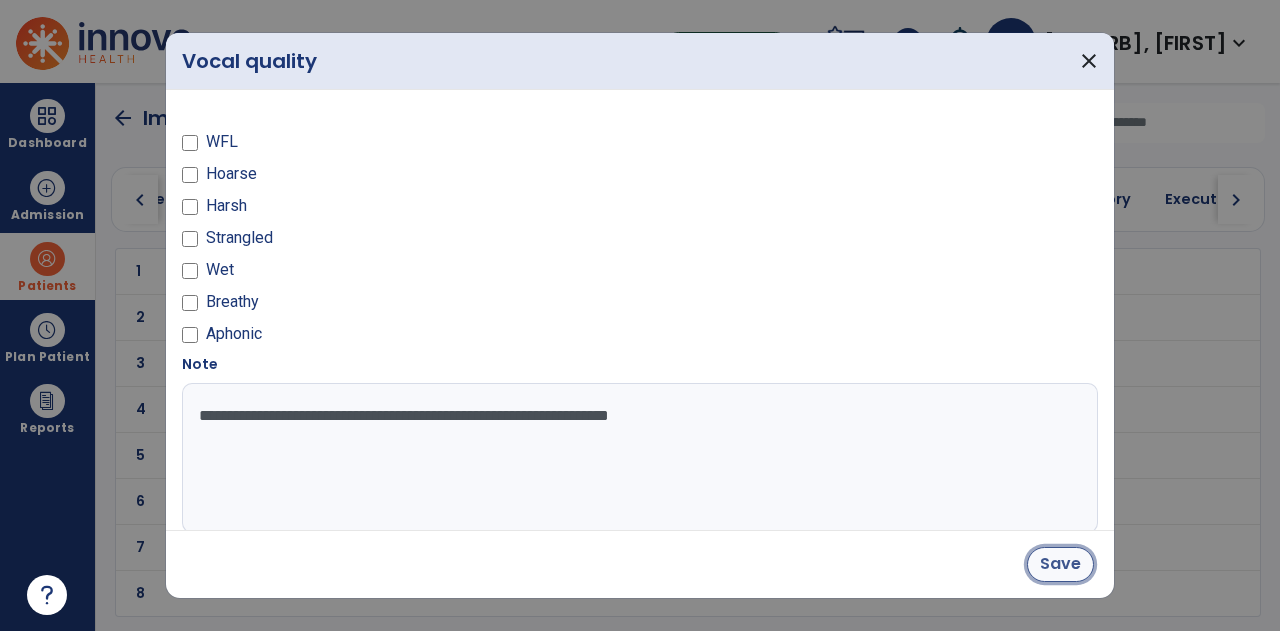 click on "Save" at bounding box center [1060, 564] 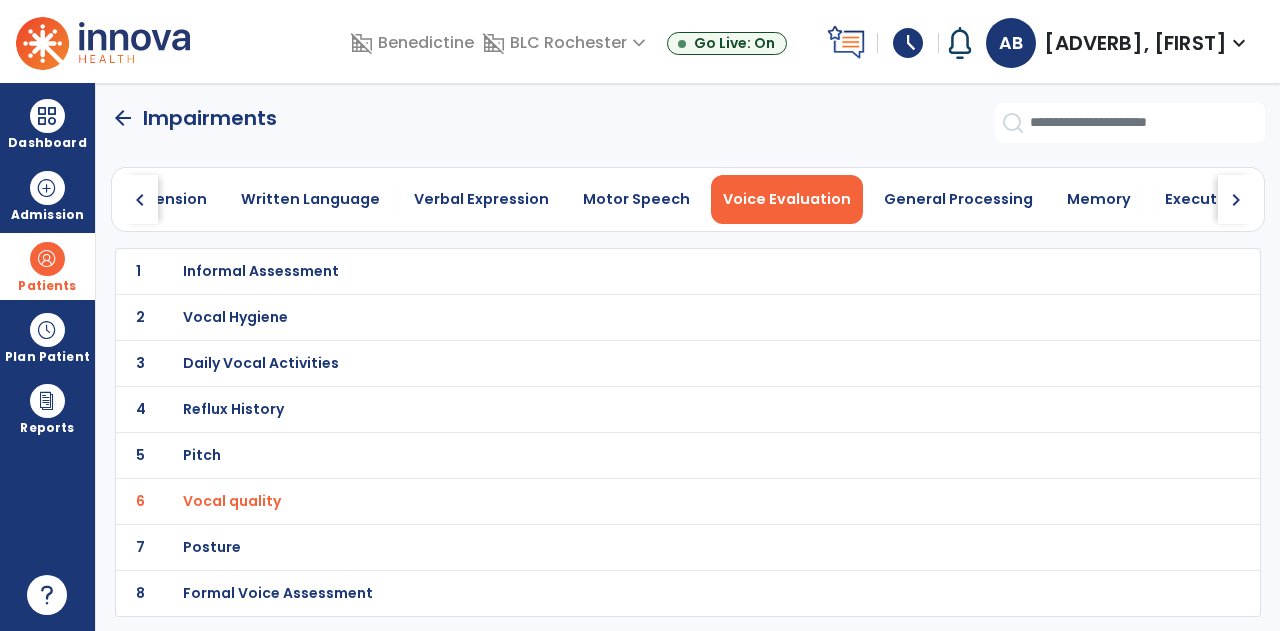 click on "Informal Assessment" at bounding box center [261, 271] 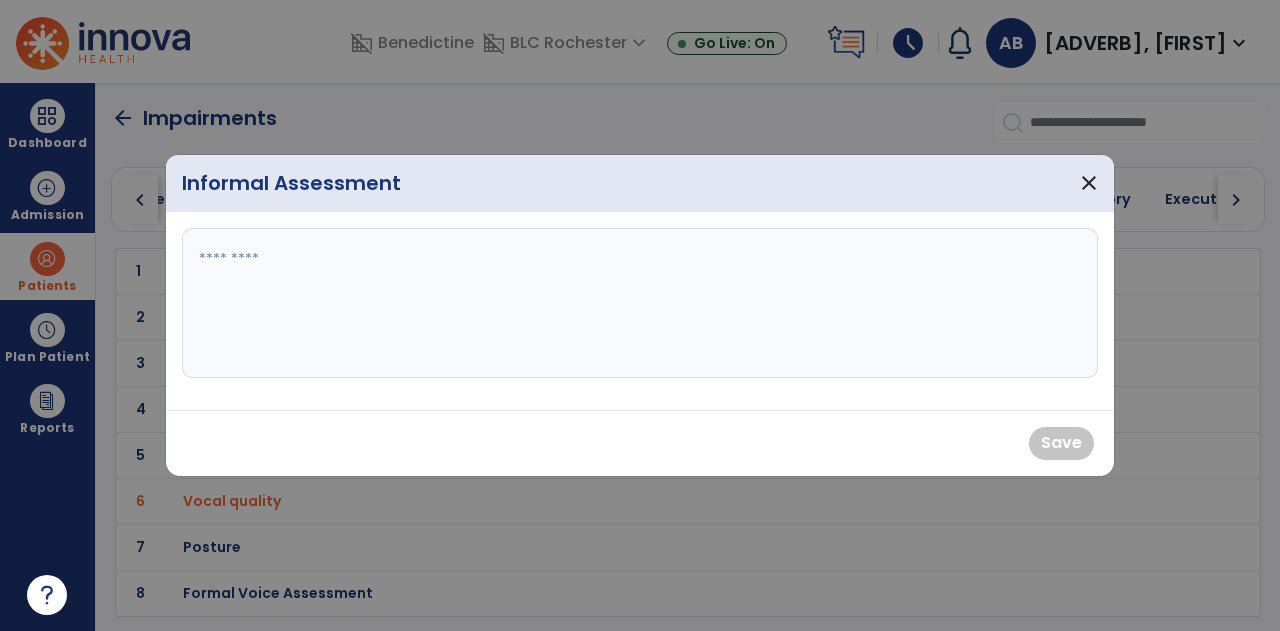 click at bounding box center [640, 303] 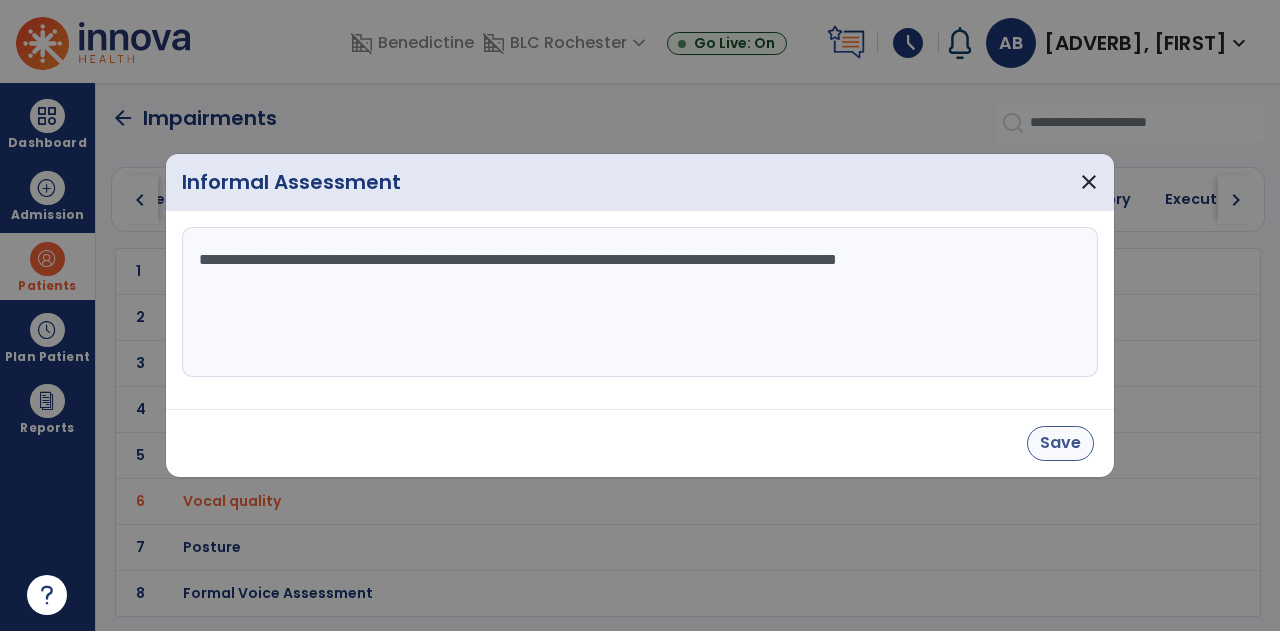 type on "**********" 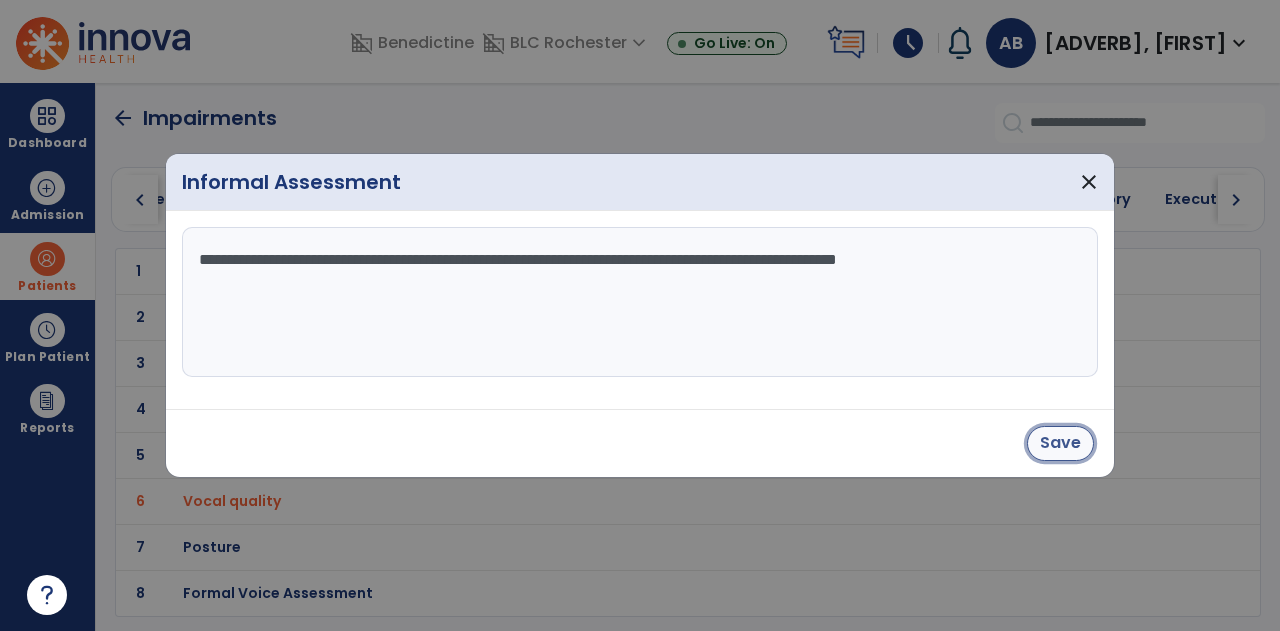 click on "Save" at bounding box center (1060, 443) 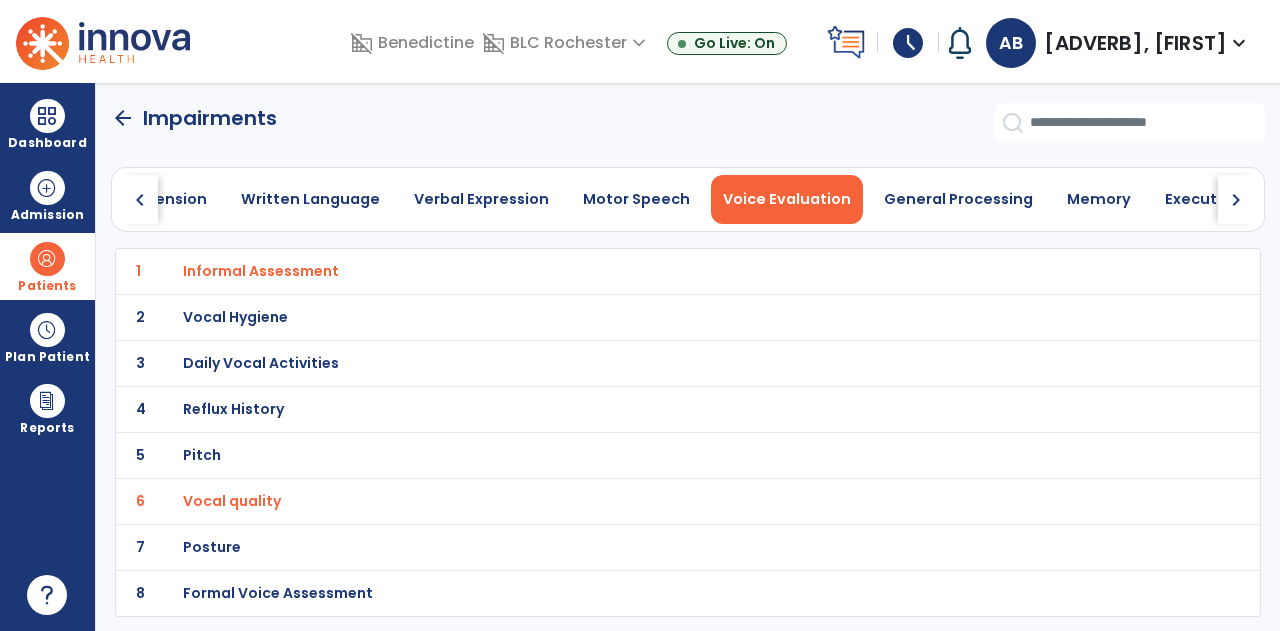 click on "chevron_right" 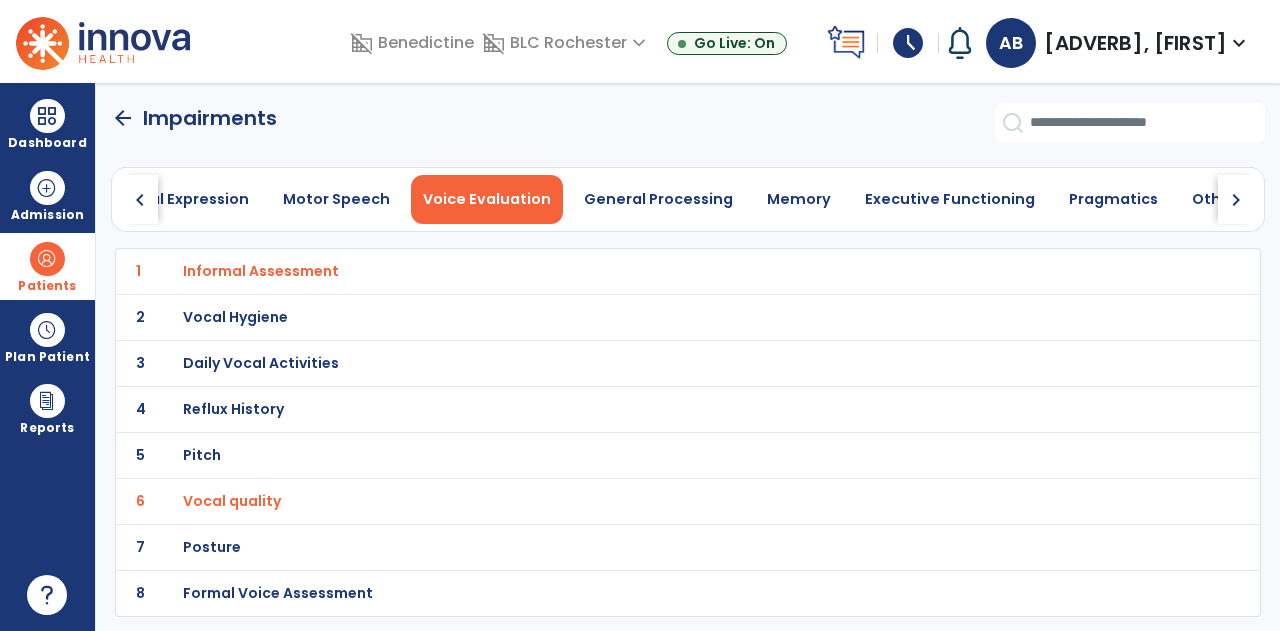 click on "chevron_right" 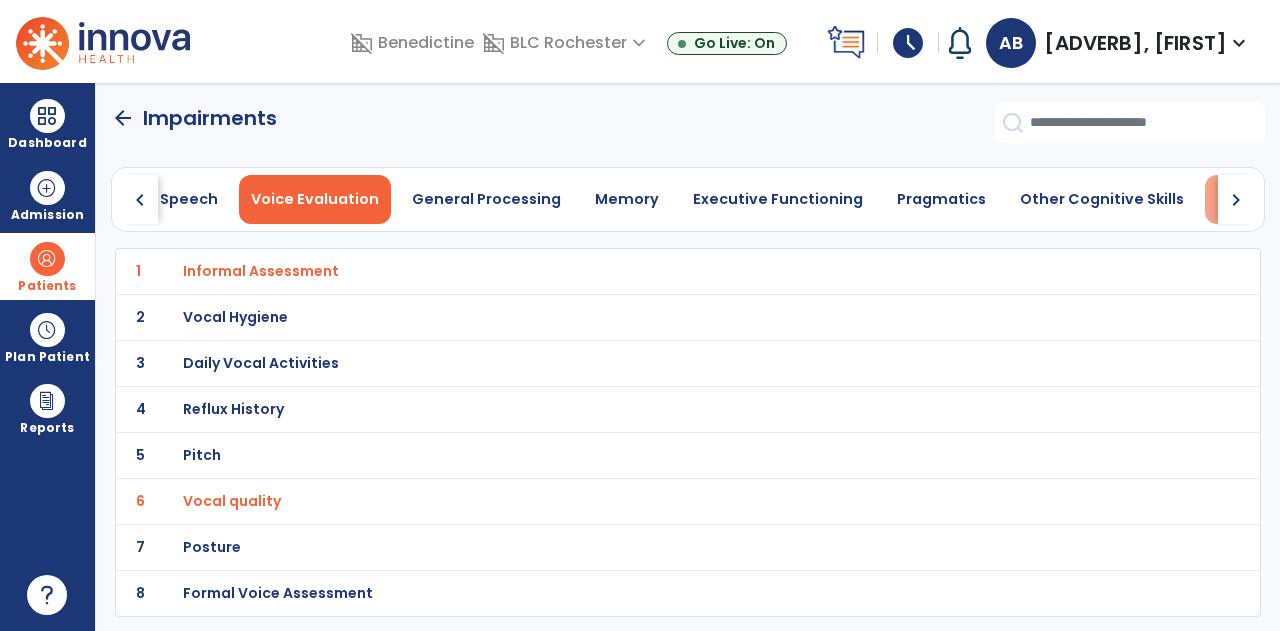 click on "Swallowing" at bounding box center (1260, 199) 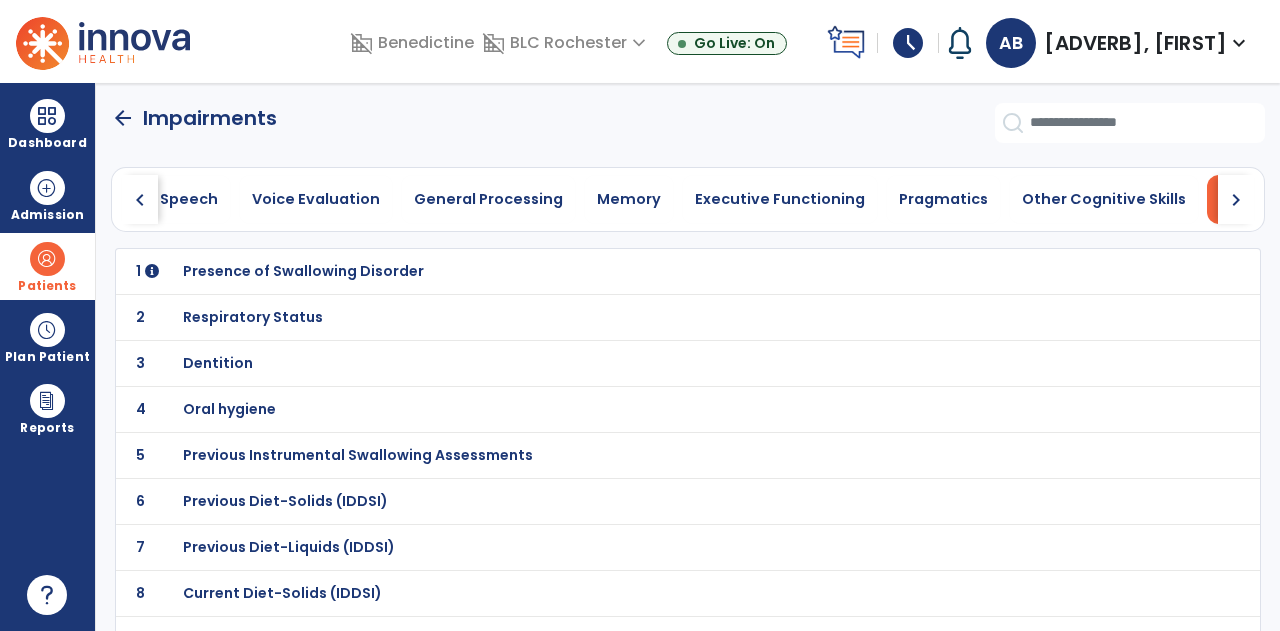 click on "Presence of Swallowing Disorder" at bounding box center [303, 271] 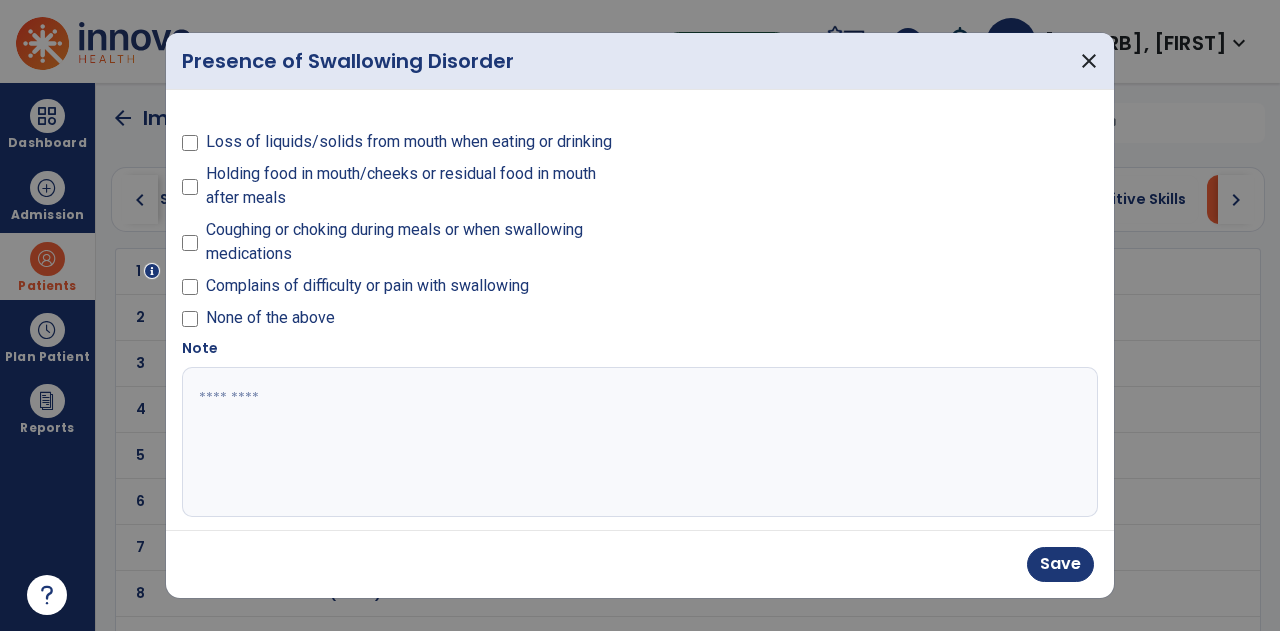 click at bounding box center [638, 442] 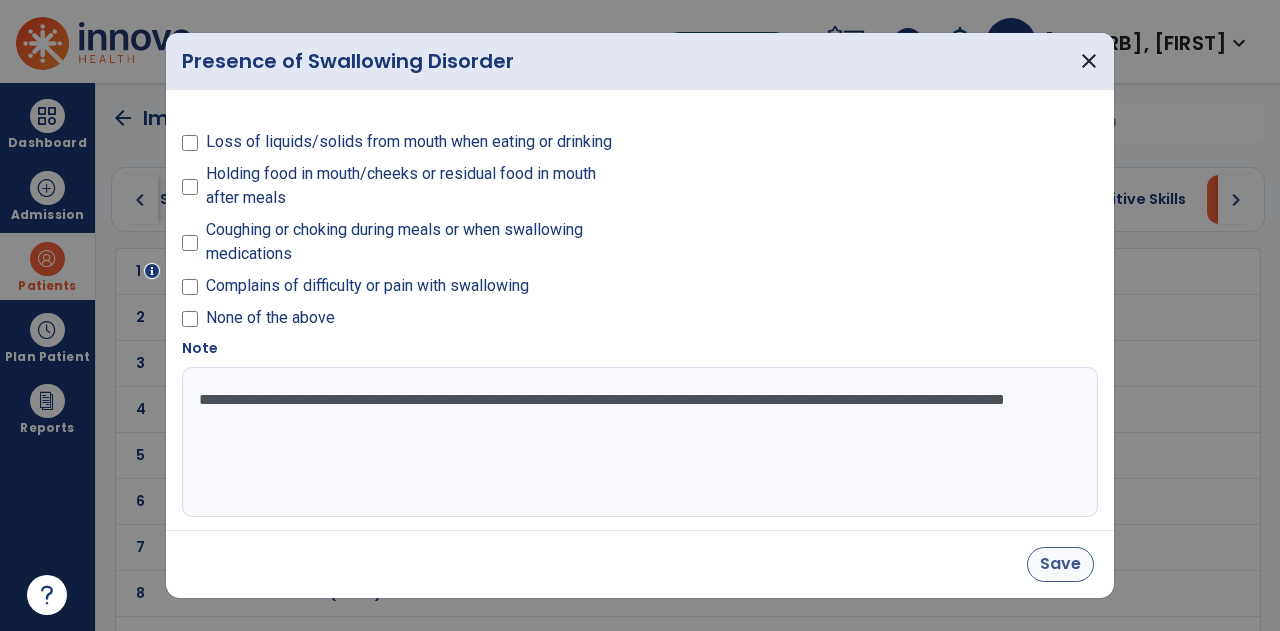 type on "**********" 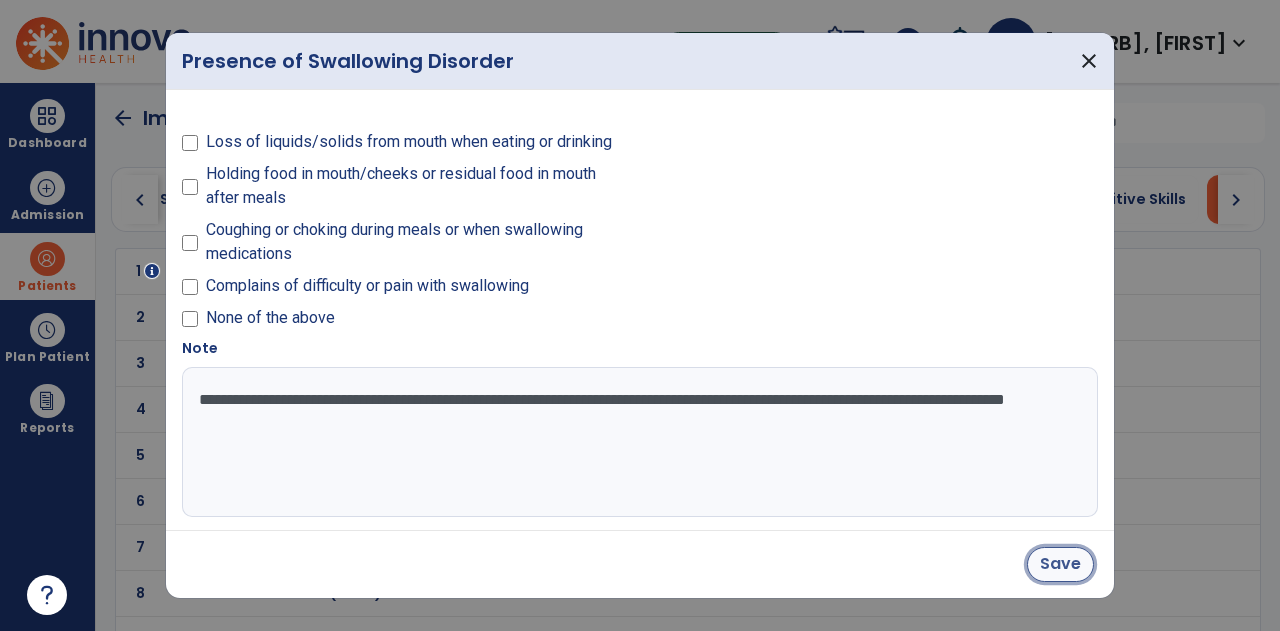click on "Save" at bounding box center (1060, 564) 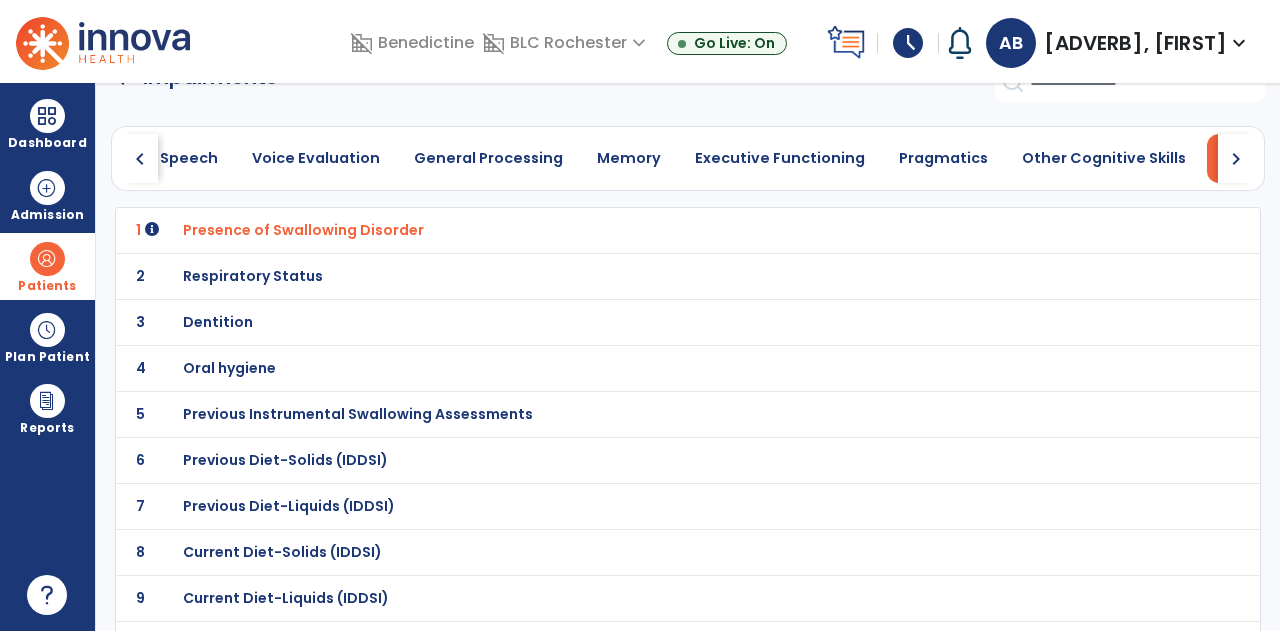 scroll, scrollTop: 42, scrollLeft: 0, axis: vertical 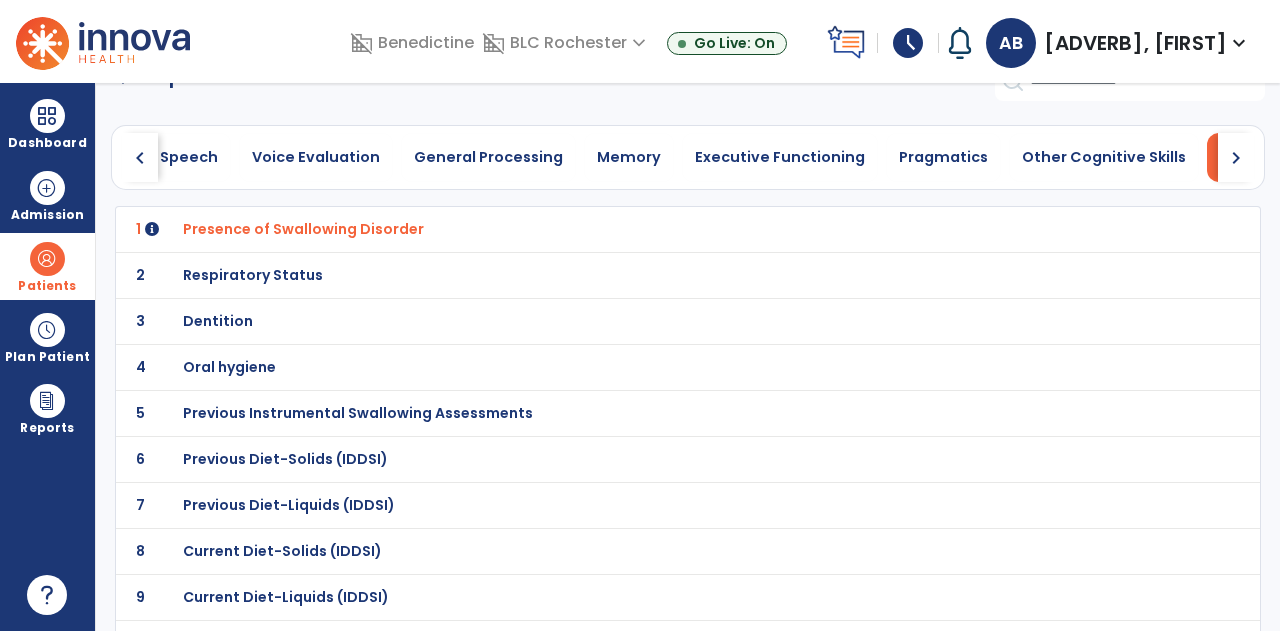 click on "Previous Instrumental Swallowing Assessments" at bounding box center (303, 229) 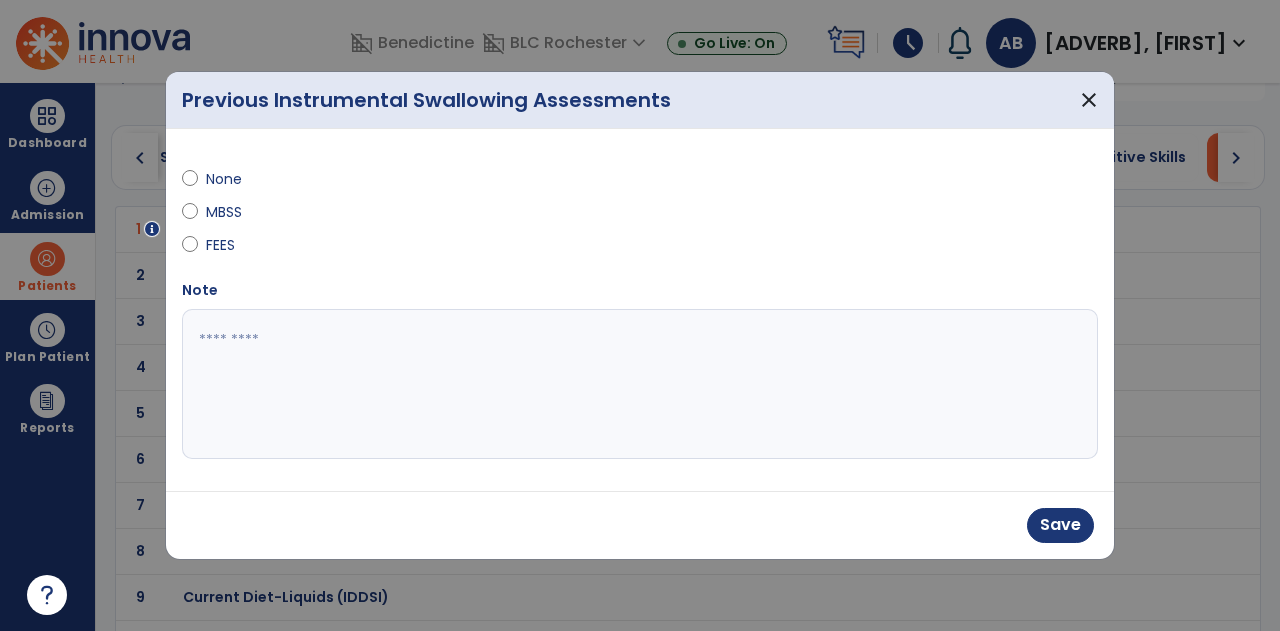 click at bounding box center (640, 384) 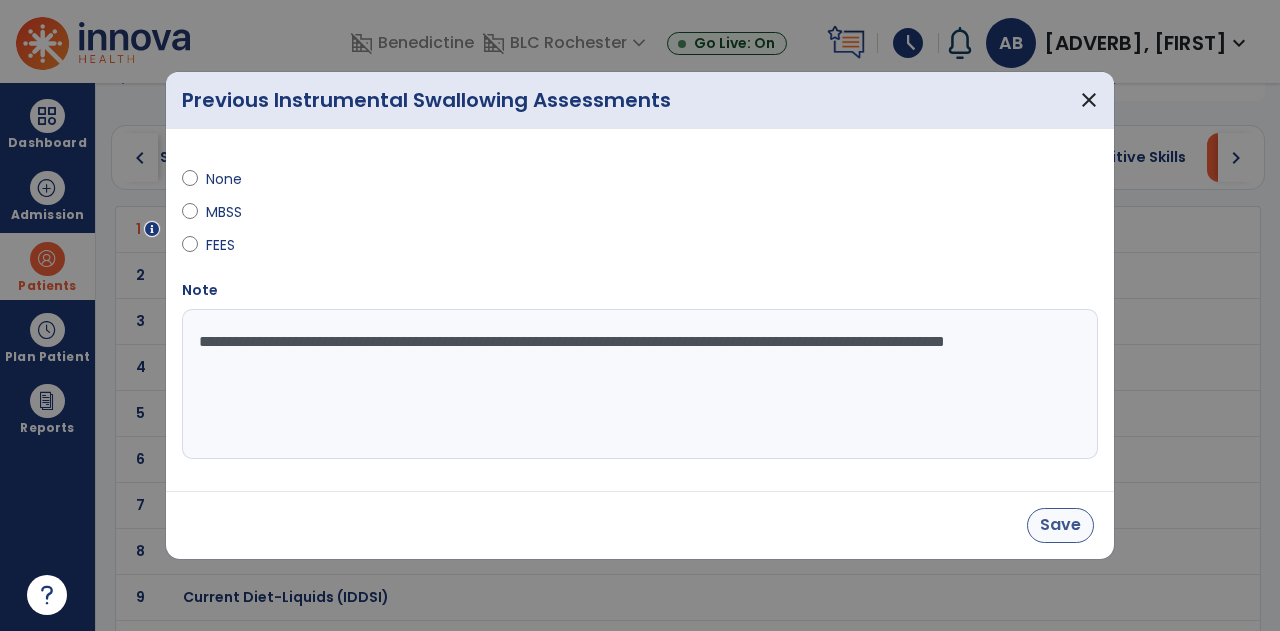 type on "**********" 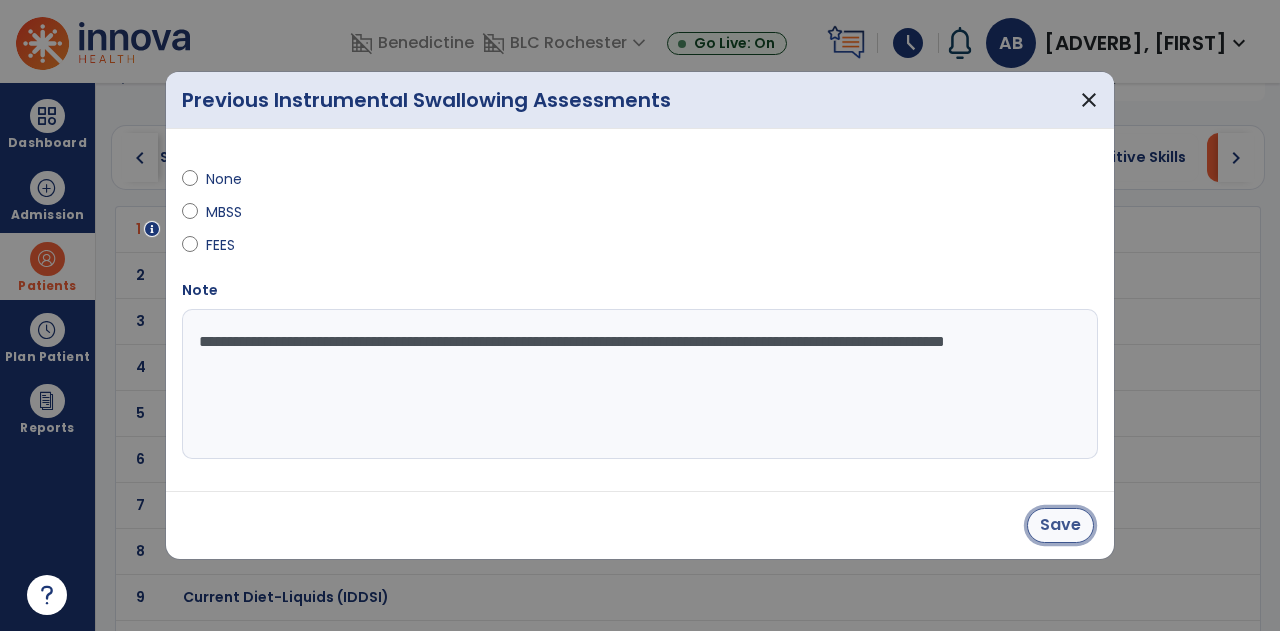 click on "Save" at bounding box center (1060, 525) 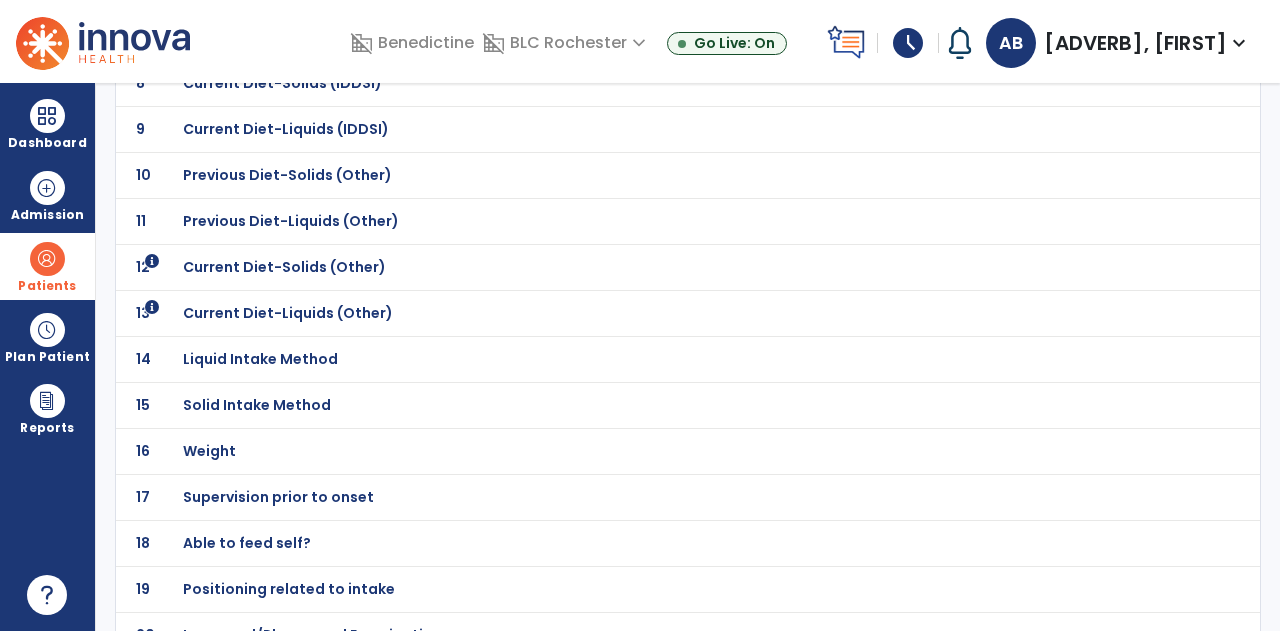scroll, scrollTop: 530, scrollLeft: 0, axis: vertical 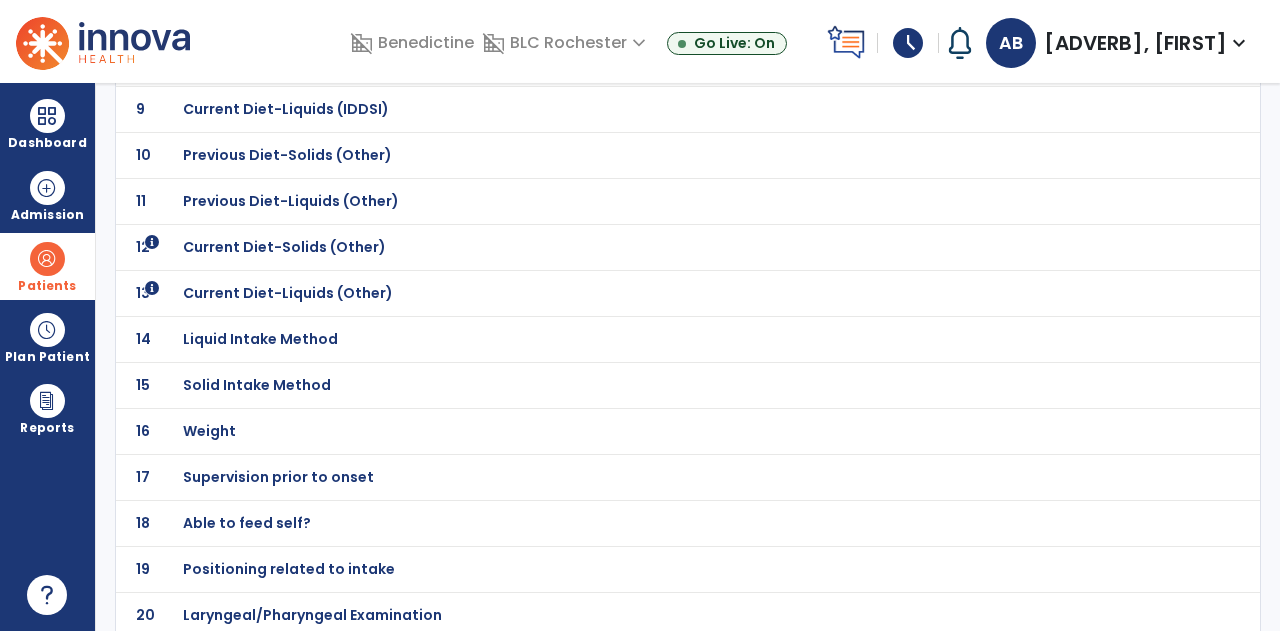click on "Laryngeal/Pharyngeal Examination" at bounding box center [303, -259] 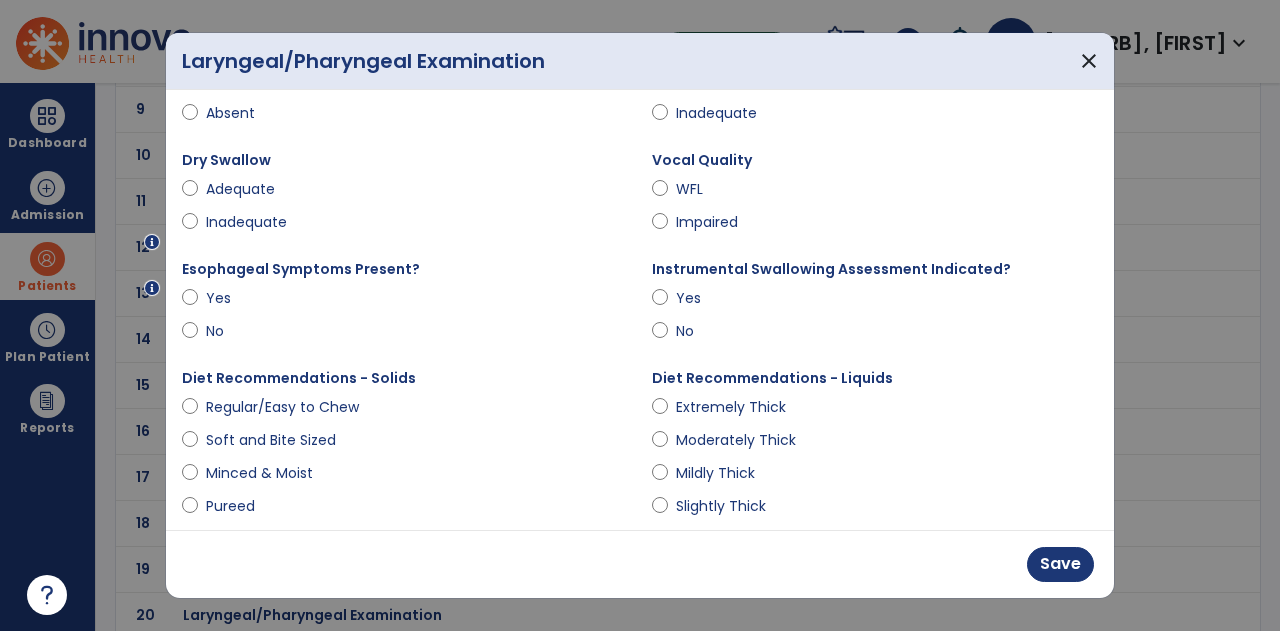 scroll, scrollTop: 70, scrollLeft: 0, axis: vertical 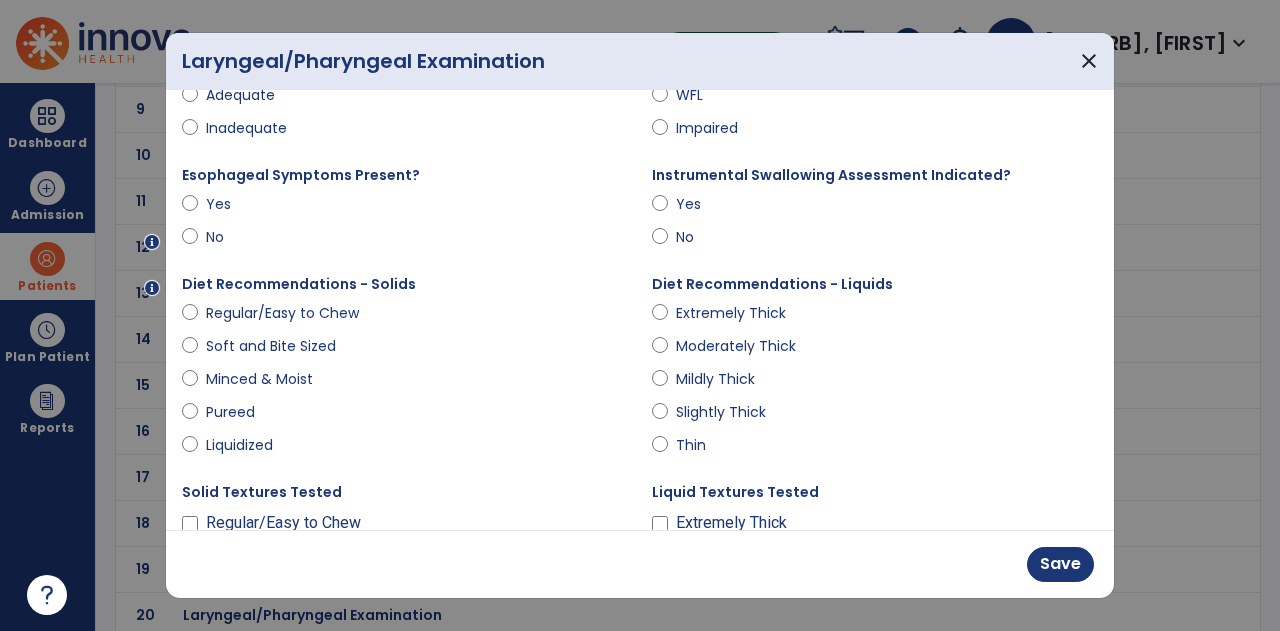 click on "Thin" at bounding box center [875, 449] 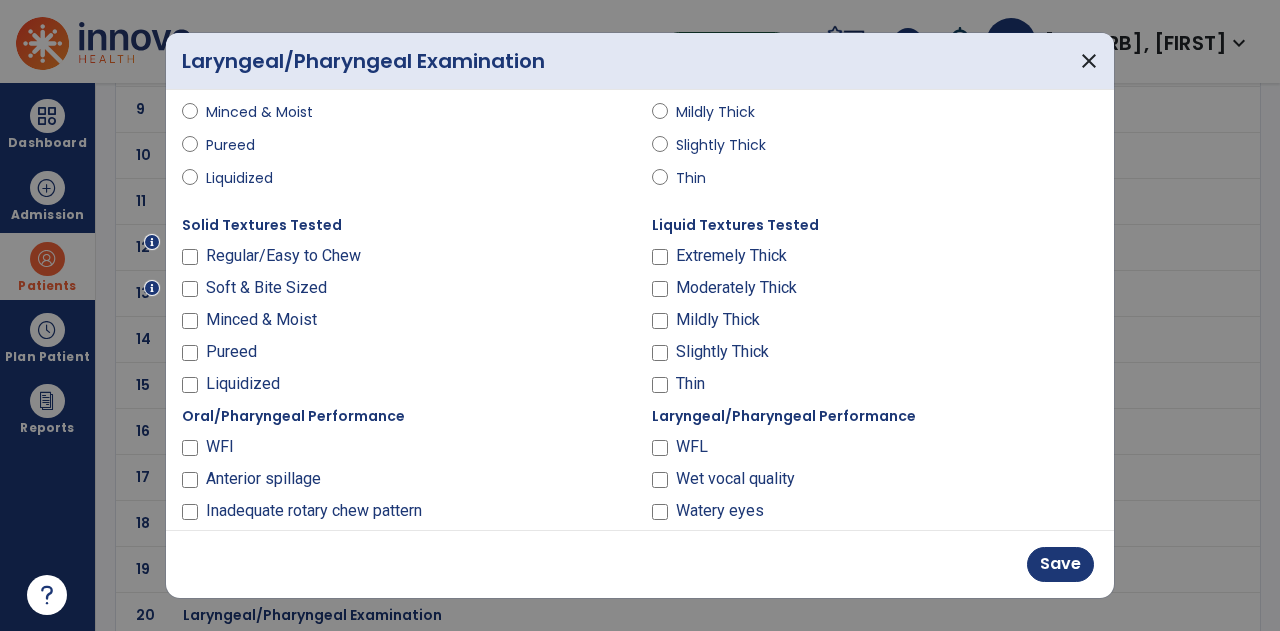 scroll, scrollTop: 452, scrollLeft: 0, axis: vertical 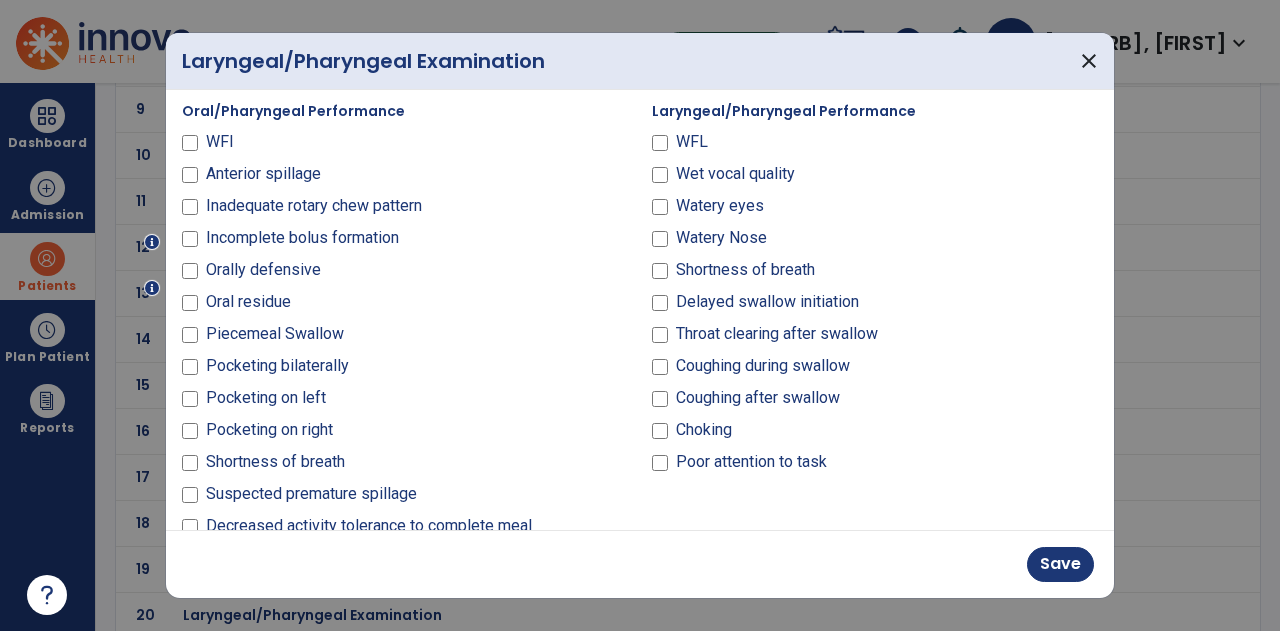 drag, startPoint x: 641, startPoint y: 219, endPoint x: 660, endPoint y: 174, distance: 48.8467 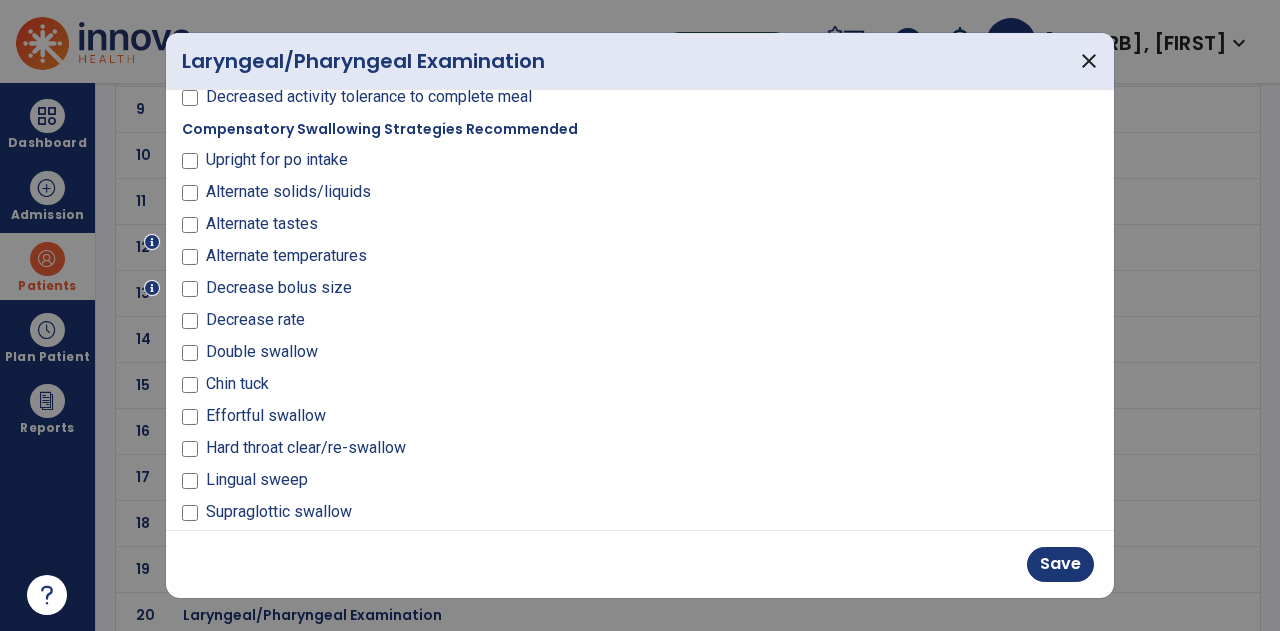 scroll, scrollTop: 1163, scrollLeft: 0, axis: vertical 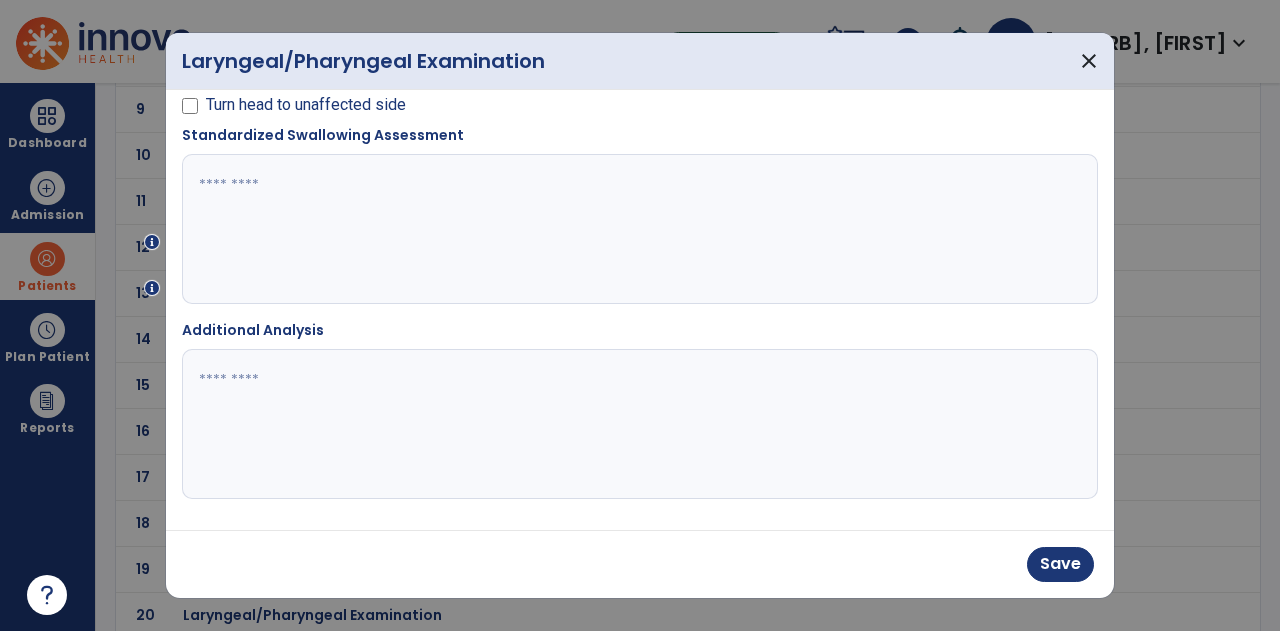 click at bounding box center [638, 229] 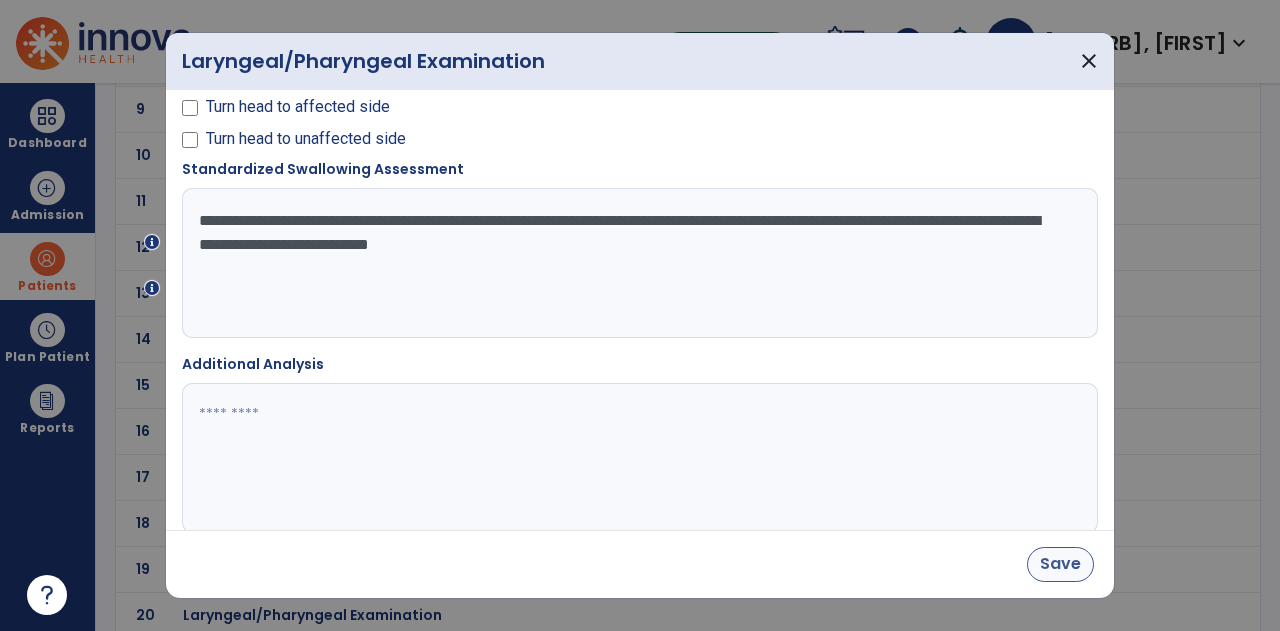 type on "**********" 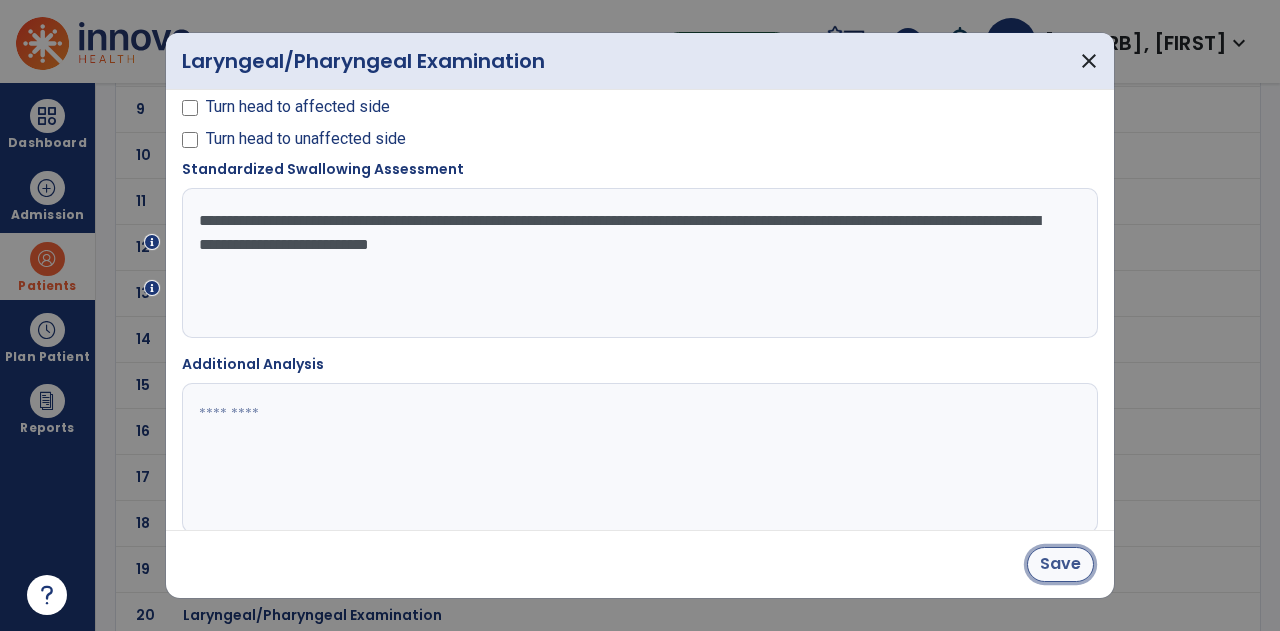 click on "Save" at bounding box center (1060, 564) 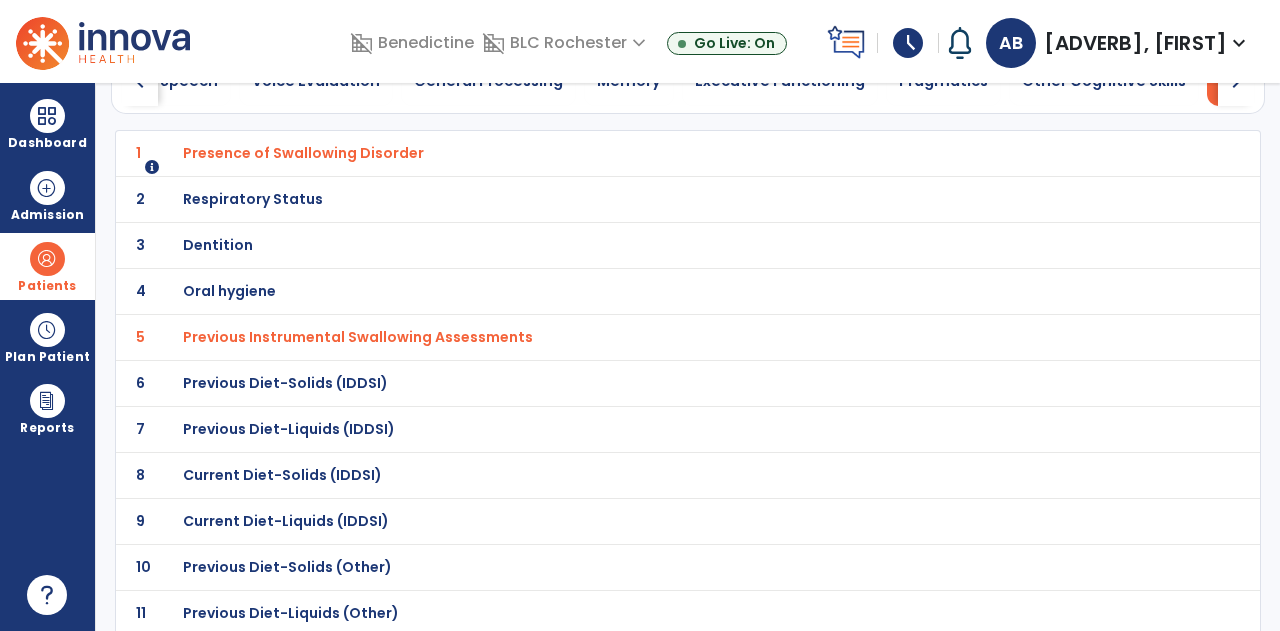 scroll, scrollTop: 0, scrollLeft: 0, axis: both 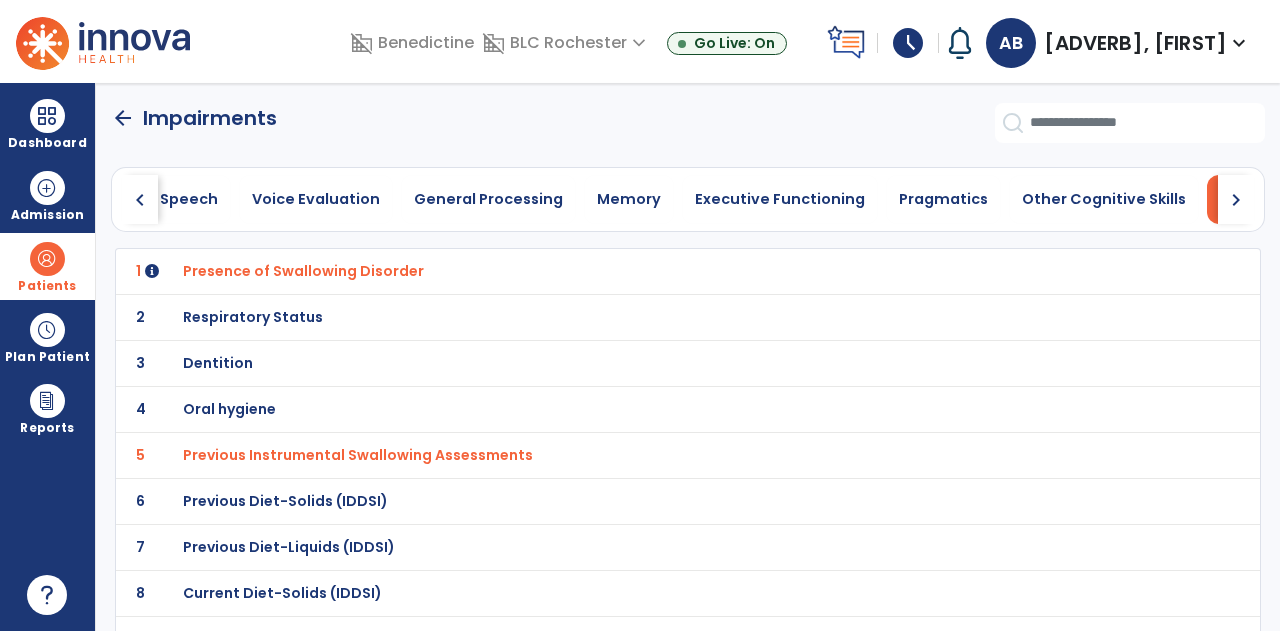 click on "Oral hygiene" at bounding box center [303, 271] 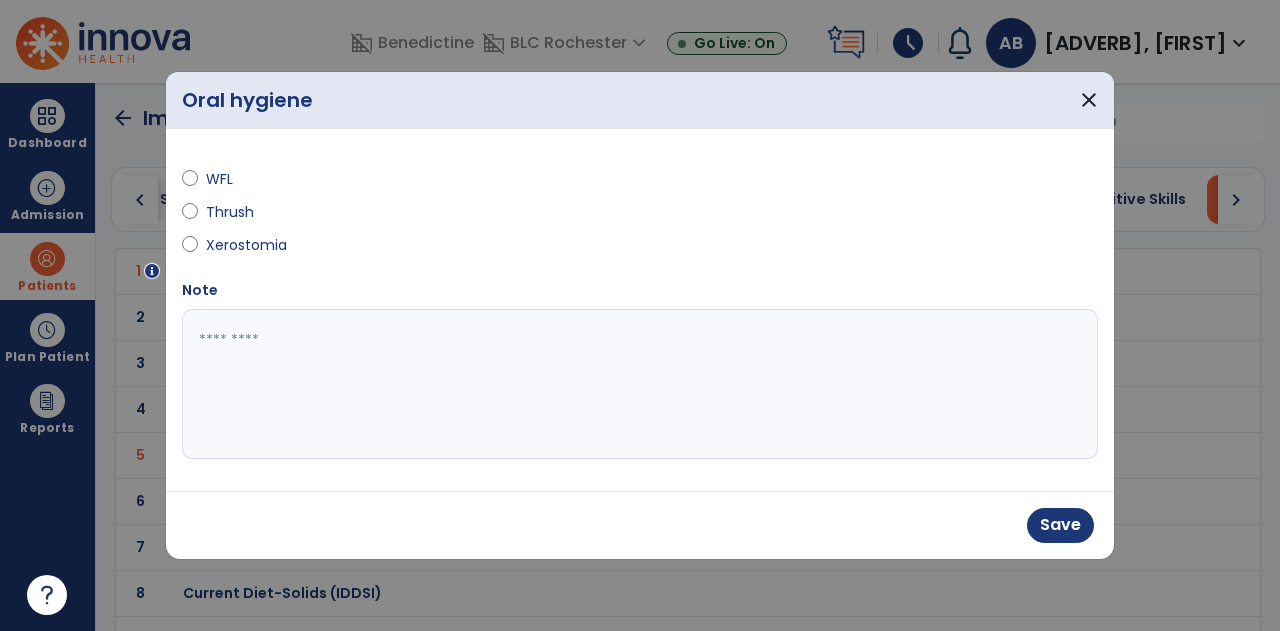 click at bounding box center [640, 384] 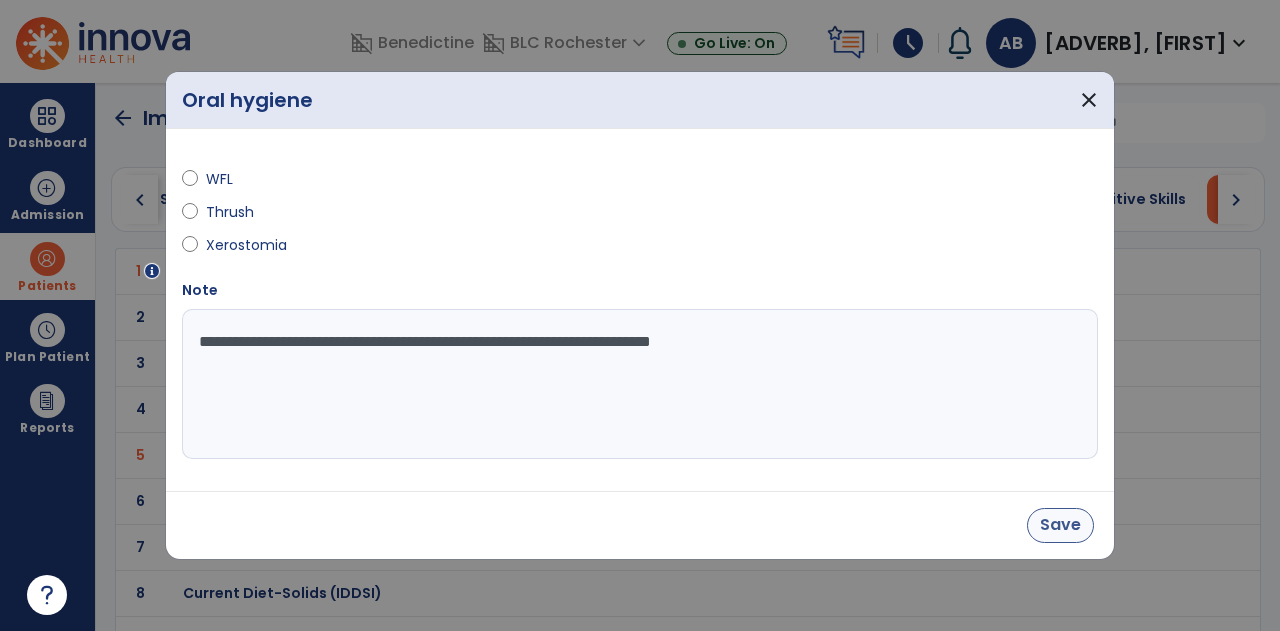 type on "**********" 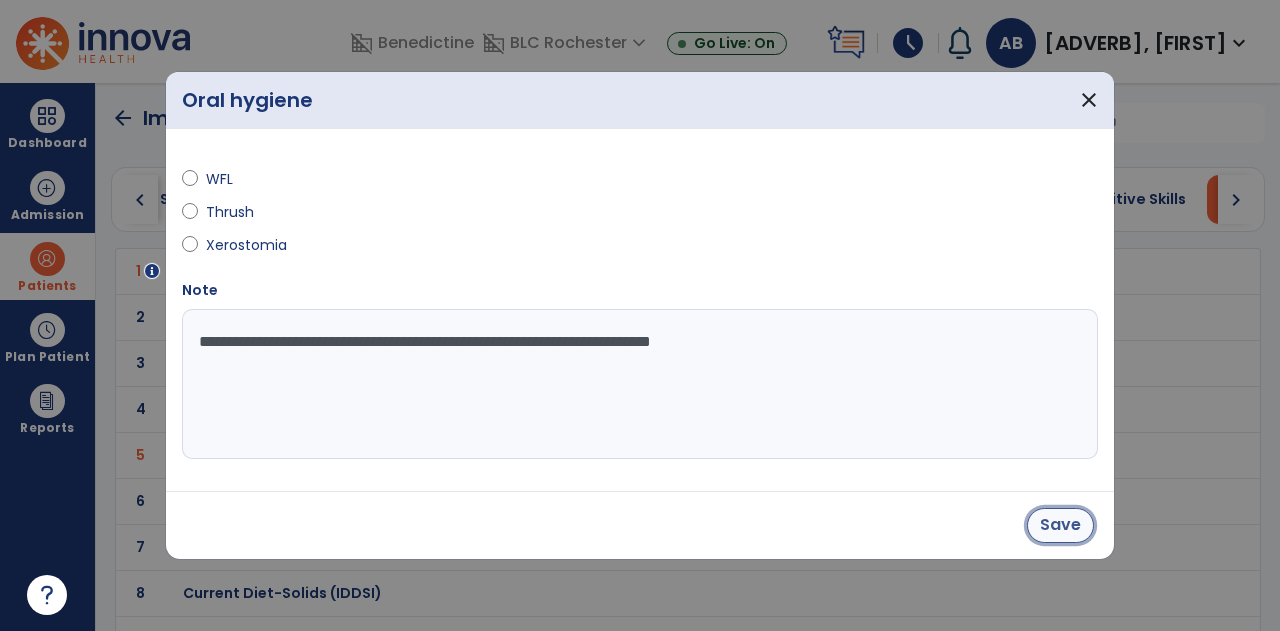 click on "Save" at bounding box center [1060, 525] 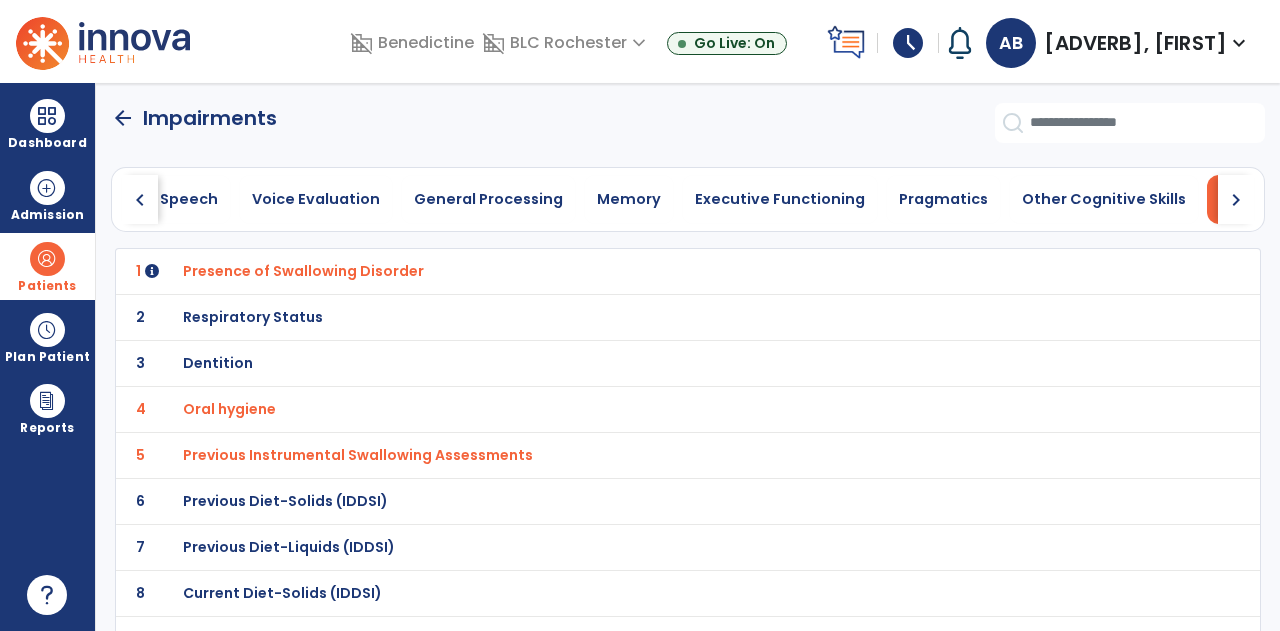 click on "Respiratory Status" at bounding box center (303, 271) 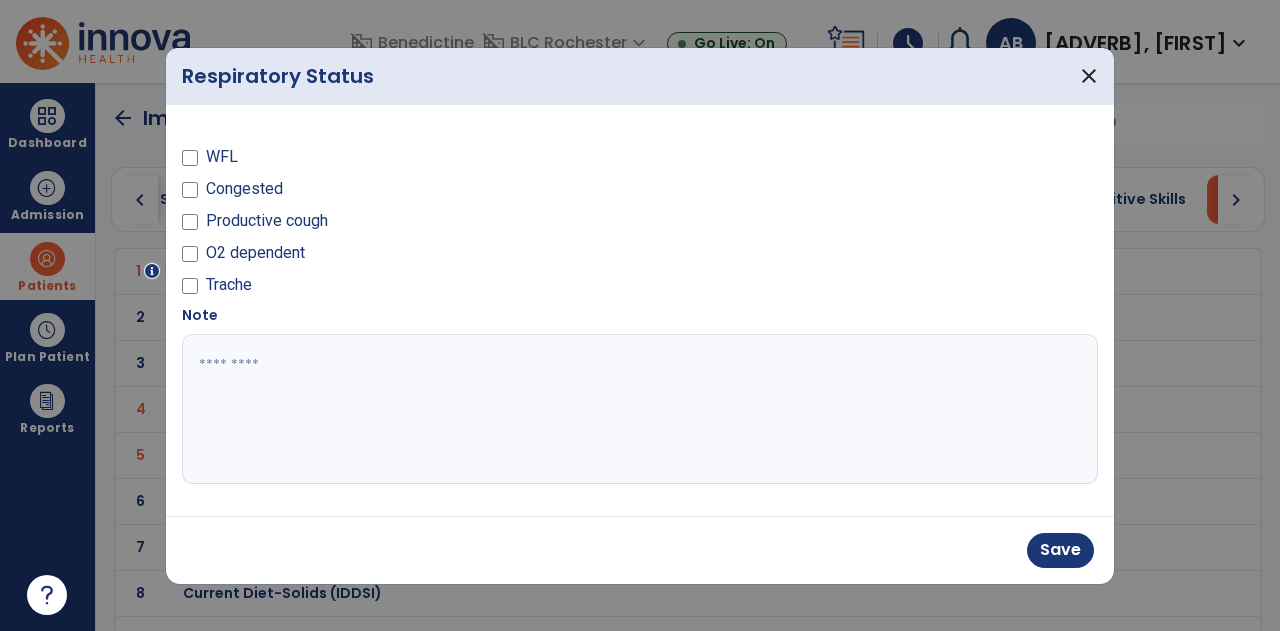 click at bounding box center [640, 409] 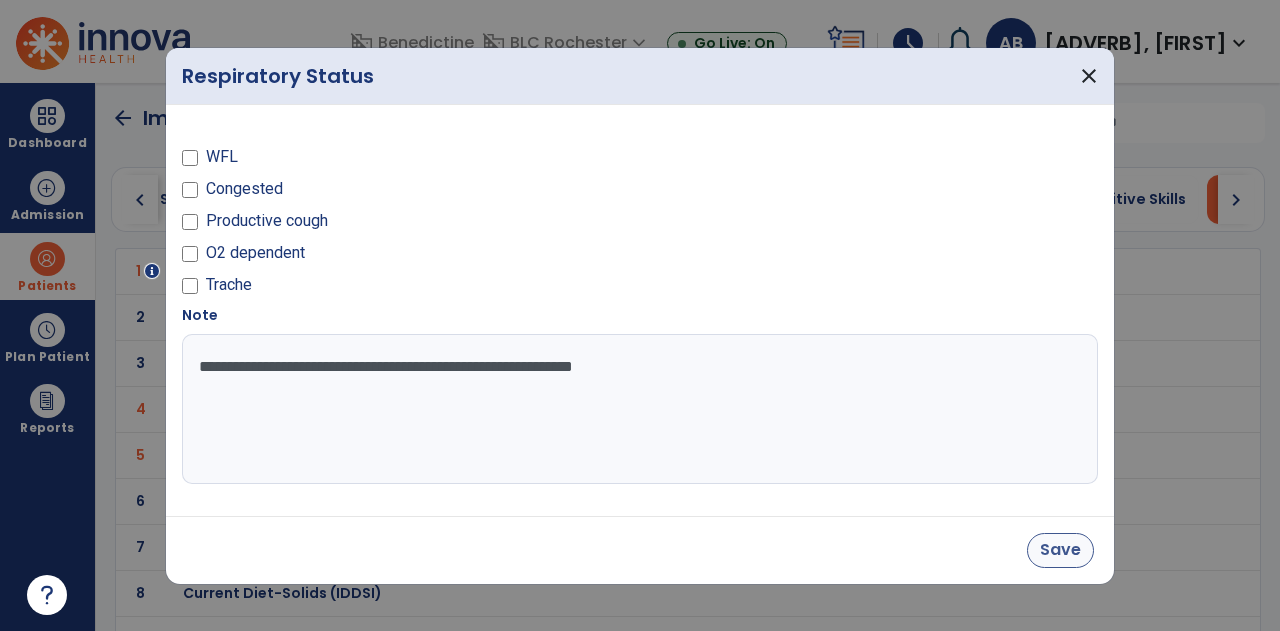 type on "**********" 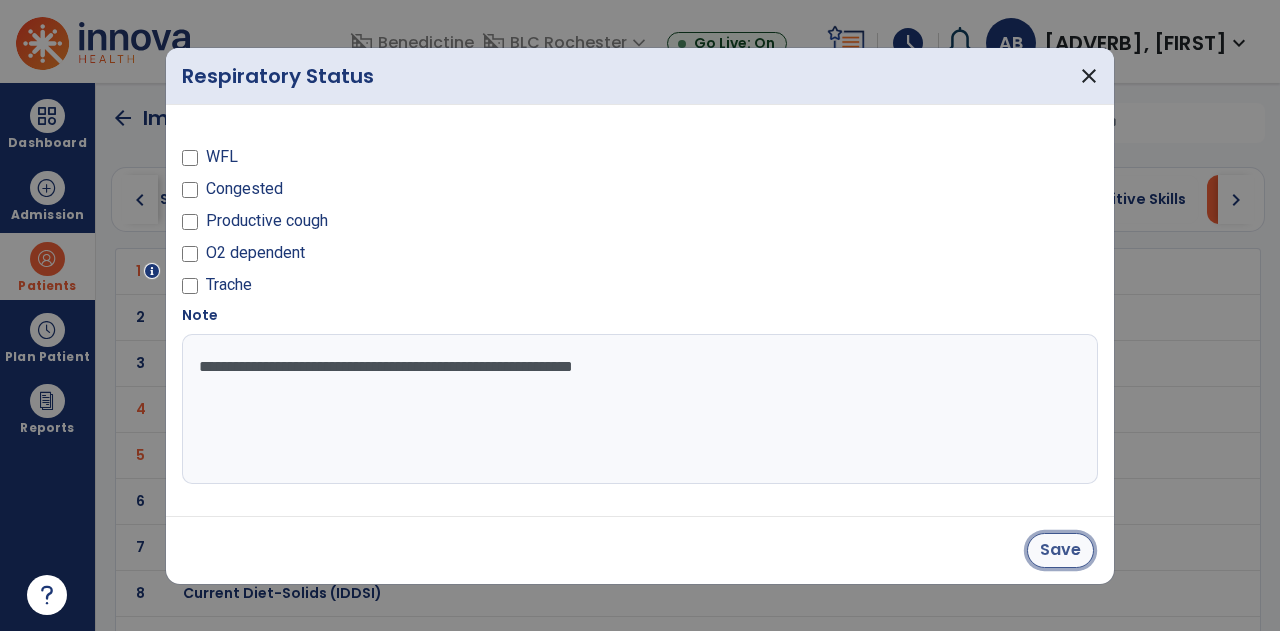 click on "Save" at bounding box center (1060, 550) 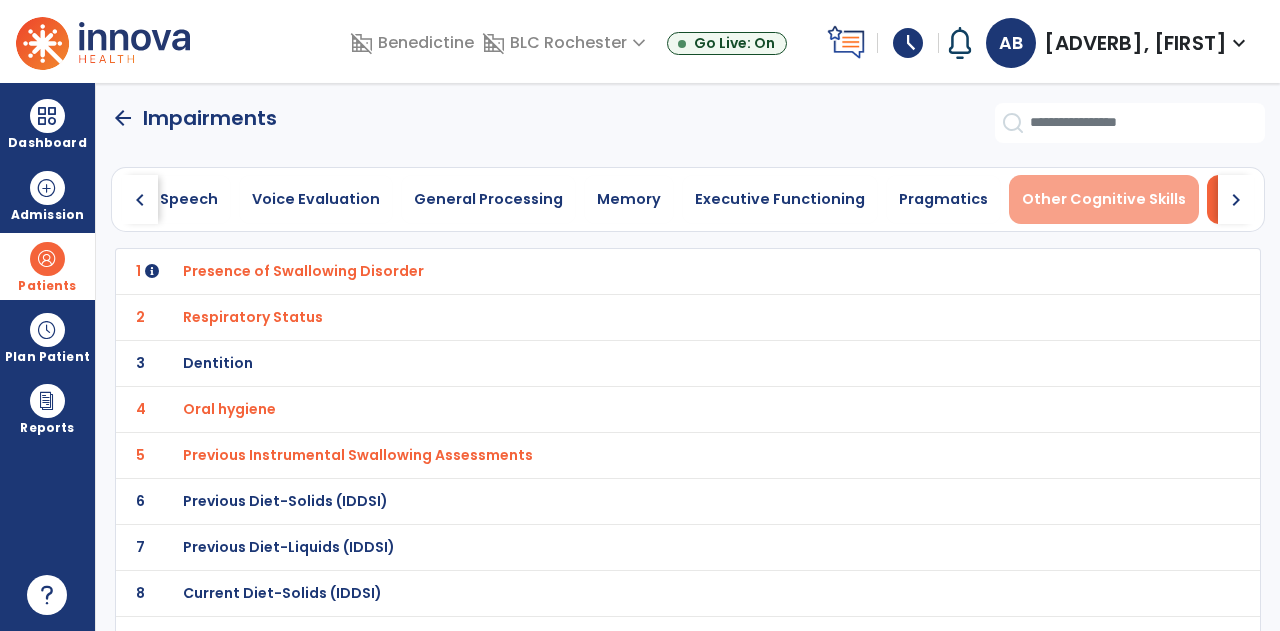 click on "Other Cognitive Skills" at bounding box center (1104, 199) 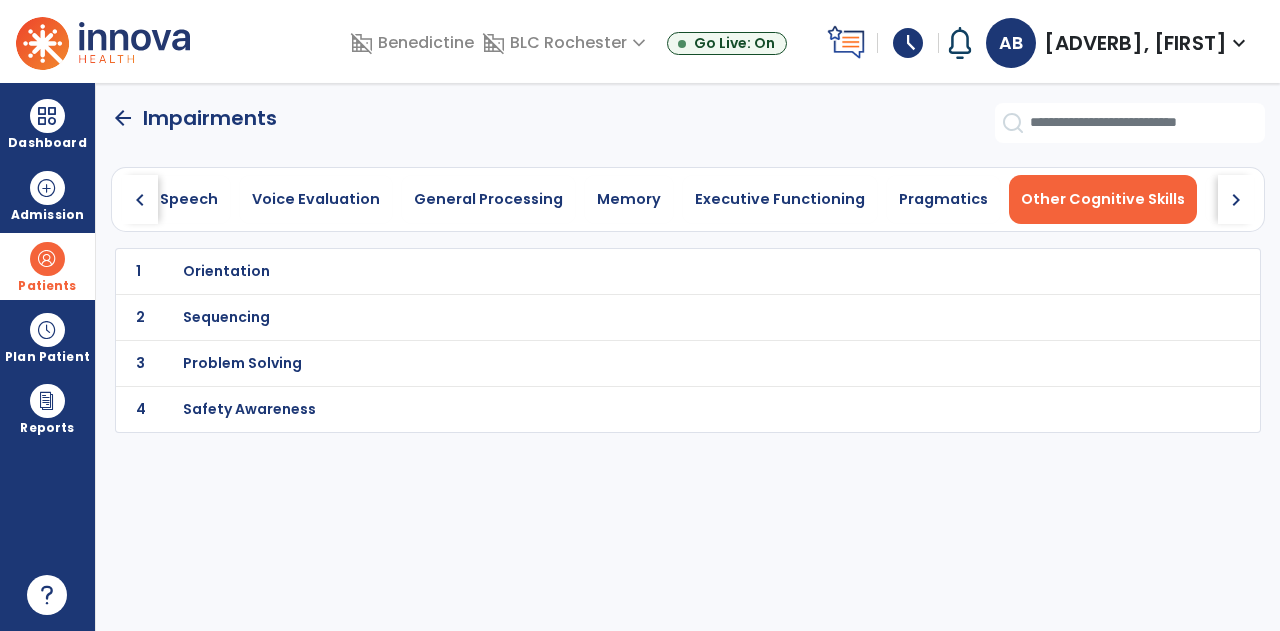 scroll, scrollTop: 0, scrollLeft: 1070, axis: horizontal 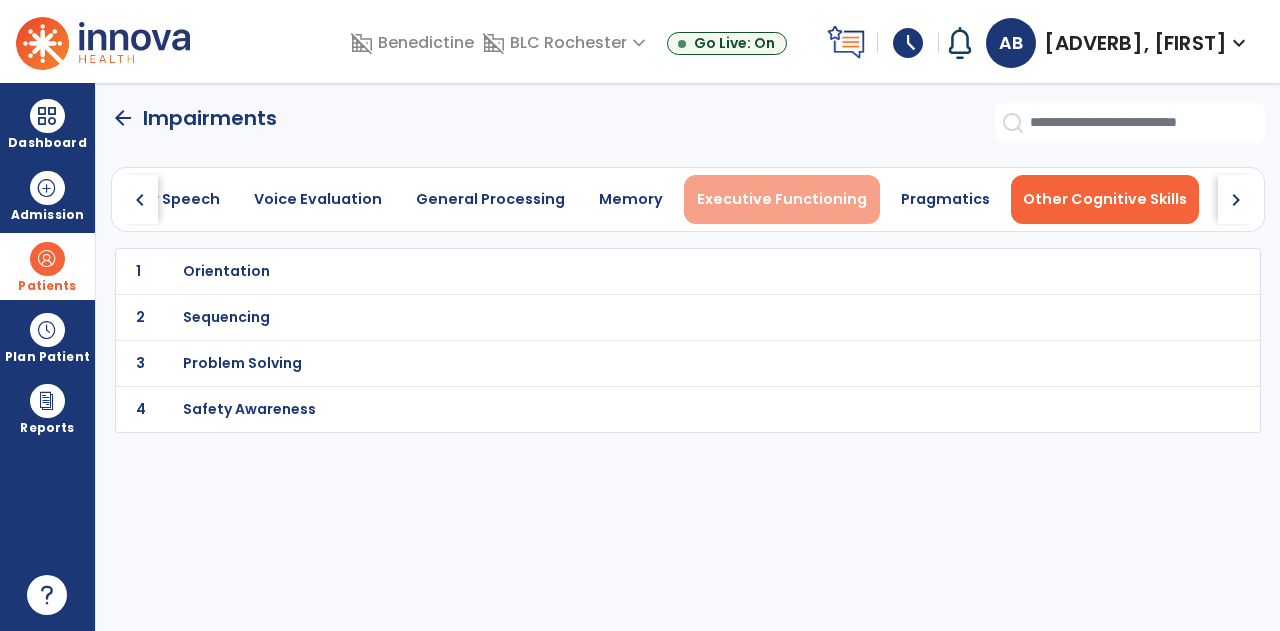 click on "Executive Functioning" at bounding box center (782, 199) 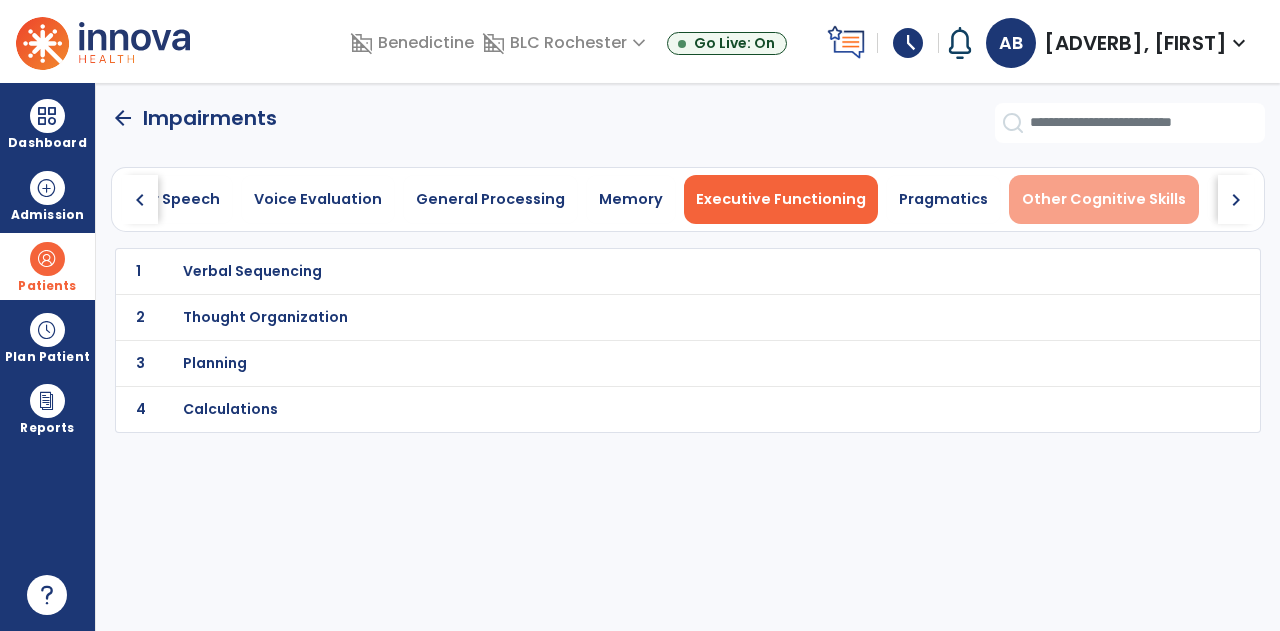 click on "Other Cognitive Skills" at bounding box center [1104, 199] 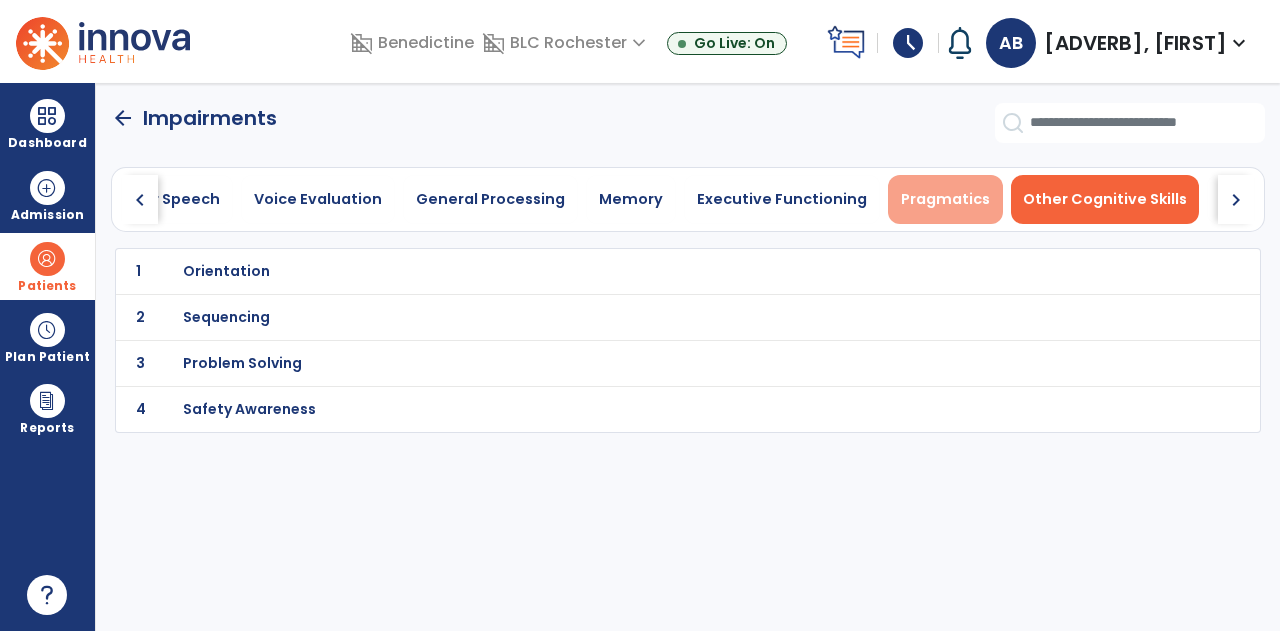 click on "Pragmatics" at bounding box center (945, 199) 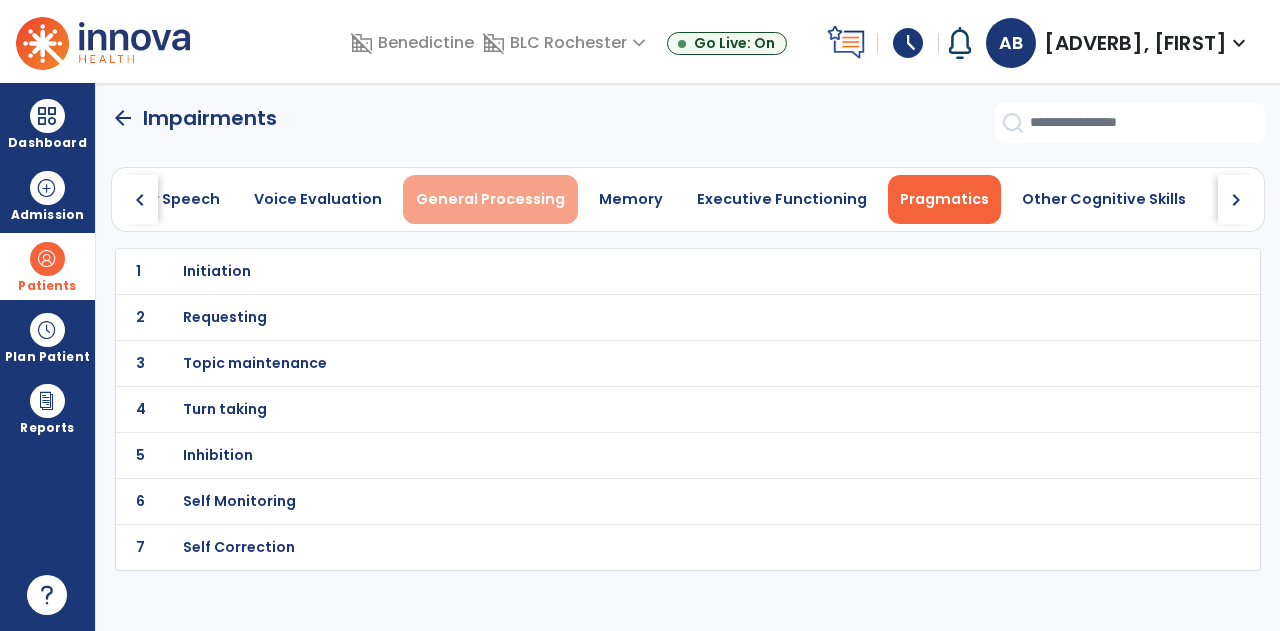 click on "General Processing" at bounding box center [490, 199] 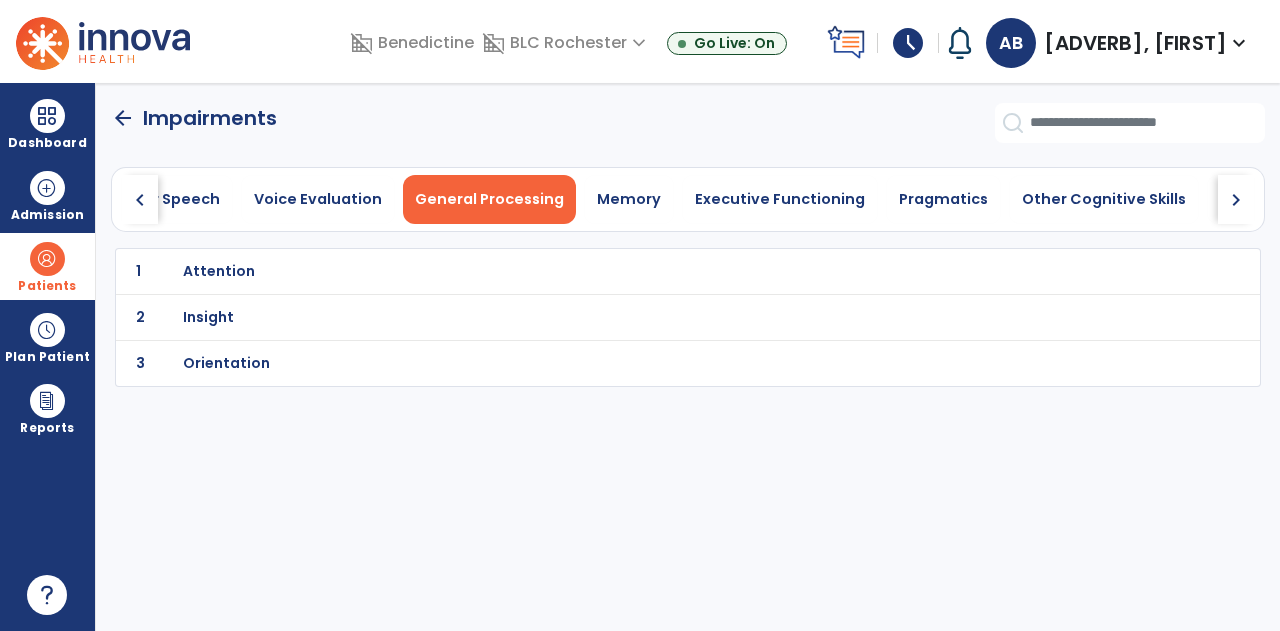 click on "Attention" at bounding box center (219, 271) 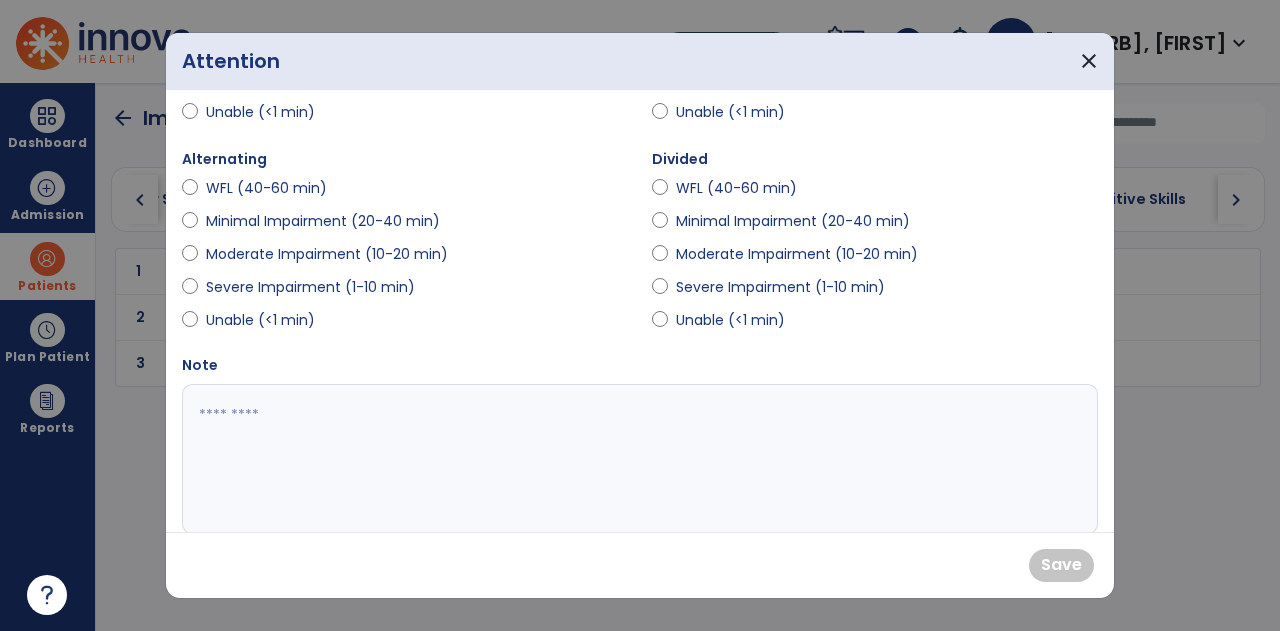 scroll, scrollTop: 171, scrollLeft: 0, axis: vertical 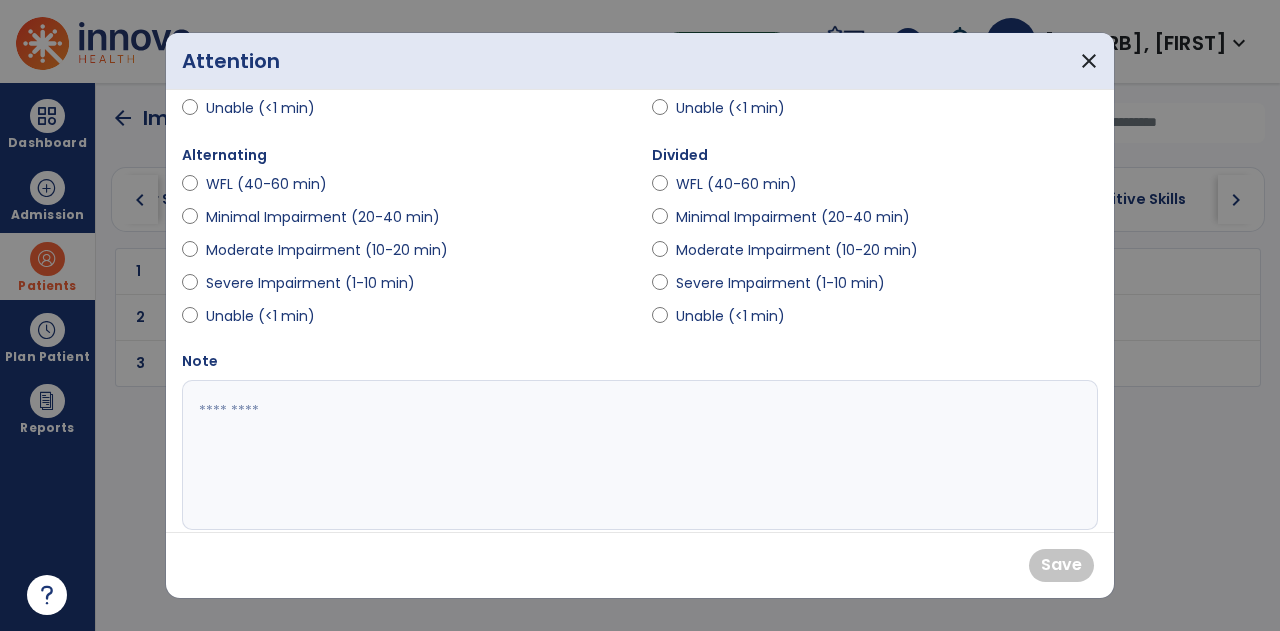 click at bounding box center [638, 455] 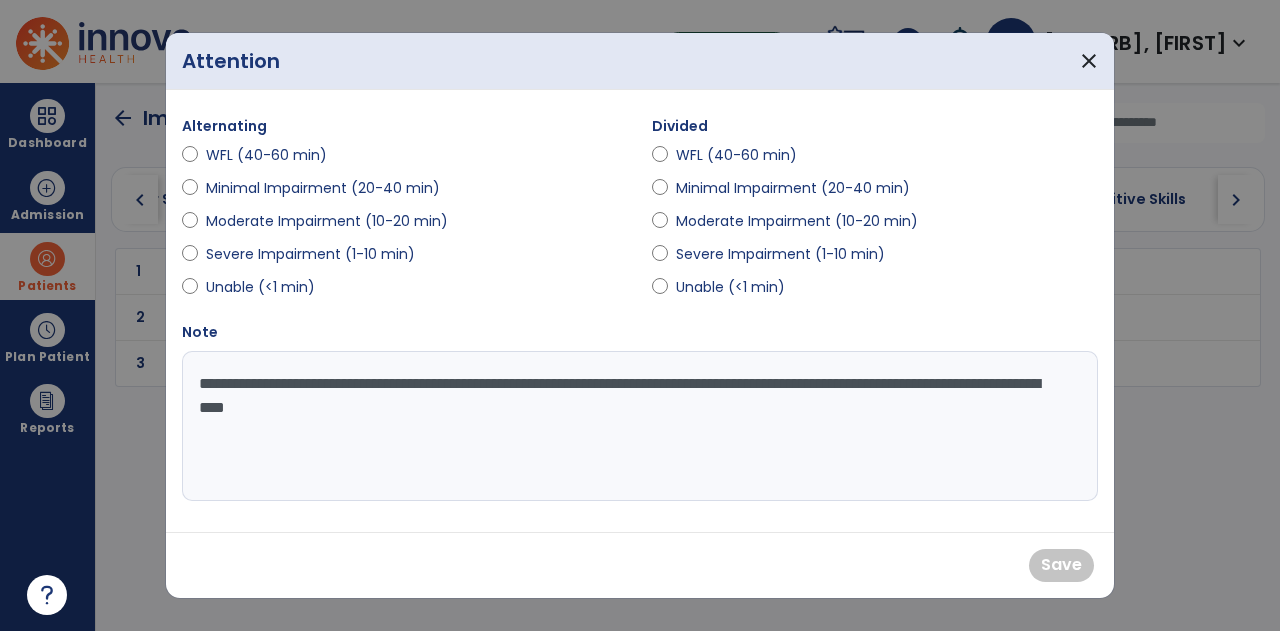scroll, scrollTop: 0, scrollLeft: 0, axis: both 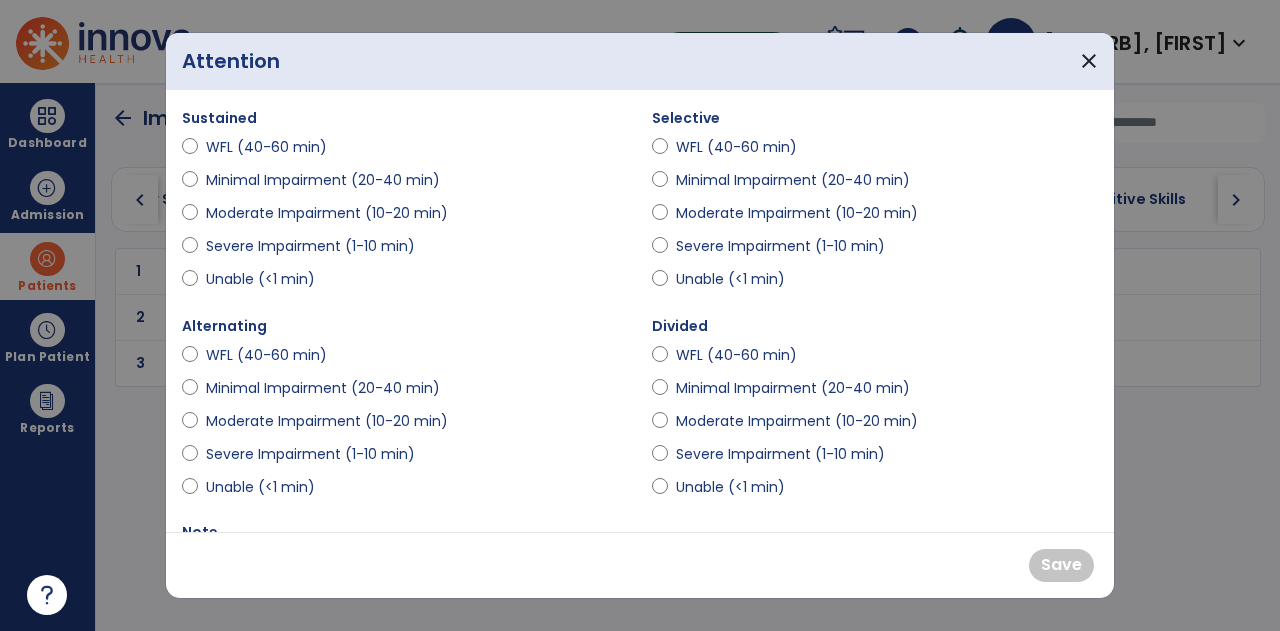 type on "**********" 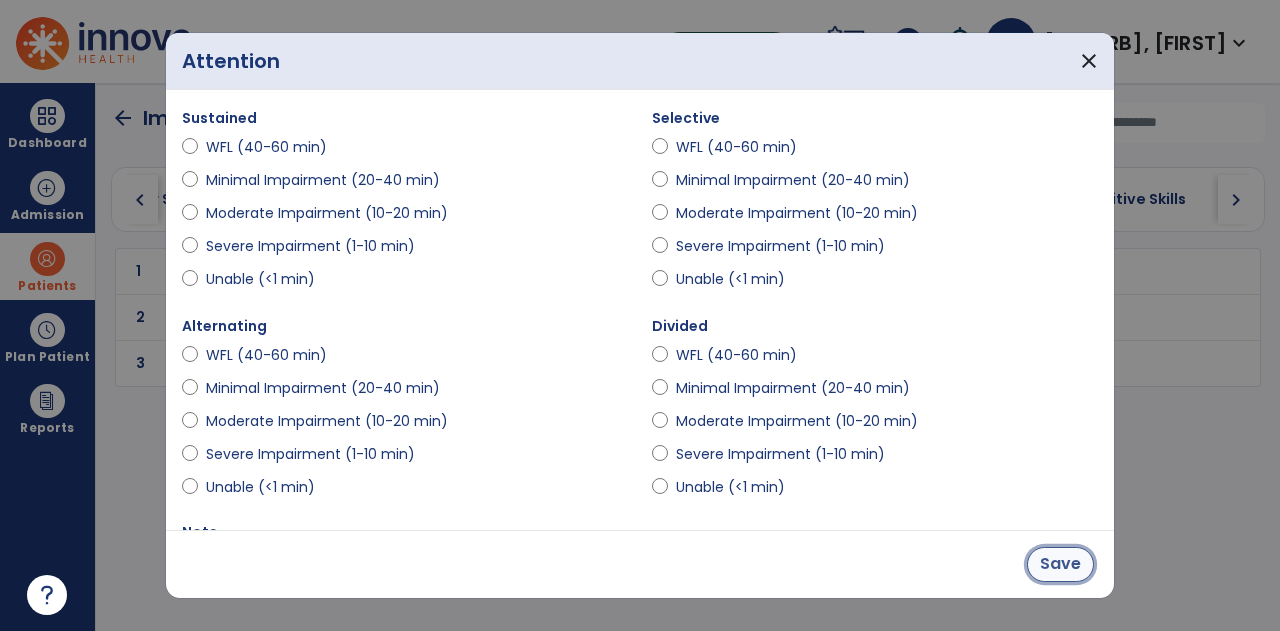 click on "Save" at bounding box center (1060, 564) 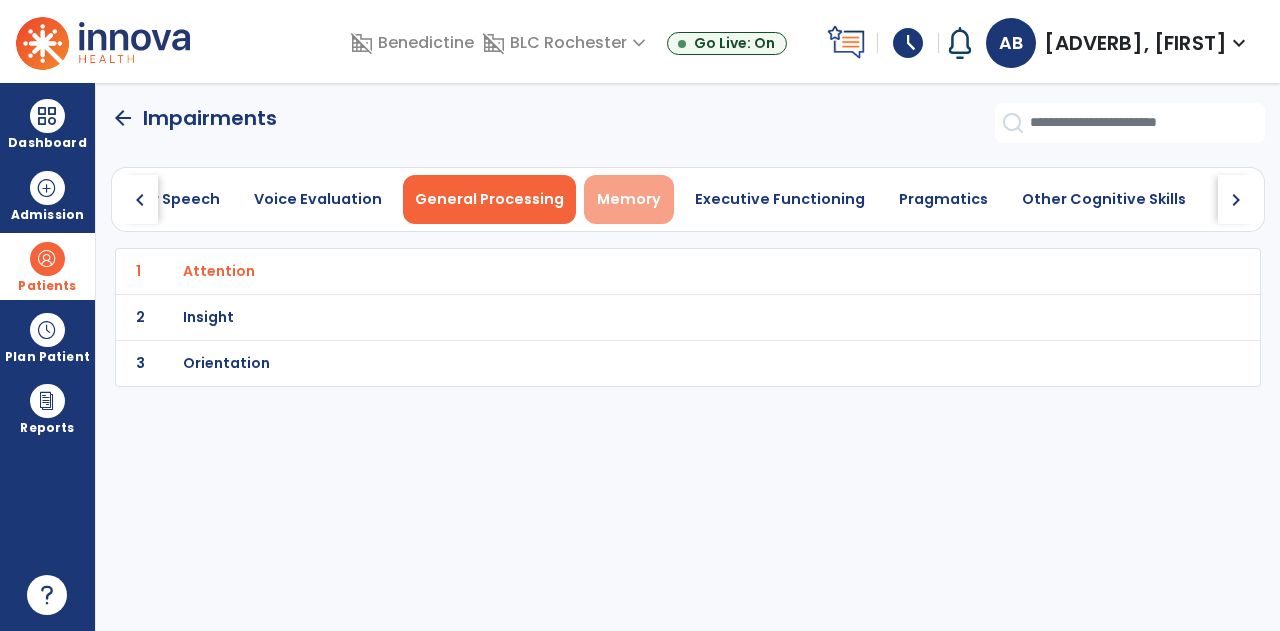 click on "Memory" at bounding box center [629, 199] 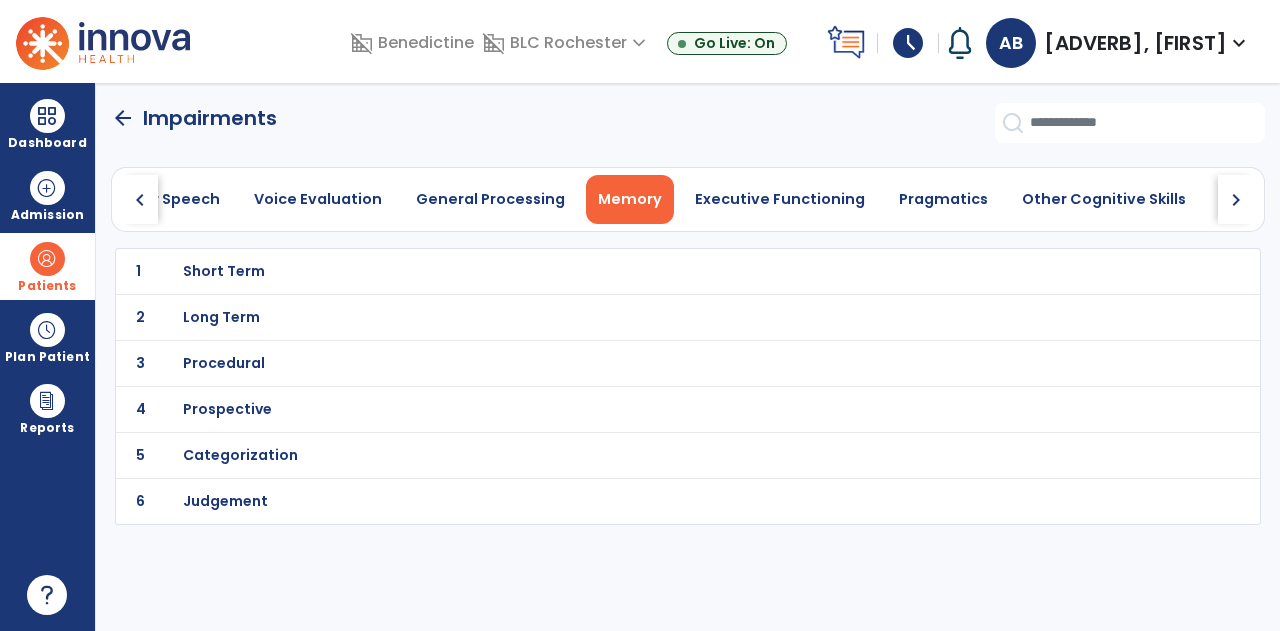 click on "Short Term" at bounding box center (224, 271) 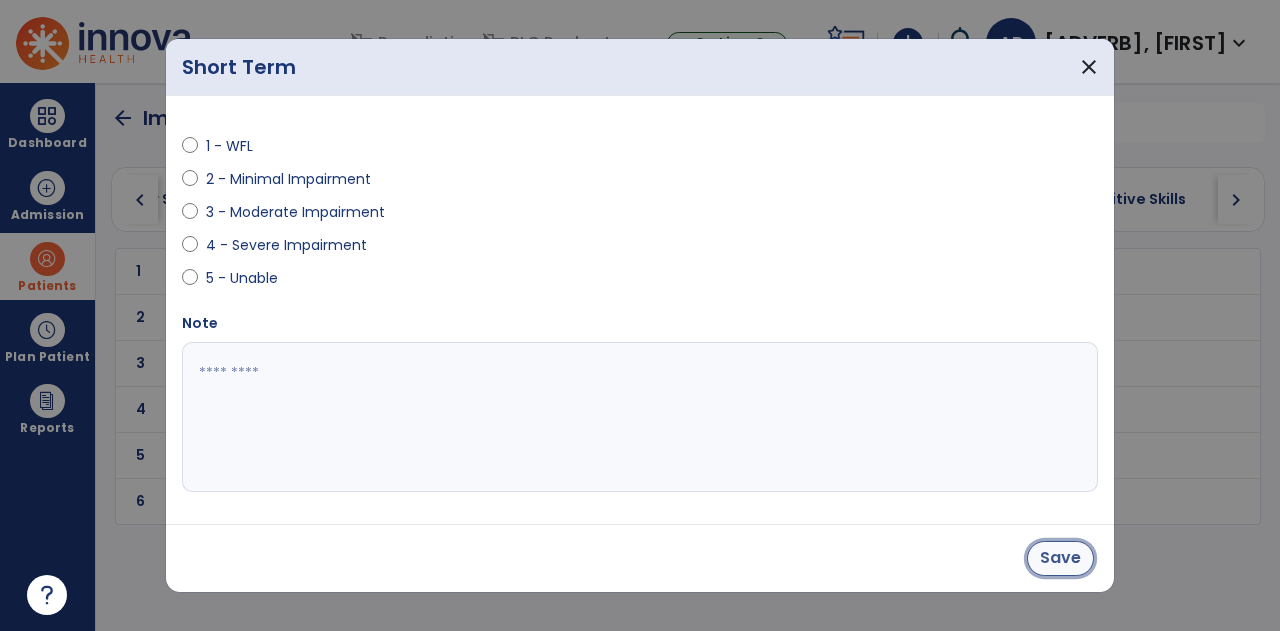 click on "Save" at bounding box center [1060, 558] 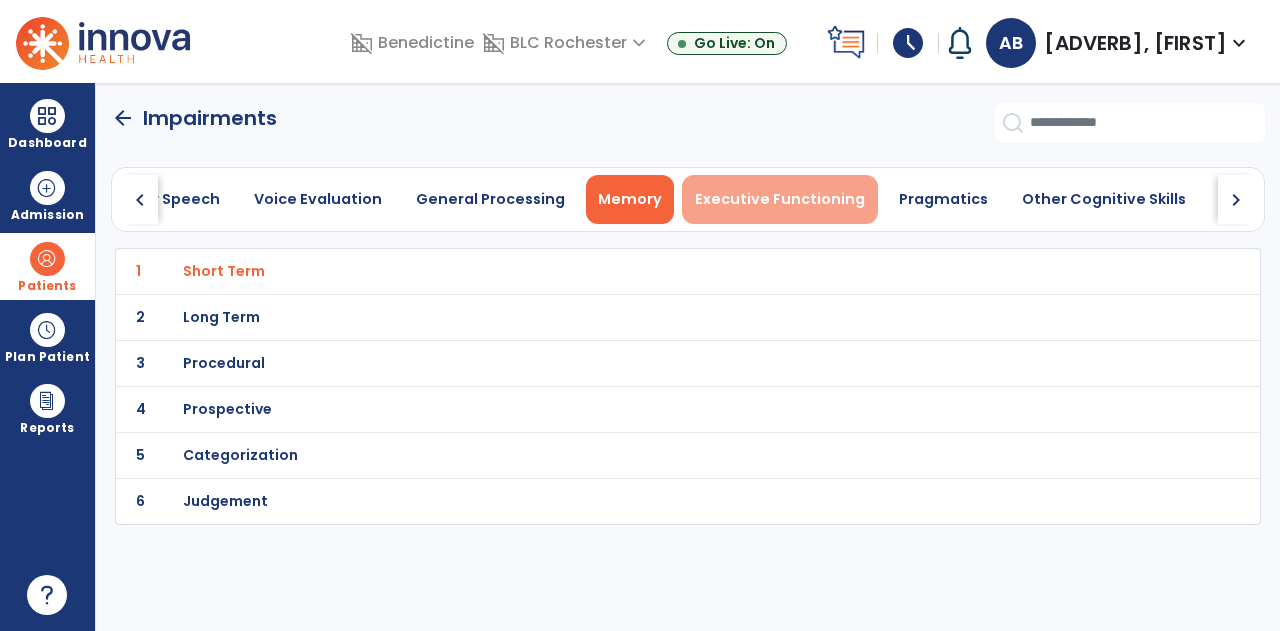 click on "Executive Functioning" at bounding box center (780, 199) 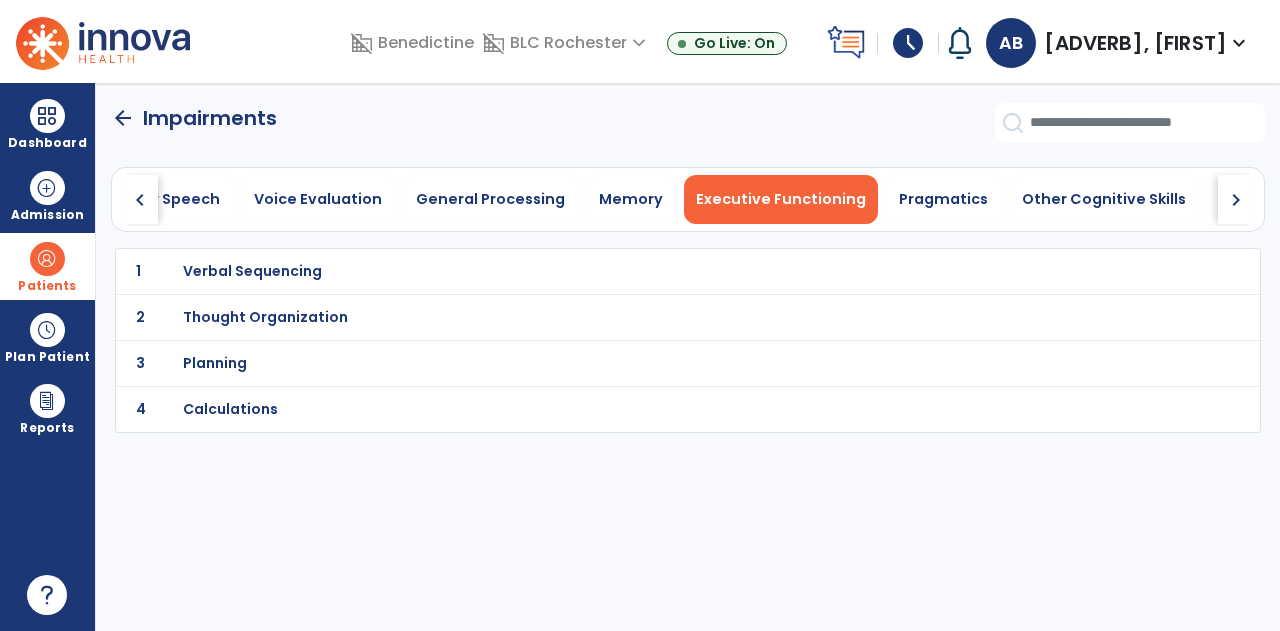 click on "Planning" at bounding box center [252, 271] 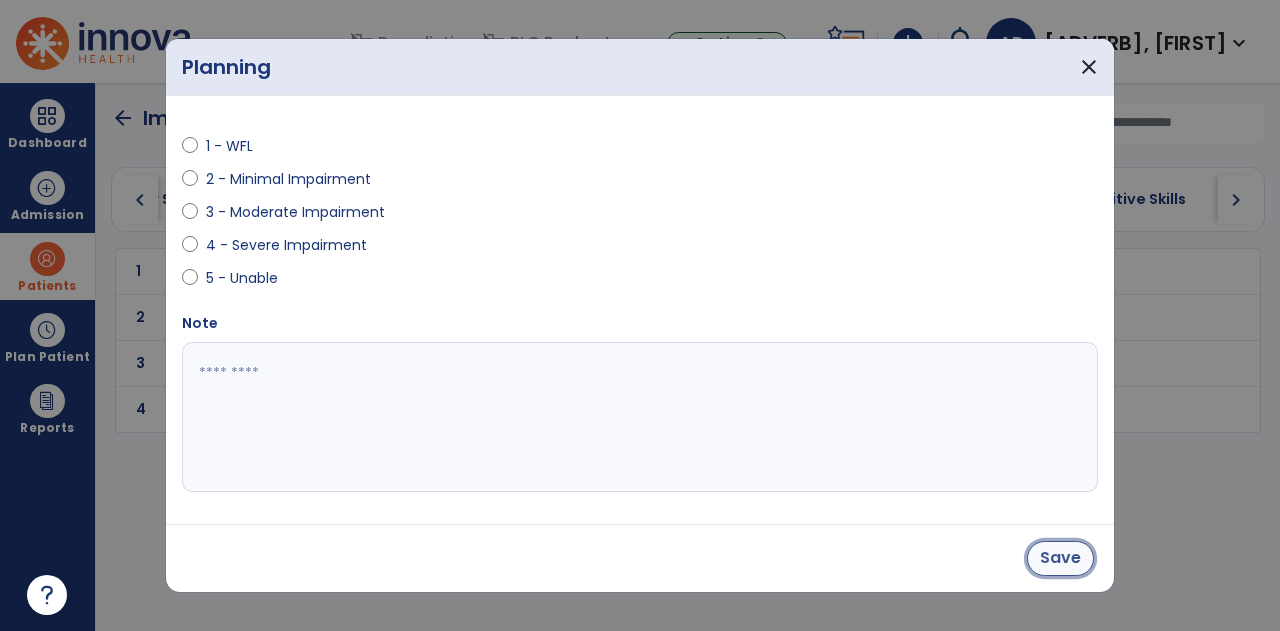 click on "Save" at bounding box center (1060, 558) 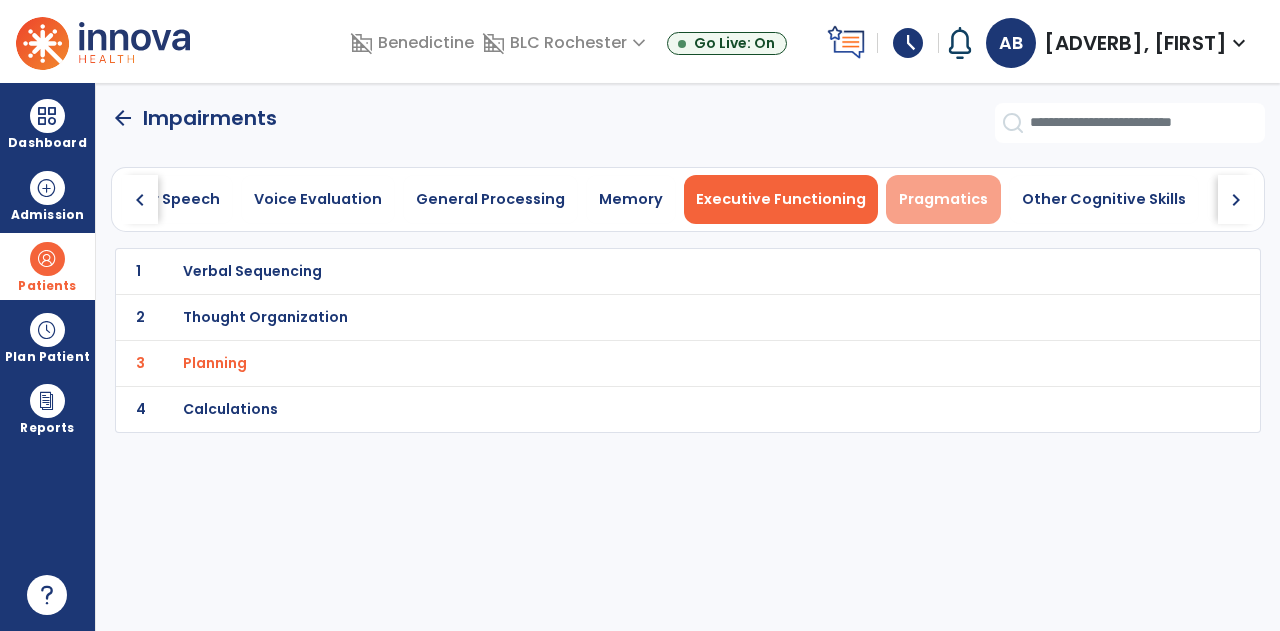 click on "Pragmatics" at bounding box center (943, 199) 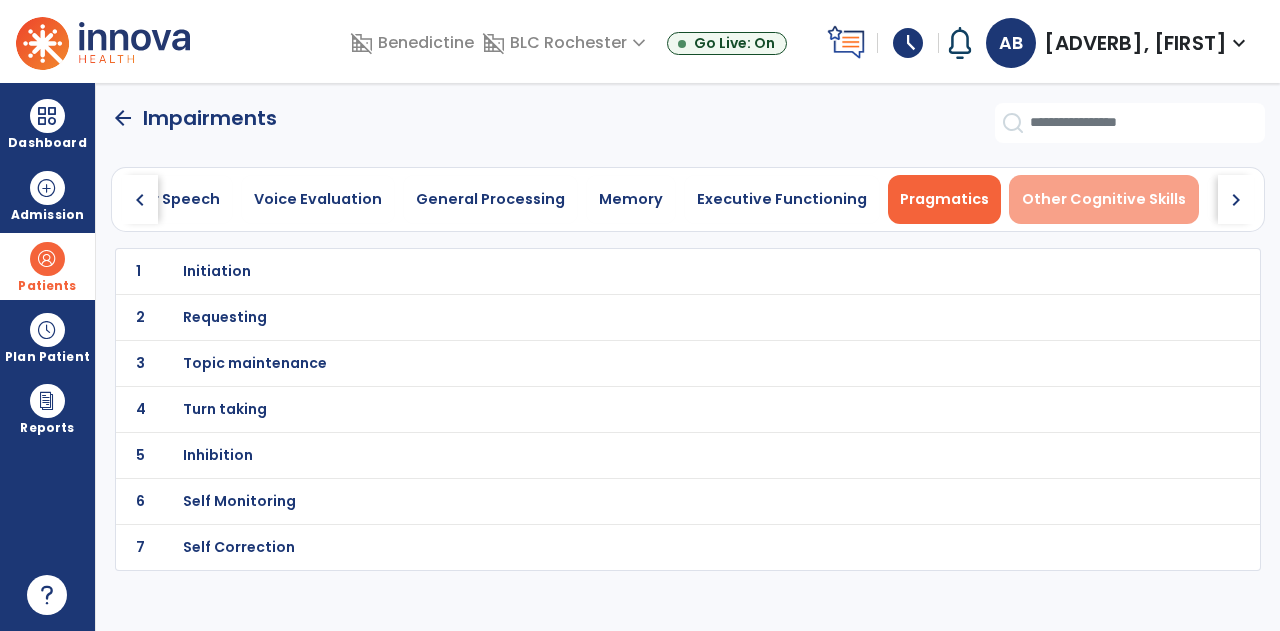 click on "Other Cognitive Skills" at bounding box center (1104, 199) 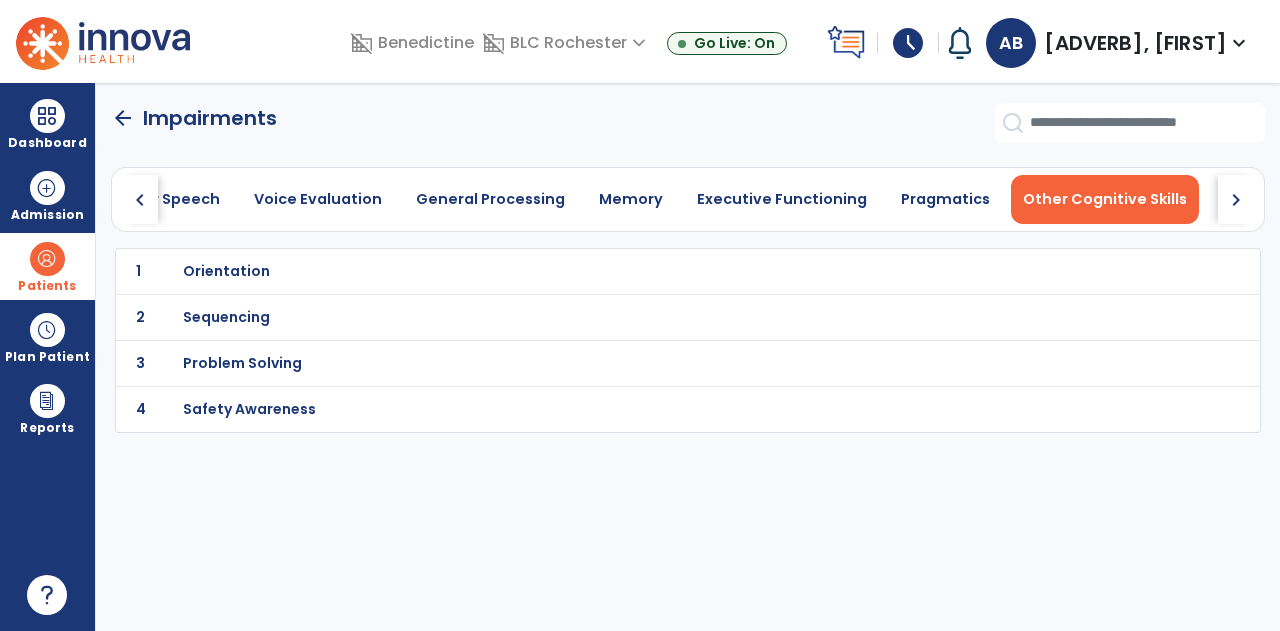 click on "arrow_back   Impairments" 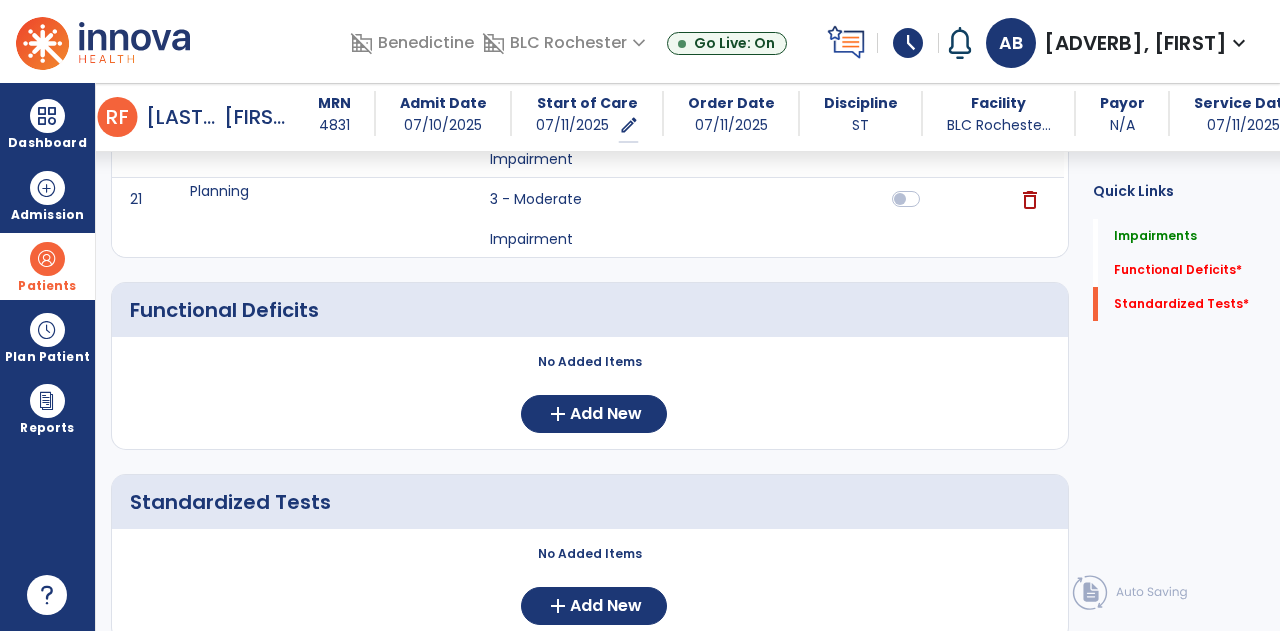 scroll, scrollTop: 3479, scrollLeft: 0, axis: vertical 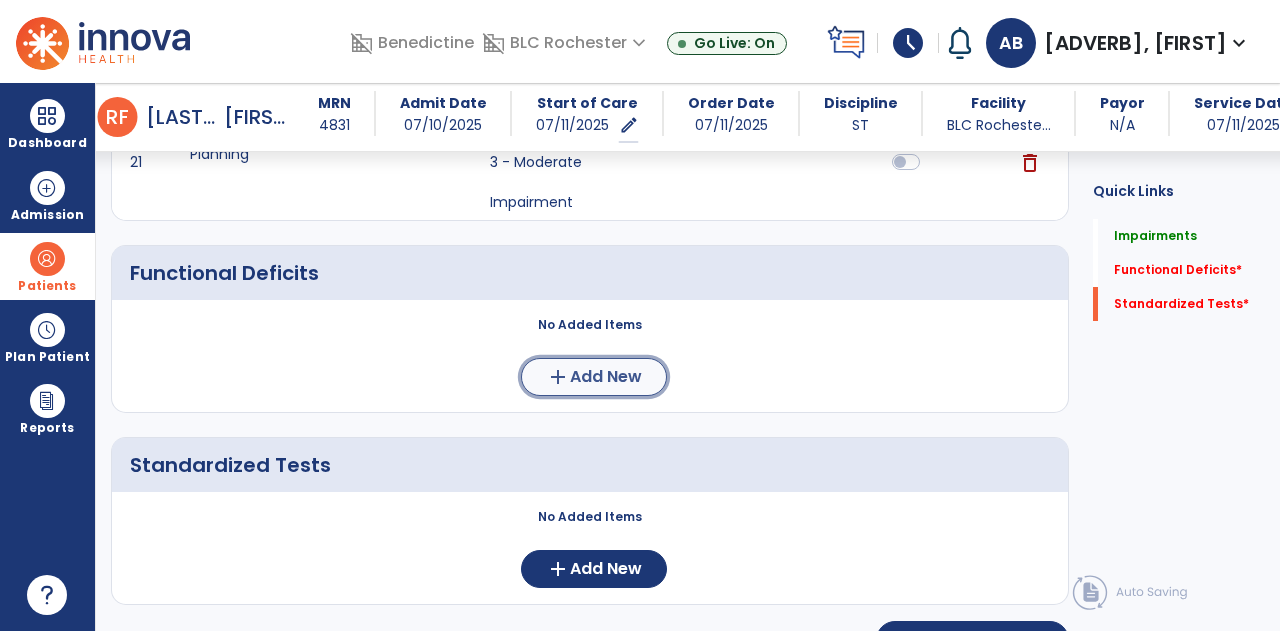 click on "Add New" 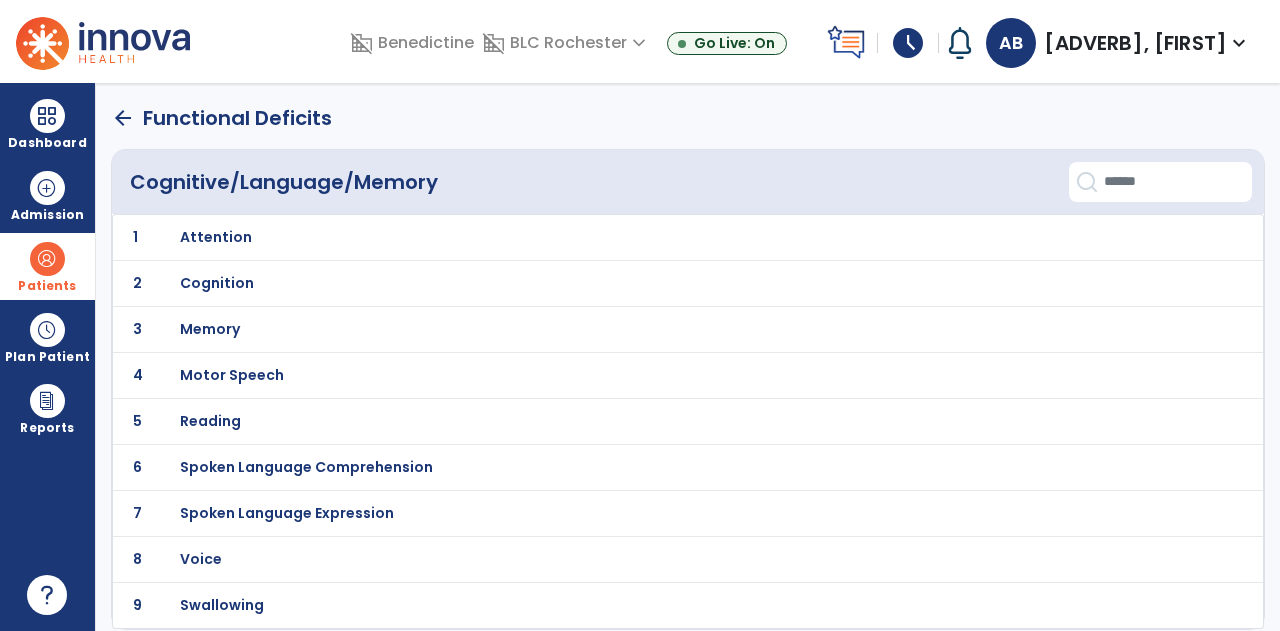 scroll, scrollTop: 0, scrollLeft: 0, axis: both 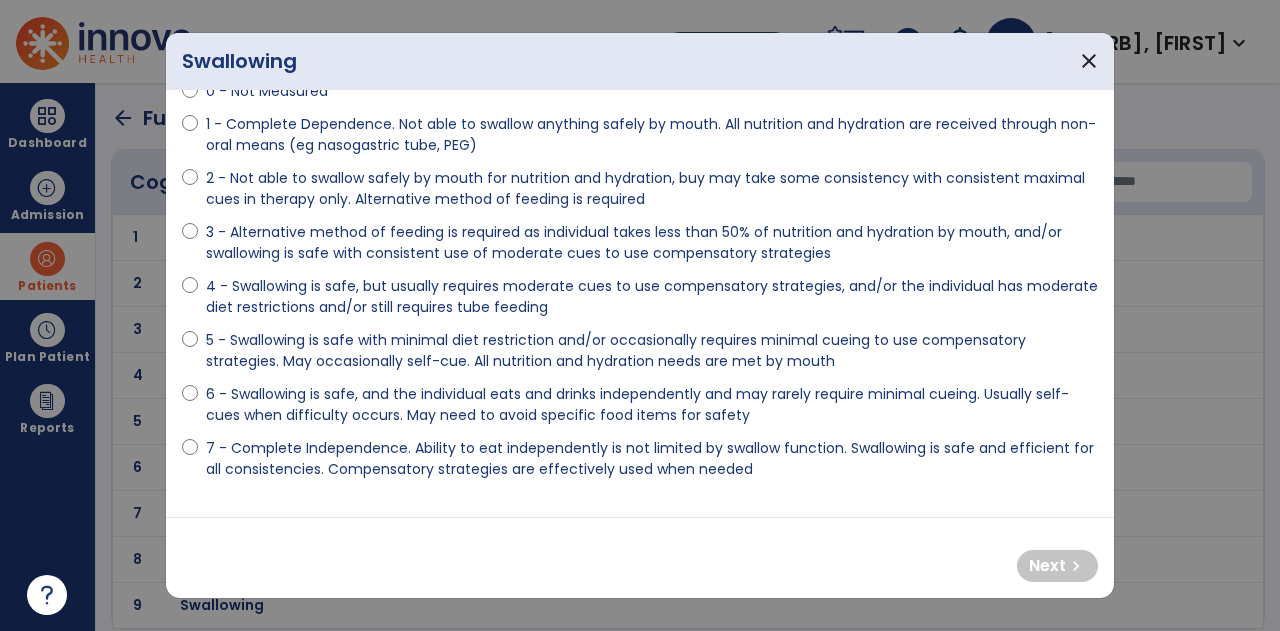 click on "4 - Swallowing is safe, but usually requires moderate cues to use compensatory strategies, and/or the individual has moderate diet restrictions and/or still requires tube feeding" at bounding box center [652, 297] 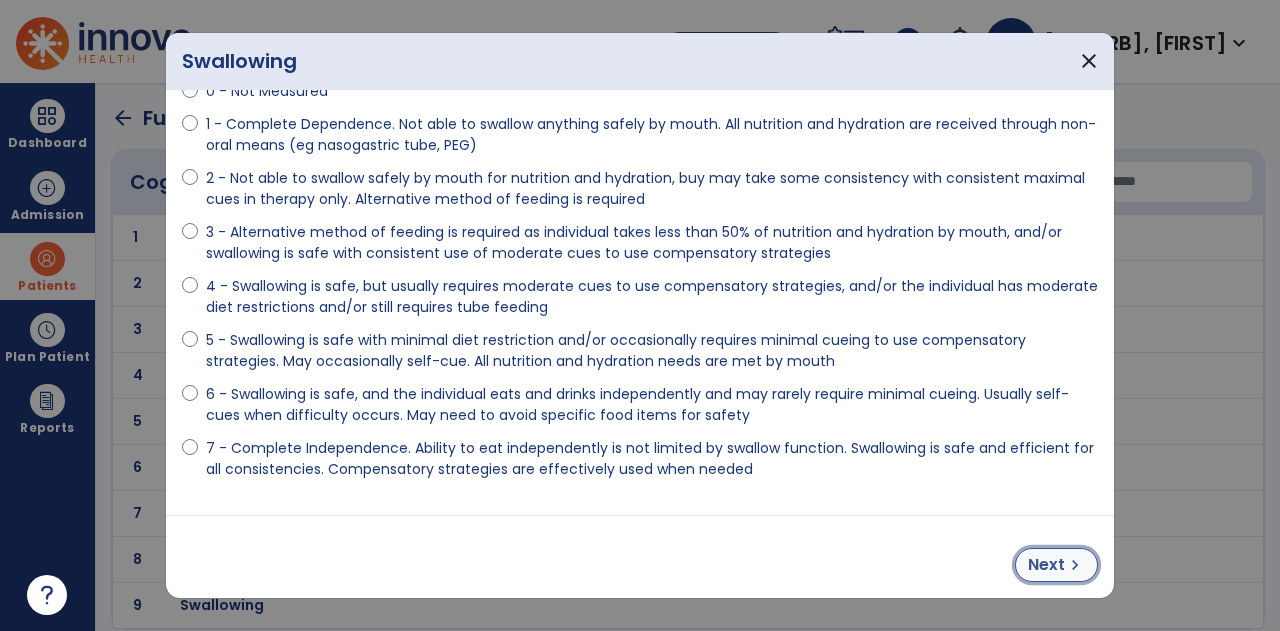 click on "Next" at bounding box center [1046, 565] 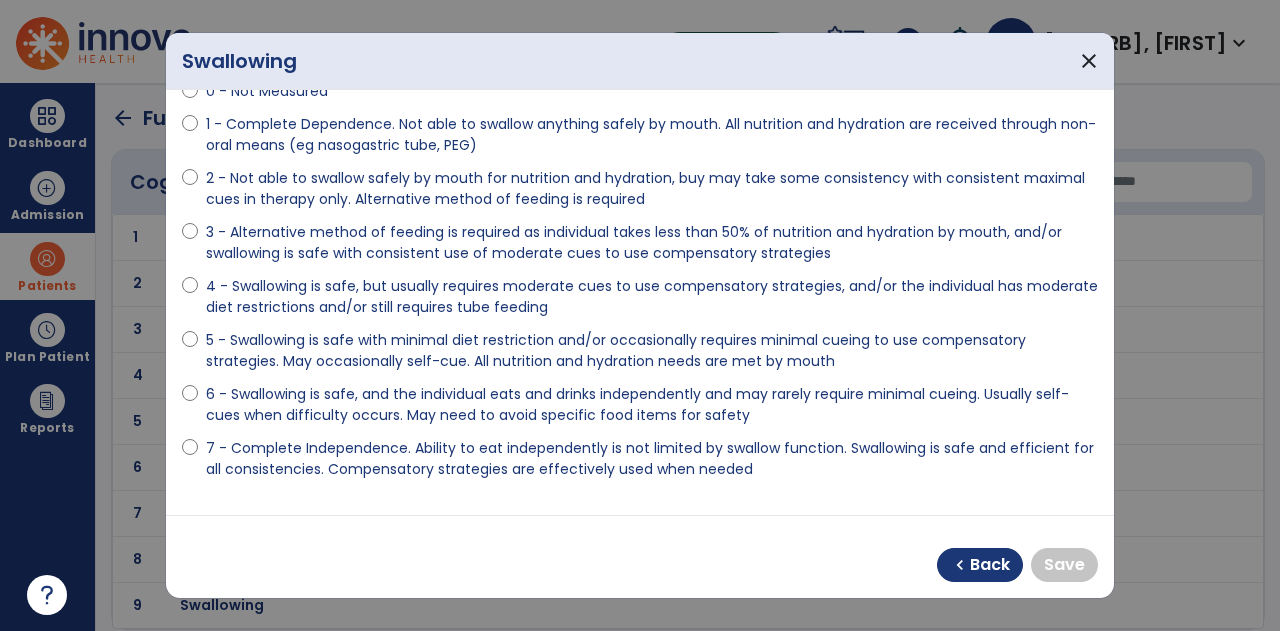 click on "7 - Complete Independence. Ability to eat independently is not limited by swallow function. Swallowing is safe and efficient for all consistencies. Compensatory strategies are effectively used when needed" at bounding box center (652, 459) 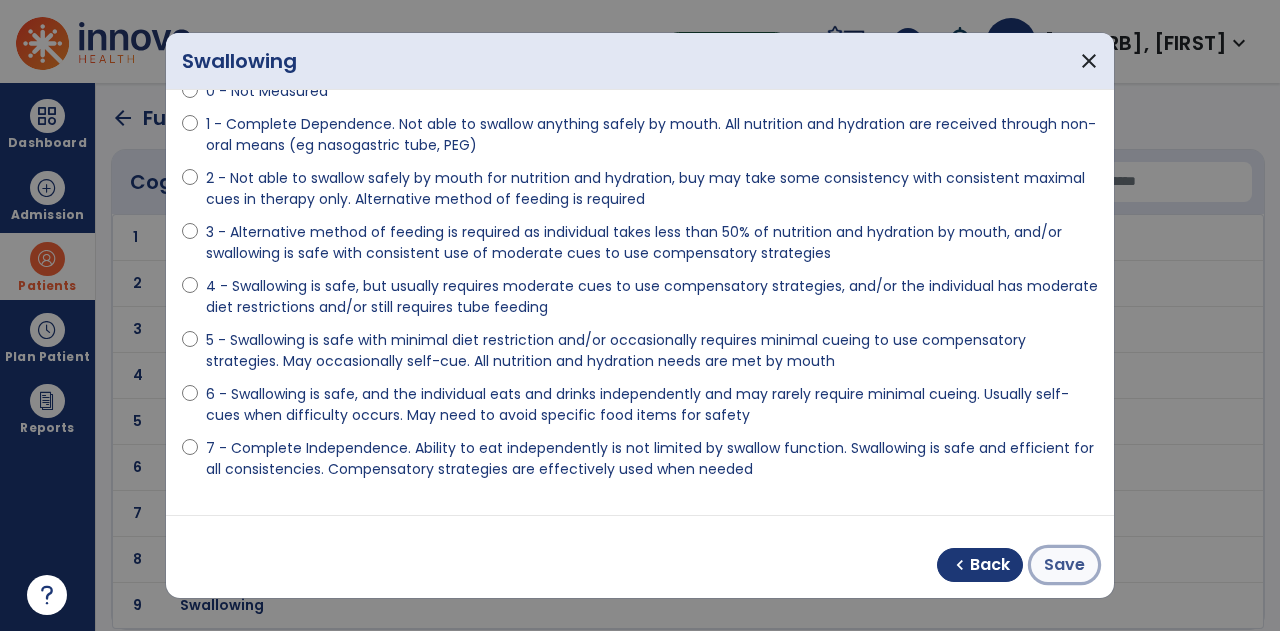 click on "Save" at bounding box center (1064, 565) 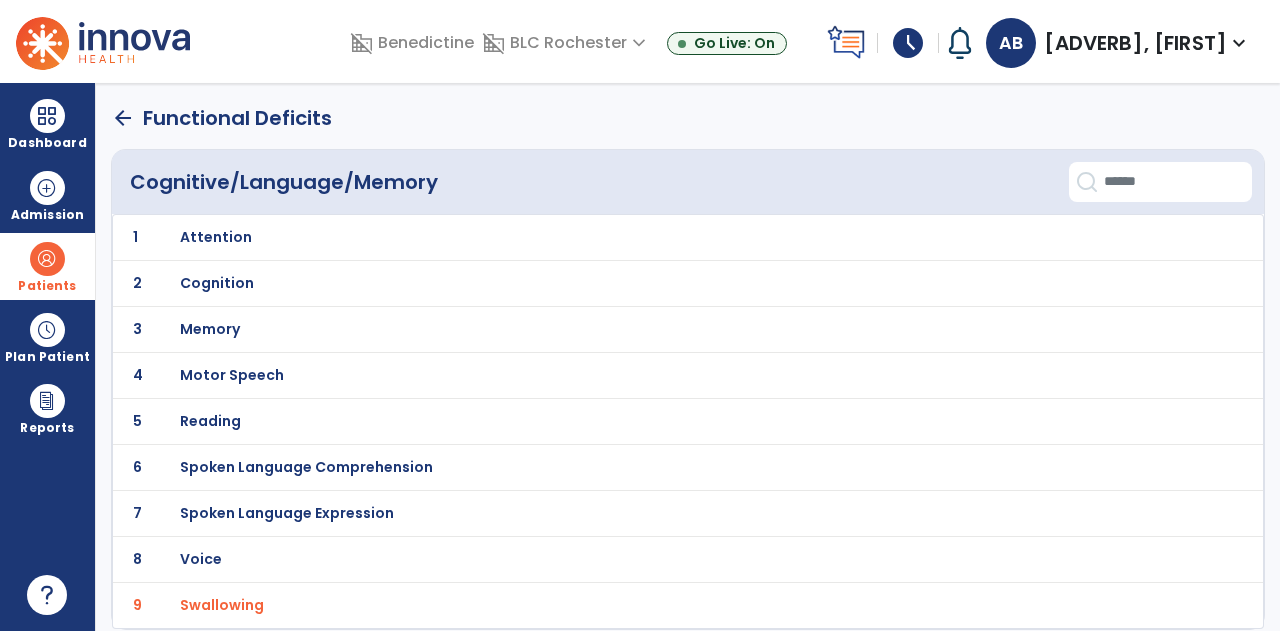 click on "Memory" at bounding box center (216, 237) 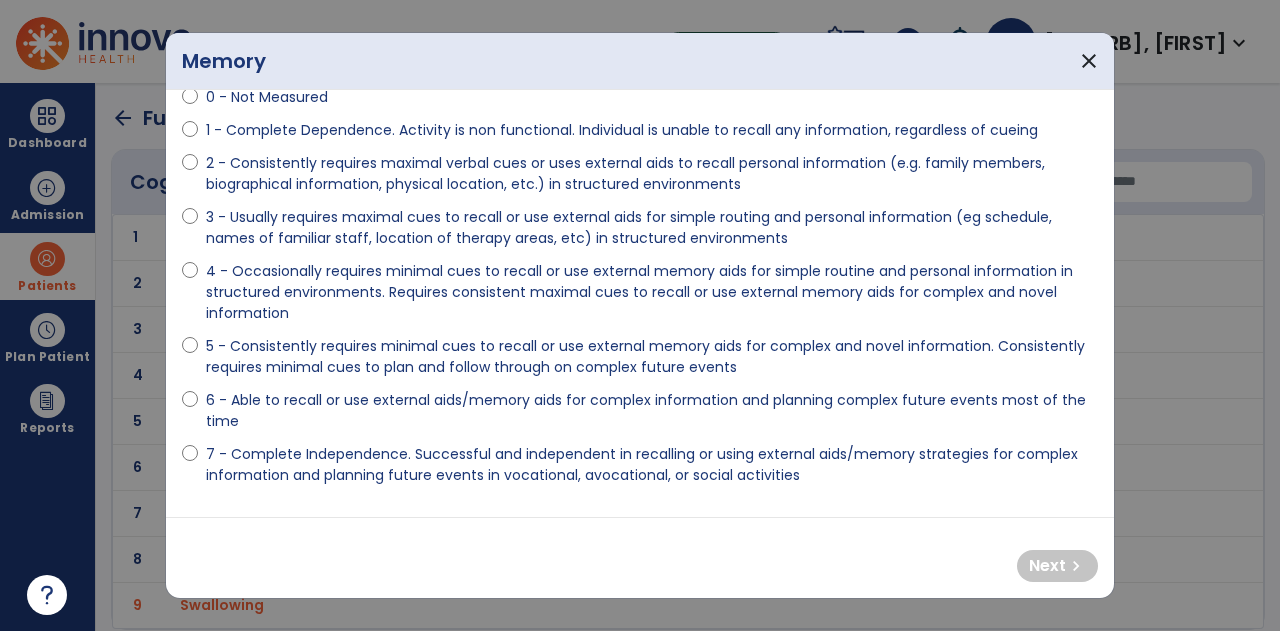 scroll, scrollTop: 115, scrollLeft: 0, axis: vertical 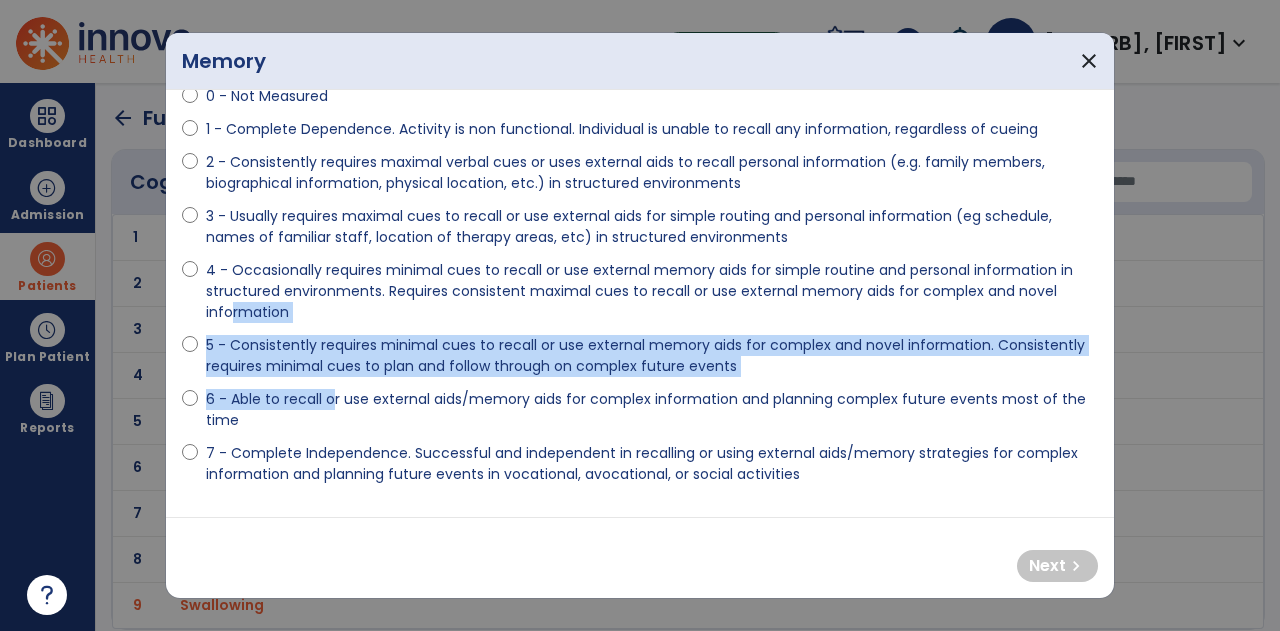 drag, startPoint x: 232, startPoint y: 321, endPoint x: 334, endPoint y: 391, distance: 123.709335 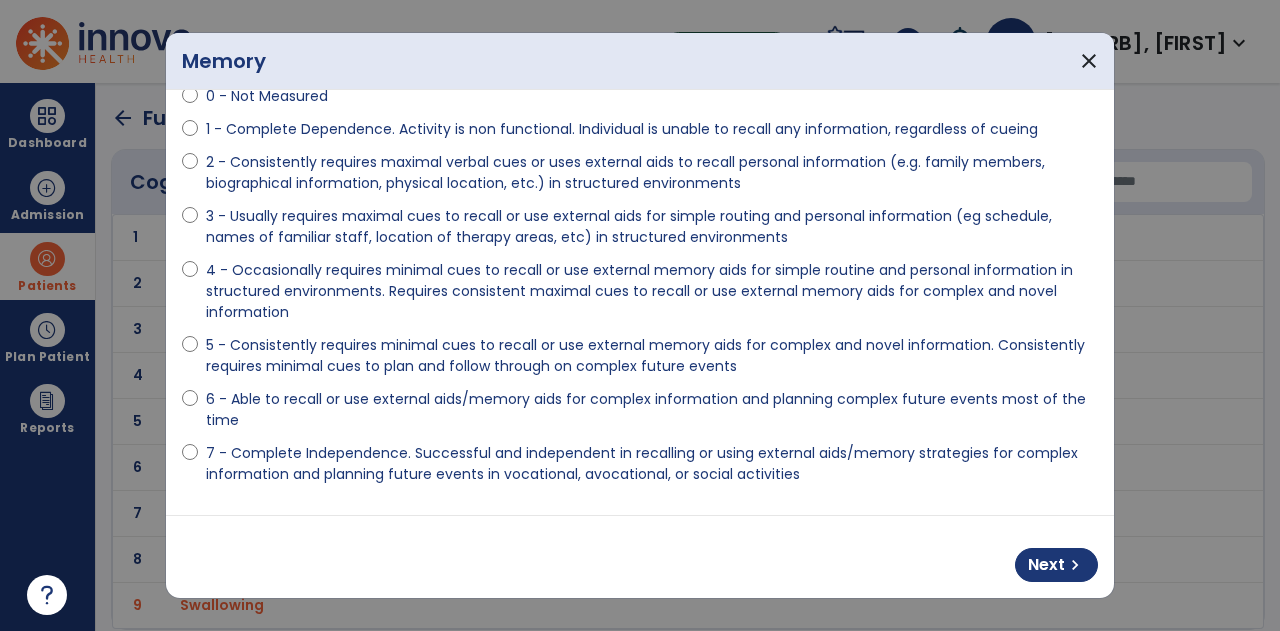click on "5 - Consistently requires minimal cues to recall or use external memory aids for complex and novel information.  Consistently requires minimal cues to plan and follow through on complex future events" at bounding box center (652, 356) 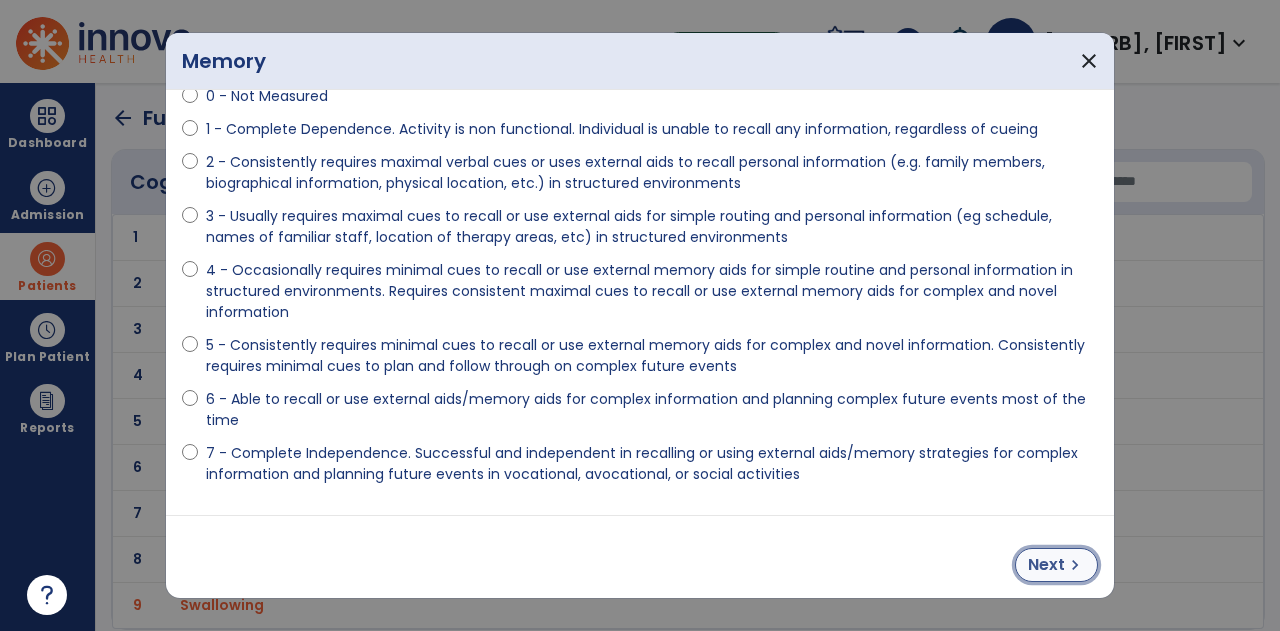 click on "Next" at bounding box center [1046, 565] 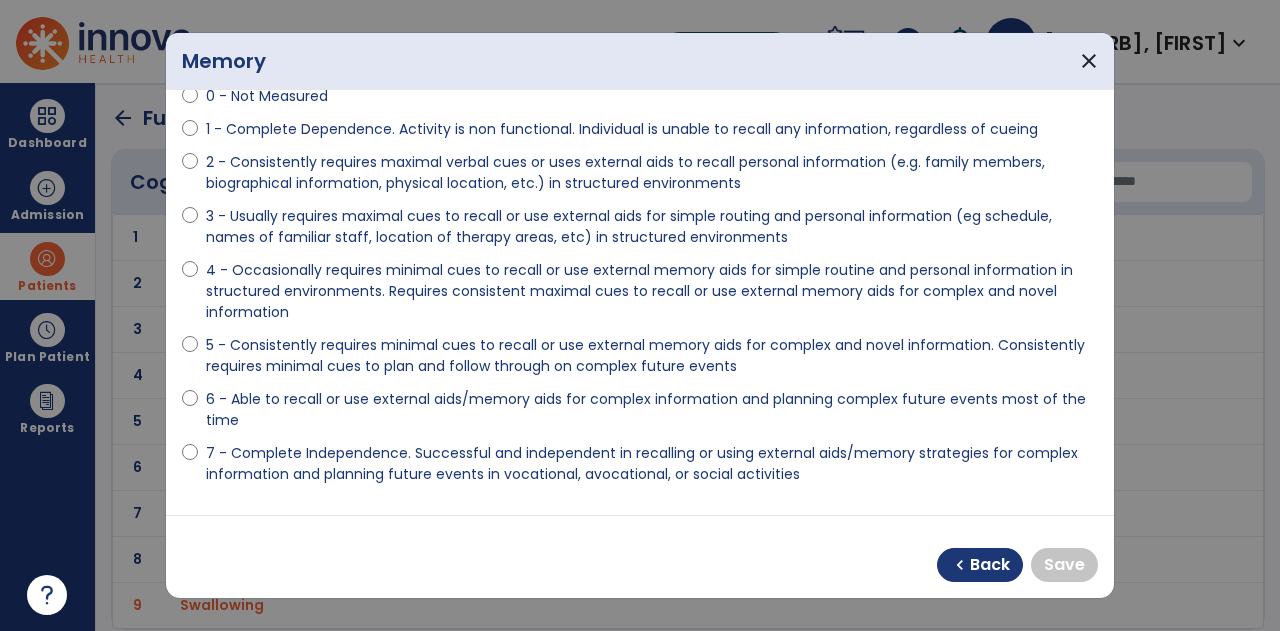 click on "7 - Complete Independence. Successful and independent in recalling or using external aids/memory strategies for complex information and planning future events in vocational, avocational, or social activities" at bounding box center (652, 464) 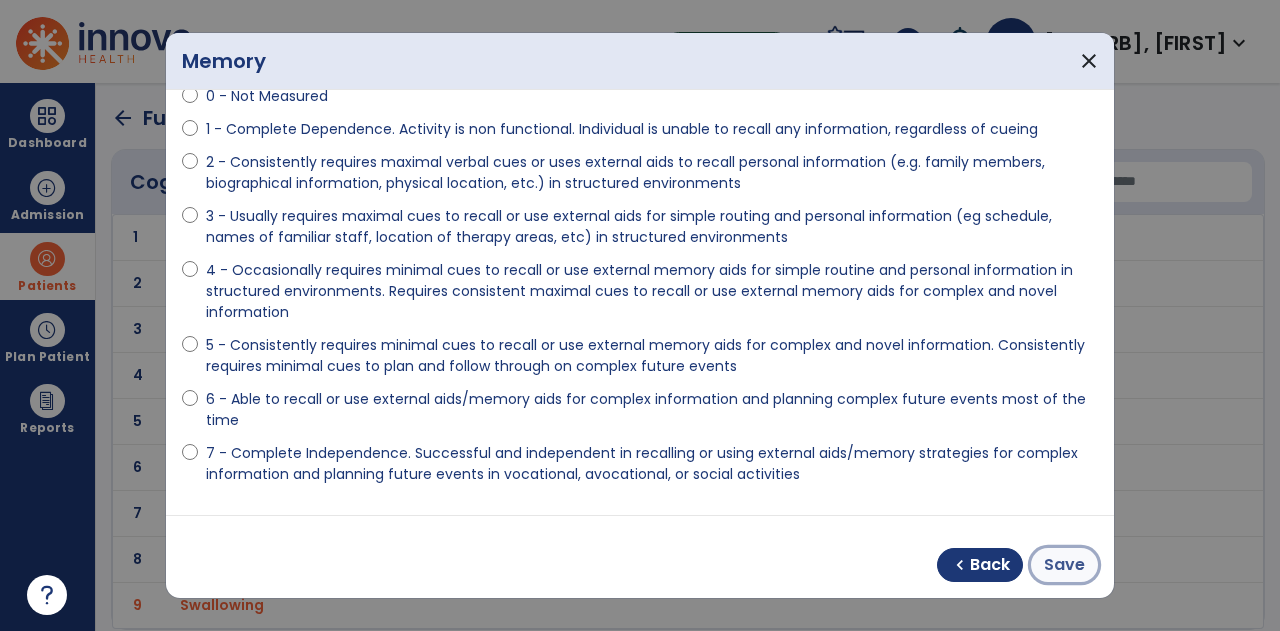 click on "Save" at bounding box center (1064, 565) 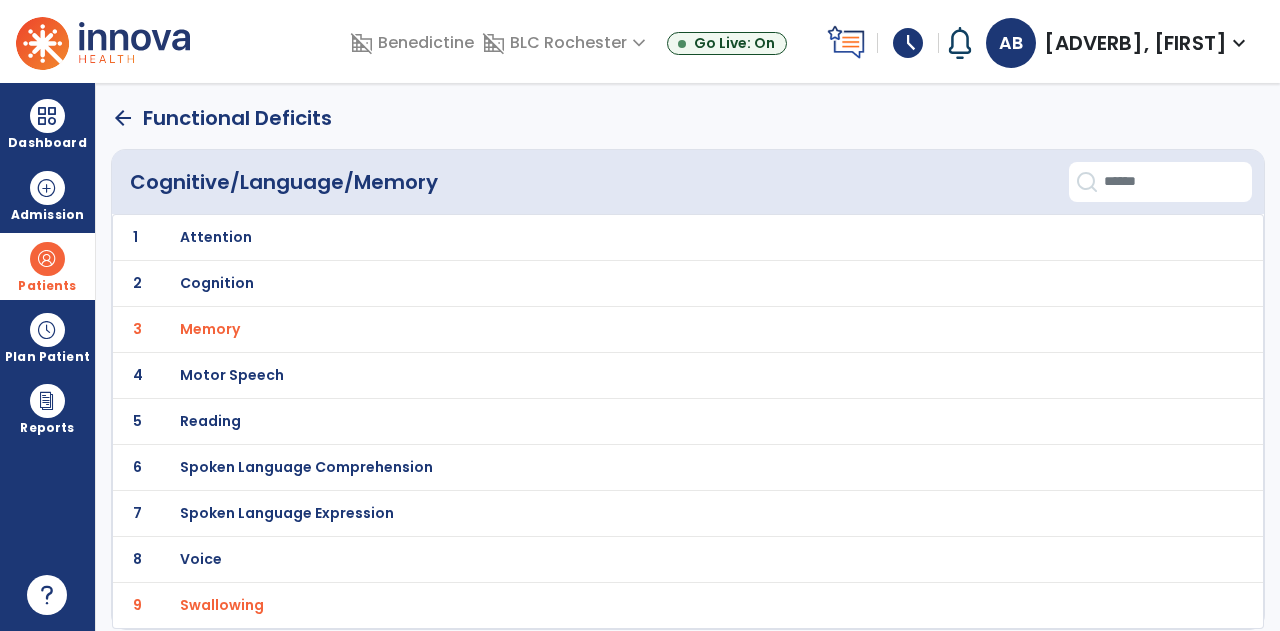 click on "Voice" at bounding box center [216, 237] 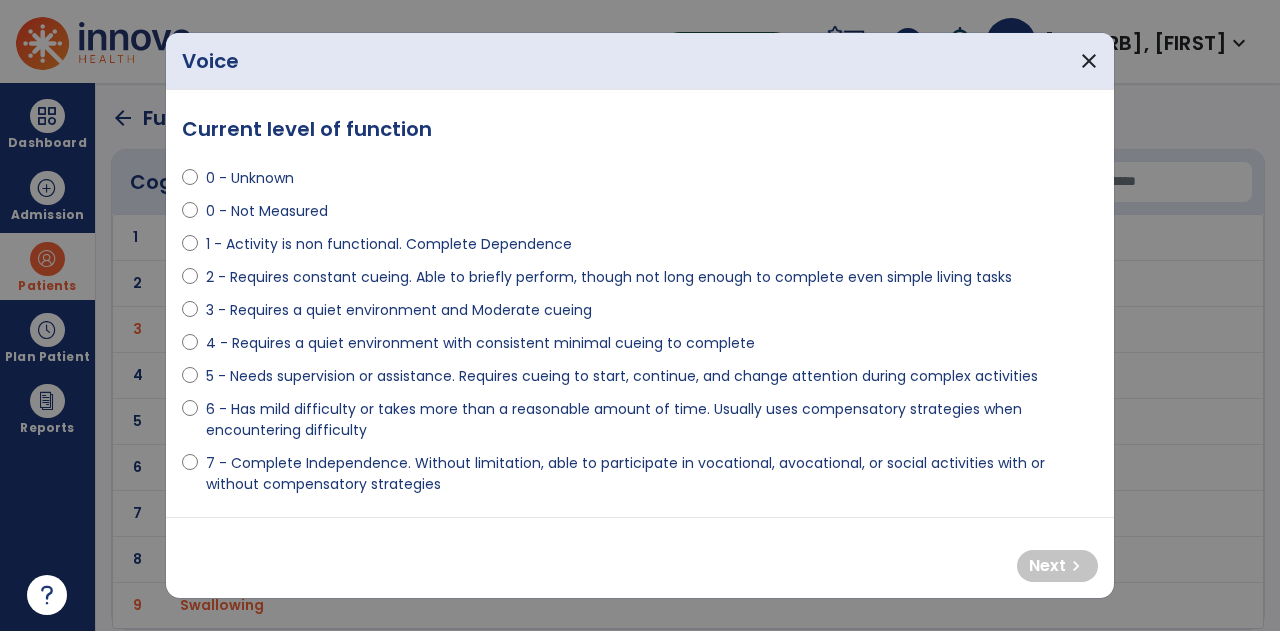 click on "5 - Needs supervision or assistance. Requires cueing to start, continue, and change attention during complex activities" at bounding box center (622, 376) 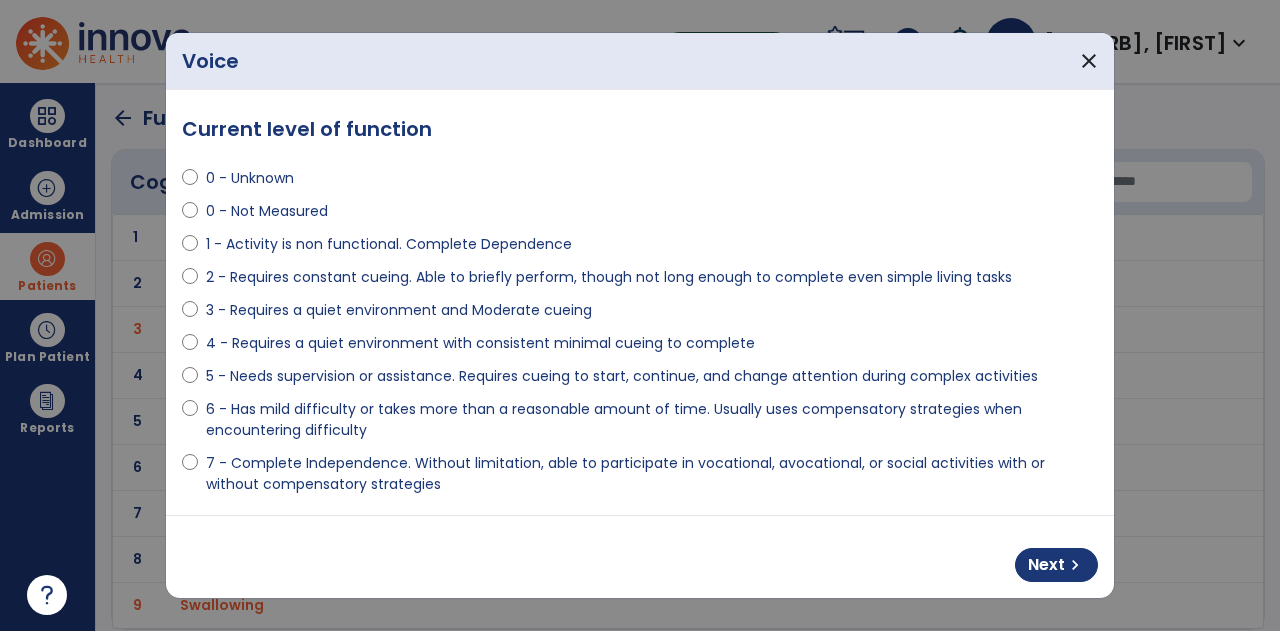 click on "6 - Has mild difficulty or takes more than a reasonable amount of time. Usually uses compensatory strategies when encountering difficulty" at bounding box center [652, 420] 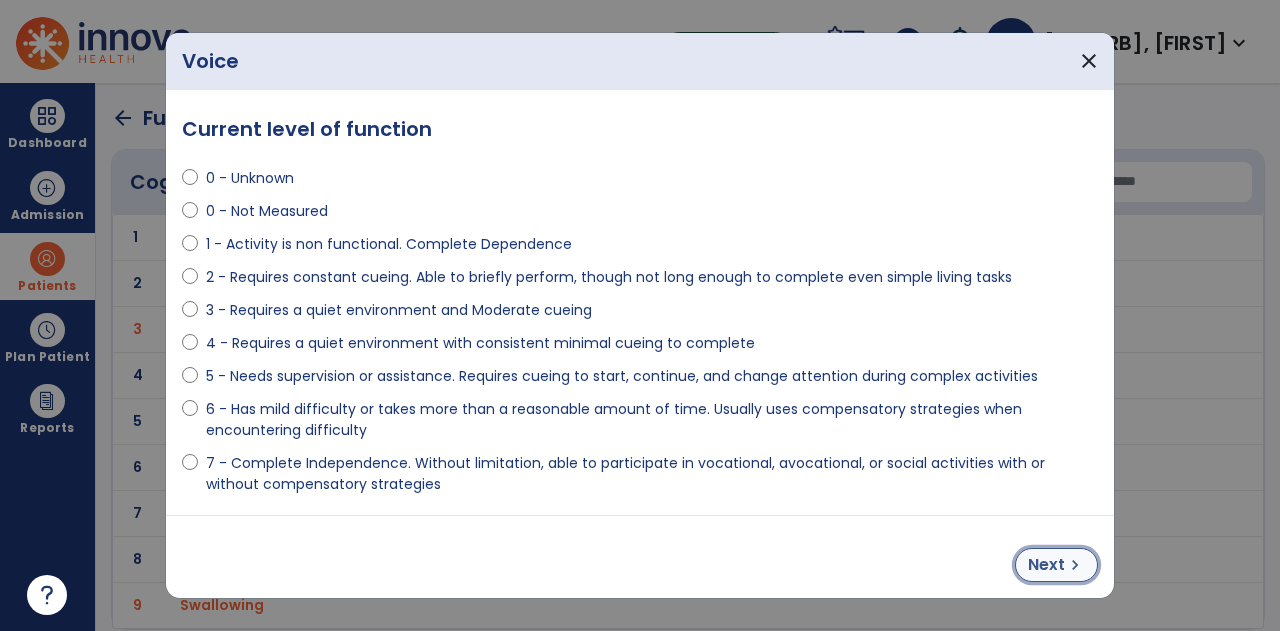 click on "Next" at bounding box center [1046, 565] 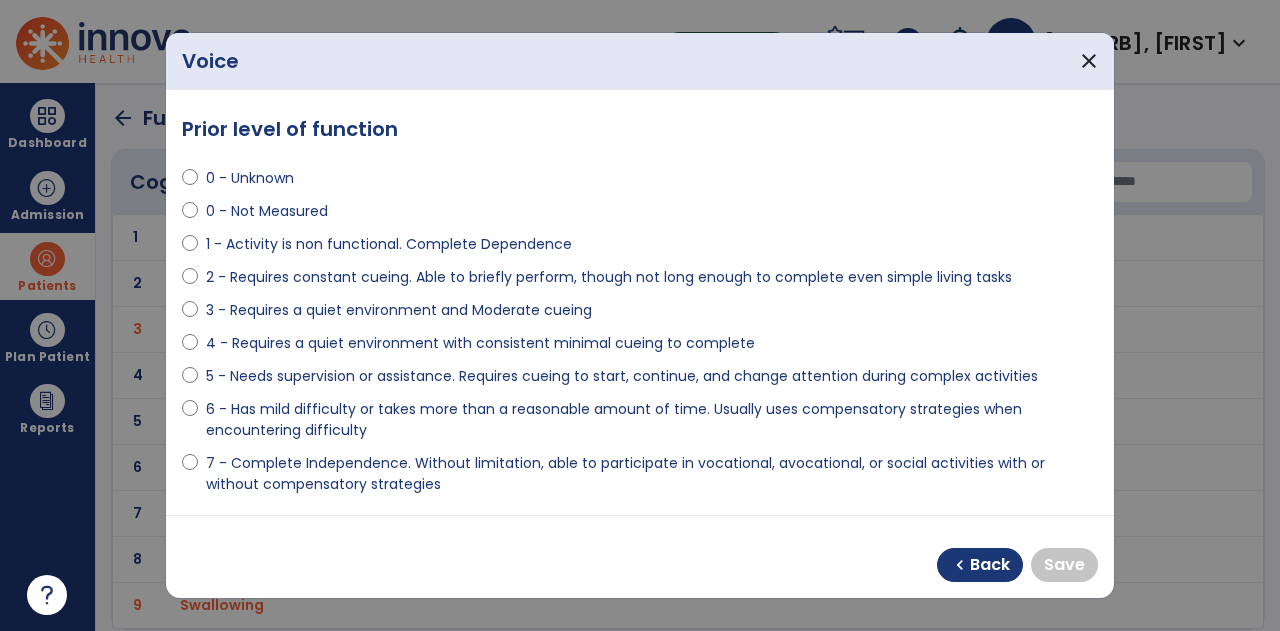 click on "7 - Complete Independence. Without limitation, able to participate in vocational, avocational, or social activities with or without compensatory strategies" at bounding box center (652, 474) 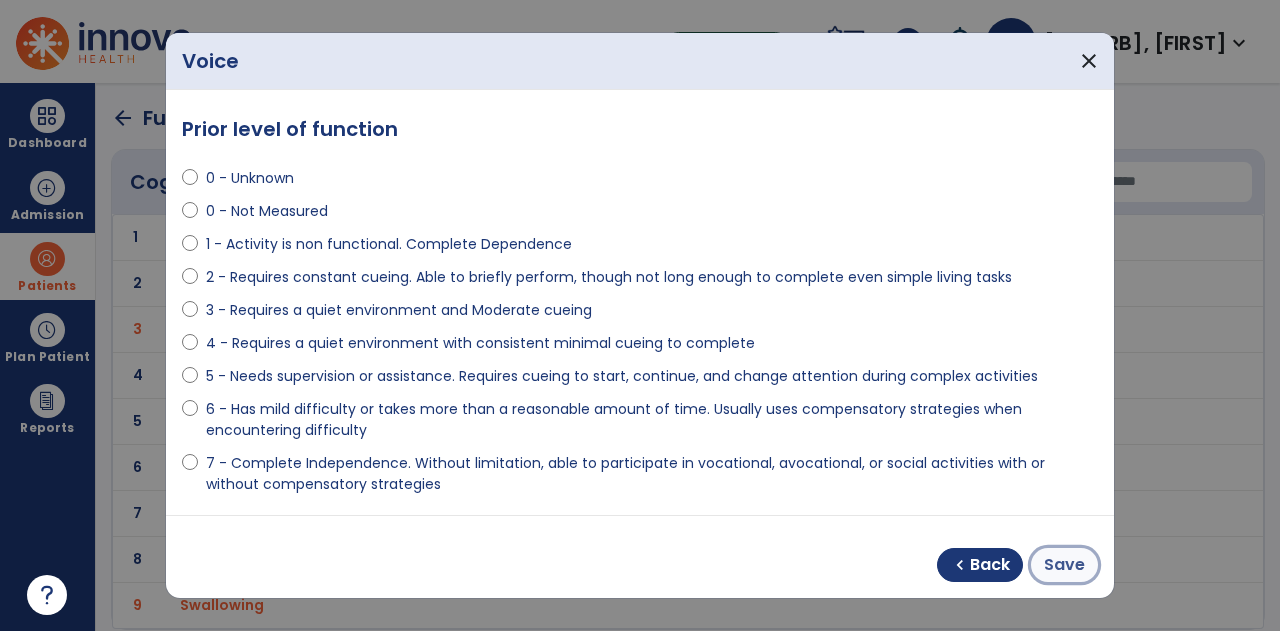 click on "Save" at bounding box center (1064, 565) 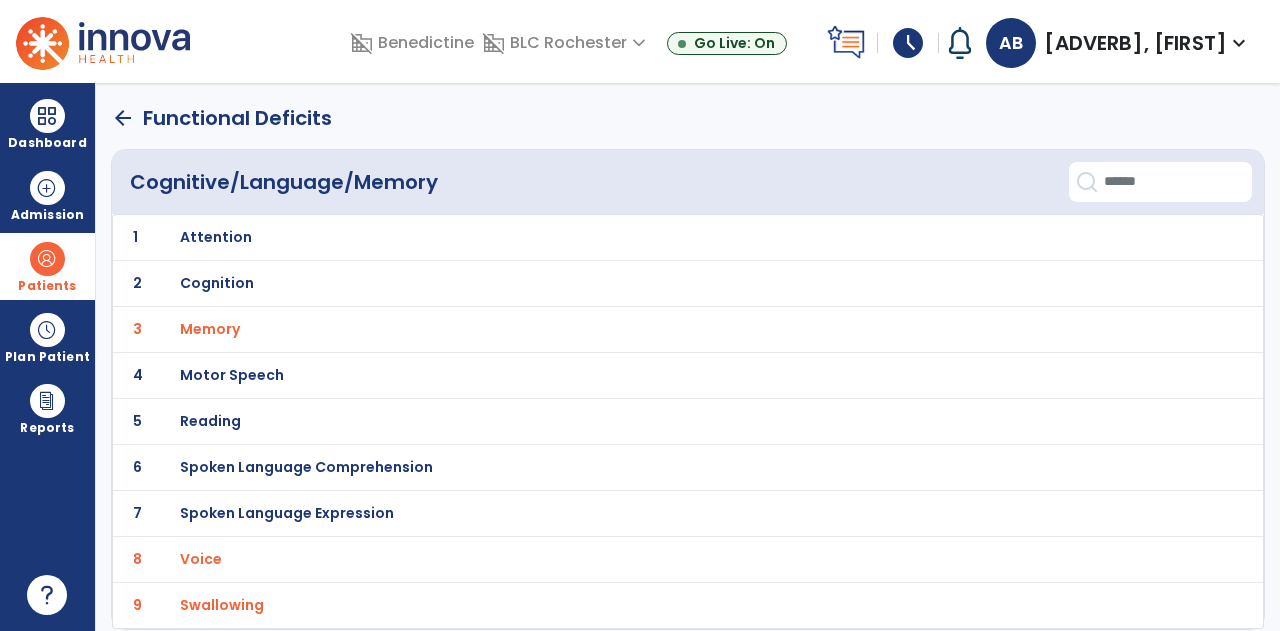 click on "Spoken Language Comprehension" at bounding box center [216, 237] 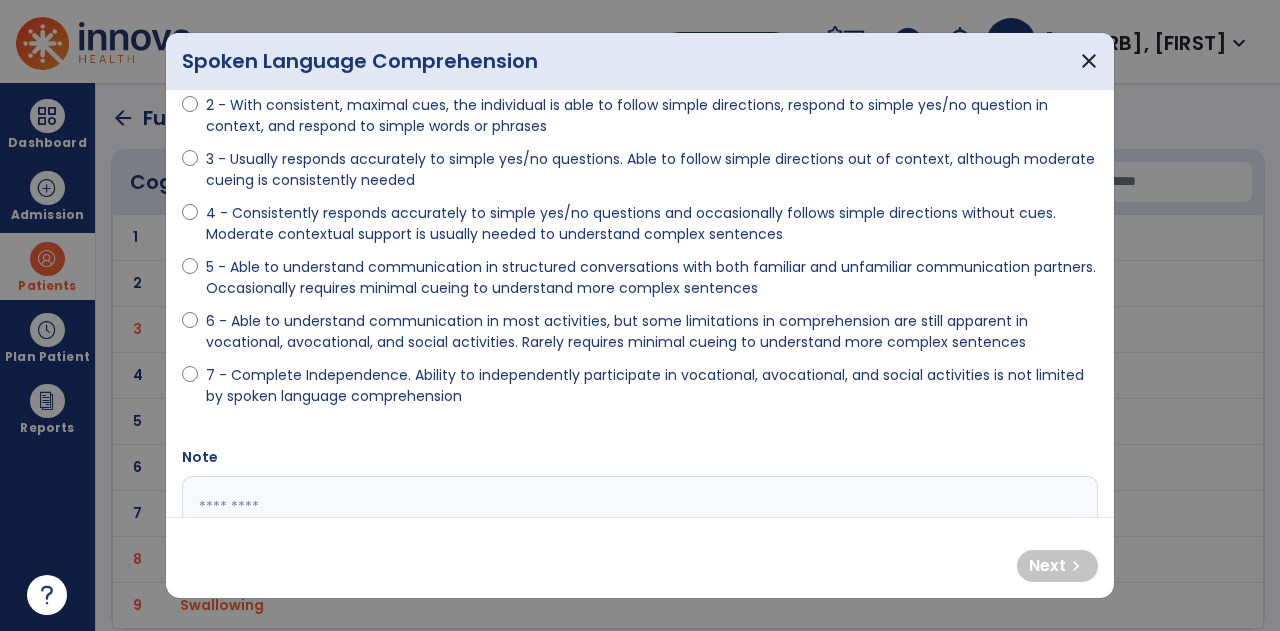 scroll, scrollTop: 152, scrollLeft: 0, axis: vertical 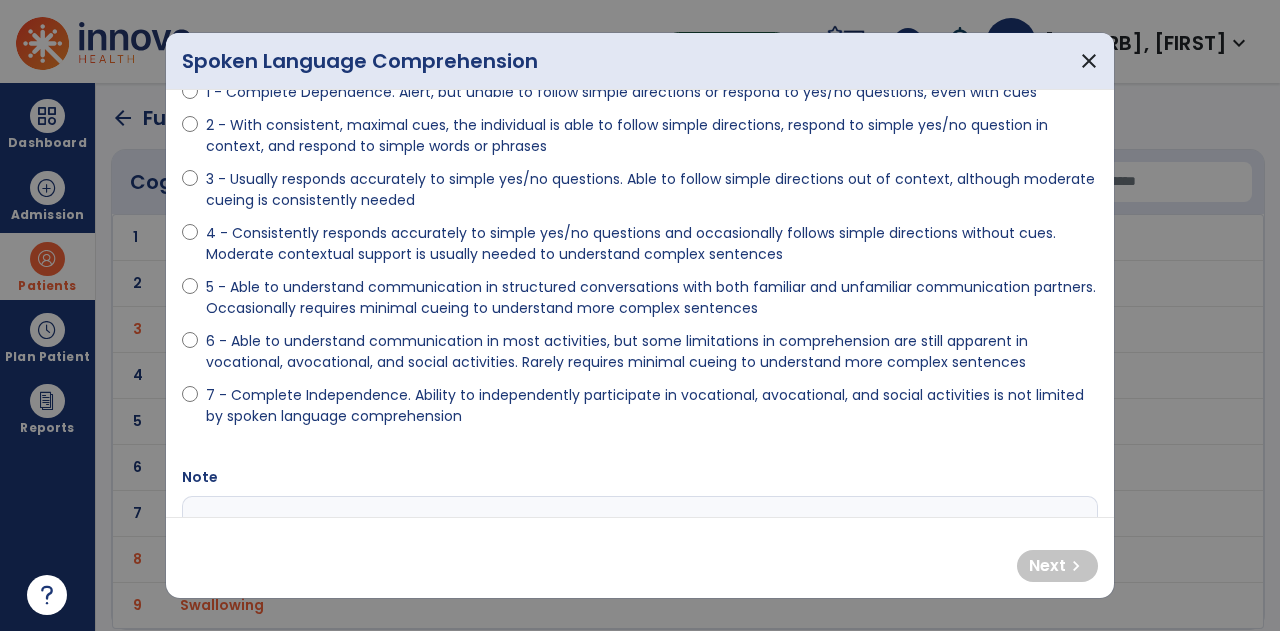 click on "5 - Able to understand communication in structured conversations with both familiar and unfamiliar communication partners. Occasionally requires minimal cueing to understand more complex sentences" at bounding box center (652, 298) 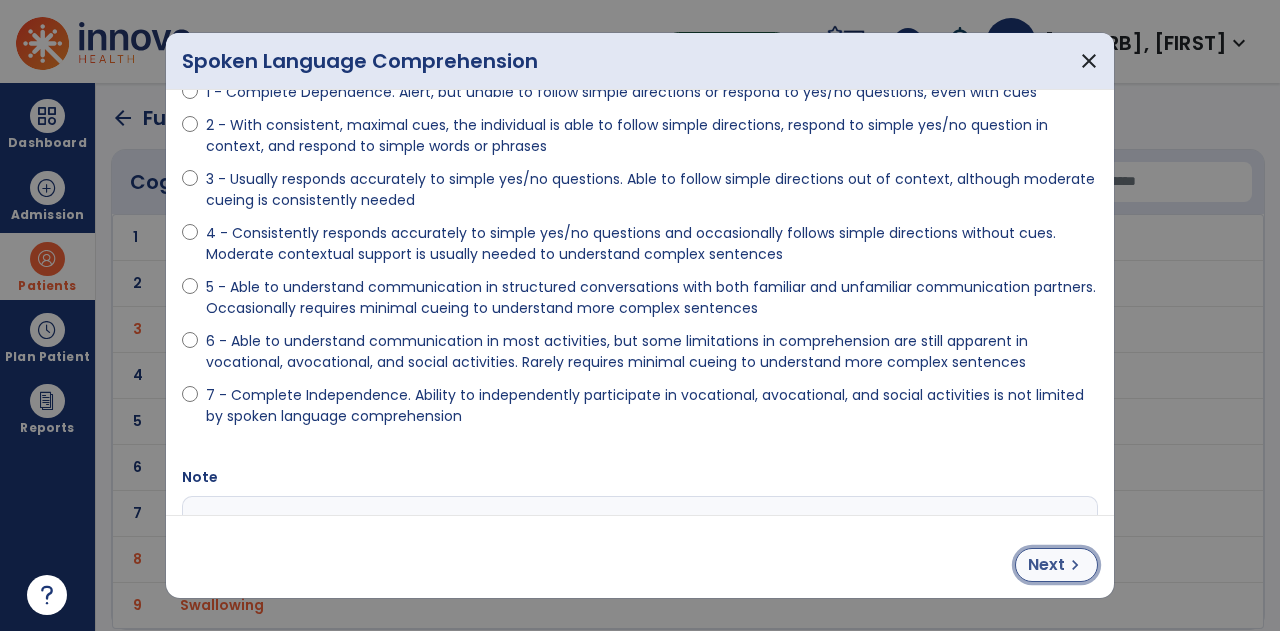 click on "Next" at bounding box center (1046, 565) 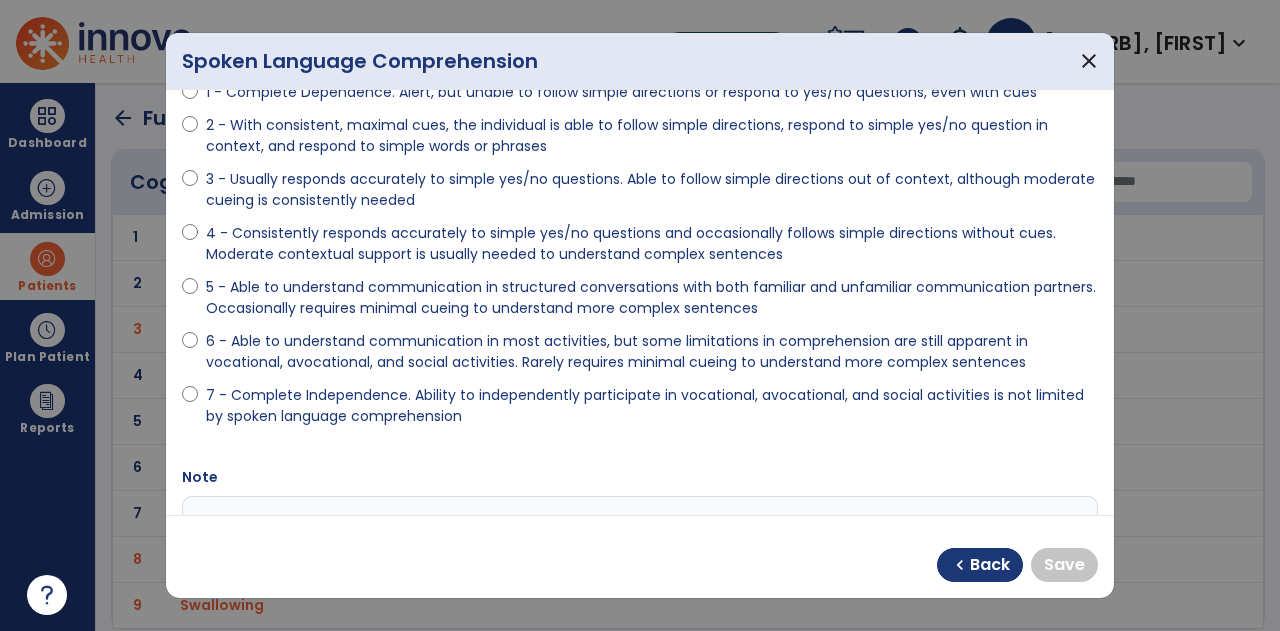 click on "7 - Complete Independence. Ability to independently participate in vocational, avocational, and social activities is not limited by spoken language comprehension" at bounding box center (652, 406) 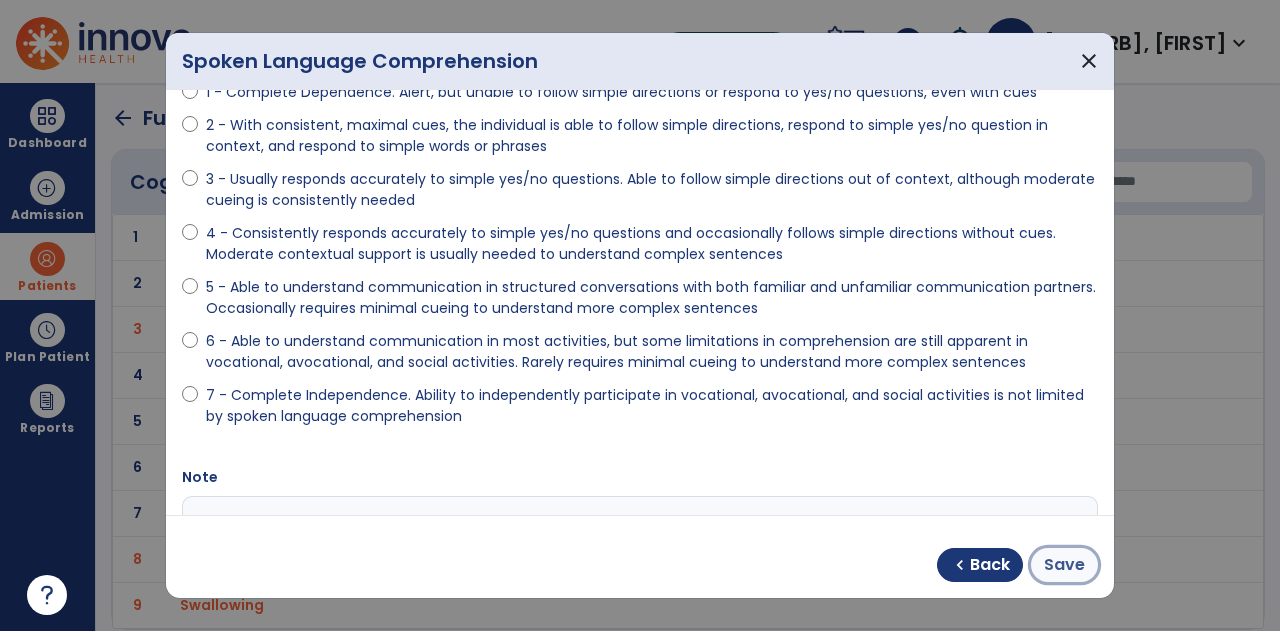 click on "Save" at bounding box center [1064, 565] 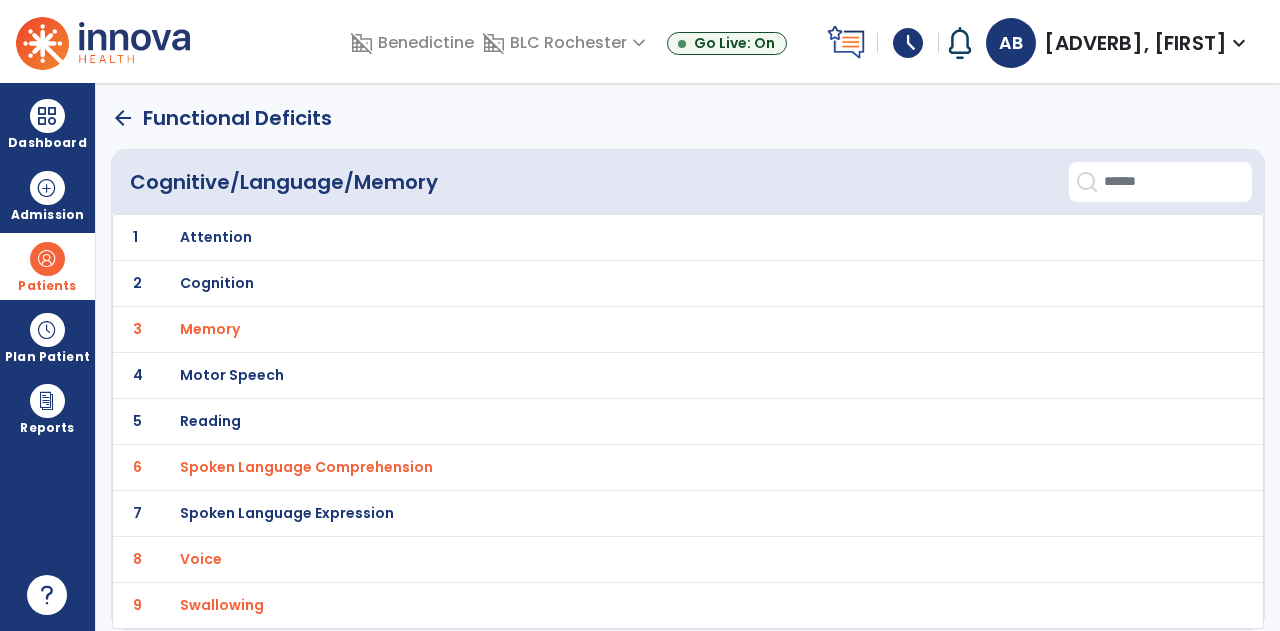 click on "Cognition" at bounding box center [216, 237] 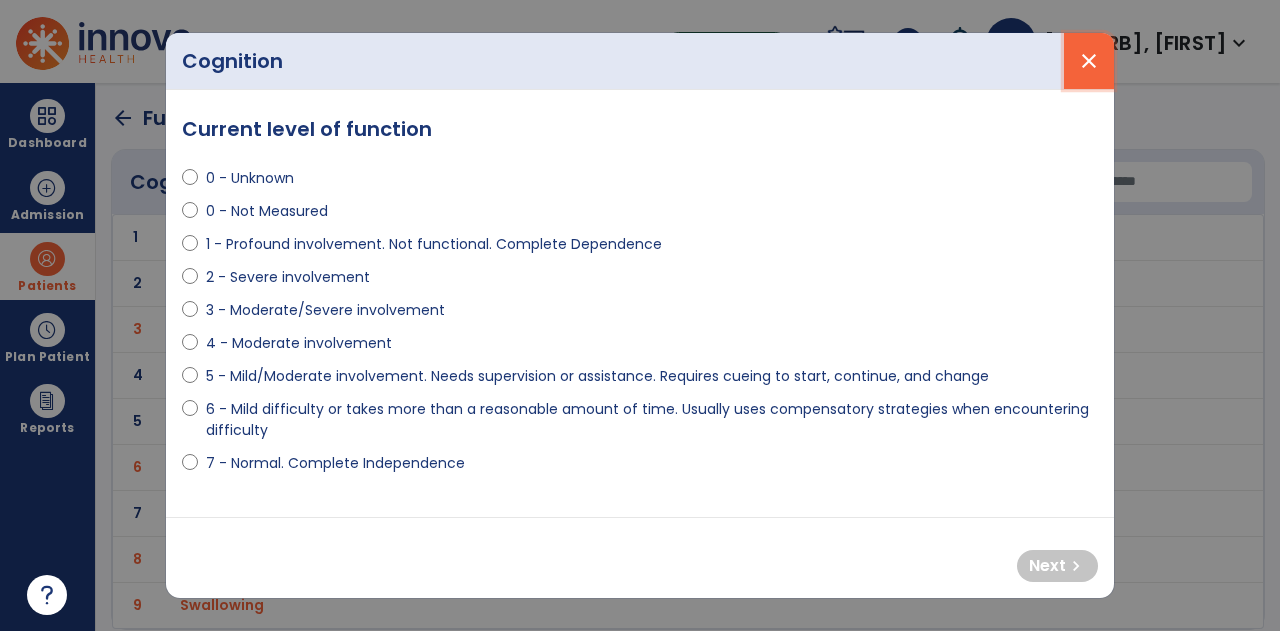 click on "close" at bounding box center [1089, 61] 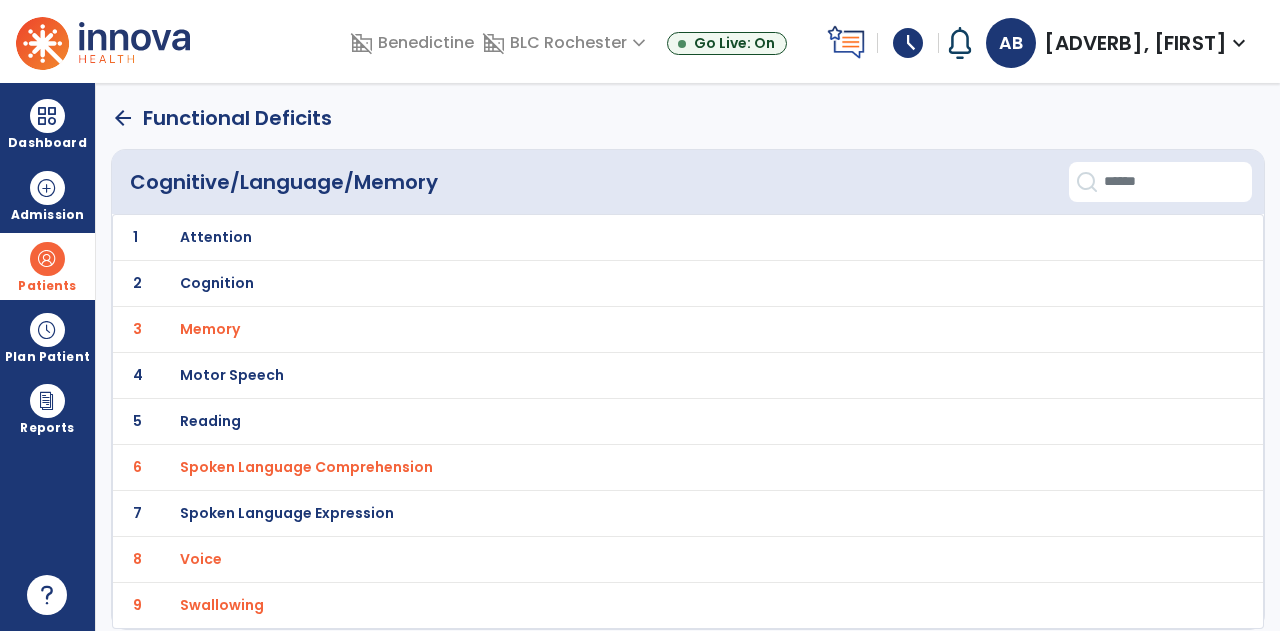click on "Attention" at bounding box center [216, 237] 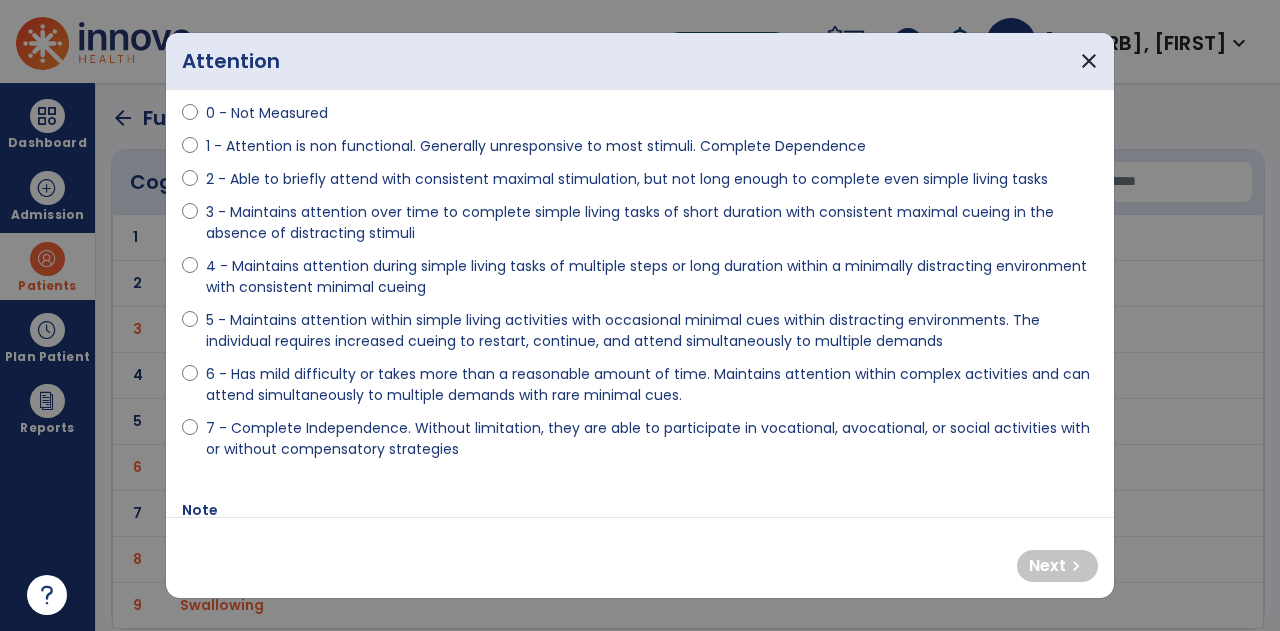 scroll, scrollTop: 97, scrollLeft: 0, axis: vertical 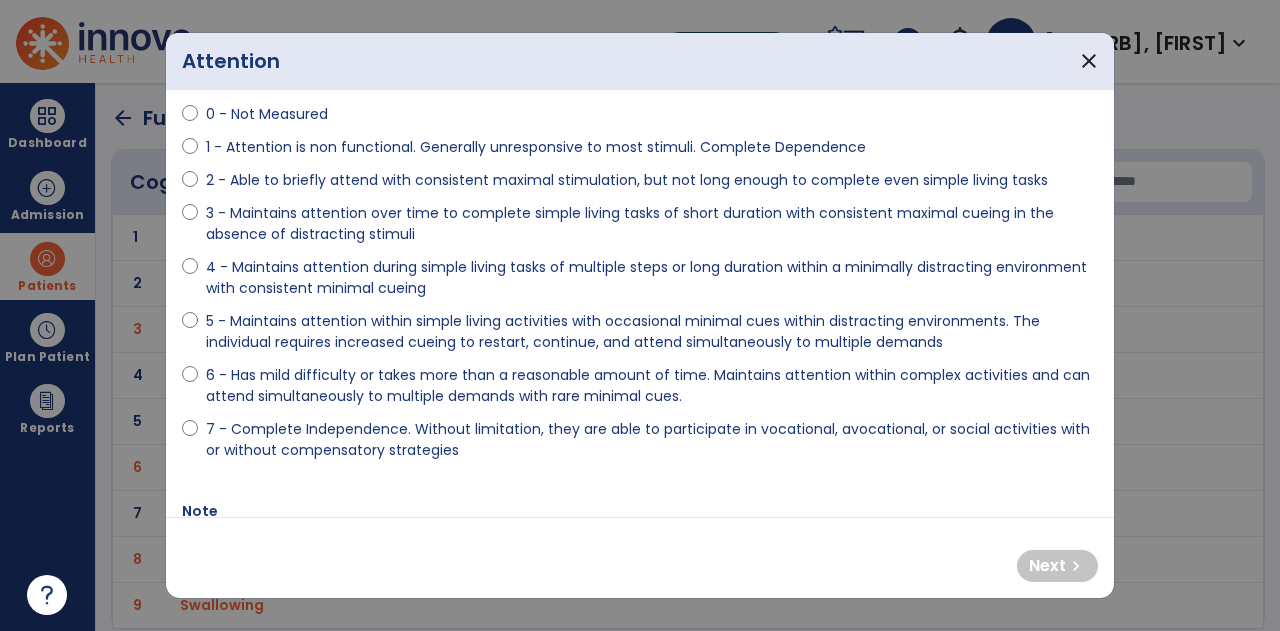 click on "5 - Maintains attention within simple living activities with occasional minimal cues within distracting environments. The individual requires increased cueing to restart, continue, and attend simultaneously to multiple demands" at bounding box center (652, 332) 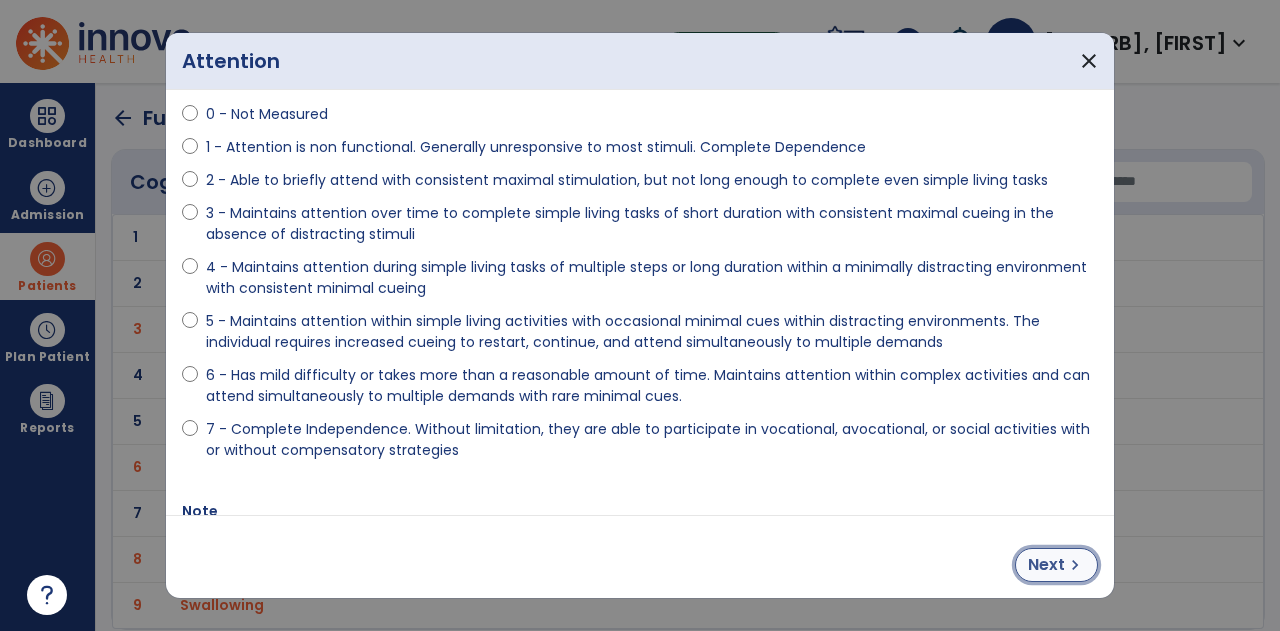 click on "Next  chevron_right" at bounding box center (1056, 565) 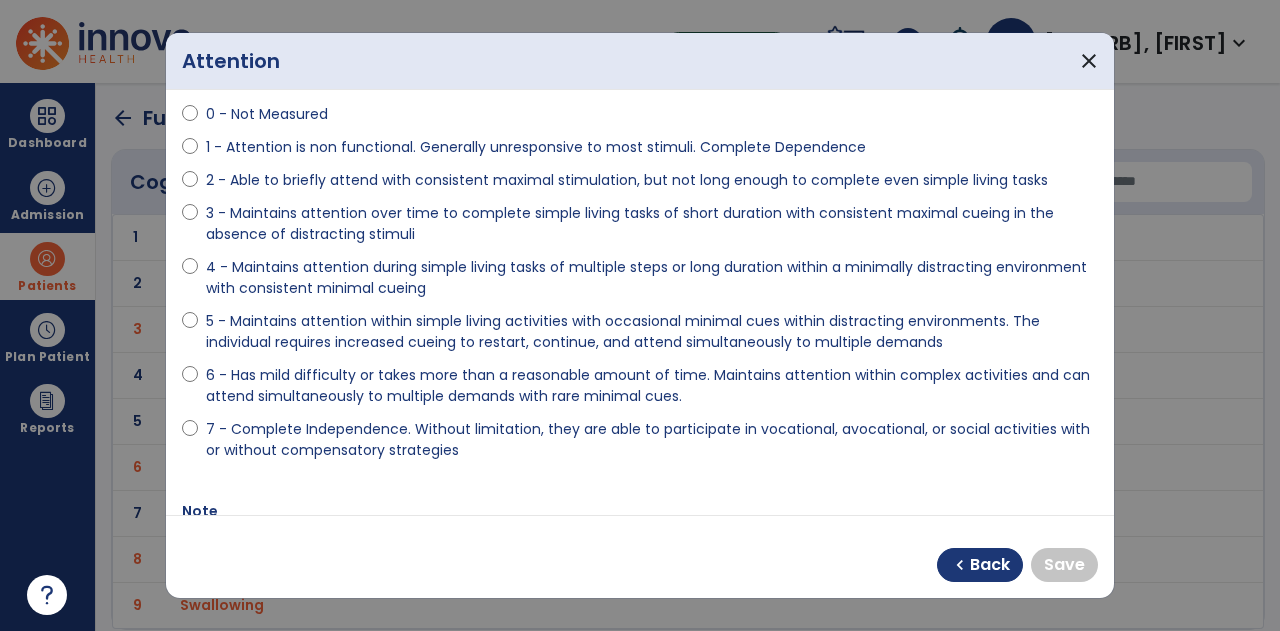 click on "7 - Complete Independence. Without limitation, they are able to participate in vocational, avocational, or social activities with or without compensatory strategies" at bounding box center (652, 440) 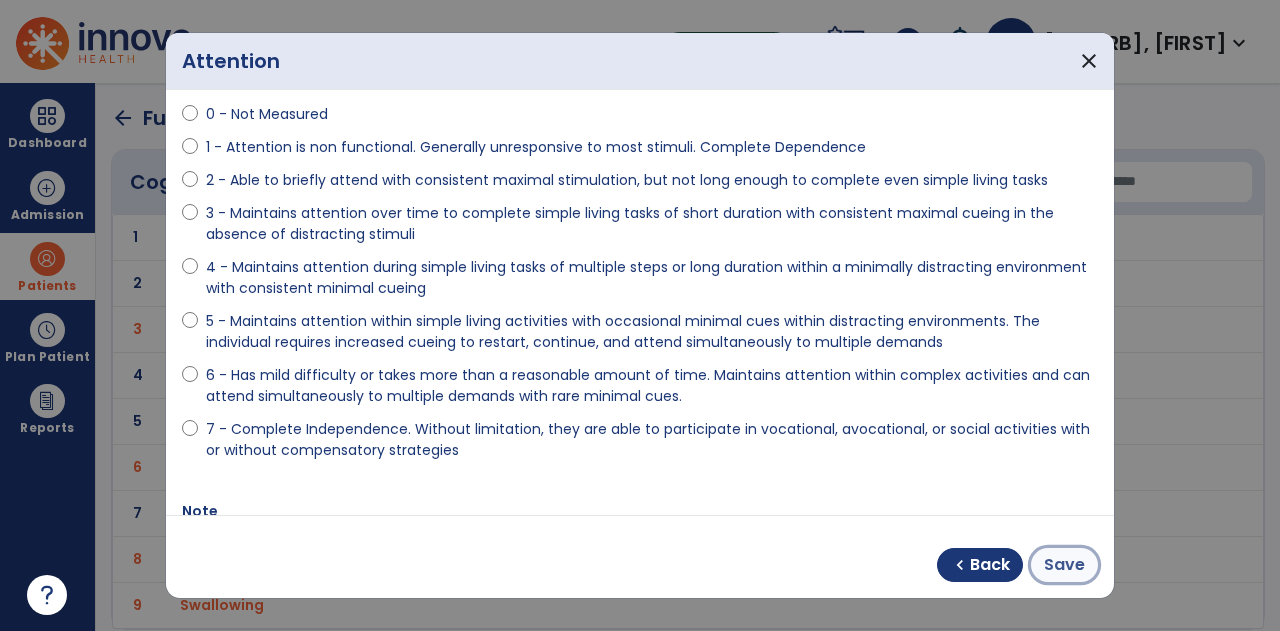click on "Save" at bounding box center (1064, 565) 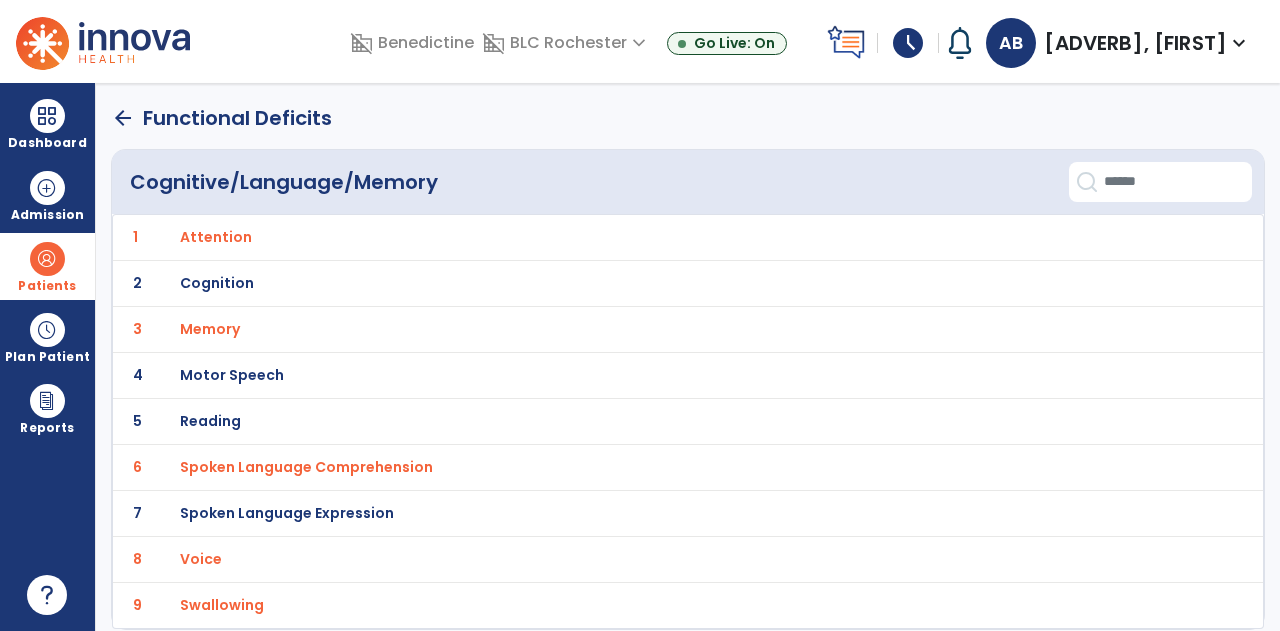 click on "2 Cognition" 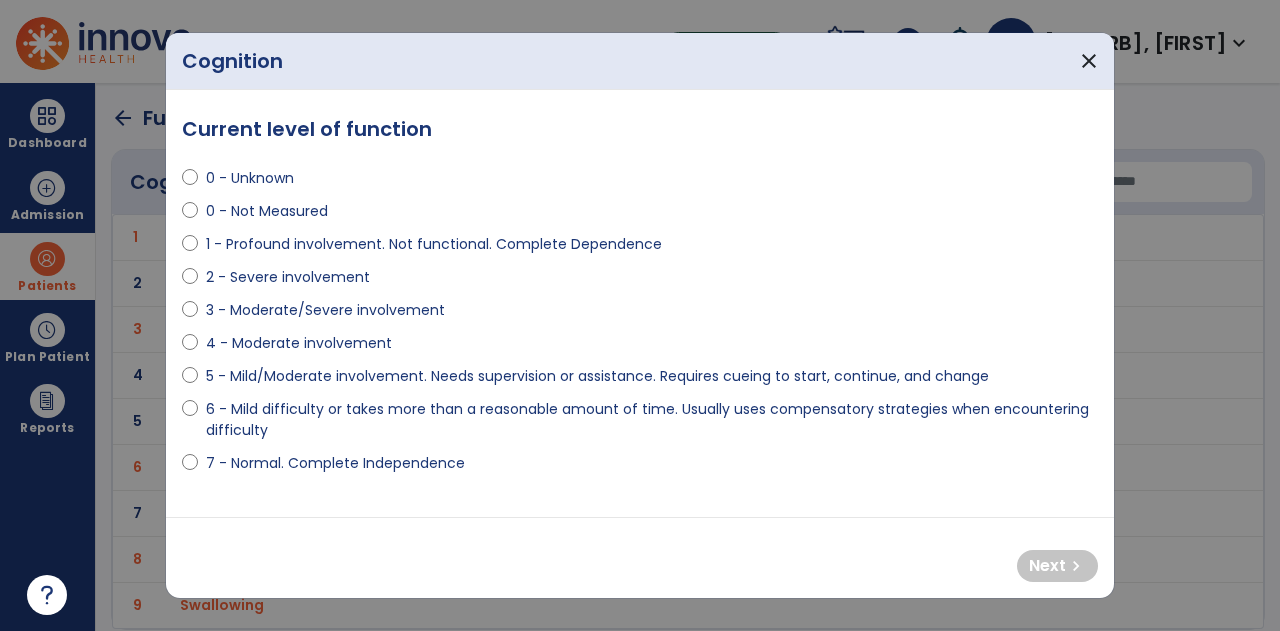 click on "4 - Moderate involvement" at bounding box center [299, 343] 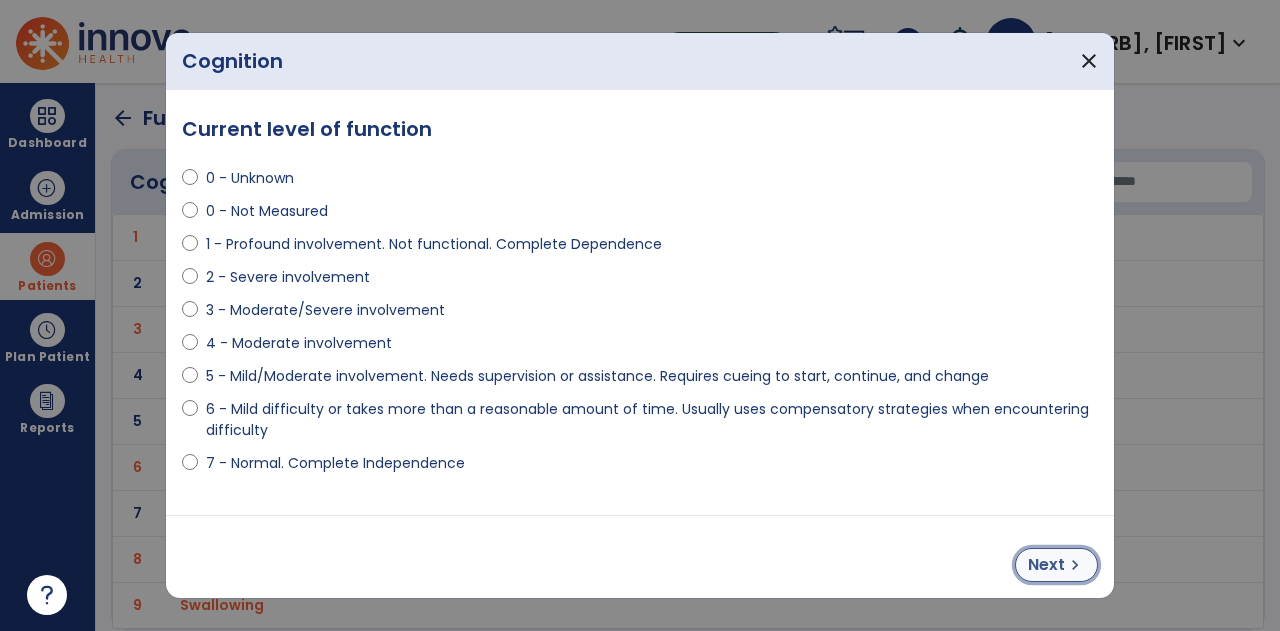click on "Next" at bounding box center (1046, 565) 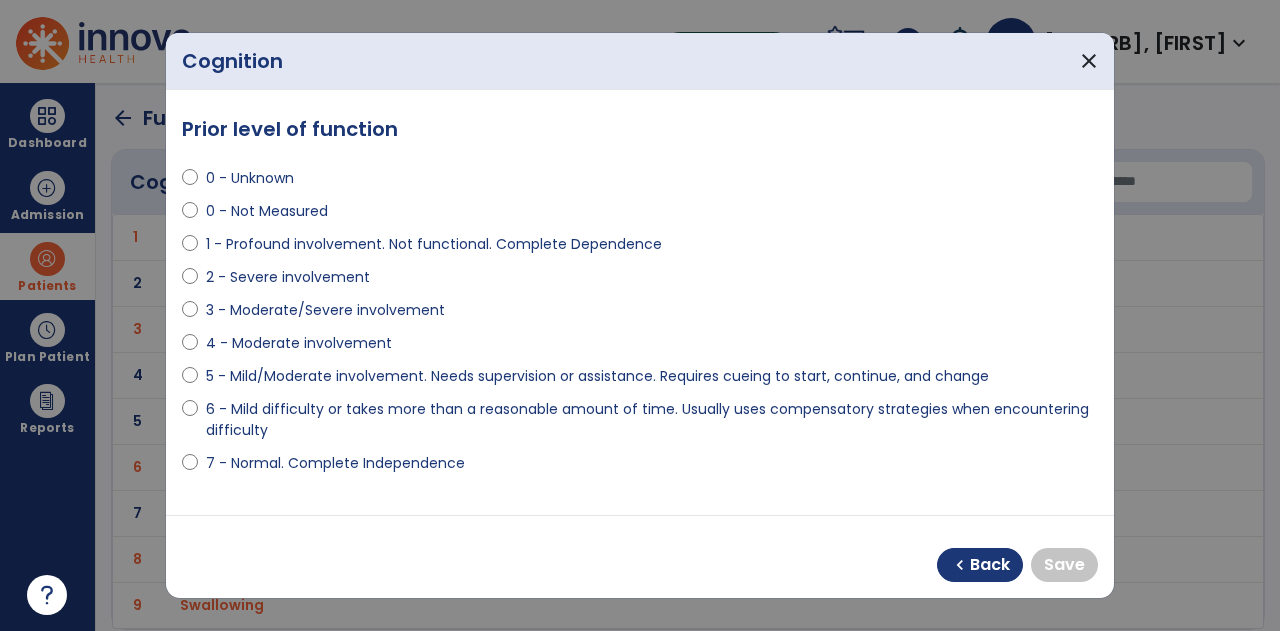 click on "7 - Normal. Complete Independence" at bounding box center (335, 463) 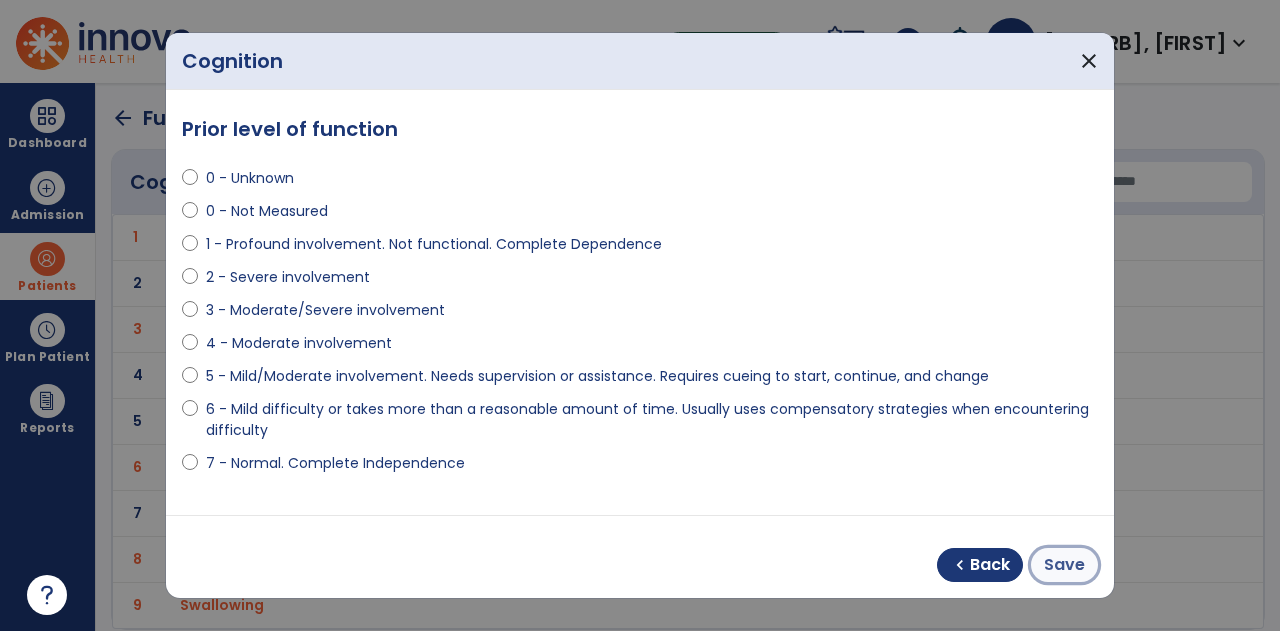 click on "Save" at bounding box center [1064, 565] 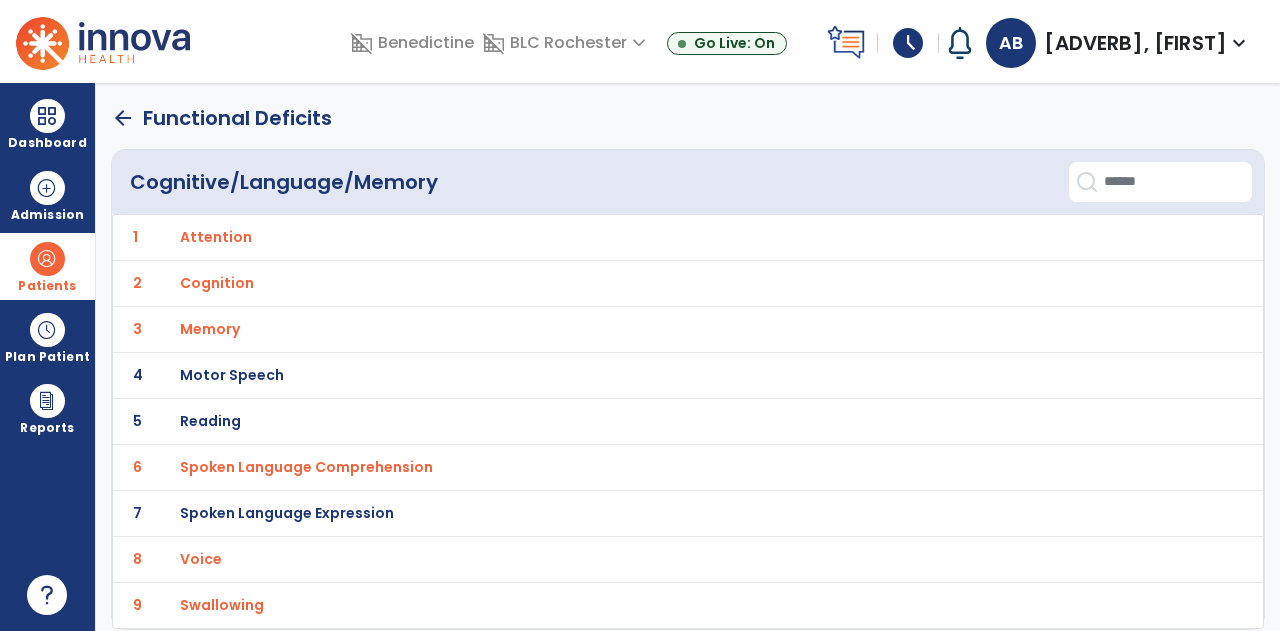 click on "arrow_back" 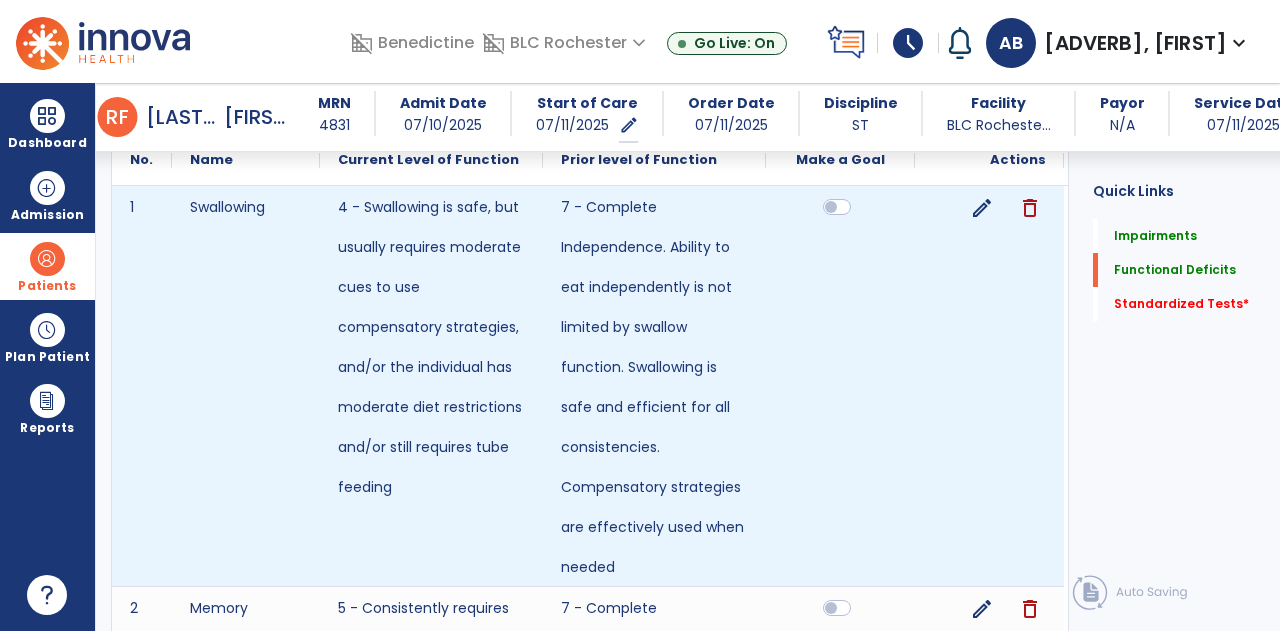scroll, scrollTop: 3589, scrollLeft: 0, axis: vertical 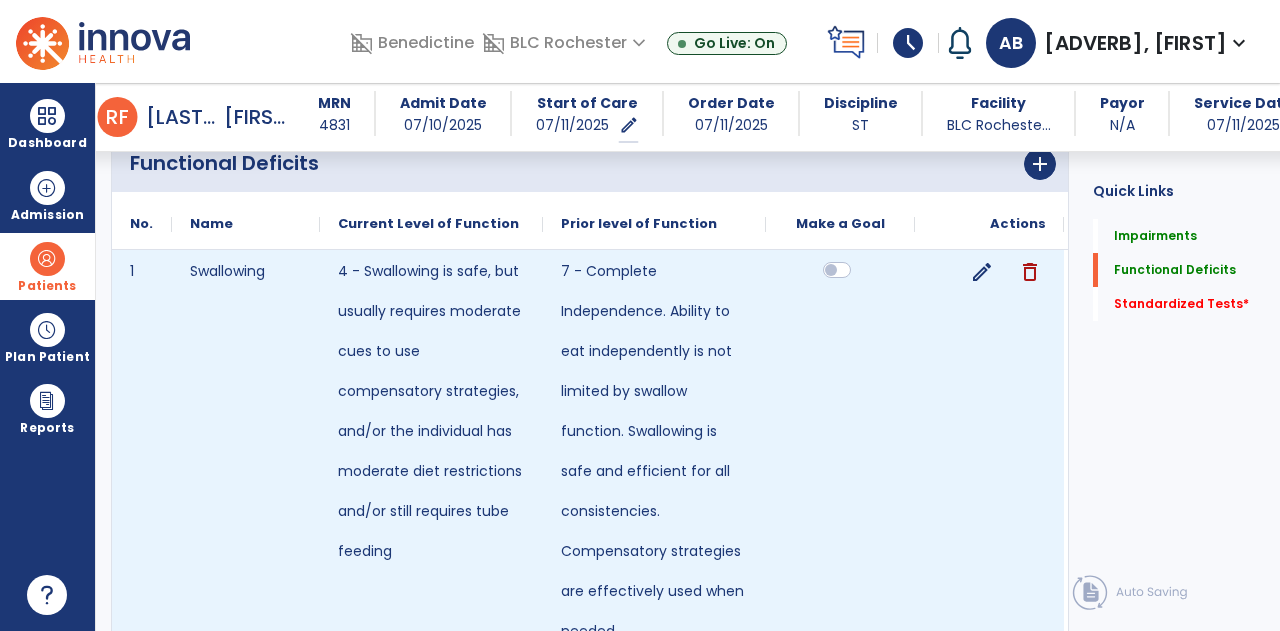click 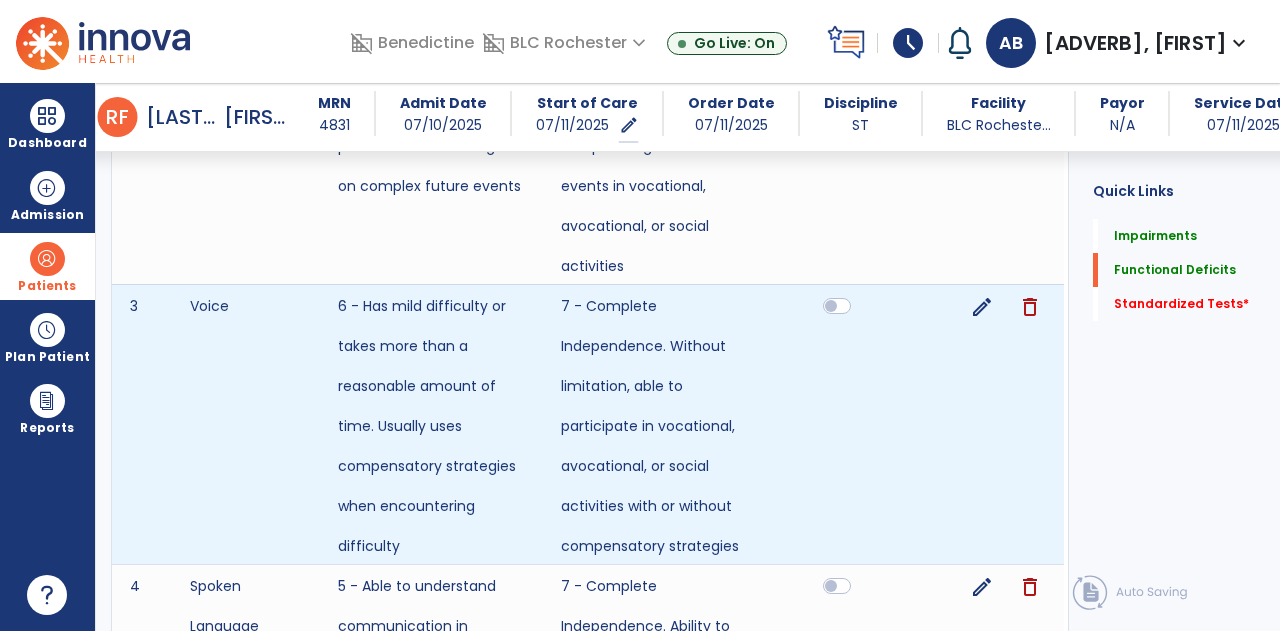 scroll, scrollTop: 4402, scrollLeft: 0, axis: vertical 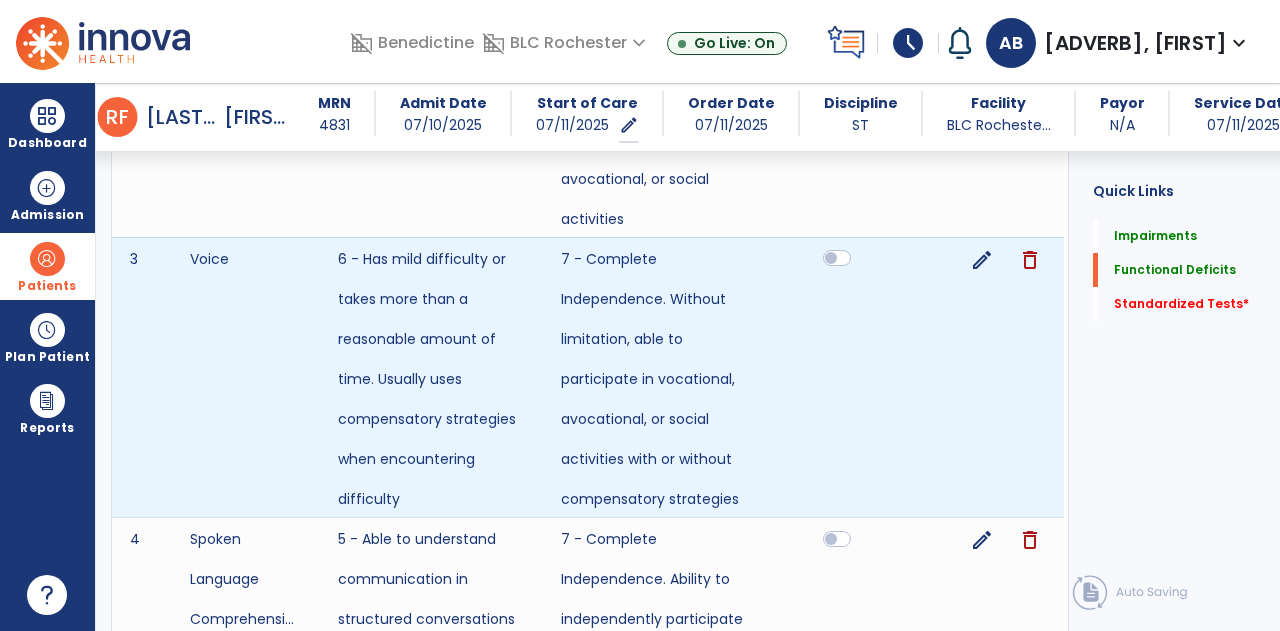 click 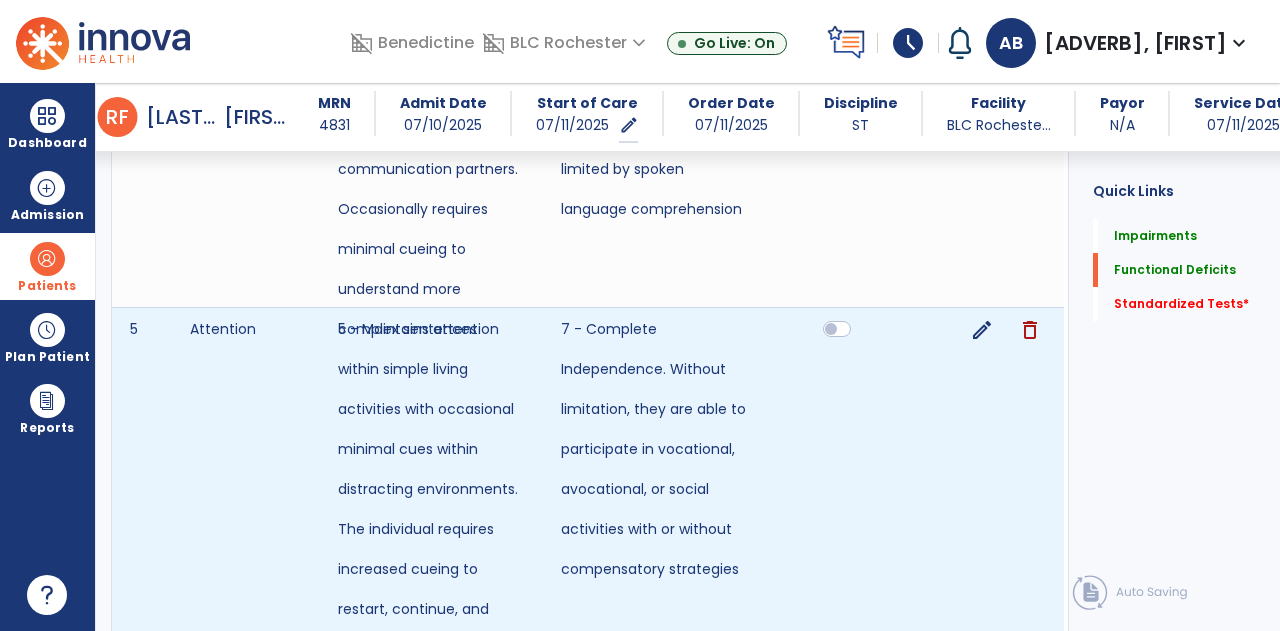 scroll, scrollTop: 5371, scrollLeft: 0, axis: vertical 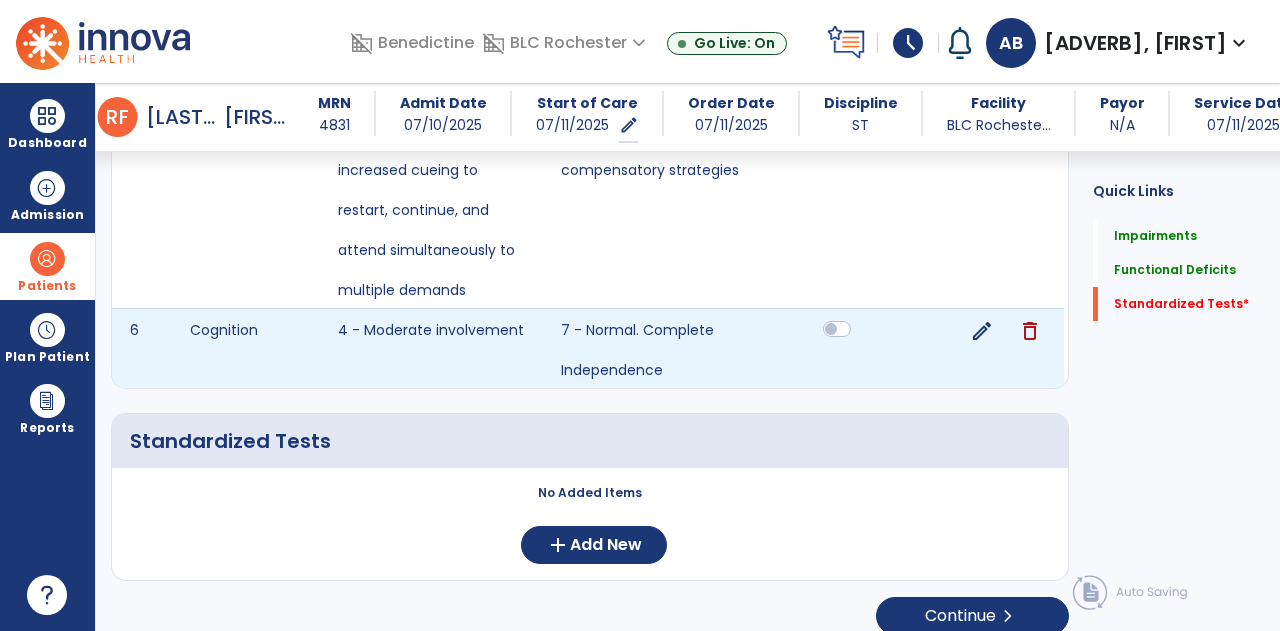 click 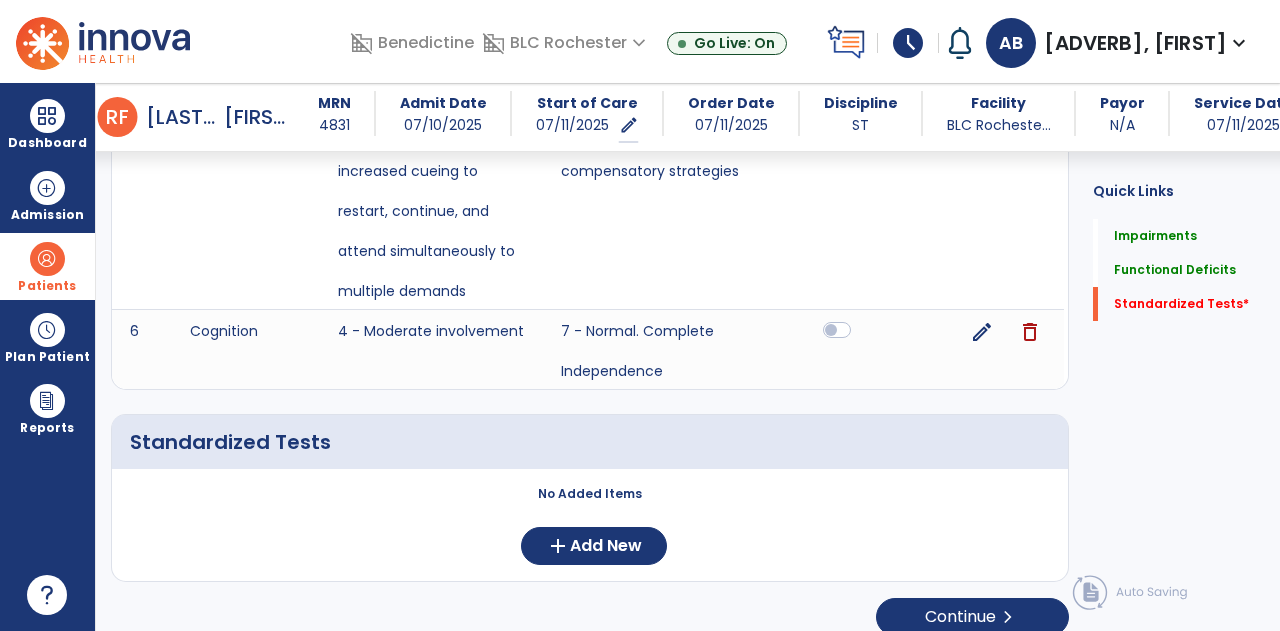 scroll, scrollTop: 5371, scrollLeft: 0, axis: vertical 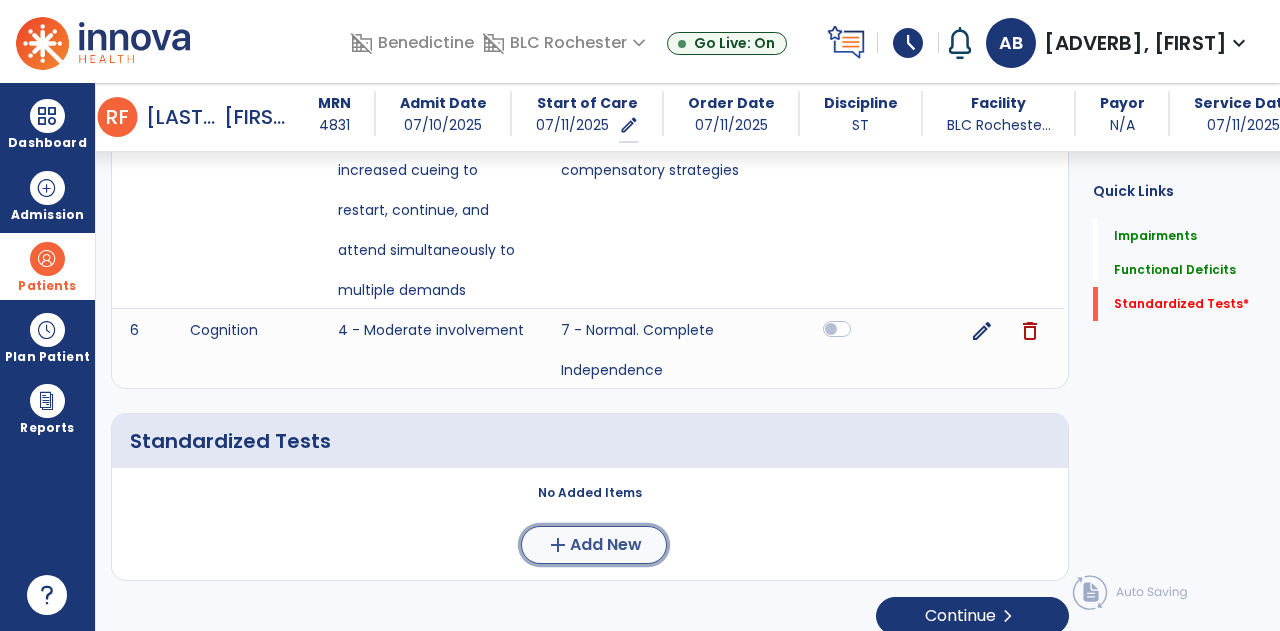 click on "Add New" 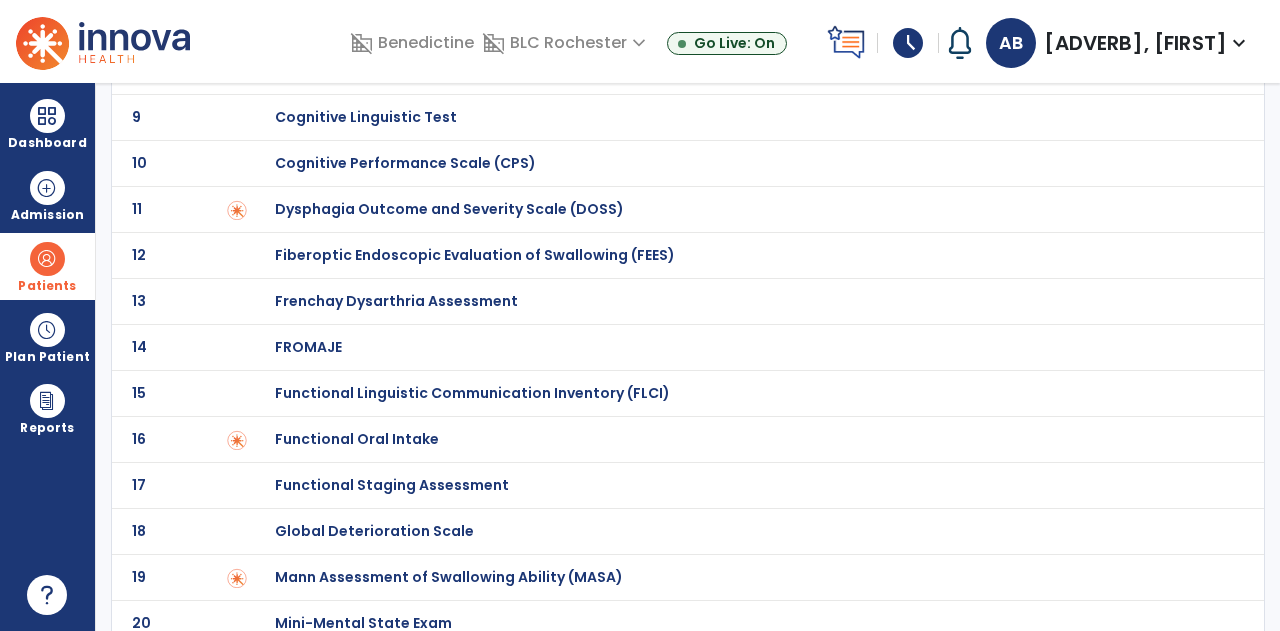 scroll, scrollTop: 482, scrollLeft: 0, axis: vertical 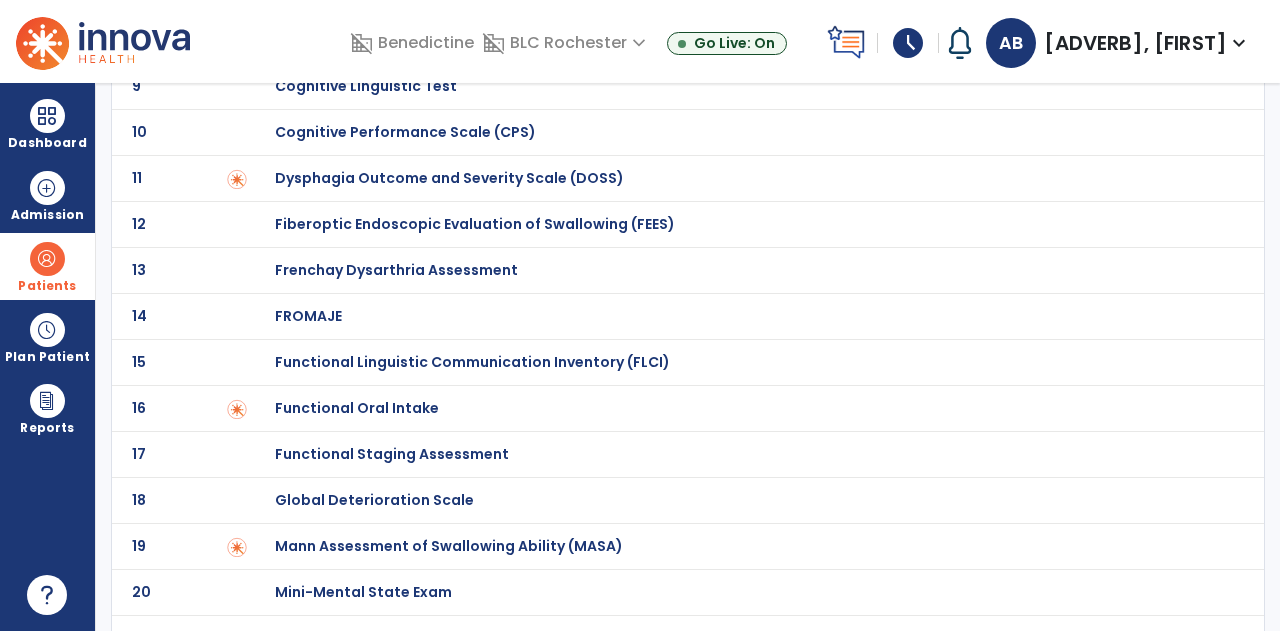 click on "Functional Oral Intake" at bounding box center [354, -282] 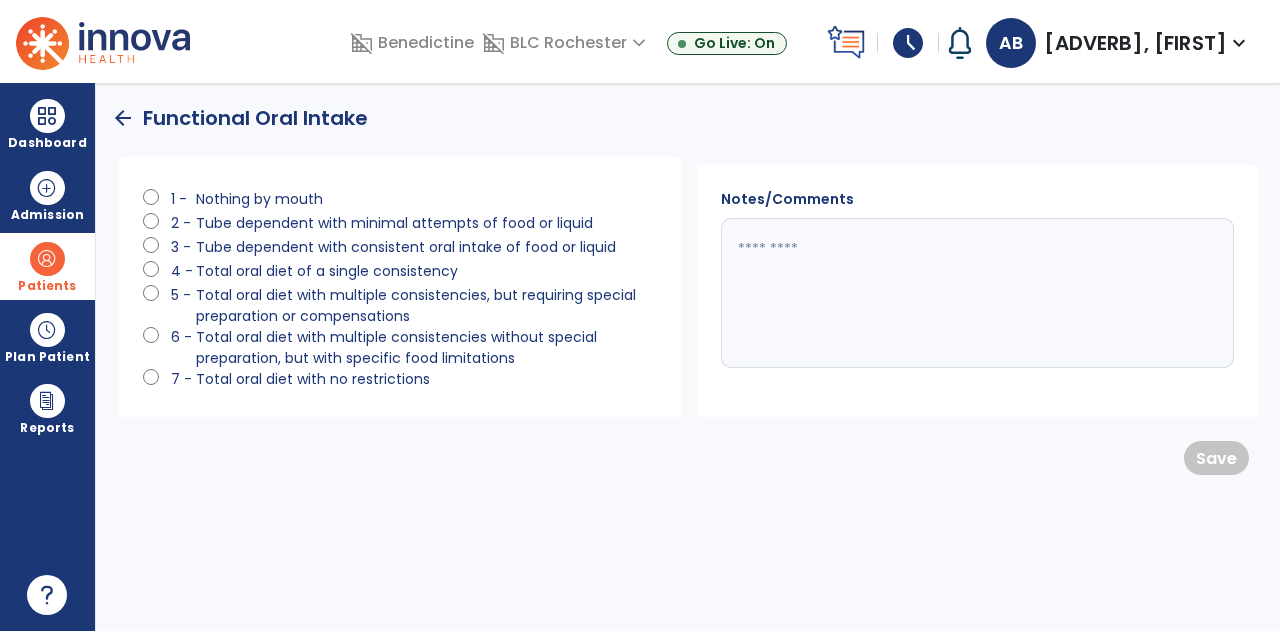 scroll, scrollTop: 0, scrollLeft: 0, axis: both 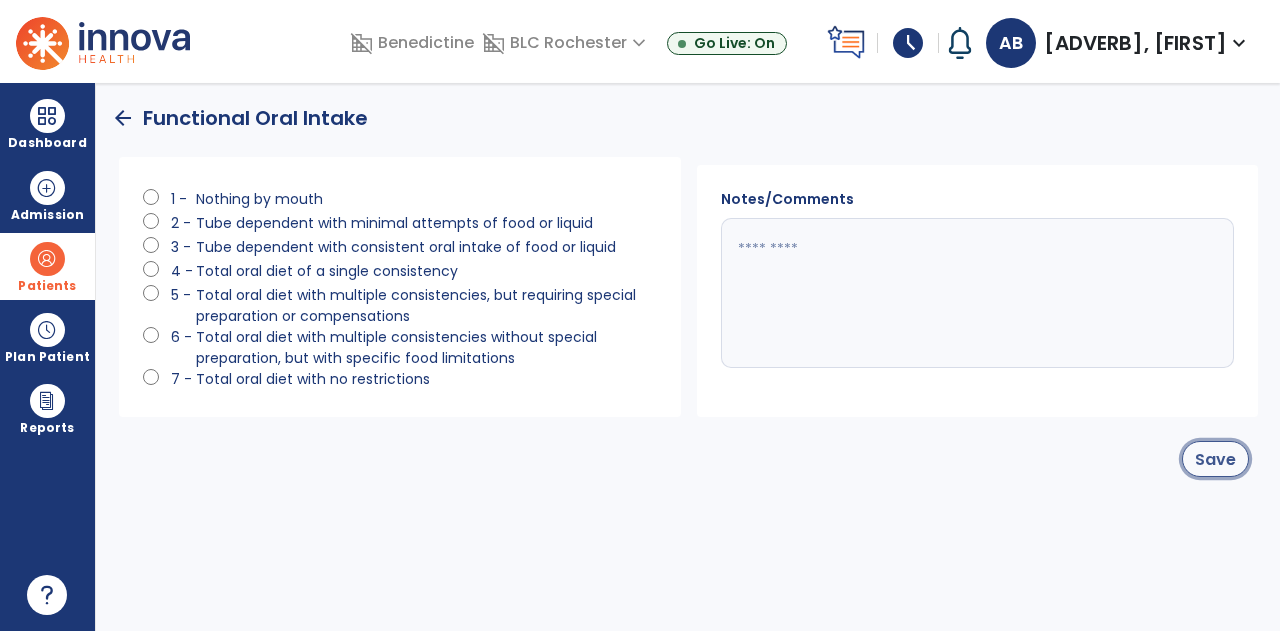 click on "Save" 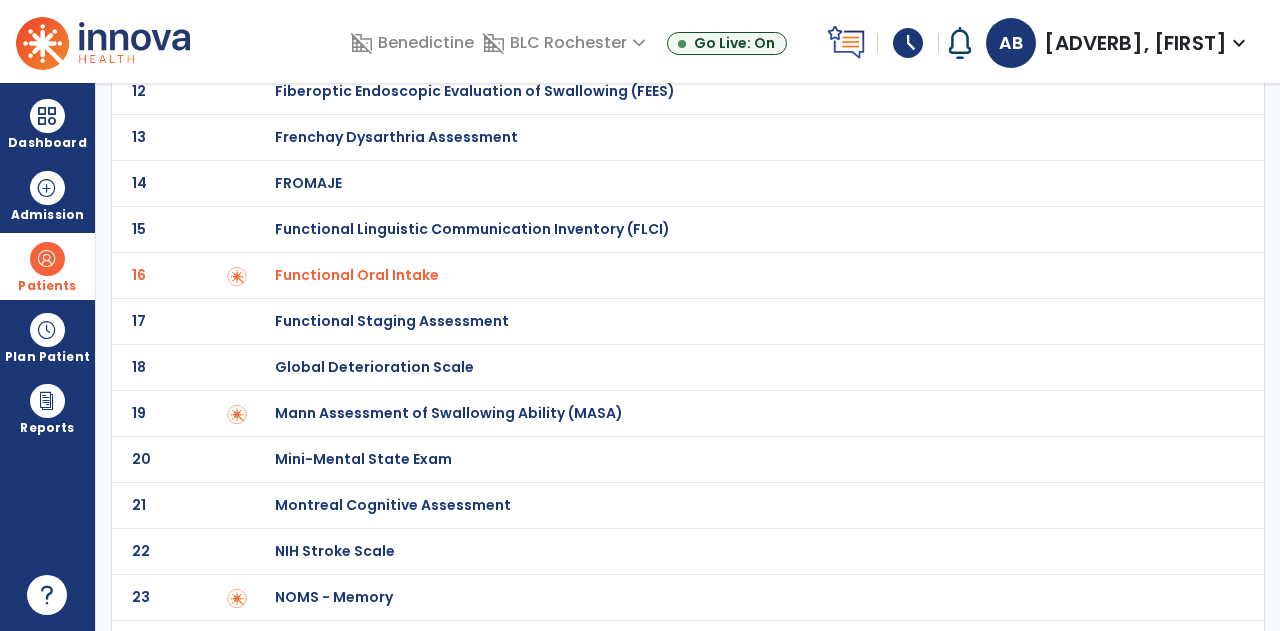 scroll, scrollTop: 616, scrollLeft: 0, axis: vertical 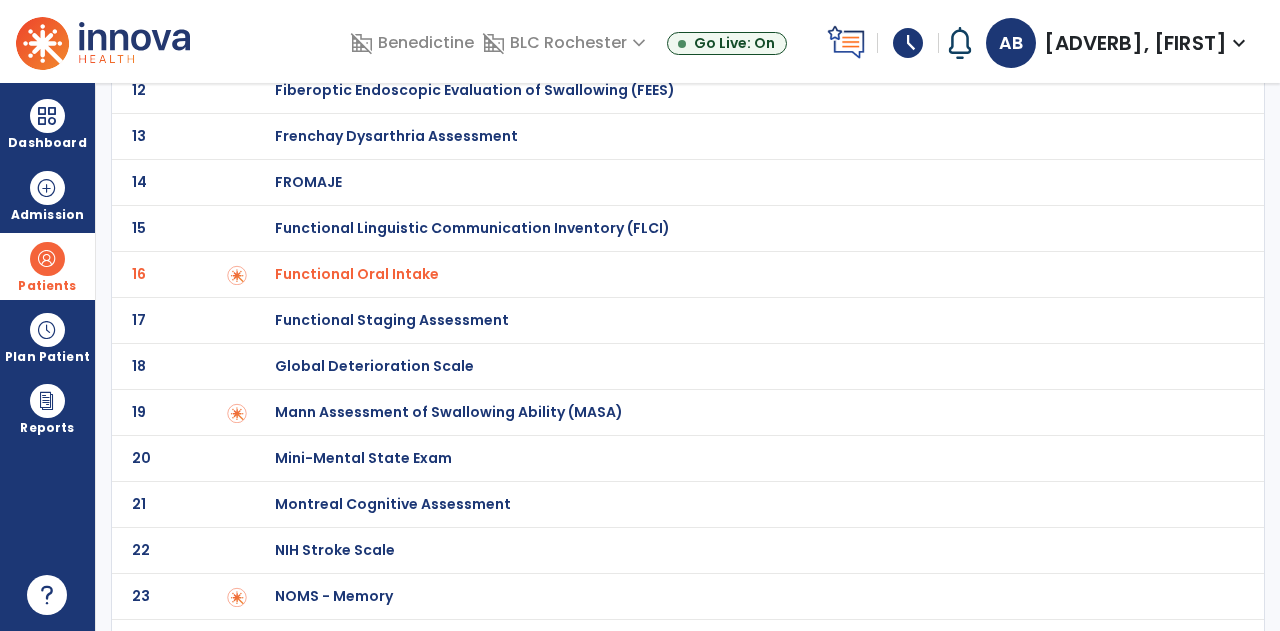 click on "Montreal Cognitive Assessment" at bounding box center (354, -416) 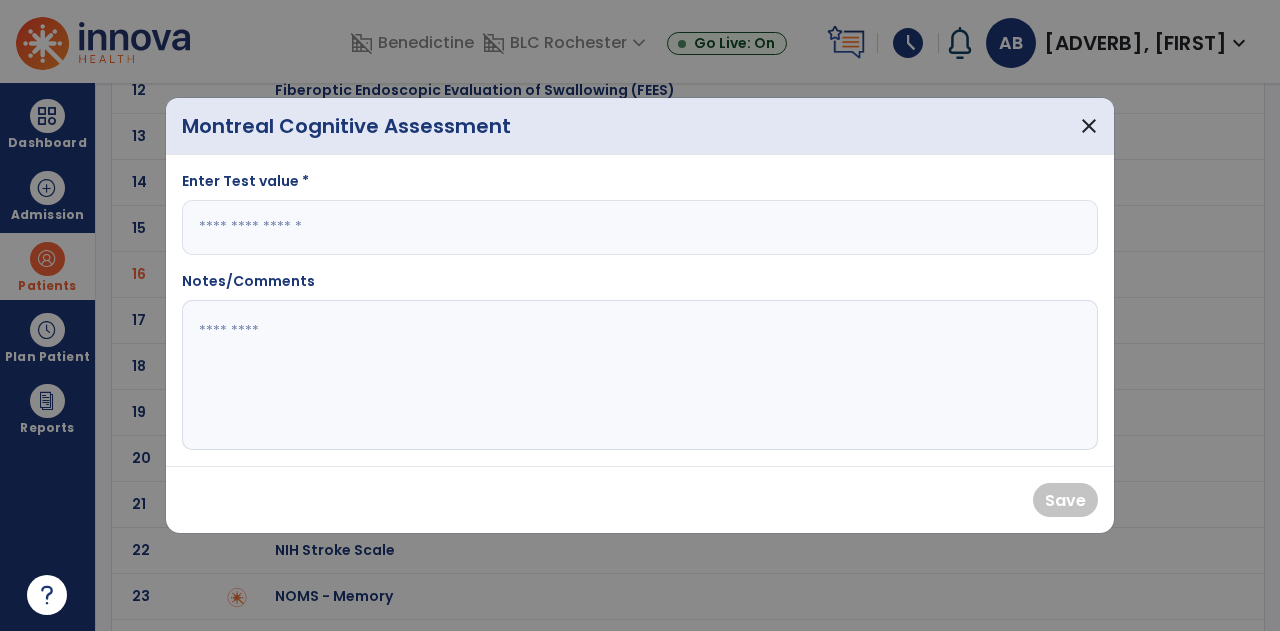 click at bounding box center [640, 227] 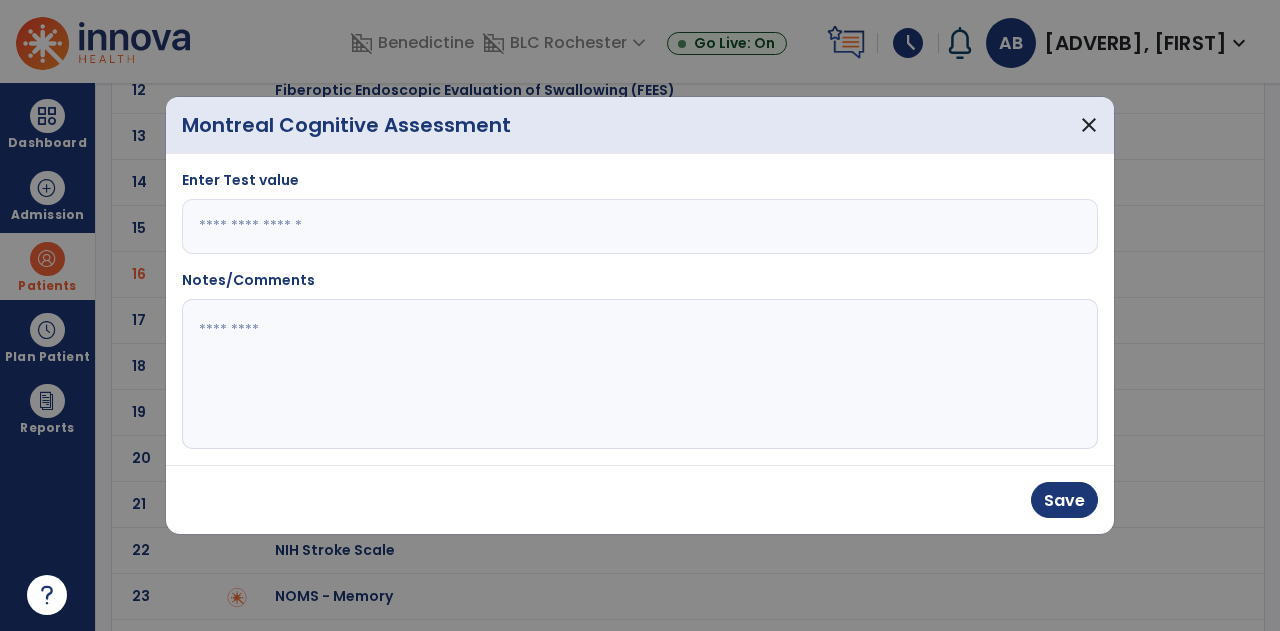 type on "**" 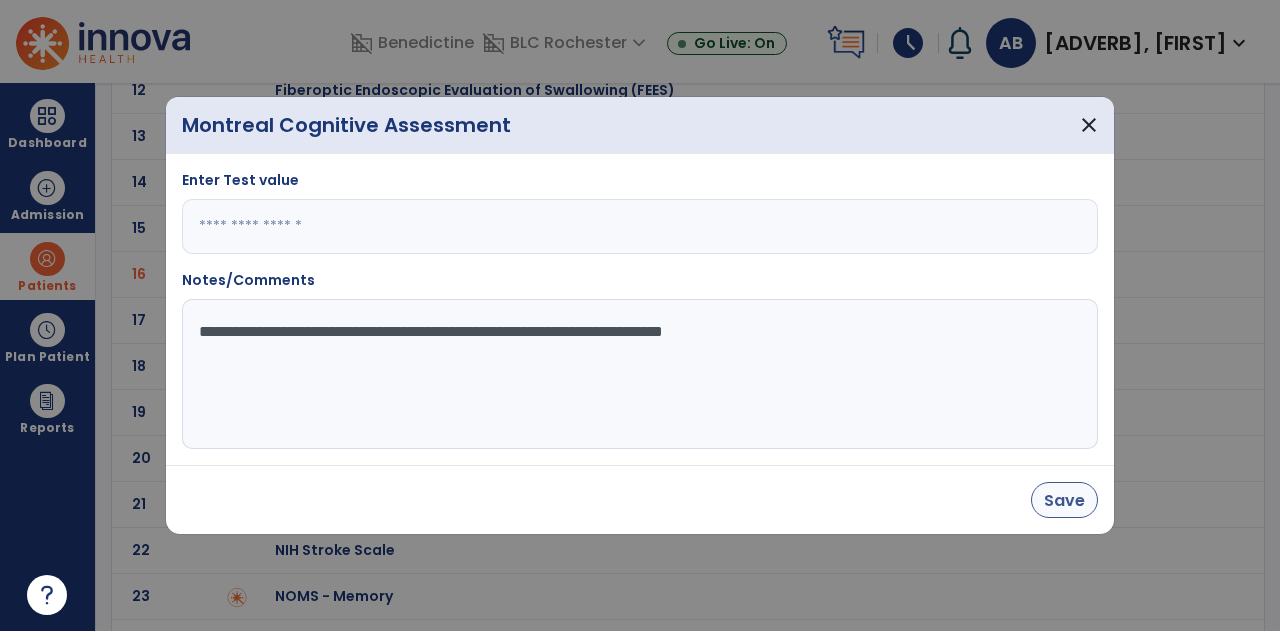 type on "**********" 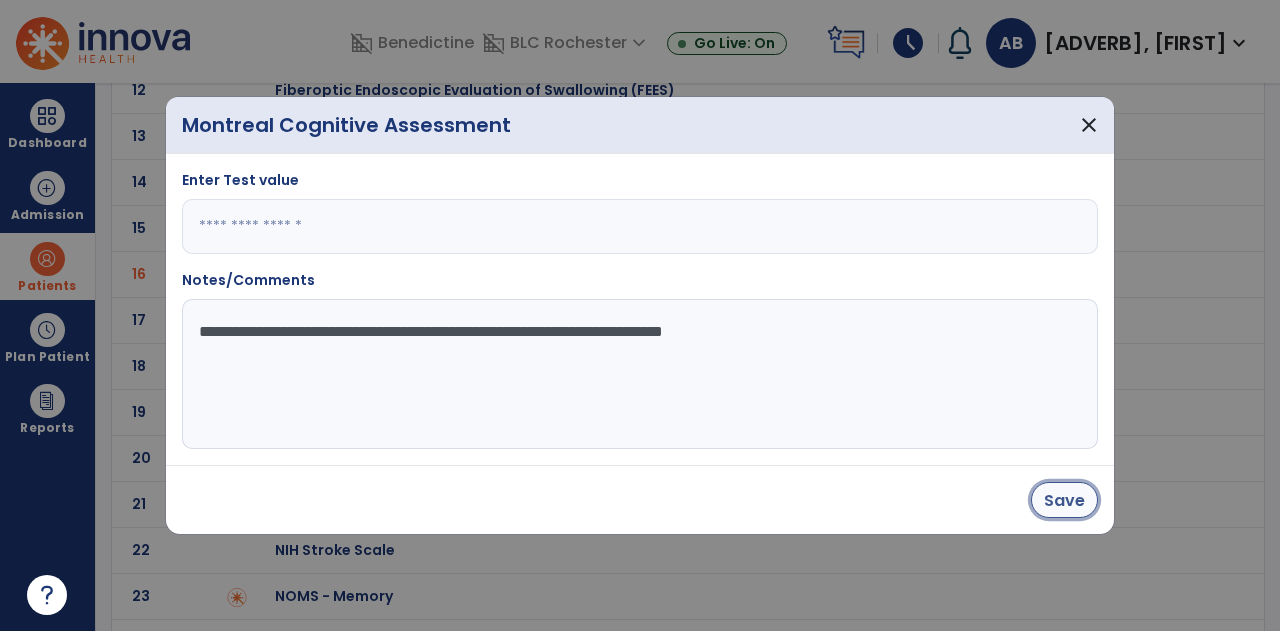 click on "Save" at bounding box center (1064, 500) 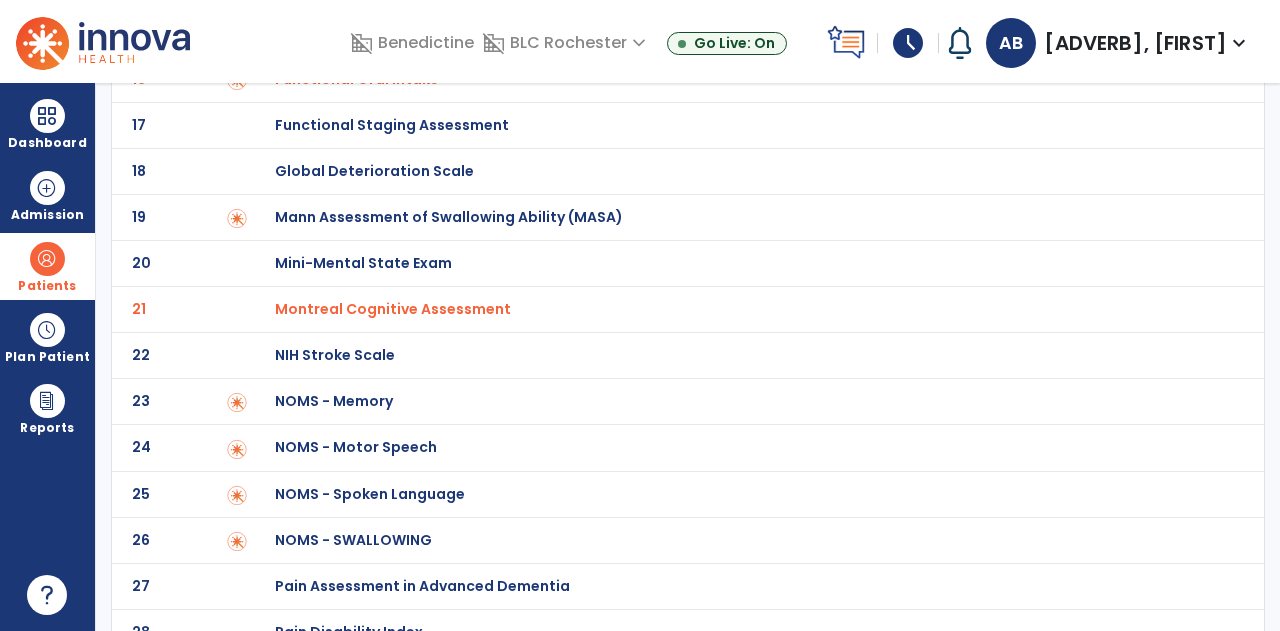 scroll, scrollTop: 884, scrollLeft: 0, axis: vertical 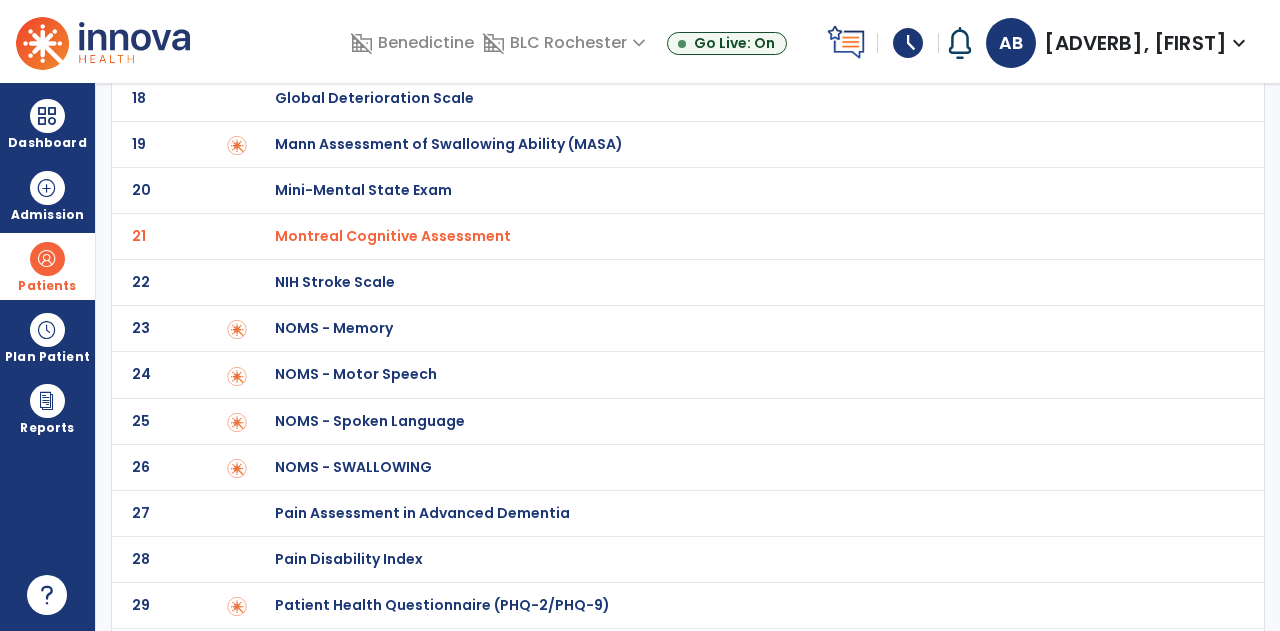 click on "NOMS - SWALLOWING" at bounding box center (354, -684) 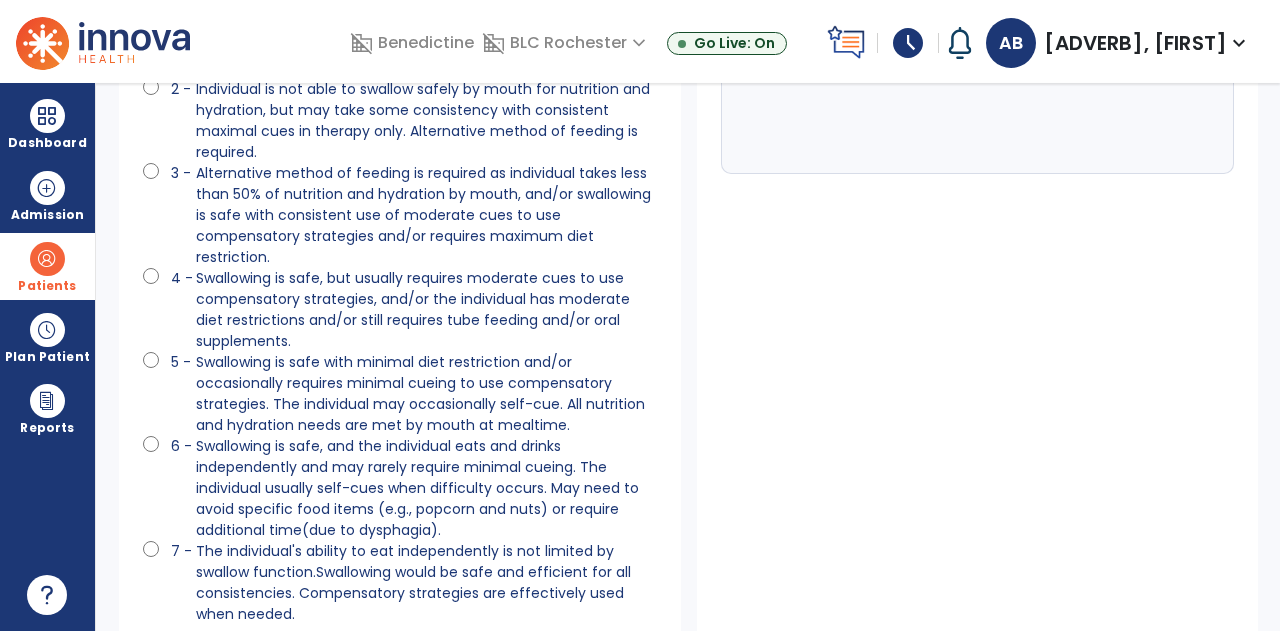 scroll, scrollTop: 196, scrollLeft: 0, axis: vertical 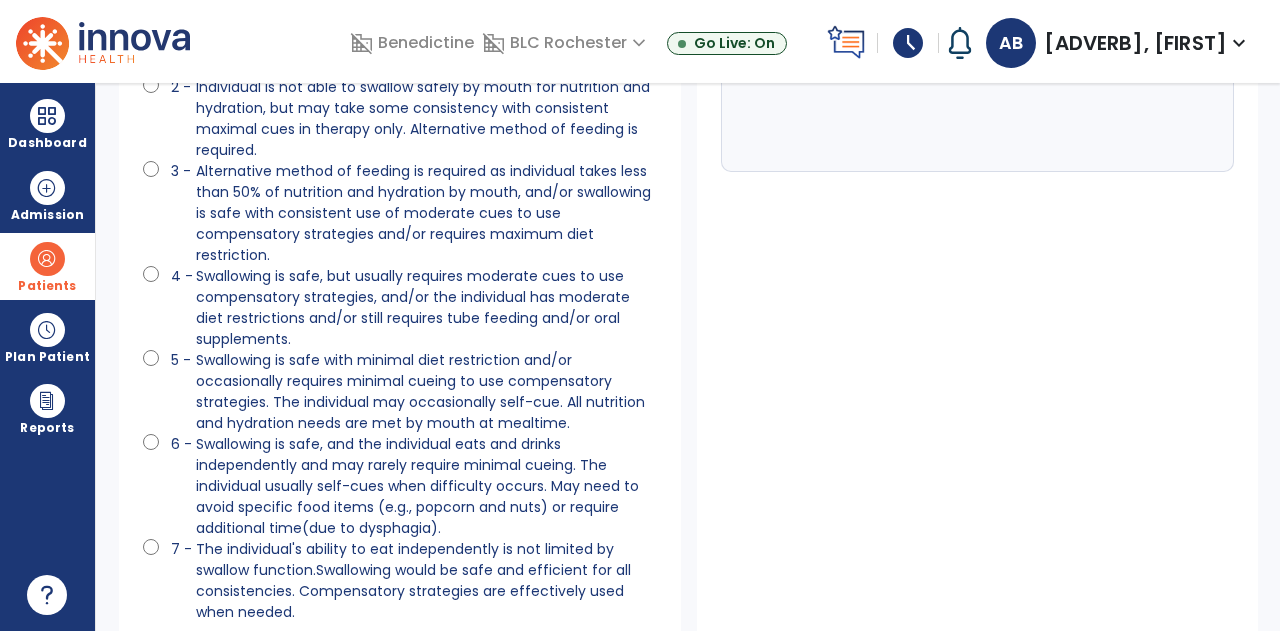 click on "Swallowing is safe, and the individual eats and drinks independently and may rarely require minimal cueing. The individual usually self-cues when difficulty occurs. May need to avoid specific food items (e.g., popcorn and nuts) or require additional time(due to dysphagia)." 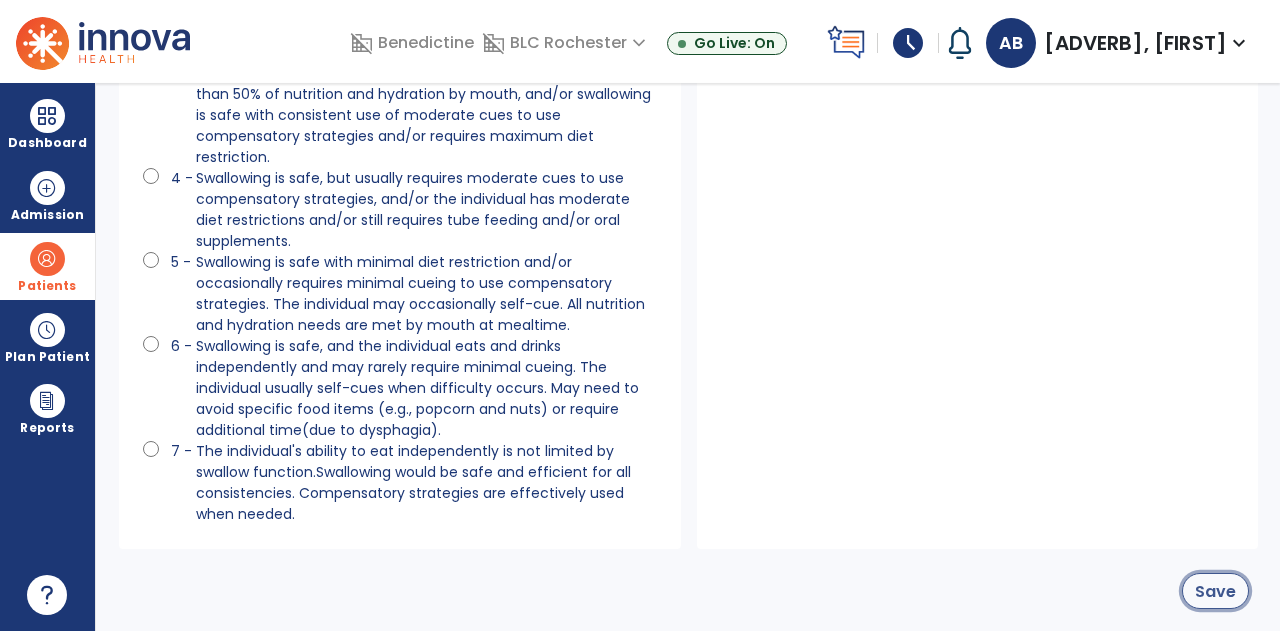 click on "Save" 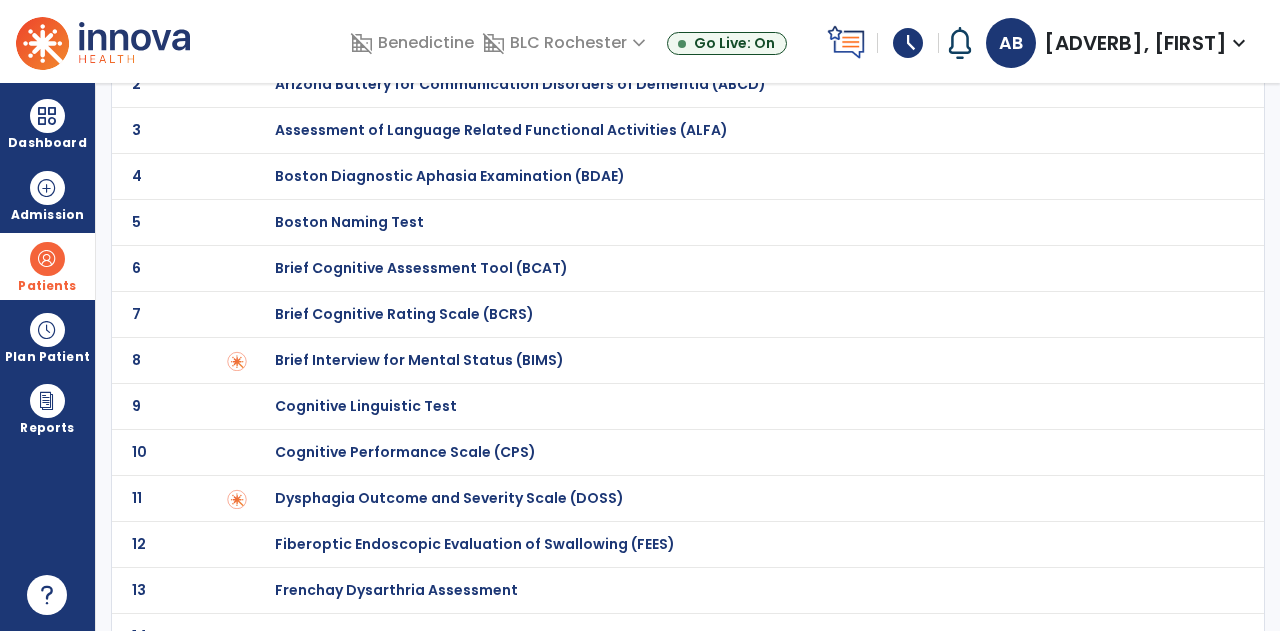 scroll, scrollTop: 0, scrollLeft: 0, axis: both 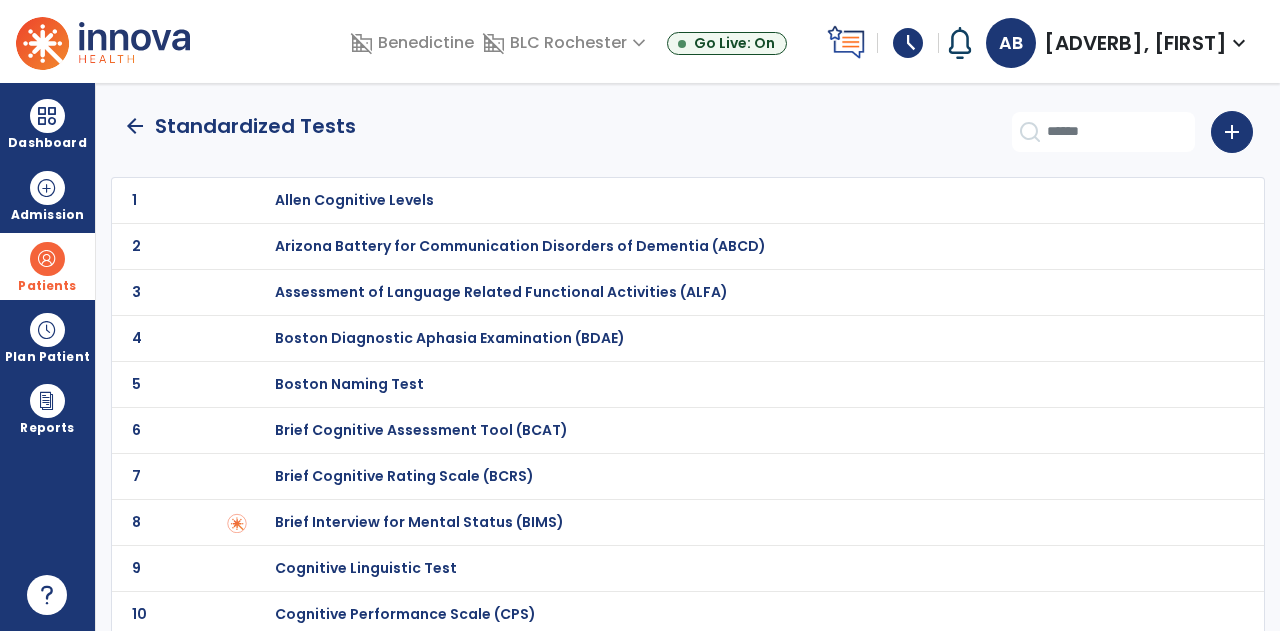 click on "arrow_back" 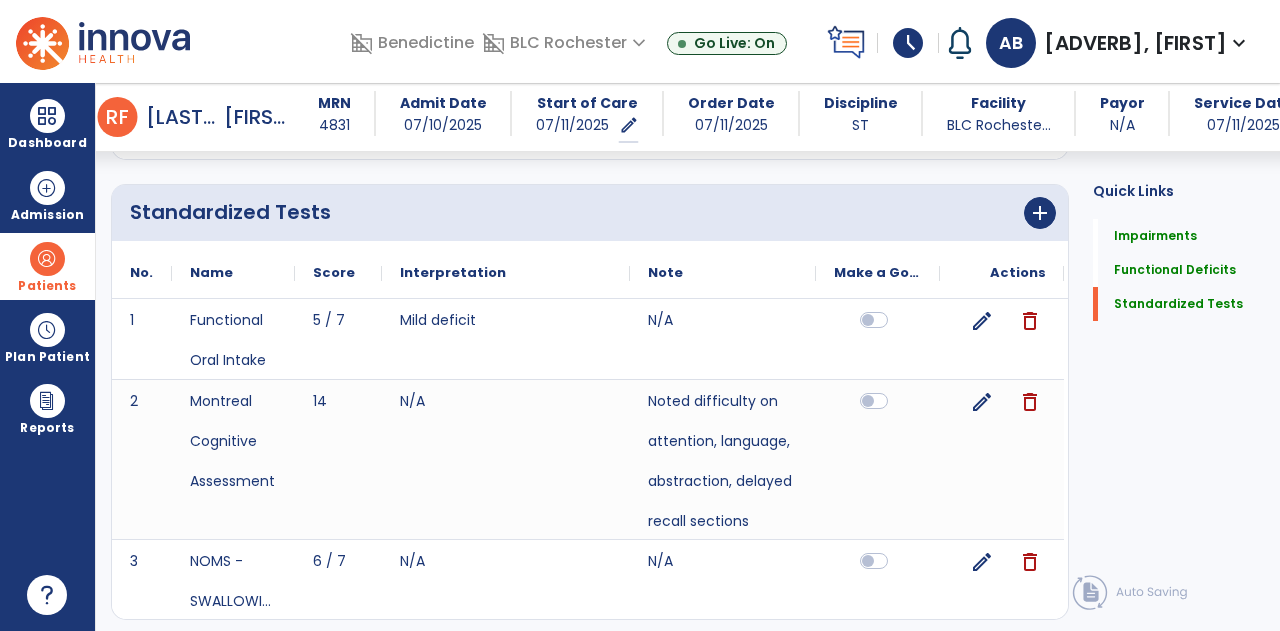 scroll, scrollTop: 5640, scrollLeft: 0, axis: vertical 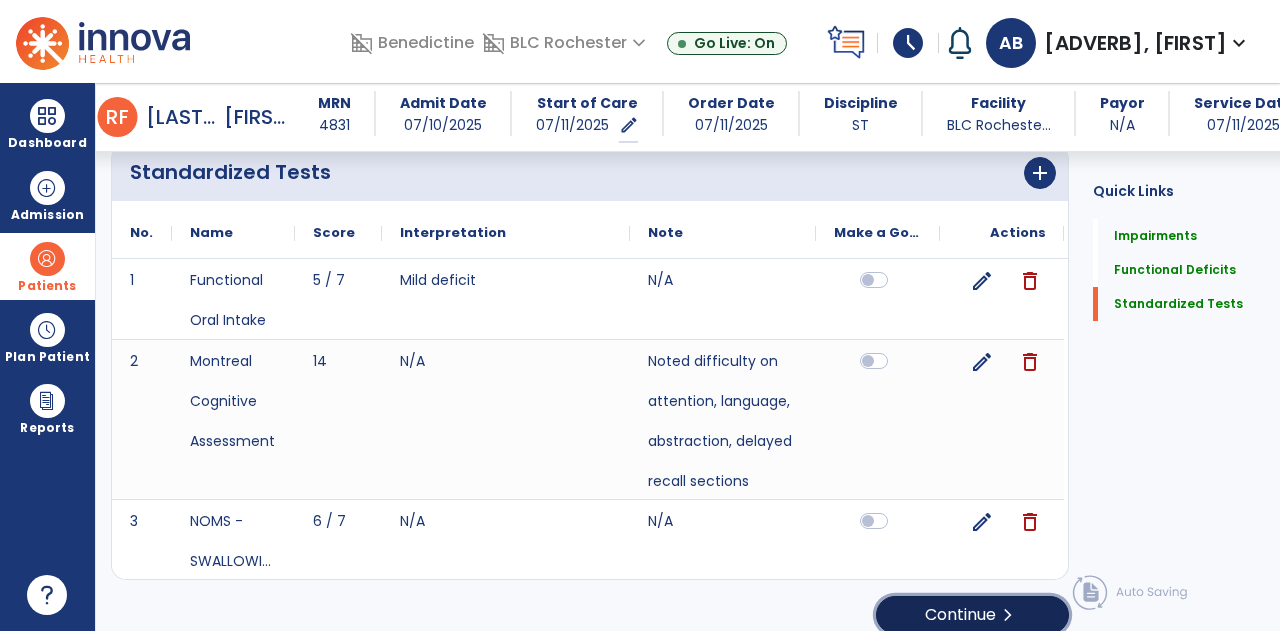 click on "Continue  chevron_right" 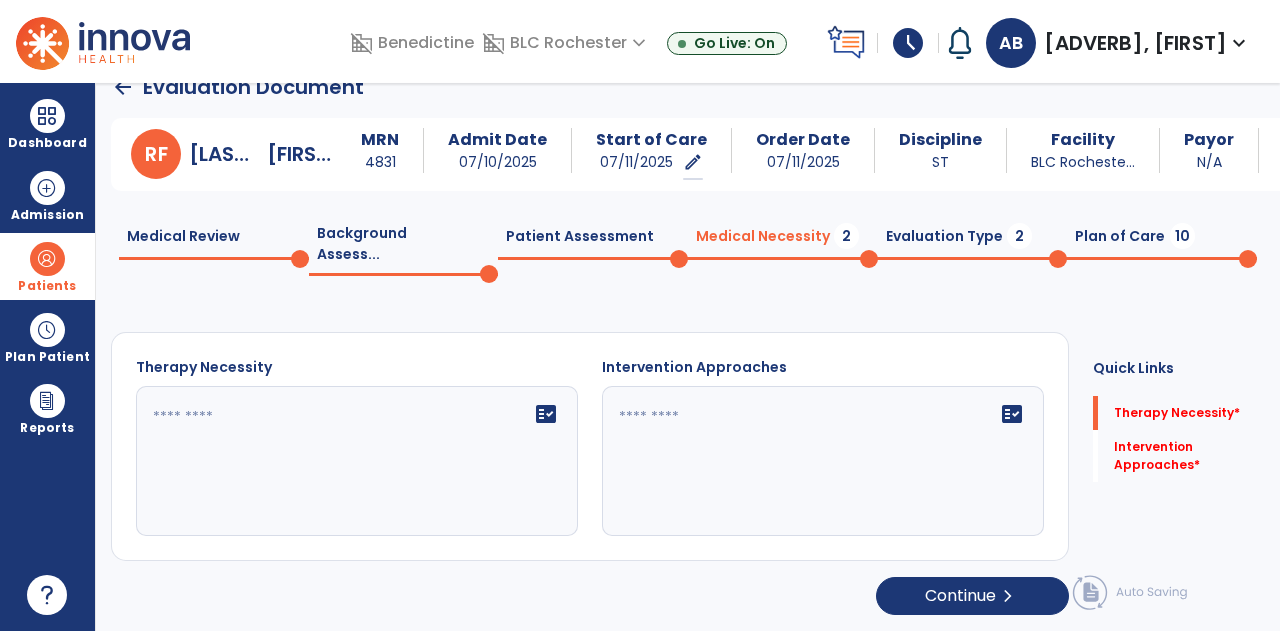 scroll, scrollTop: 0, scrollLeft: 0, axis: both 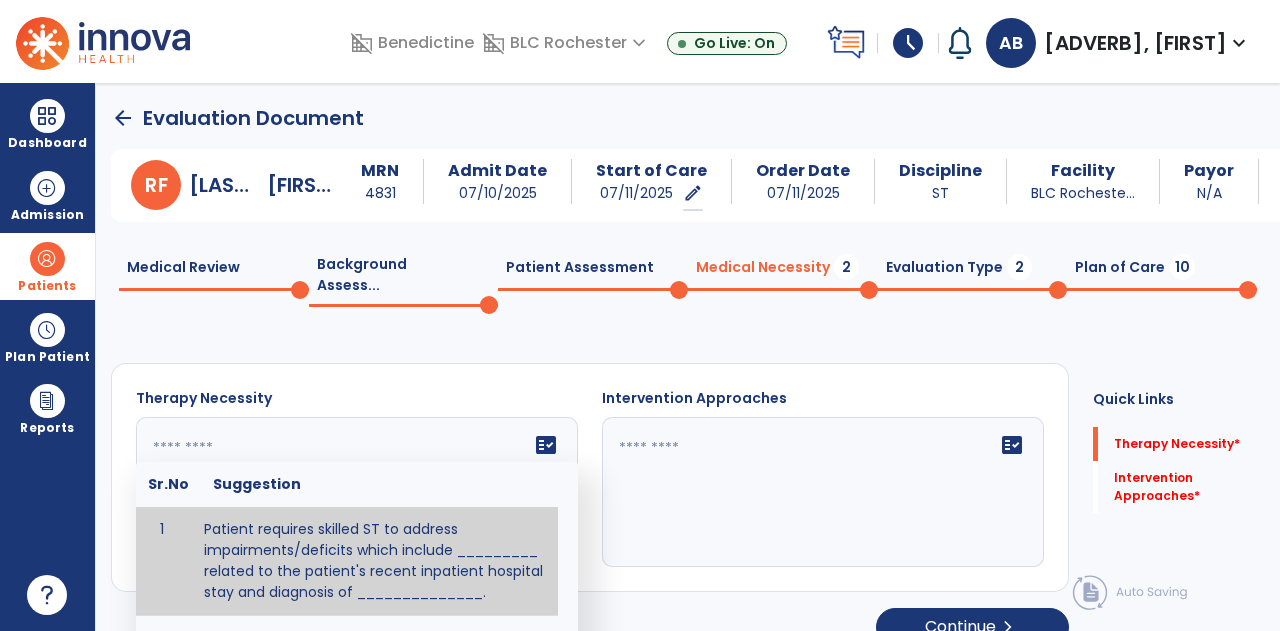 click on "fact_check  Sr.No Suggestion 1 Patient requires skilled ST to address impairments/deficits which include _________ related to the patient's recent inpatient hospital stay and diagnosis of ______________. 2 Therapy necessary for_______.  Without therapy patient is at risk for_________." 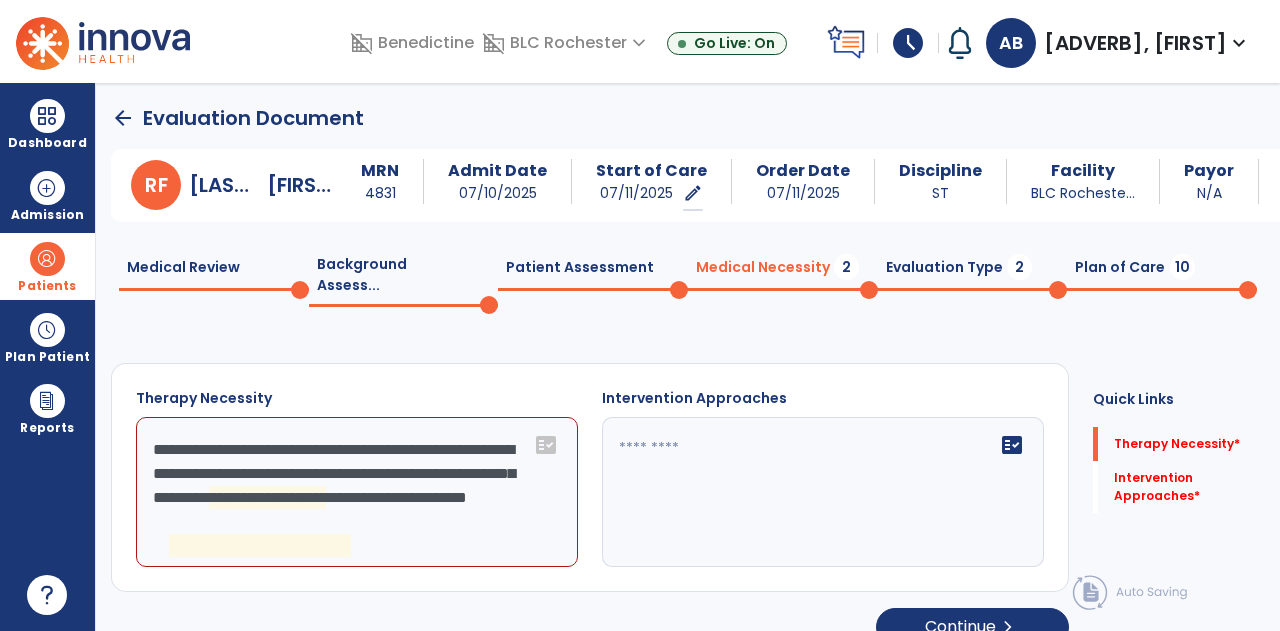 click on "**********" 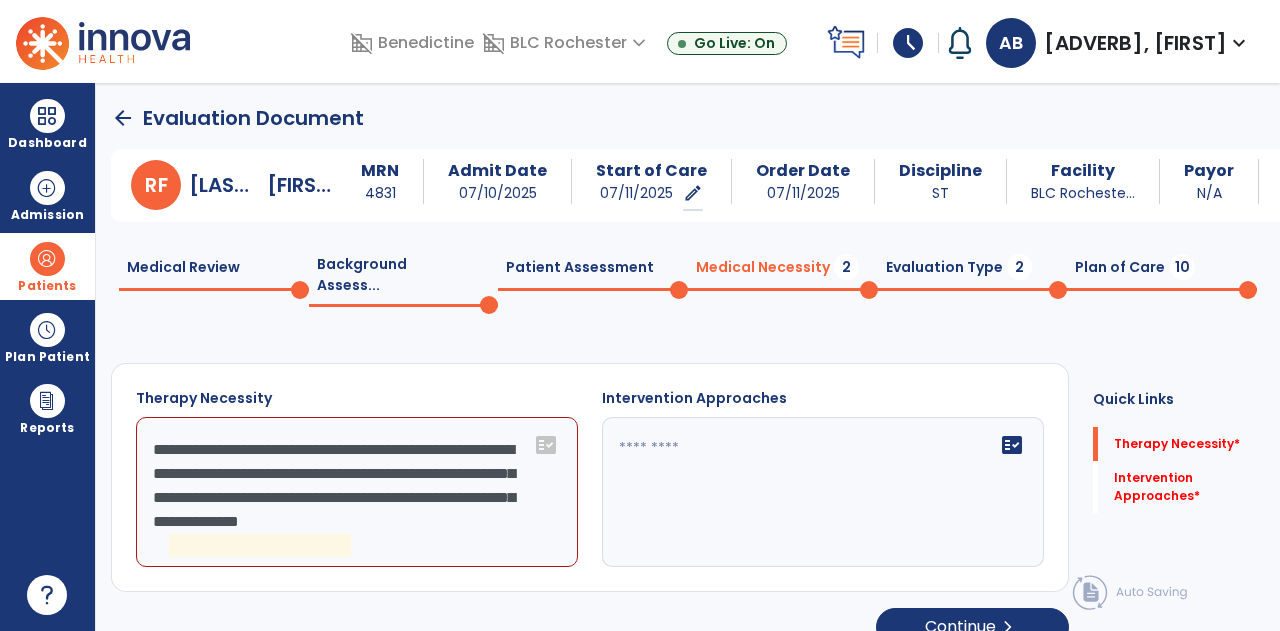 scroll, scrollTop: 12, scrollLeft: 0, axis: vertical 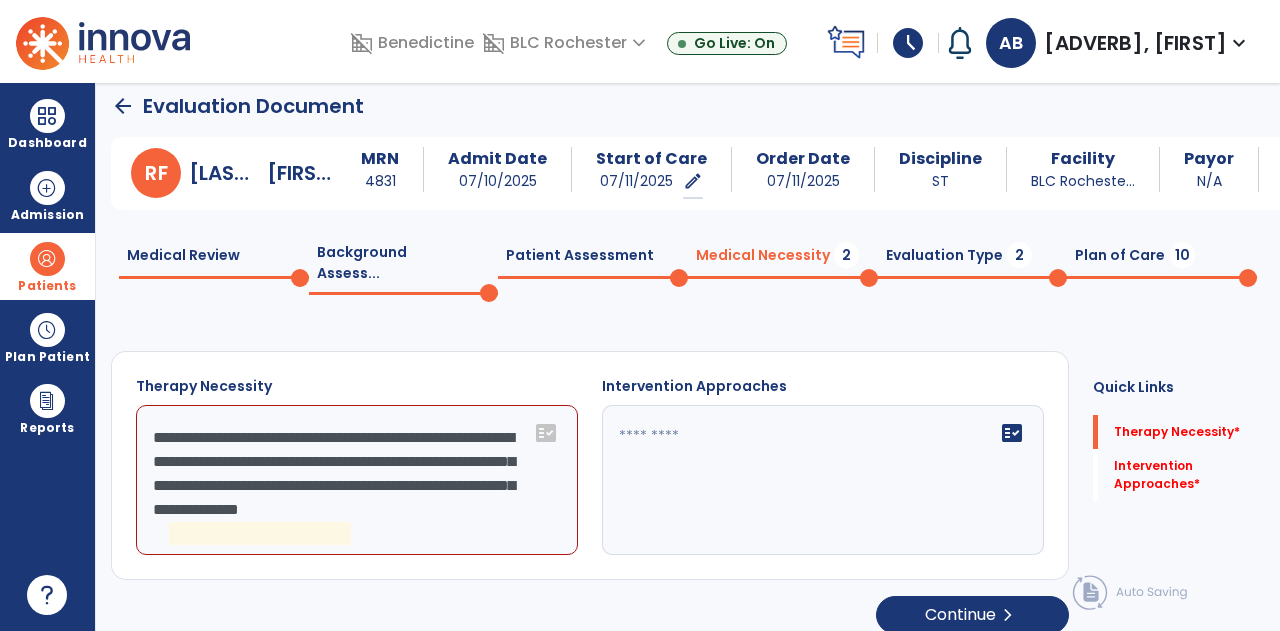 click on "**********" 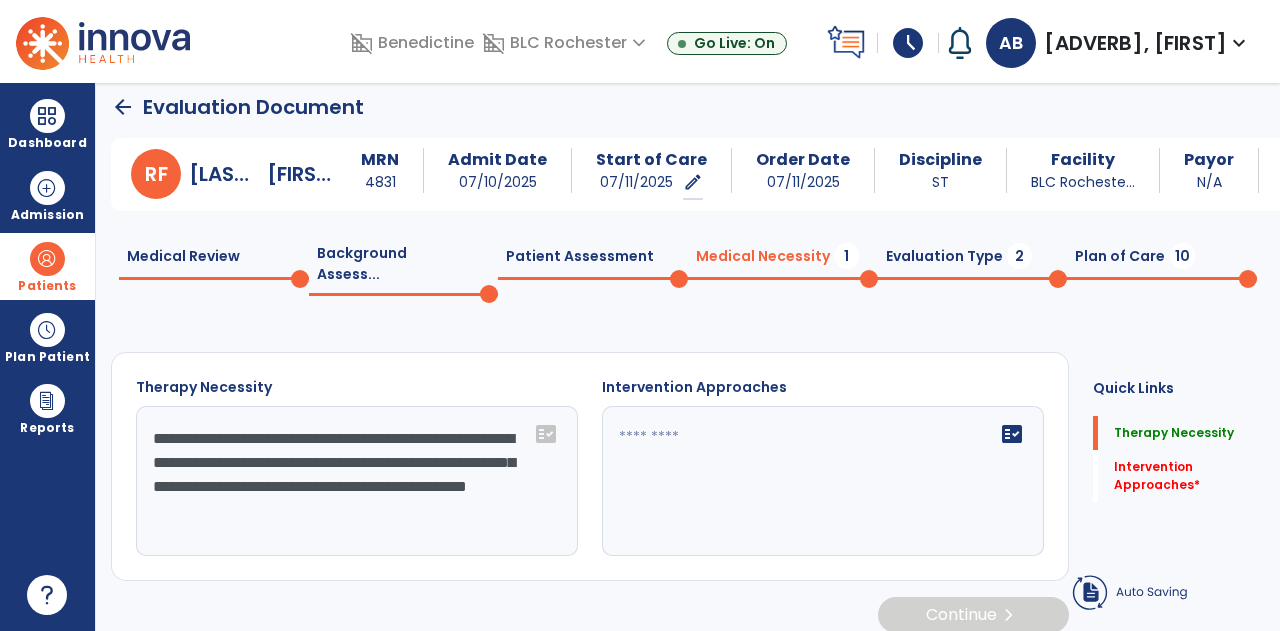 scroll, scrollTop: 12, scrollLeft: 0, axis: vertical 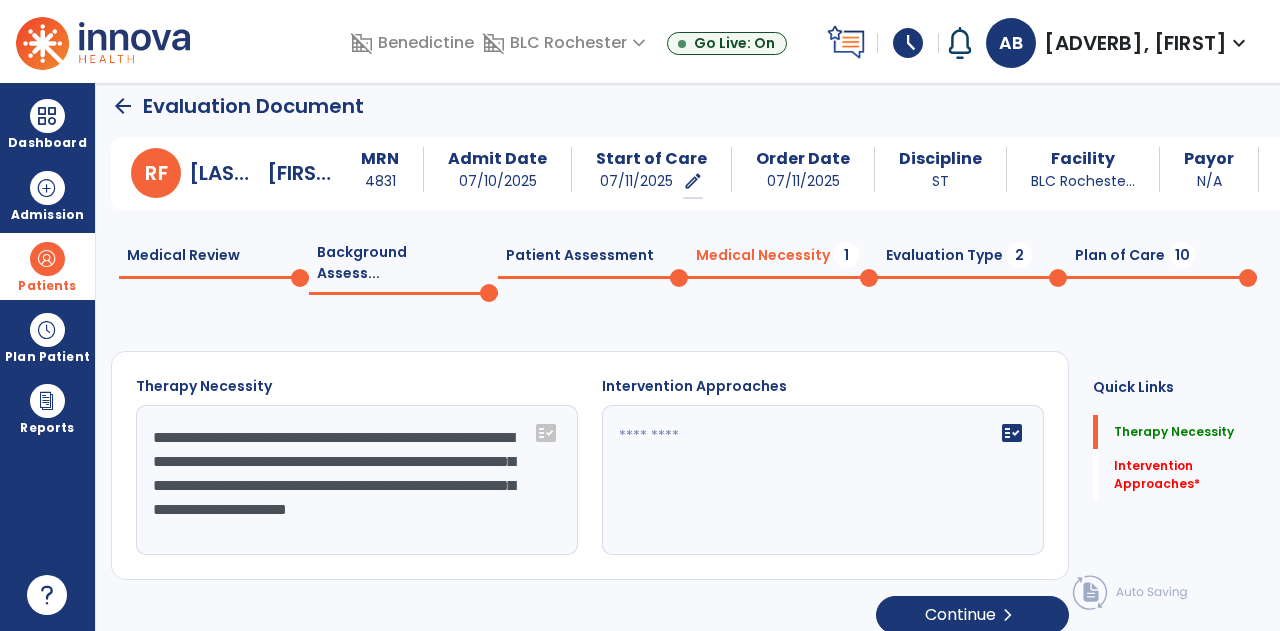 type on "**********" 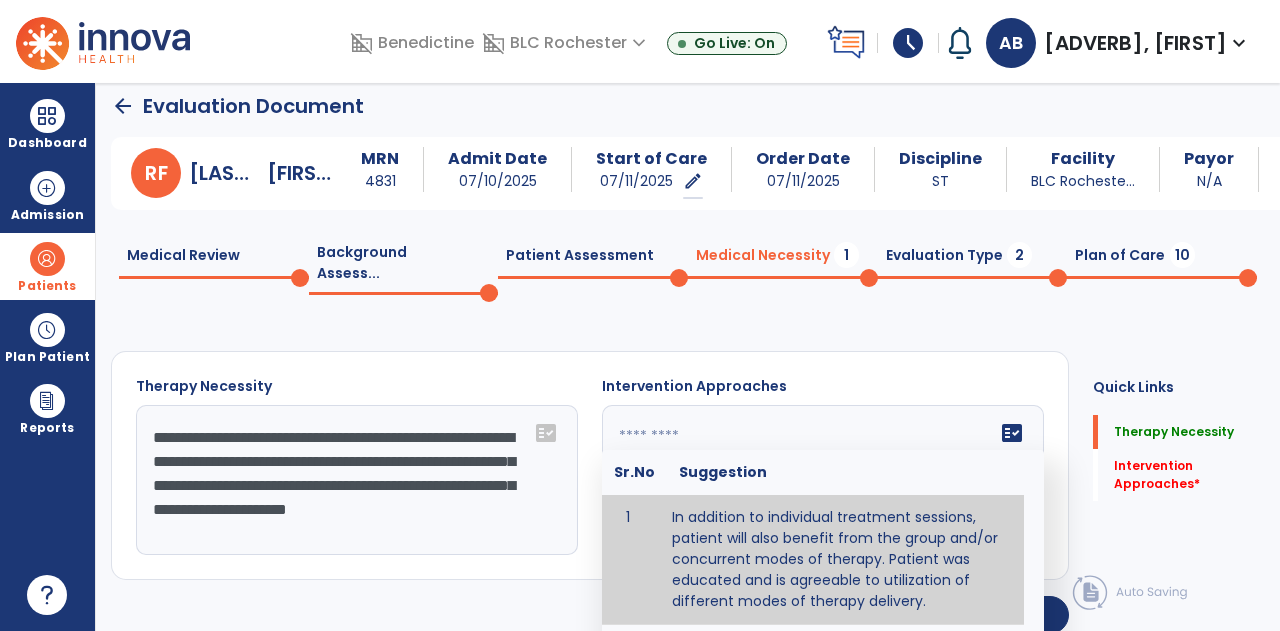 click on "fact_check  Sr.No Suggestion 1 In addition to individual treatment sessions, patient will also benefit from the group and/or concurrent modes of therapy. Patient was educated and is agreeable to utilization of different modes of therapy delivery. 2 Patient will benefit from group therapy to: Create a network that promotes growth and learning by enabling patients to receive and give support and to share experiences from different points of view. 3 Patient will benefit from group therapy because it allows for modeling (a form of learning in which individuals learn by imitating the actions of others and it reduces social isolation and enhances coping mechanisms. 4 Patient will benefit from group/concurrent therapy because it is supported by evidence to promote increased patient engagement and sustainable outcomes. 5 Patient will benefit from group/concurrent therapy to: Promote independence and minimize dependence." 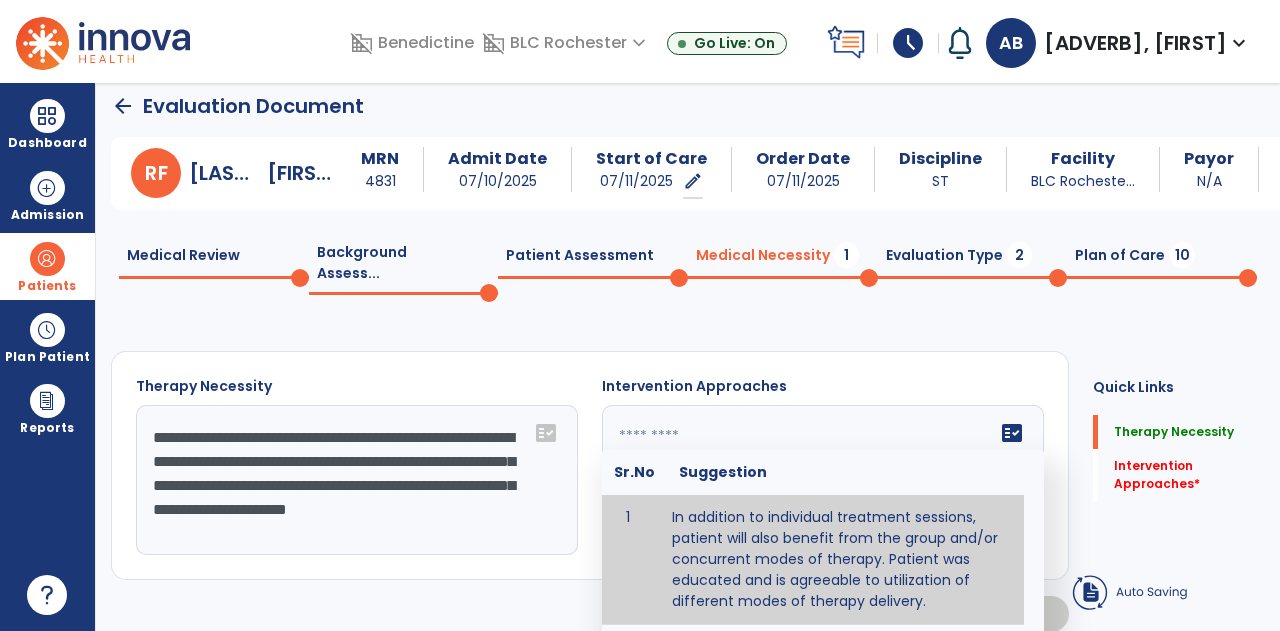 type on "**********" 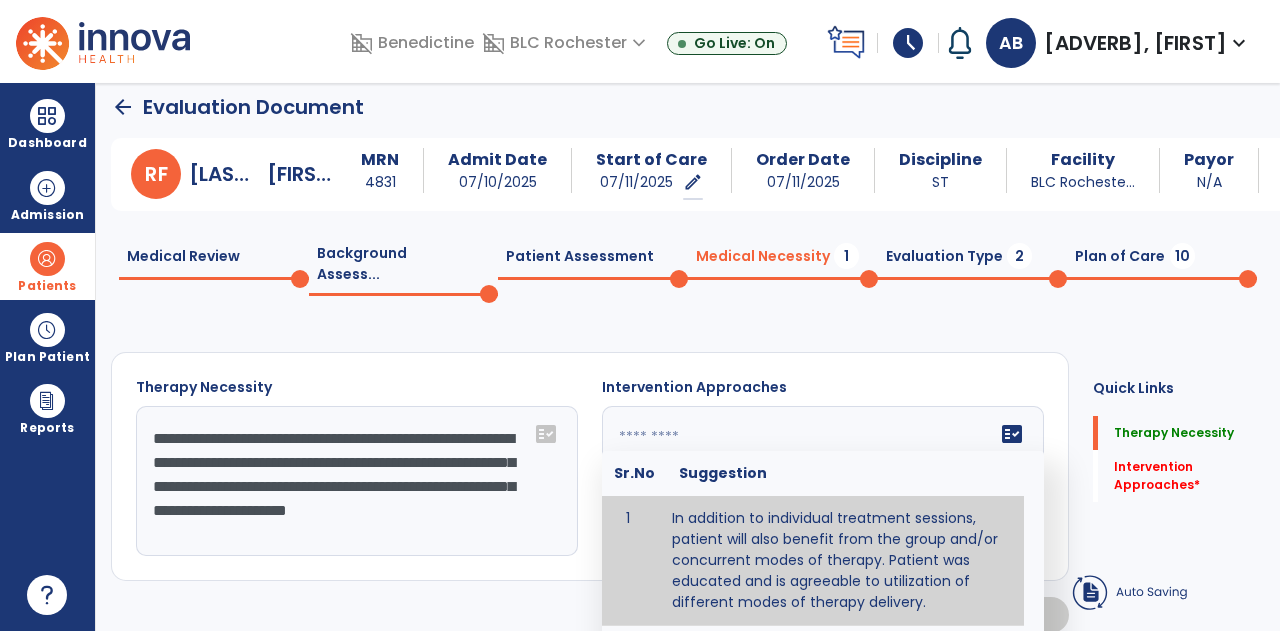 type on "**********" 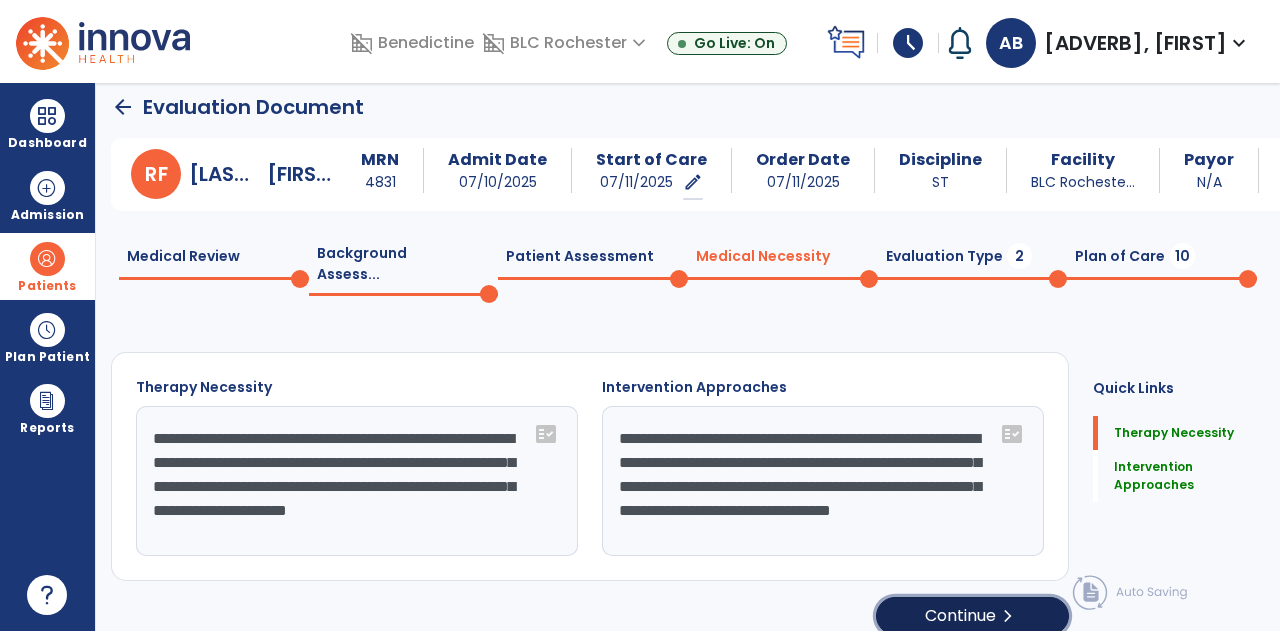 click on "Continue  chevron_right" 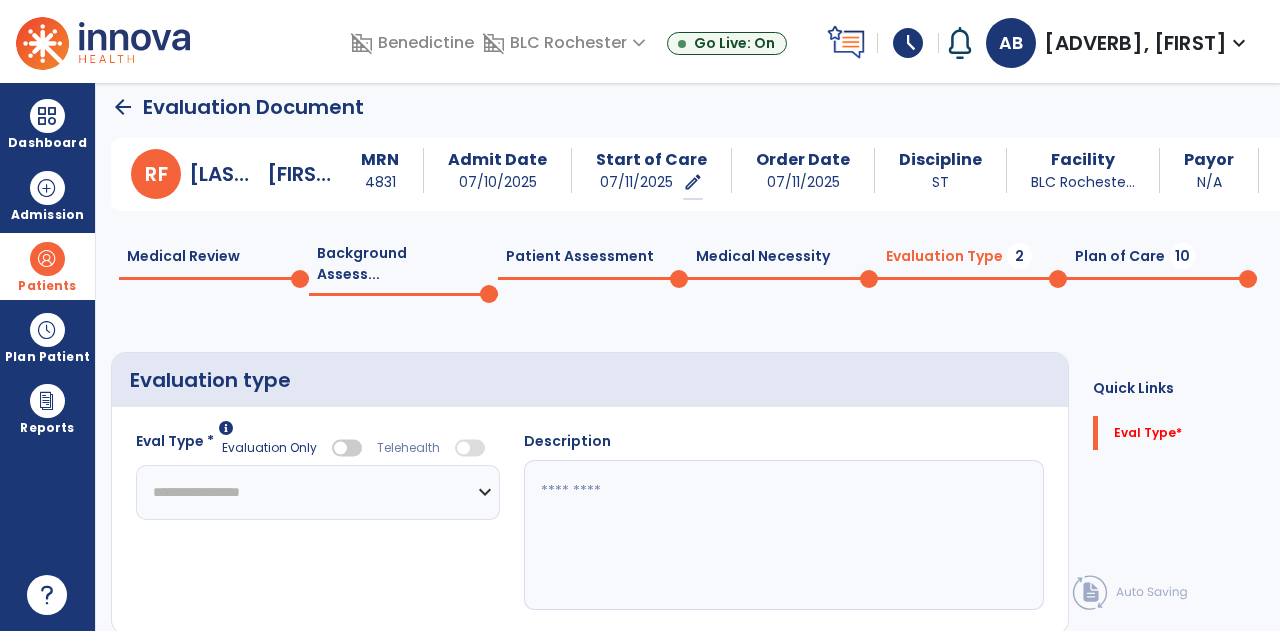 click on "**********" 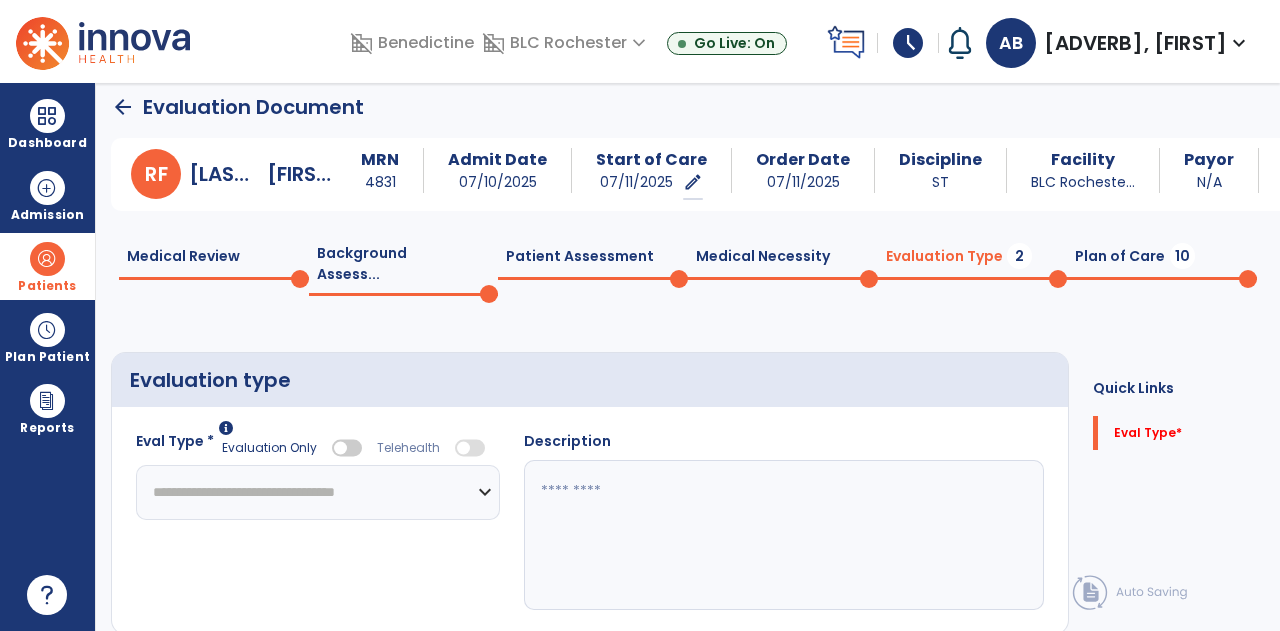 click on "**********" 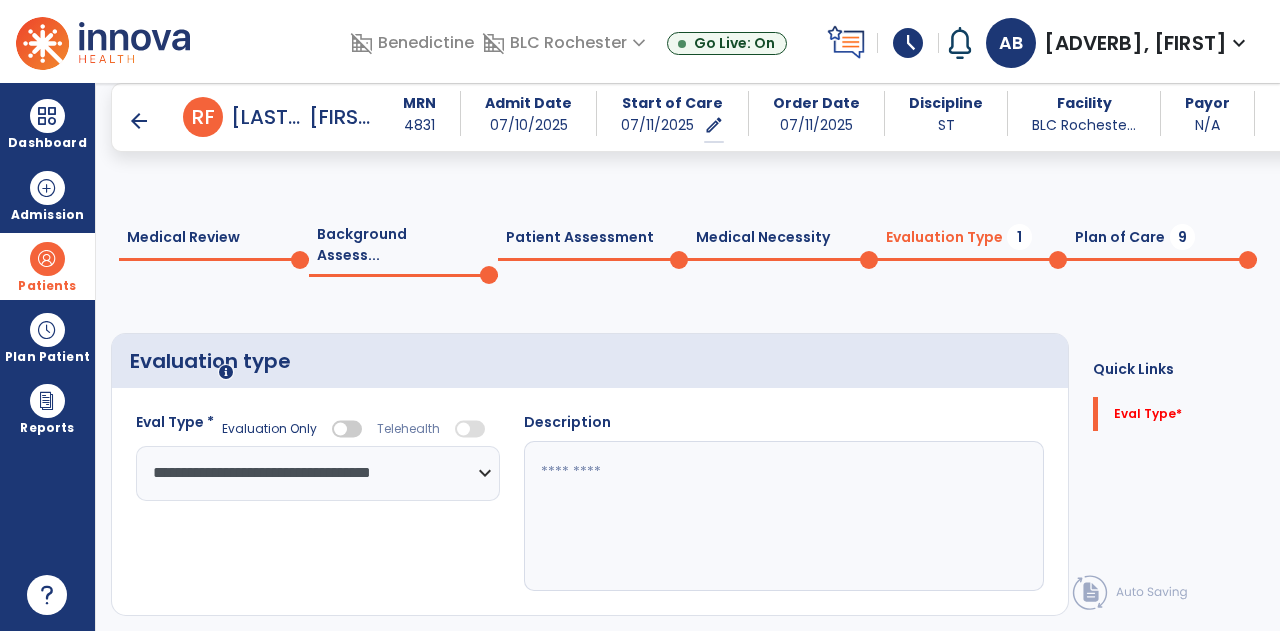scroll, scrollTop: 48, scrollLeft: 0, axis: vertical 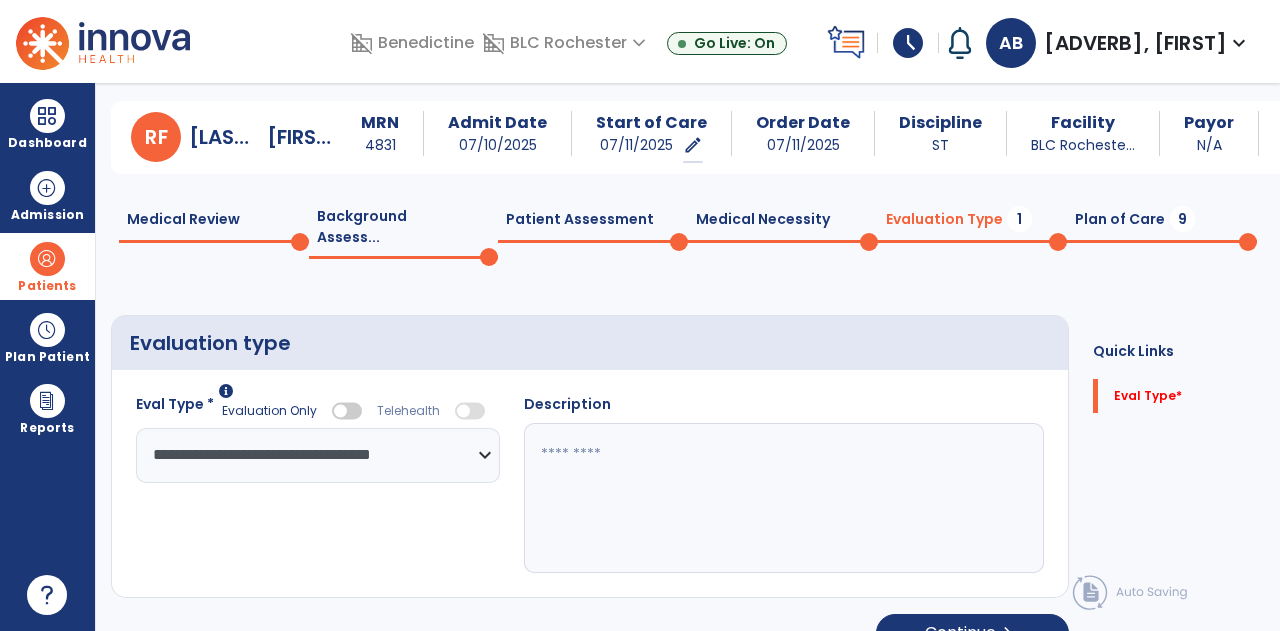 click 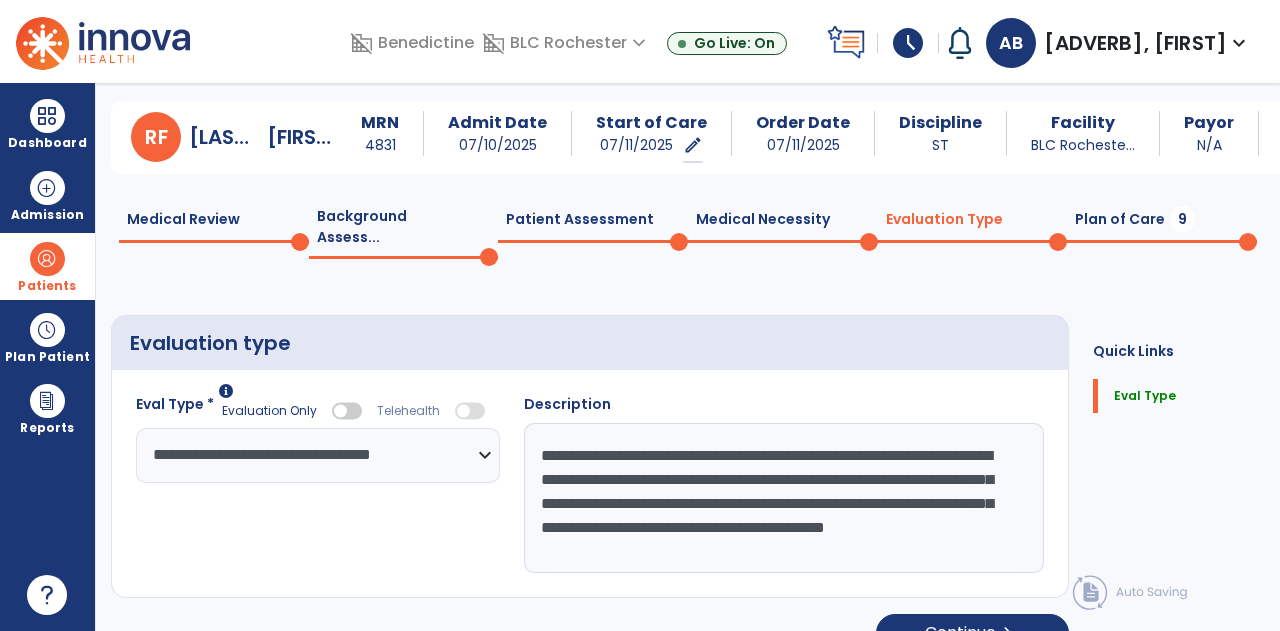 scroll, scrollTop: 14, scrollLeft: 0, axis: vertical 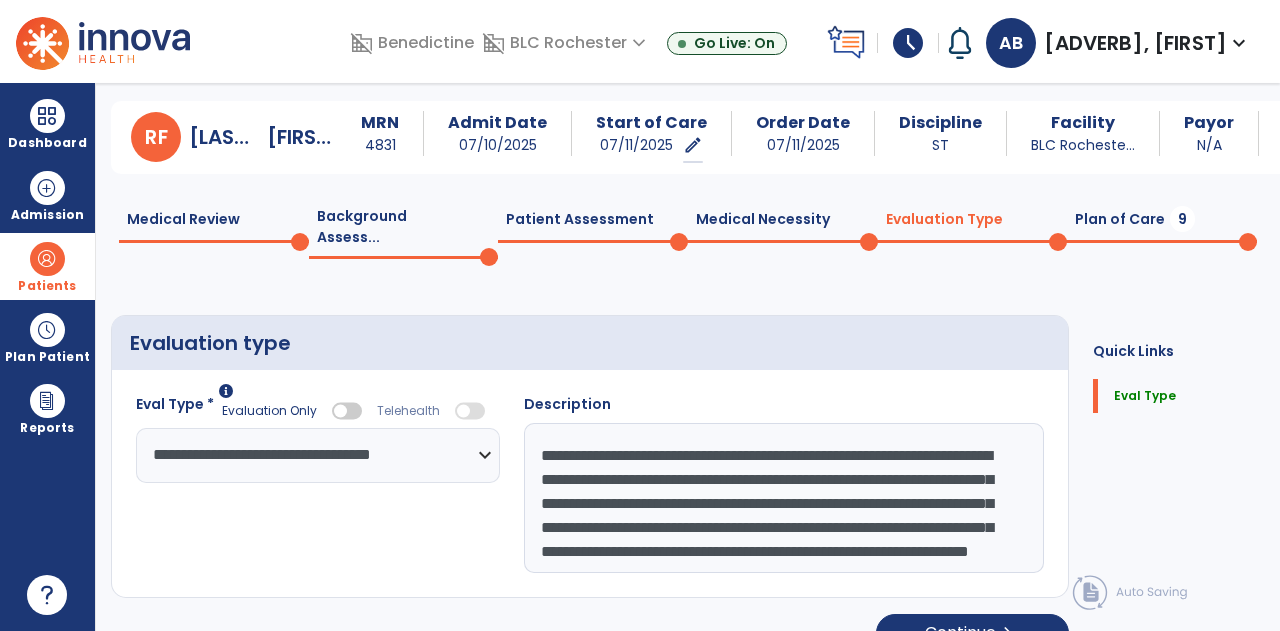 click on "**********" 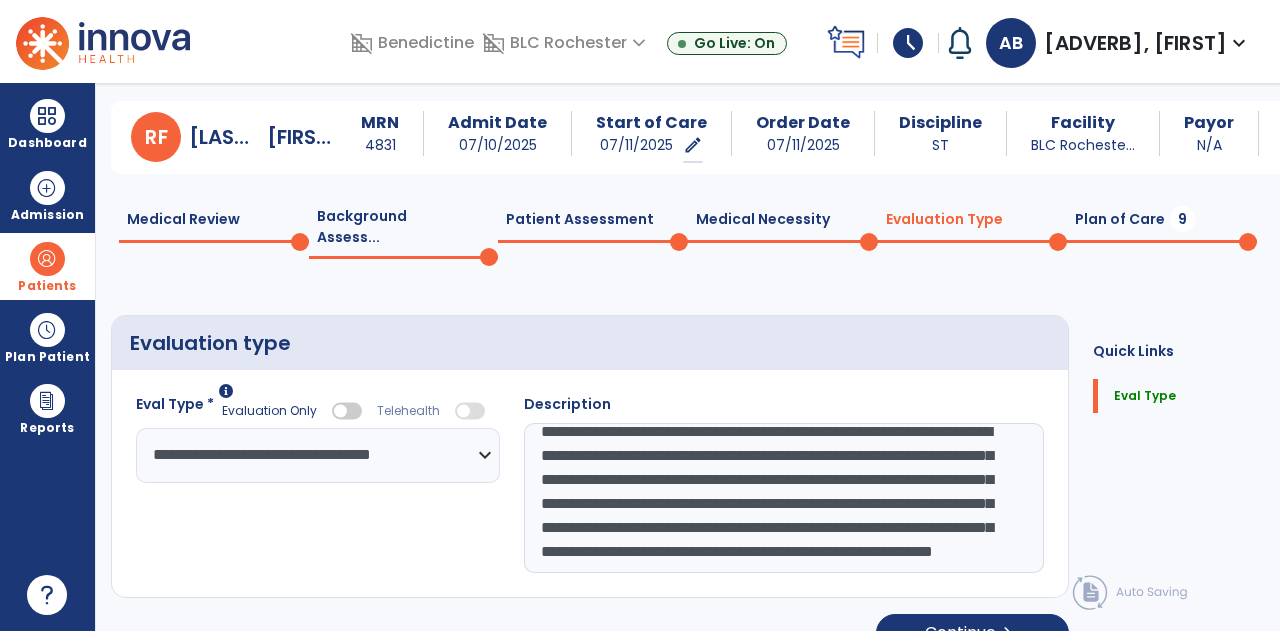 scroll, scrollTop: 96, scrollLeft: 0, axis: vertical 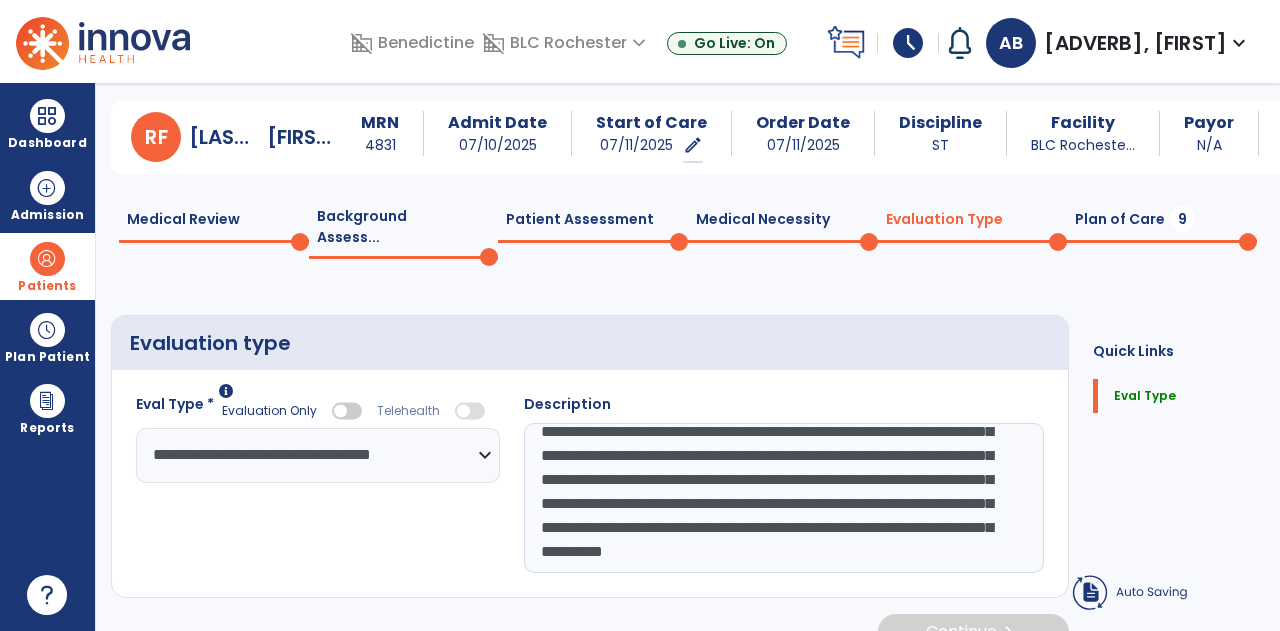 type on "**********" 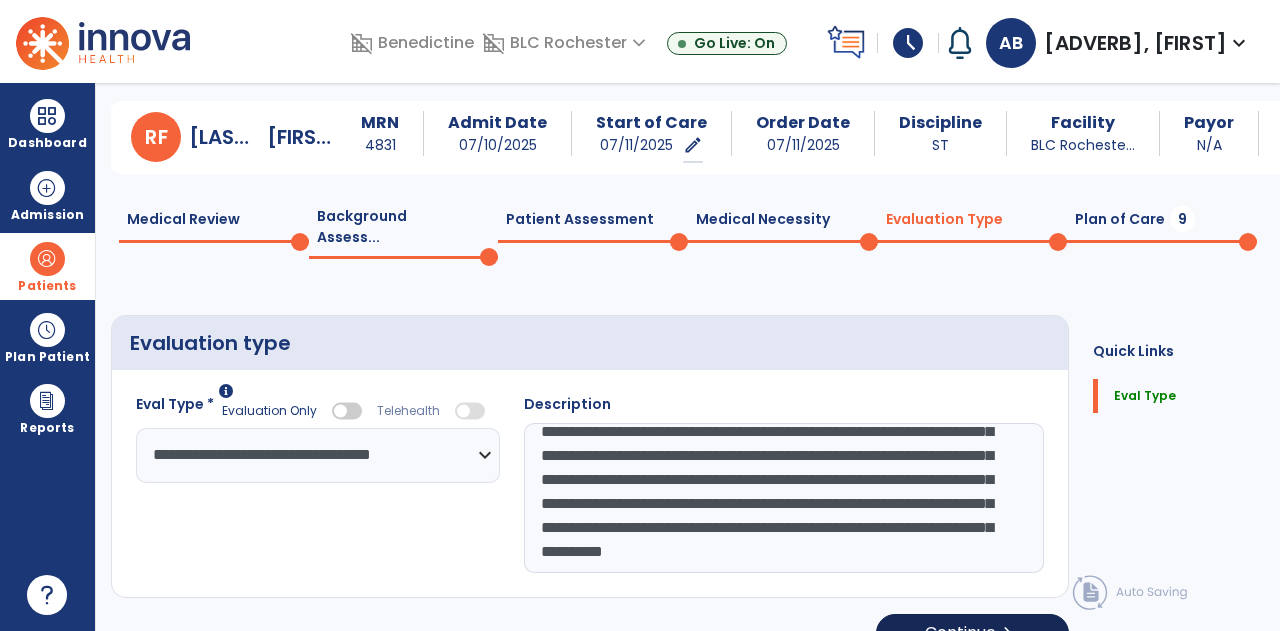 click on "Continue  chevron_right" 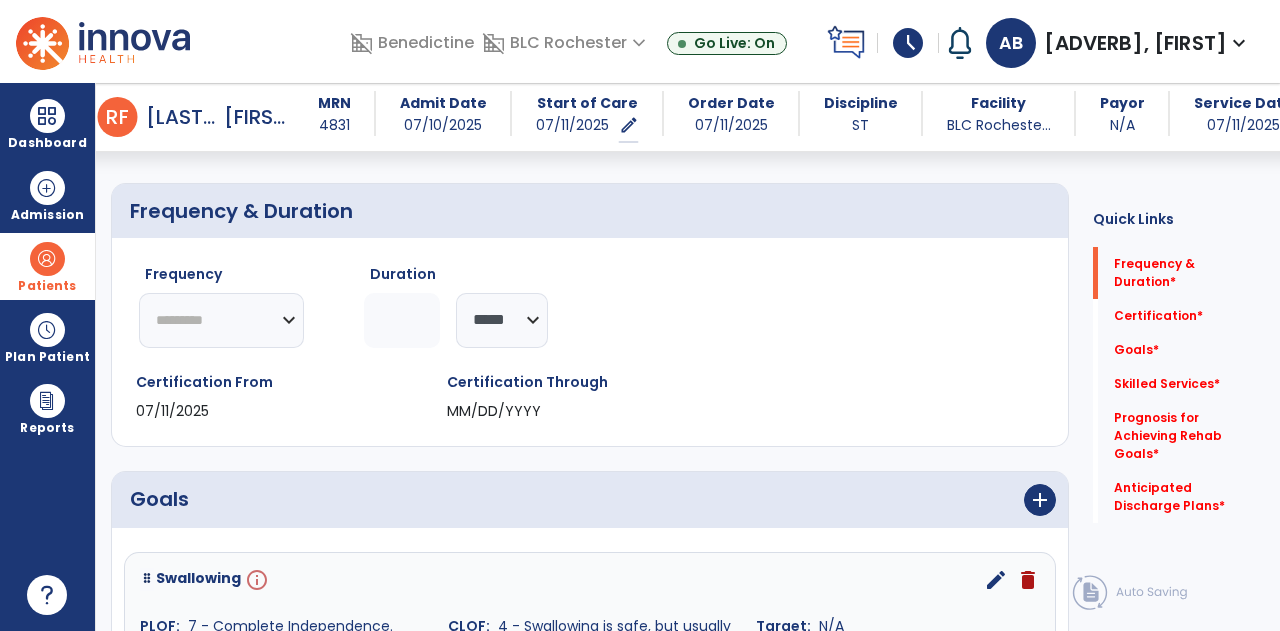 scroll, scrollTop: 162, scrollLeft: 0, axis: vertical 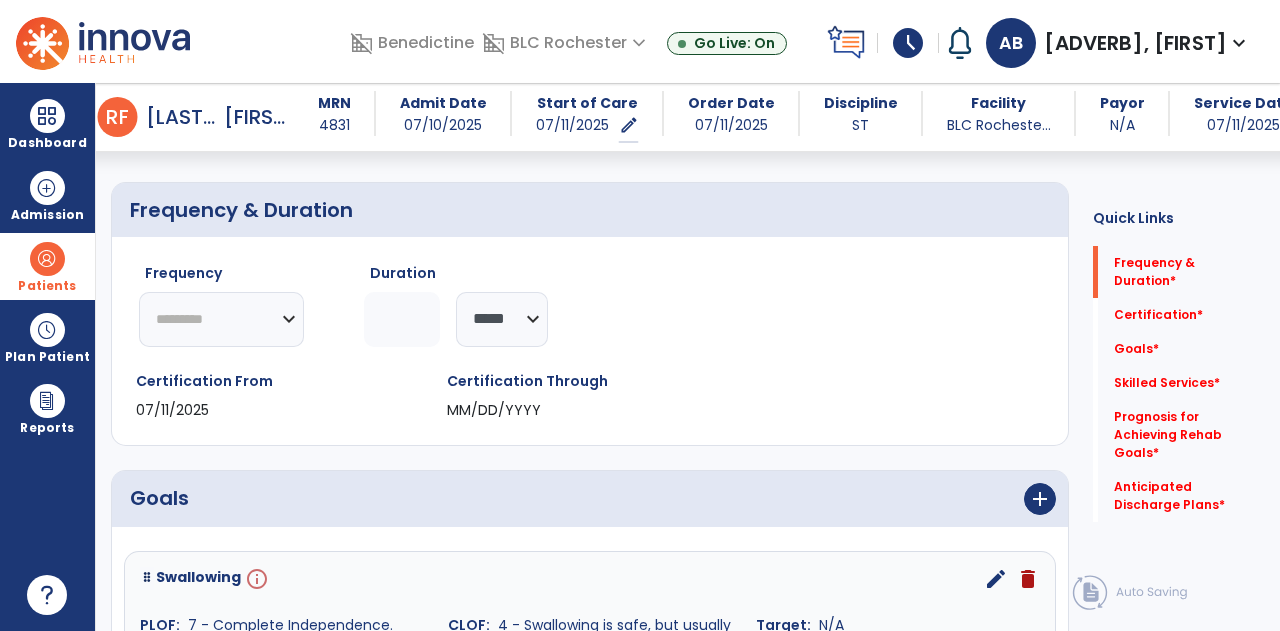 click on "********* ** ** ** ** ** ** **" 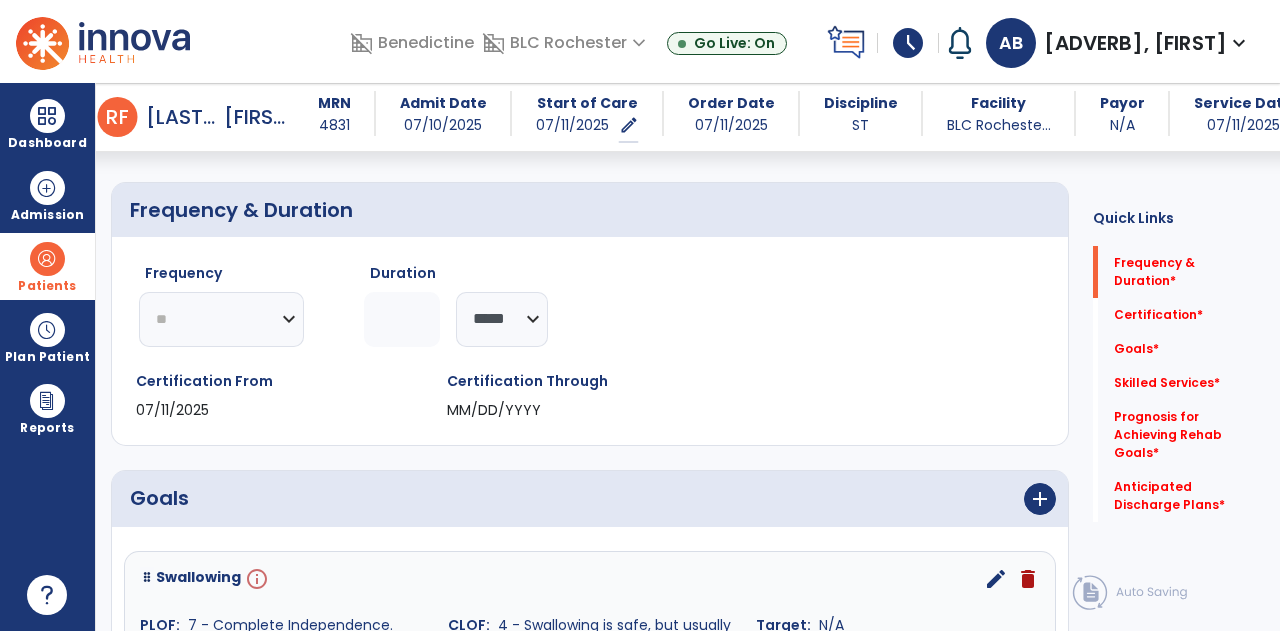 click on "********* ** ** ** ** ** ** **" 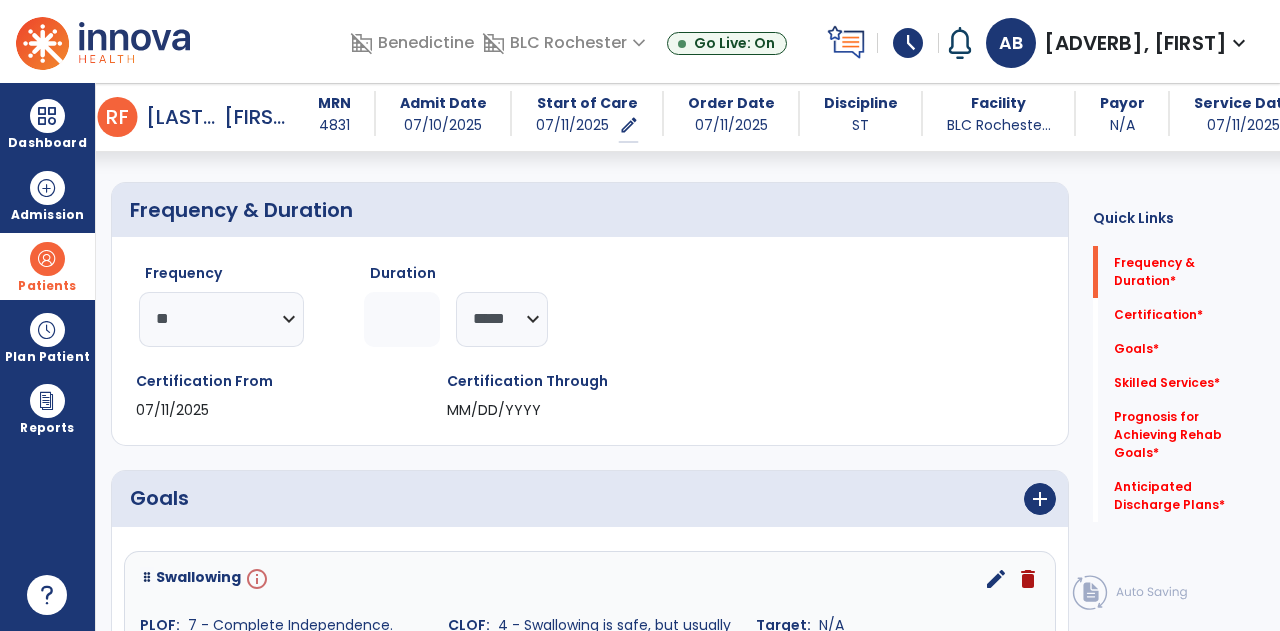 click 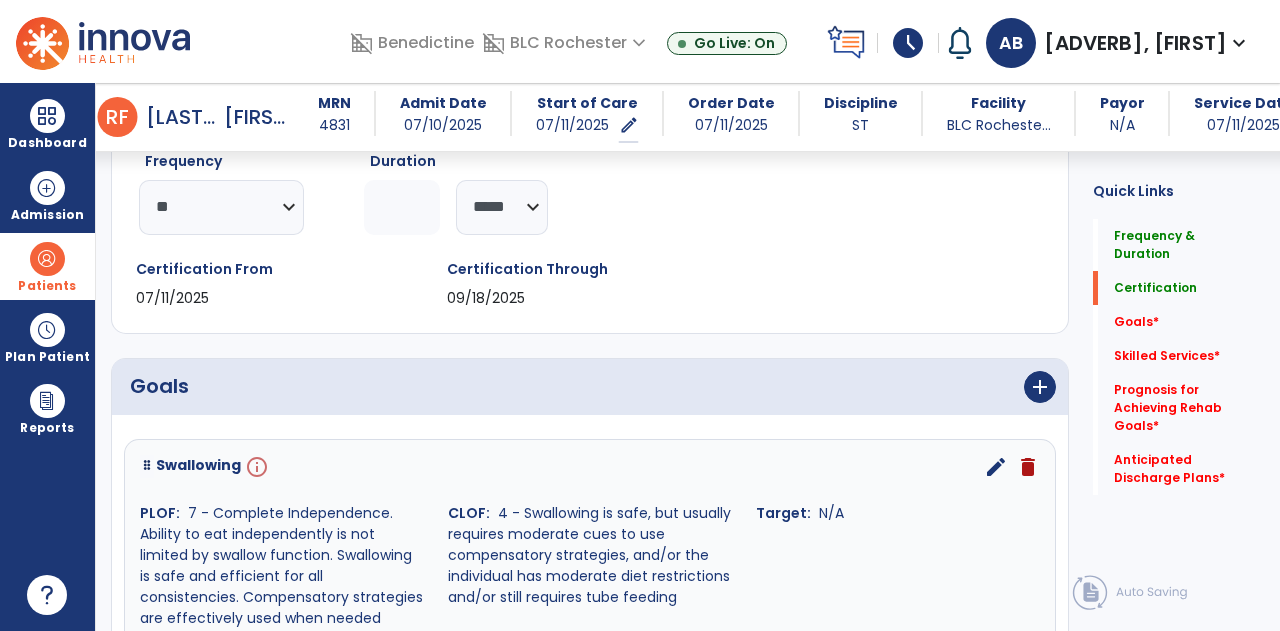 scroll, scrollTop: 275, scrollLeft: 0, axis: vertical 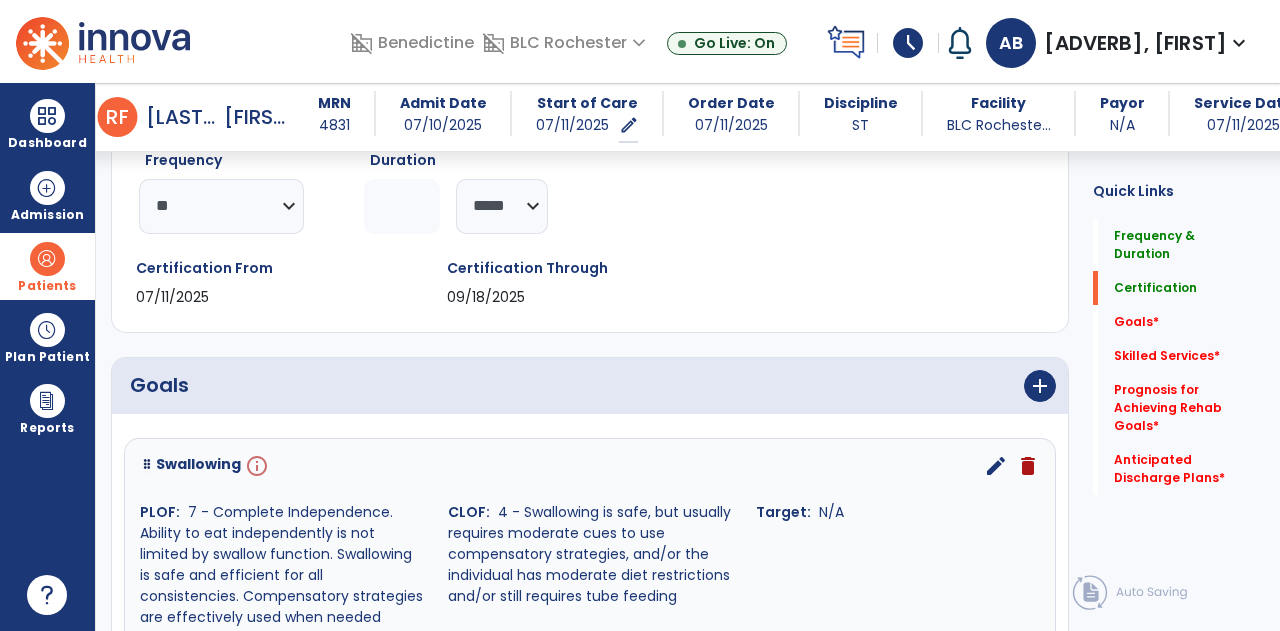 type on "**" 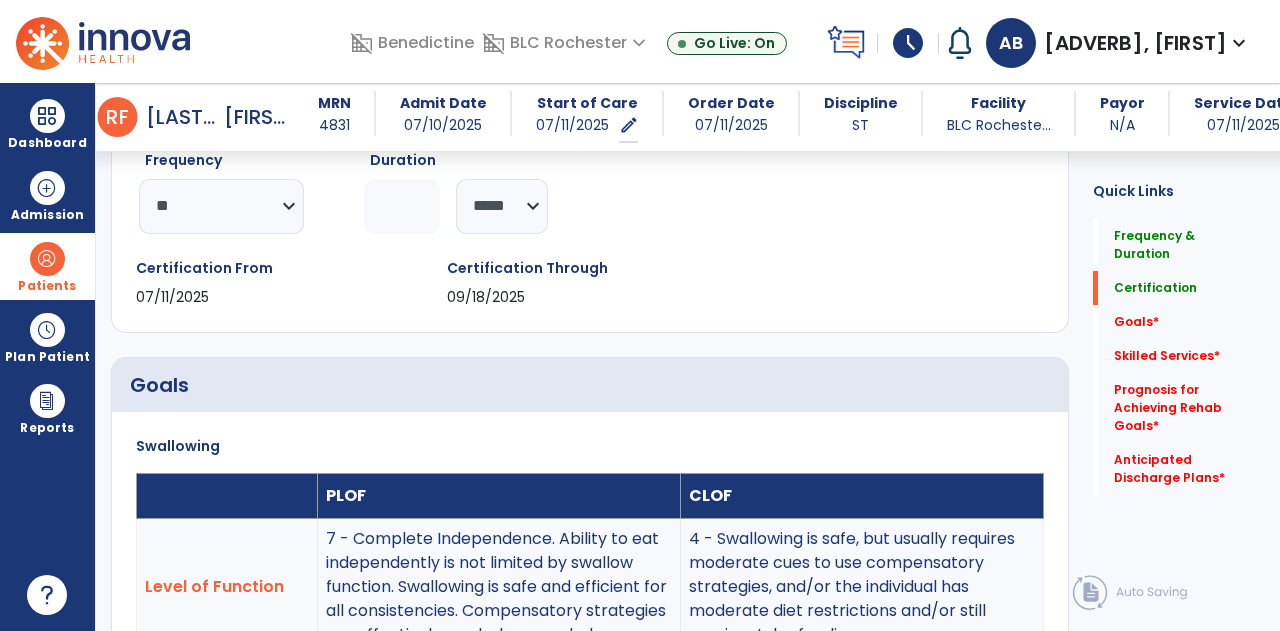 scroll, scrollTop: 69, scrollLeft: 0, axis: vertical 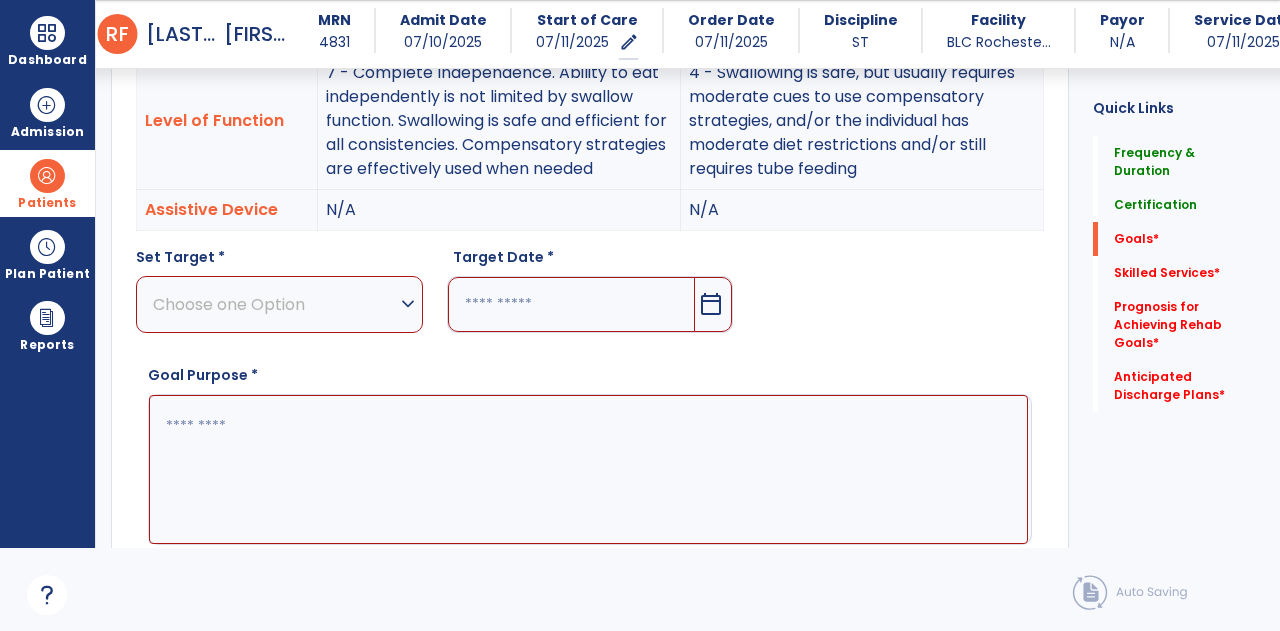 click at bounding box center (572, 304) 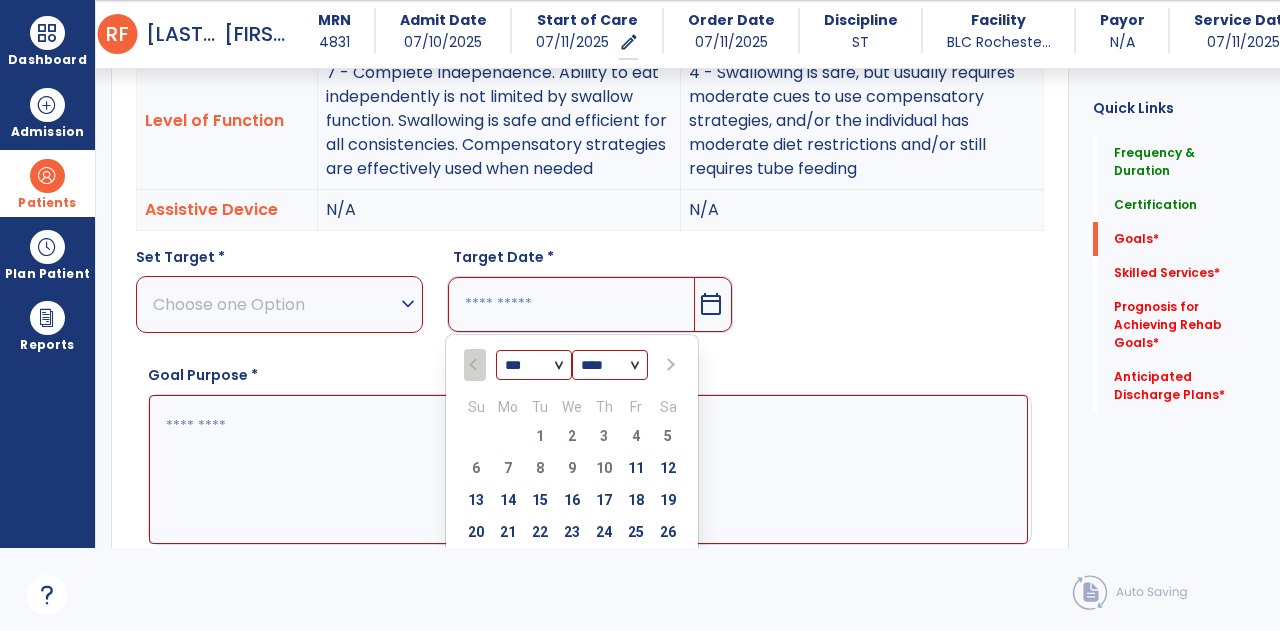 click on "*** *** ***" at bounding box center (534, 365) 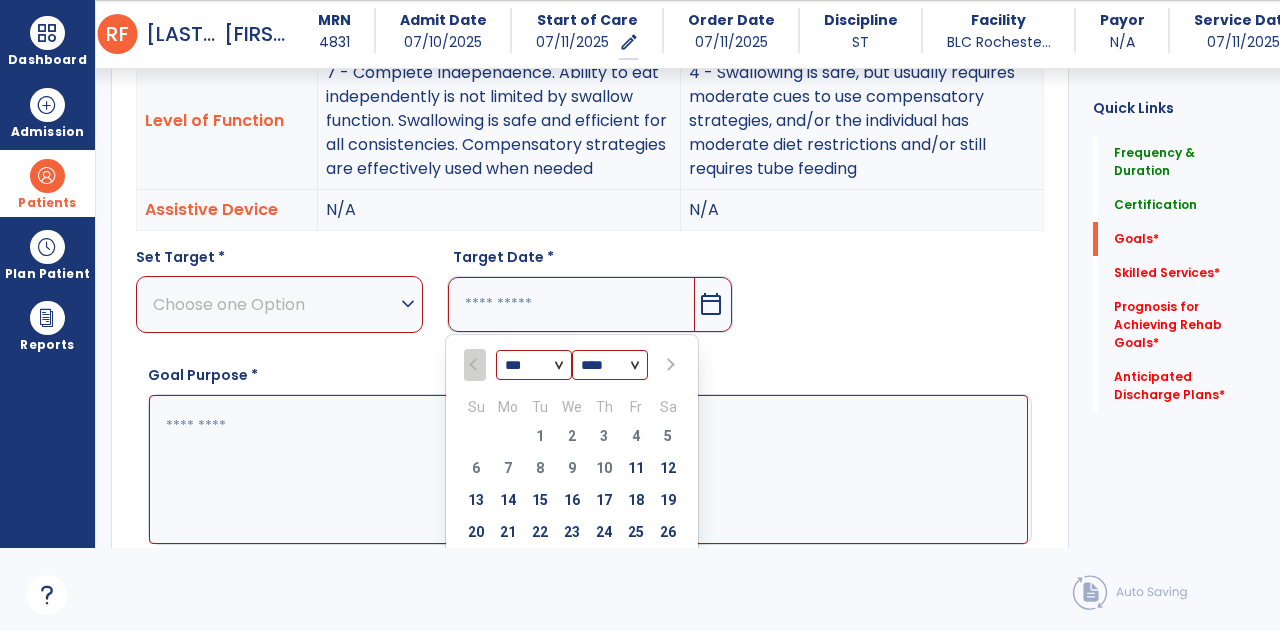 select on "*" 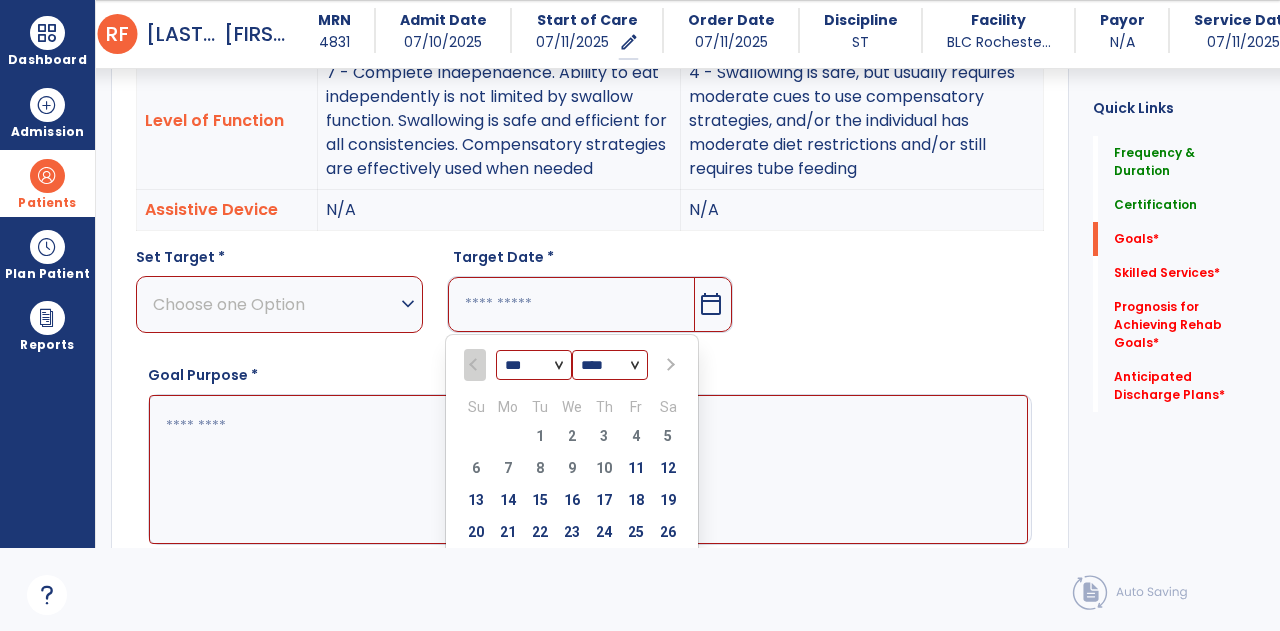 click on "*** *** ***" at bounding box center [534, 365] 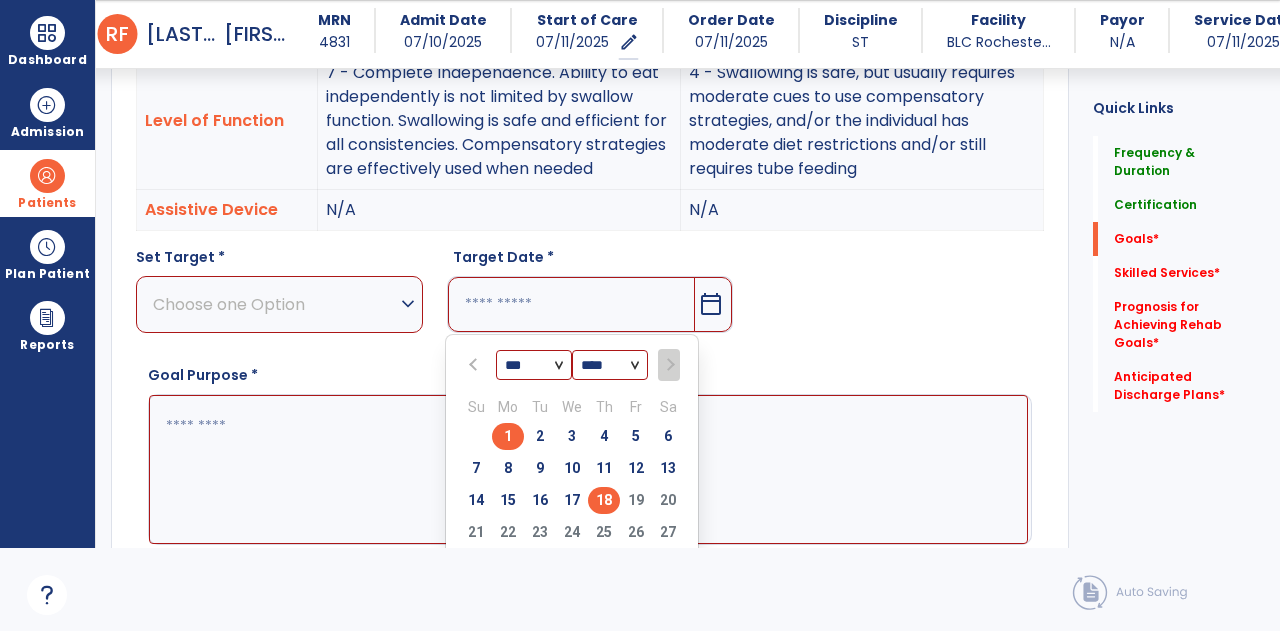 click on "18" at bounding box center [604, 500] 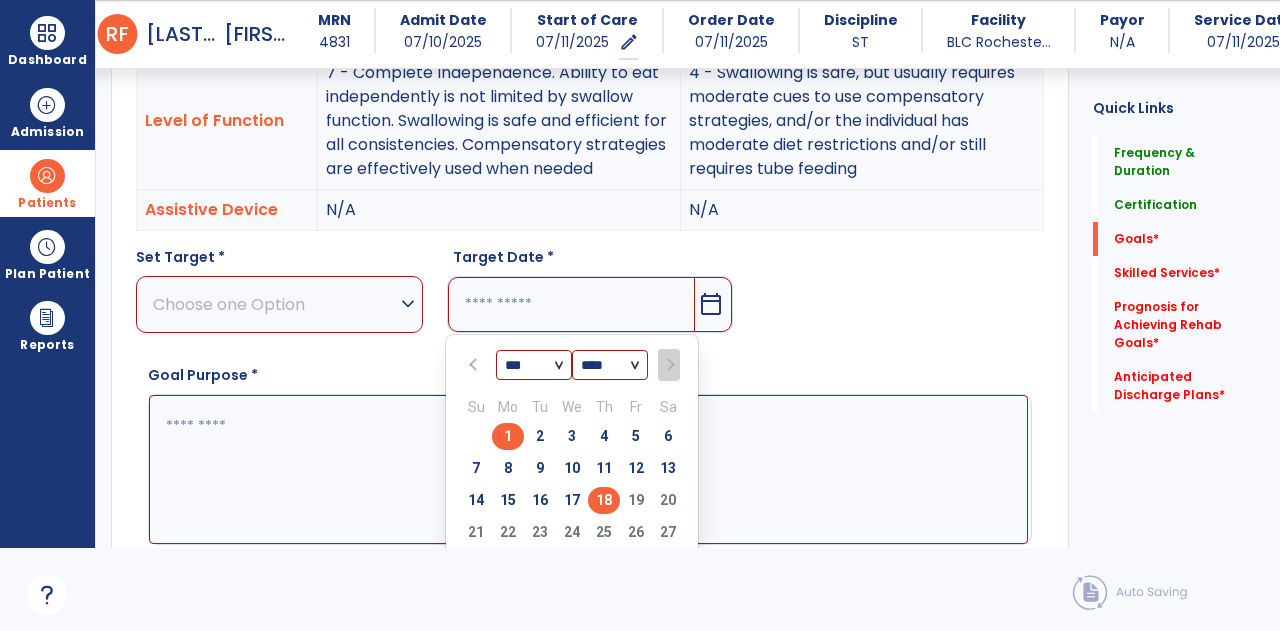 type on "*********" 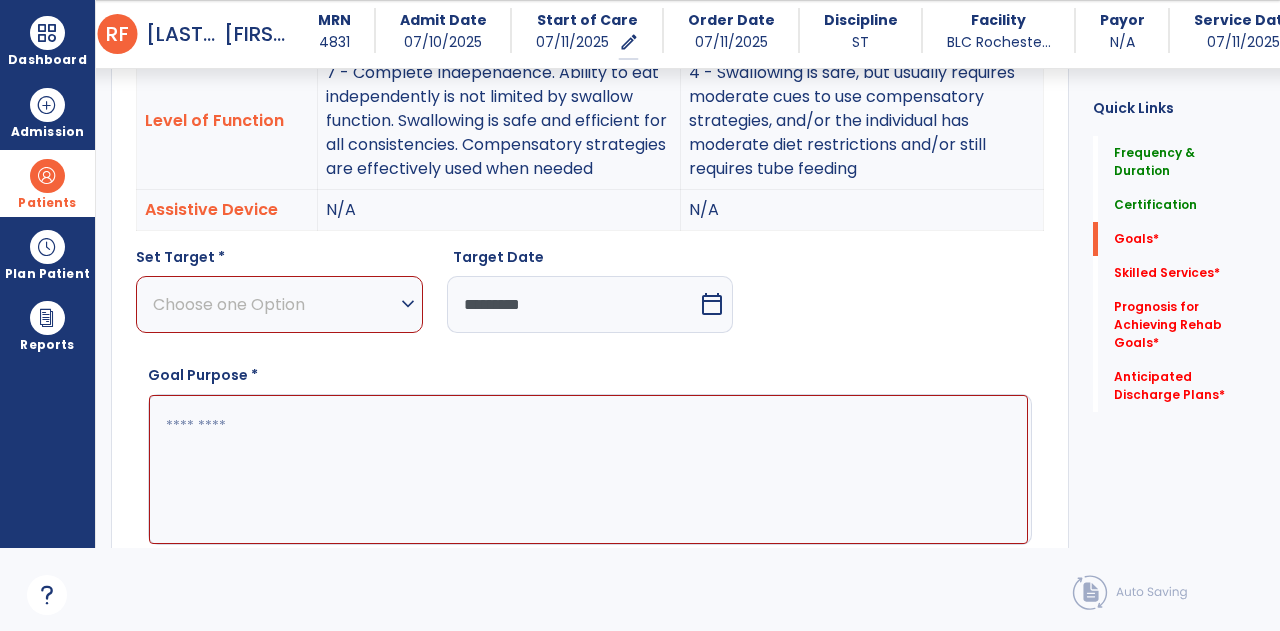 click on "Choose one Option" at bounding box center (274, 304) 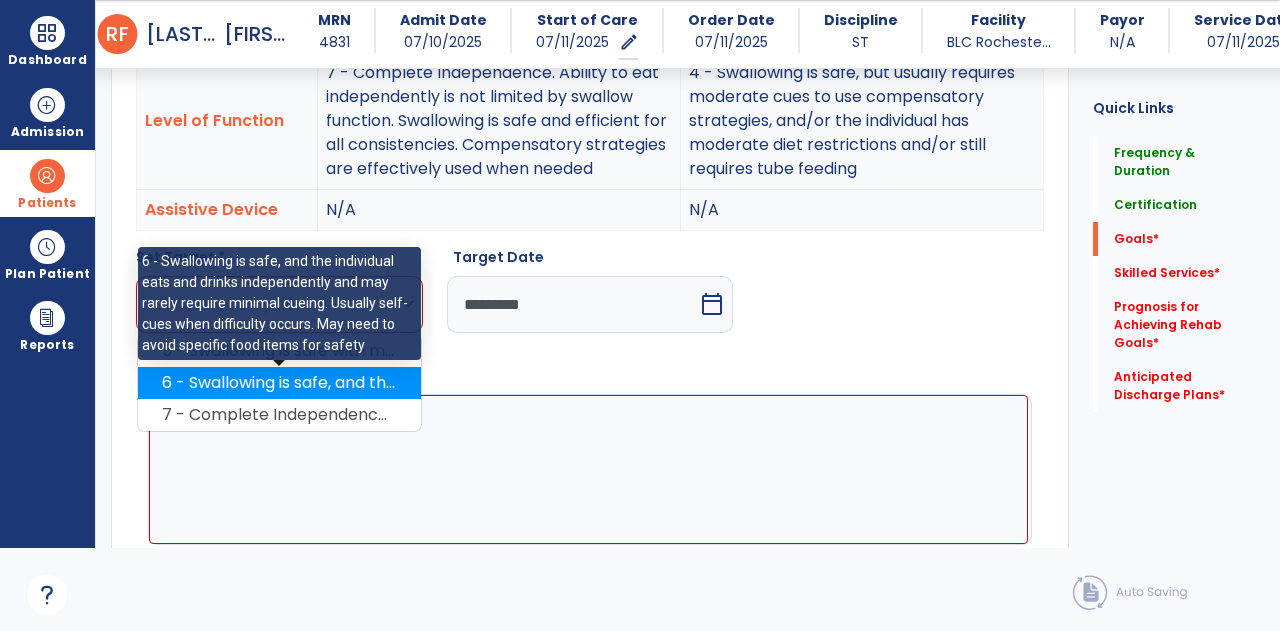 click on "6 - Swallowing is safe, and the individual eats and drinks independently and may rarely require minimal cueing. Usually self-cues when difficulty occurs. May need to avoid specific food items for safety" at bounding box center [279, 383] 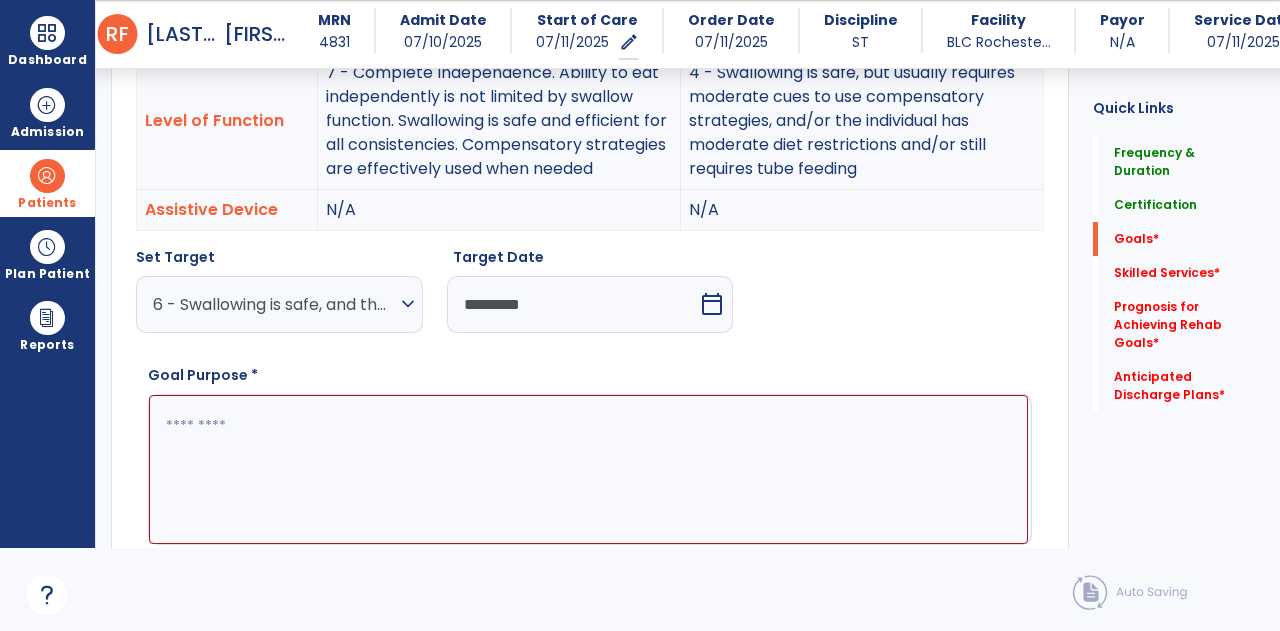 click on "6 - Swallowing is safe, and the individual eats and drinks independently and may rarely require minimal cueing. Usually self-cues when difficulty occurs. May need to avoid specific food items for safety" at bounding box center (274, 304) 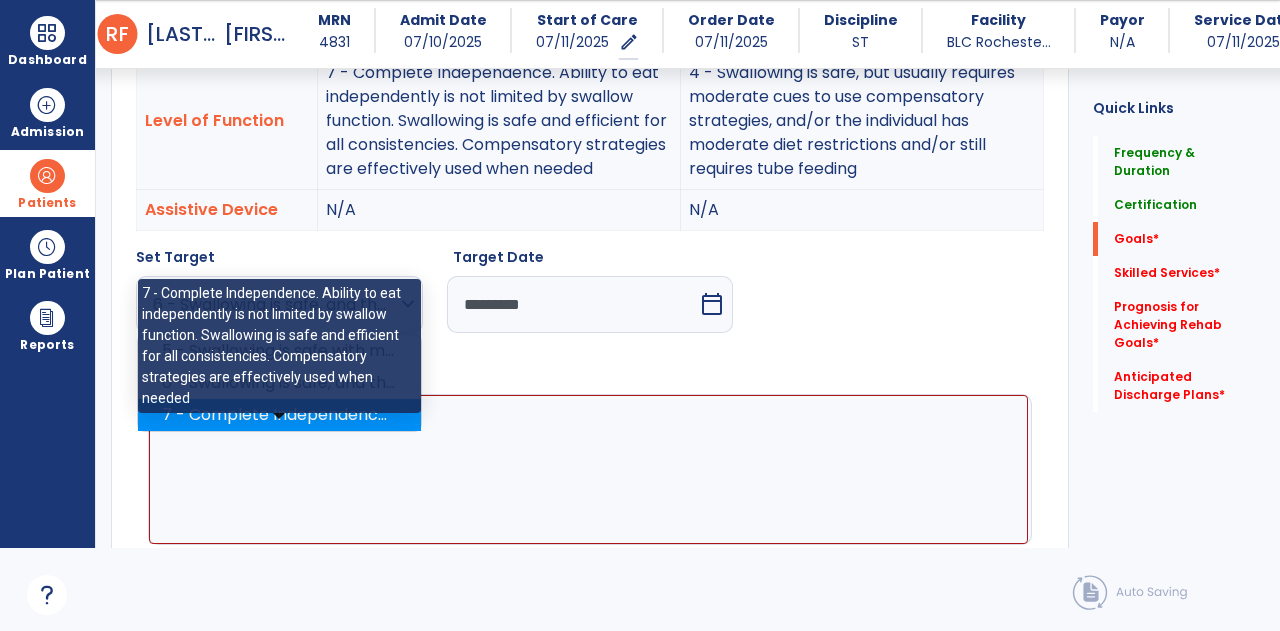 click on "7 - Complete Independence. Ability to eat independently is not limited by swallow function. Swallowing is safe and efficient for all consistencies. Compensatory strategies are effectively used when needed" at bounding box center (279, 415) 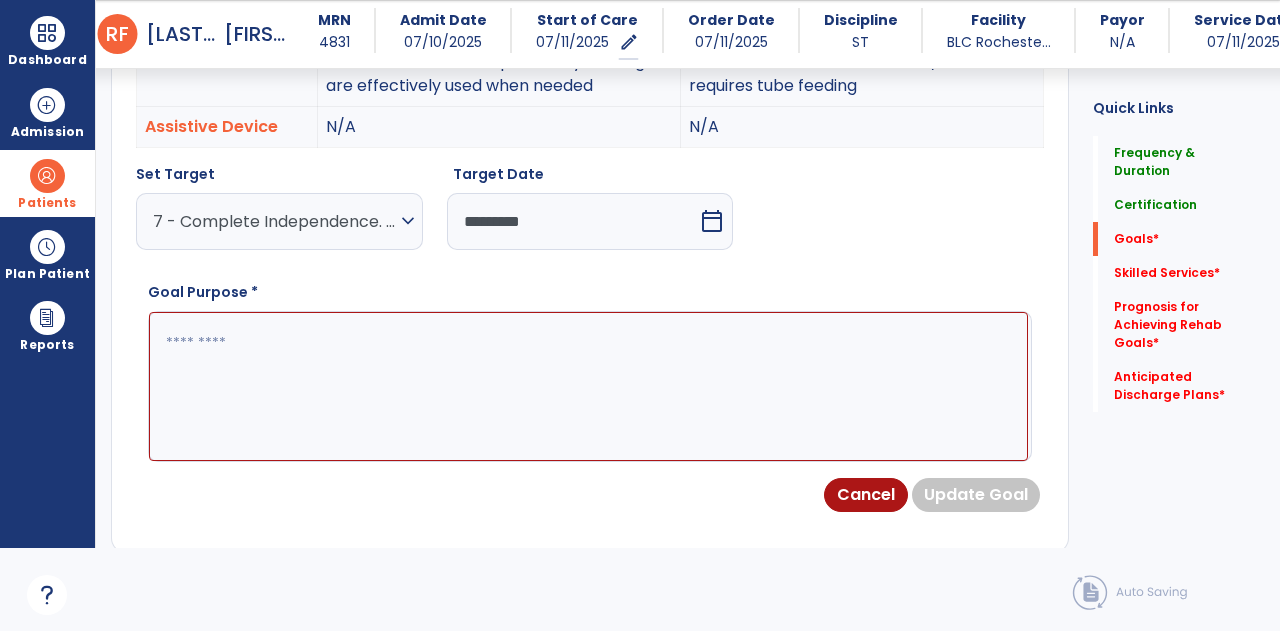 scroll, scrollTop: 753, scrollLeft: 0, axis: vertical 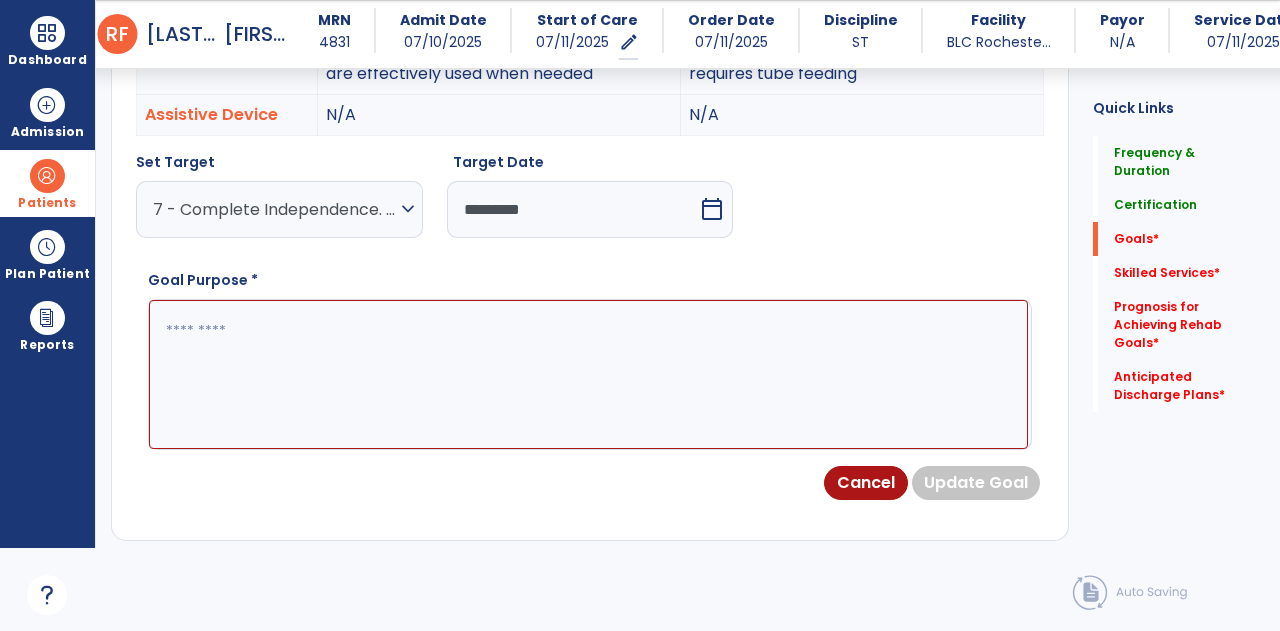 click at bounding box center [588, 374] 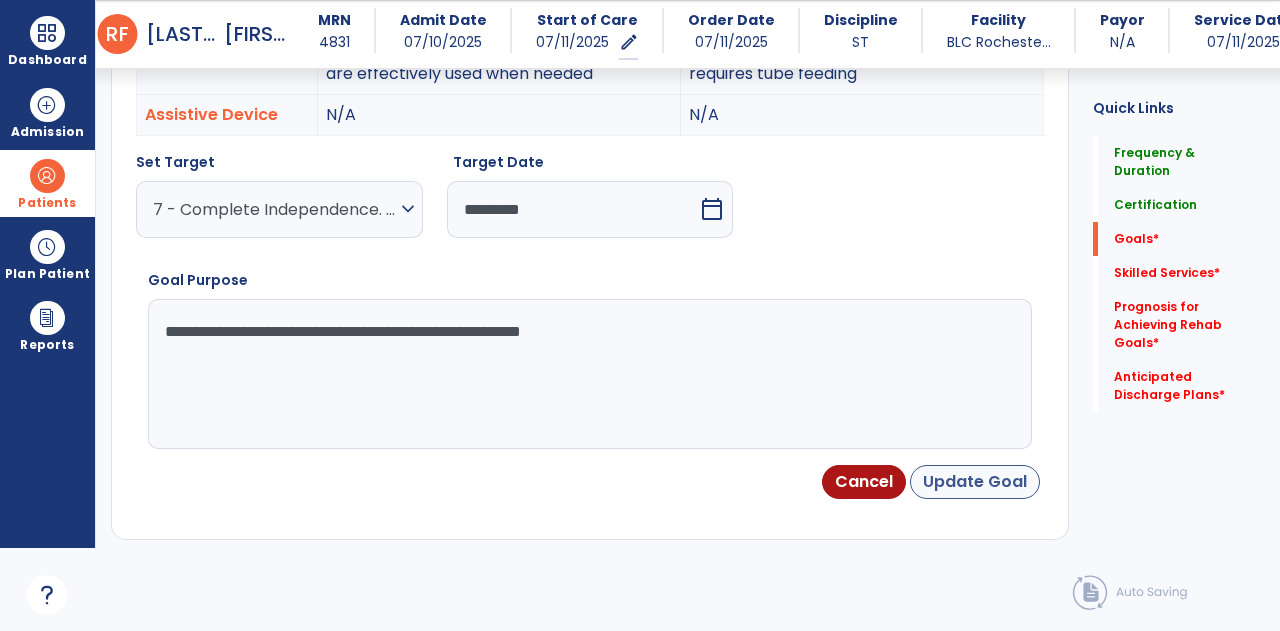 type on "**********" 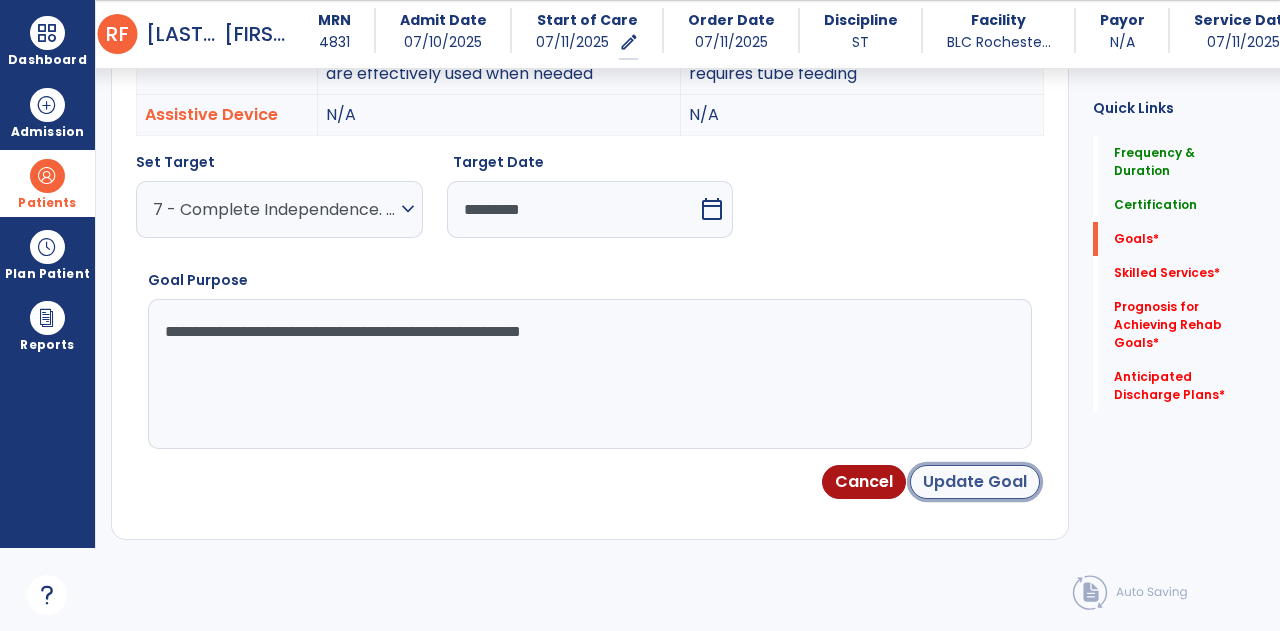 click on "Update Goal" at bounding box center [975, 482] 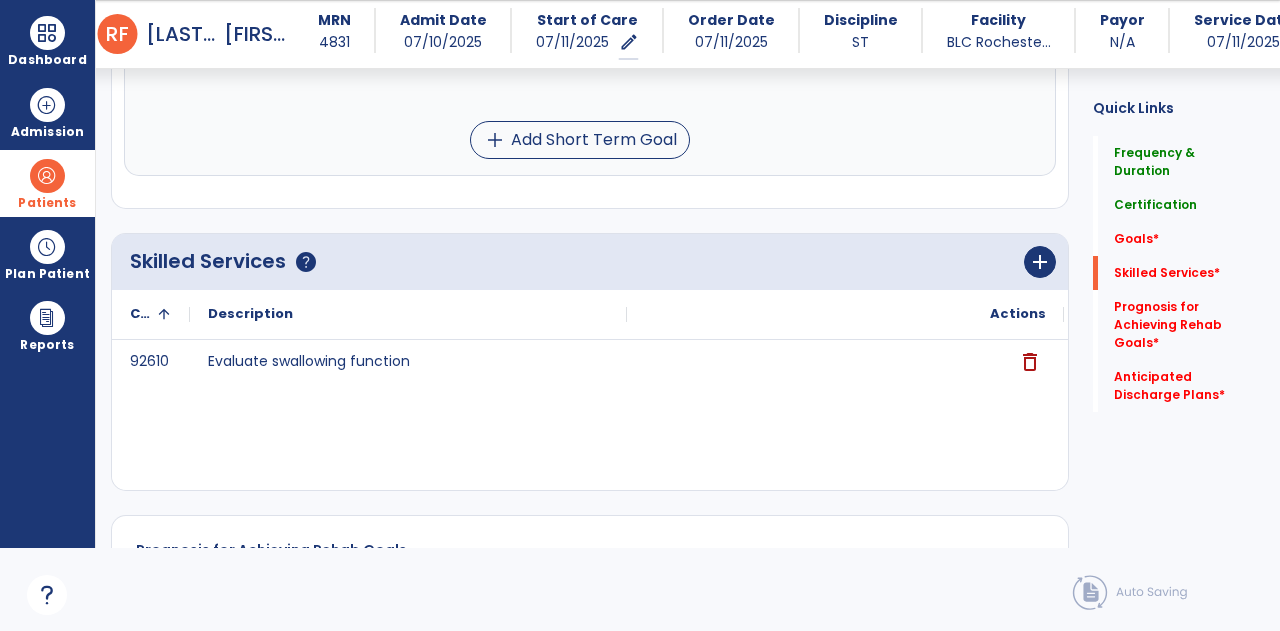 scroll, scrollTop: 1271, scrollLeft: 0, axis: vertical 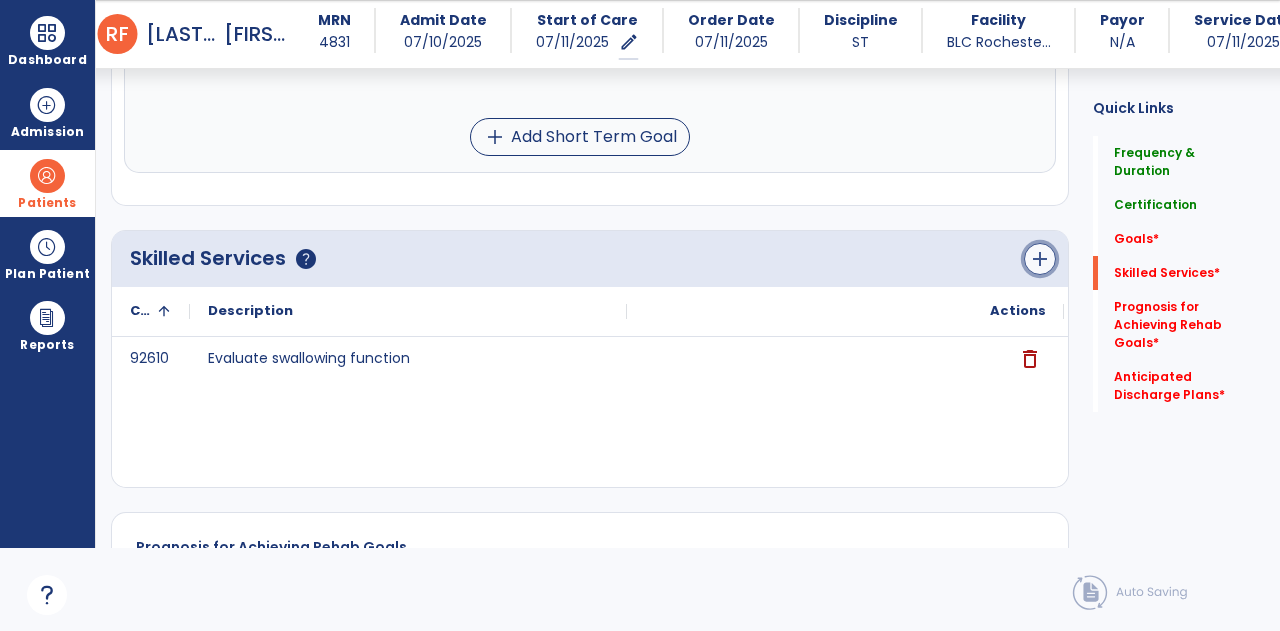 click on "add" 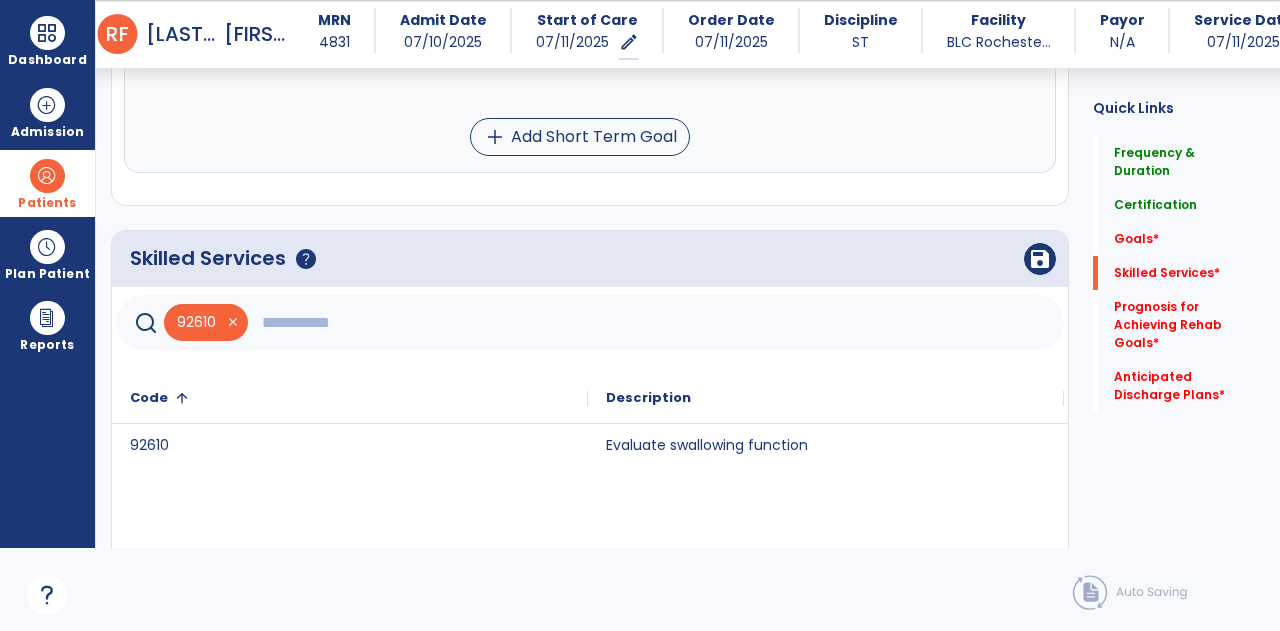 click 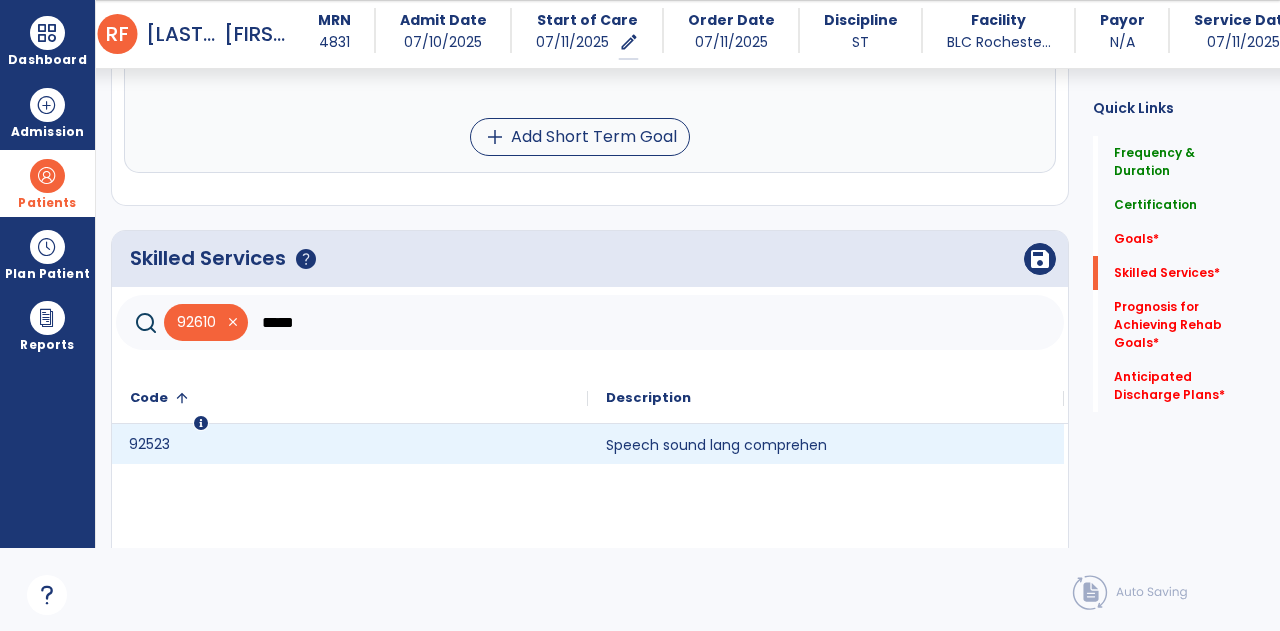 click on "92523" 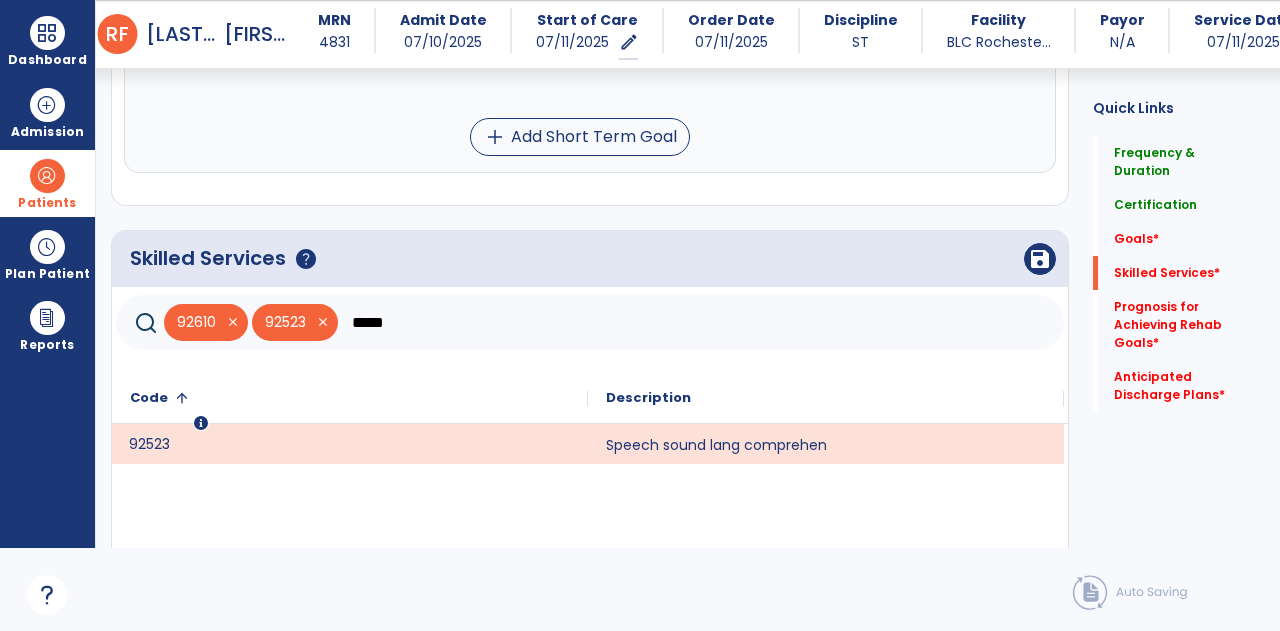 click on "*****" 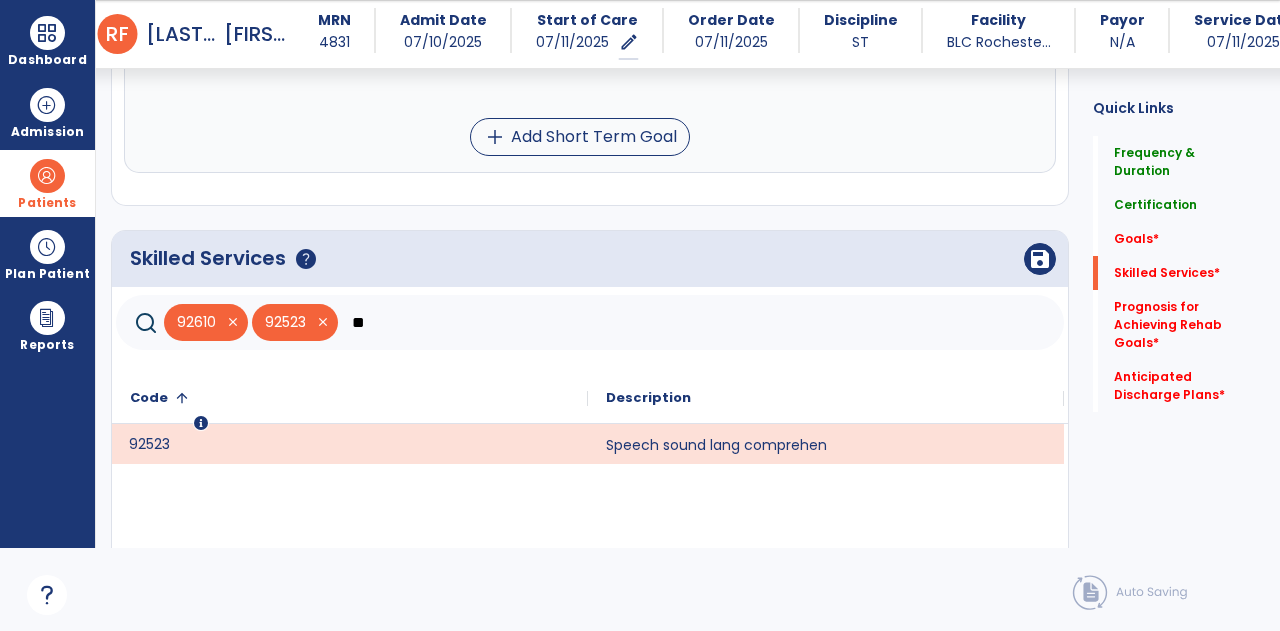 type on "*" 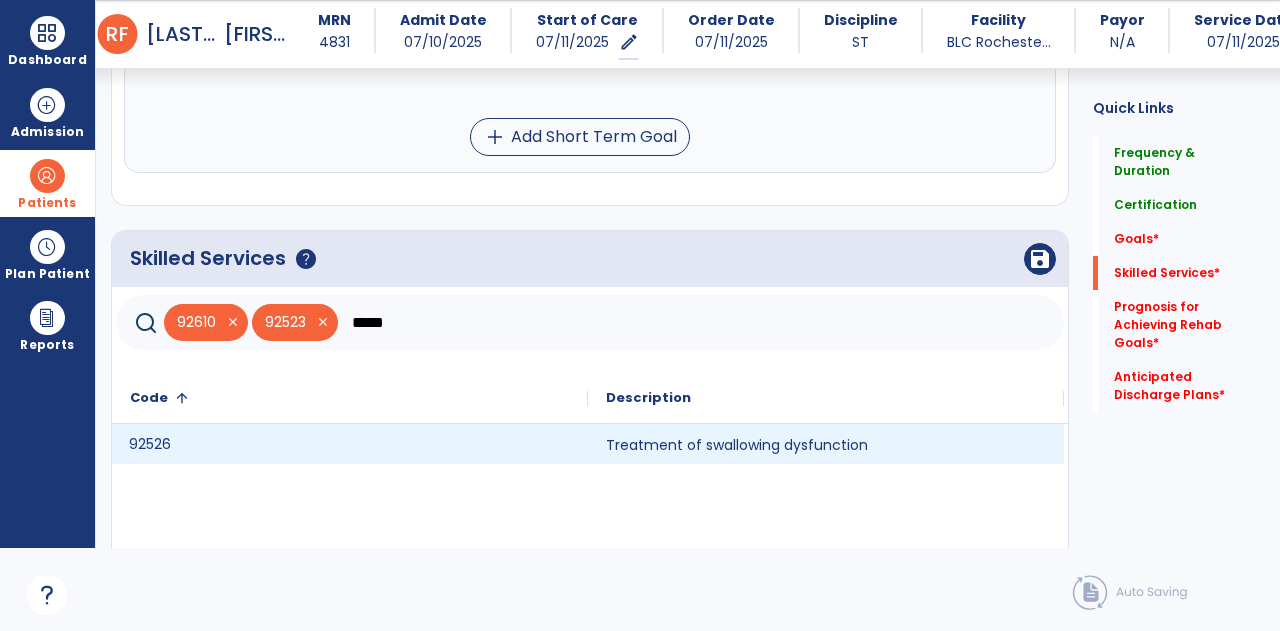 click on "92526" 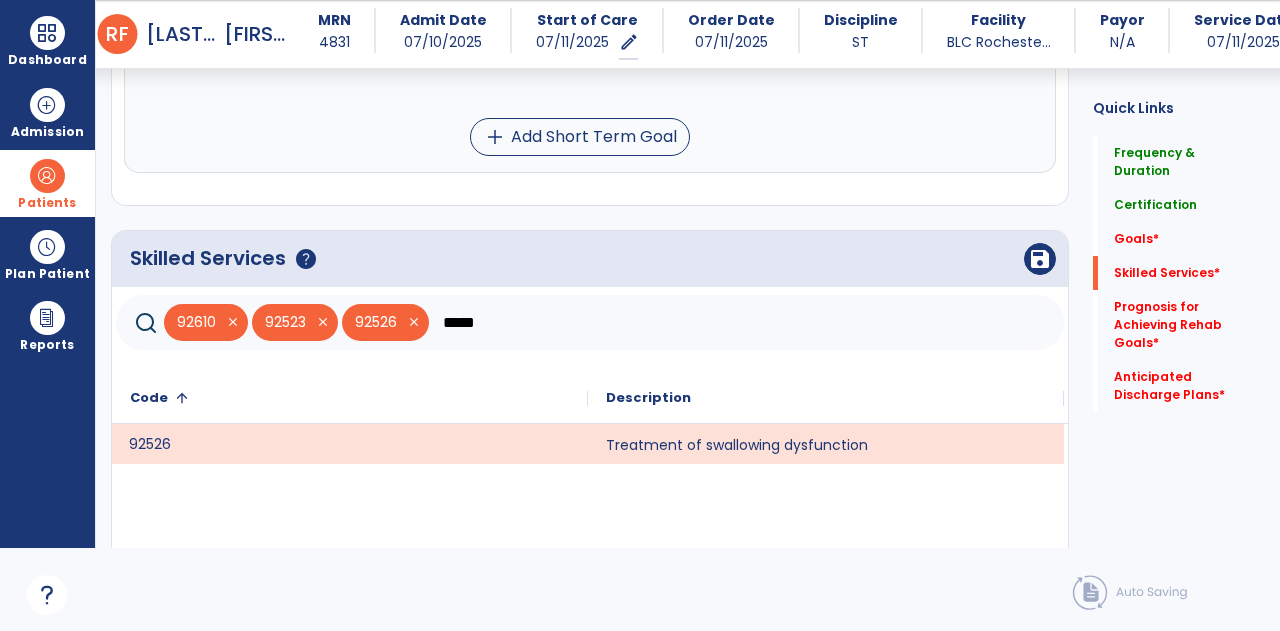click on "*****" 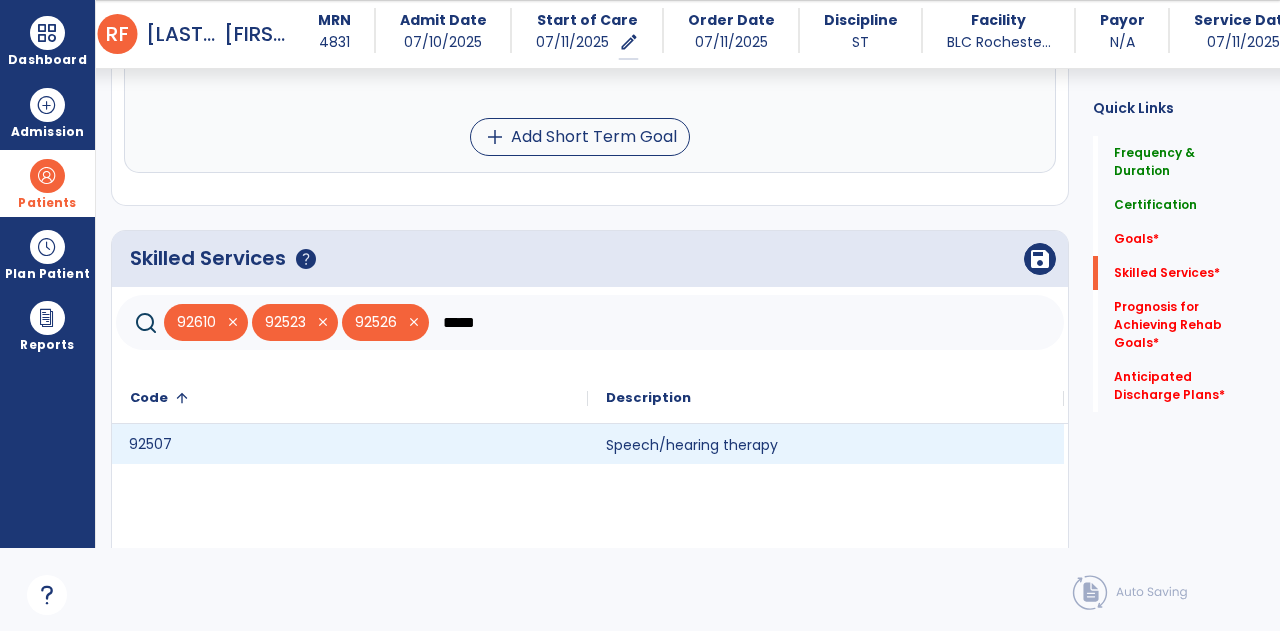 click on "92507" 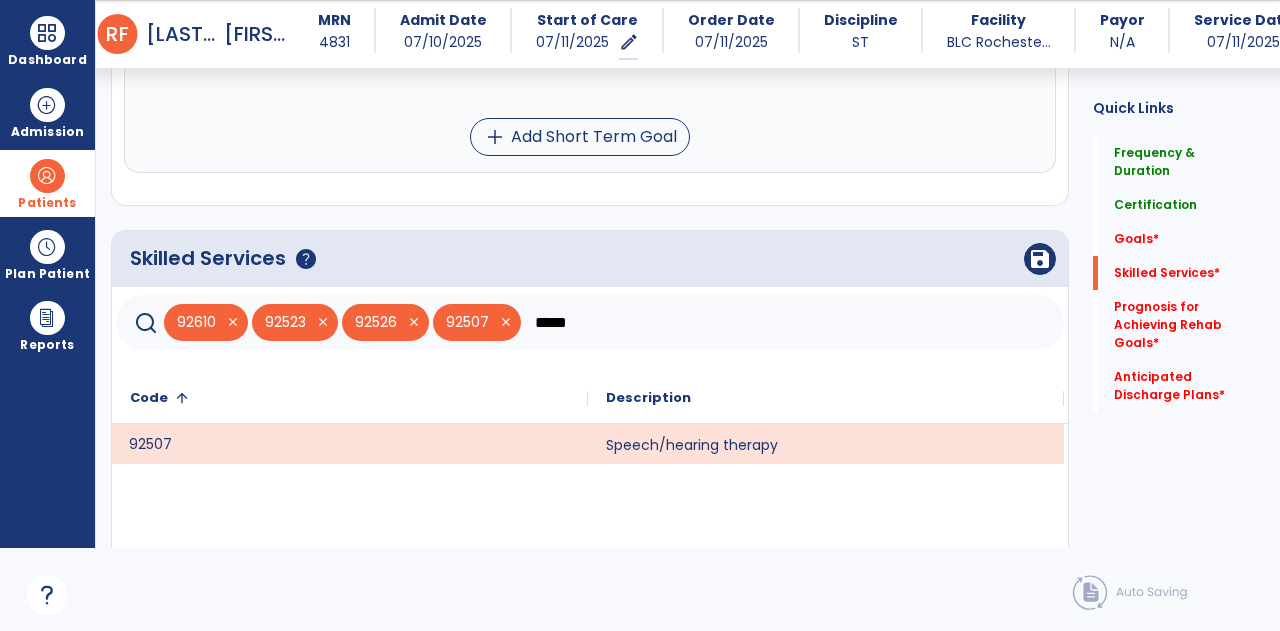 click on "*****" 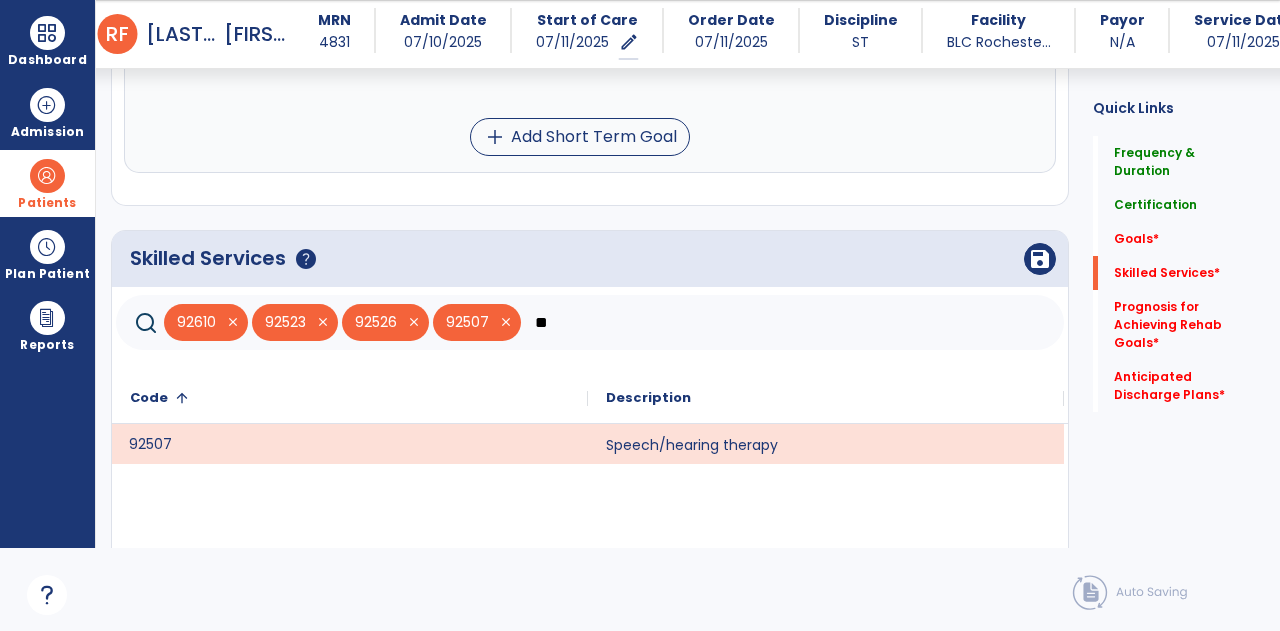 type on "*" 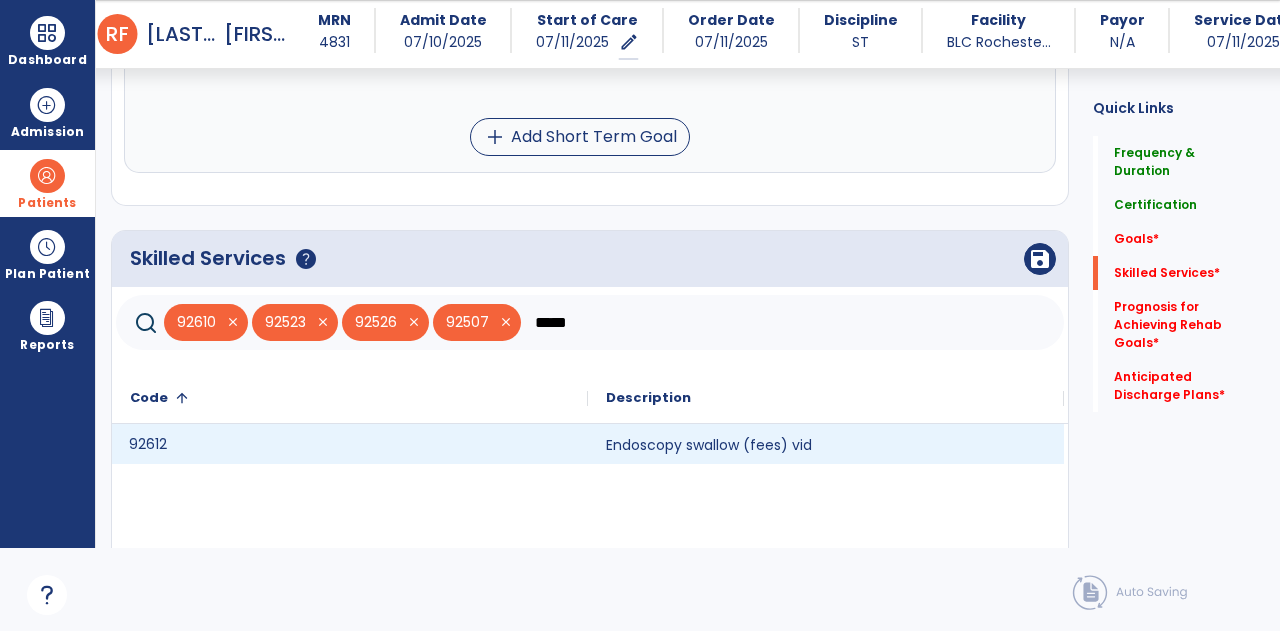 type on "*****" 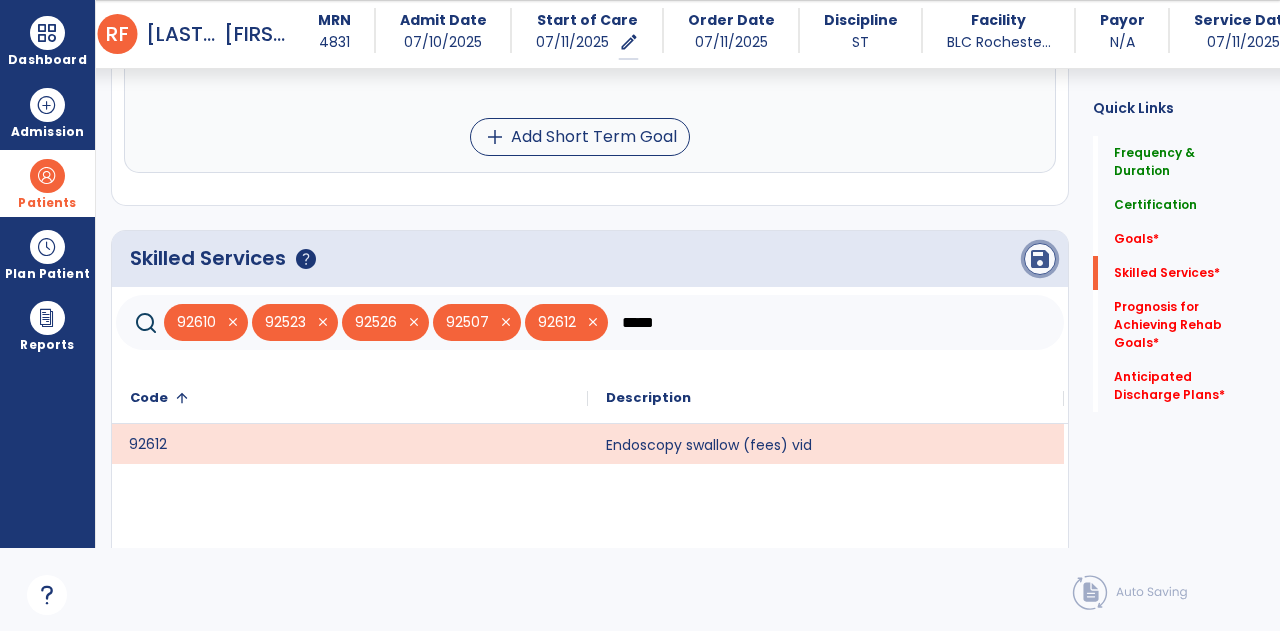 click on "save" 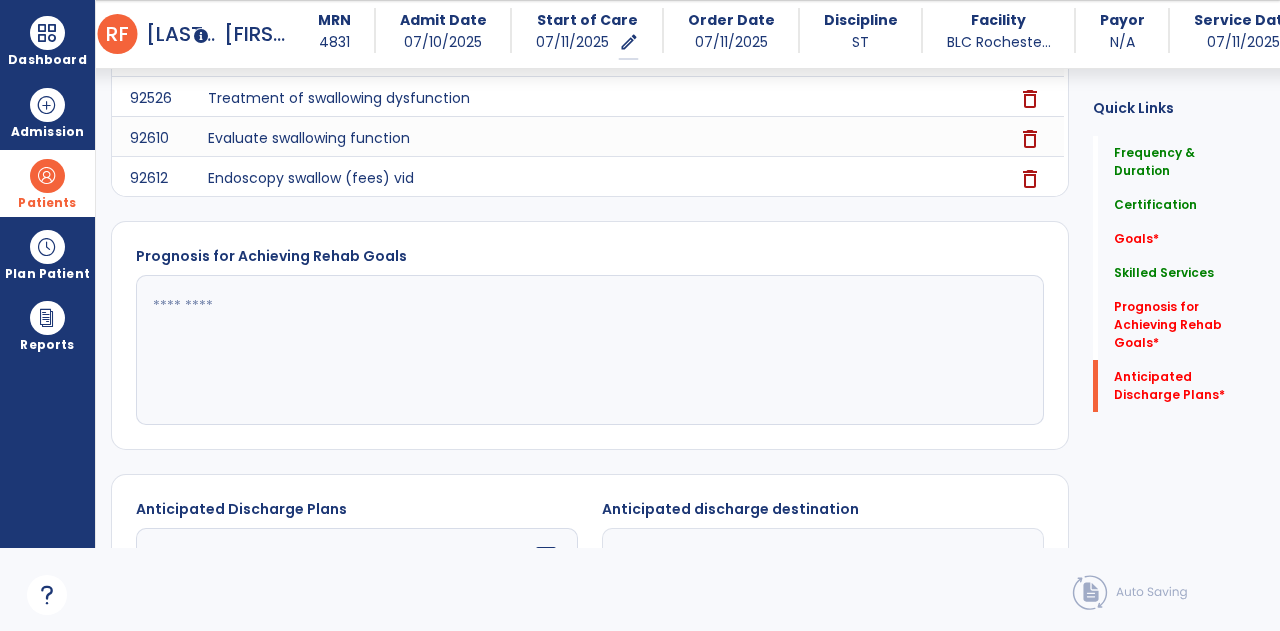 scroll, scrollTop: 1600, scrollLeft: 0, axis: vertical 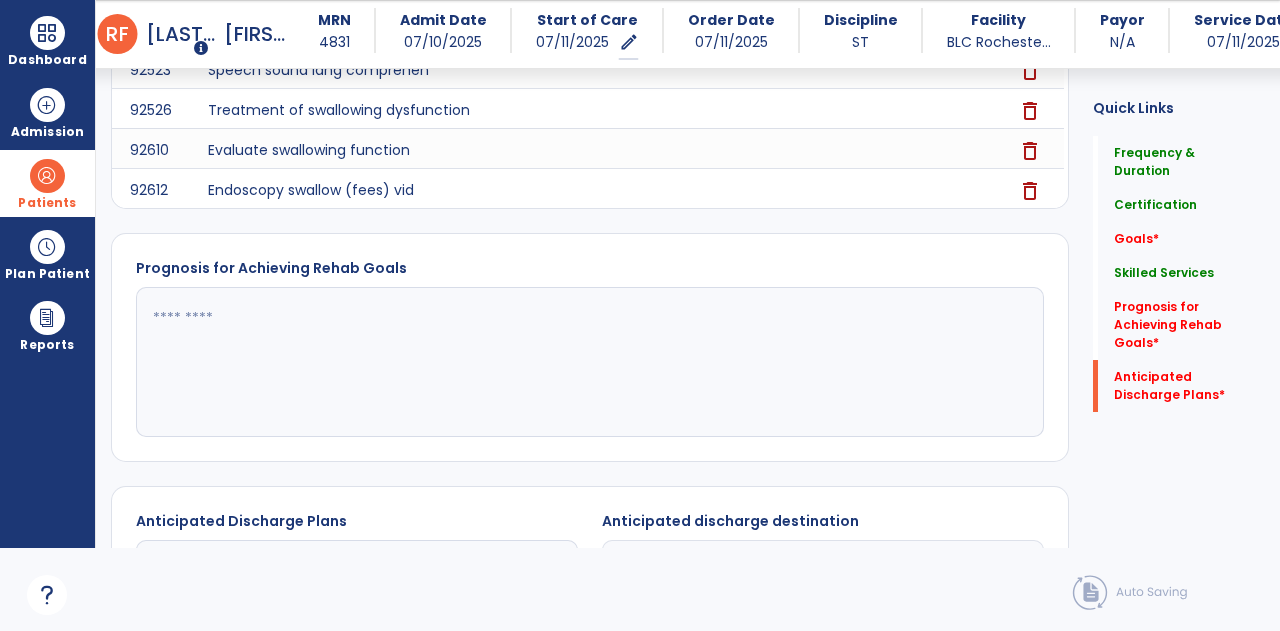 click 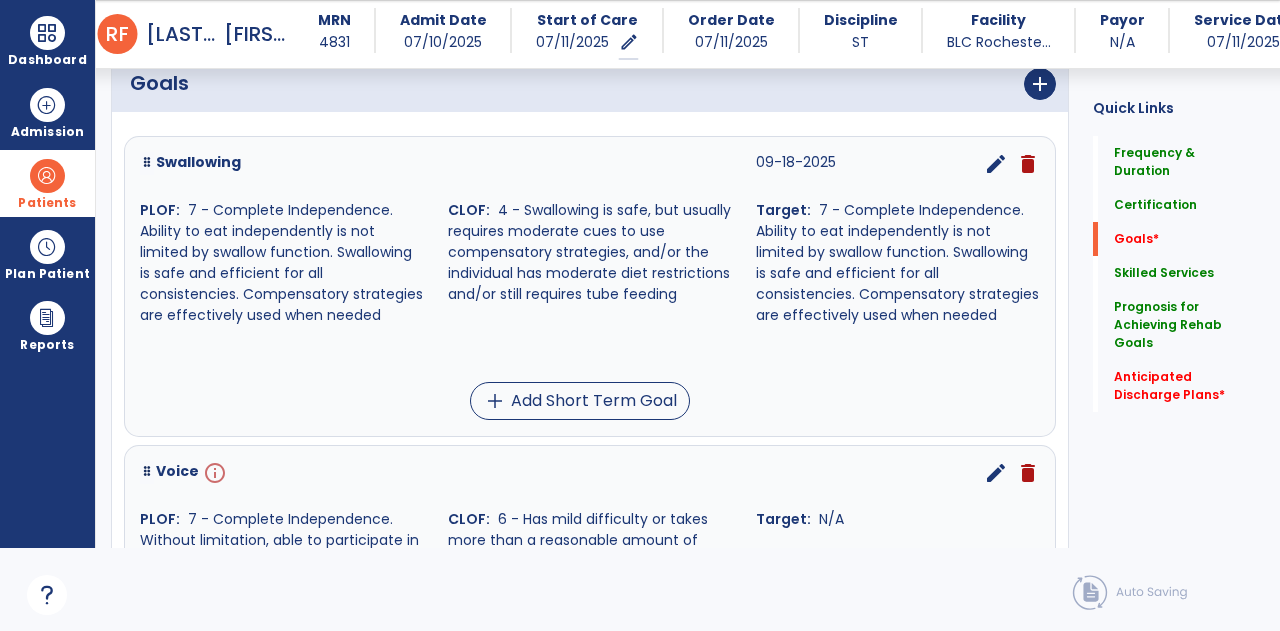scroll, scrollTop: 493, scrollLeft: 0, axis: vertical 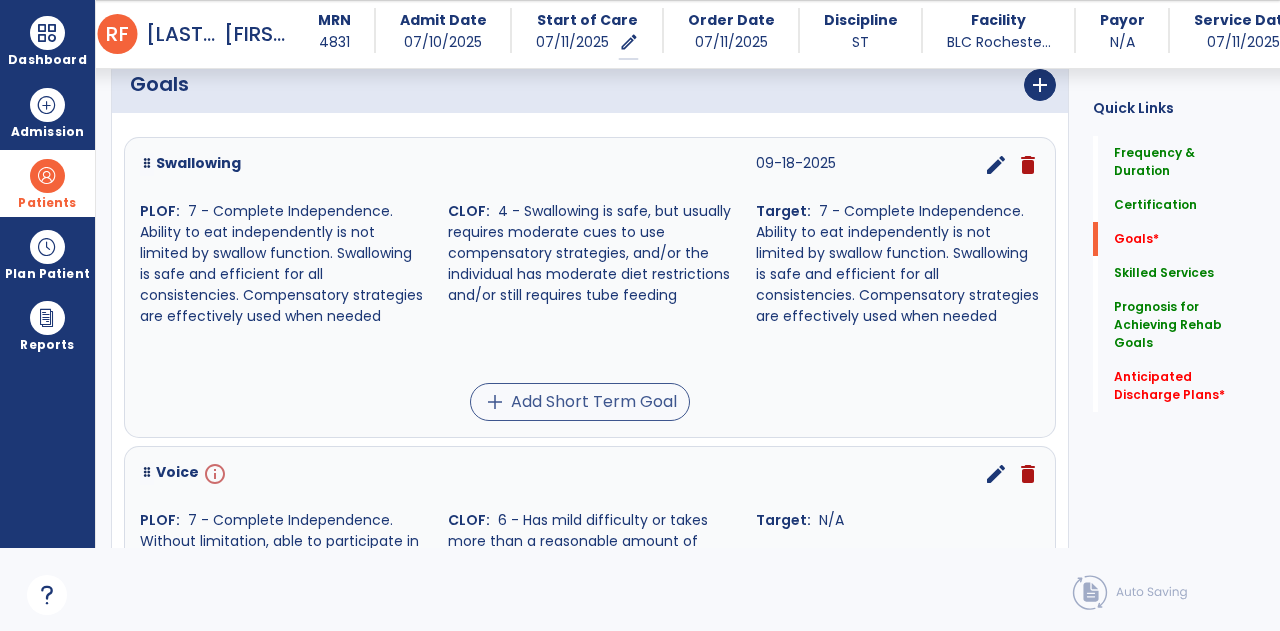 type on "**********" 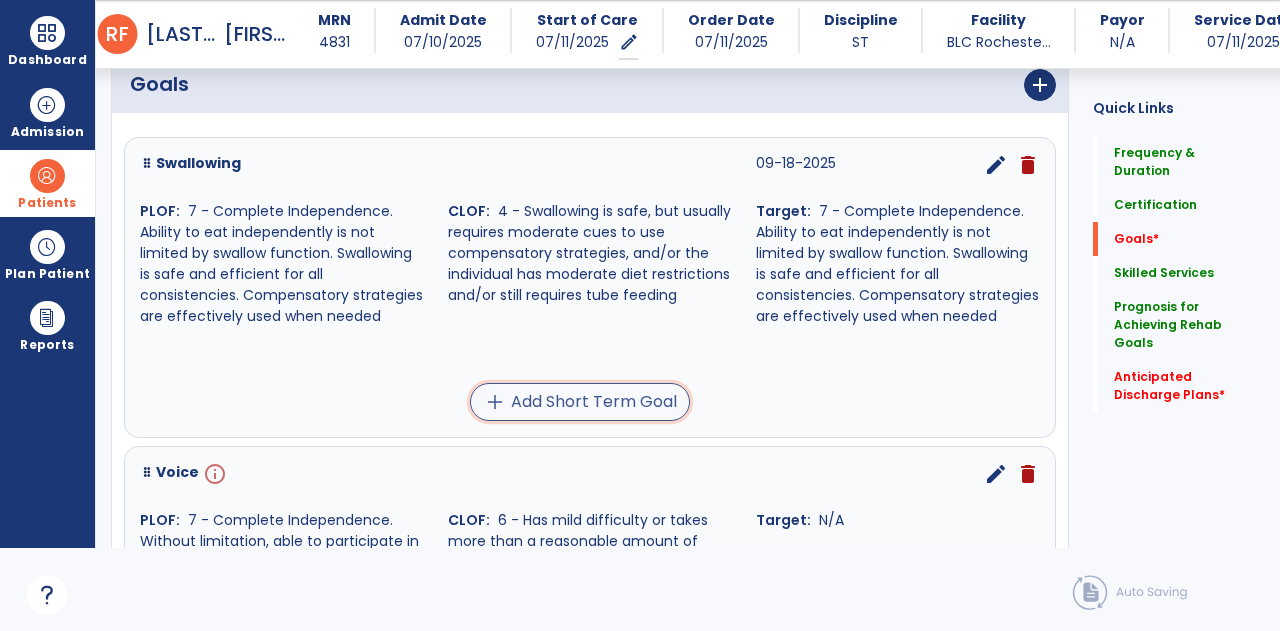 click on "add  Add Short Term Goal" at bounding box center [580, 402] 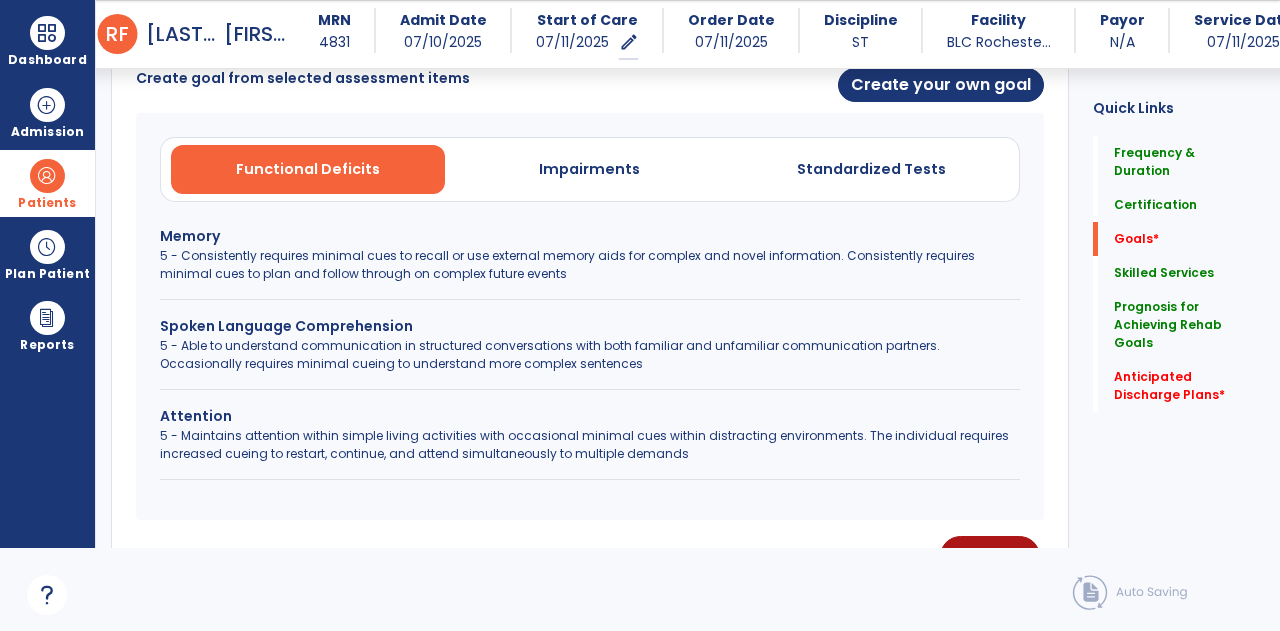 scroll, scrollTop: 520, scrollLeft: 0, axis: vertical 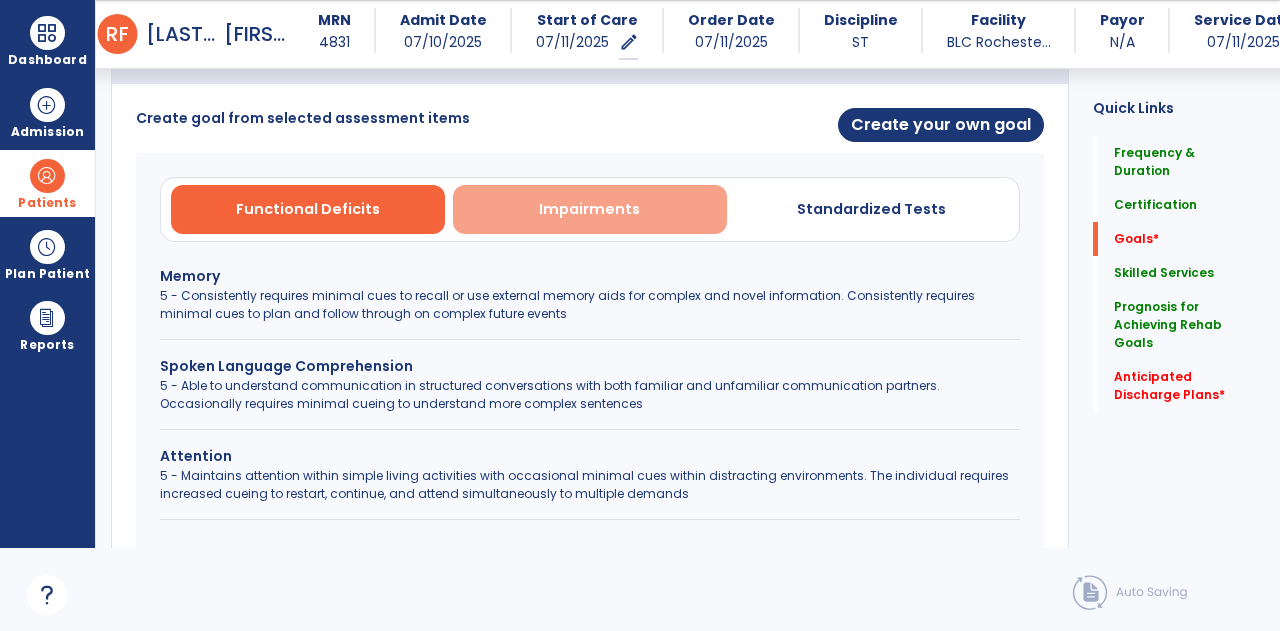 click on "Impairments" at bounding box center [590, 209] 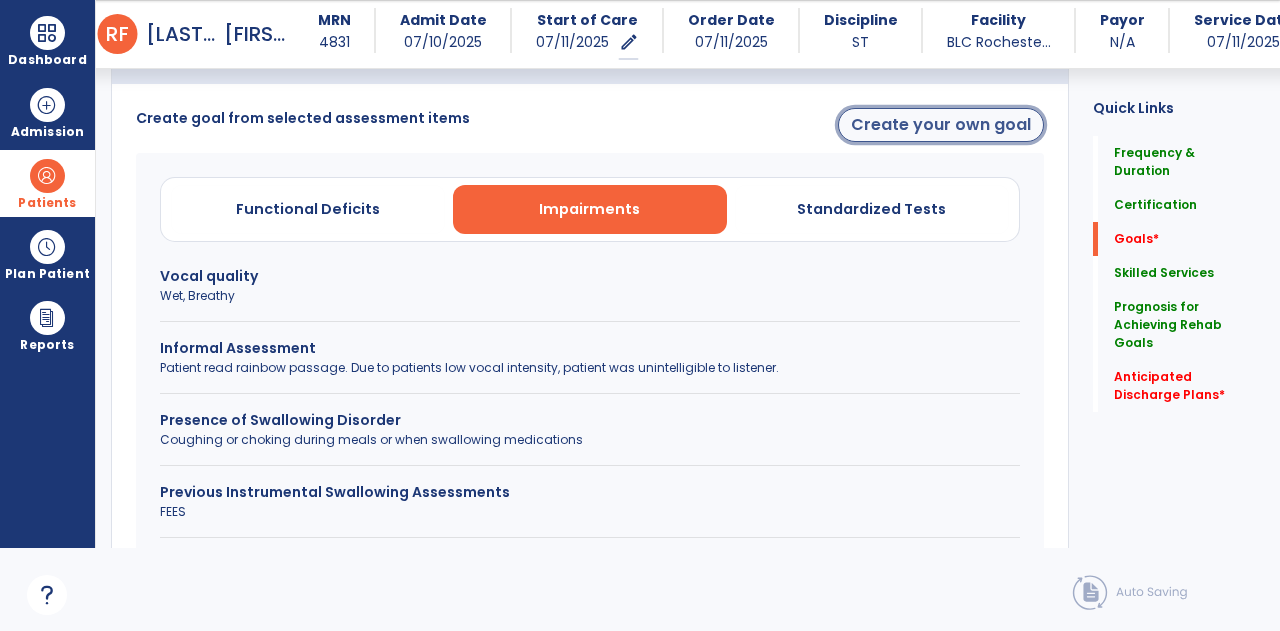 click on "Create your own goal" at bounding box center [941, 125] 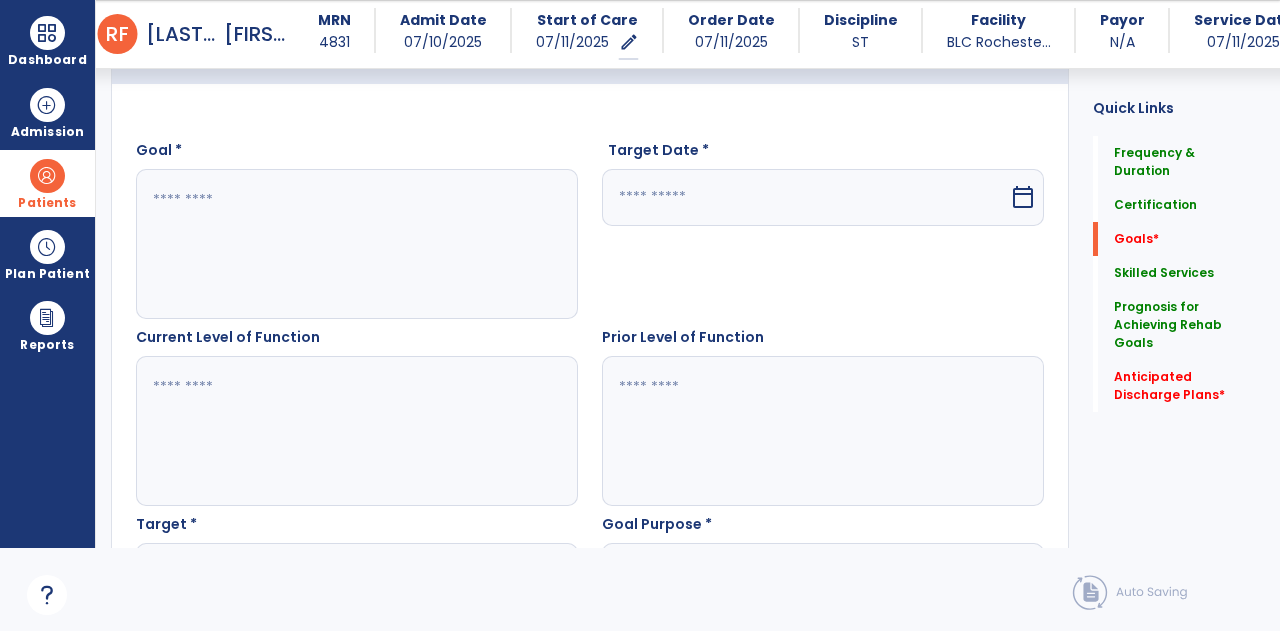 click at bounding box center [356, 244] 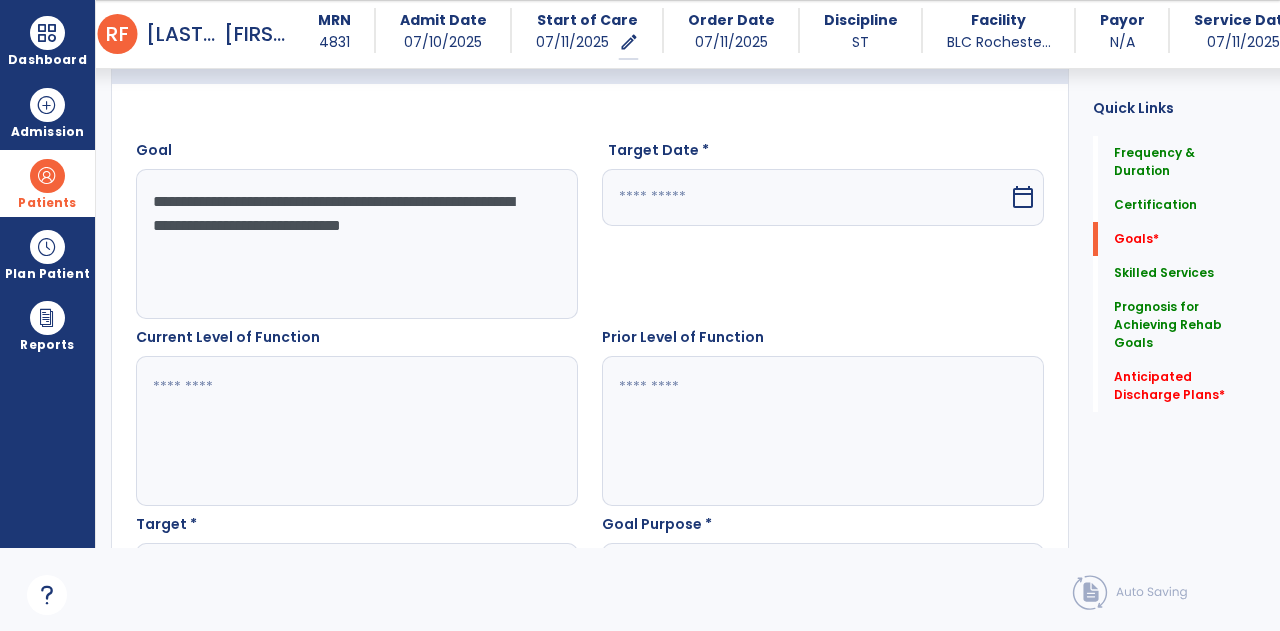 click on "**********" at bounding box center [356, 244] 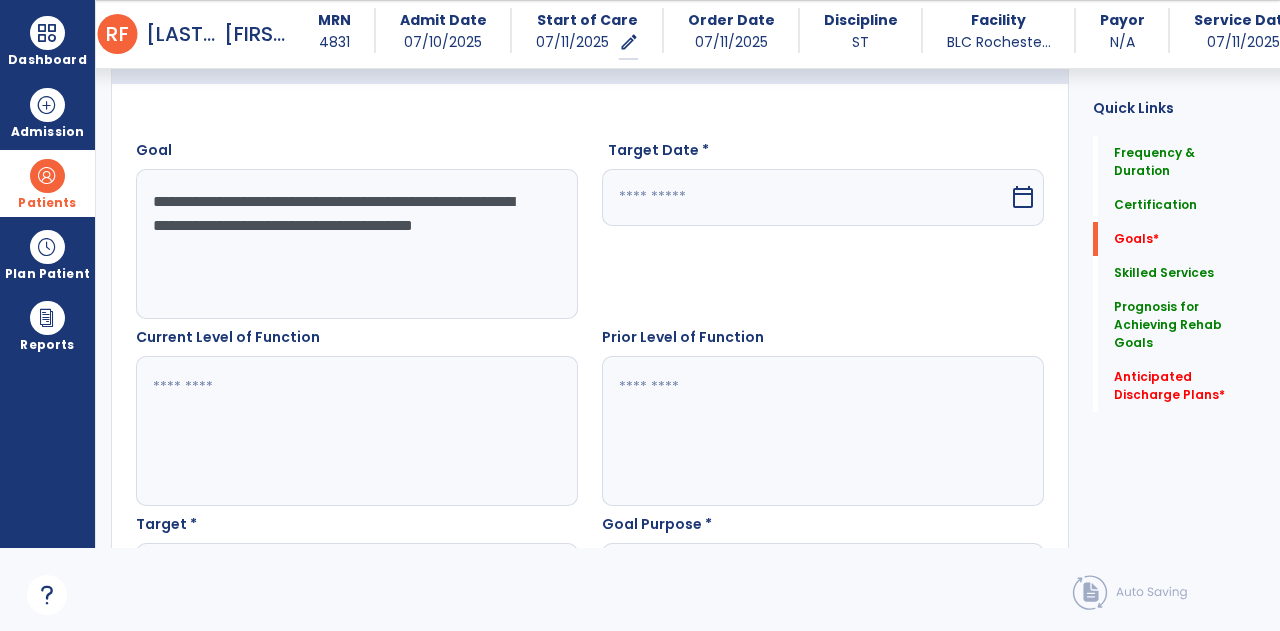 click on "**********" at bounding box center (356, 244) 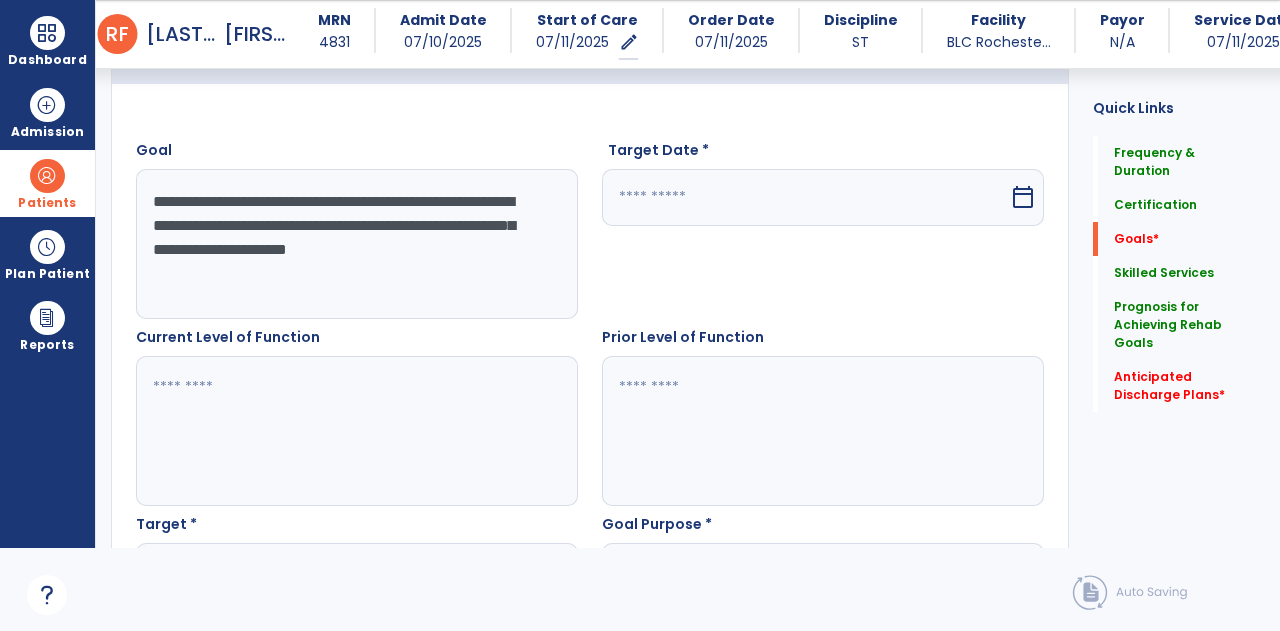 type on "**********" 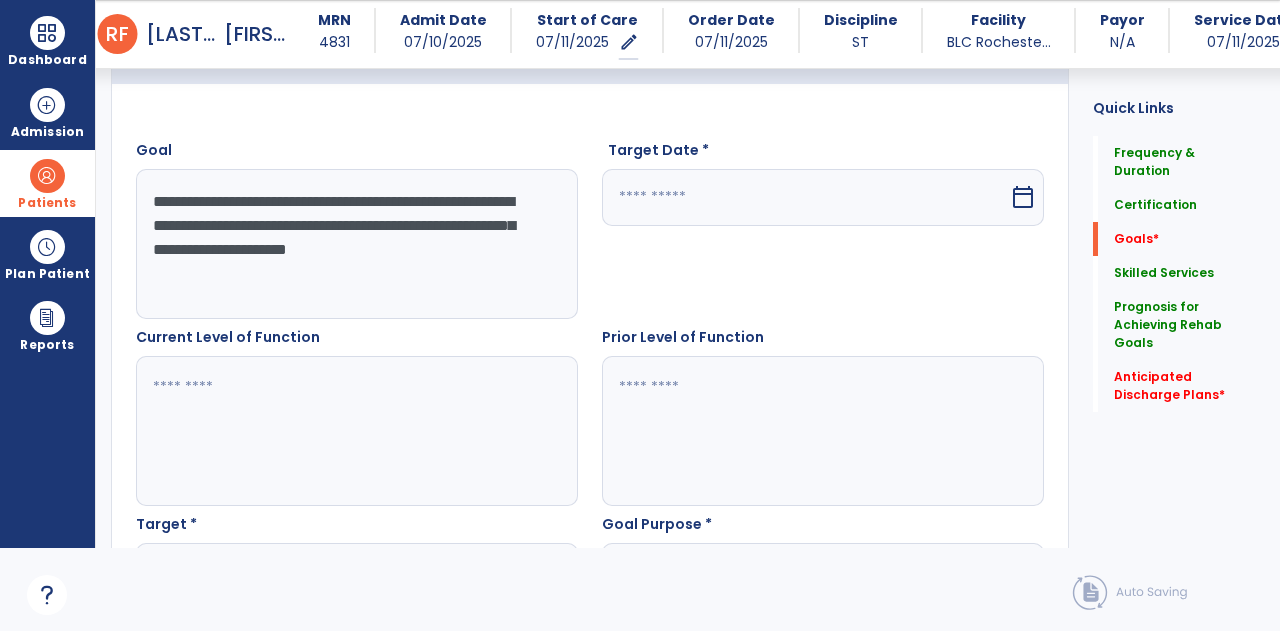 click at bounding box center [805, 197] 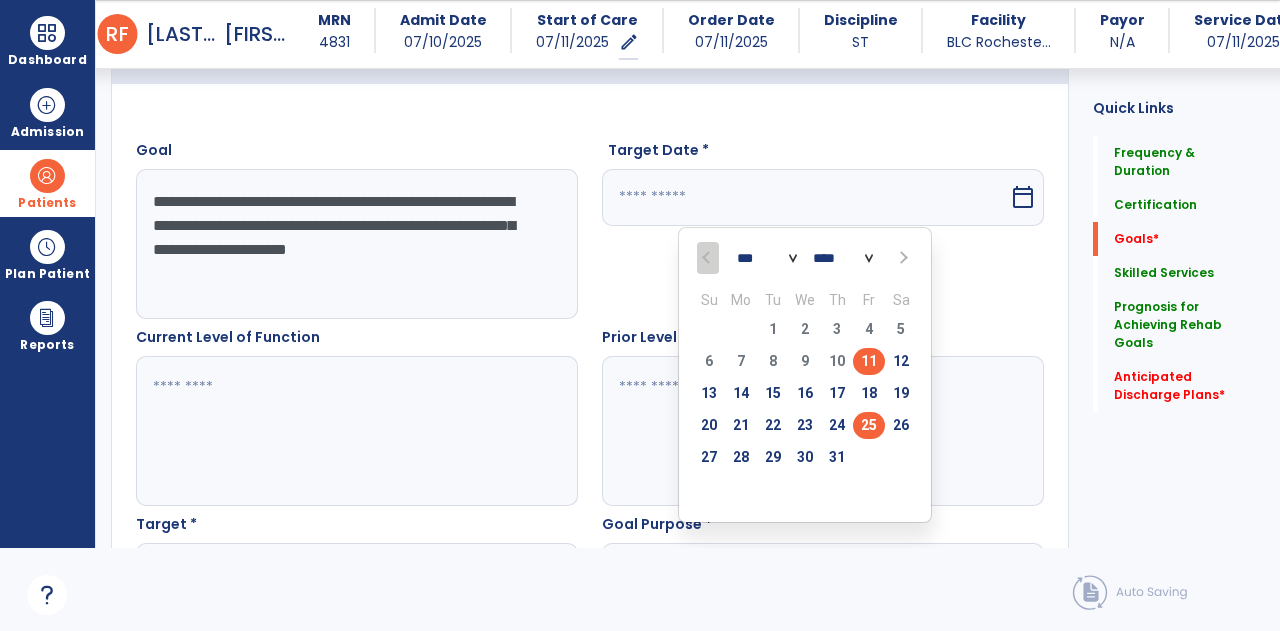click on "25" at bounding box center (869, 425) 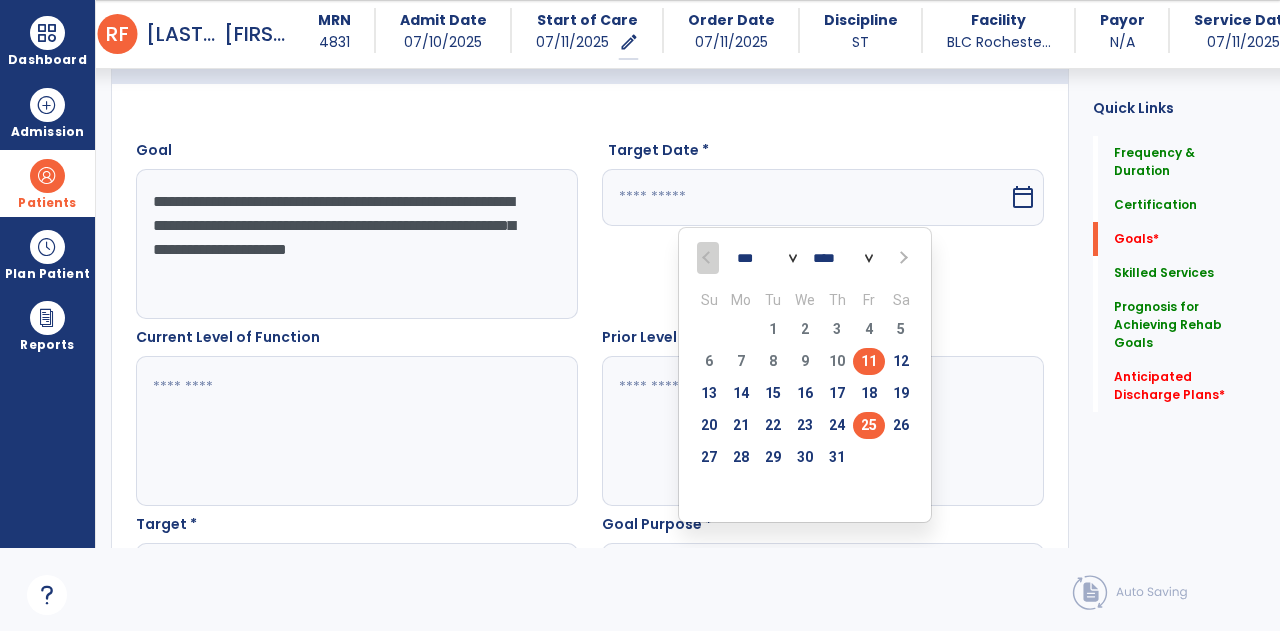type on "*********" 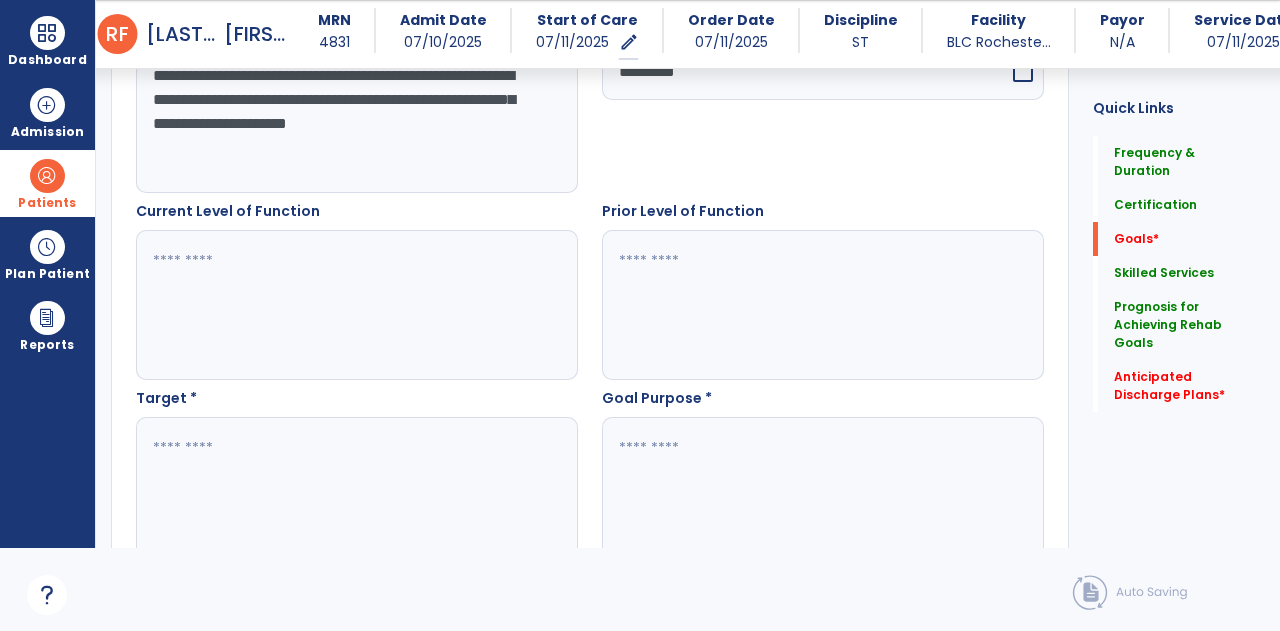 scroll, scrollTop: 738, scrollLeft: 0, axis: vertical 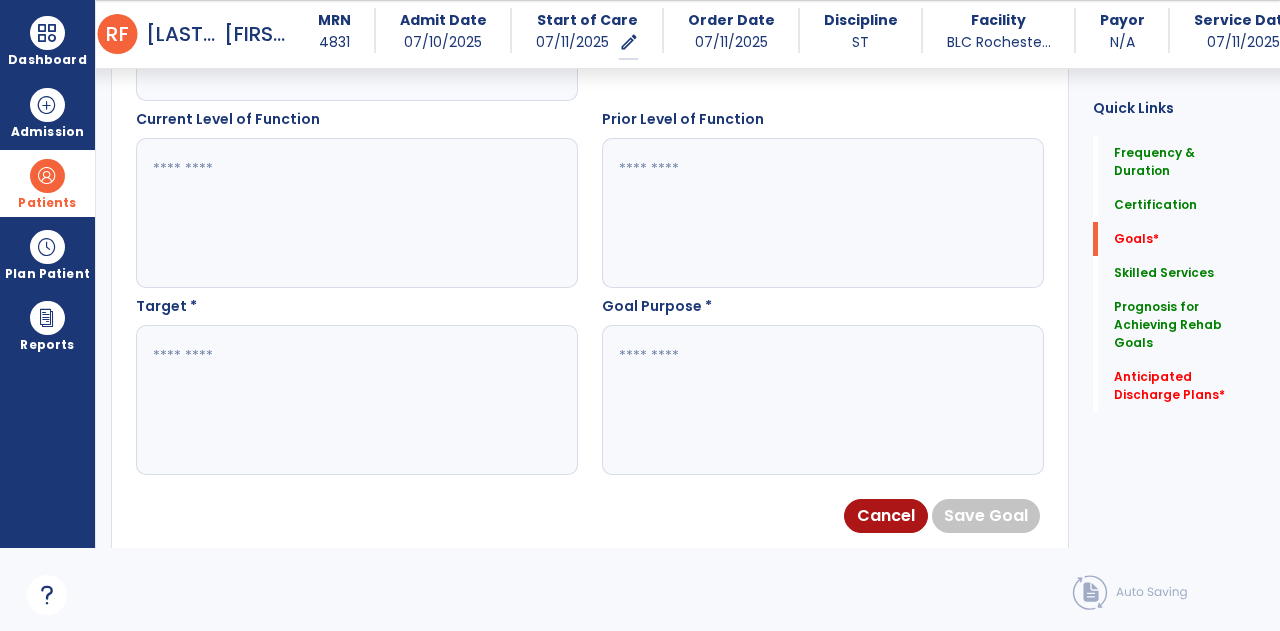 click at bounding box center (356, 400) 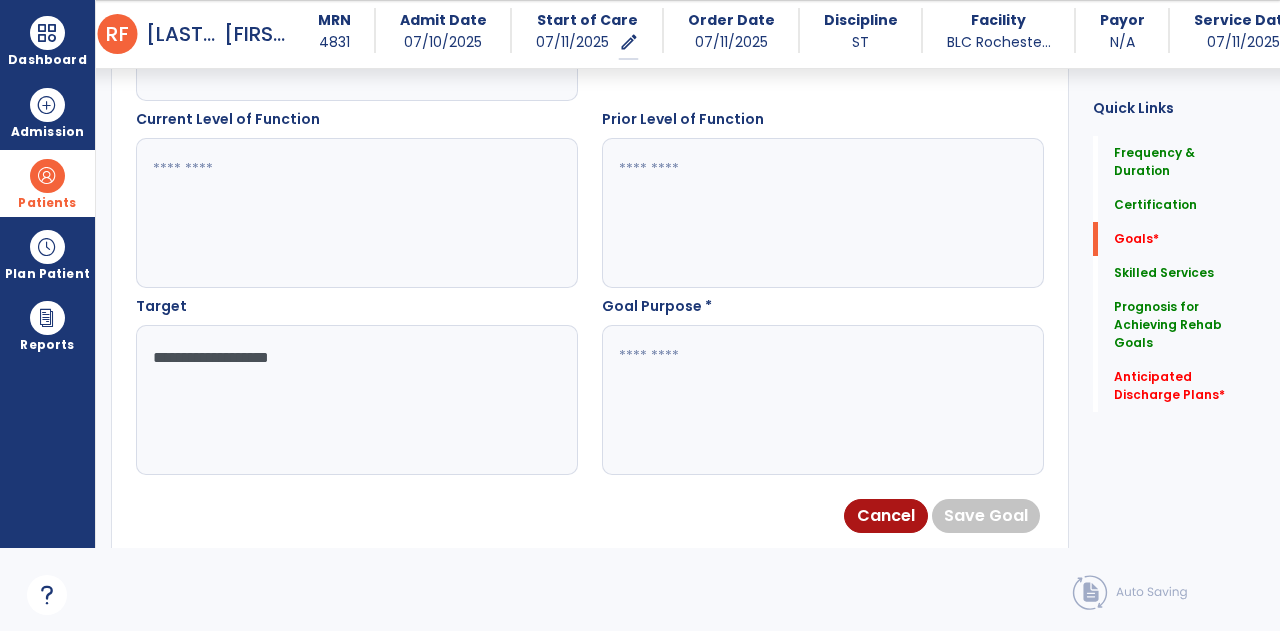 type on "**********" 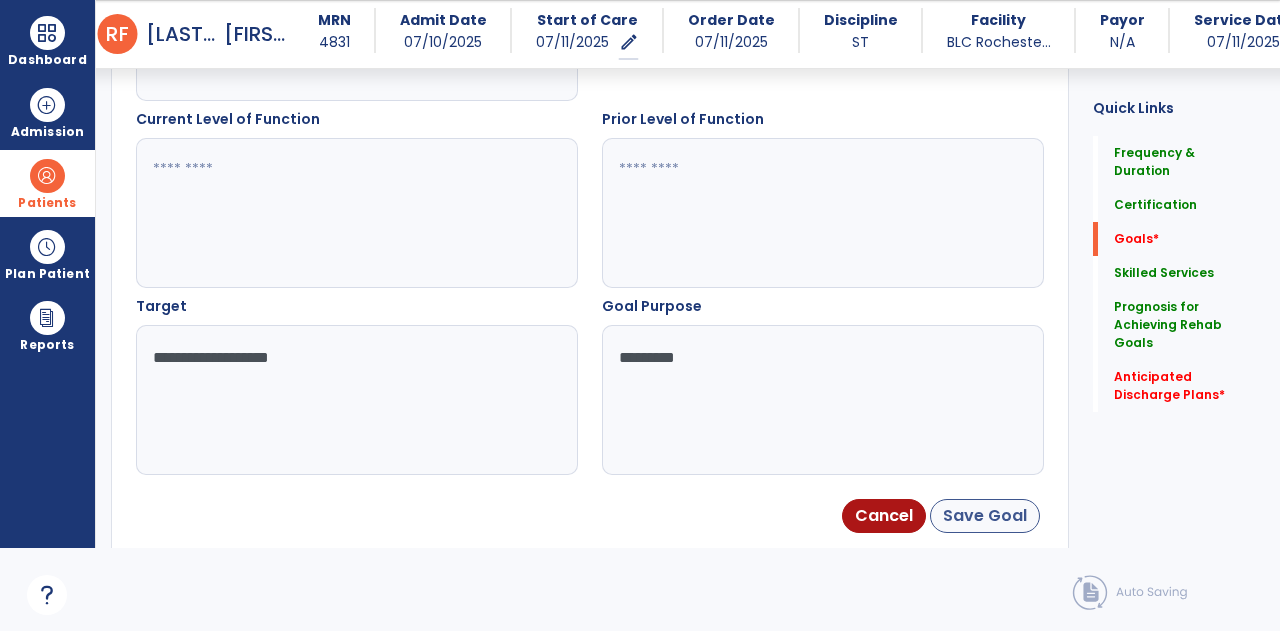 type on "*********" 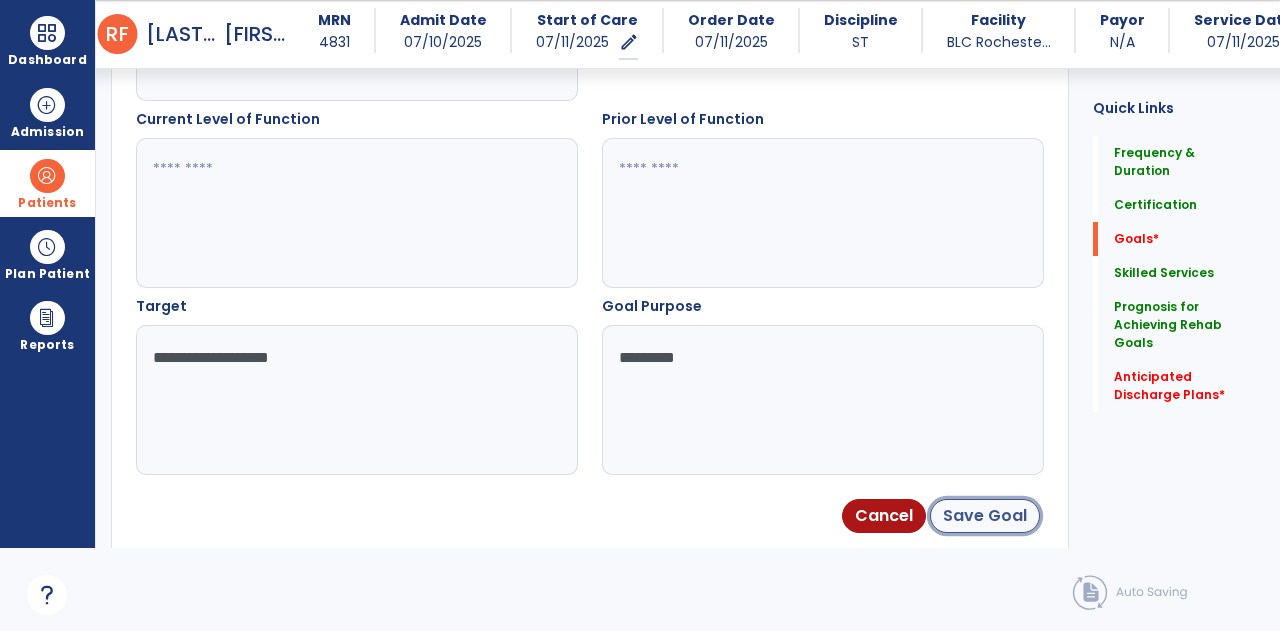 click on "Save Goal" at bounding box center [985, 516] 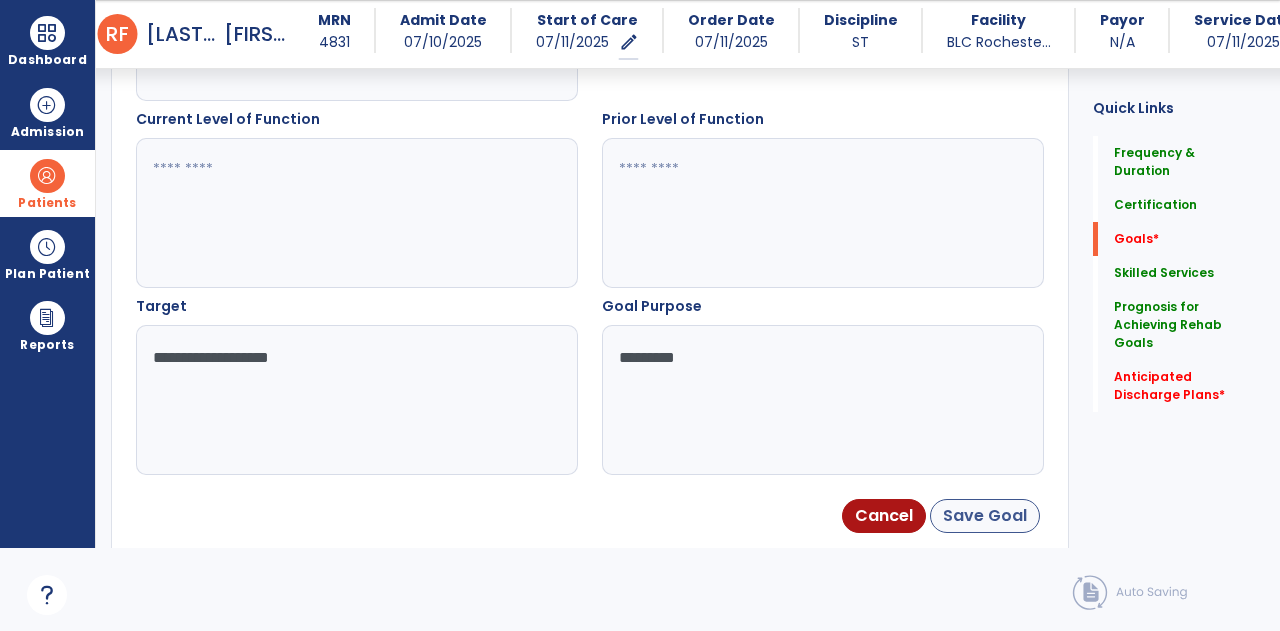 scroll, scrollTop: 740, scrollLeft: 0, axis: vertical 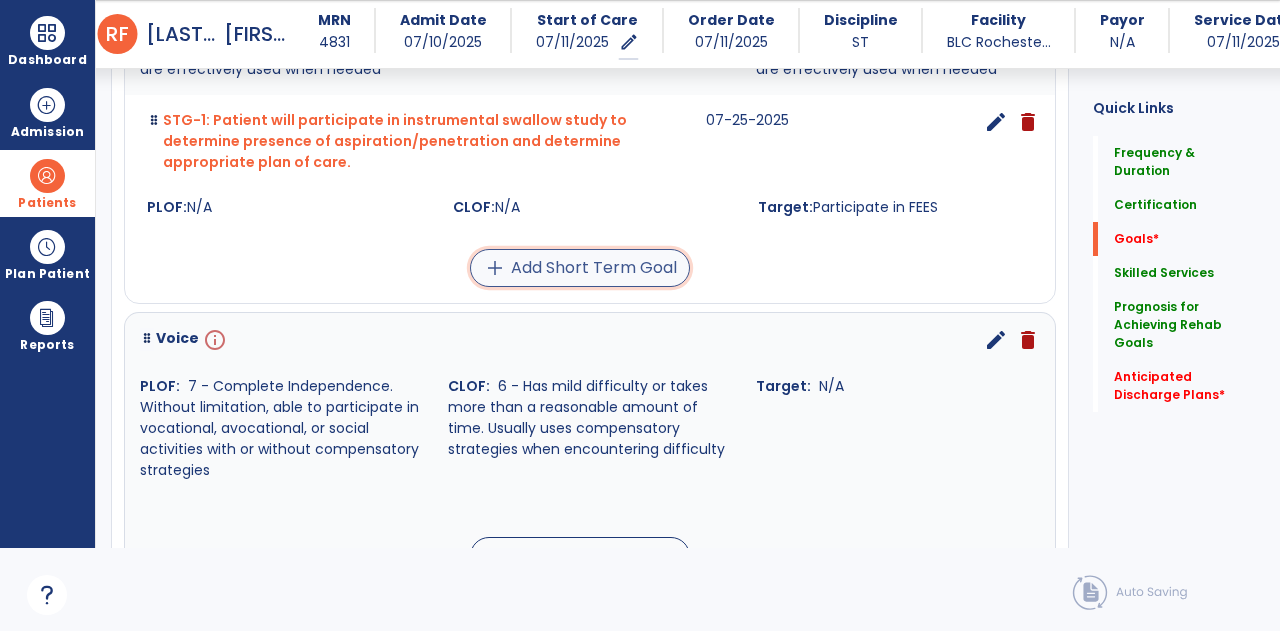 click on "add  Add Short Term Goal" at bounding box center [580, 268] 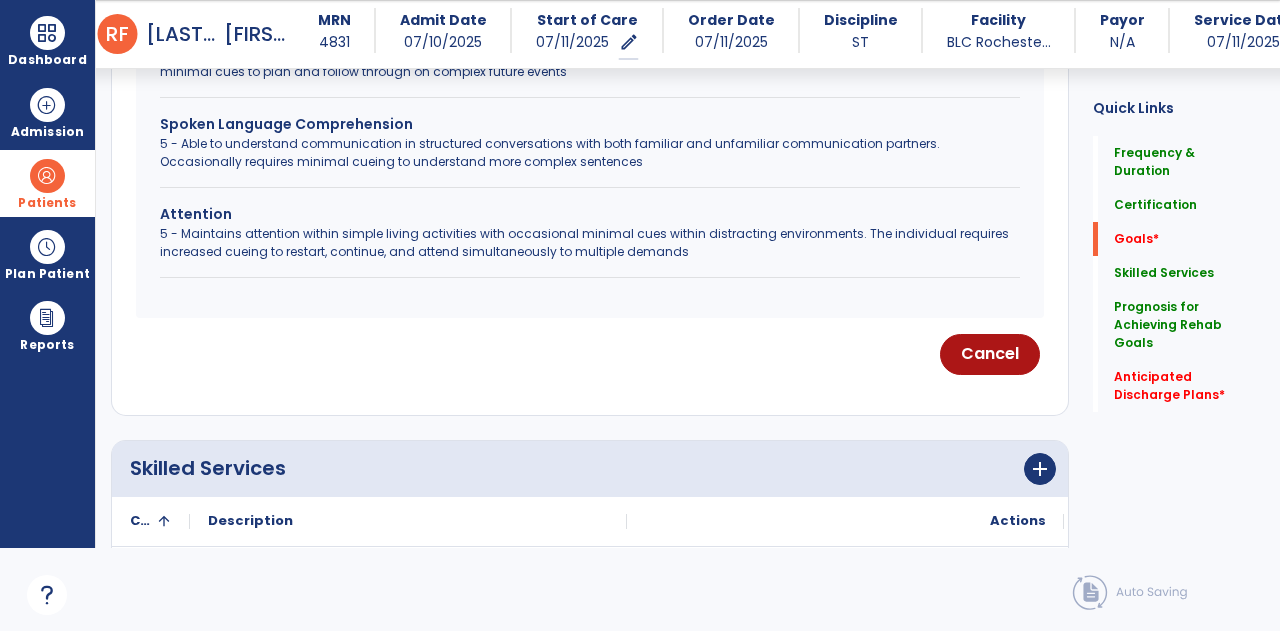 scroll, scrollTop: 711, scrollLeft: 0, axis: vertical 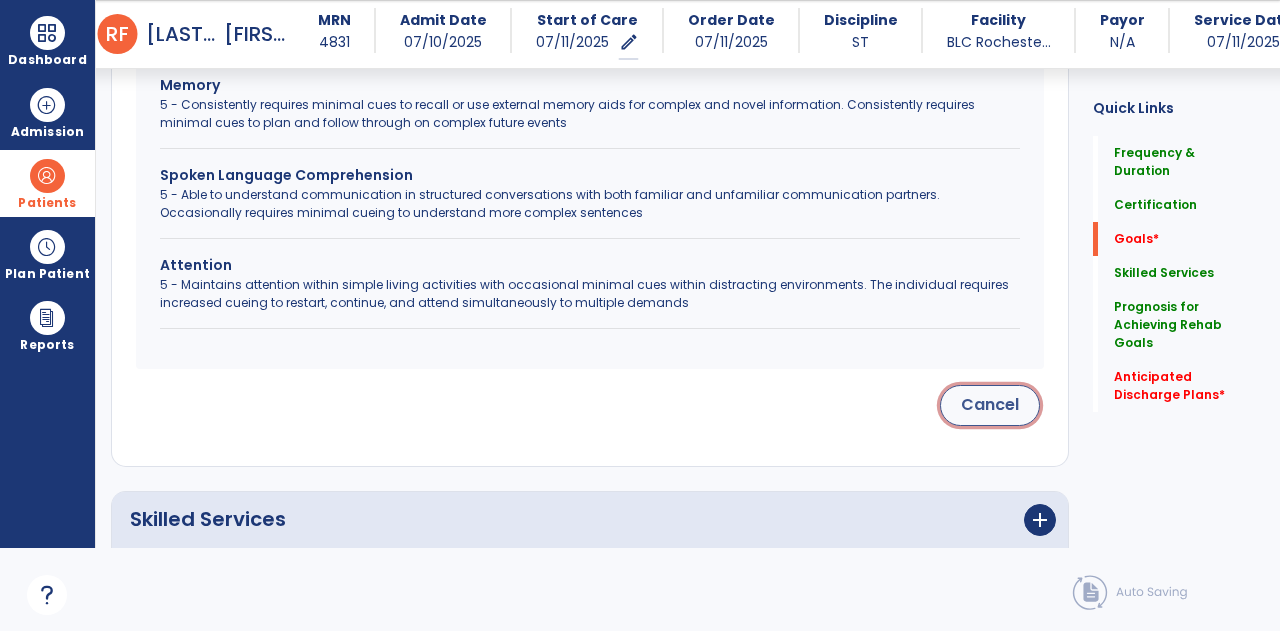 click on "Cancel" at bounding box center (990, 405) 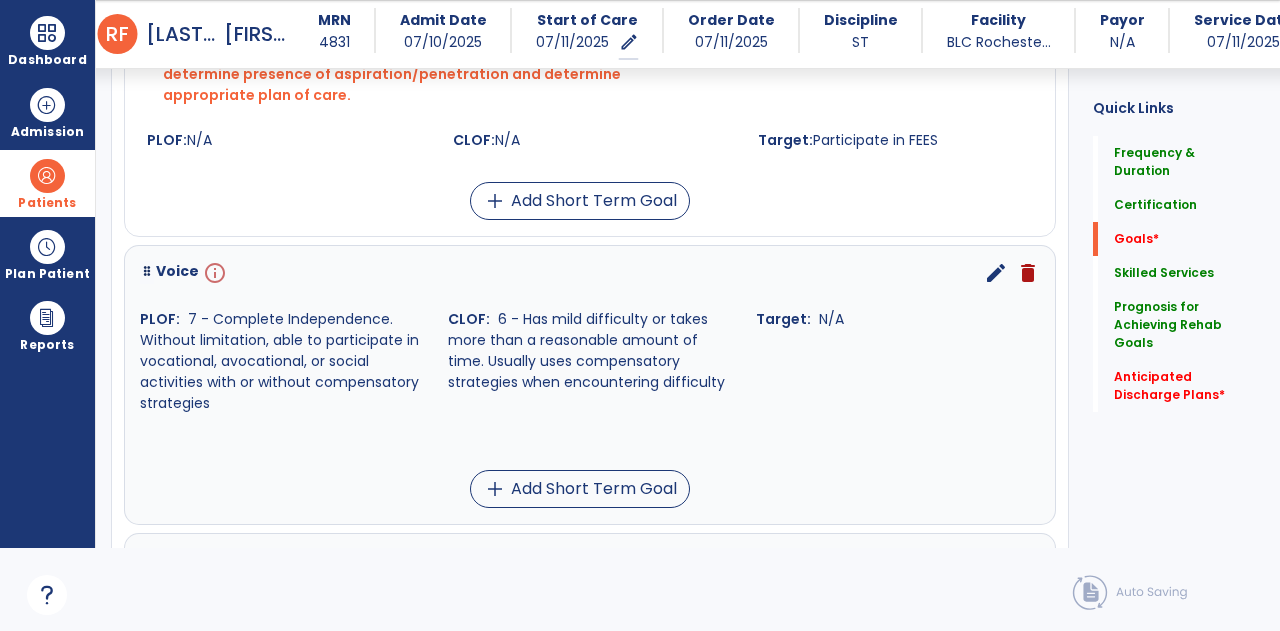 scroll, scrollTop: 868, scrollLeft: 0, axis: vertical 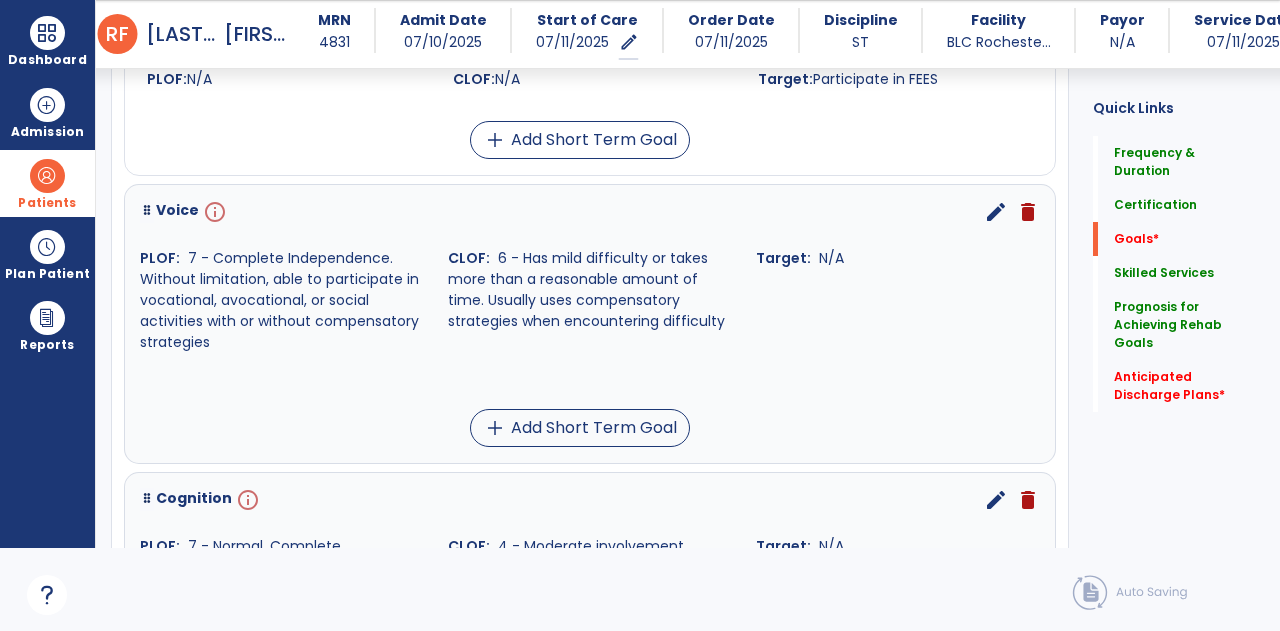 click on "edit" at bounding box center [996, 212] 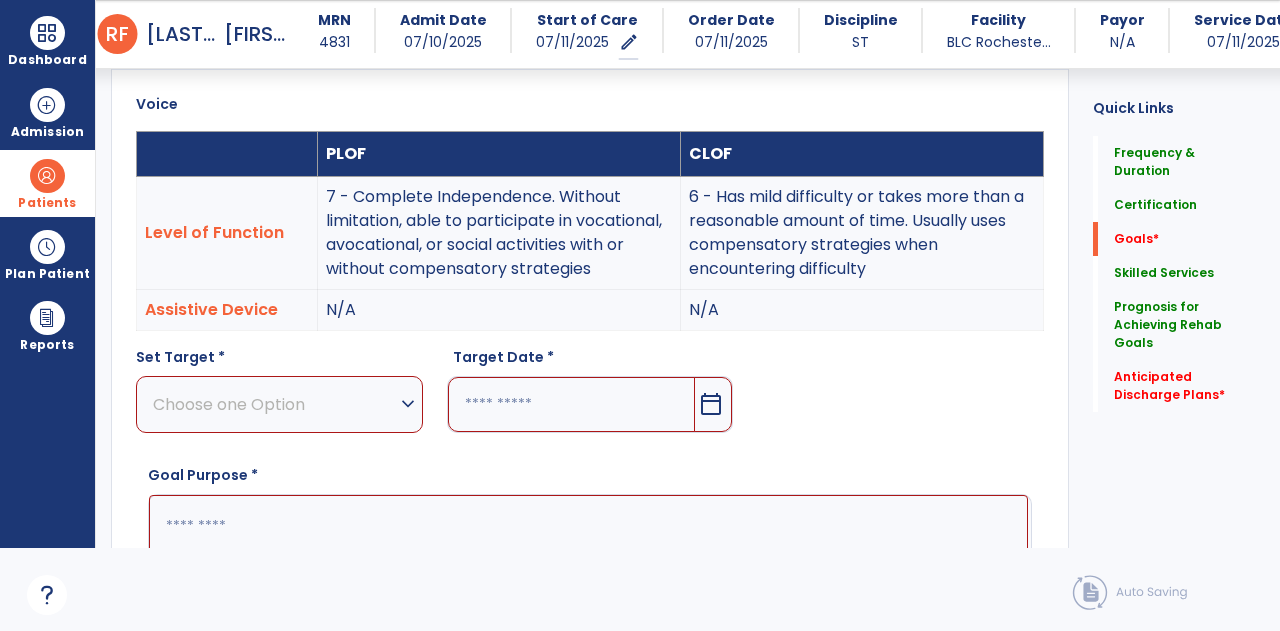 scroll, scrollTop: 665, scrollLeft: 0, axis: vertical 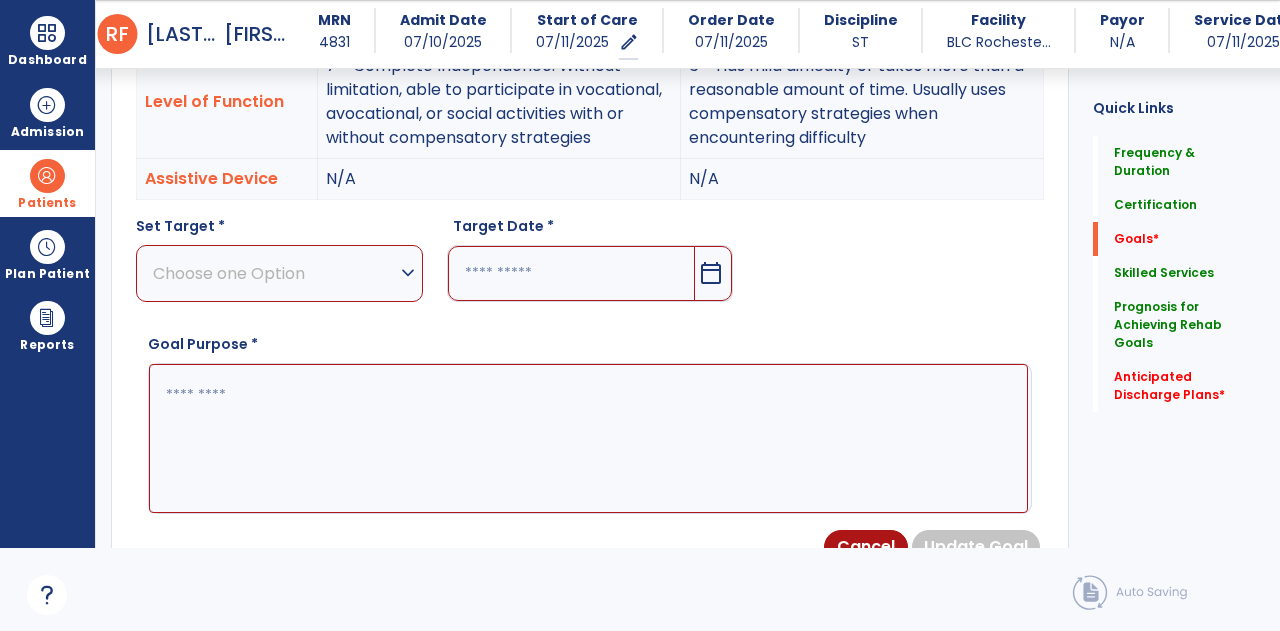 click at bounding box center [572, 273] 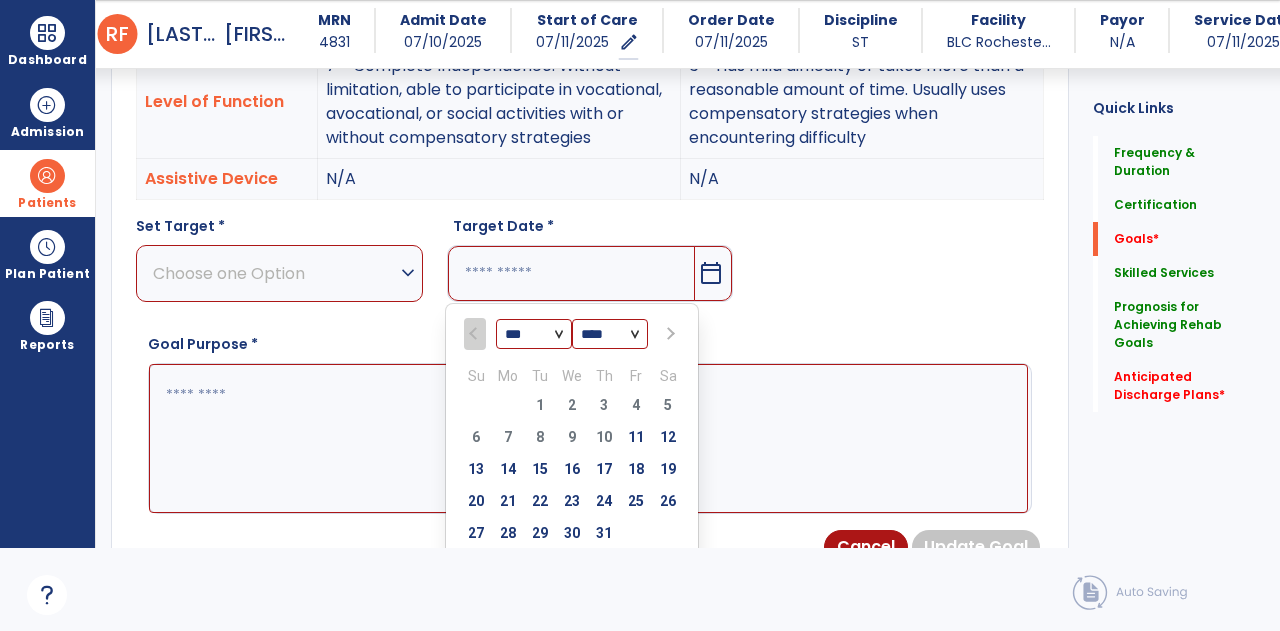 click on "*** *** ***" at bounding box center [534, 334] 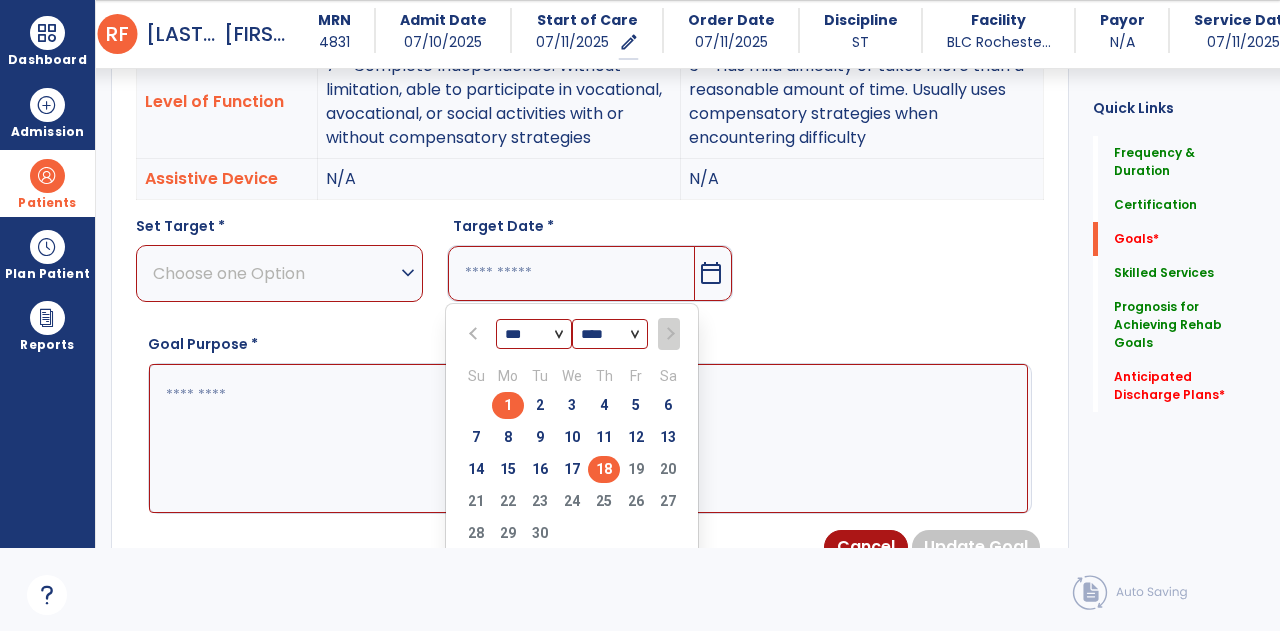 click on "18" at bounding box center [604, 469] 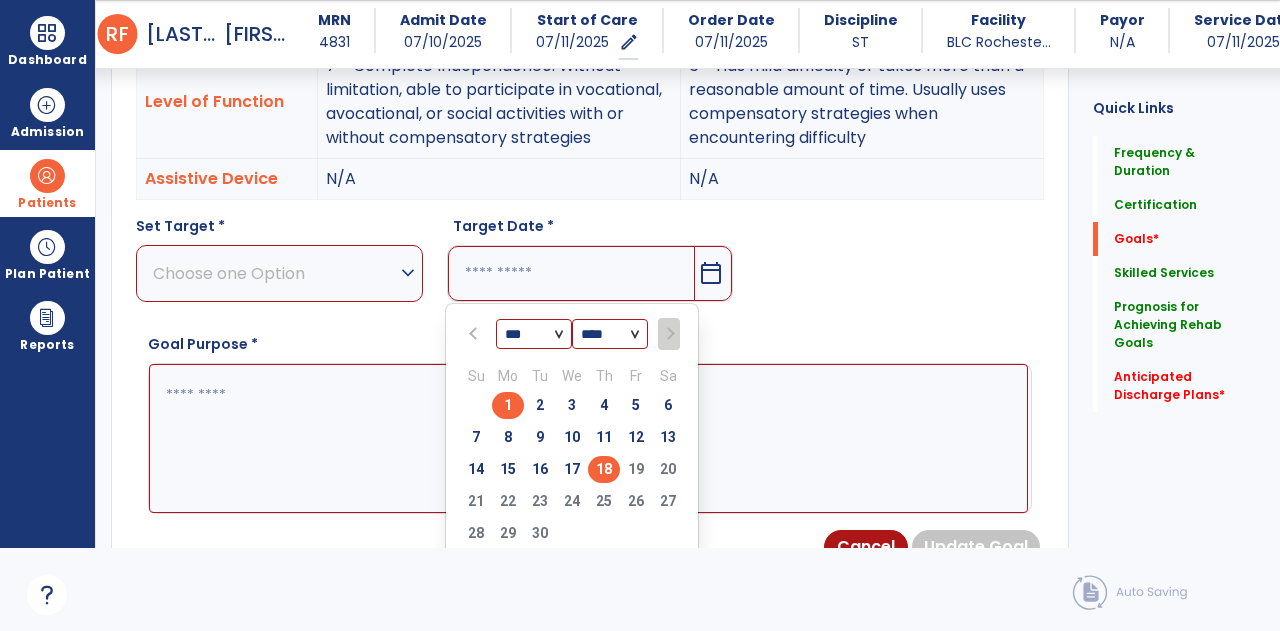 type on "*********" 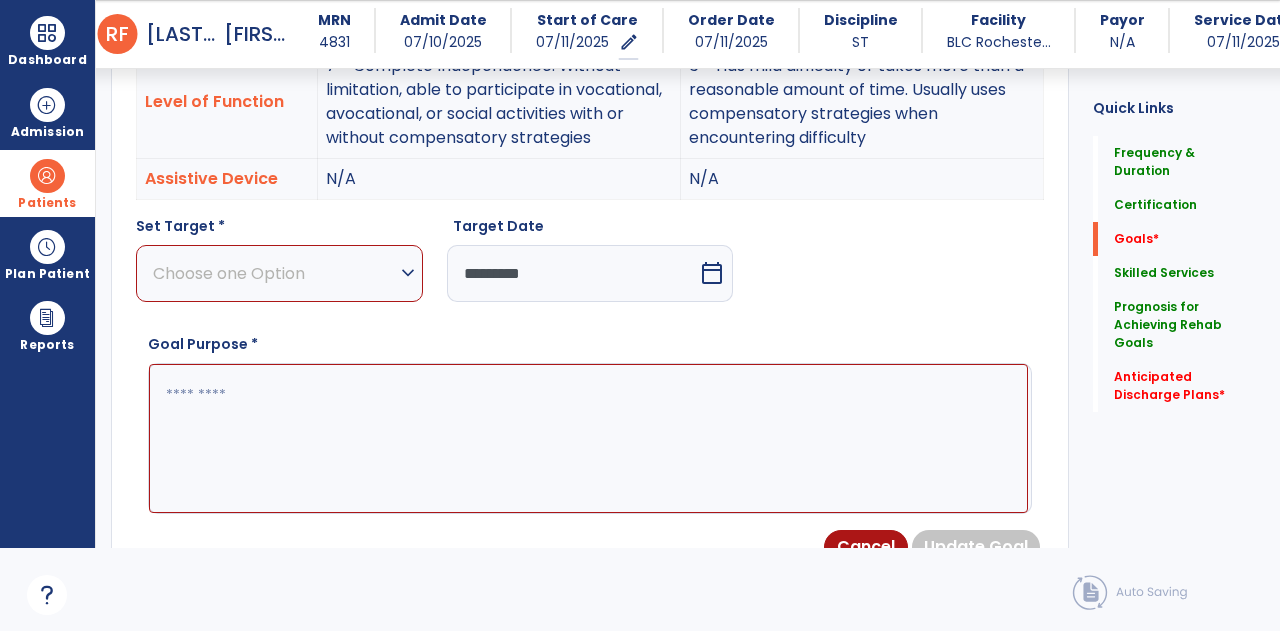 click on "Choose one Option" at bounding box center (274, 273) 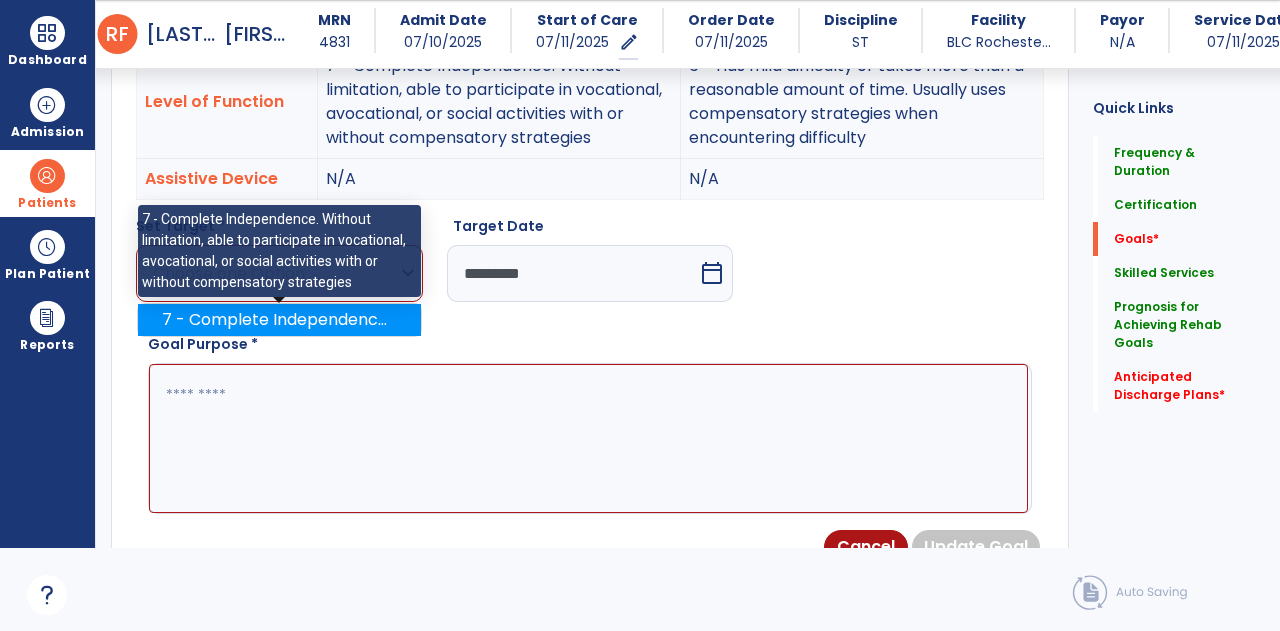 click on "7 - Complete Independence. Without limitation, able to participate in vocational, avocational, or social activities with or without compensatory strategies" at bounding box center (279, 320) 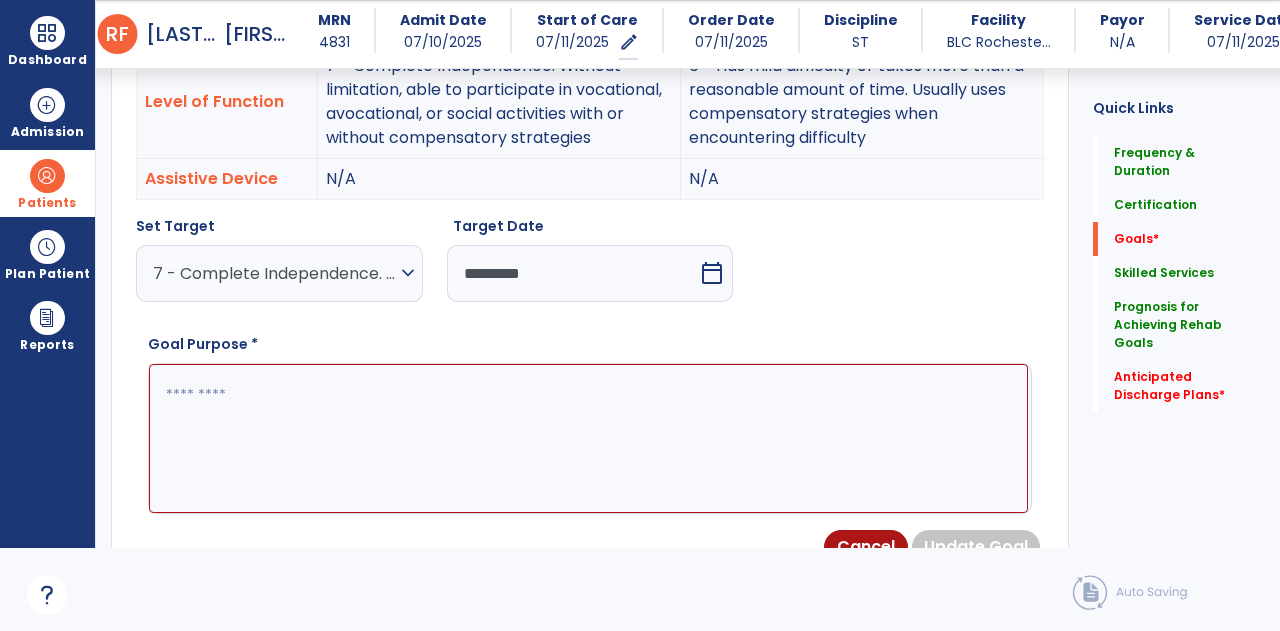 click at bounding box center (588, 438) 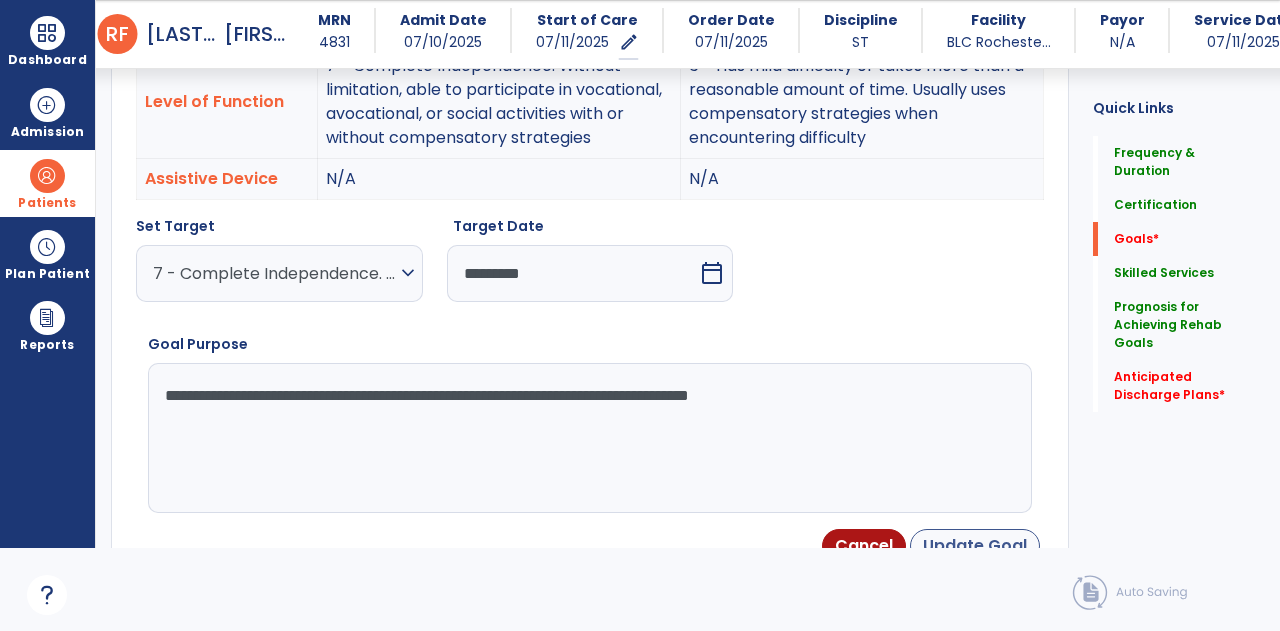 type on "**********" 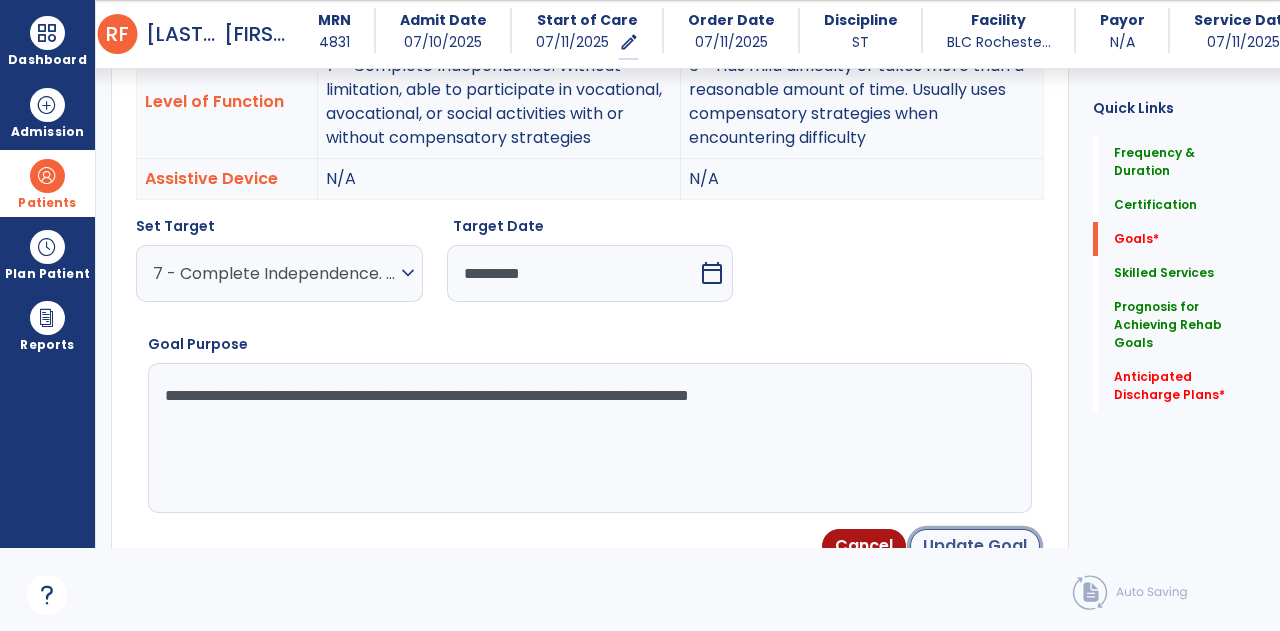 click on "Update Goal" at bounding box center (975, 546) 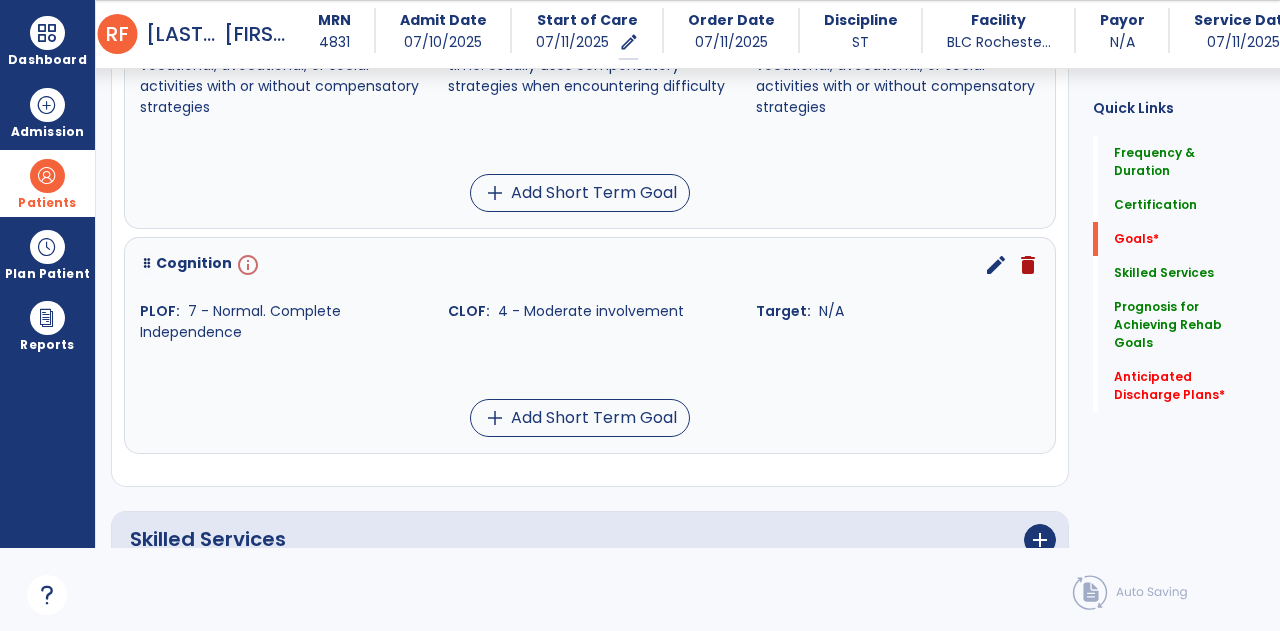 scroll, scrollTop: 1128, scrollLeft: 0, axis: vertical 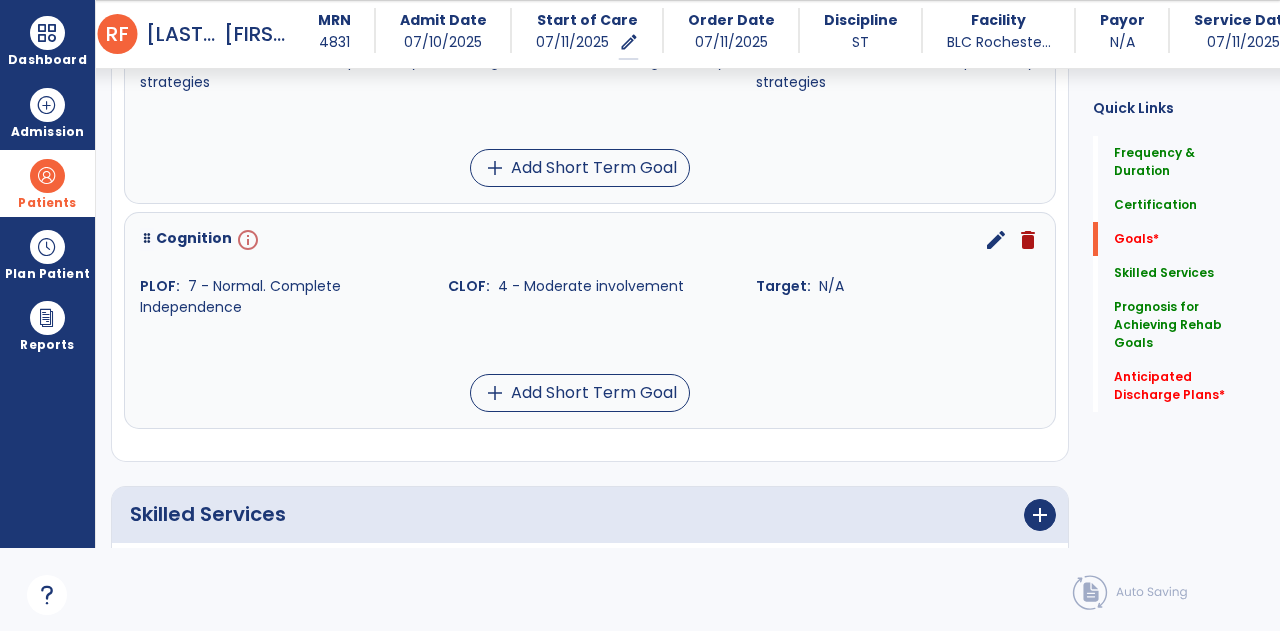 click on "edit" at bounding box center [996, 240] 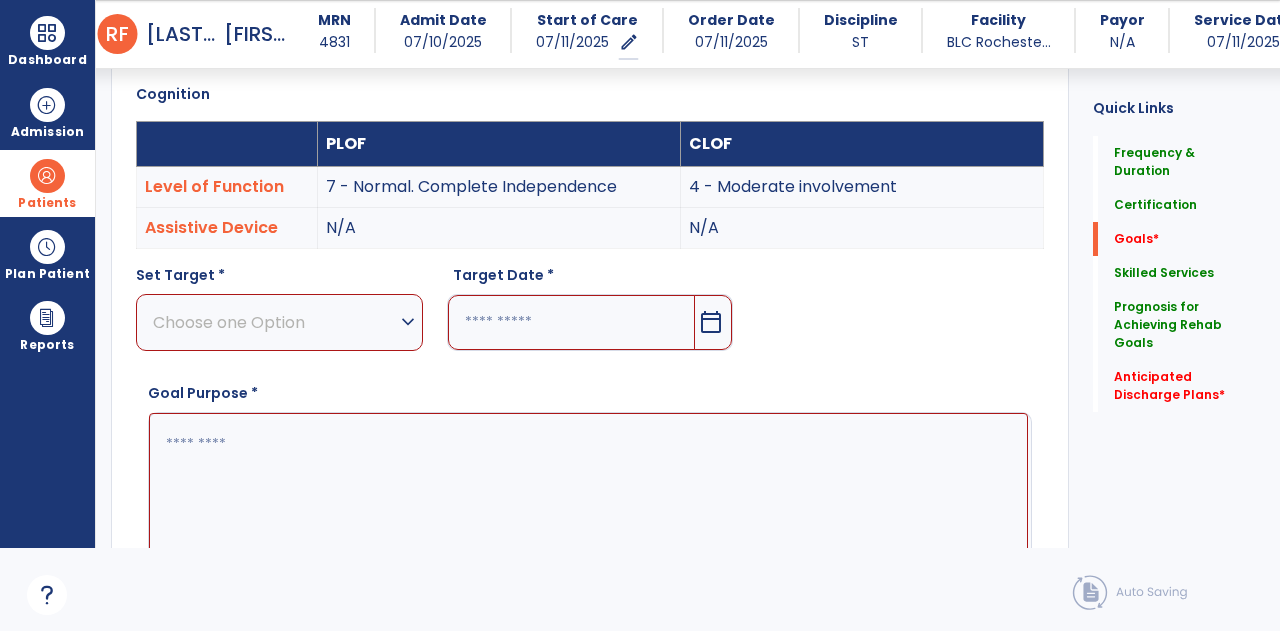 scroll, scrollTop: 534, scrollLeft: 0, axis: vertical 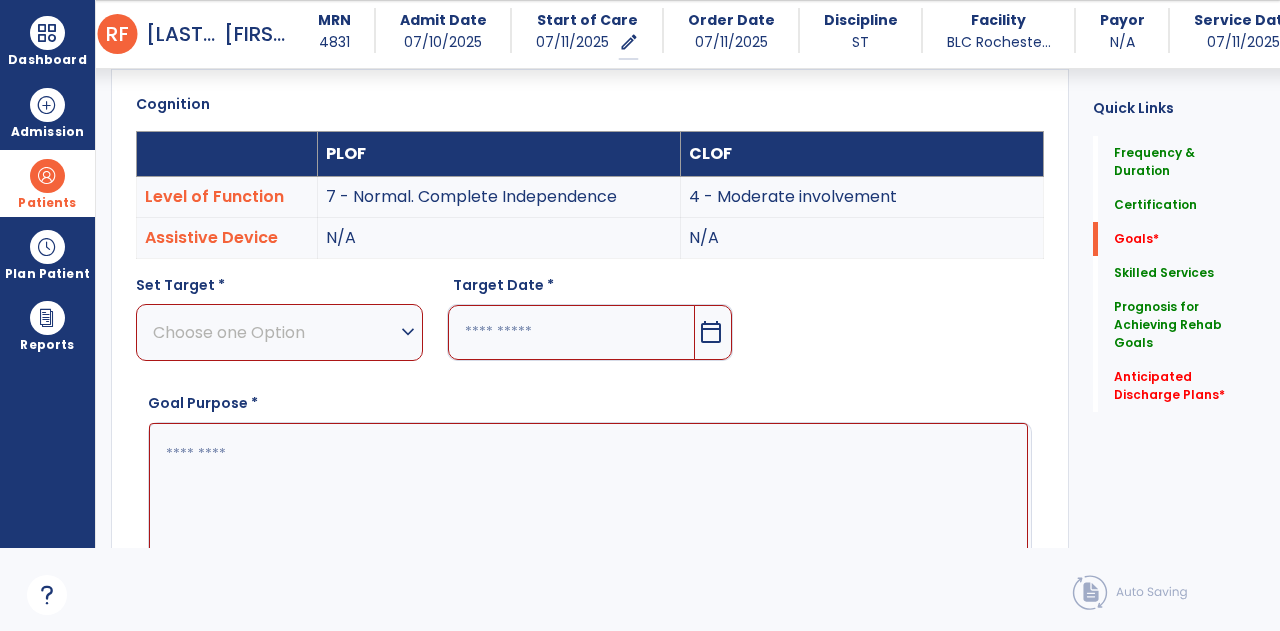 click on "Choose one Option" at bounding box center (274, 332) 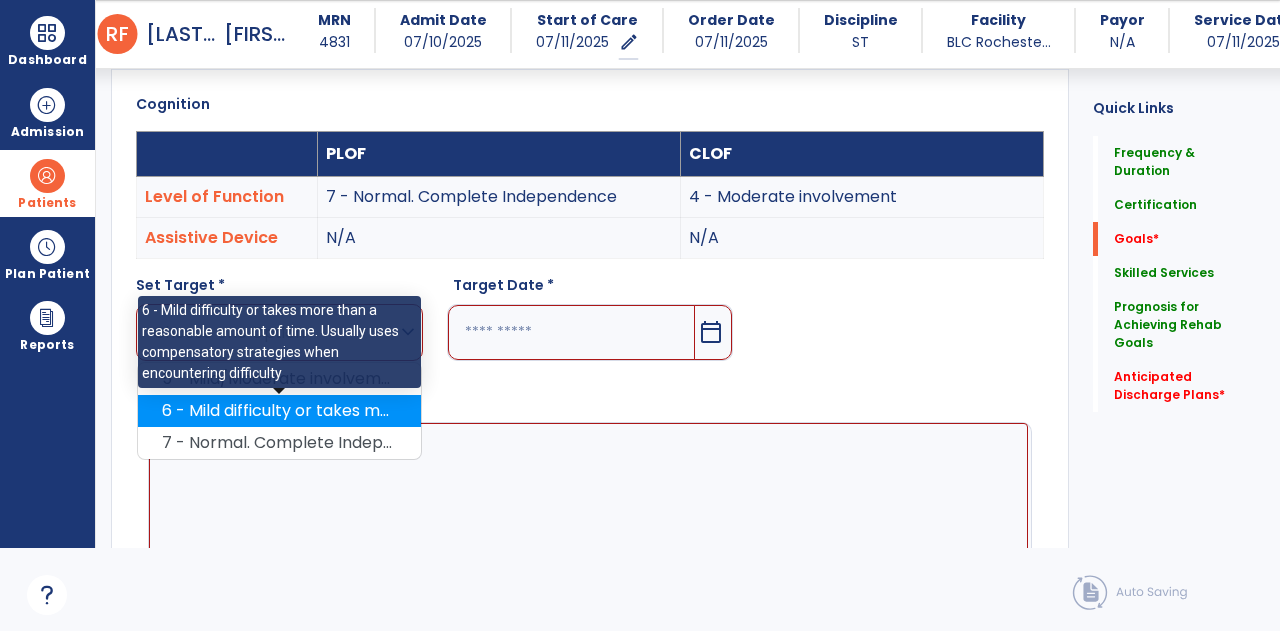 click on "6 - Mild difficulty or takes more than a reasonable amount of time. Usually uses compensatory strategies when encountering difficulty" at bounding box center (279, 411) 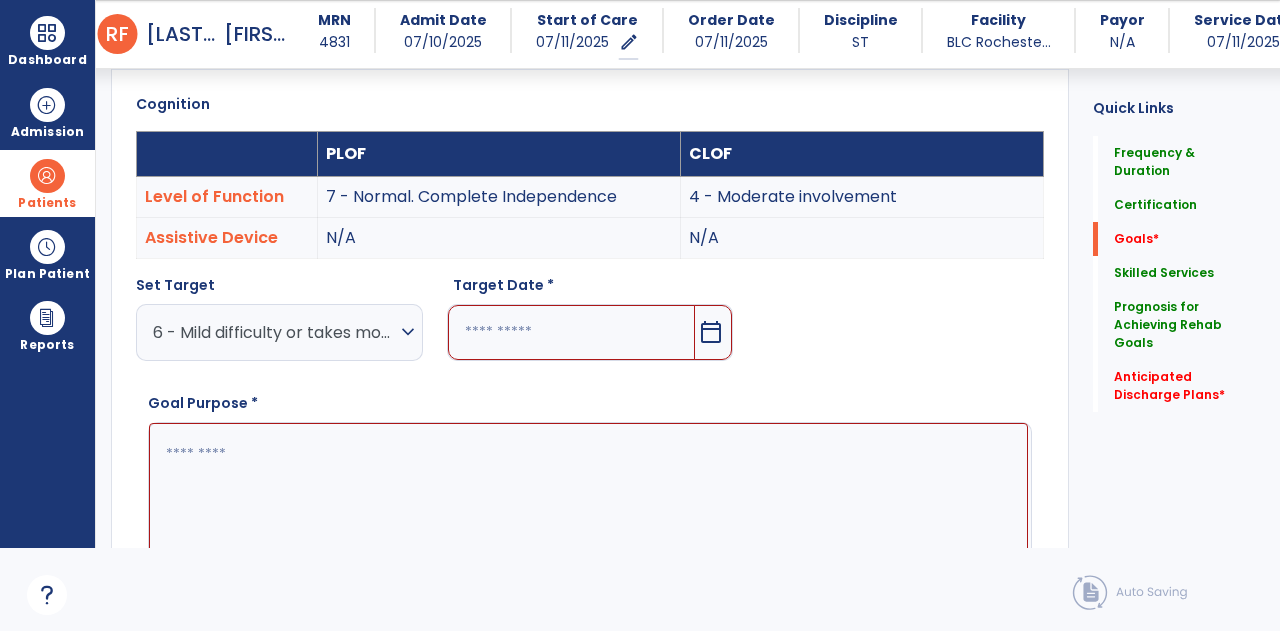 click at bounding box center (572, 332) 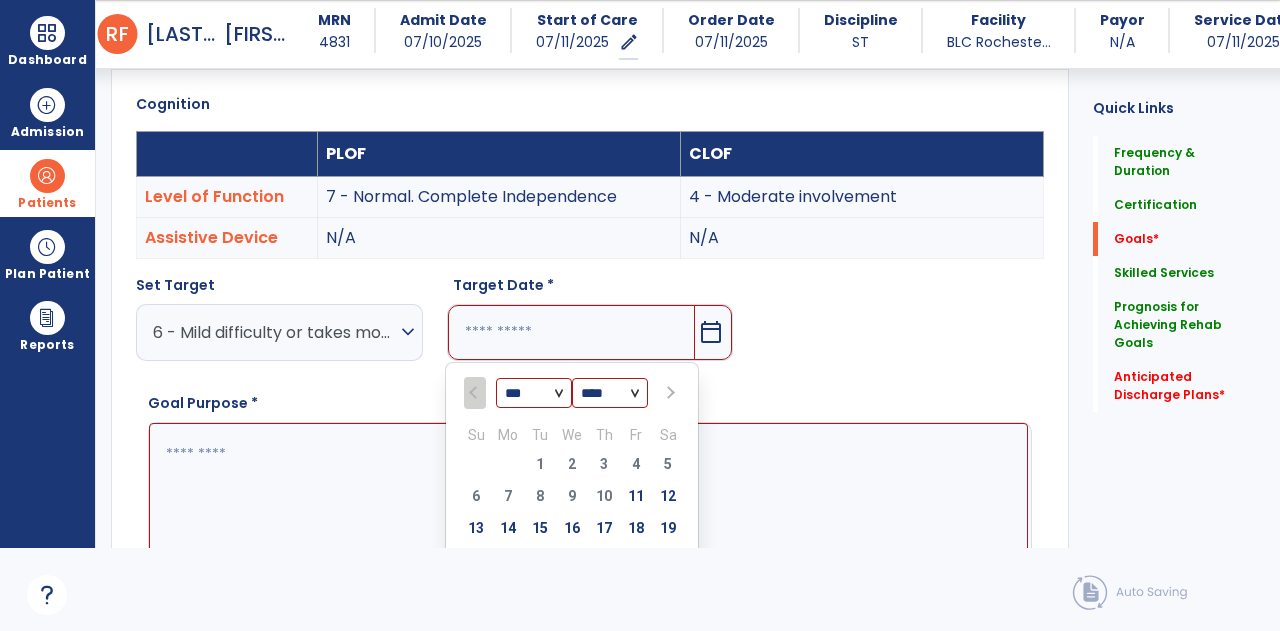 click on "*** *** ***" at bounding box center (534, 393) 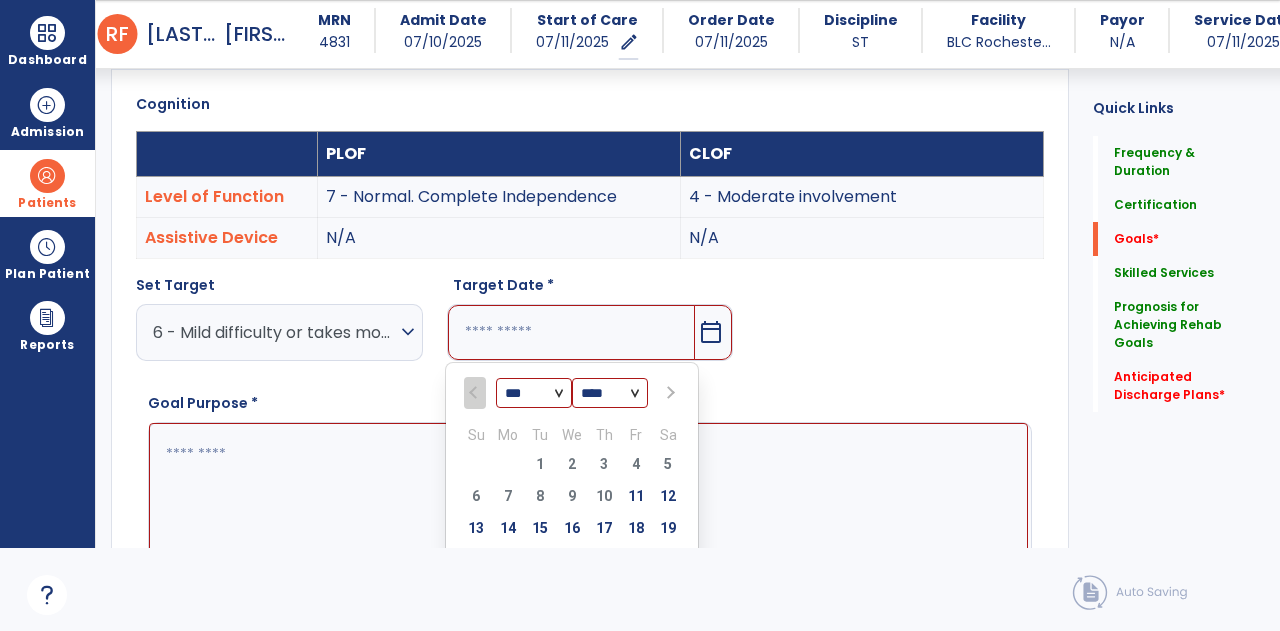select on "*" 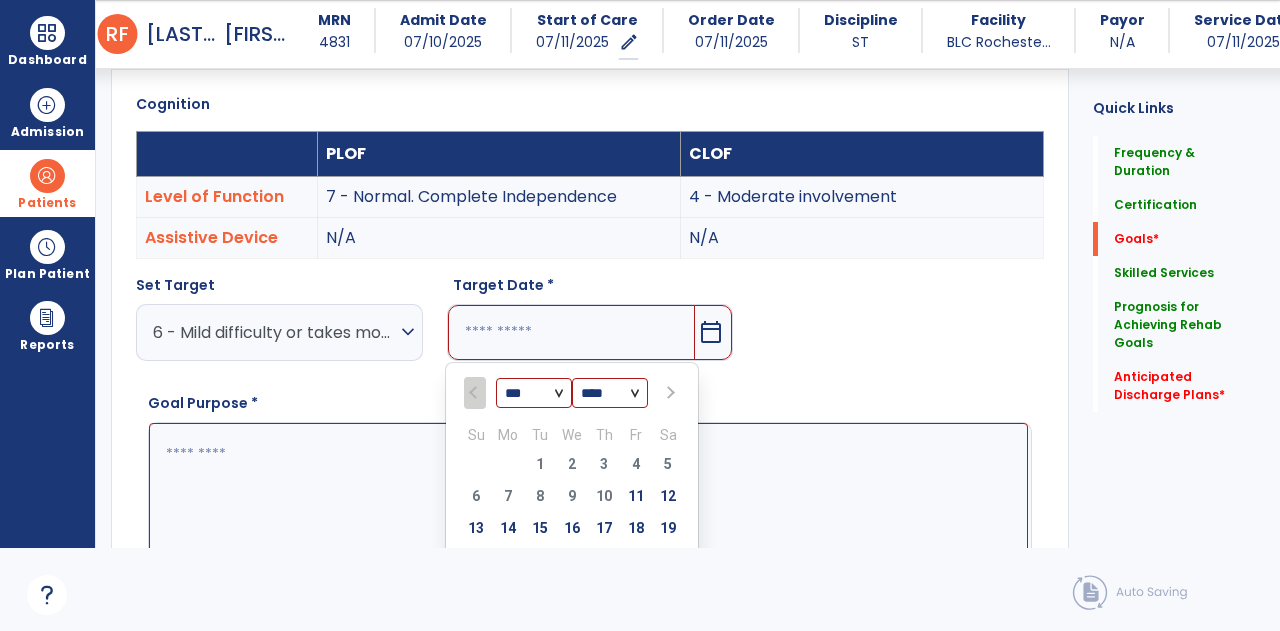 click on "*** *** ***" at bounding box center (534, 393) 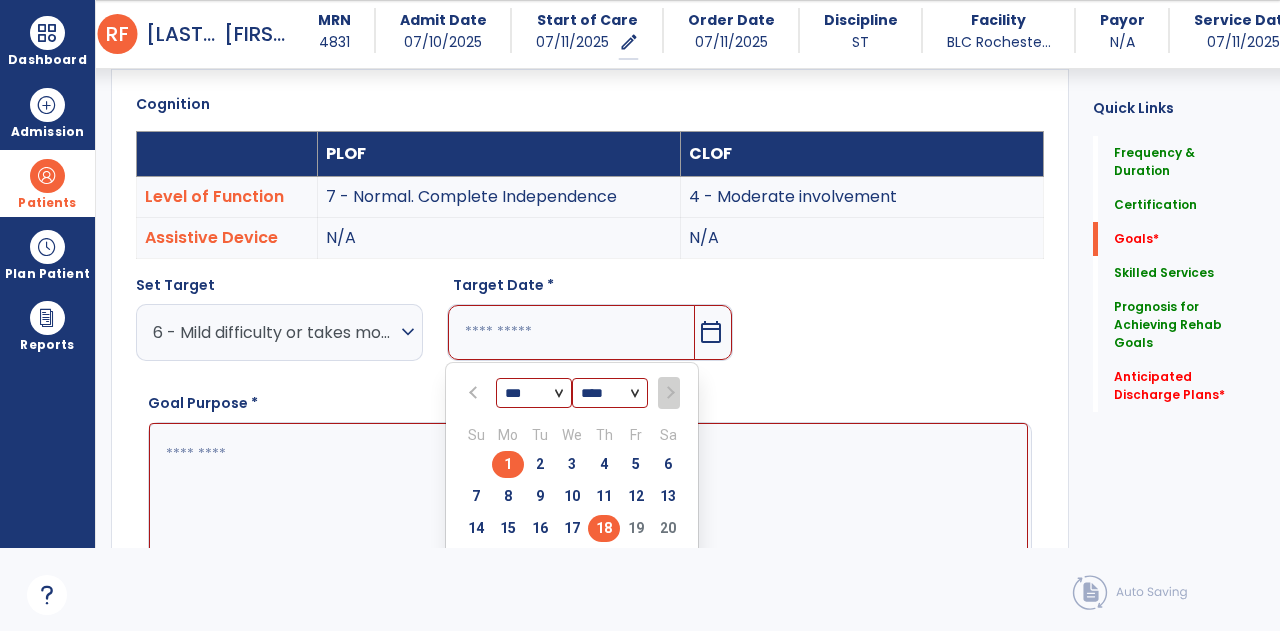 click on "18" at bounding box center [604, 528] 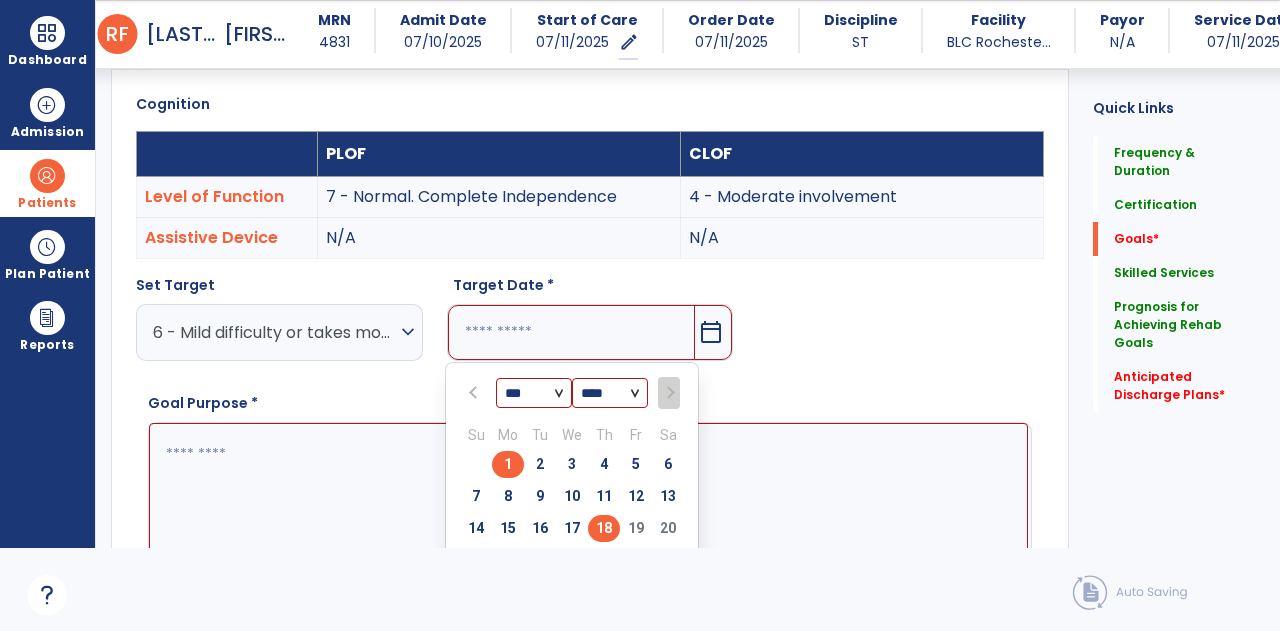 type on "*********" 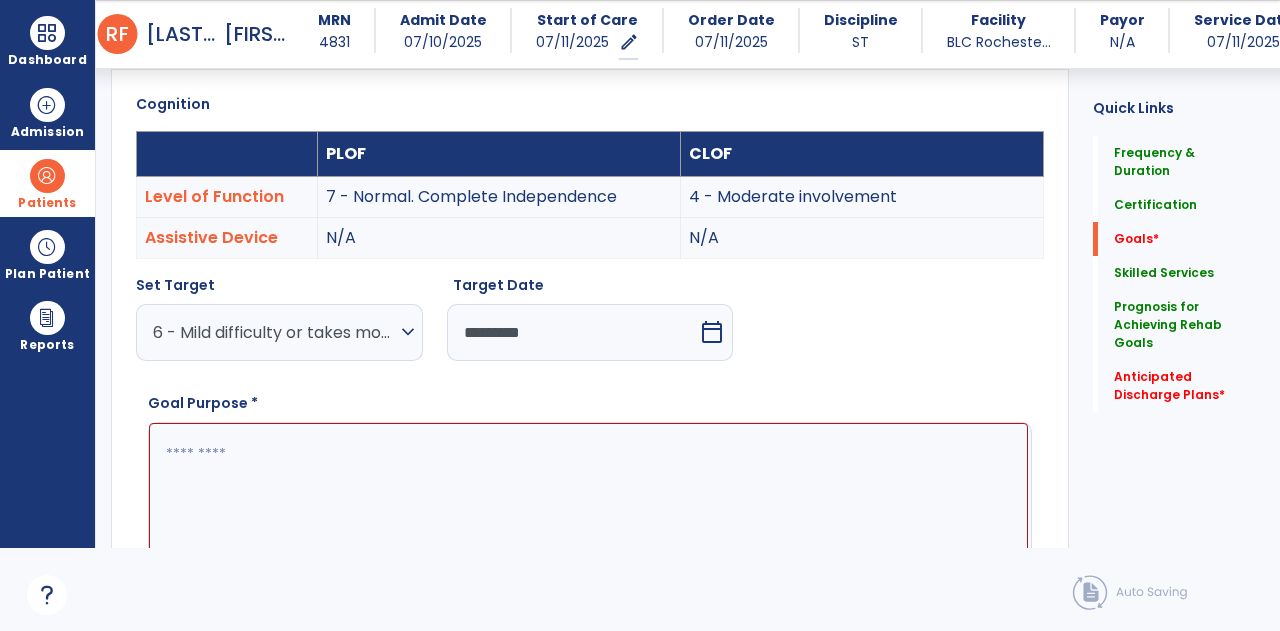 click at bounding box center [588, 497] 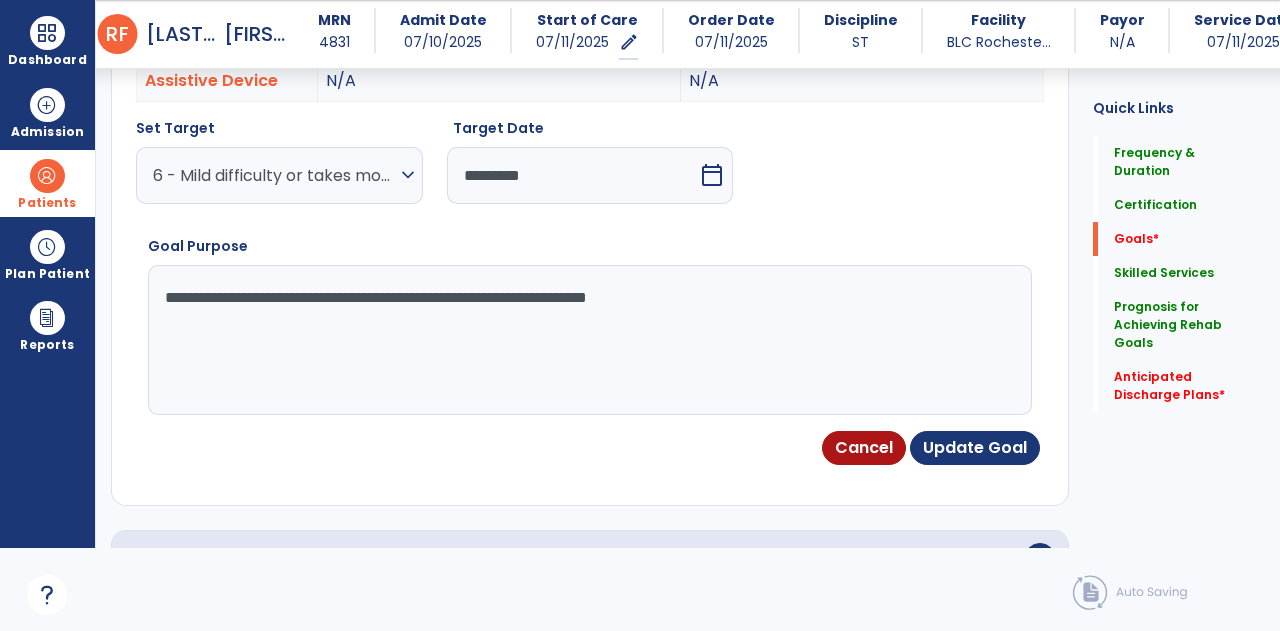 scroll, scrollTop: 704, scrollLeft: 0, axis: vertical 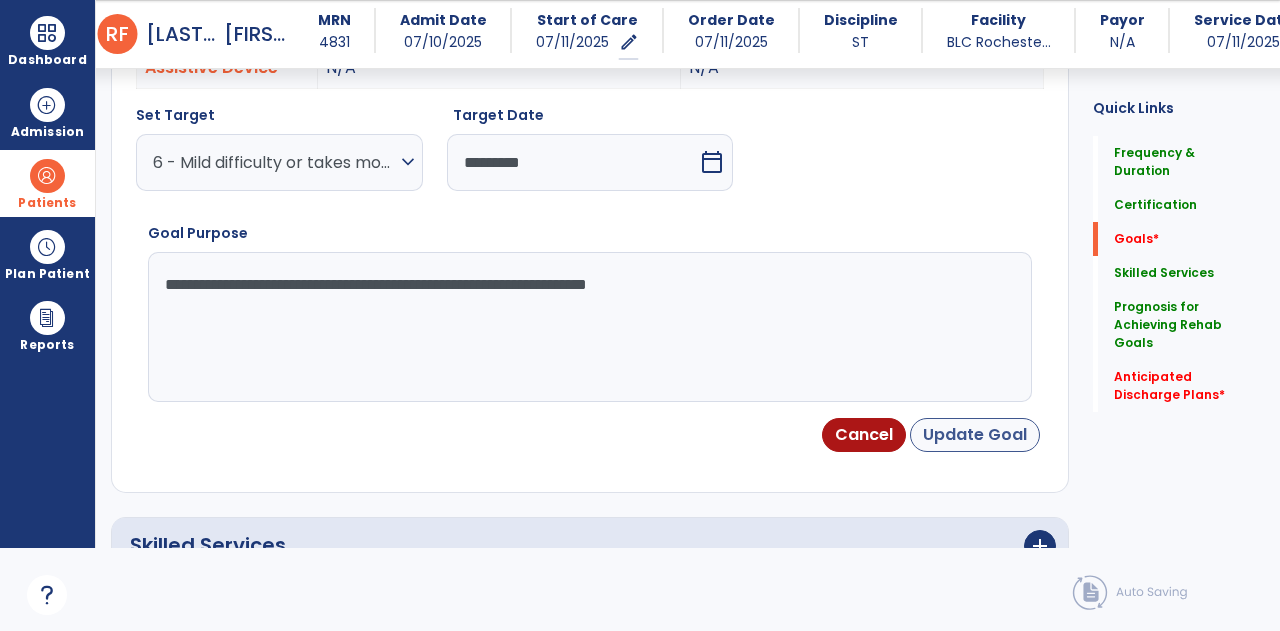 type on "**********" 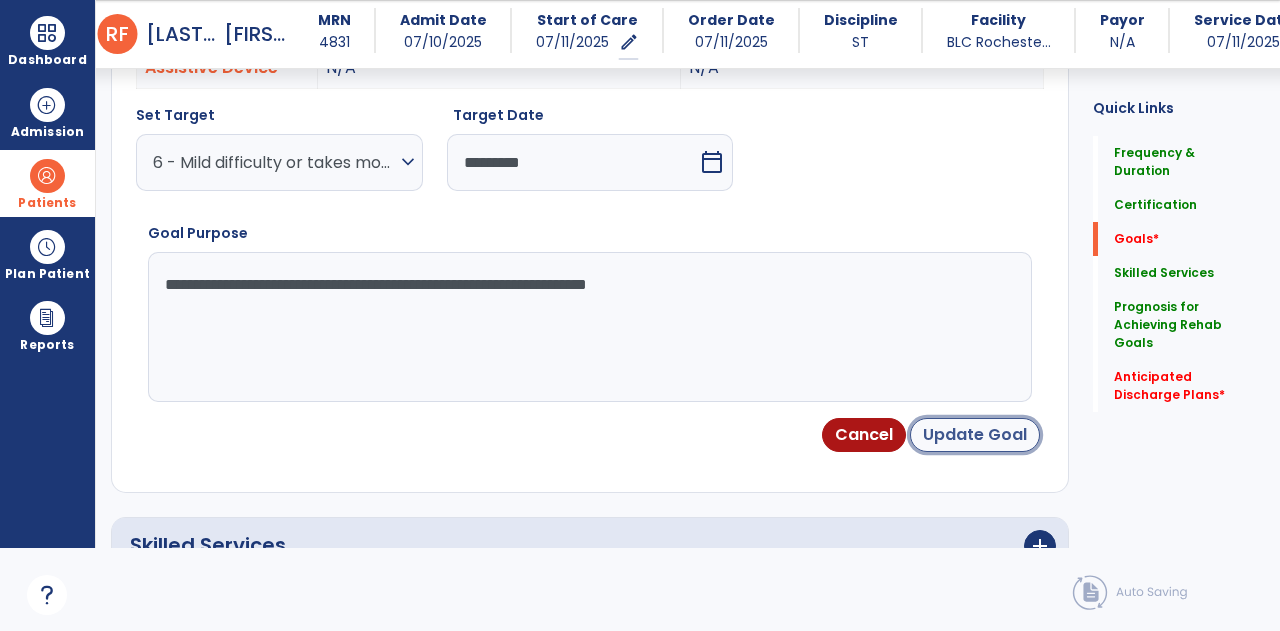 click on "Update Goal" at bounding box center (975, 435) 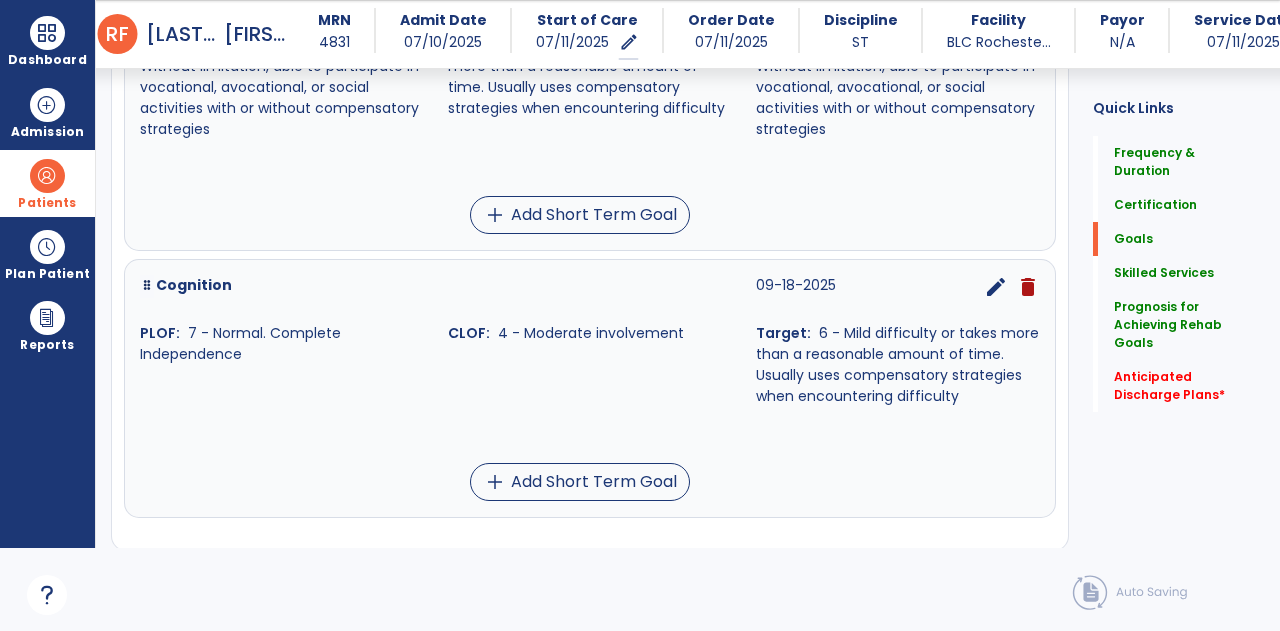 scroll, scrollTop: 1133, scrollLeft: 0, axis: vertical 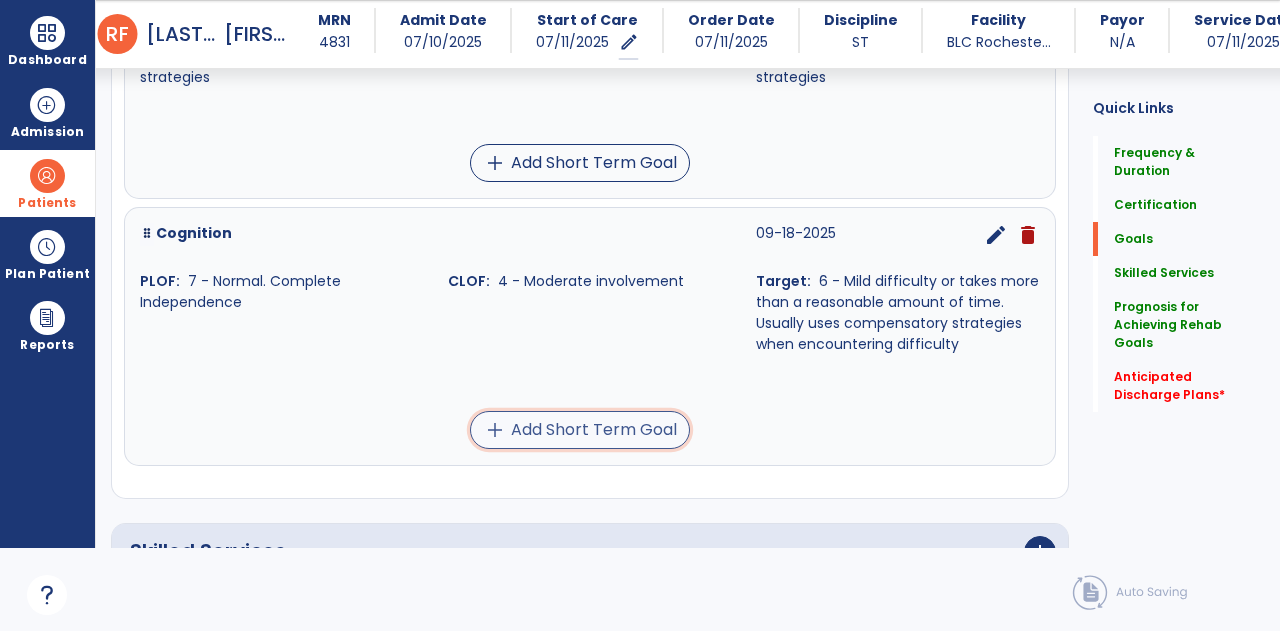 click on "add  Add Short Term Goal" at bounding box center (580, 430) 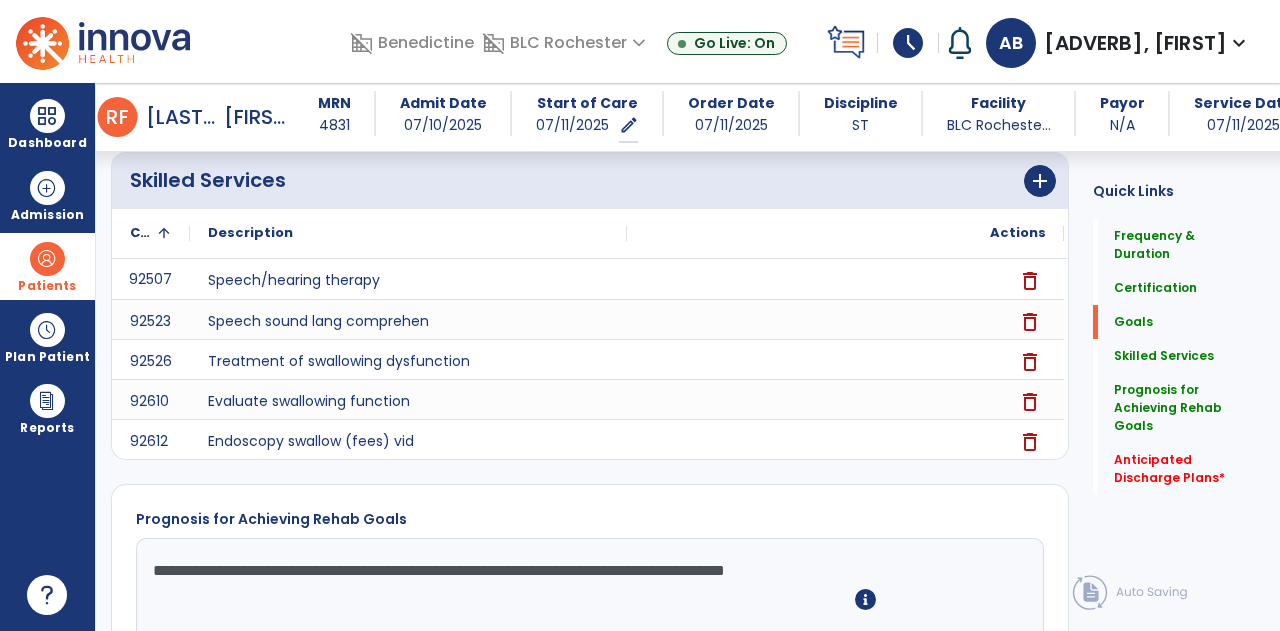 scroll, scrollTop: 0, scrollLeft: 0, axis: both 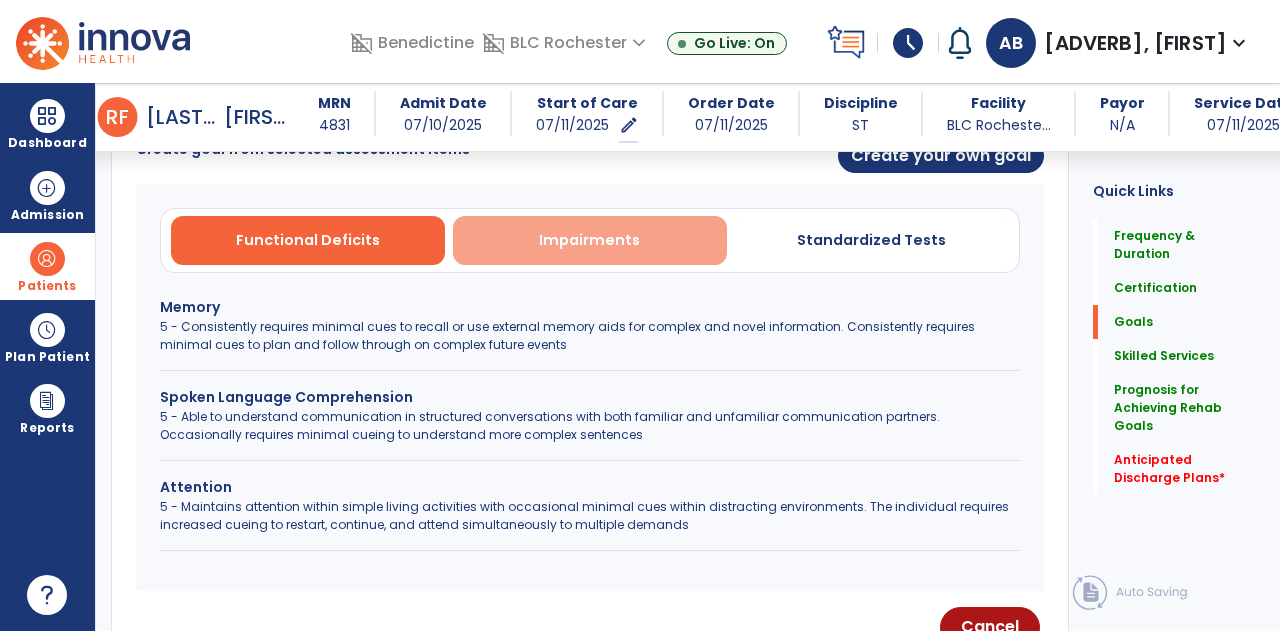 click on "Impairments" at bounding box center [590, 240] 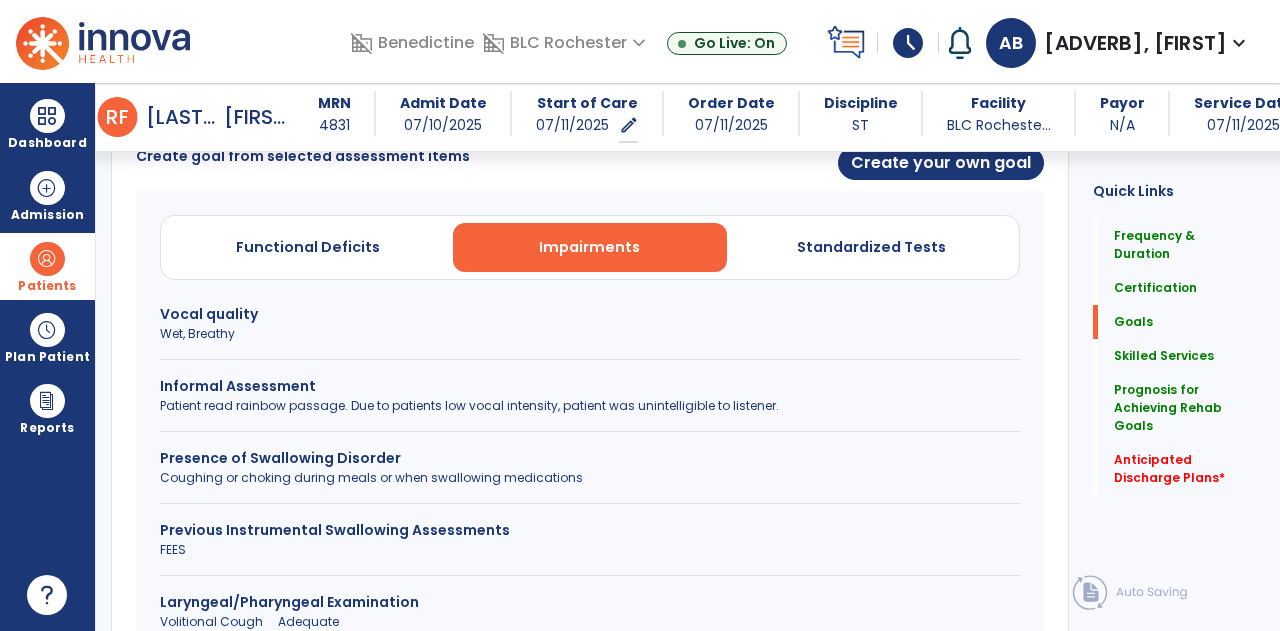 scroll, scrollTop: 524, scrollLeft: 0, axis: vertical 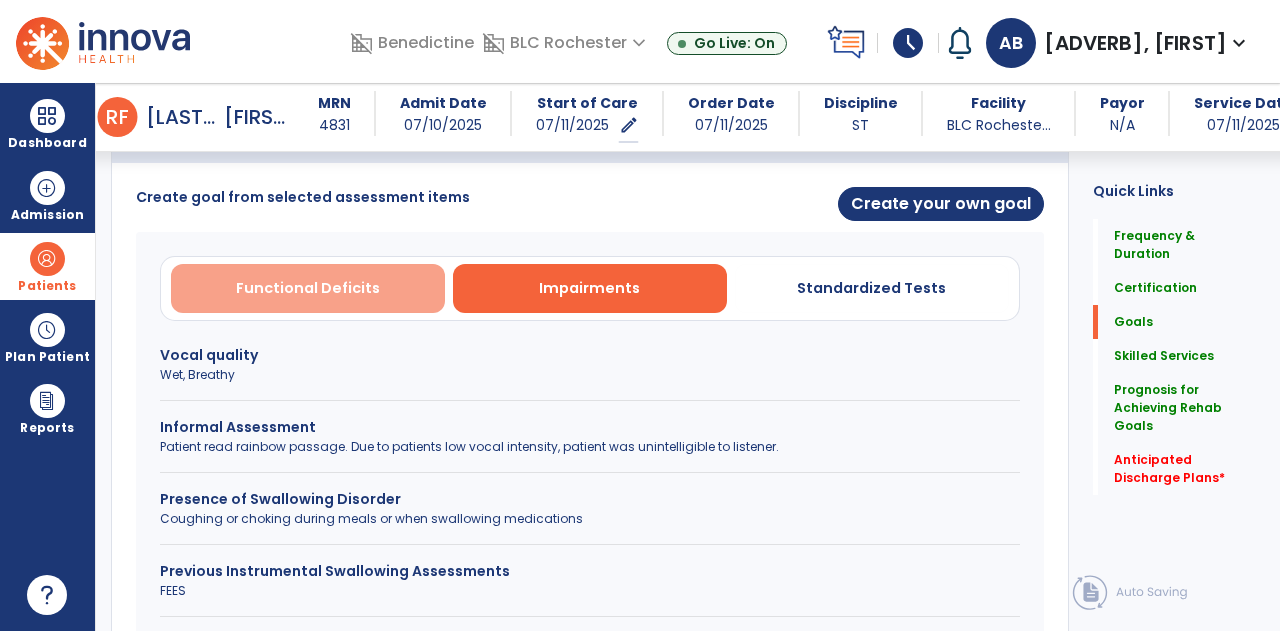 click on "Functional Deficits" at bounding box center [308, 288] 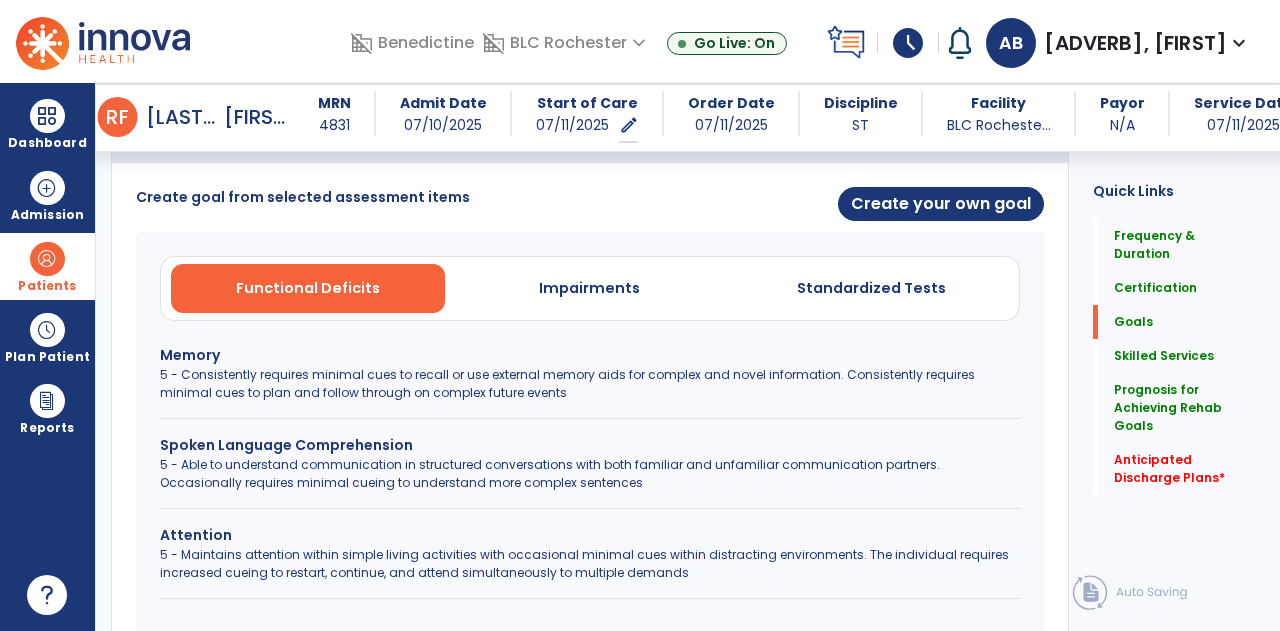 click on "5 - Maintains attention within simple living activities with occasional minimal cues within distracting environments. The individual requires increased cueing to restart, continue, and attend simultaneously to multiple demands" at bounding box center (590, 564) 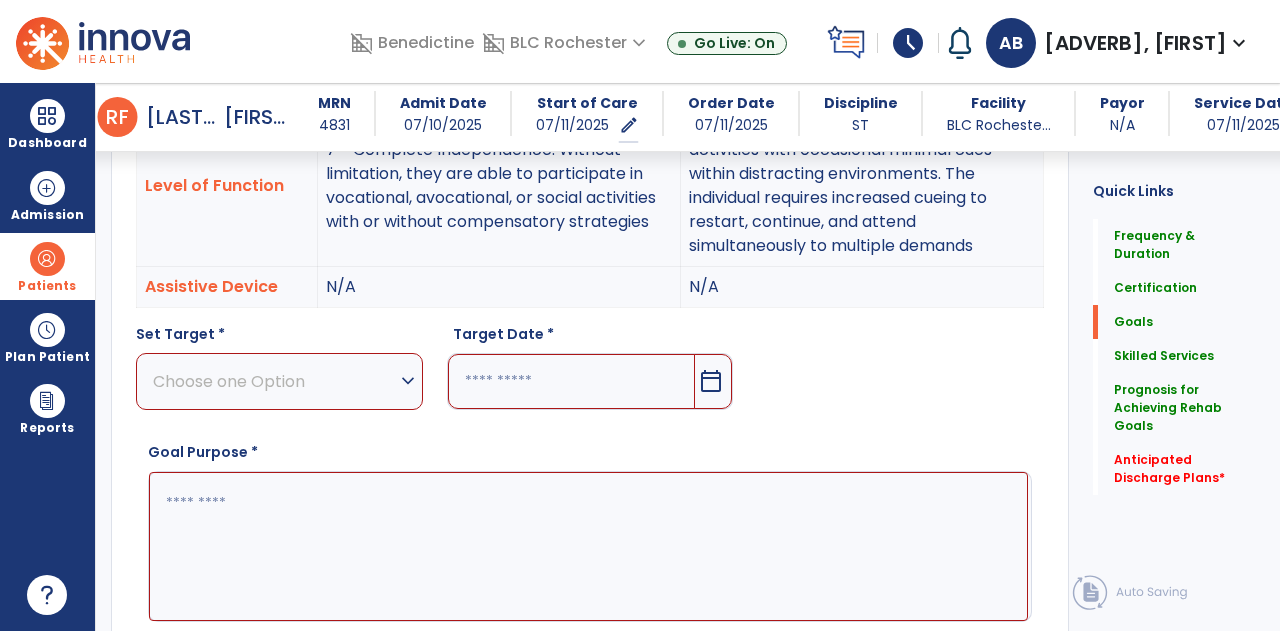 scroll, scrollTop: 716, scrollLeft: 0, axis: vertical 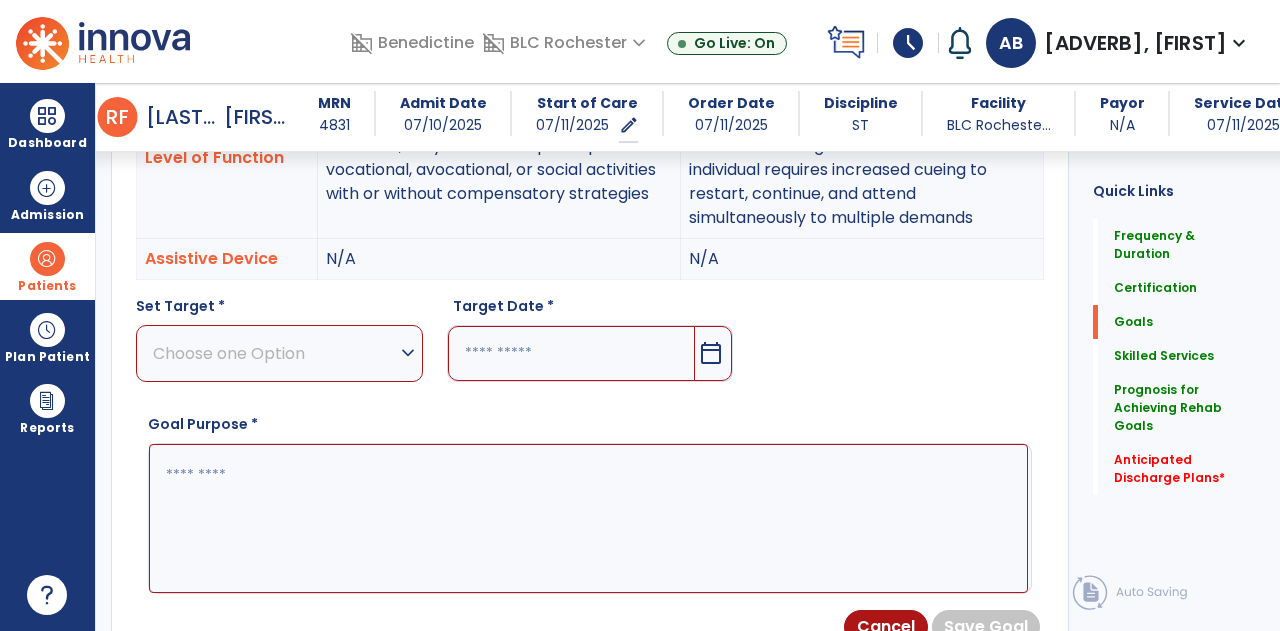click on "Choose one Option" at bounding box center [274, 353] 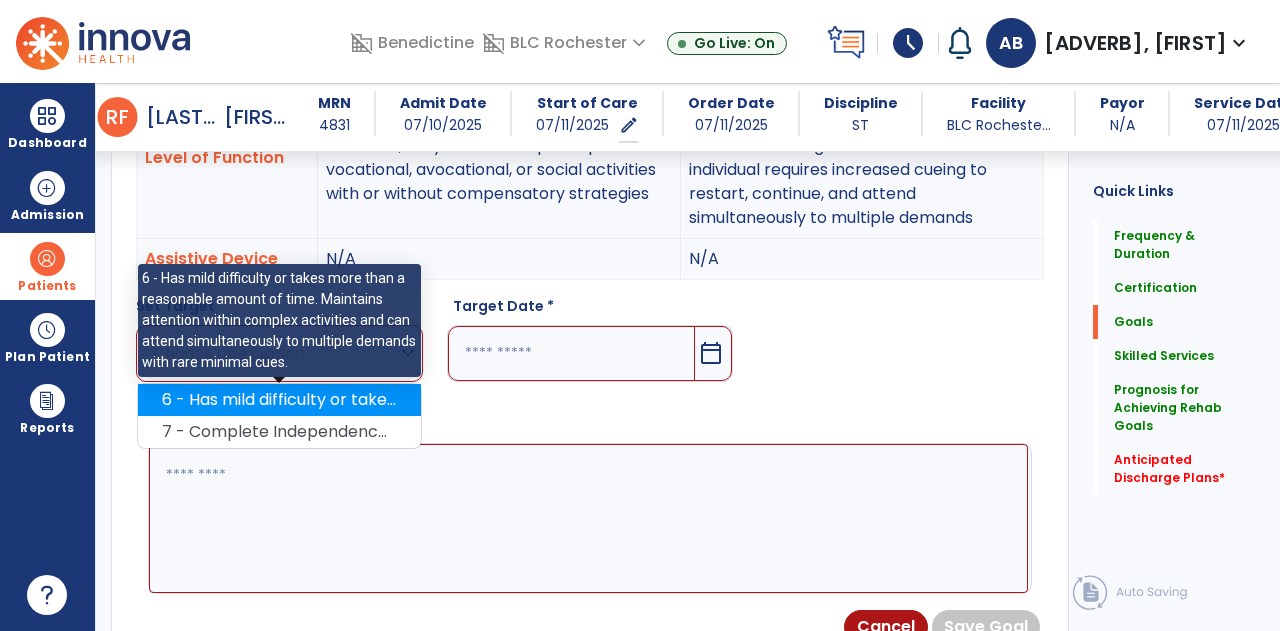 click on "6 - Has mild difficulty or takes more than a reasonable amount of time. Maintains attention within complex activities and can attend simultaneously to multiple demands with rare minimal cues." at bounding box center [279, 400] 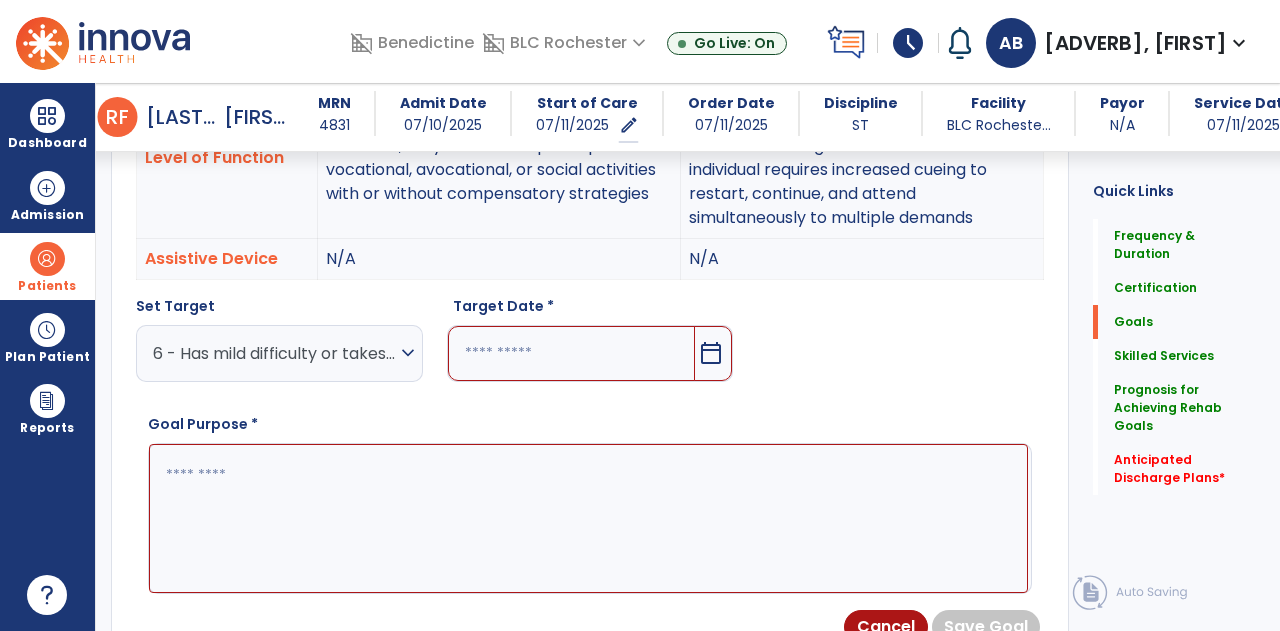 click at bounding box center [572, 353] 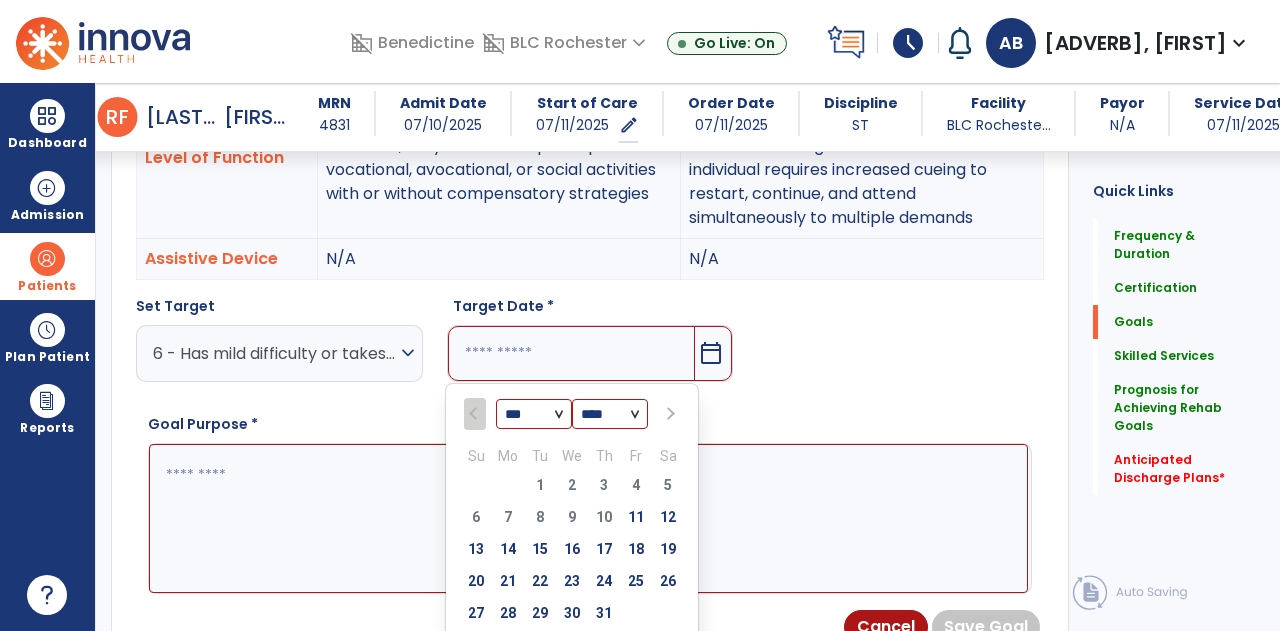 click on "*** *** ***" at bounding box center (534, 414) 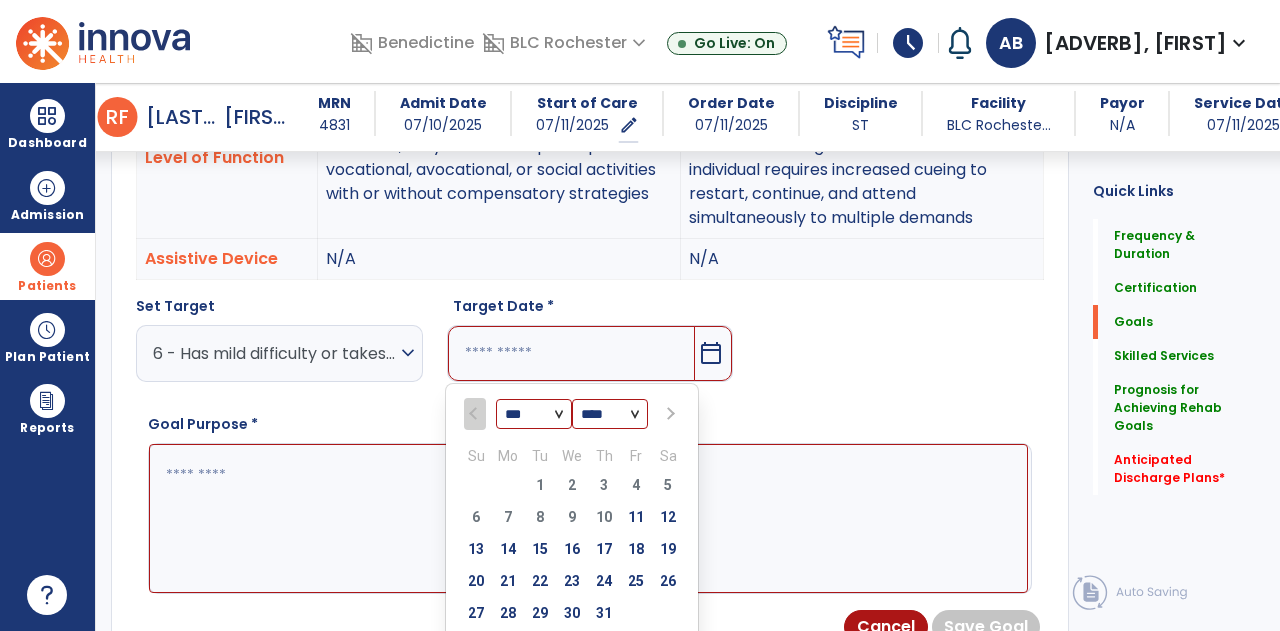 select on "*" 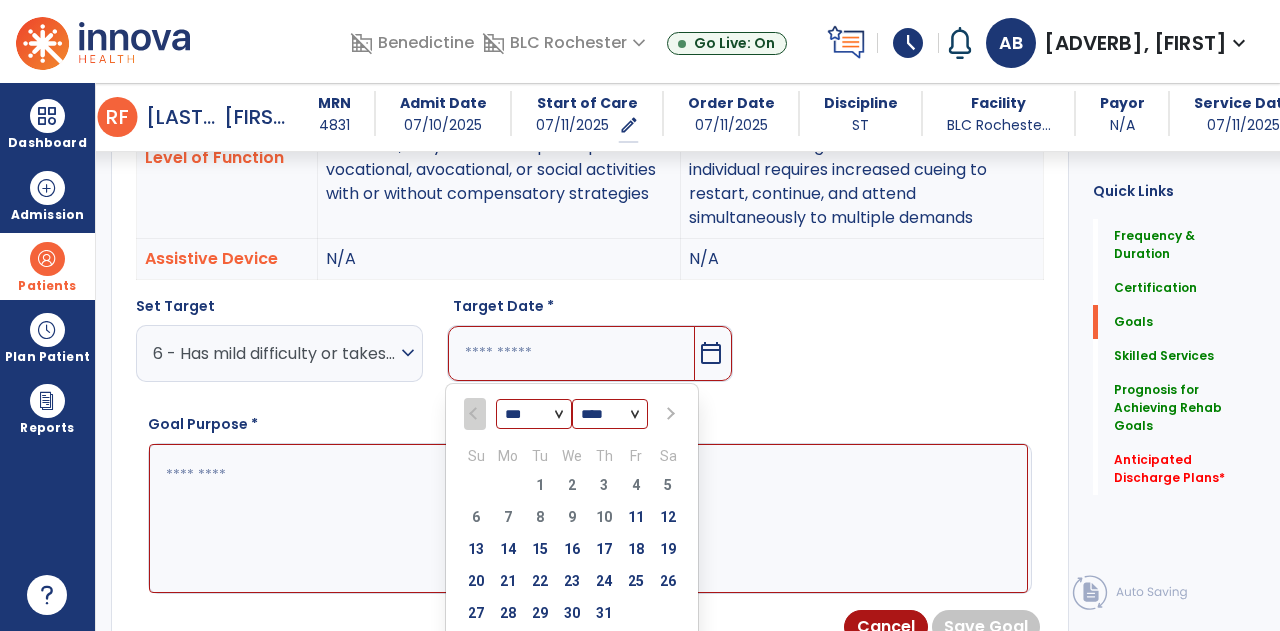 click on "*** *** ***" at bounding box center (534, 414) 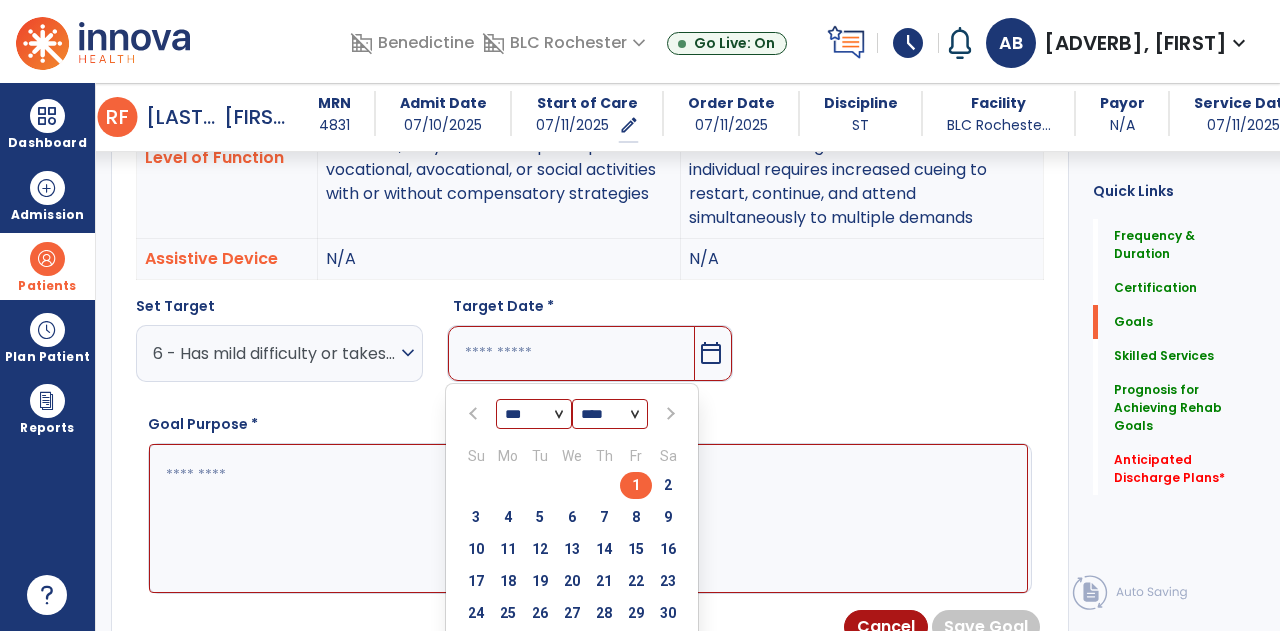 click on "1" at bounding box center [636, 485] 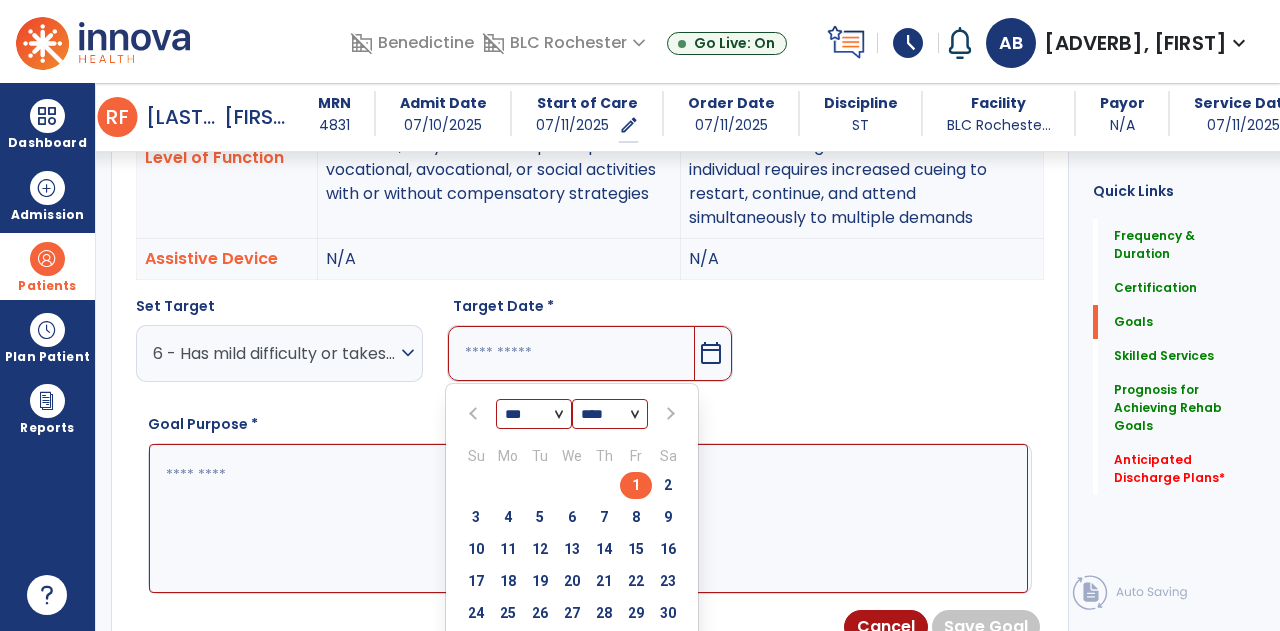 type on "********" 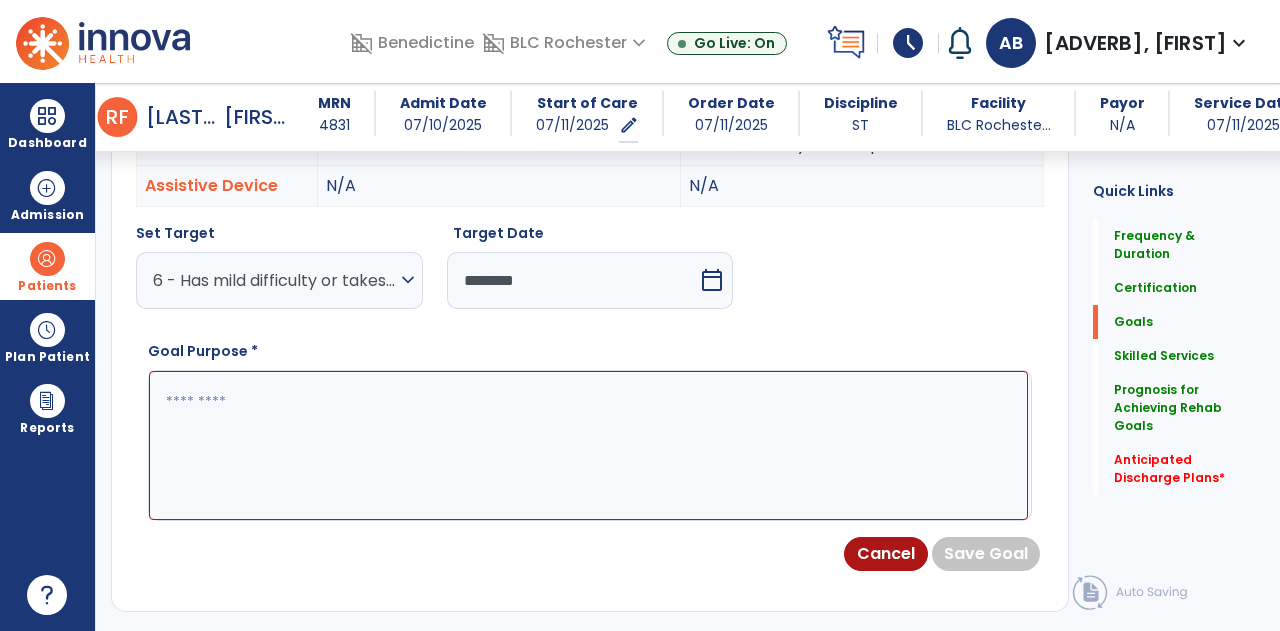 scroll, scrollTop: 790, scrollLeft: 0, axis: vertical 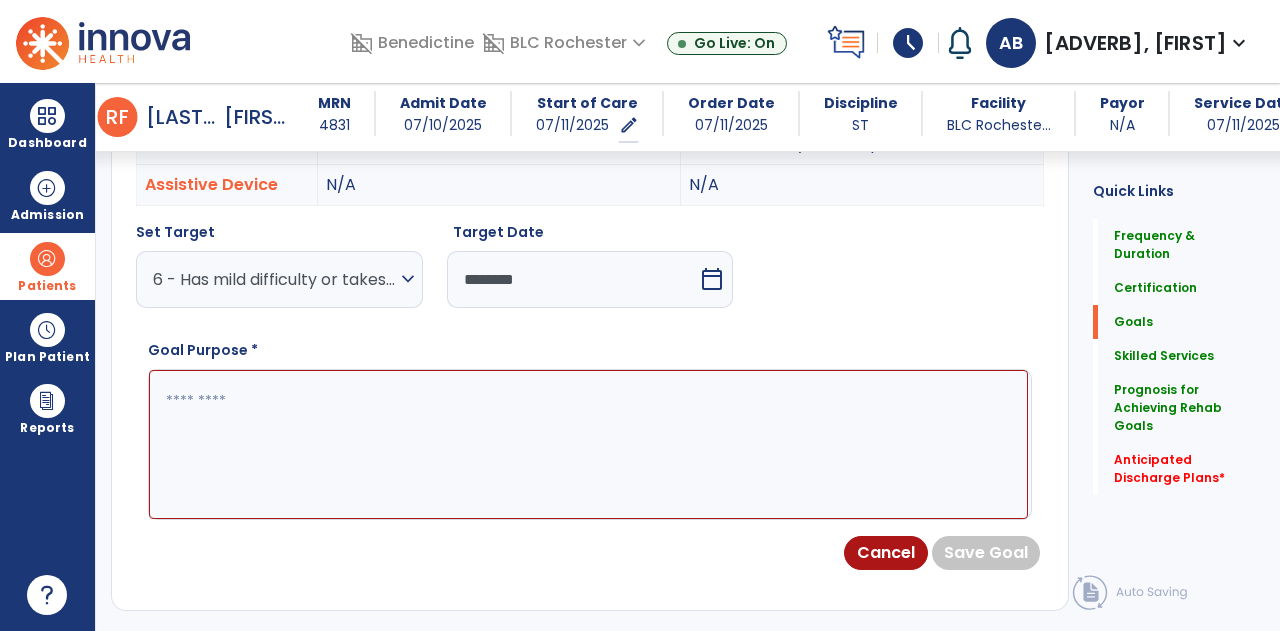 click at bounding box center [588, 444] 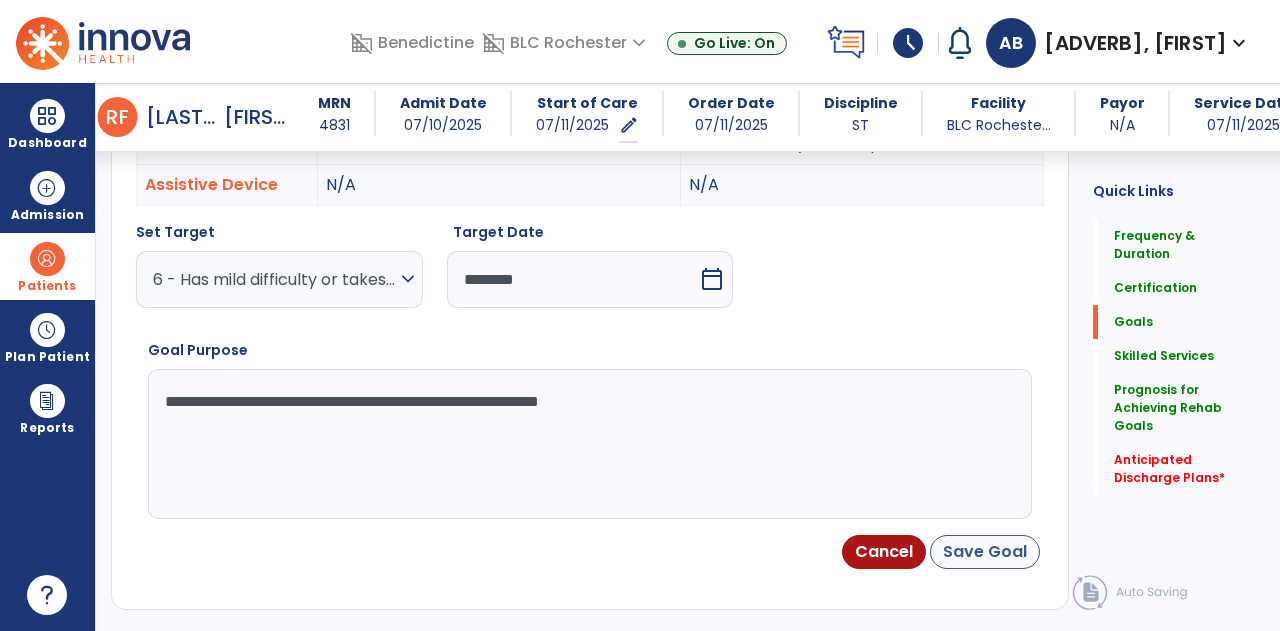 type on "**********" 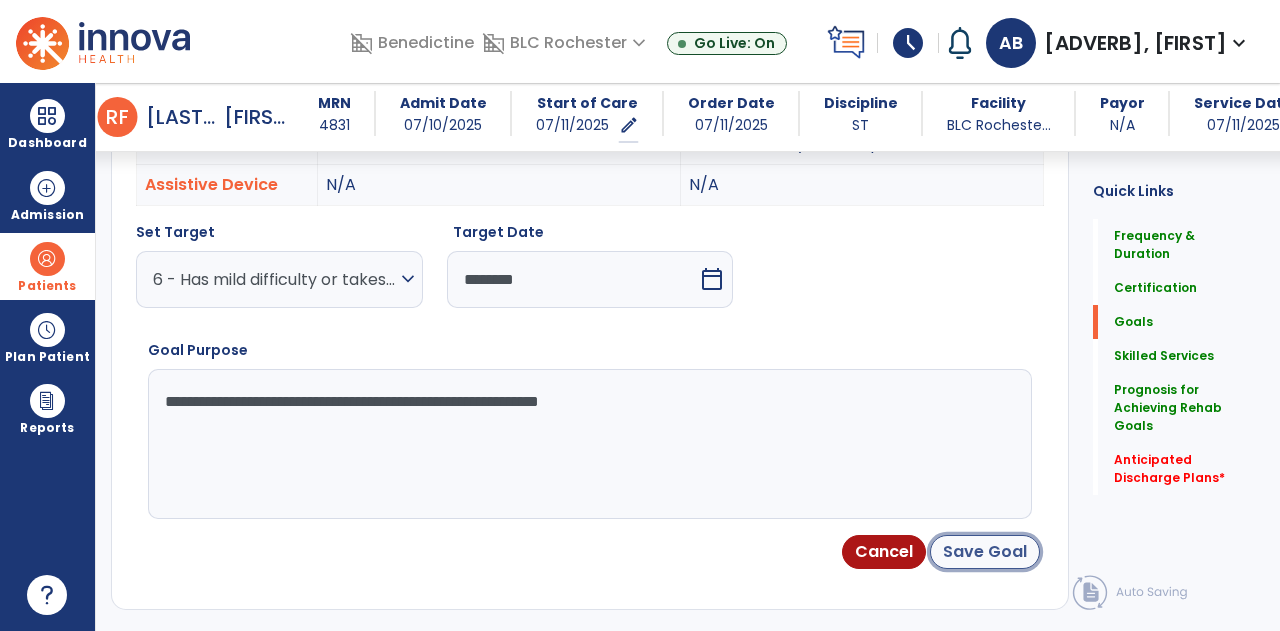 click on "Save Goal" at bounding box center [985, 552] 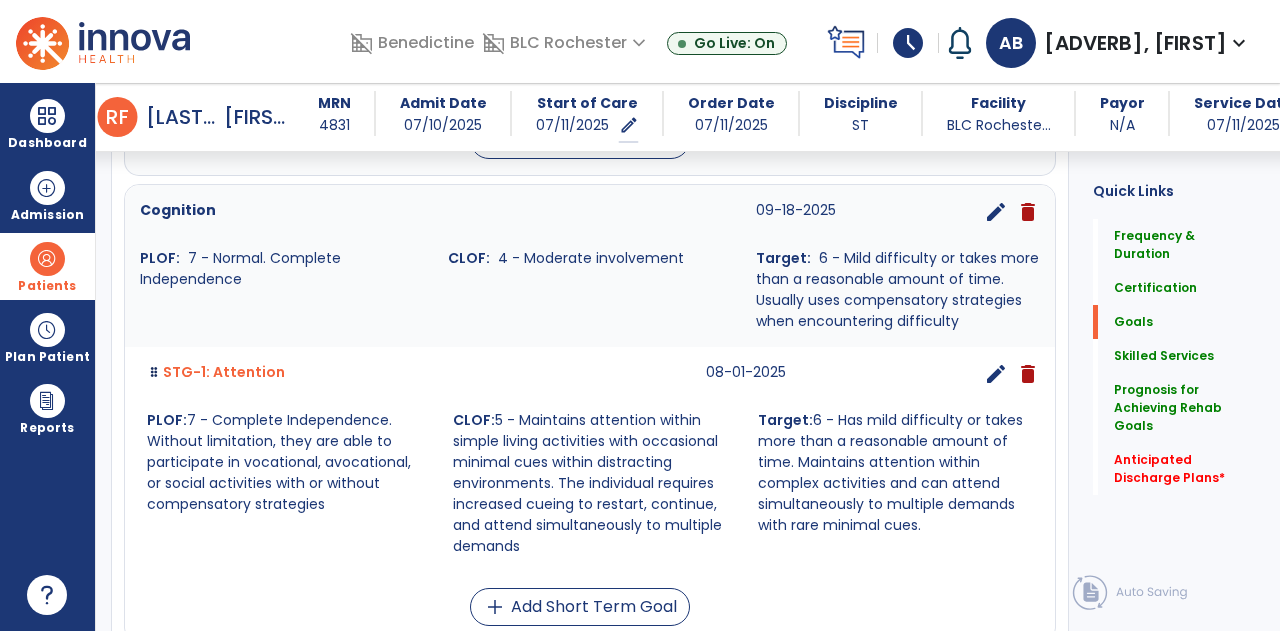 scroll, scrollTop: 1347, scrollLeft: 0, axis: vertical 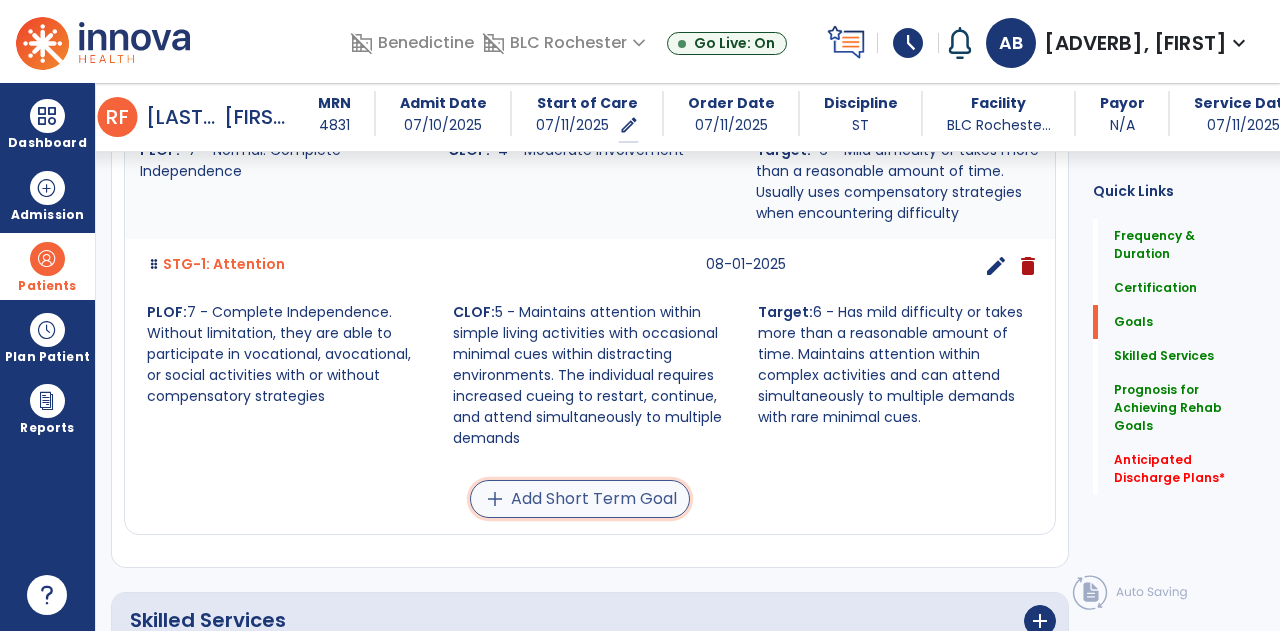 click on "add  Add Short Term Goal" at bounding box center [580, 499] 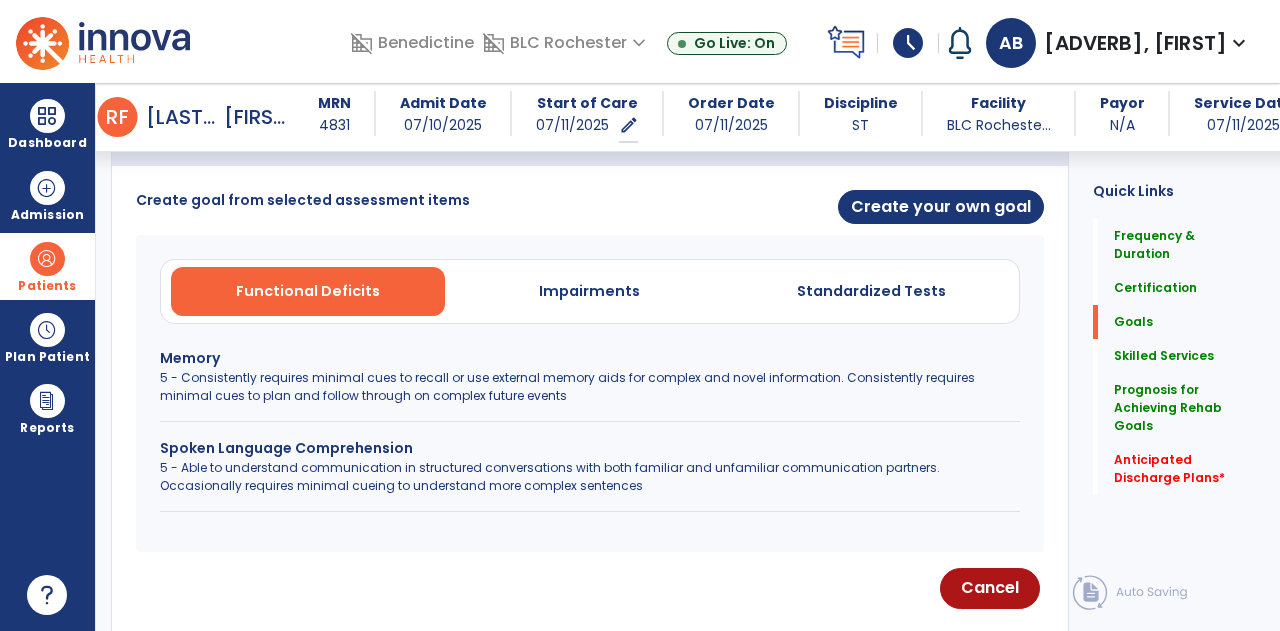 scroll, scrollTop: 522, scrollLeft: 0, axis: vertical 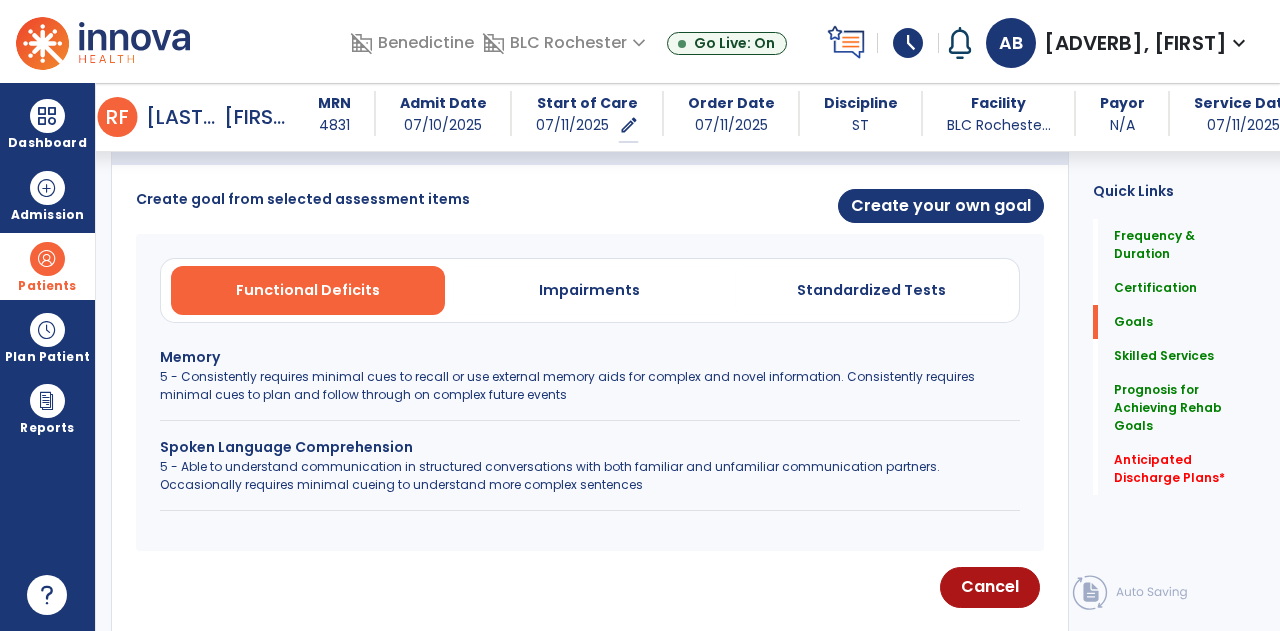 click on "5 - Able to understand communication in structured conversations with both familiar and unfamiliar communication partners. Occasionally requires minimal cueing to understand more complex sentences" at bounding box center (590, 476) 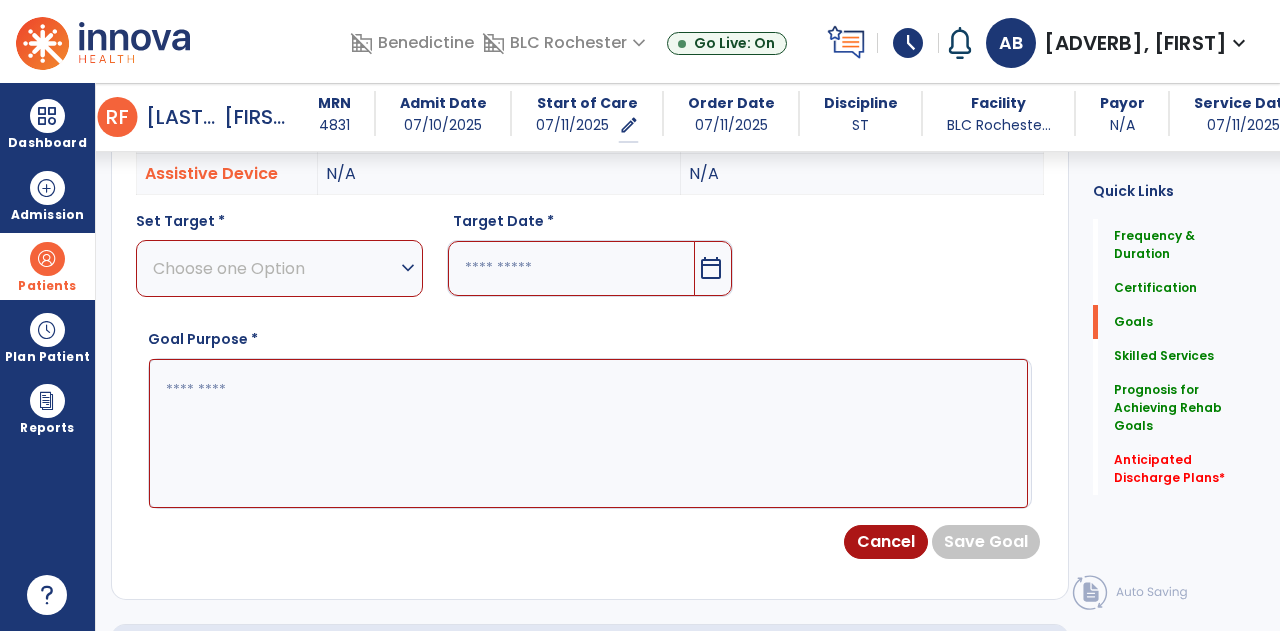 scroll, scrollTop: 778, scrollLeft: 0, axis: vertical 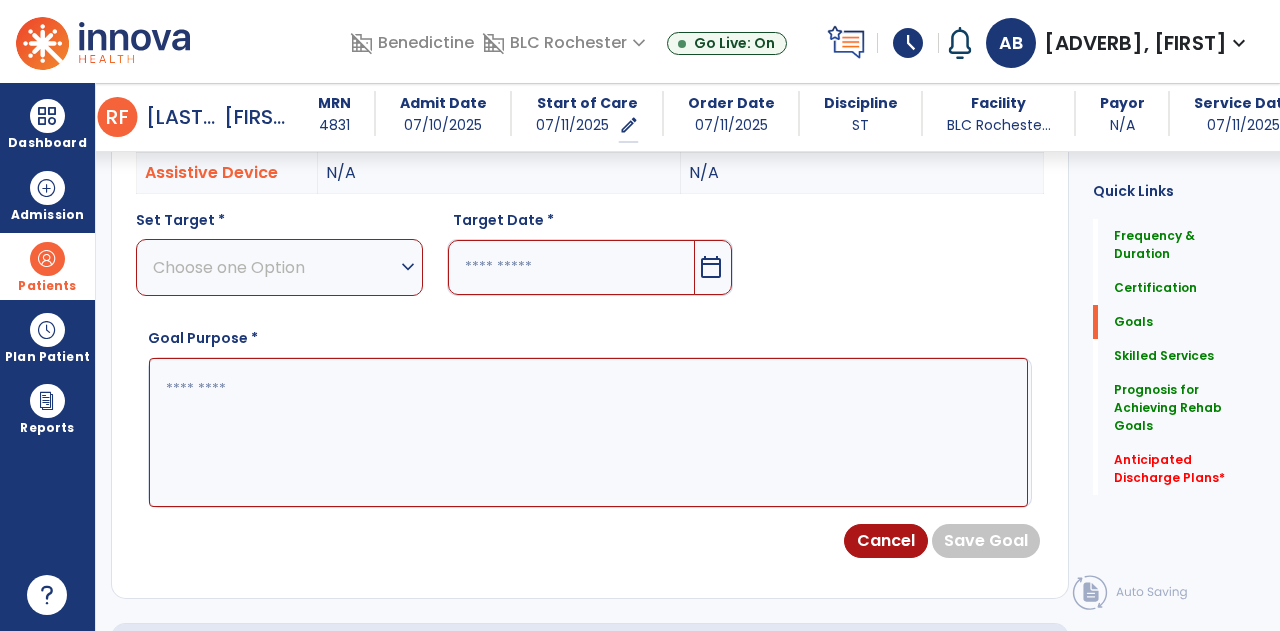 click on "Choose one Option   expand_more" at bounding box center [279, 267] 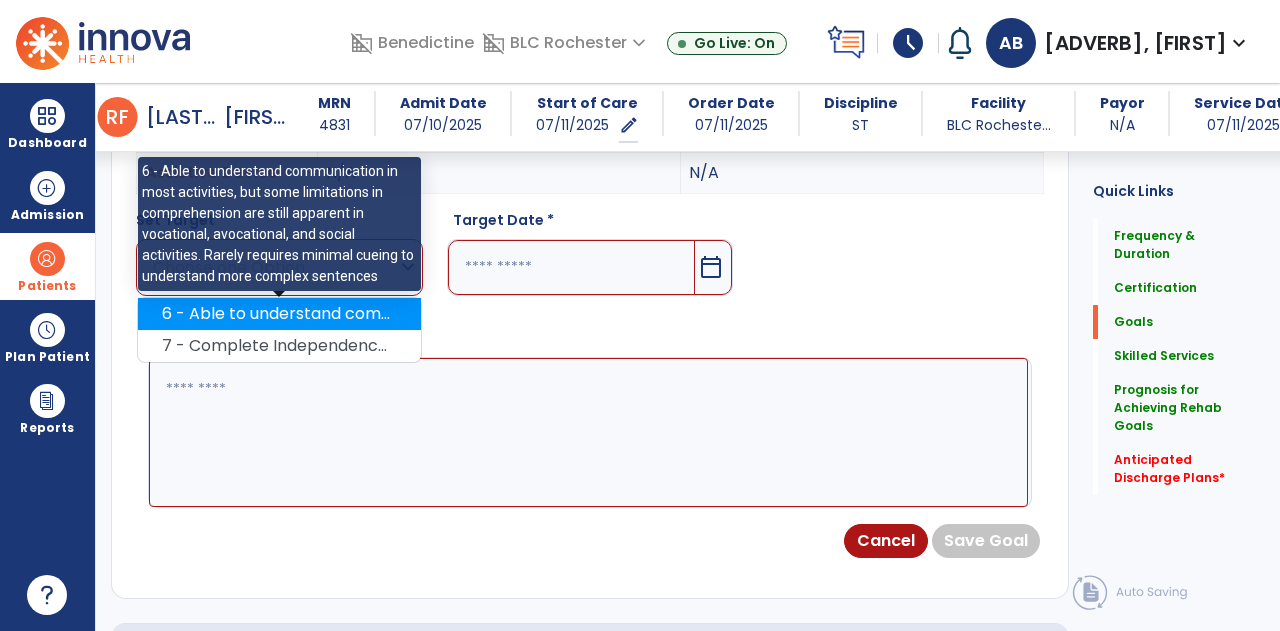 click on "6 - Able to understand communication in most activities, but some limitations in comprehension are still apparent in vocational, avocational, and social activities. Rarely requires minimal cueing to understand more complex sentences" at bounding box center [279, 314] 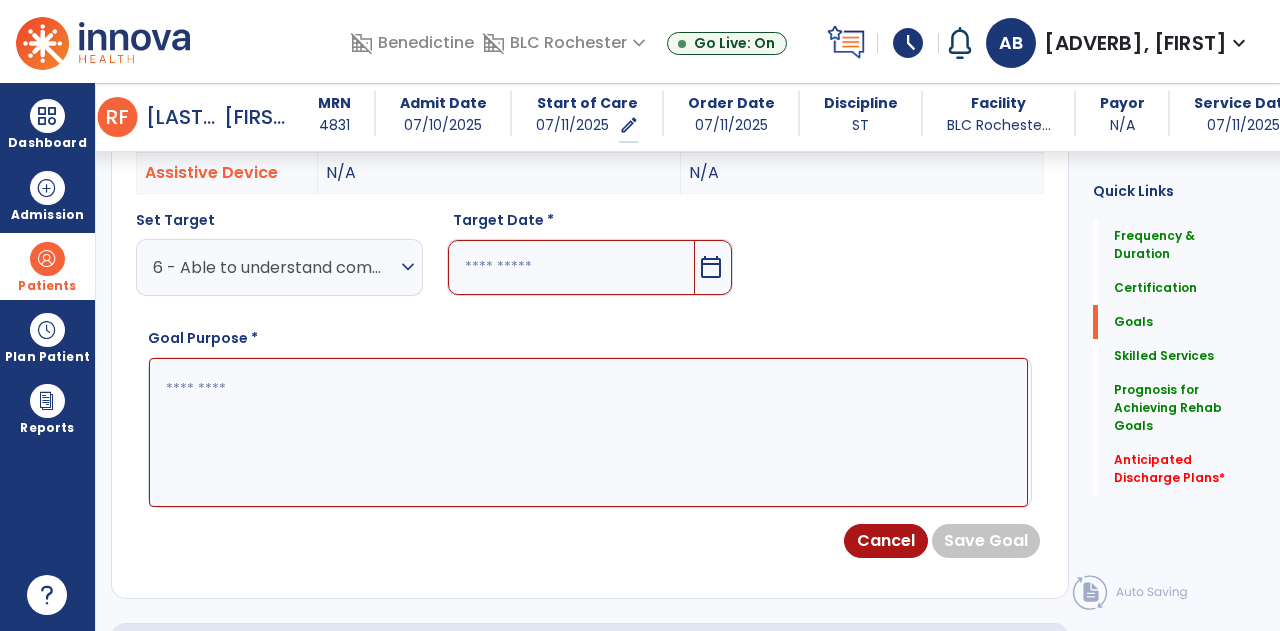 click at bounding box center [572, 267] 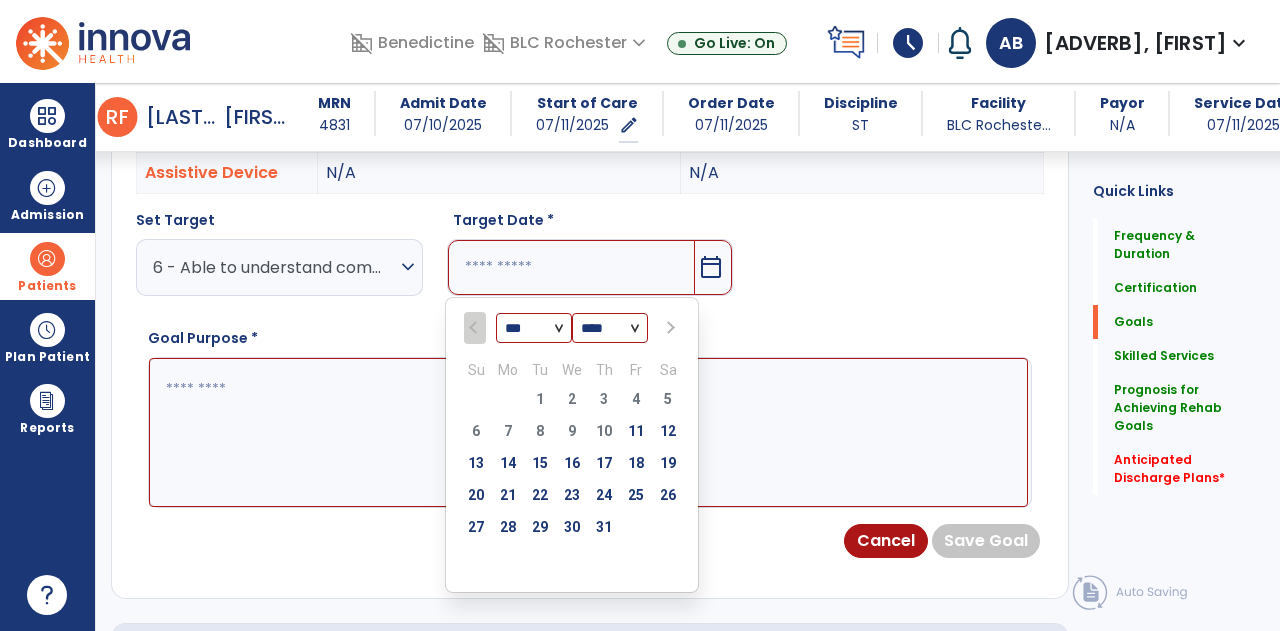 click on "*** *** ***" at bounding box center [534, 328] 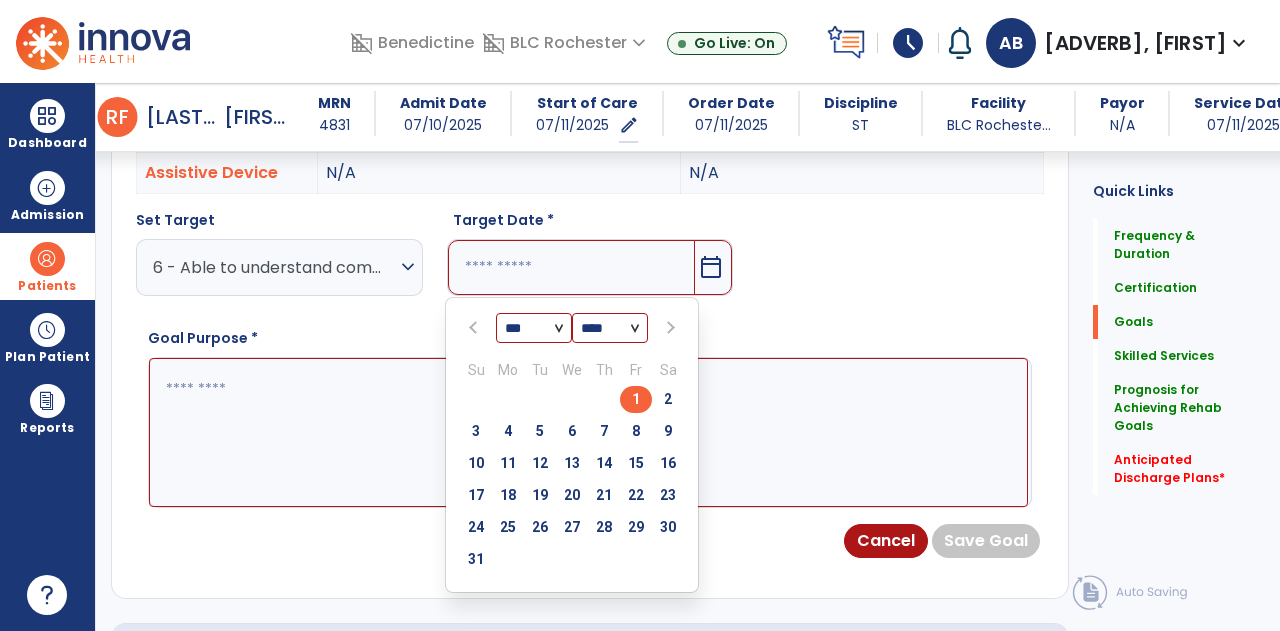 click on "1" at bounding box center (636, 399) 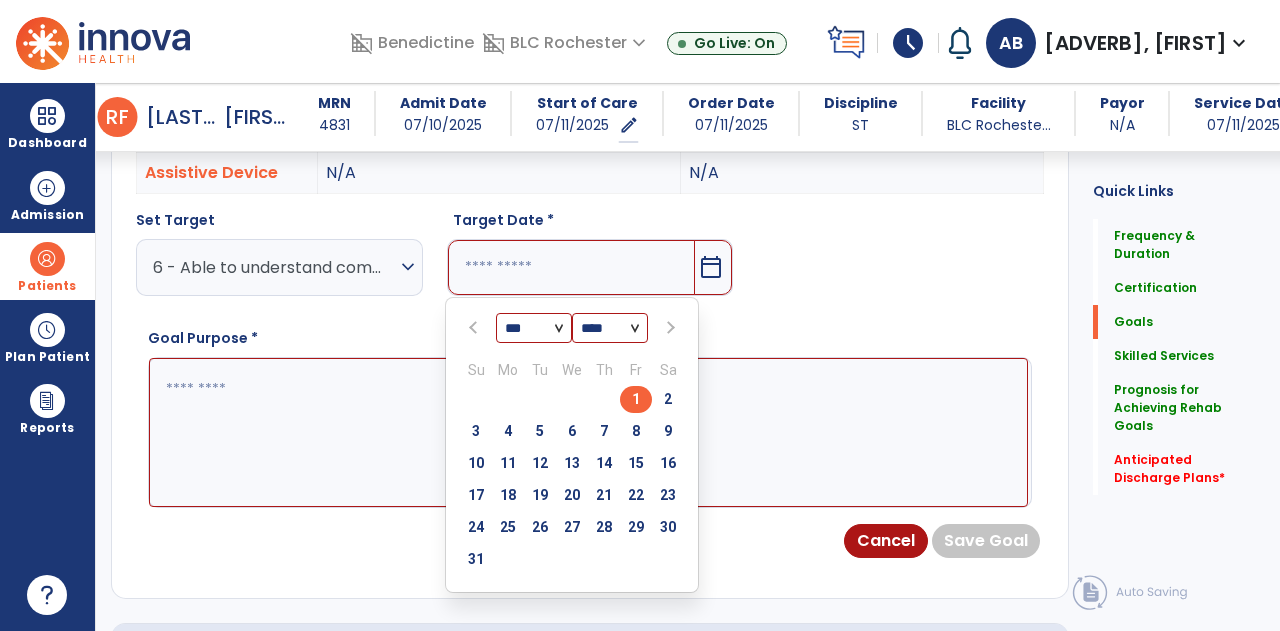 type on "********" 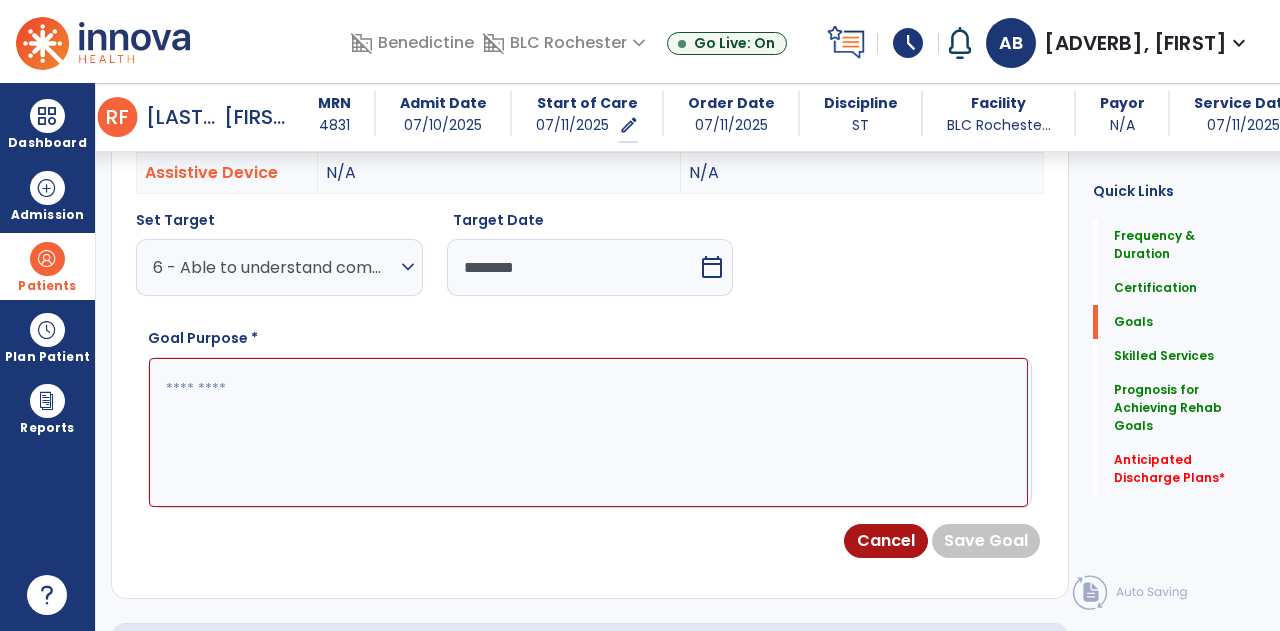 click at bounding box center [588, 432] 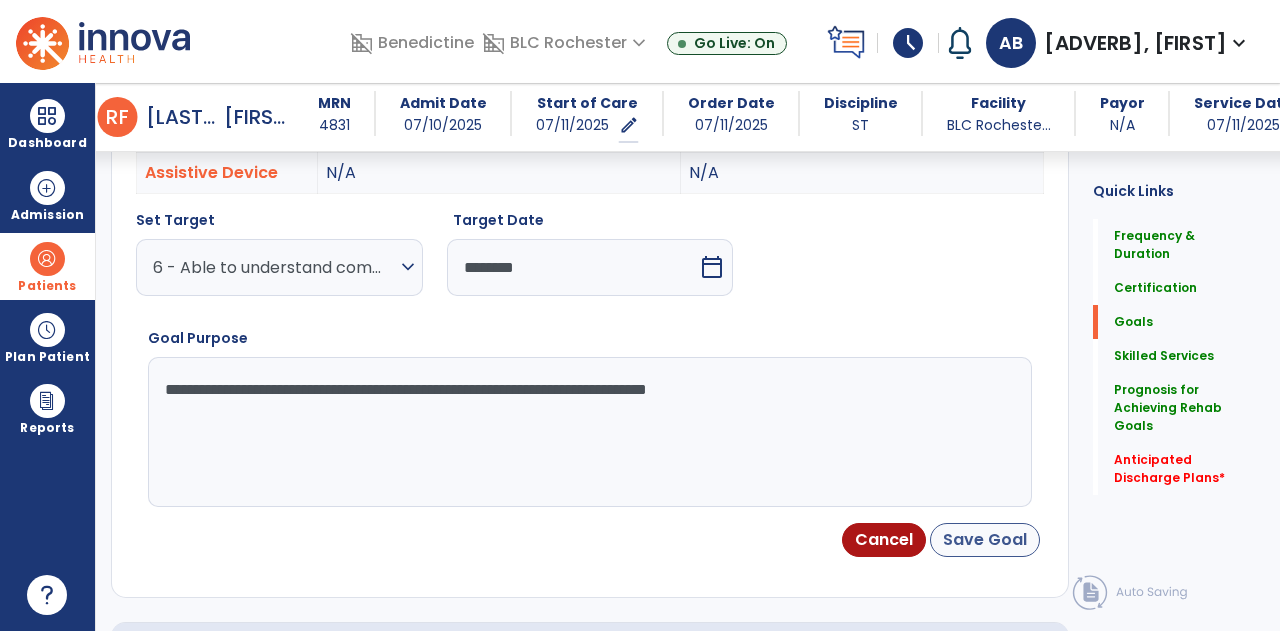 type on "**********" 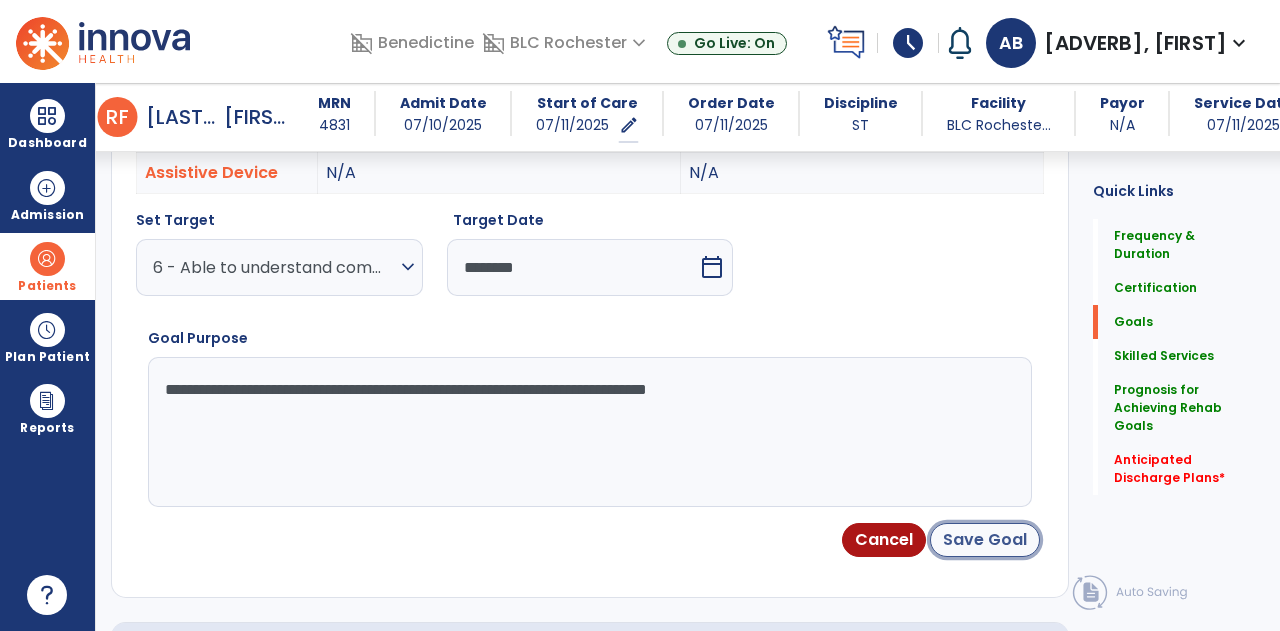 click on "Save Goal" at bounding box center (985, 540) 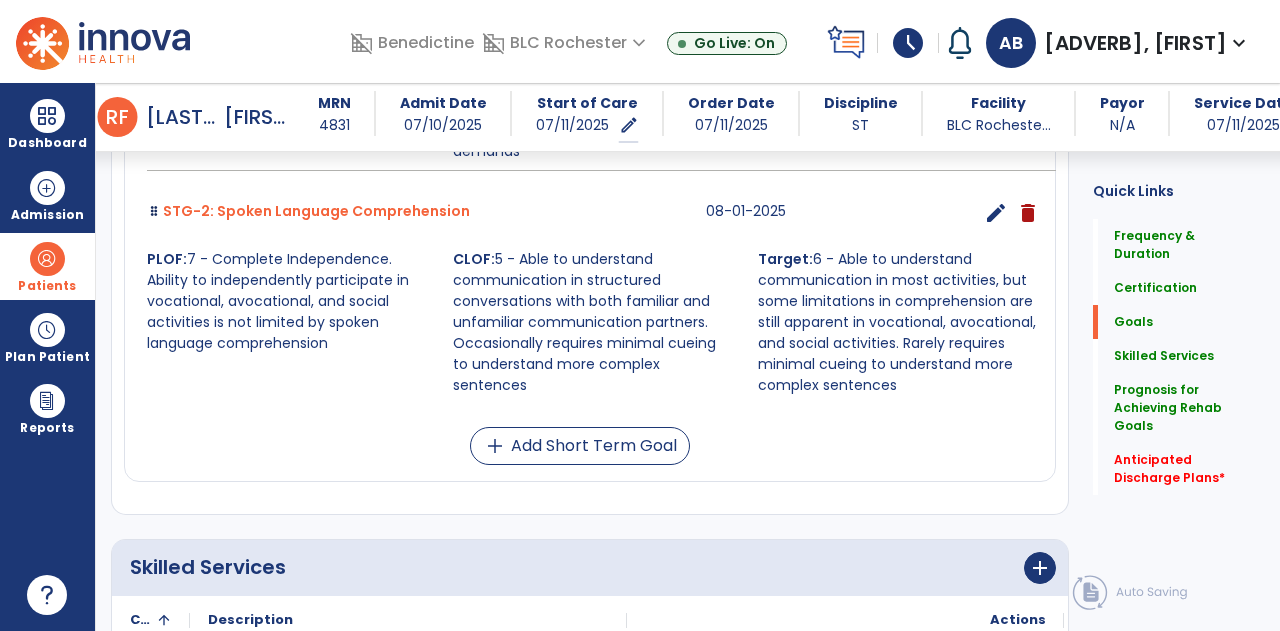 scroll, scrollTop: 1635, scrollLeft: 0, axis: vertical 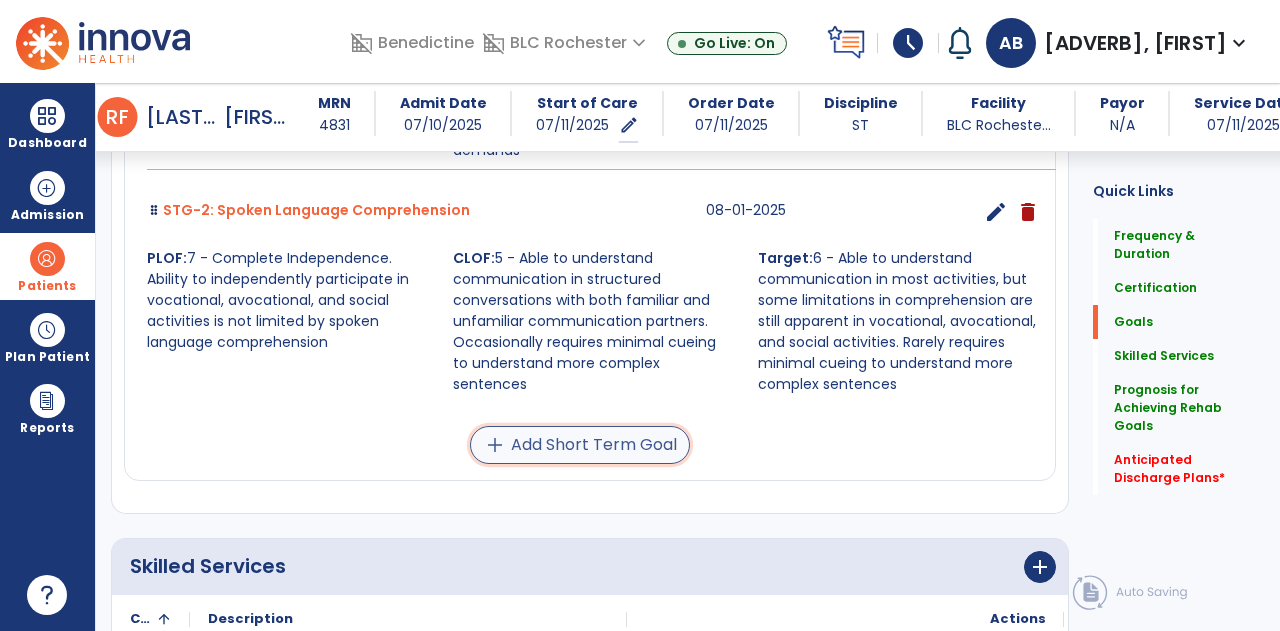 click on "add  Add Short Term Goal" at bounding box center (580, 445) 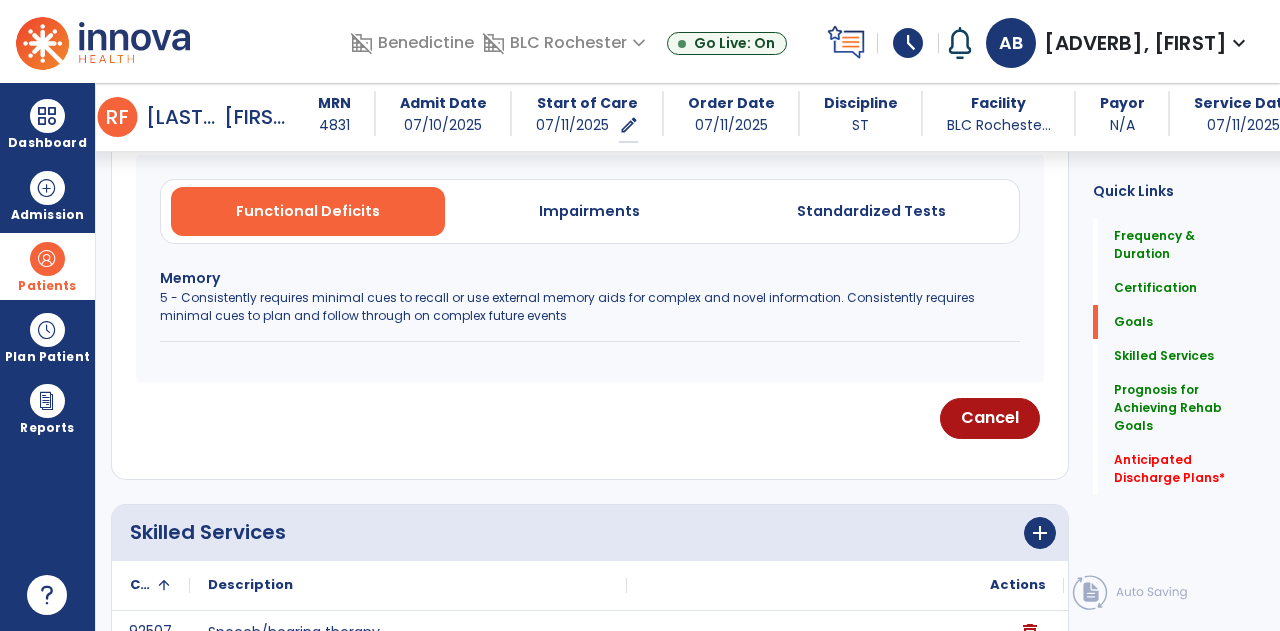 scroll, scrollTop: 496, scrollLeft: 0, axis: vertical 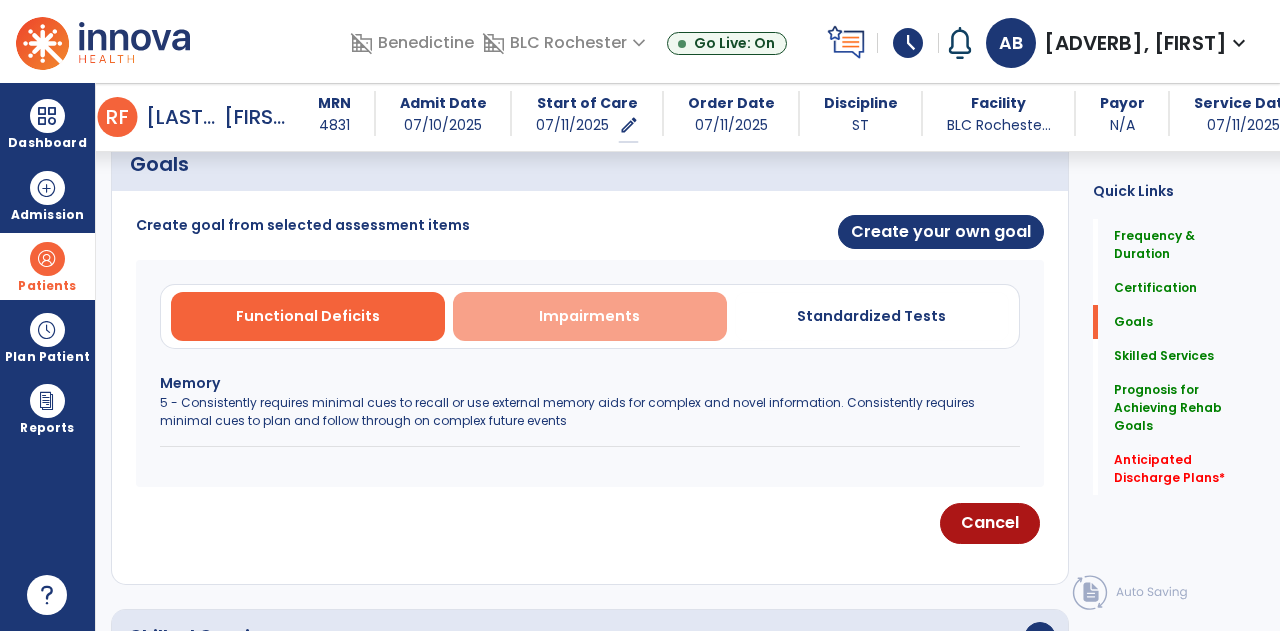 click on "Impairments" at bounding box center (590, 316) 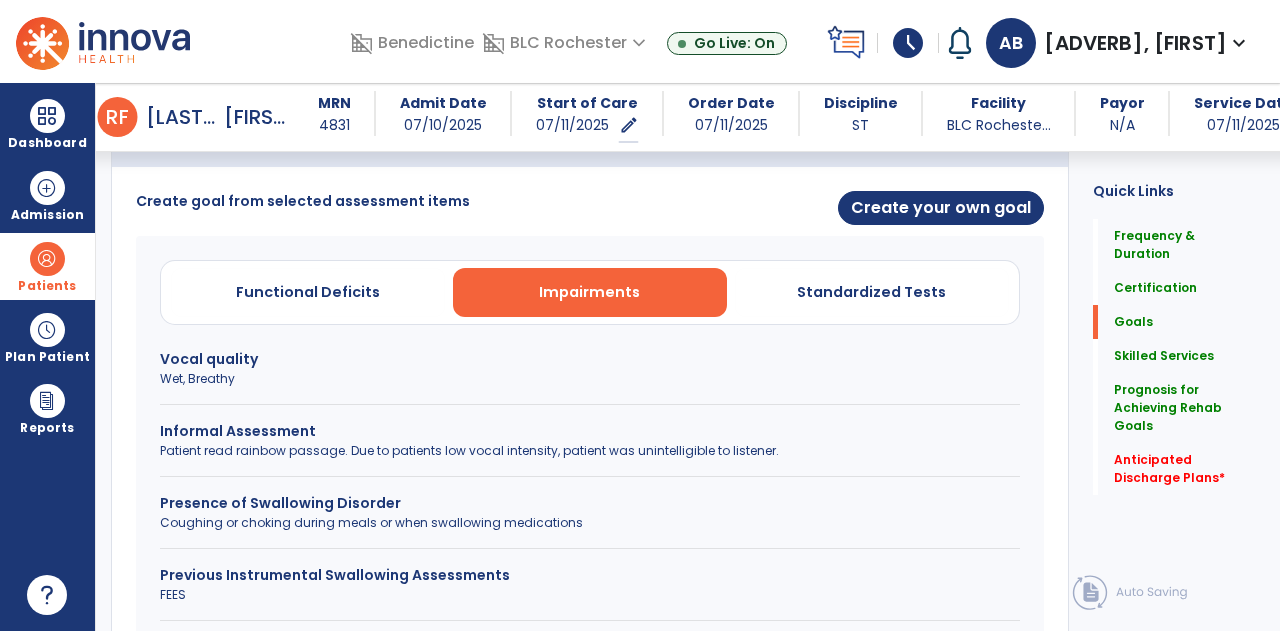 scroll, scrollTop: 460, scrollLeft: 0, axis: vertical 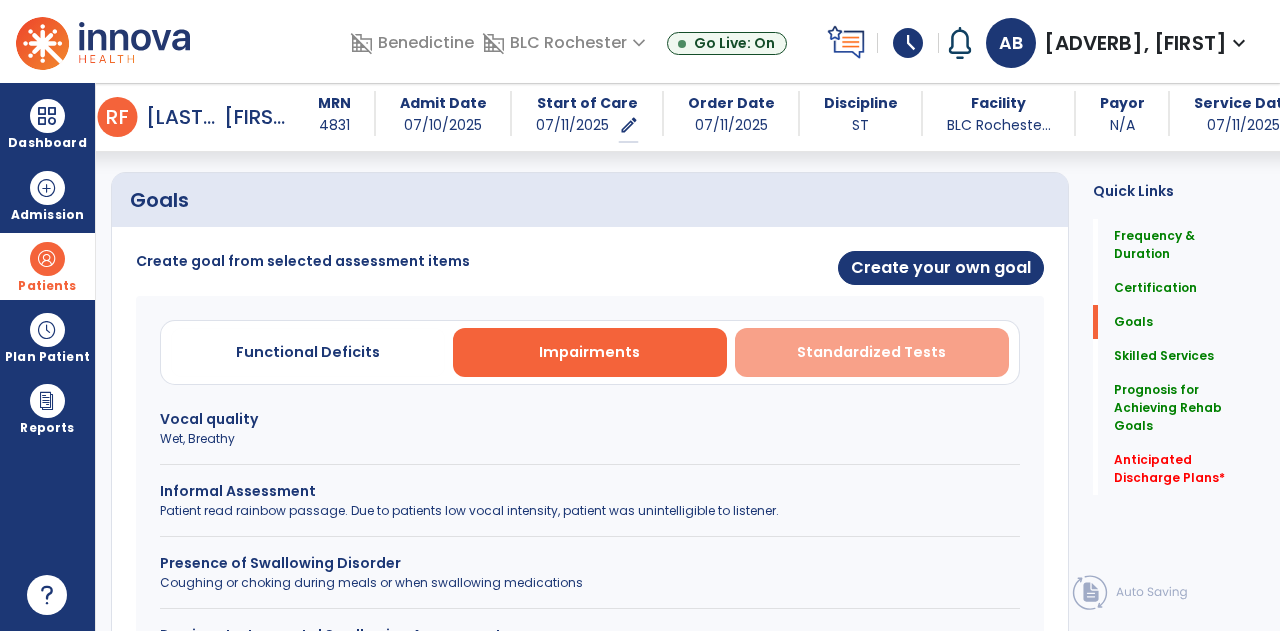 click on "Standardized Tests" at bounding box center [871, 352] 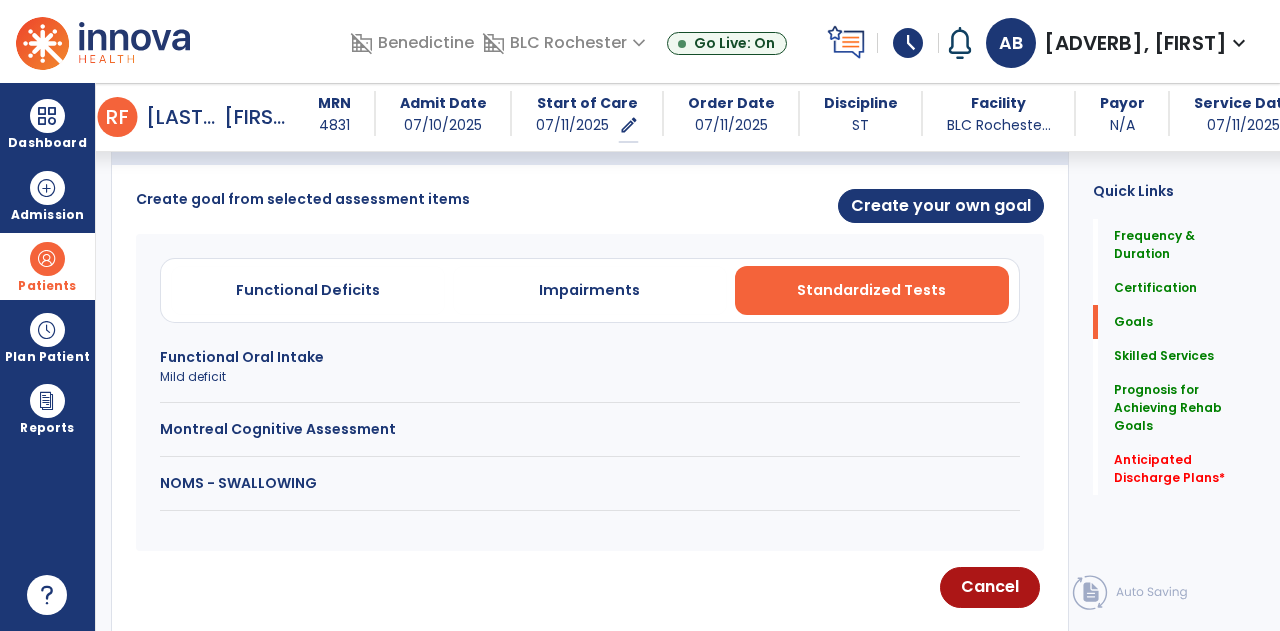 scroll, scrollTop: 523, scrollLeft: 0, axis: vertical 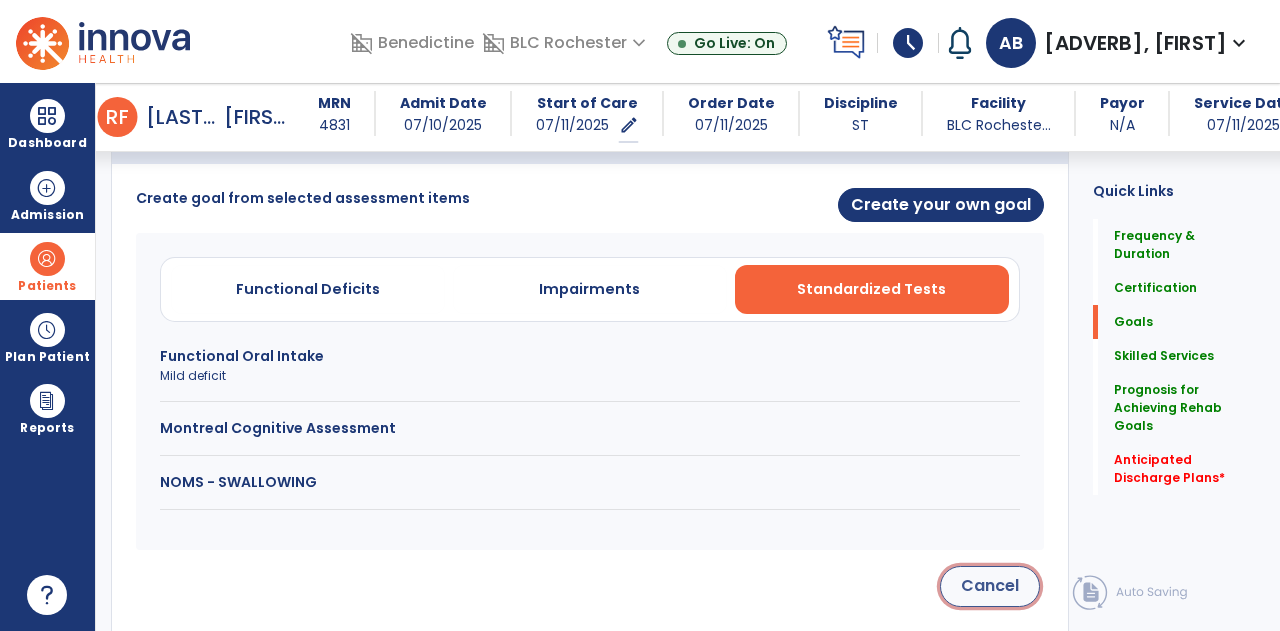 click on "Cancel" at bounding box center [990, 586] 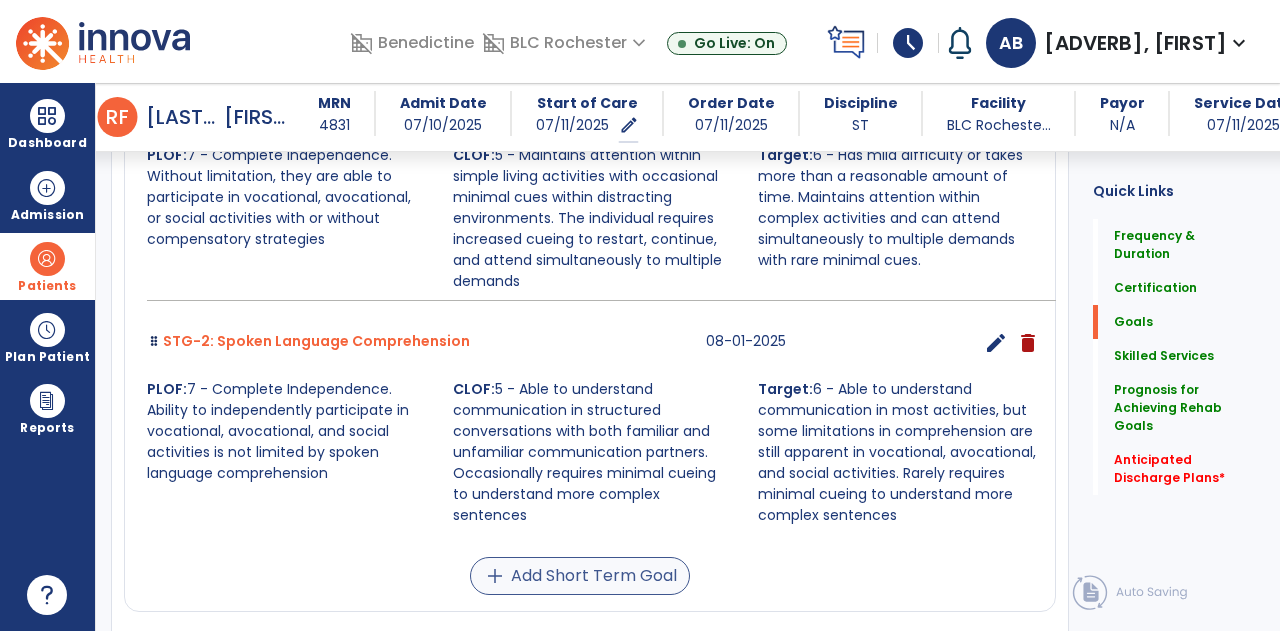 scroll, scrollTop: 1511, scrollLeft: 0, axis: vertical 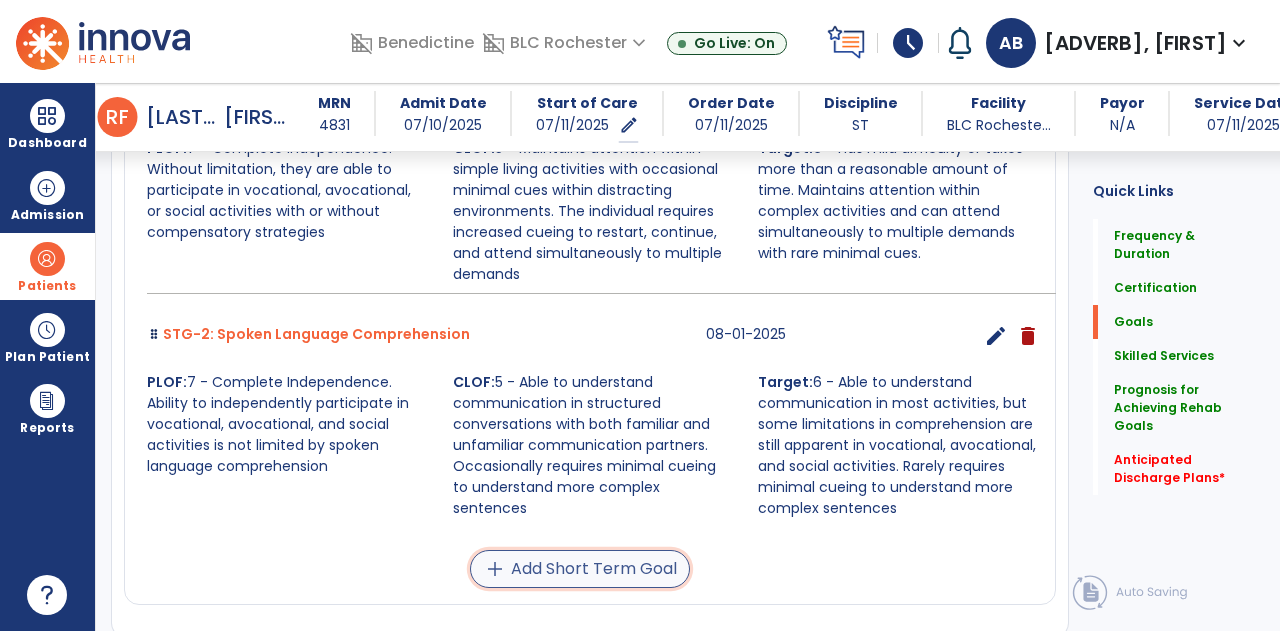 click on "add  Add Short Term Goal" at bounding box center (580, 569) 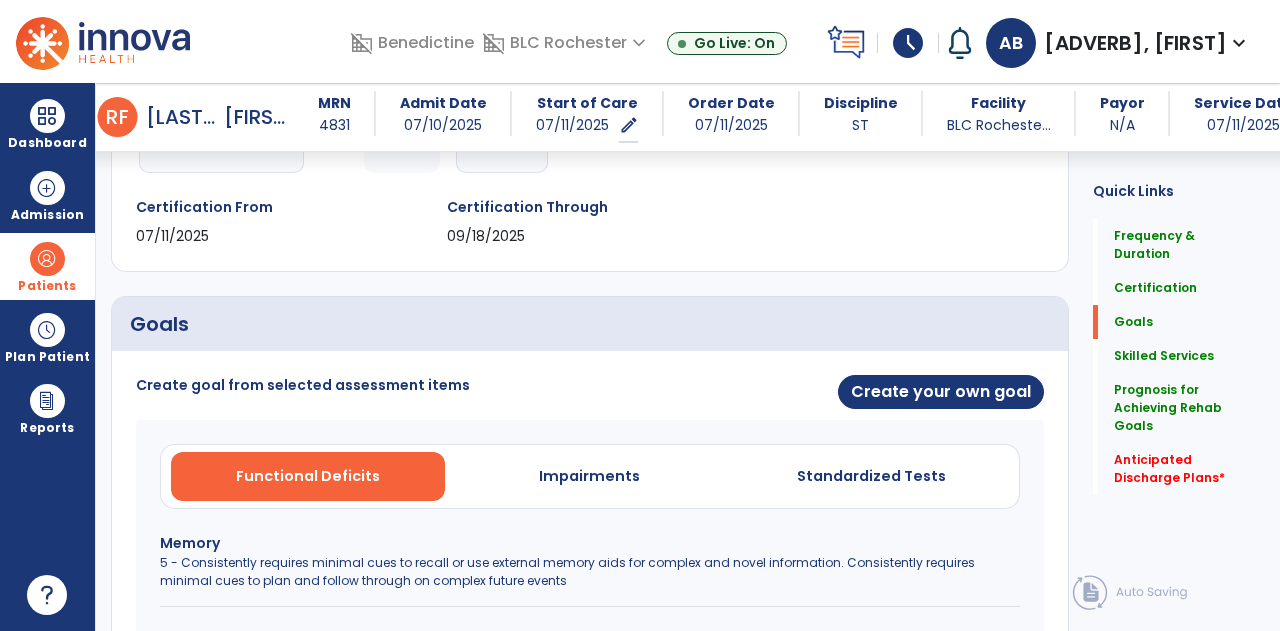 scroll, scrollTop: 548, scrollLeft: 0, axis: vertical 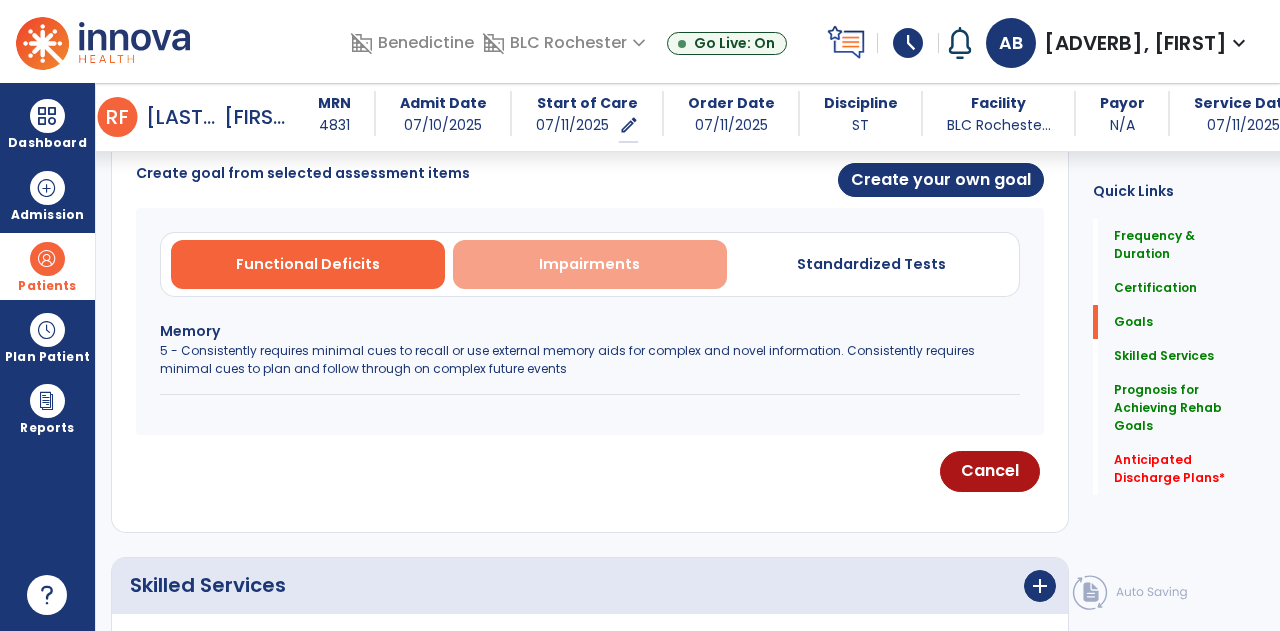 click on "Impairments" at bounding box center [590, 264] 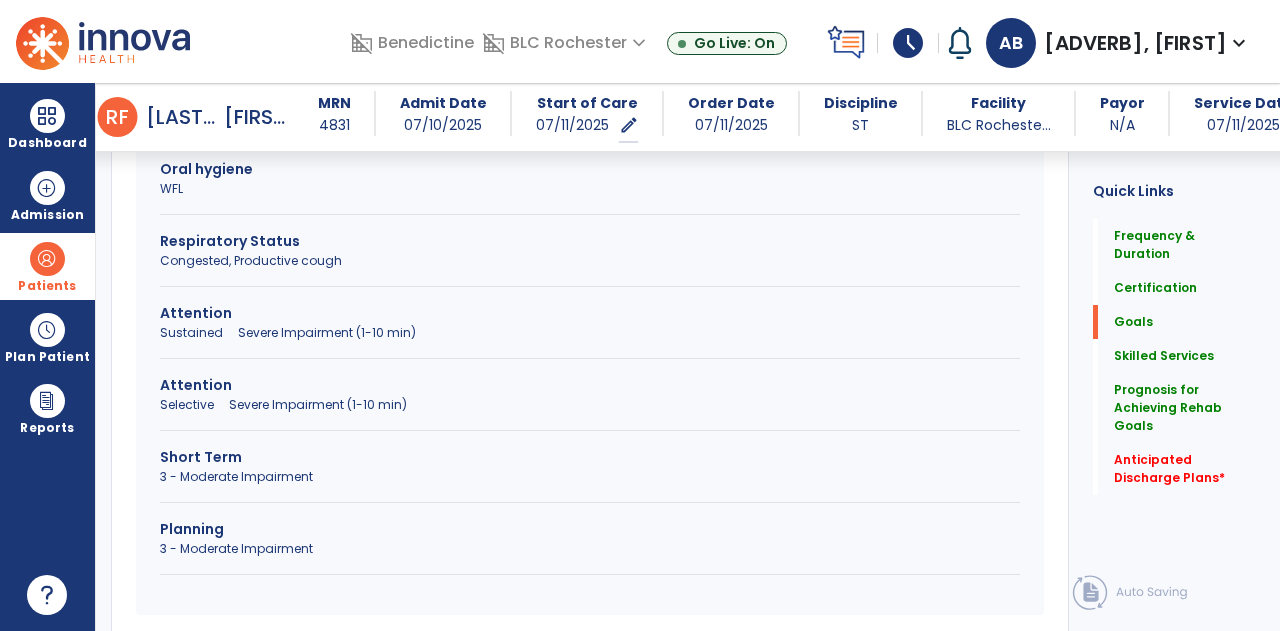 click on "3 - Moderate Impairment" at bounding box center (590, 477) 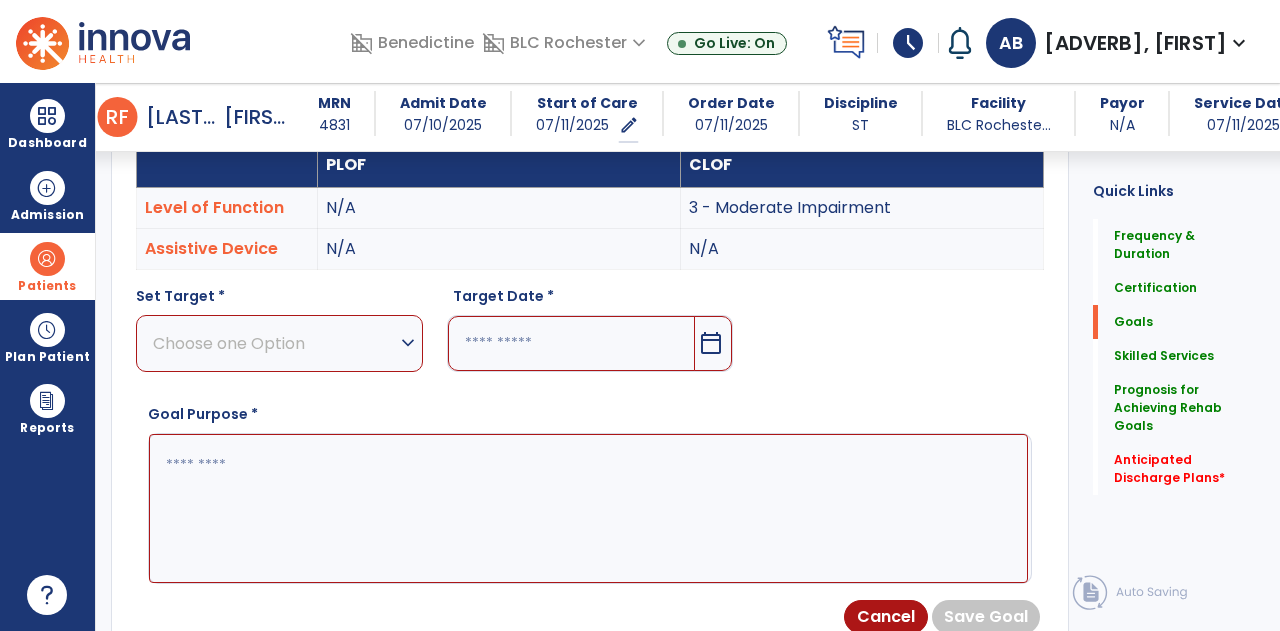 scroll, scrollTop: 605, scrollLeft: 0, axis: vertical 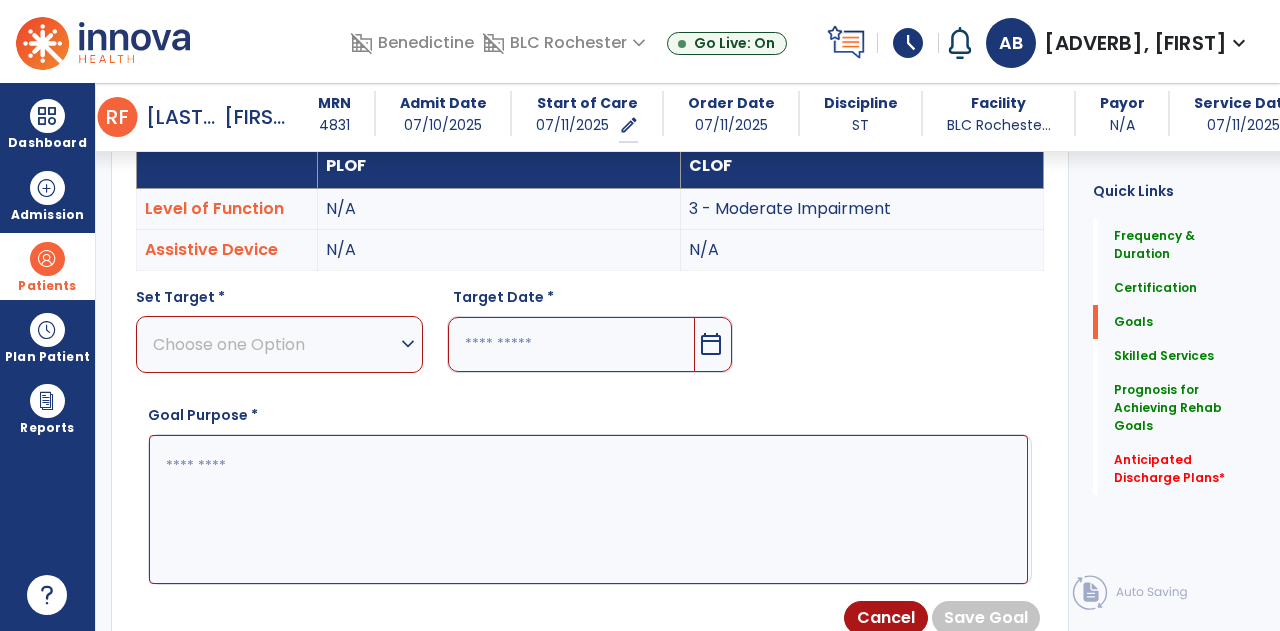 click on "Choose one Option" at bounding box center (274, 344) 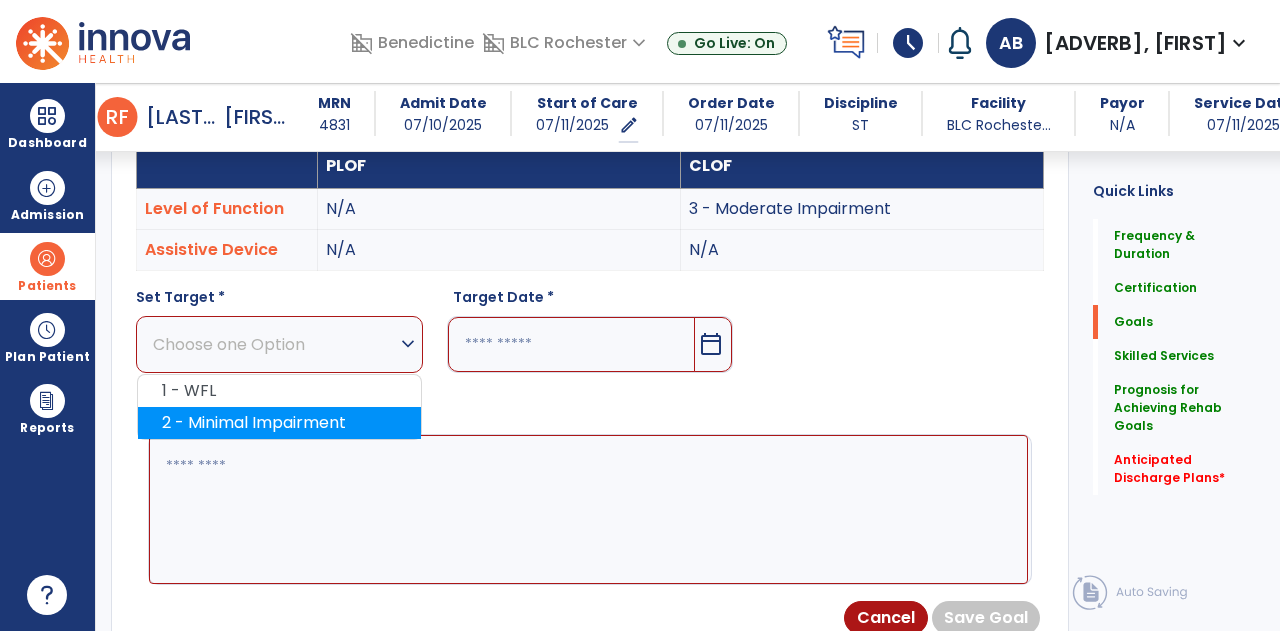 click on "2 - Minimal Impairment" at bounding box center [279, 423] 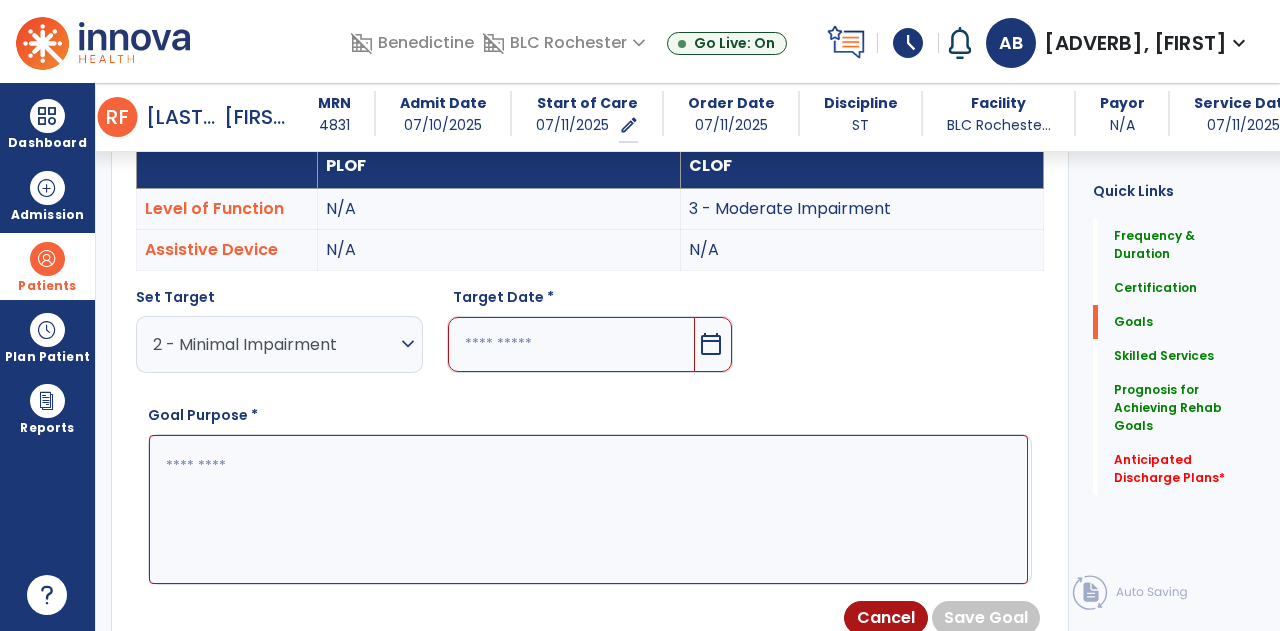 click at bounding box center [572, 344] 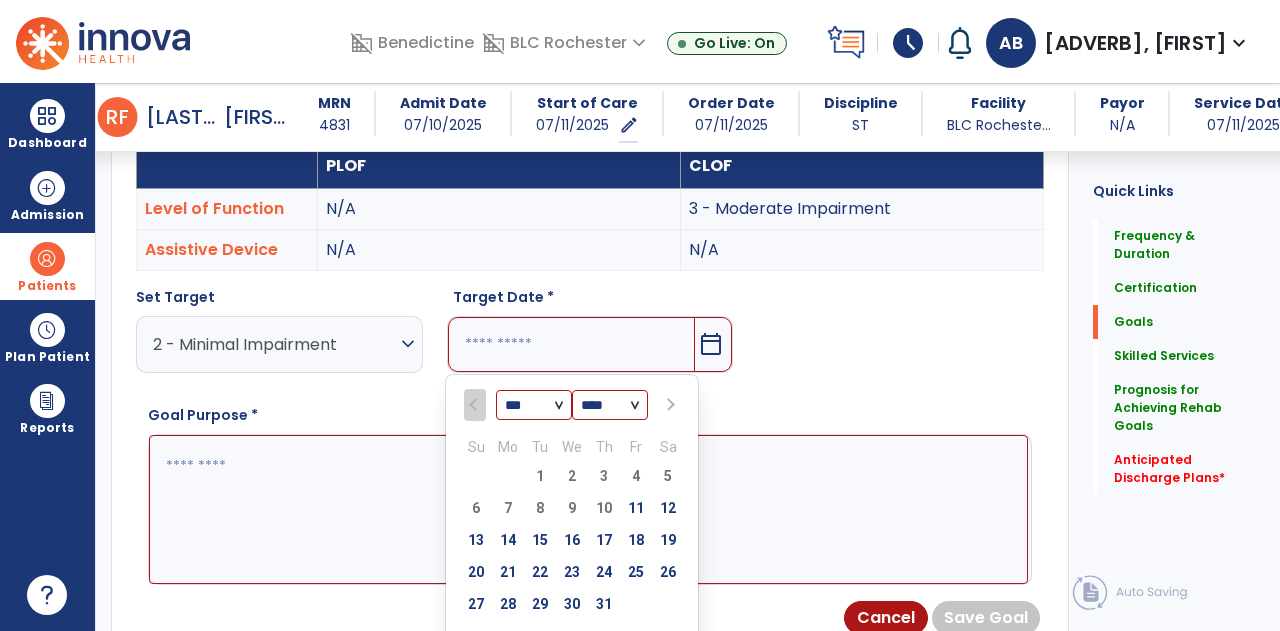 click on "*** *** ***" at bounding box center [534, 405] 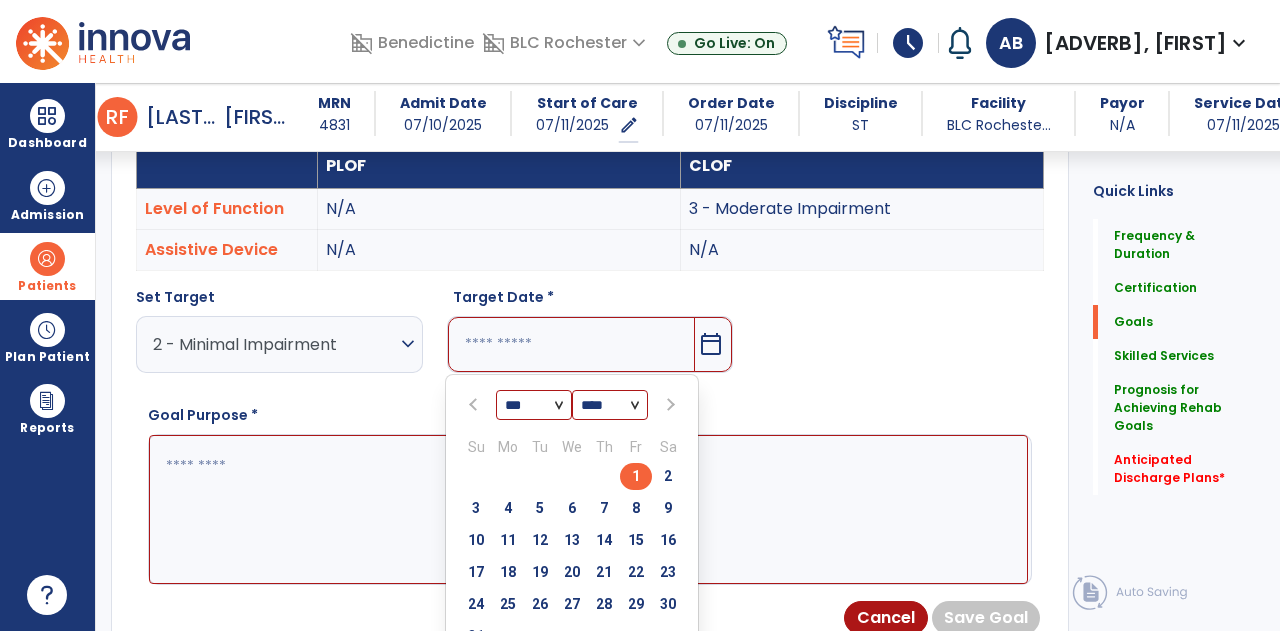 click on "1" at bounding box center (636, 476) 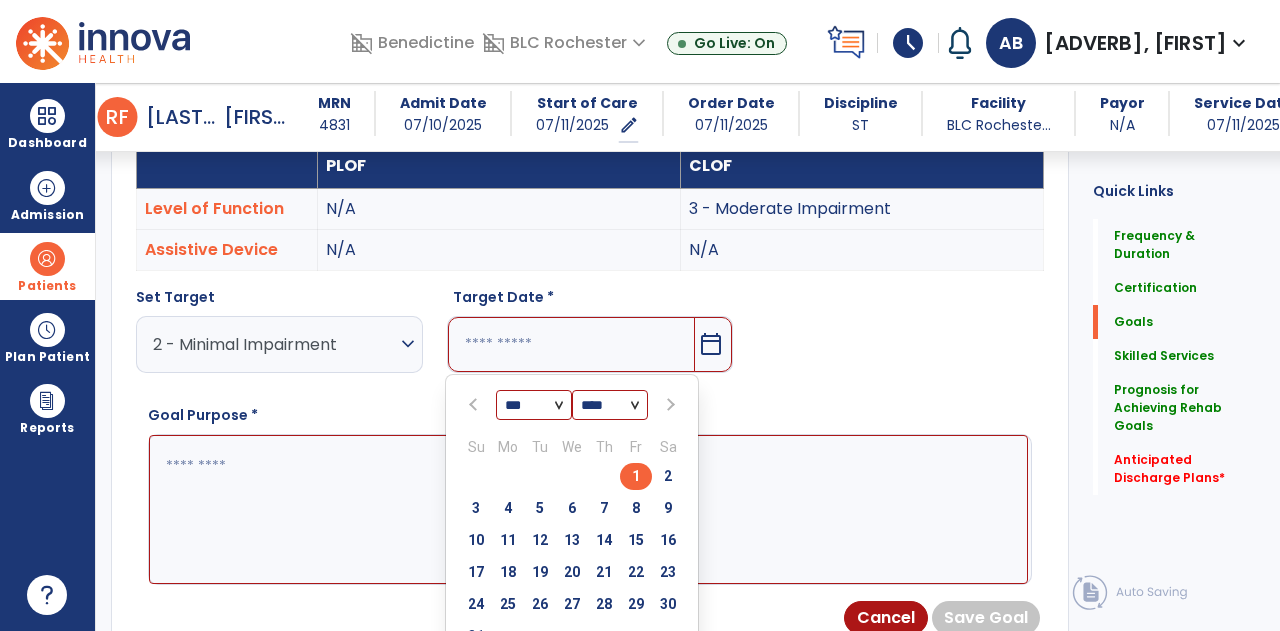 type on "********" 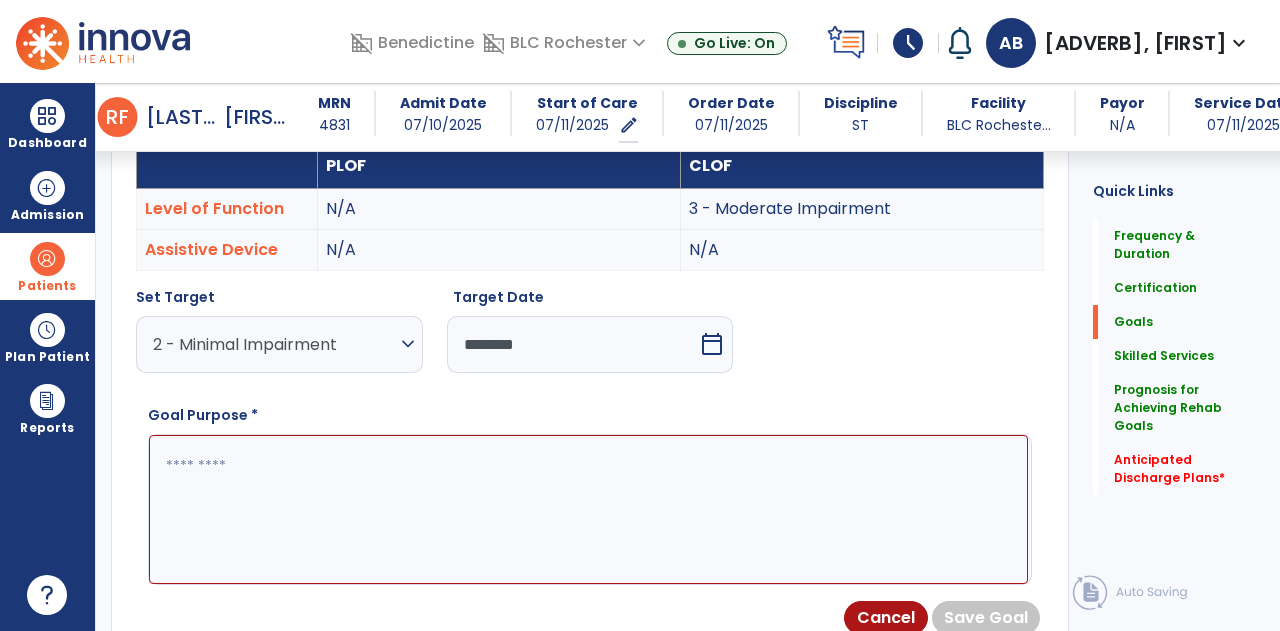 click at bounding box center (588, 509) 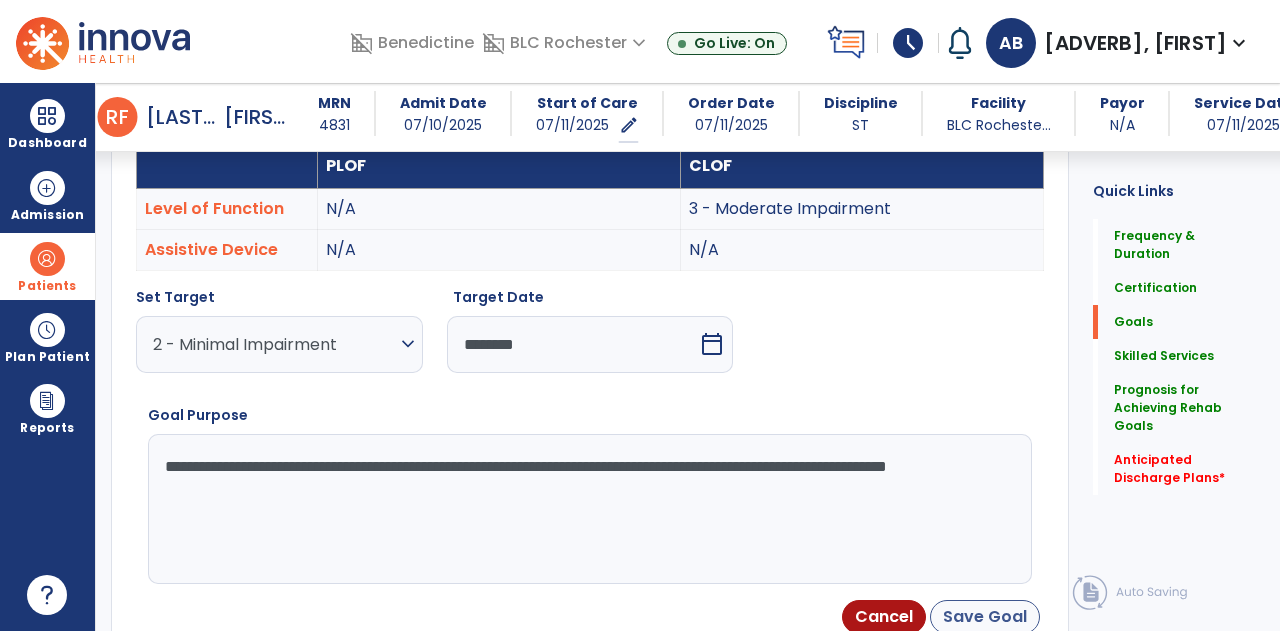 type on "**********" 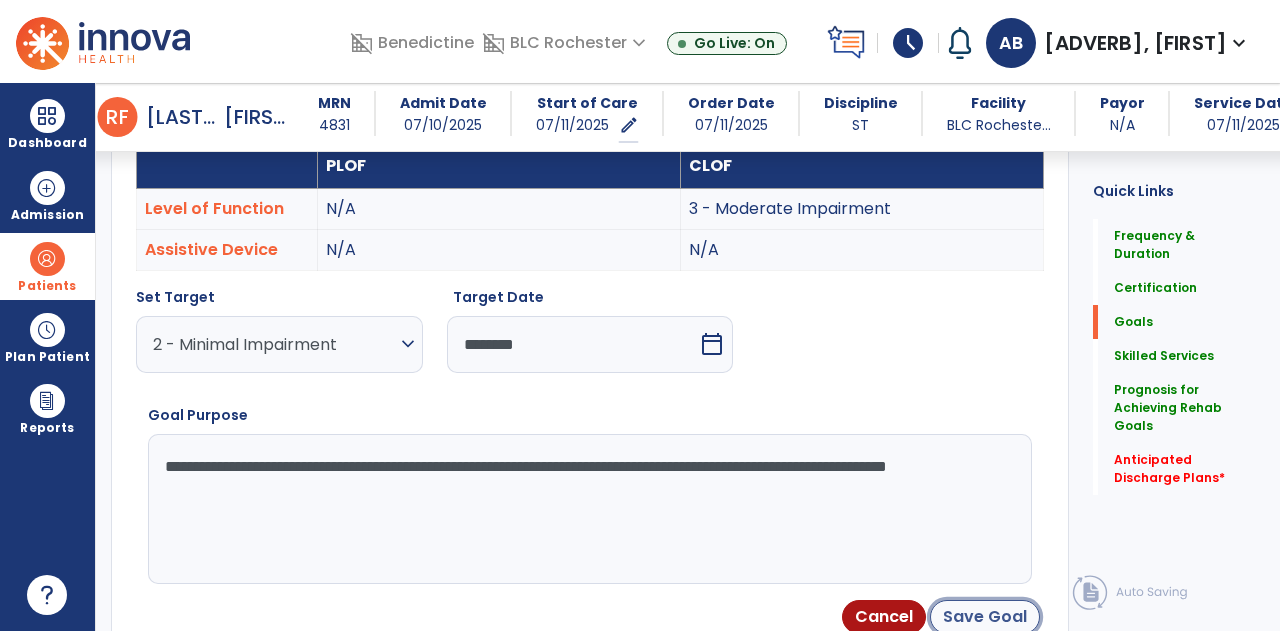 click on "Save Goal" at bounding box center (985, 617) 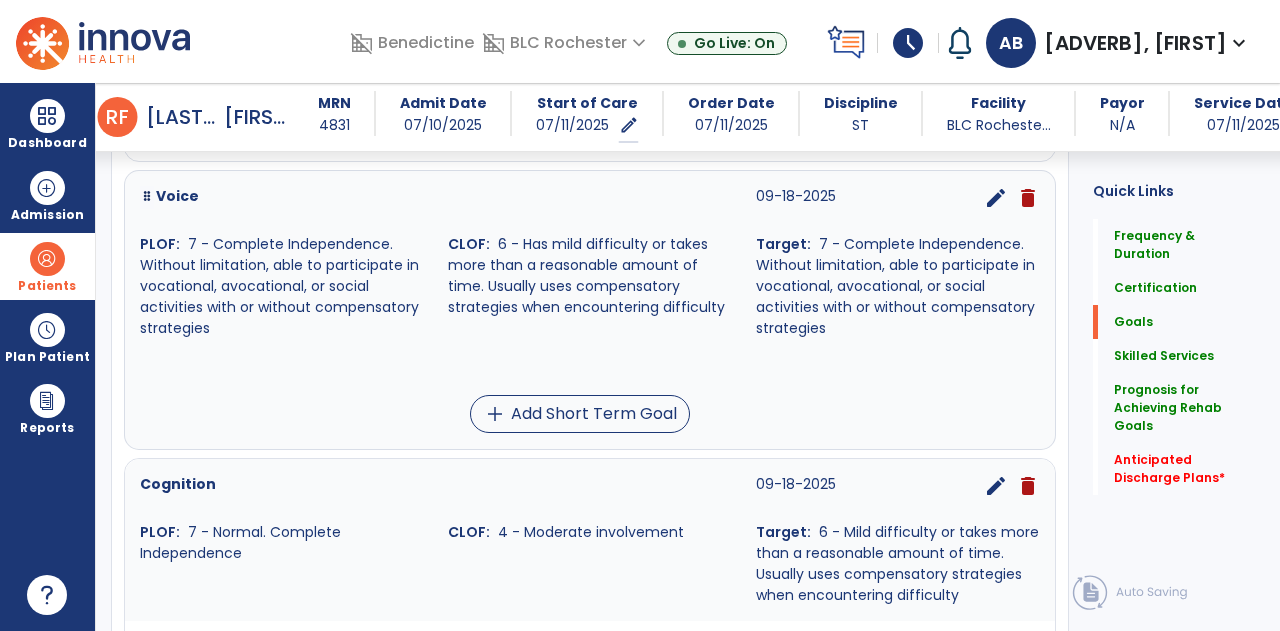 scroll, scrollTop: 1041, scrollLeft: 0, axis: vertical 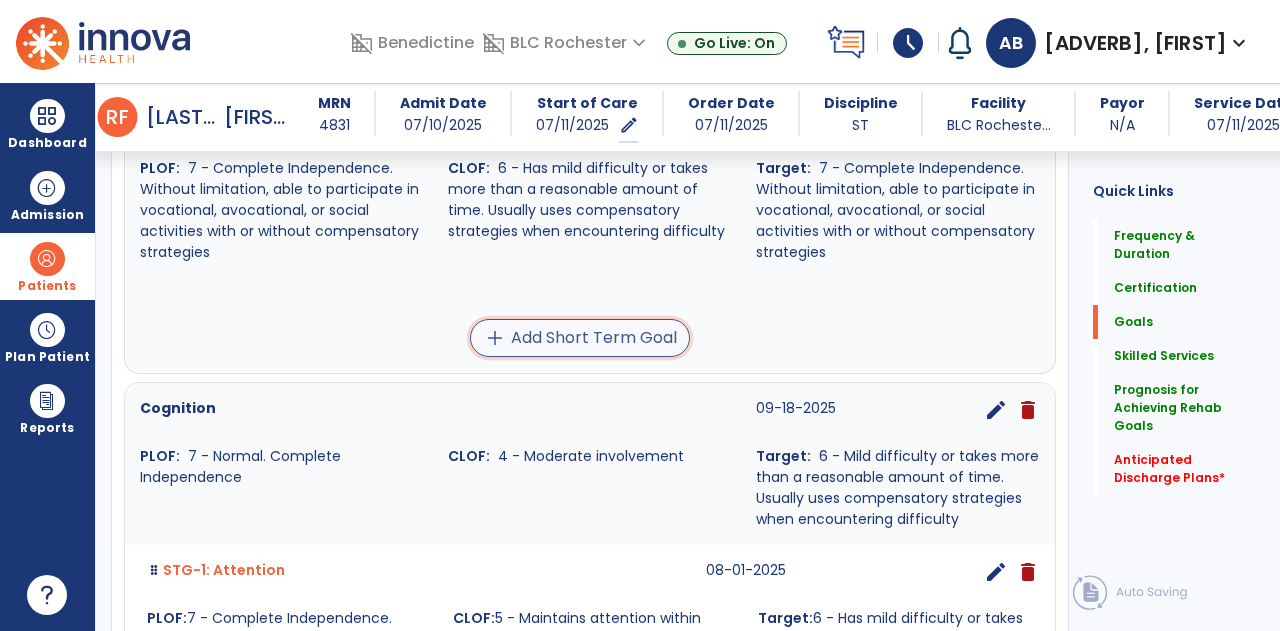 click on "add  Add Short Term Goal" at bounding box center [580, 338] 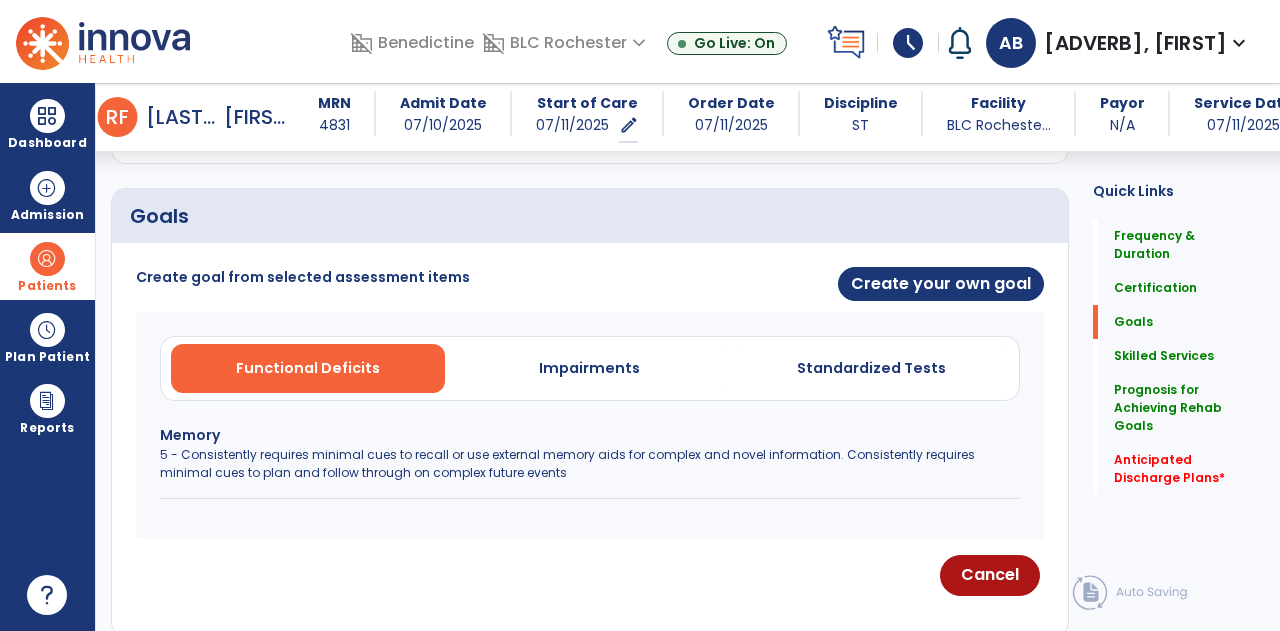 scroll, scrollTop: 444, scrollLeft: 0, axis: vertical 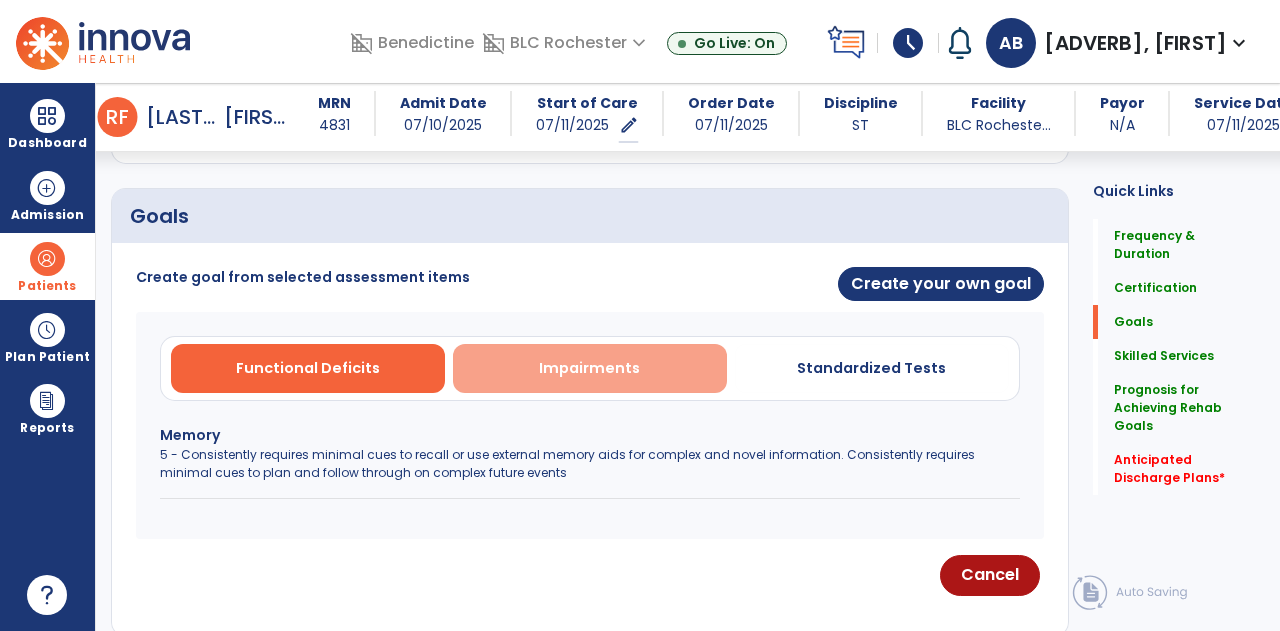 click on "Impairments" at bounding box center [590, 368] 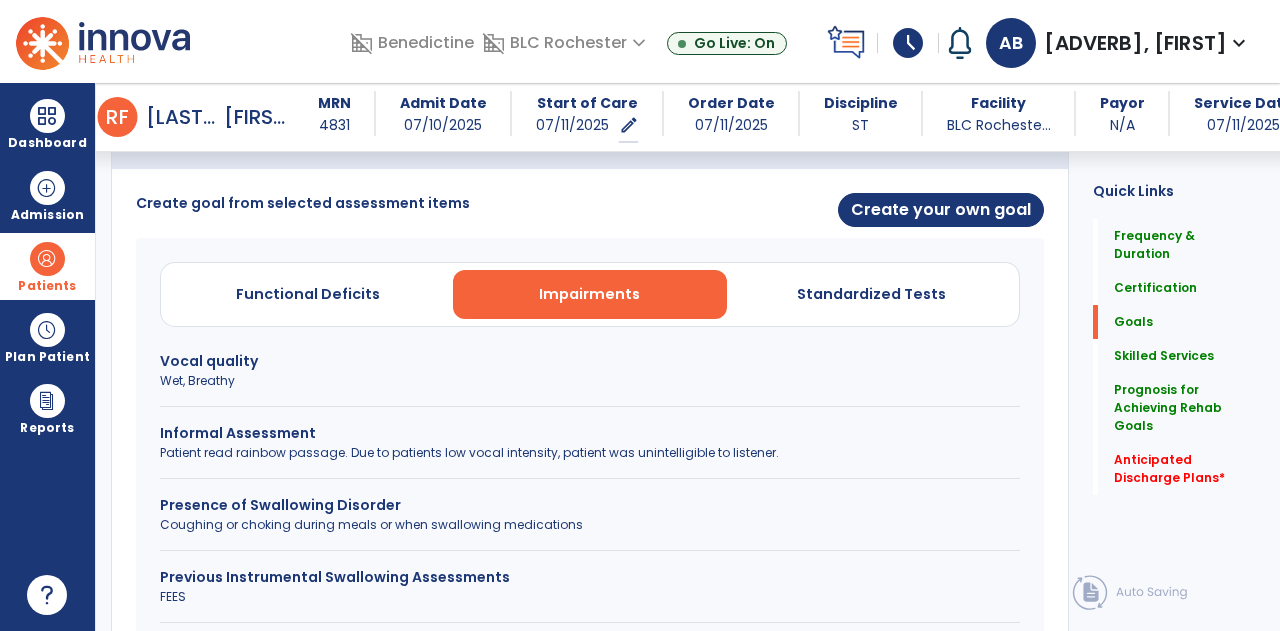 scroll, scrollTop: 508, scrollLeft: 0, axis: vertical 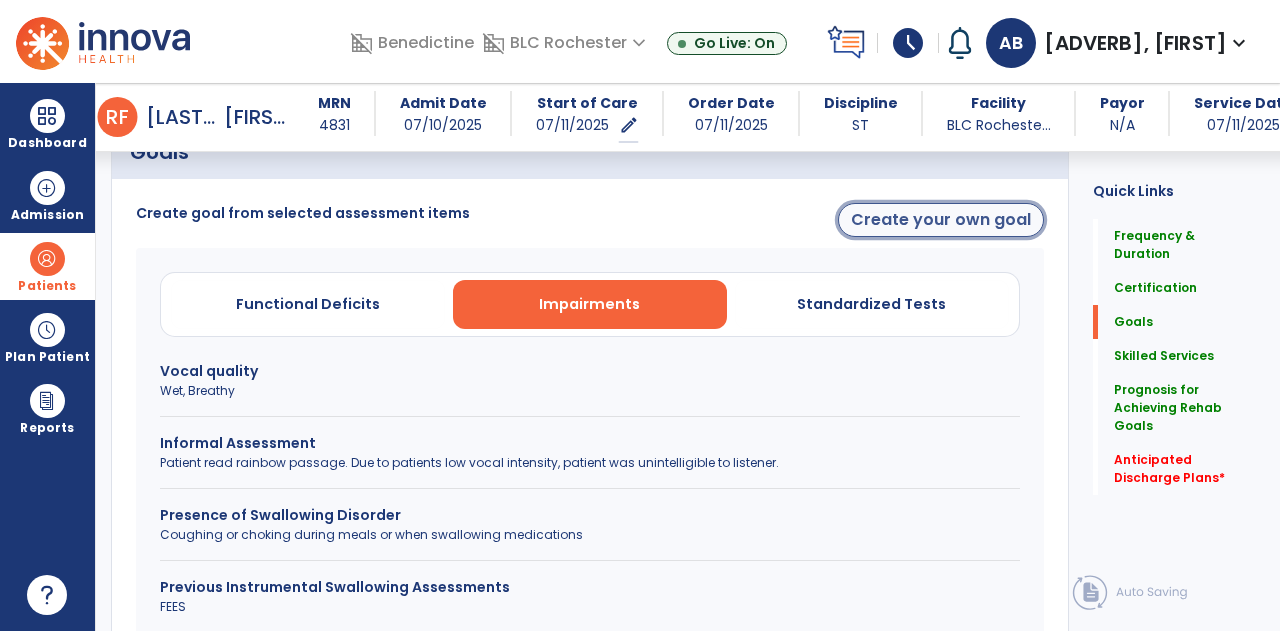 click on "Create your own goal" at bounding box center (941, 220) 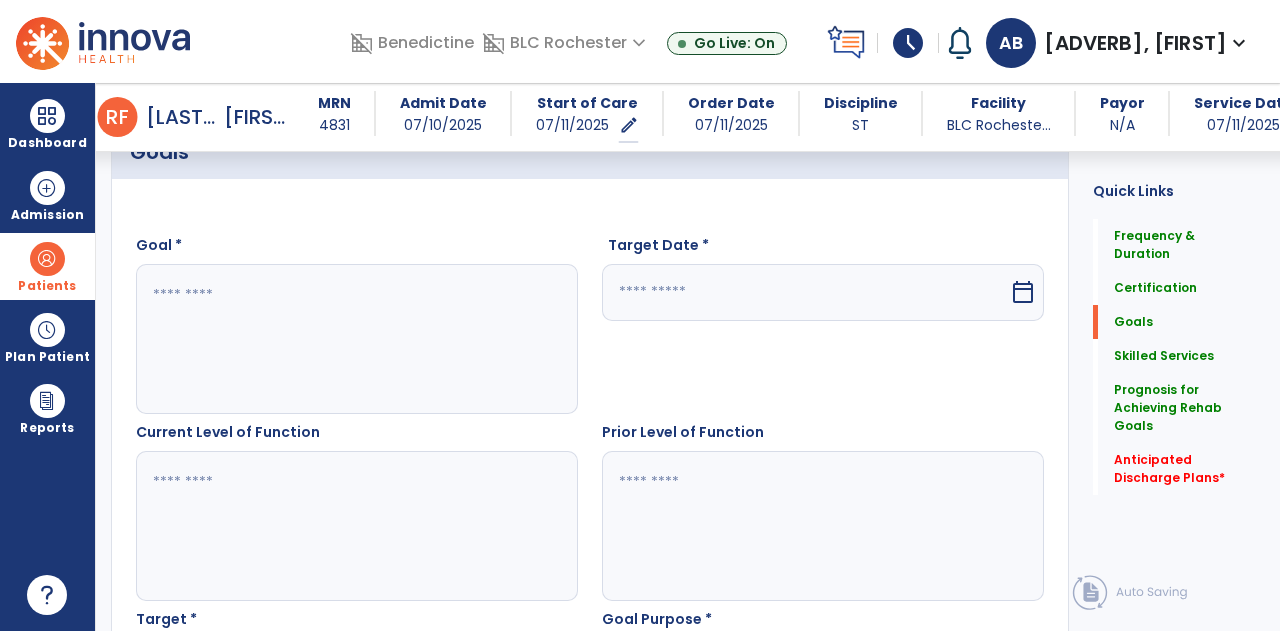 click at bounding box center [356, 339] 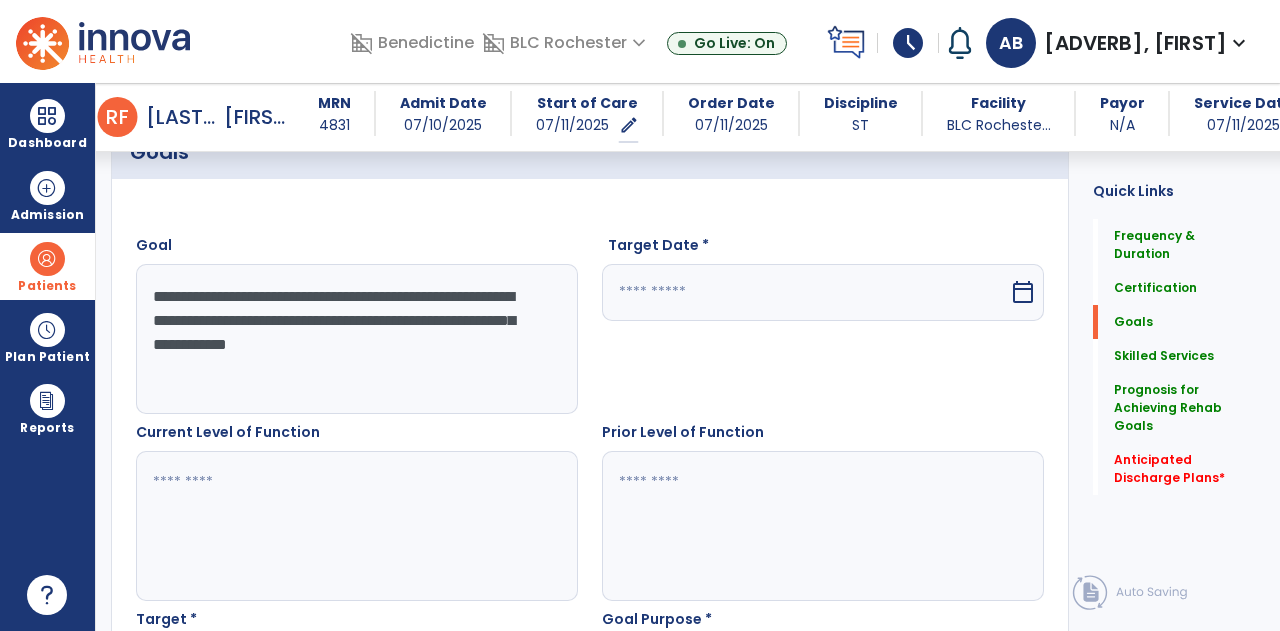 click on "**********" at bounding box center (356, 339) 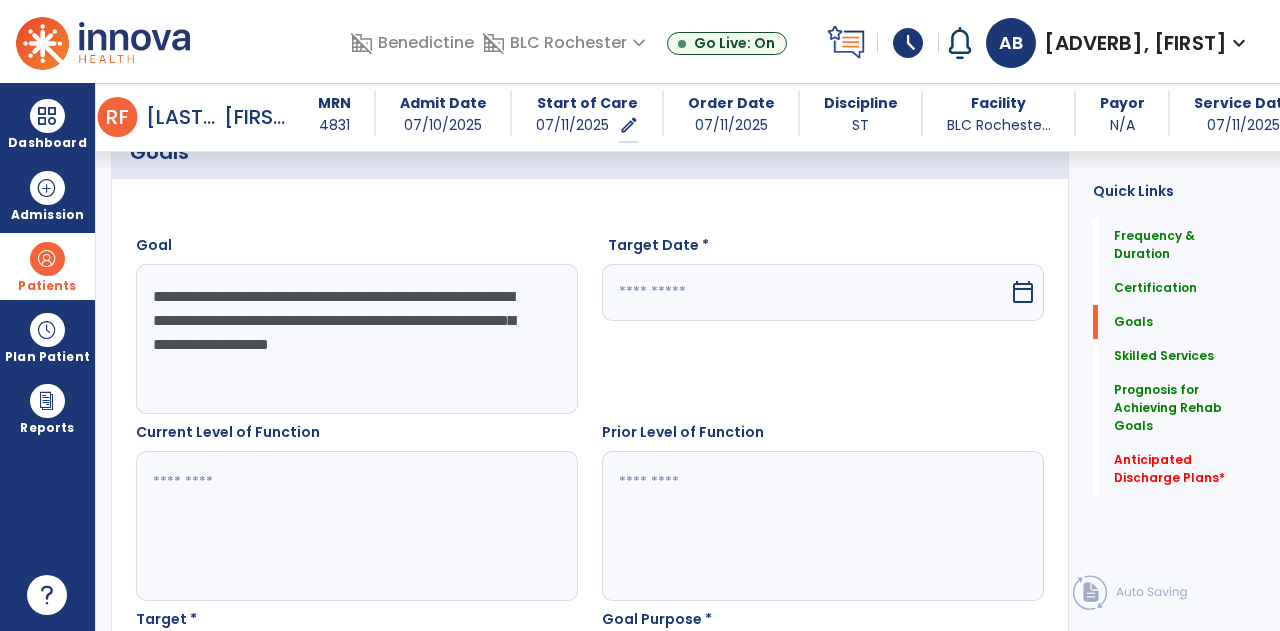 type on "**********" 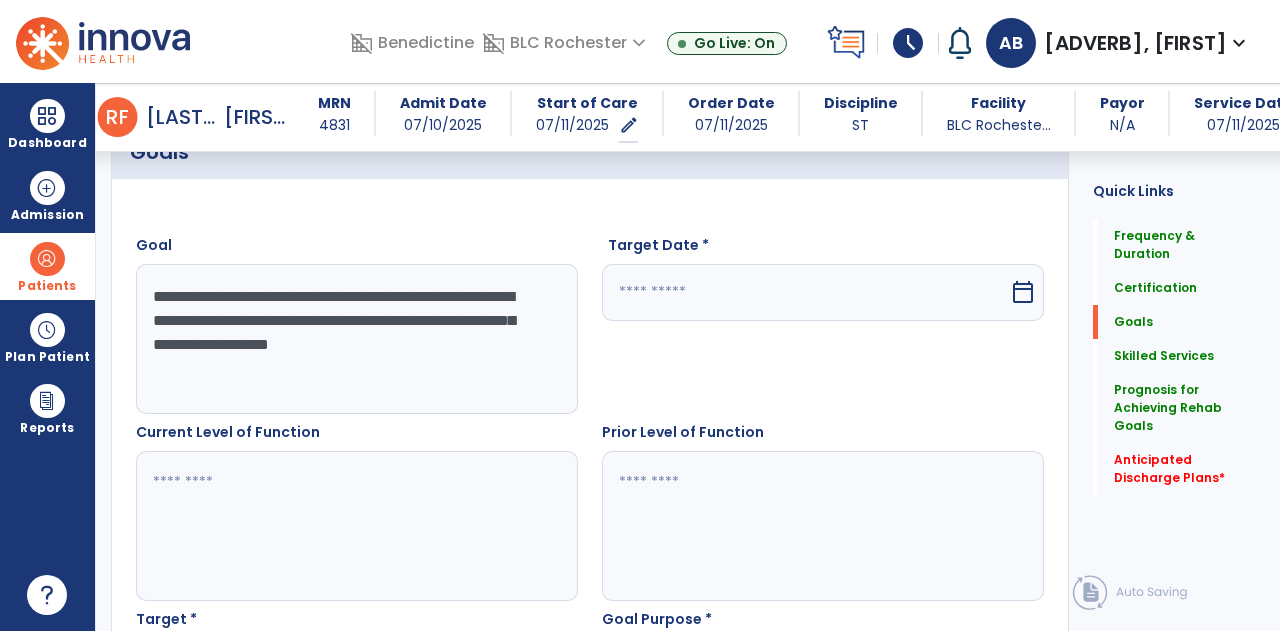 click at bounding box center (805, 292) 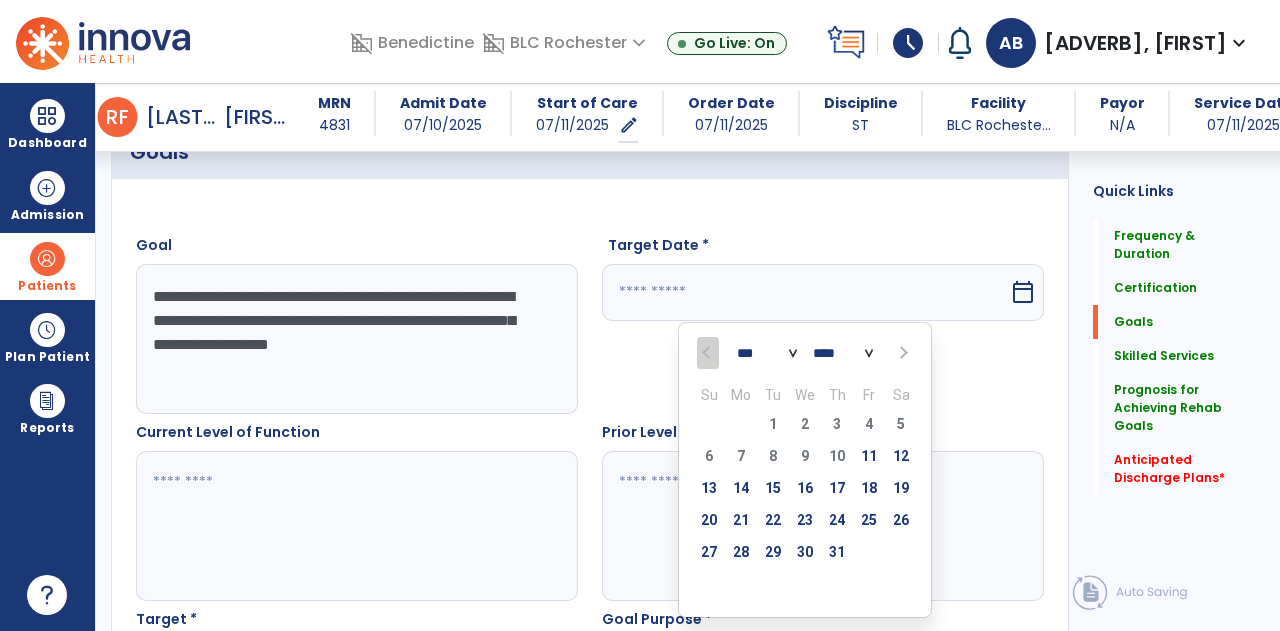 click on "*** *** ***" at bounding box center (767, 353) 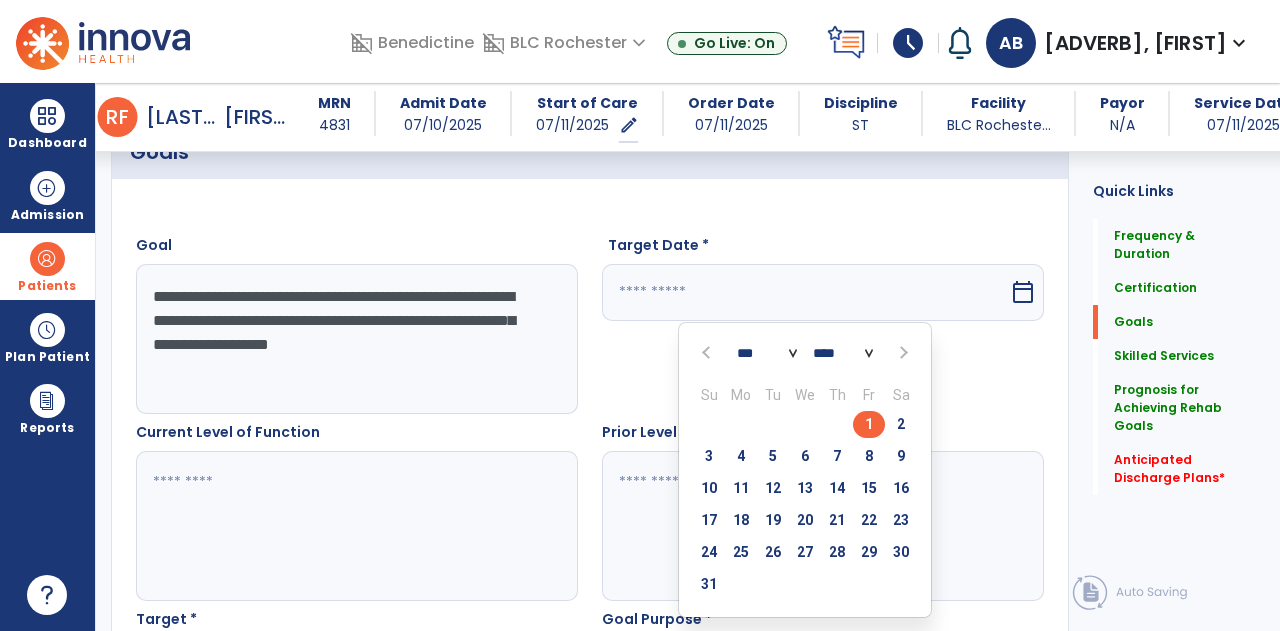 click on "1" at bounding box center [869, 424] 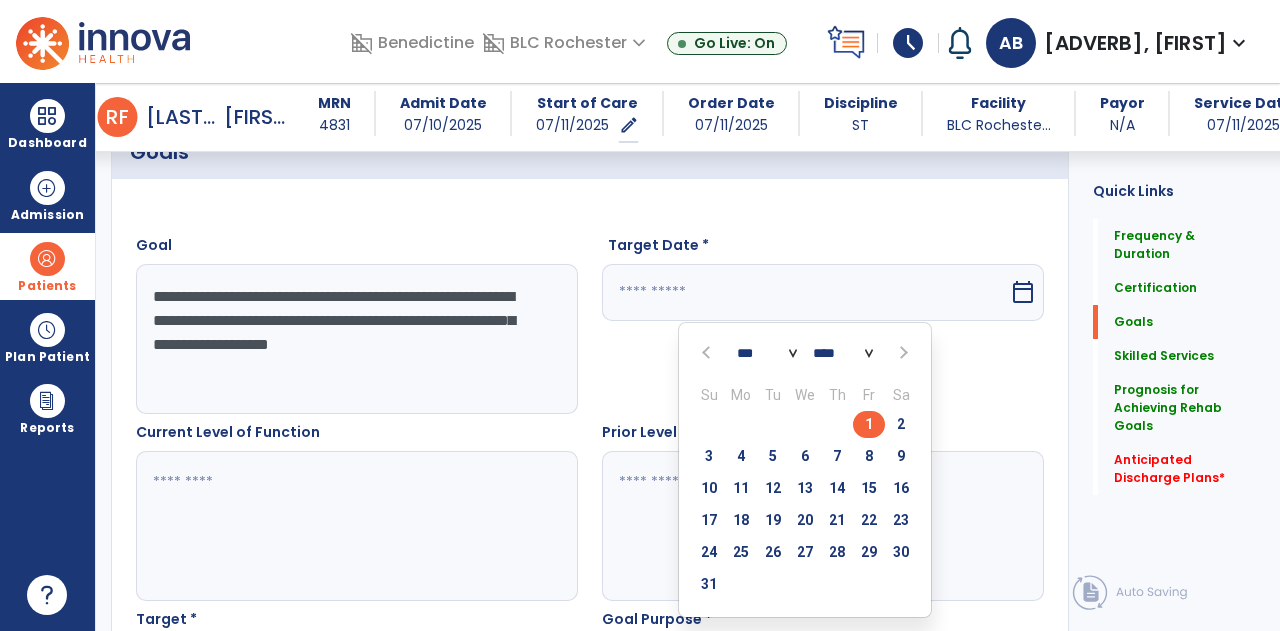 type on "********" 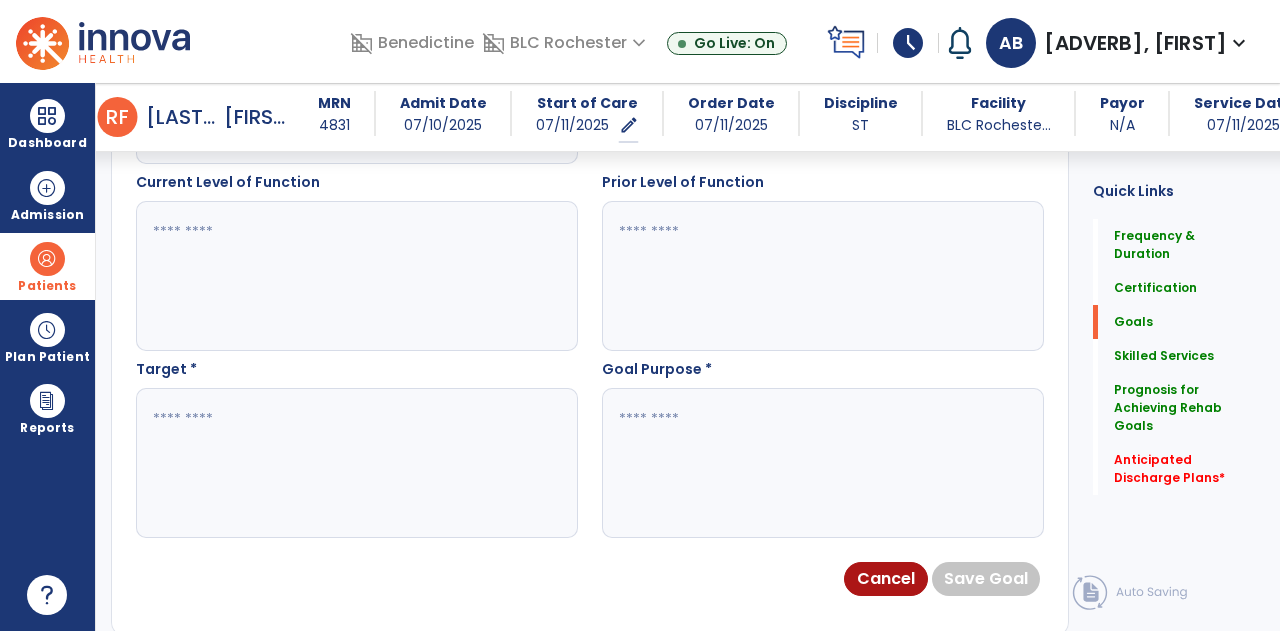 scroll, scrollTop: 786, scrollLeft: 0, axis: vertical 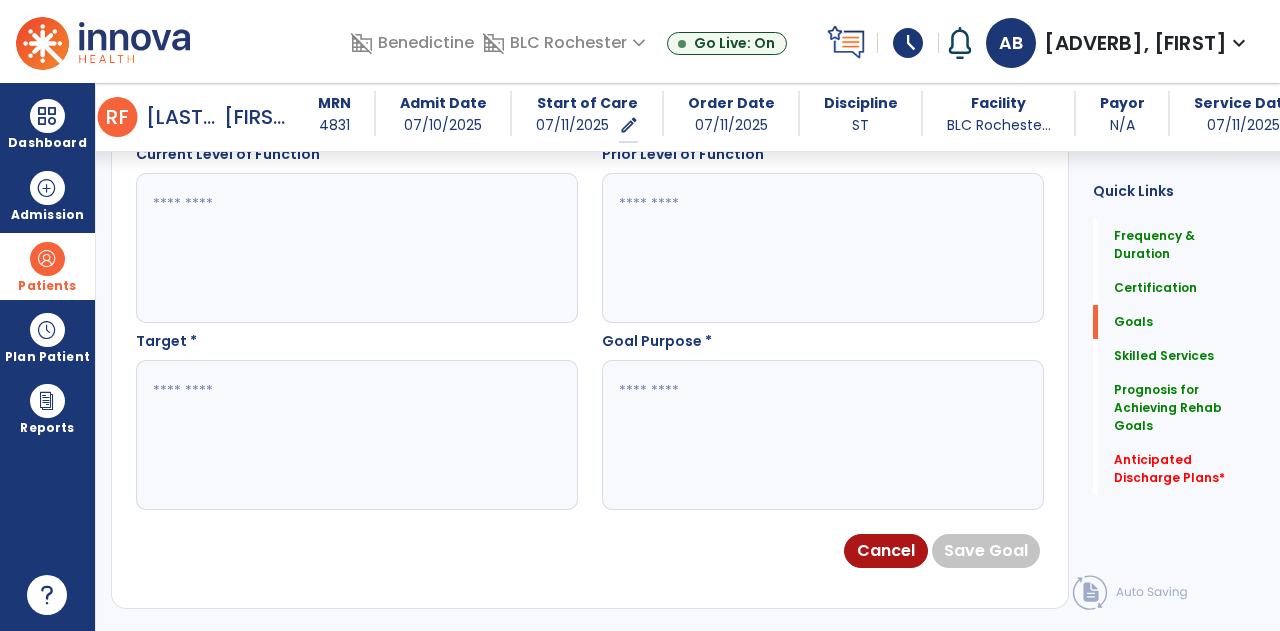 click at bounding box center [356, 435] 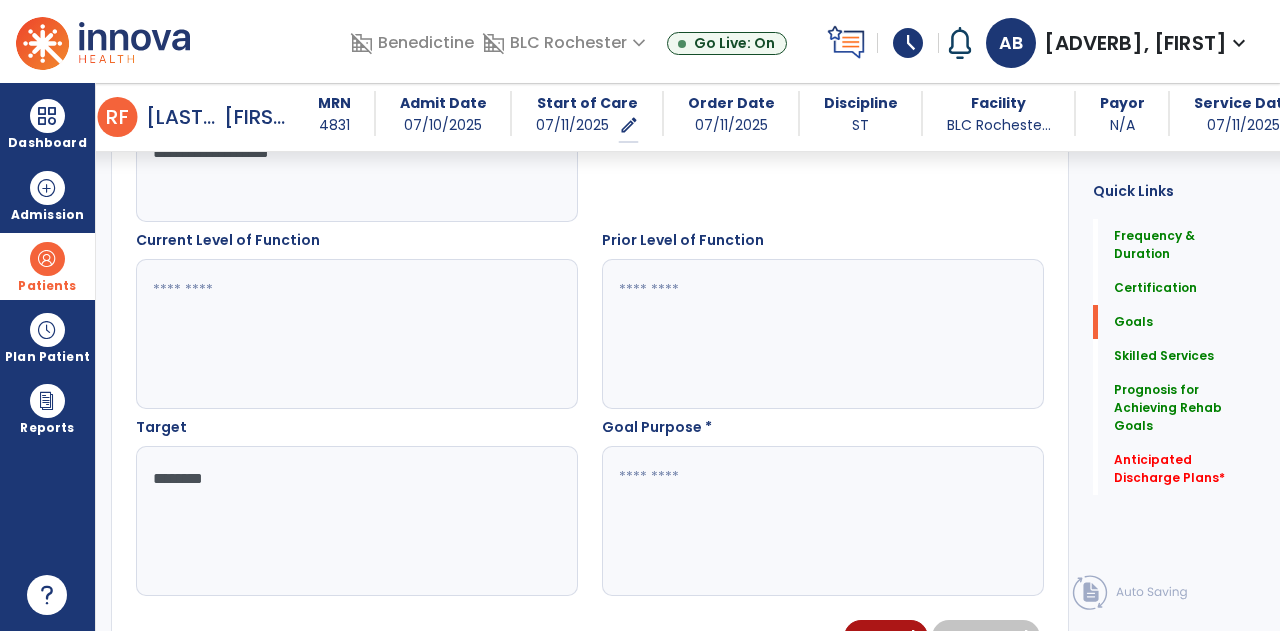 scroll, scrollTop: 692, scrollLeft: 0, axis: vertical 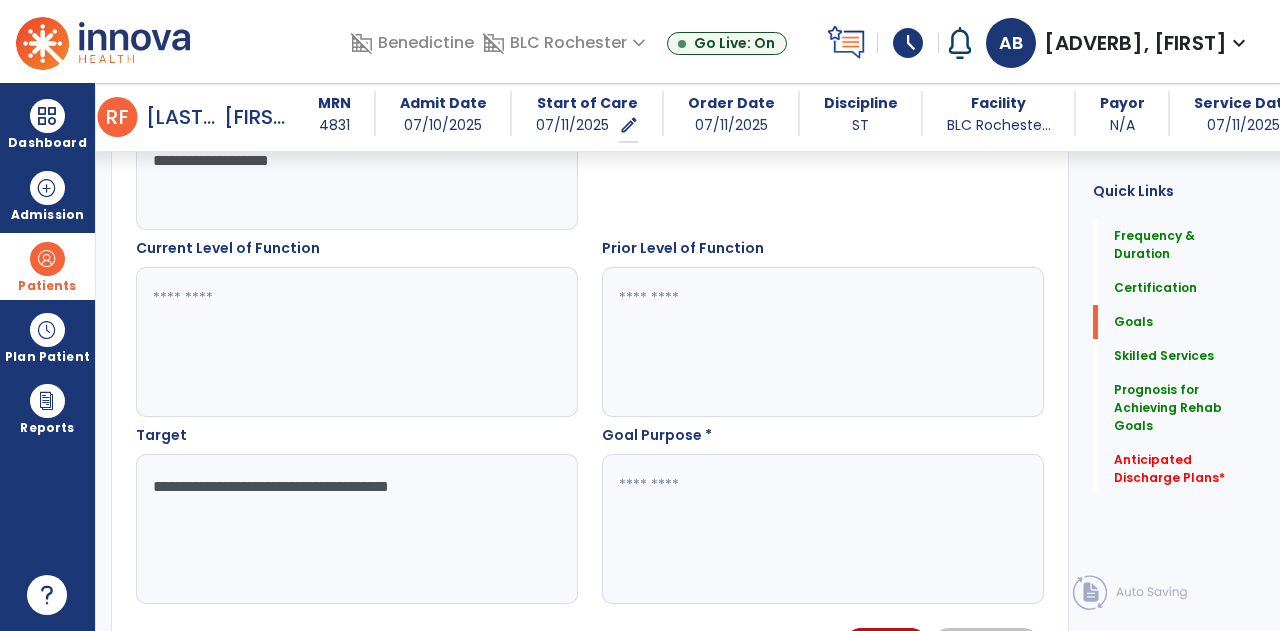 type on "**********" 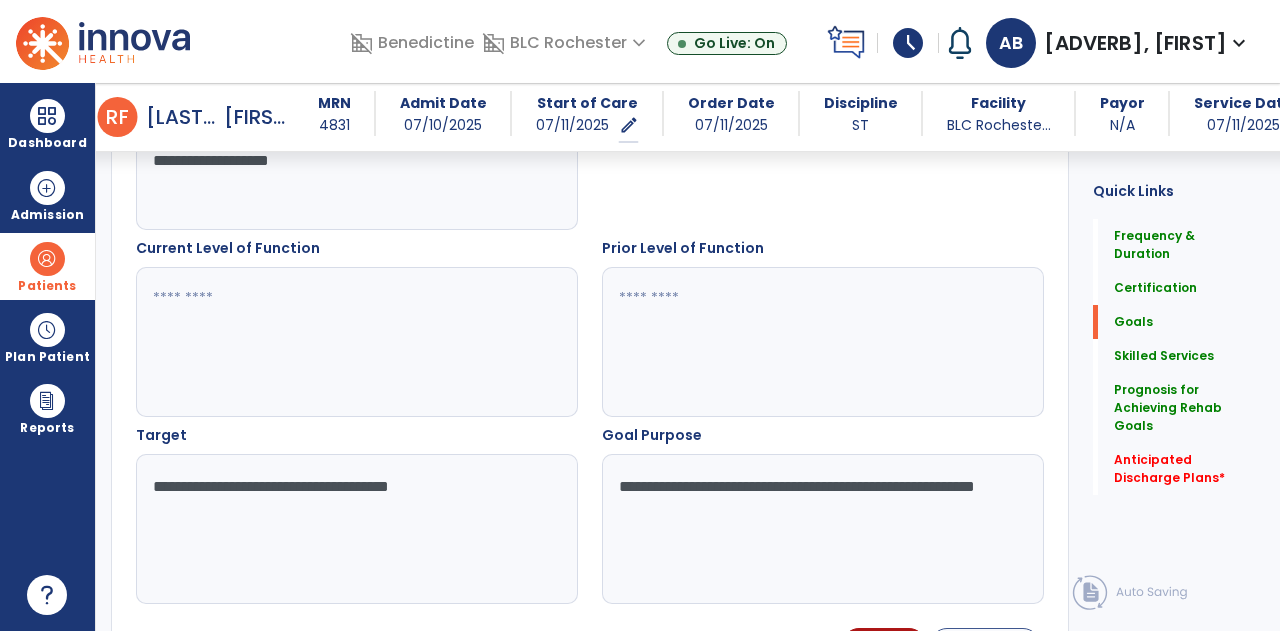 type on "**********" 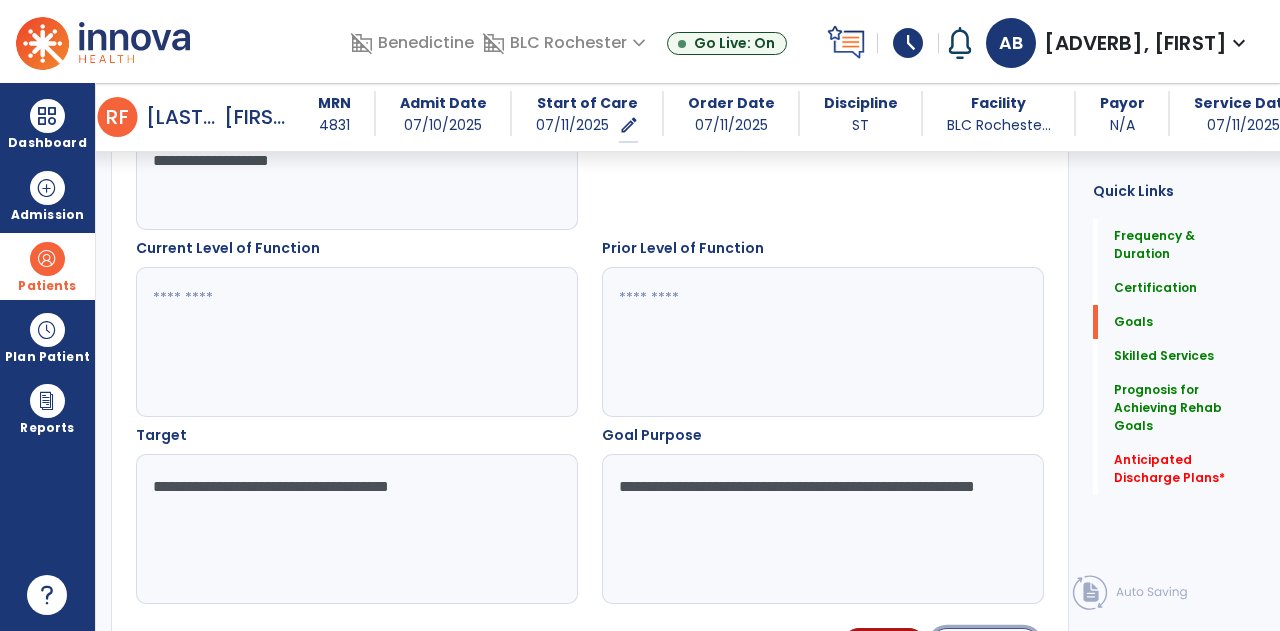 click on "Save Goal" at bounding box center [985, 645] 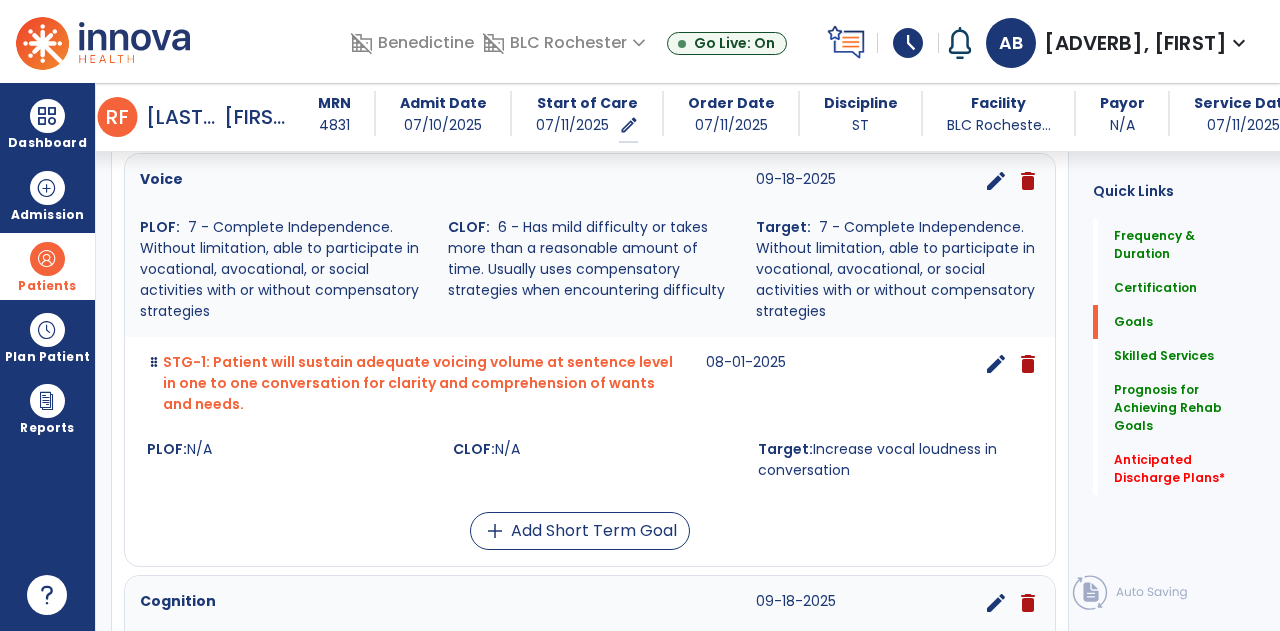 scroll, scrollTop: 984, scrollLeft: 0, axis: vertical 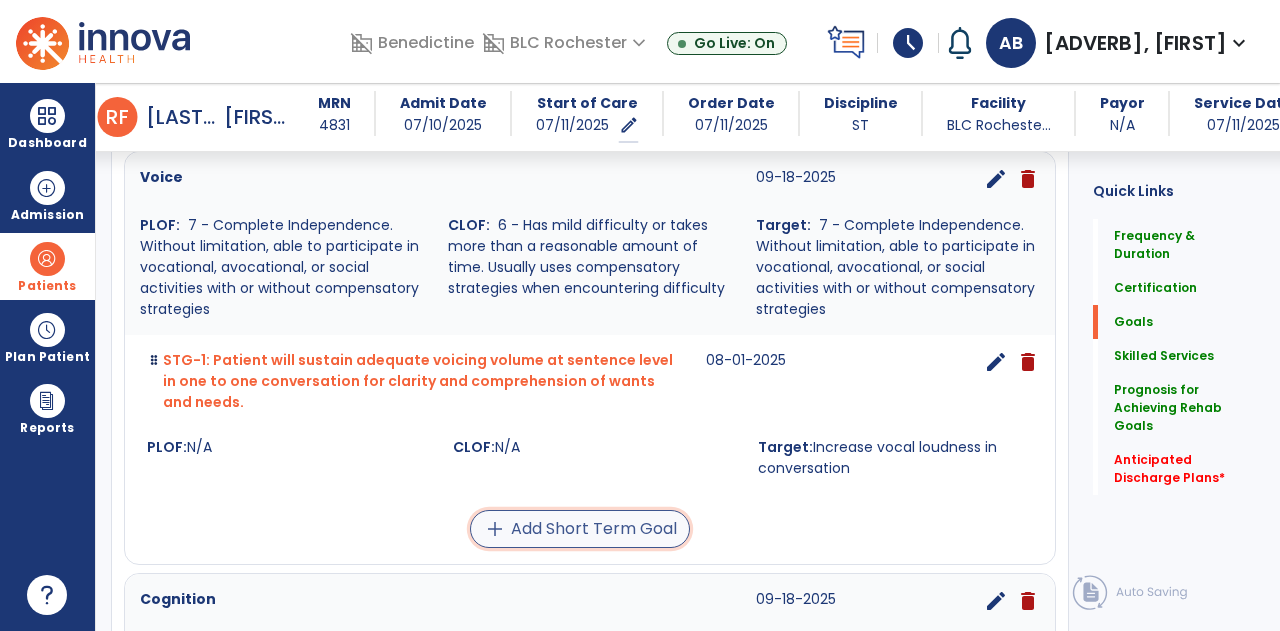 click on "add  Add Short Term Goal" at bounding box center [580, 529] 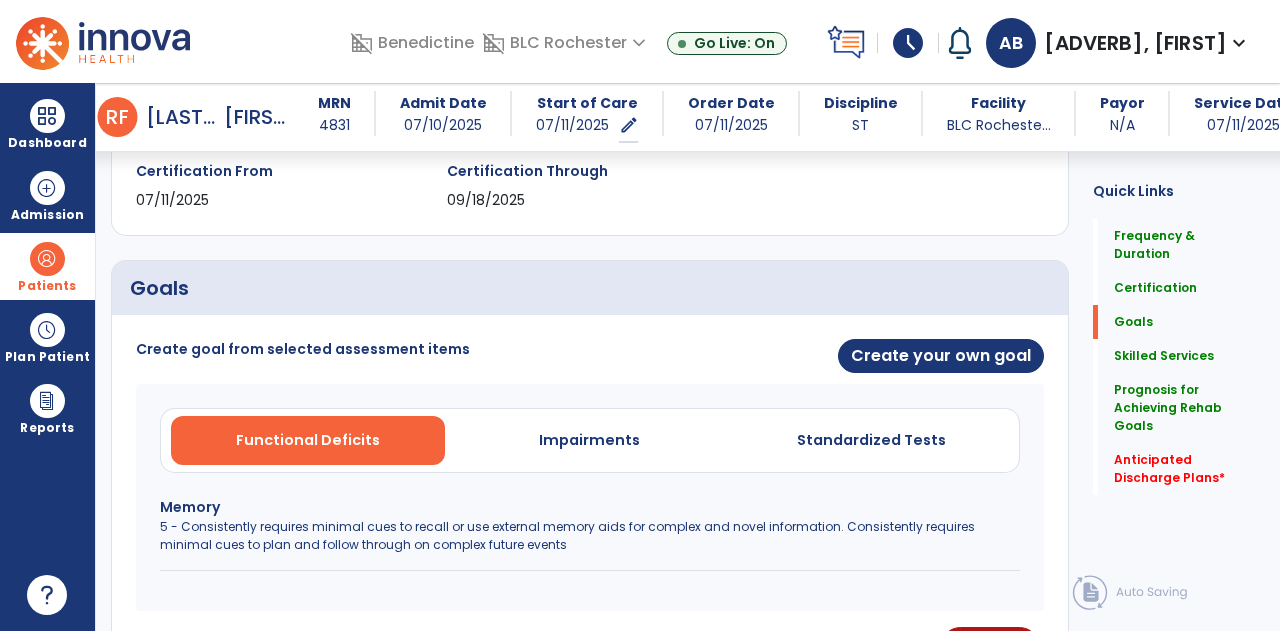 scroll, scrollTop: 460, scrollLeft: 0, axis: vertical 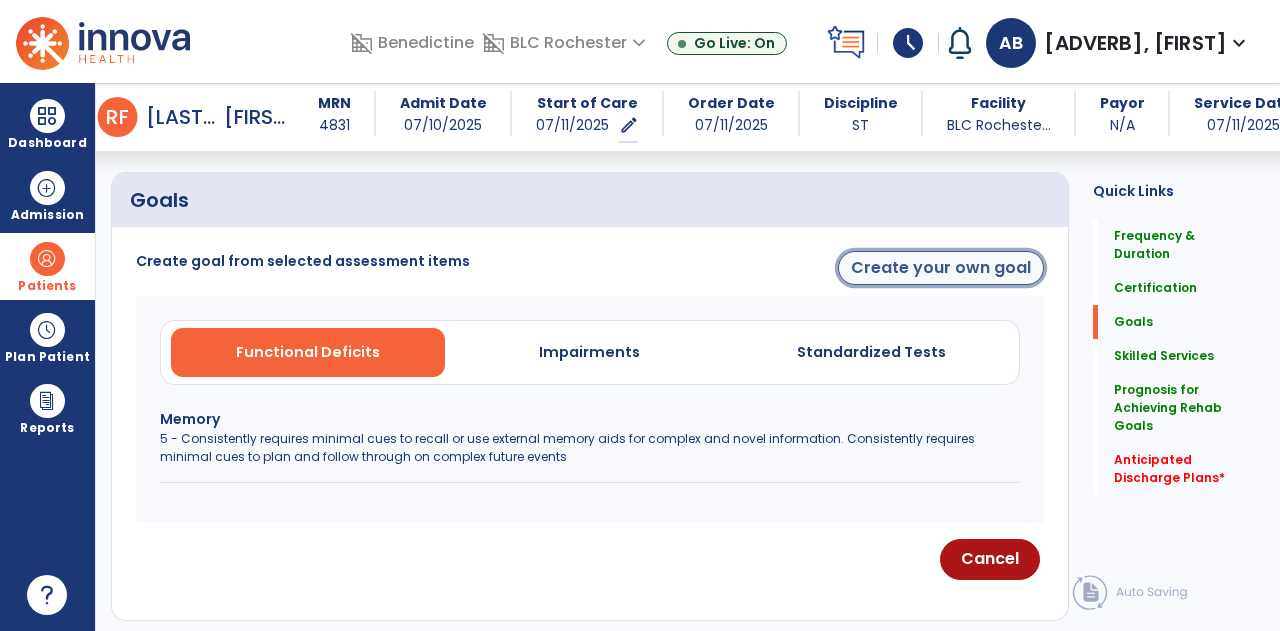 click on "Create your own goal" at bounding box center [941, 268] 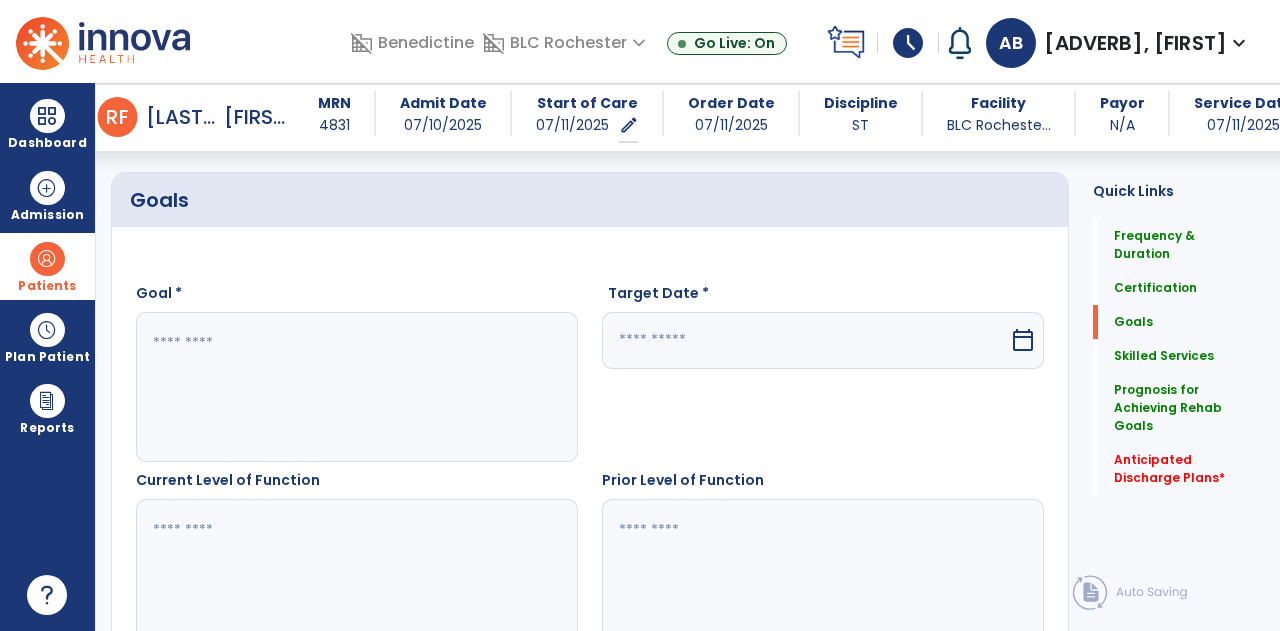 click at bounding box center (356, 387) 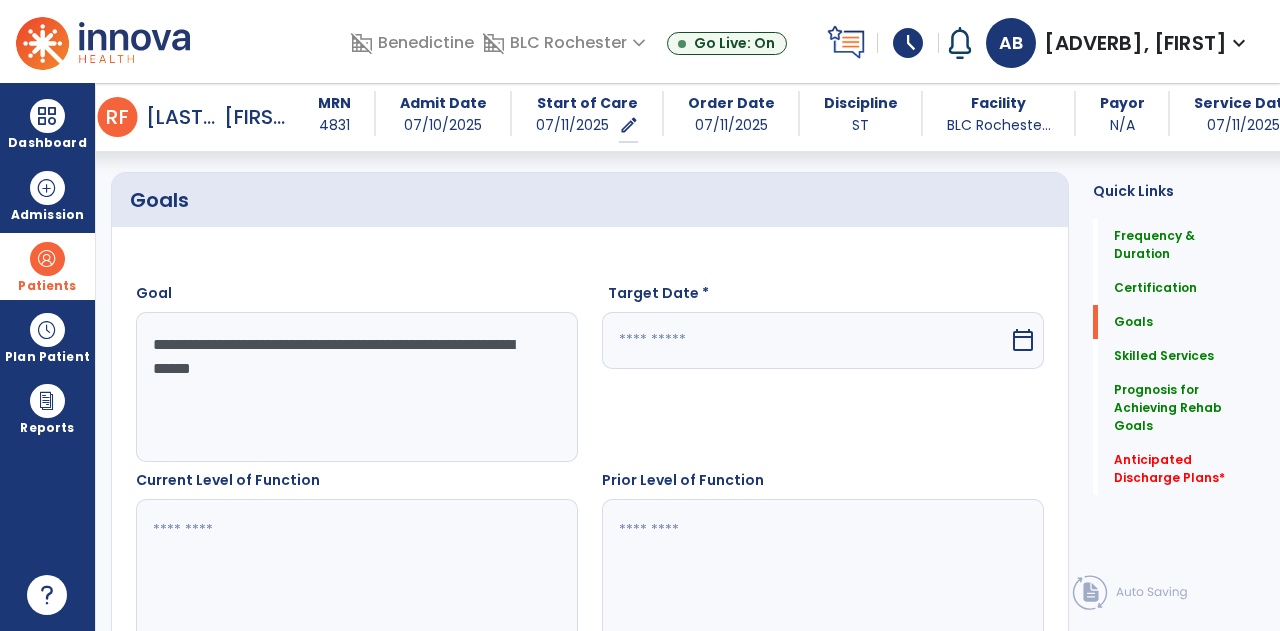 click on "**********" at bounding box center (356, 387) 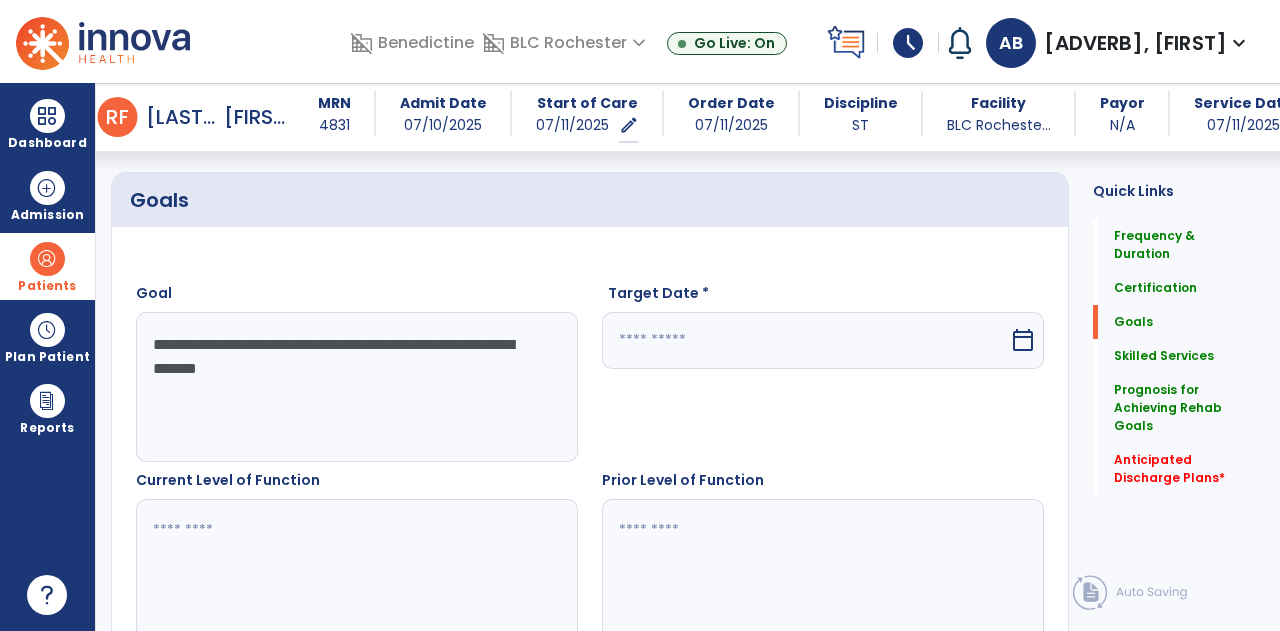 click on "**********" at bounding box center (356, 387) 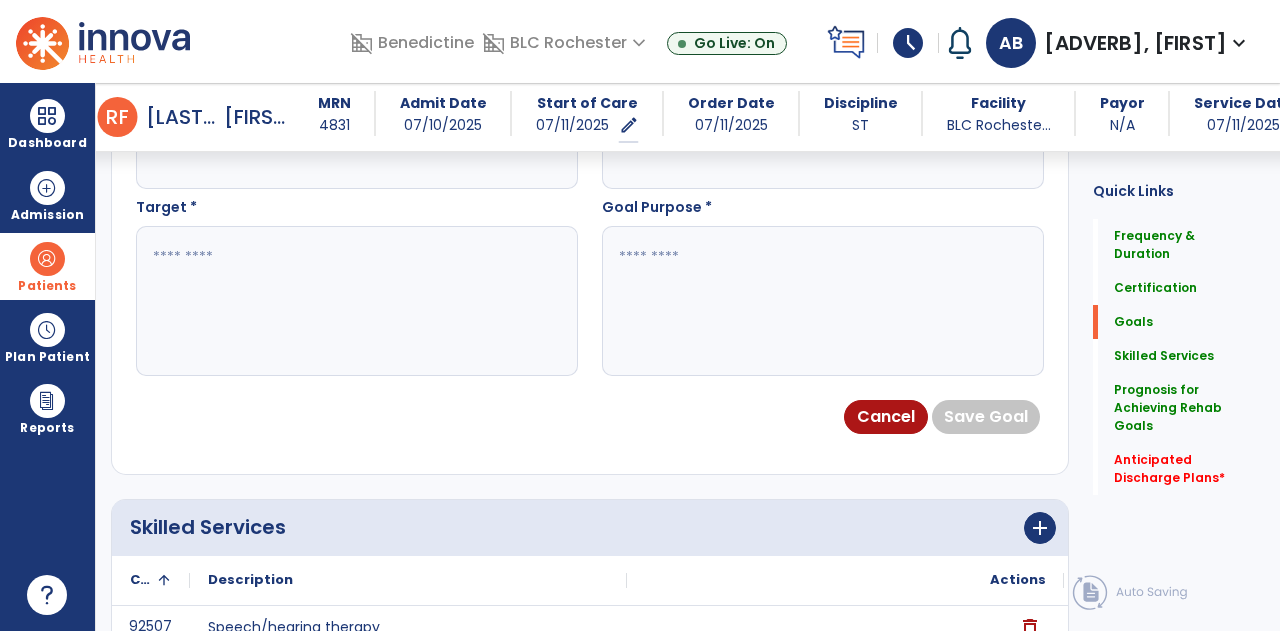scroll, scrollTop: 920, scrollLeft: 0, axis: vertical 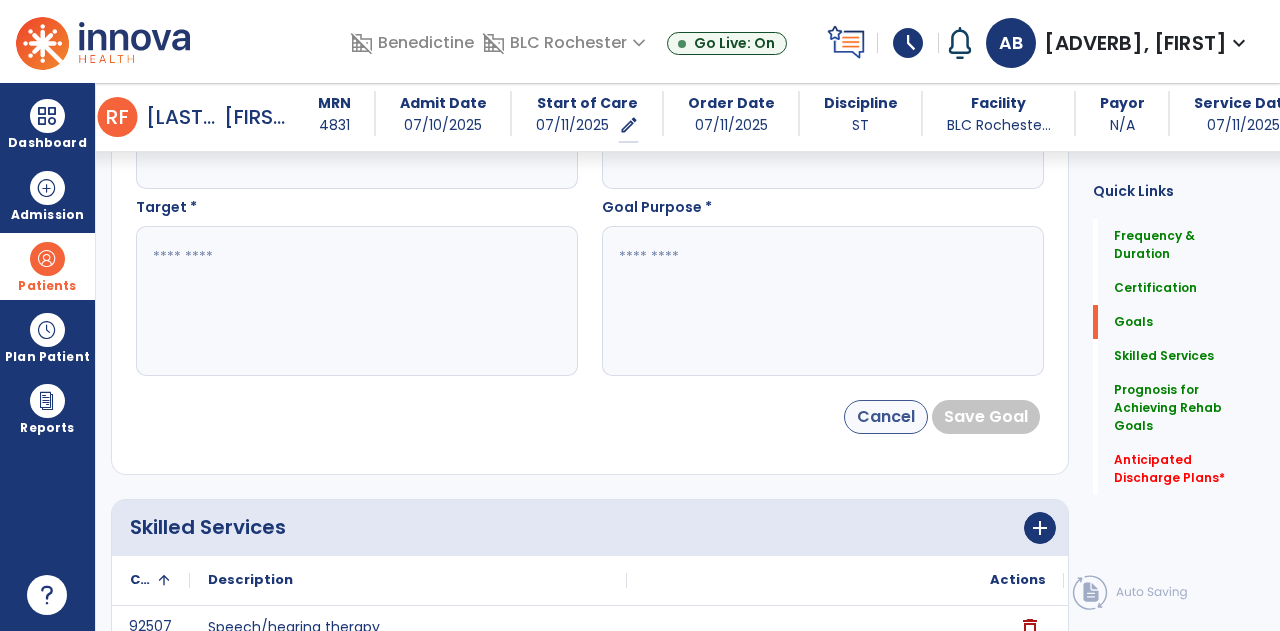 type on "**********" 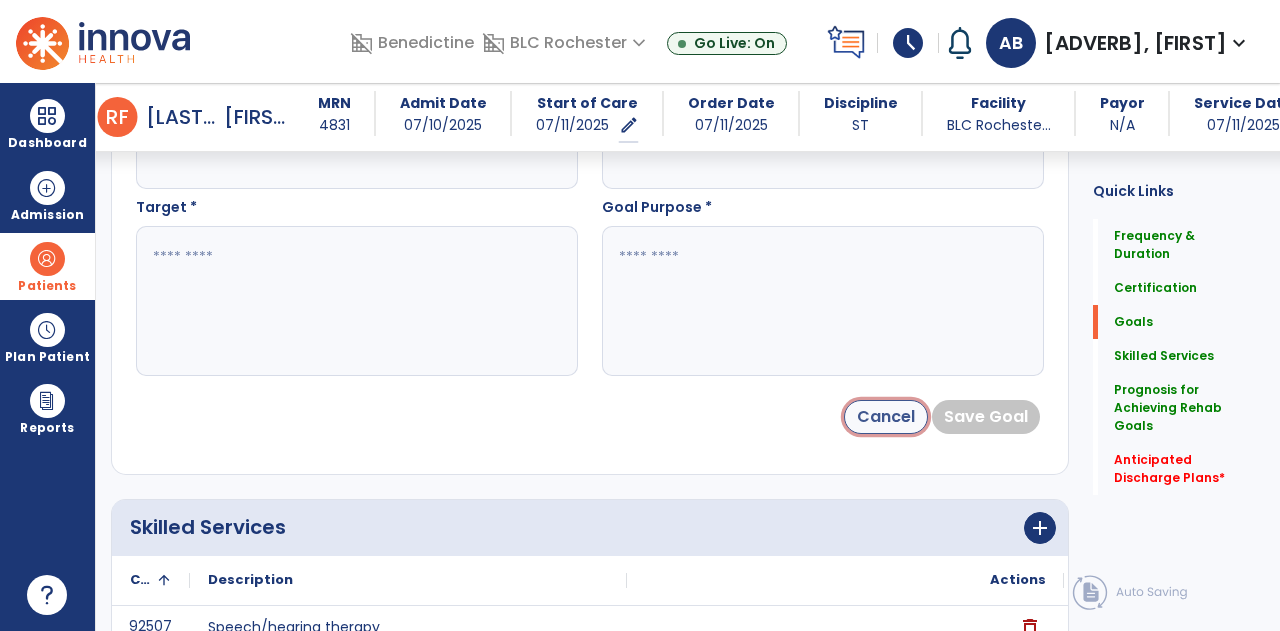 click on "Cancel" at bounding box center (886, 417) 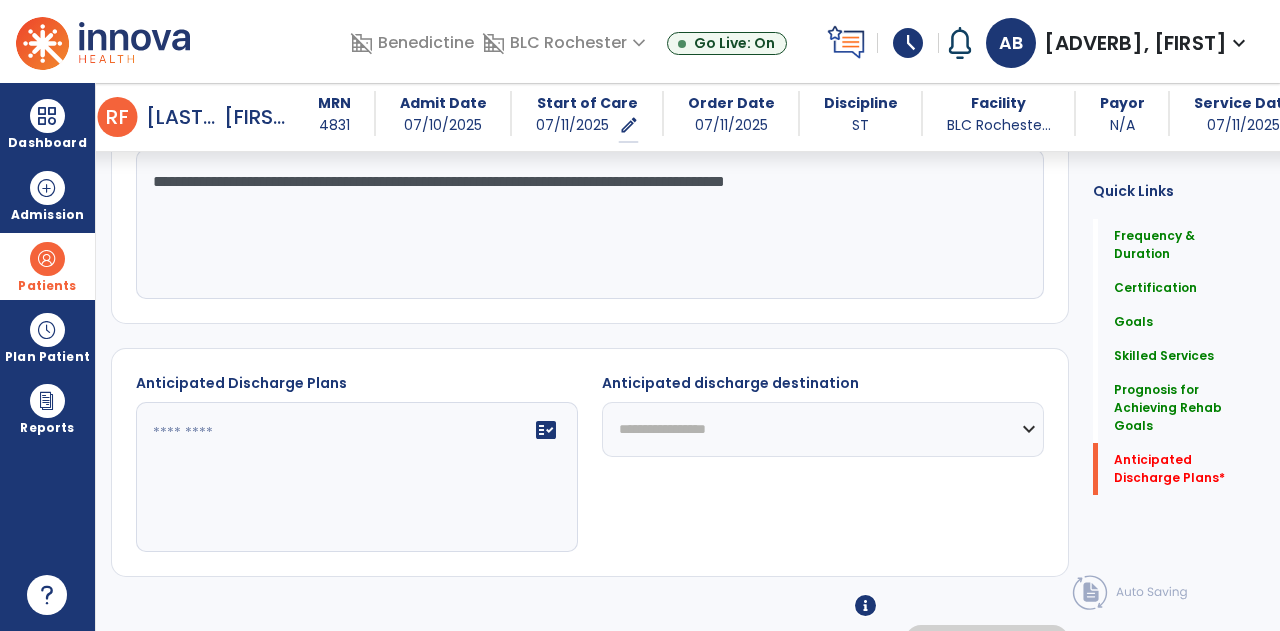 scroll, scrollTop: 2670, scrollLeft: 0, axis: vertical 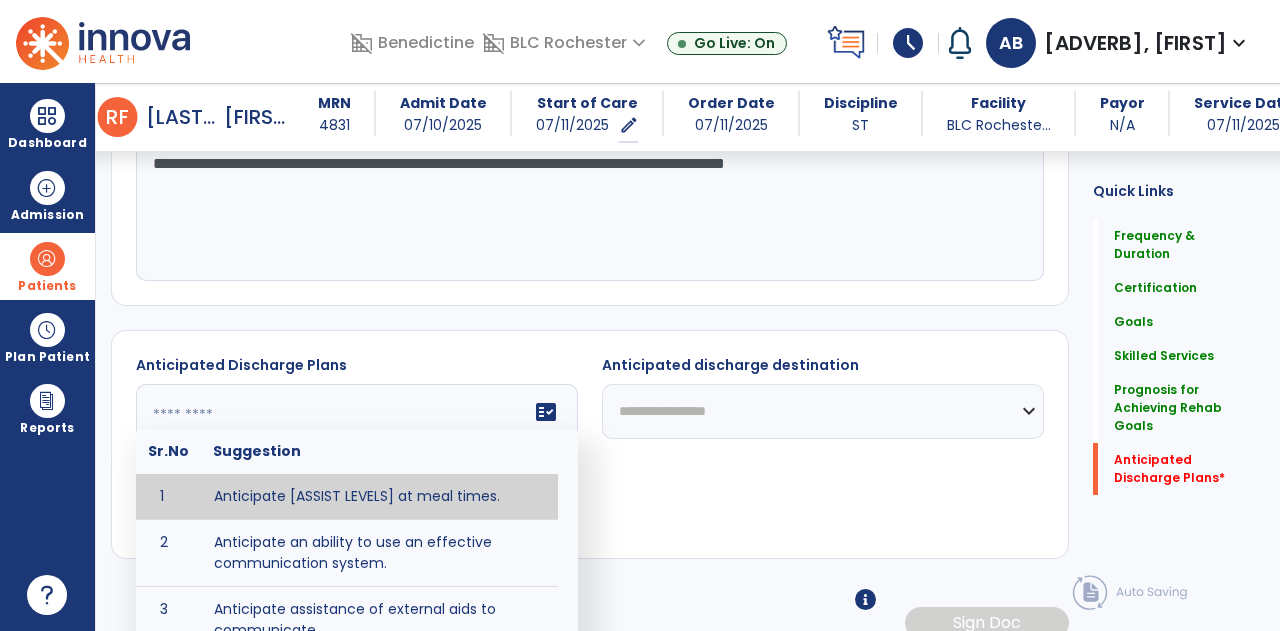 click on "fact_check  Sr.No Suggestion 1 Anticipate [ASSIST LEVELS] at meal times. 2 Anticipate an ability to use an effective communication system. 3 Anticipate assistance of external aids to communicate. 4 Anticipate diet restrictions which may include ___________. 5 Anticipate discharge to an Assisted Living Facility. 6 Anticipate discharge to another SNF. 7 Anticipate discharge to home. 8 Anticipate discharge to hospice care. 9 Anticipate discharge to this SNF. 10 Anticipate independent dining. 11 Anticipate no diet restrictions. 12 Anticipate no signs or symptoms of aspiration with least restrictive diet level. 13 Anticipate patient will need [FULL/PART TIME] caregiver assistance. 14 Anticipate patient will need [ASSISTANCE LEVEL] assistance from [CAREGIVER]. 15 Anticipate patient will need 24-hour caregiver assistance. 16 Anticipate patient will need no caregiver assistance. 17 Discharge home and independent with caregiver. 18 Discharge home and independent without caregiver. 19 20 21 22 23 24 25 26 27 28 29 30" 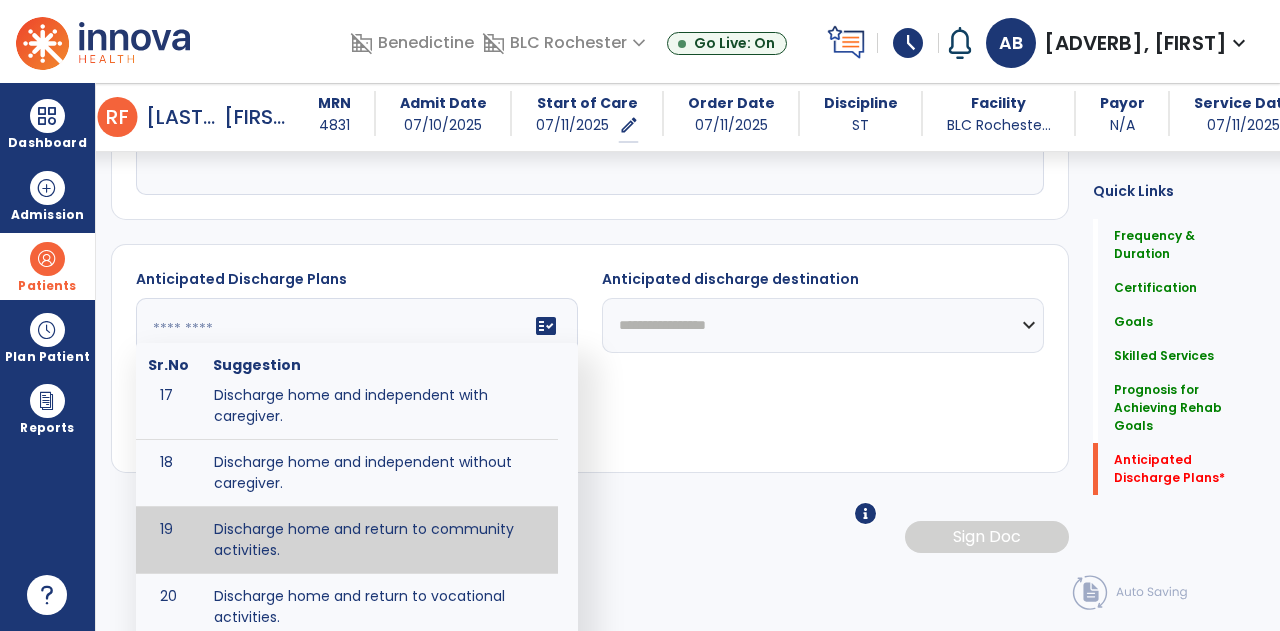 scroll, scrollTop: 1050, scrollLeft: 0, axis: vertical 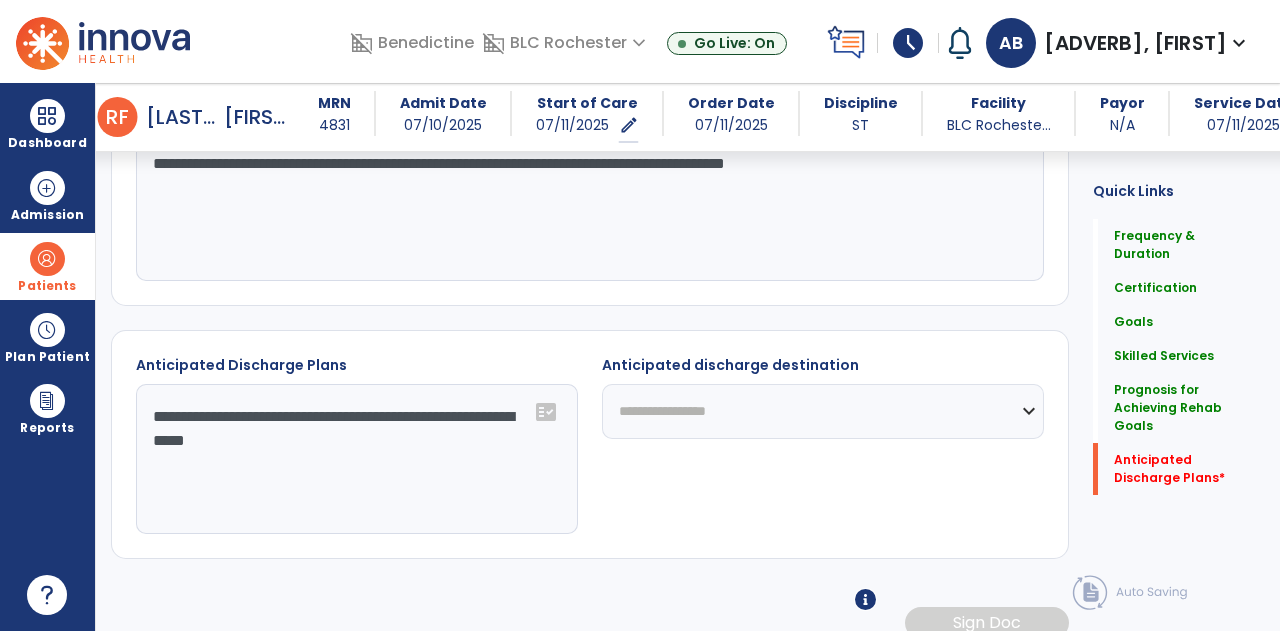 click on "**********" 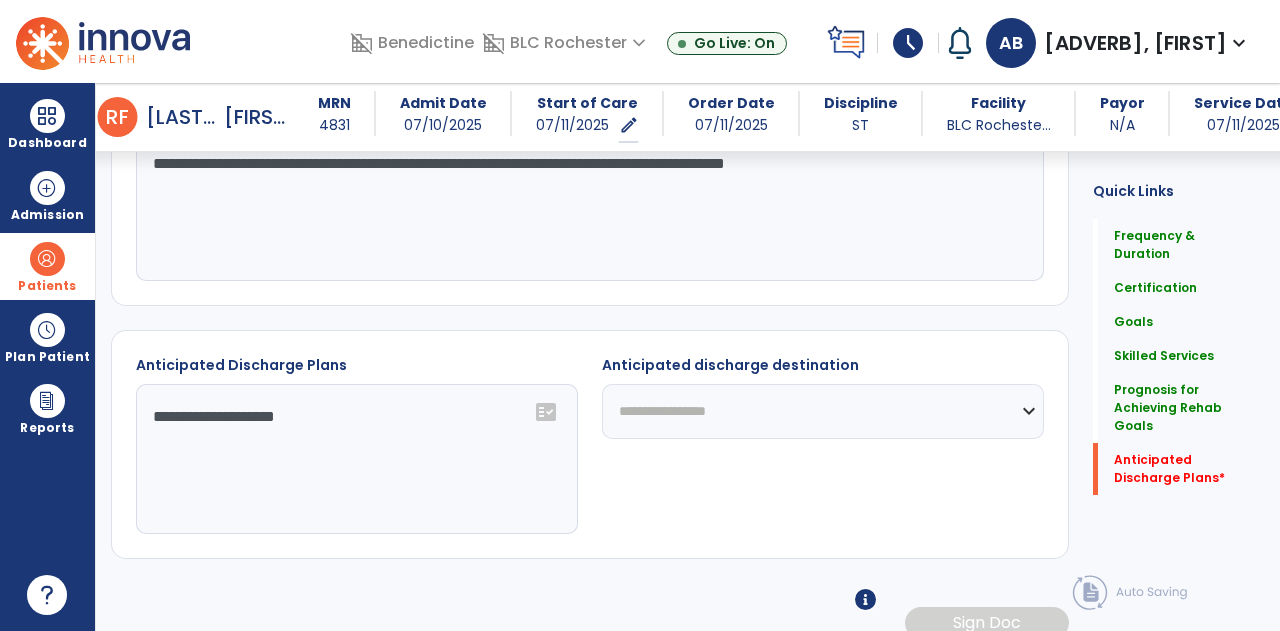 click on "**********" 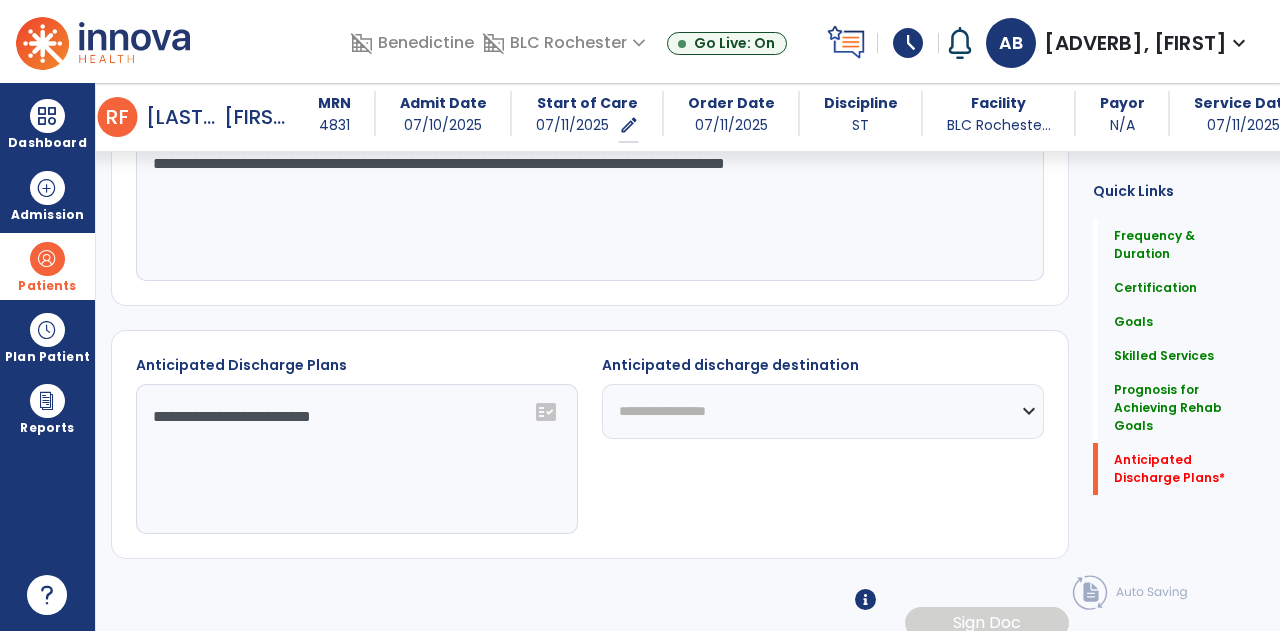 type on "**********" 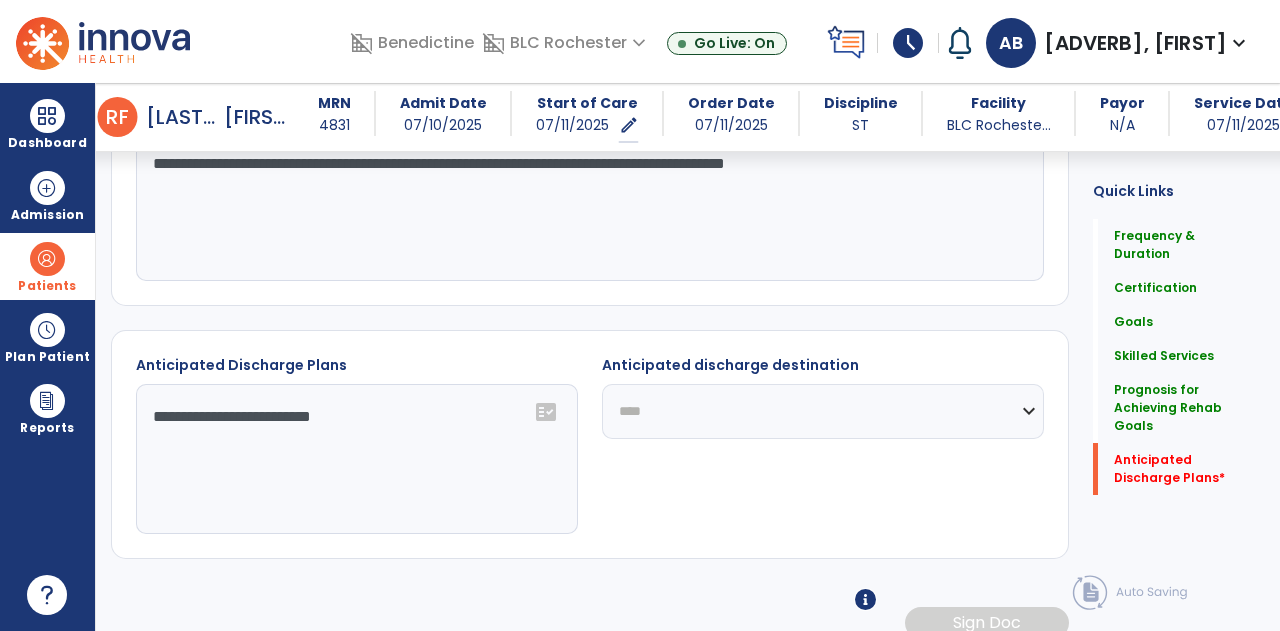click on "**********" 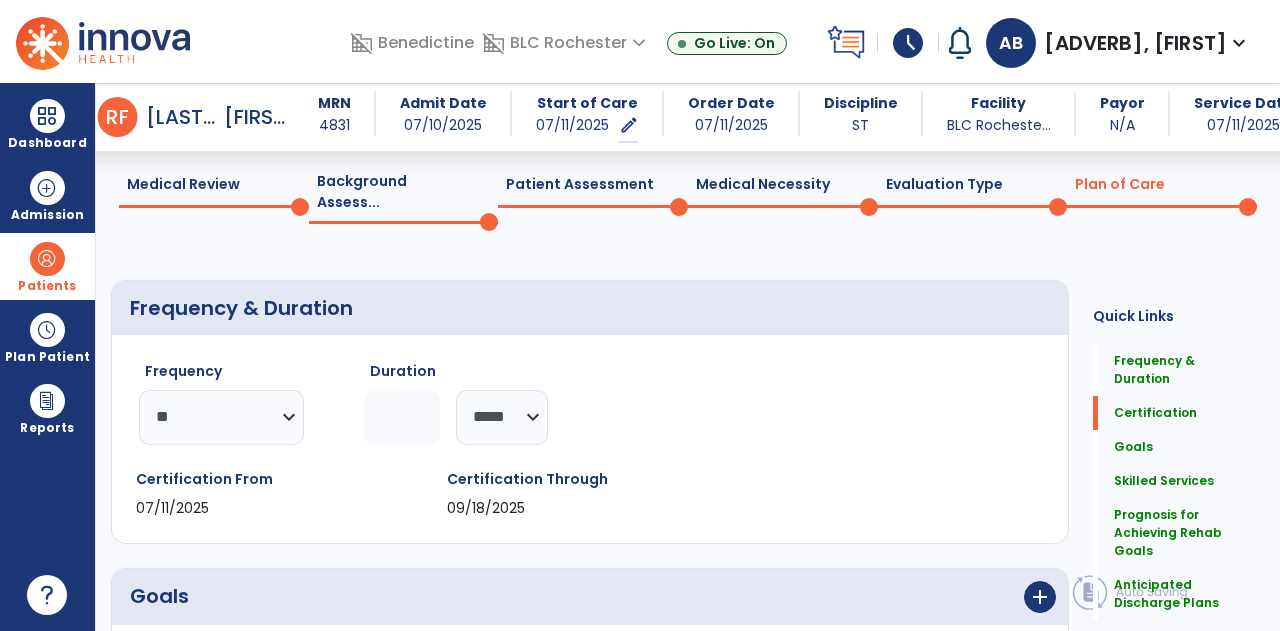 scroll, scrollTop: 0, scrollLeft: 0, axis: both 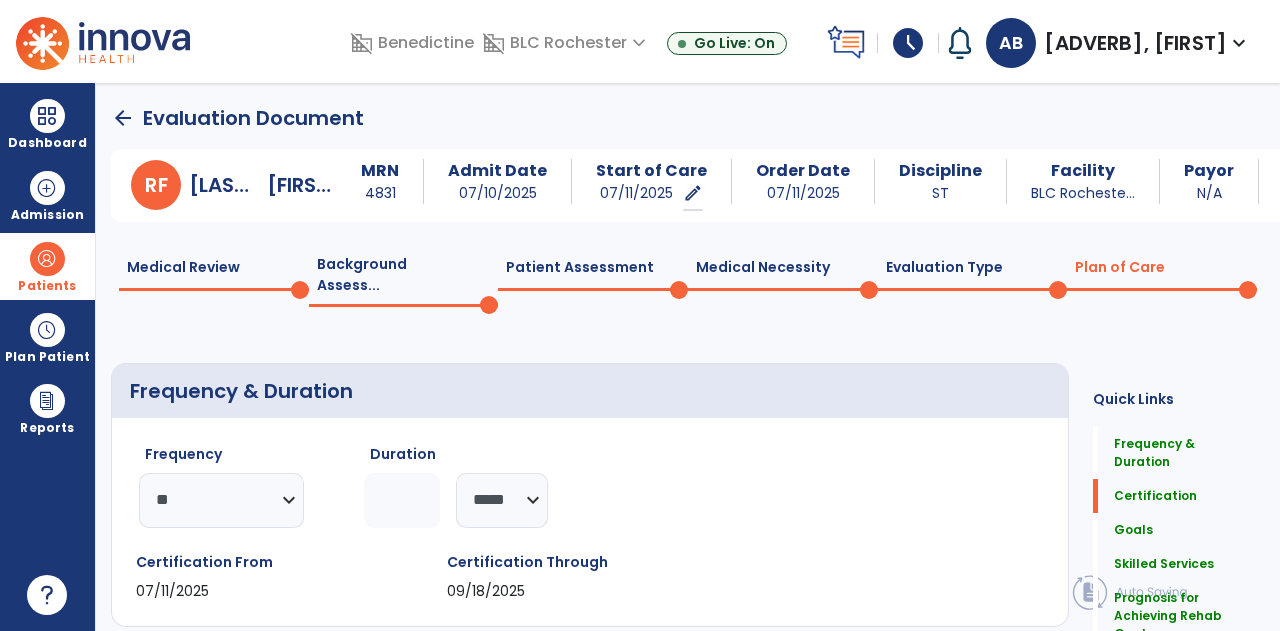 click on "Evaluation Type  0" 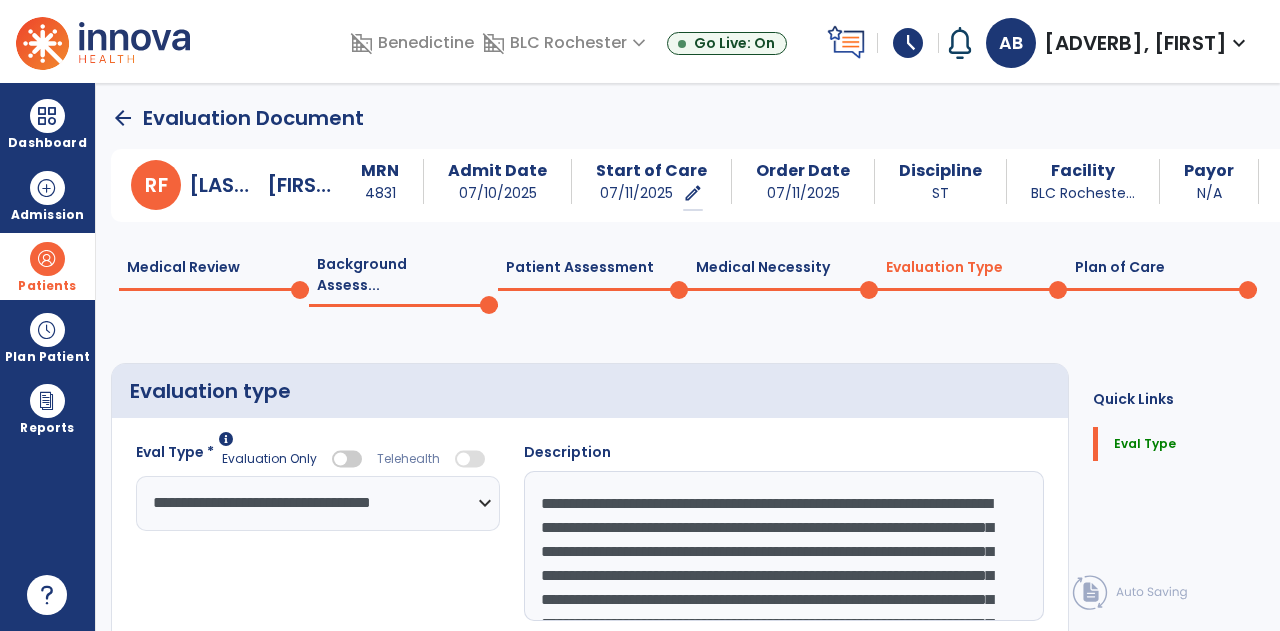 click on "**********" 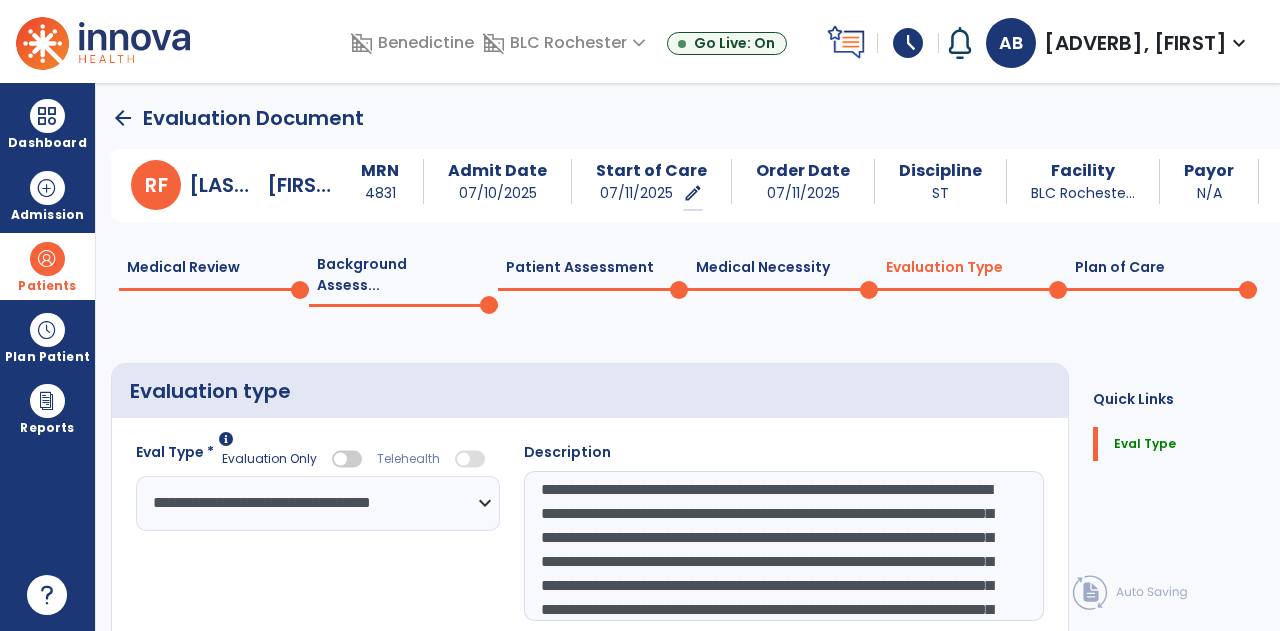scroll, scrollTop: 38, scrollLeft: 0, axis: vertical 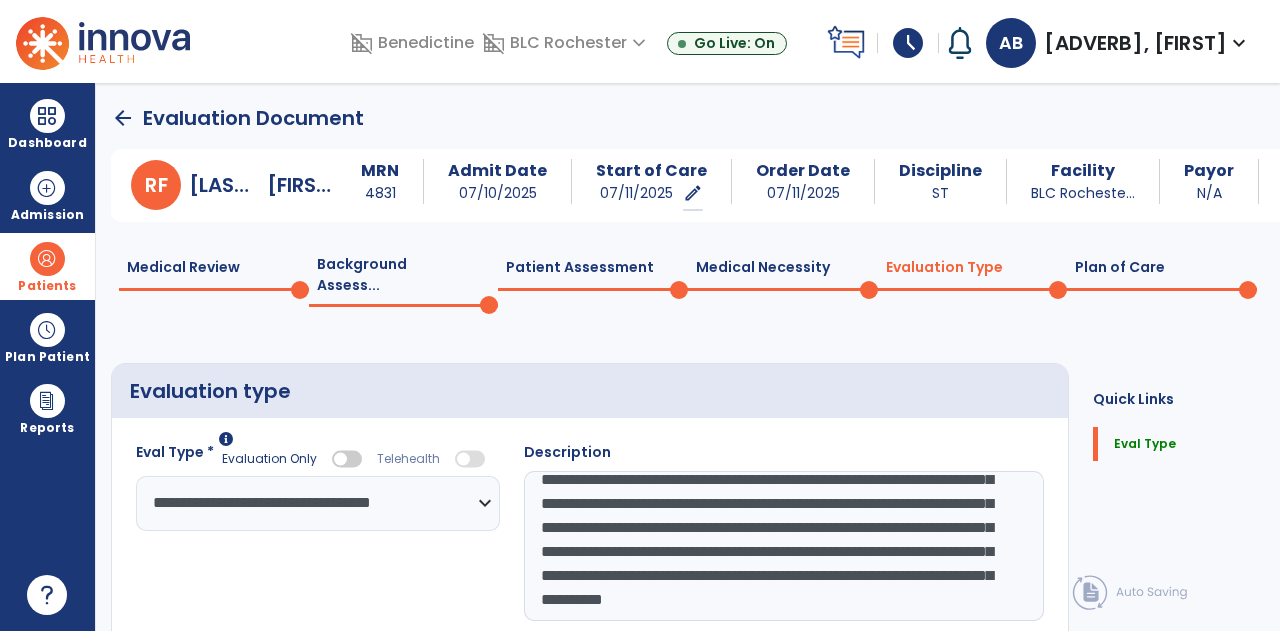 click on "Plan of Care  0" 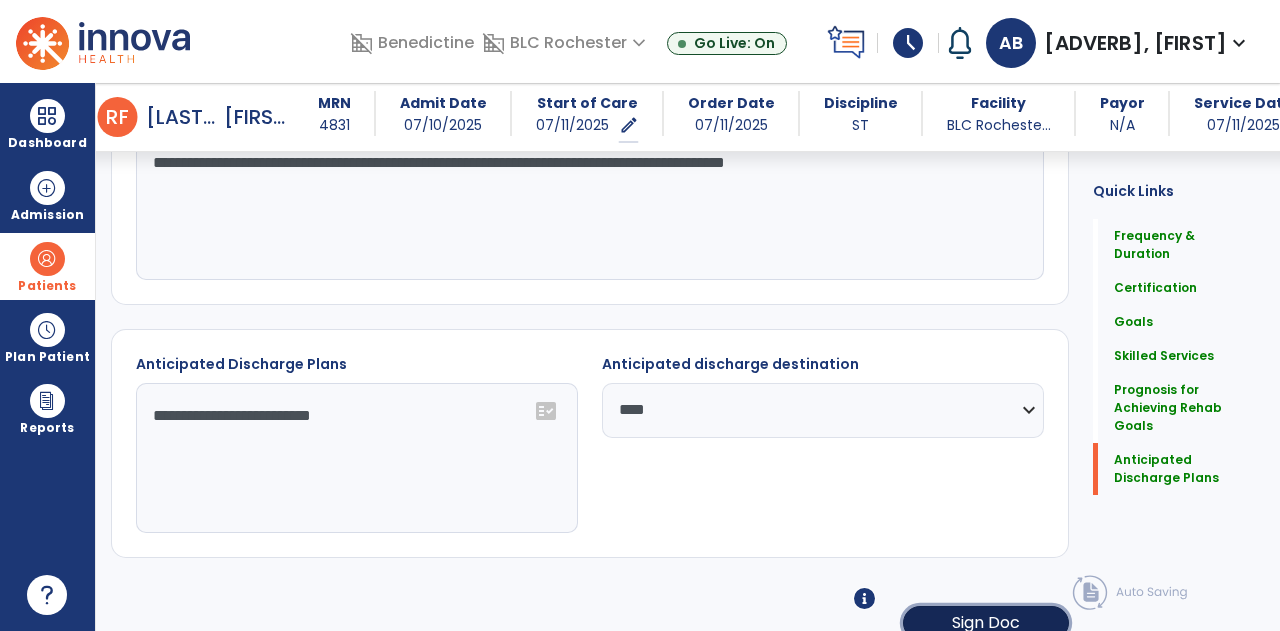 click on "Sign Doc" 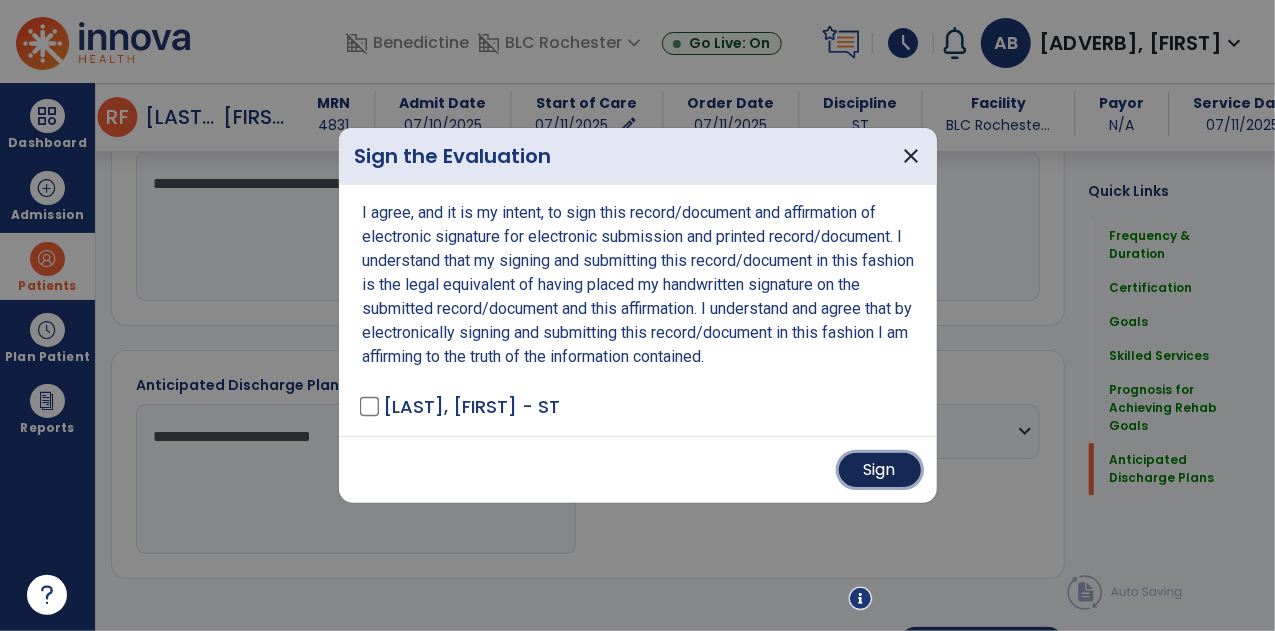 click on "Sign" at bounding box center (880, 470) 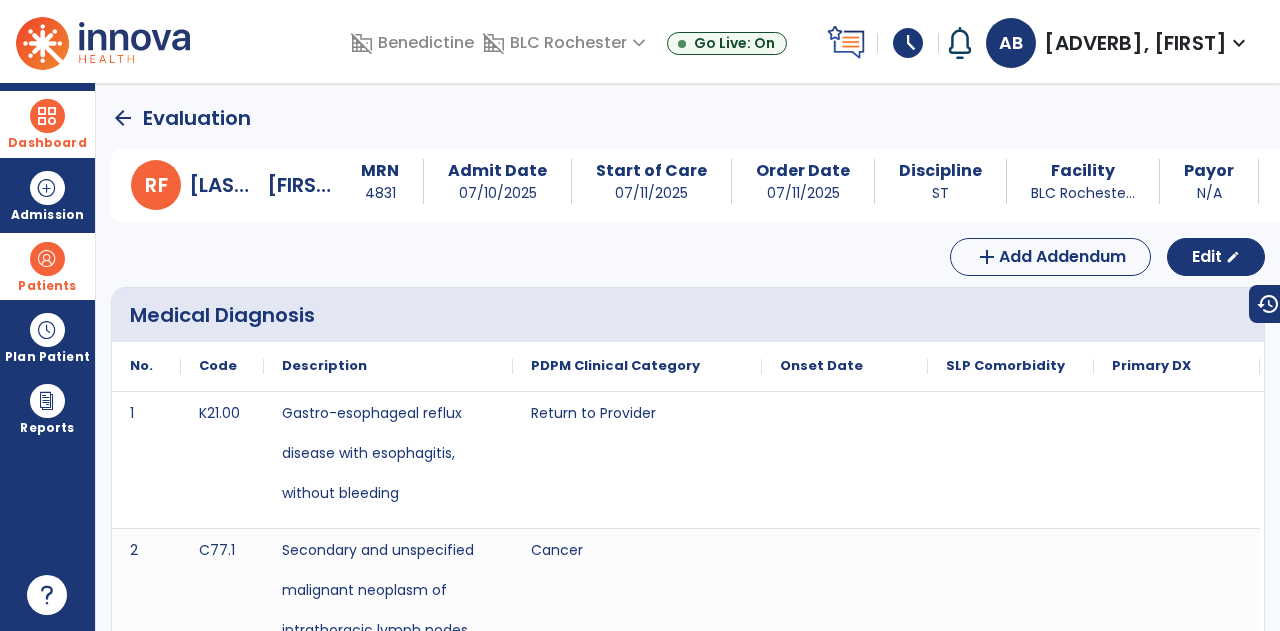 click on "Dashboard" at bounding box center (47, 143) 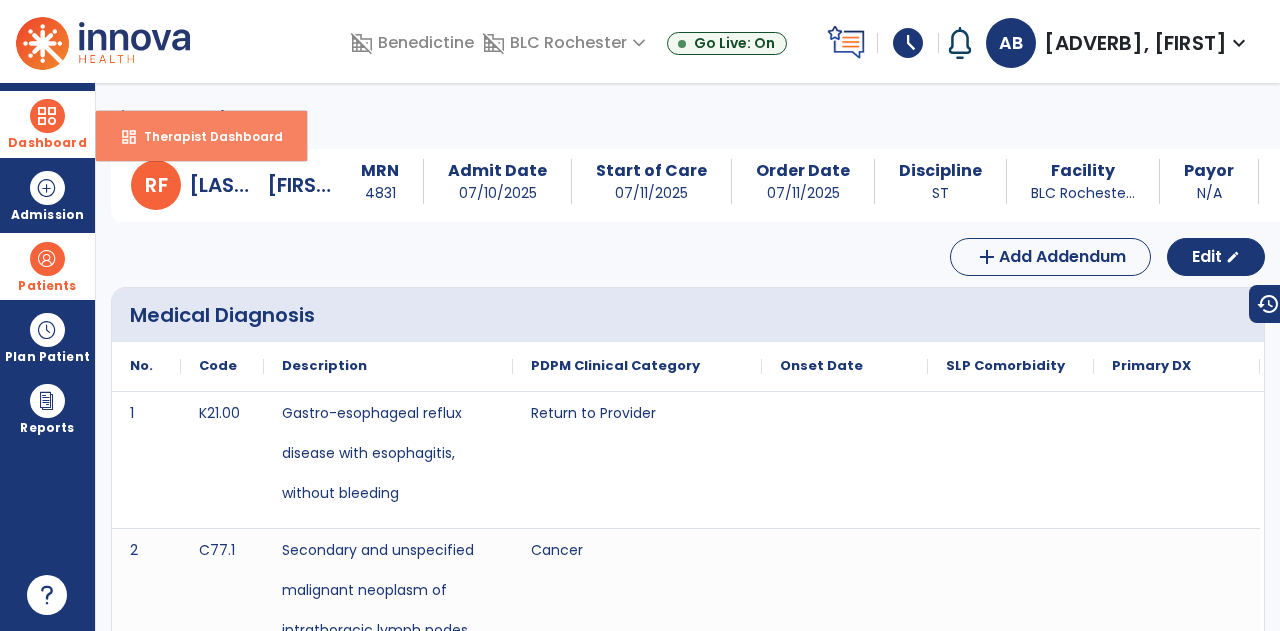 click on "dashboard  Therapist Dashboard" at bounding box center (201, 136) 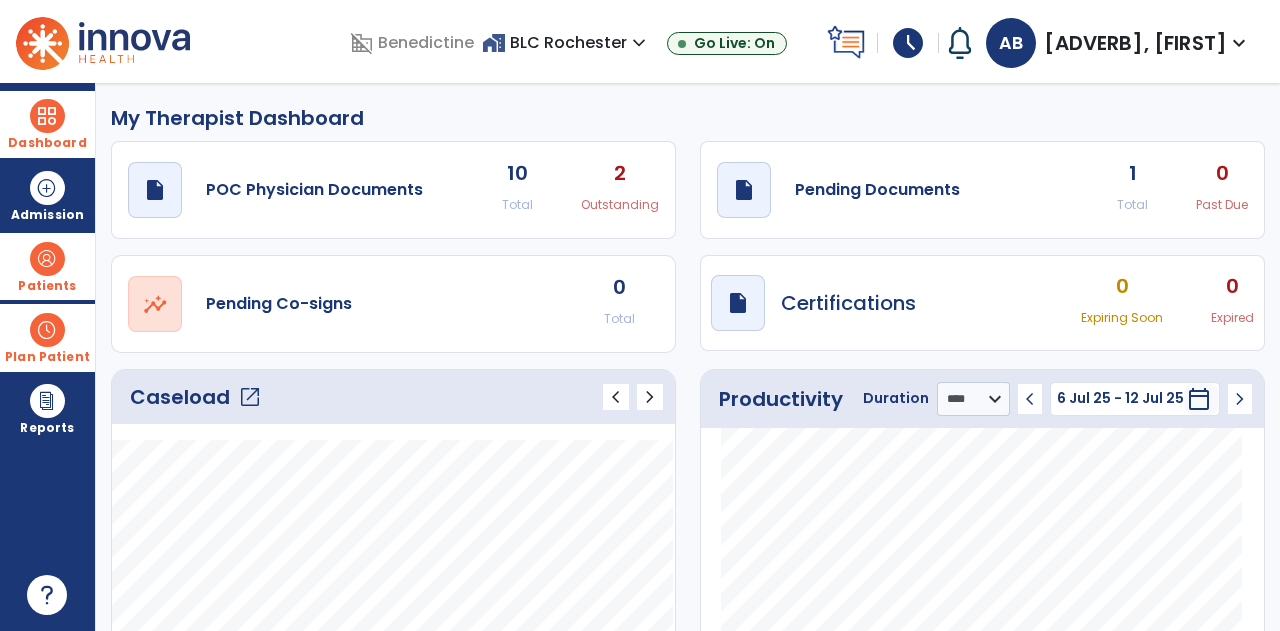 click on "Plan Patient" at bounding box center (47, 266) 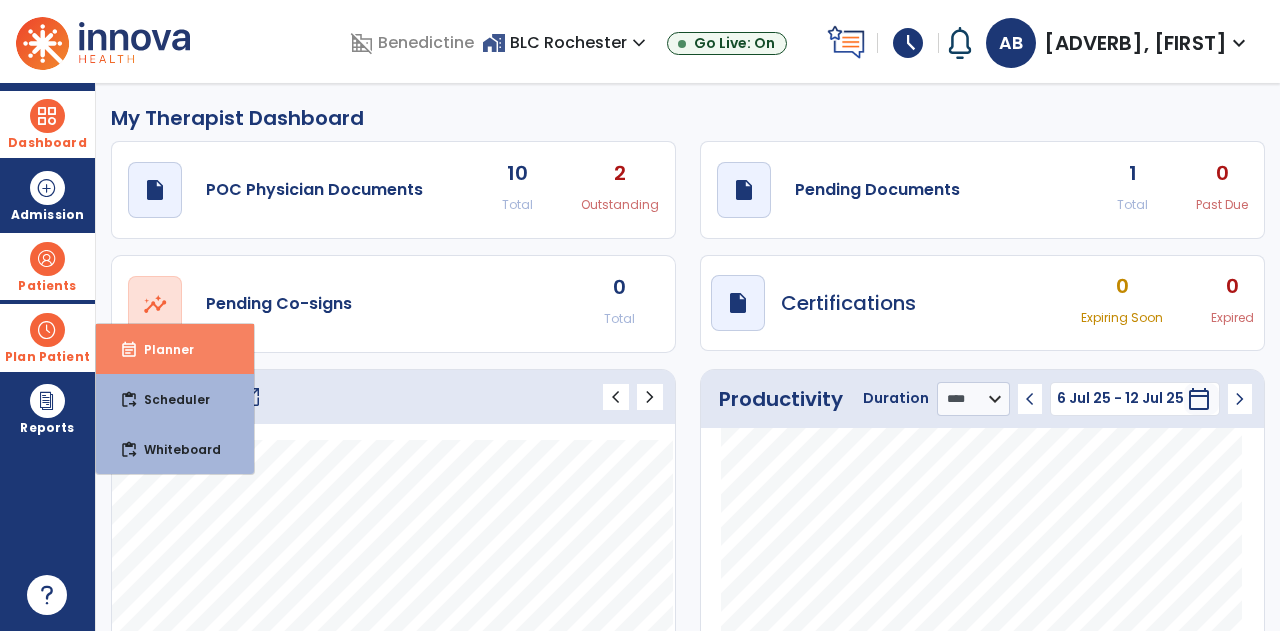 click on "event_note  Planner" at bounding box center (175, 349) 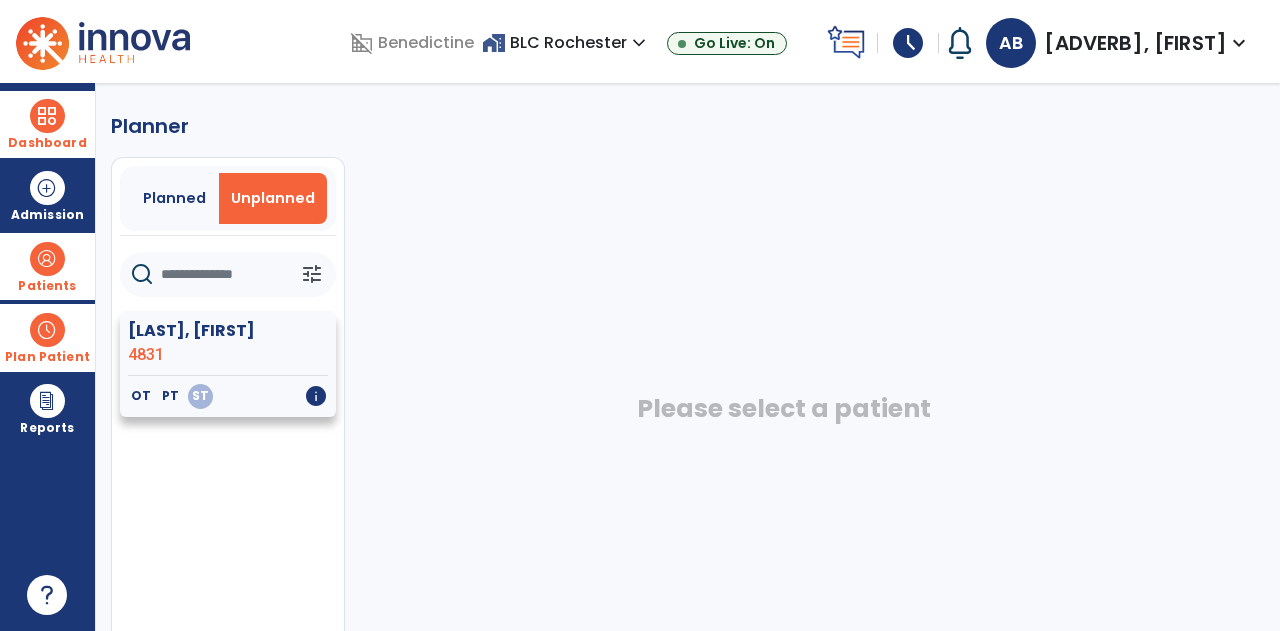click 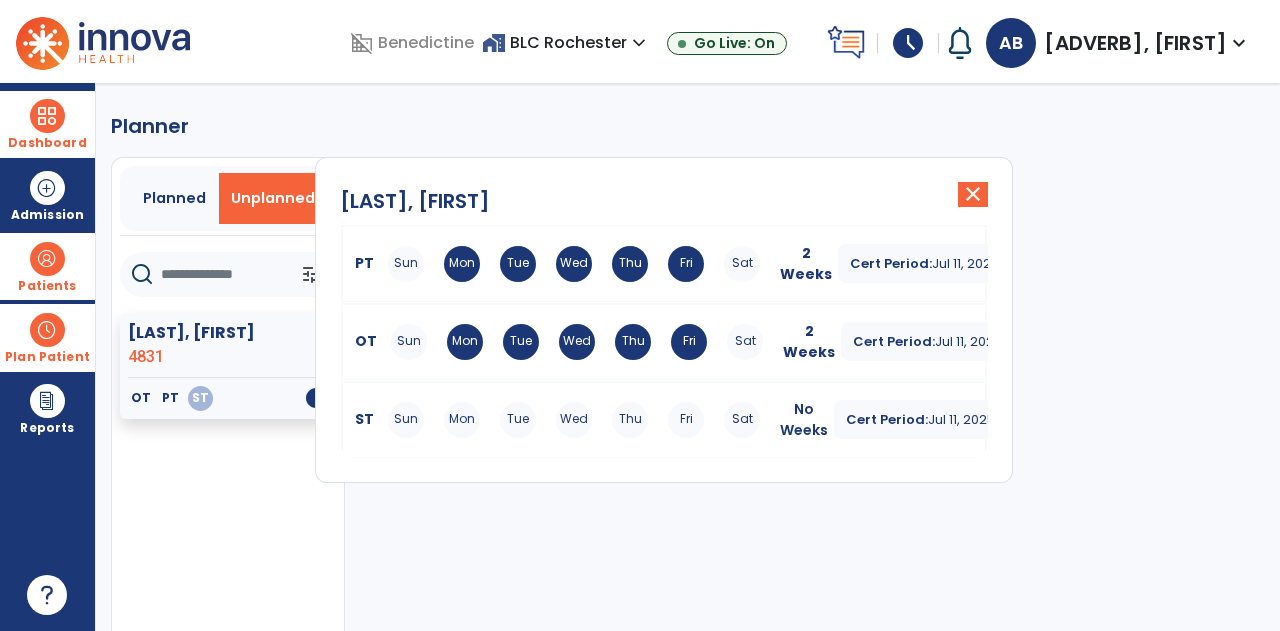 click on "Reardon, Francis 4831 OT PT ST info Name Reardon Francis MRN 4831 Payor N/A Admit Date 07/10/2025 SOC Date OT 07/11/2025 SOC Date PT 07/11/2025 SOC Date ST 07/11/2025" 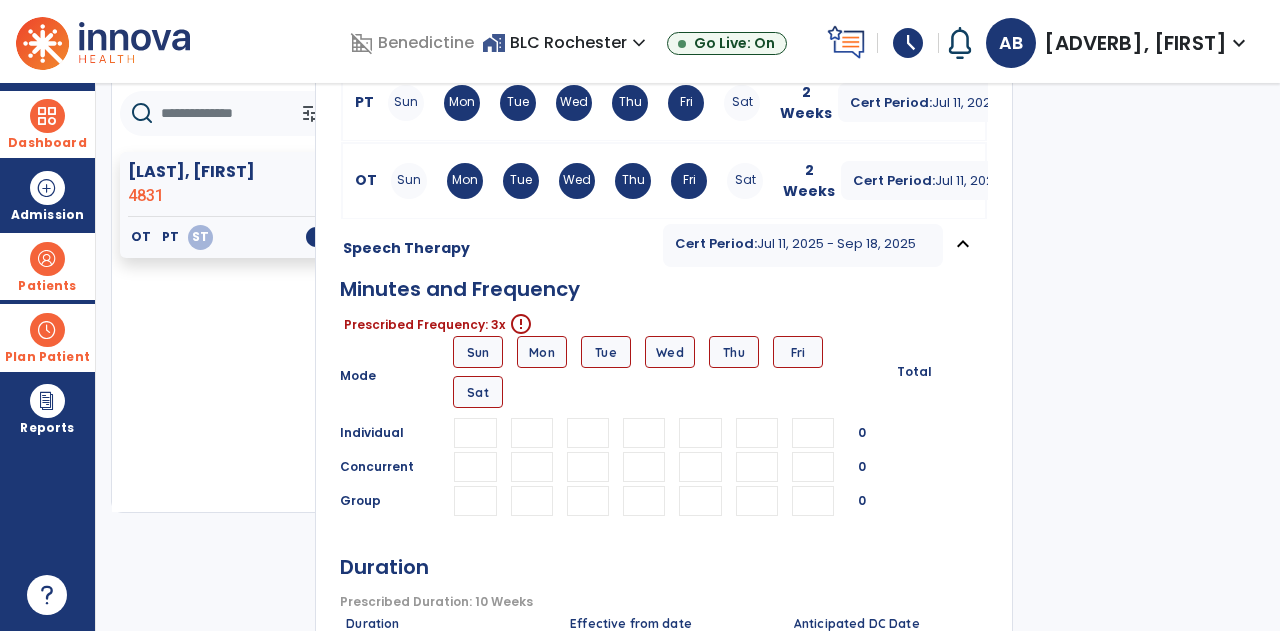 scroll, scrollTop: 196, scrollLeft: 0, axis: vertical 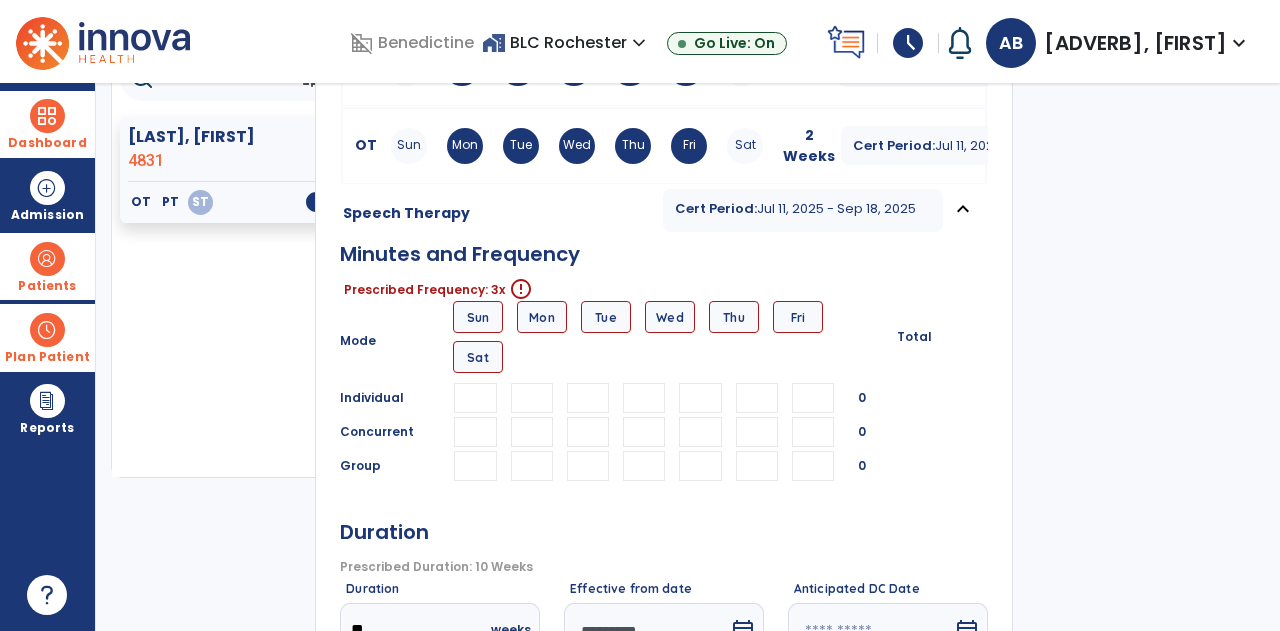 click on "Mon" at bounding box center (542, 317) 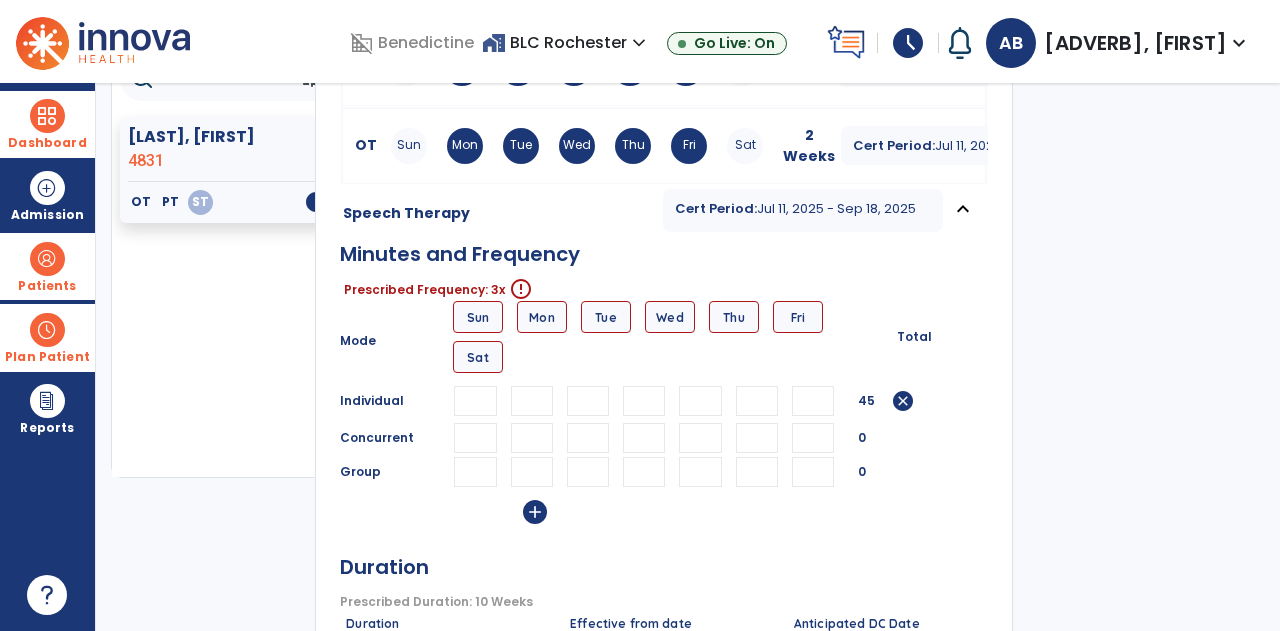 scroll, scrollTop: 0, scrollLeft: 2, axis: horizontal 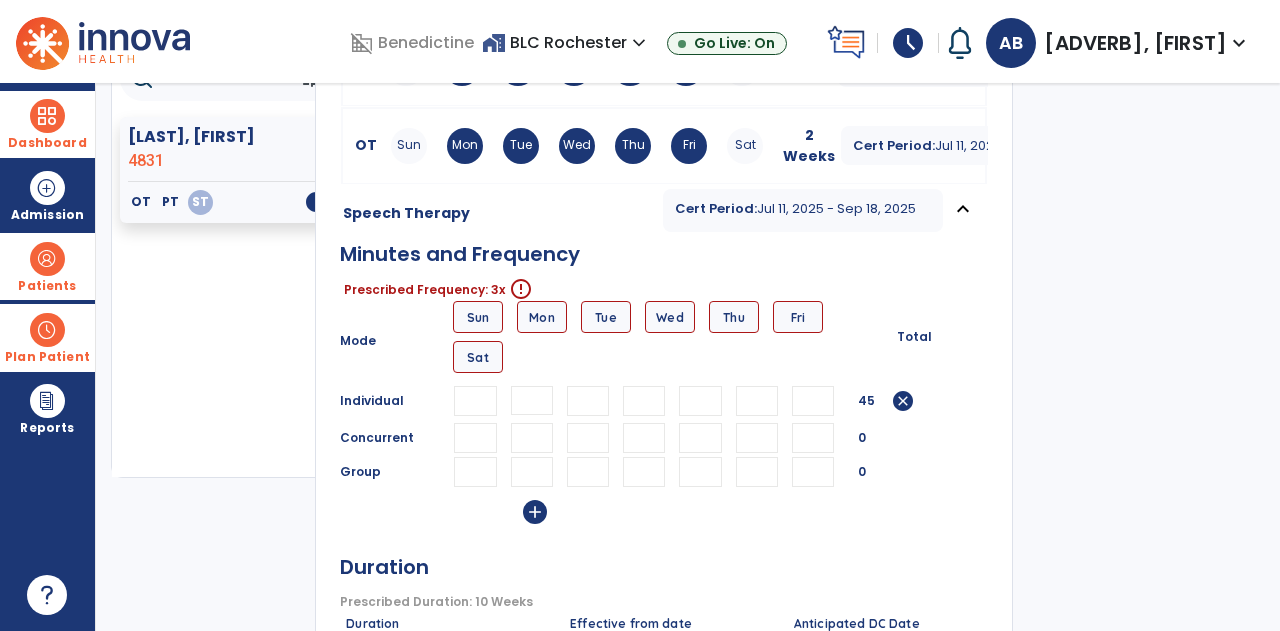 type on "**" 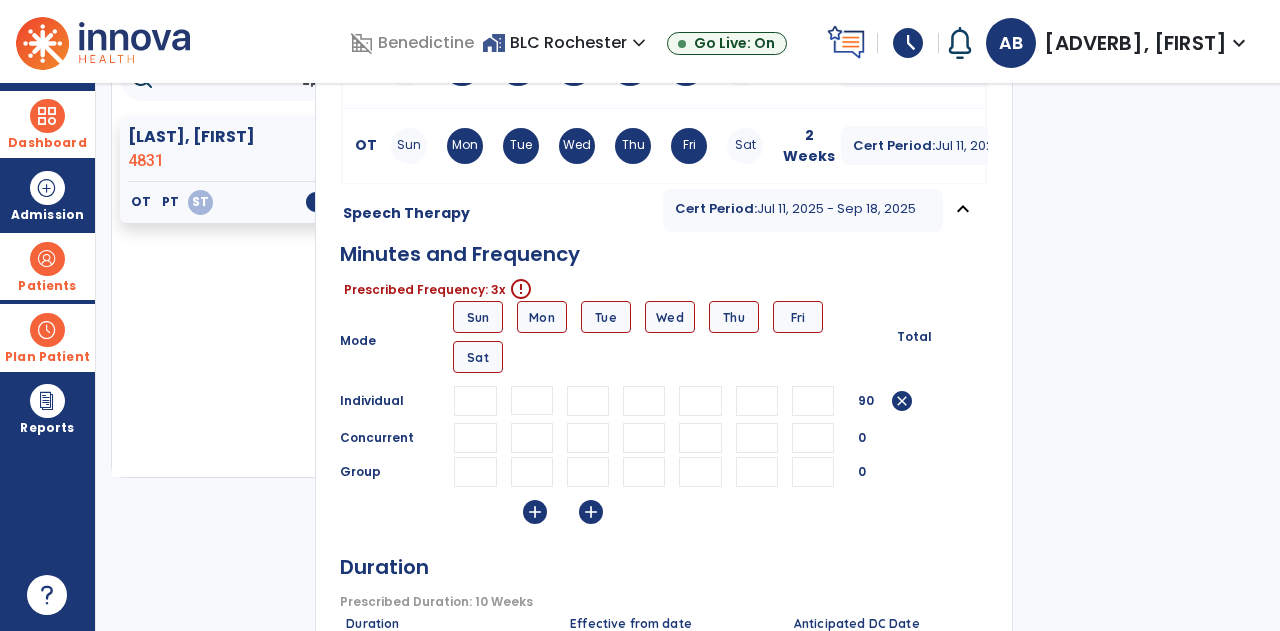 scroll, scrollTop: 0, scrollLeft: 3, axis: horizontal 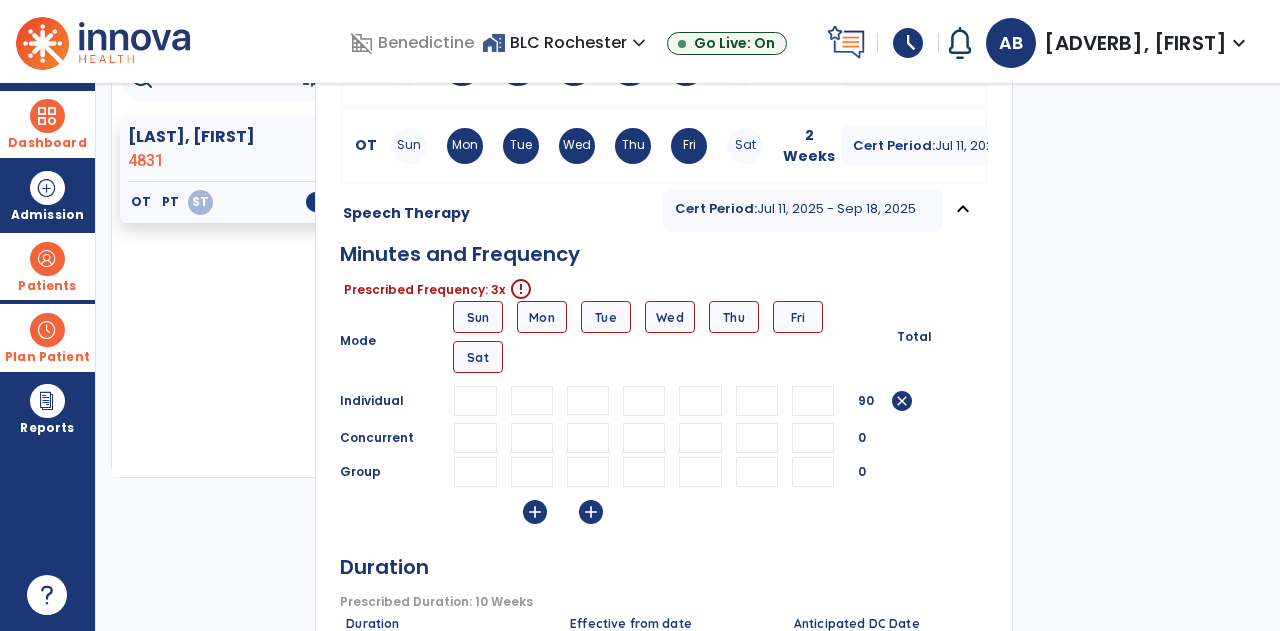 type on "**" 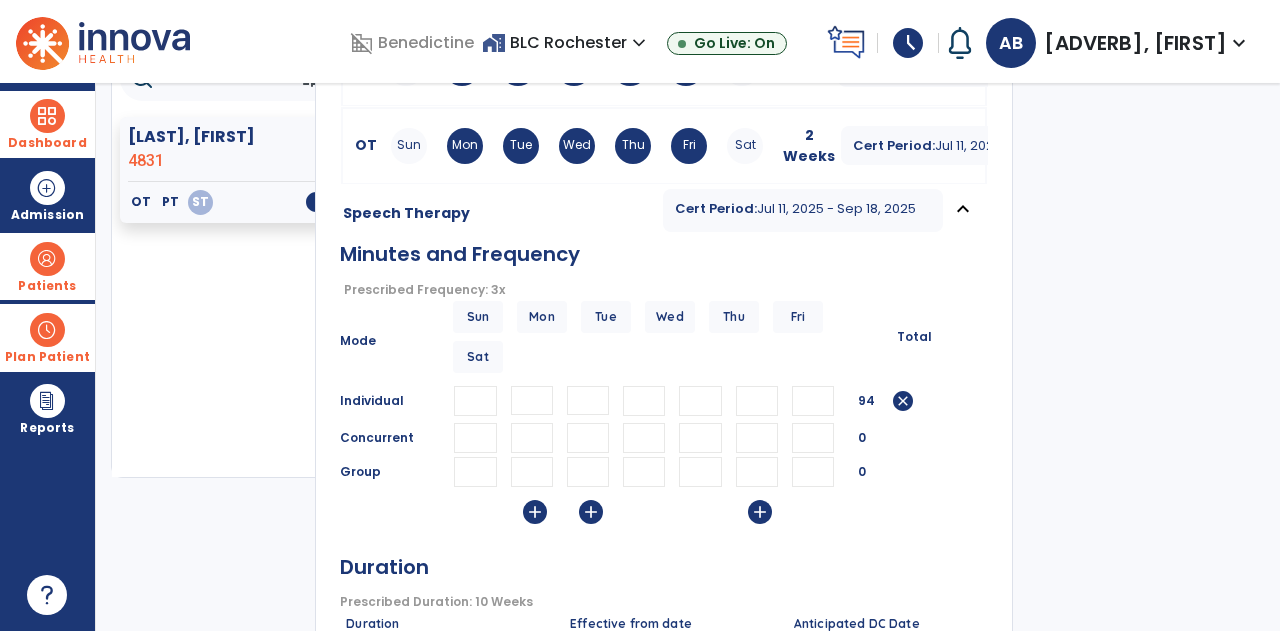 scroll, scrollTop: 0, scrollLeft: 3, axis: horizontal 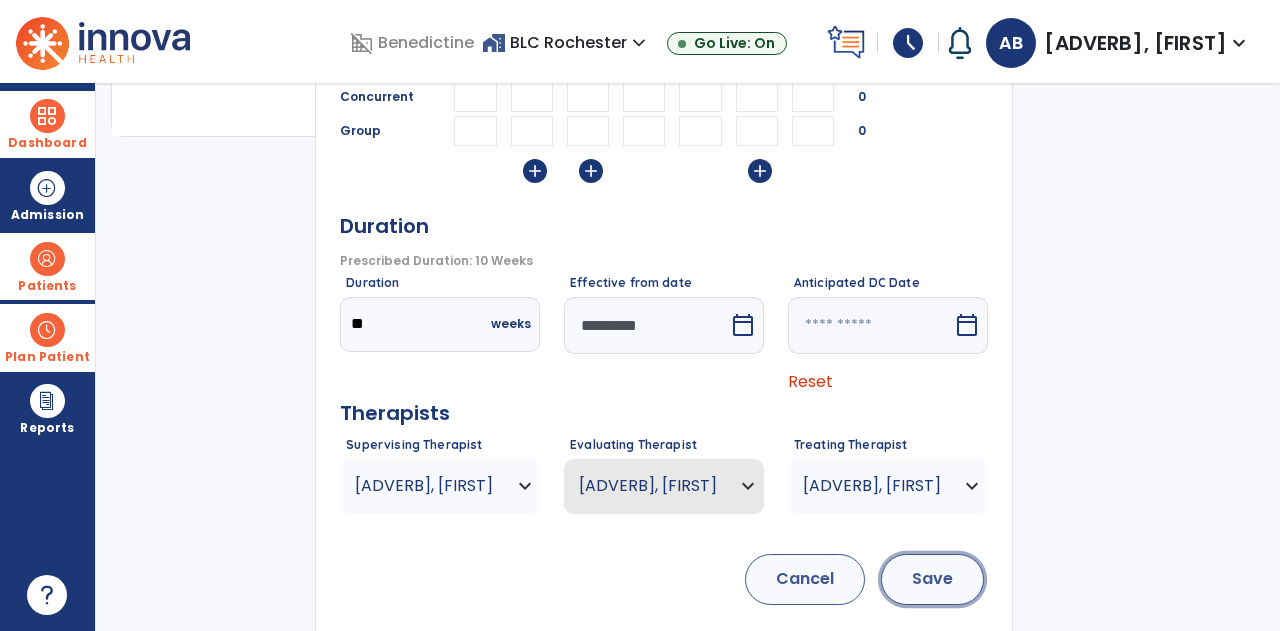 click on "Save" at bounding box center (932, 579) 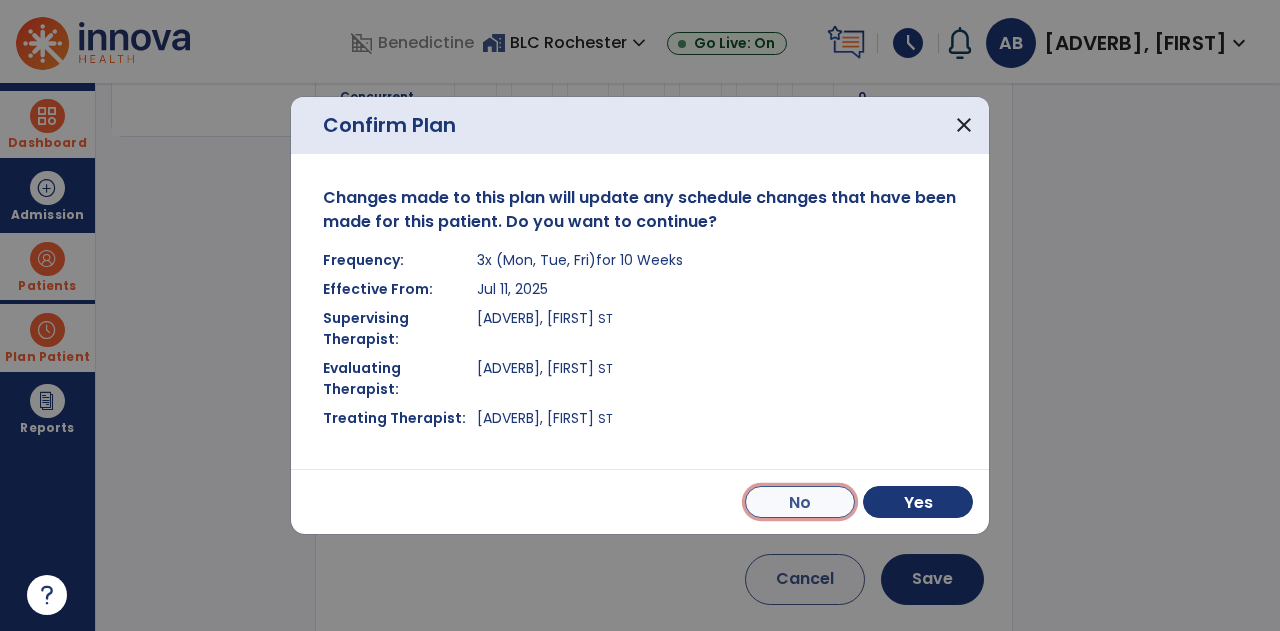 click on "No" at bounding box center (800, 502) 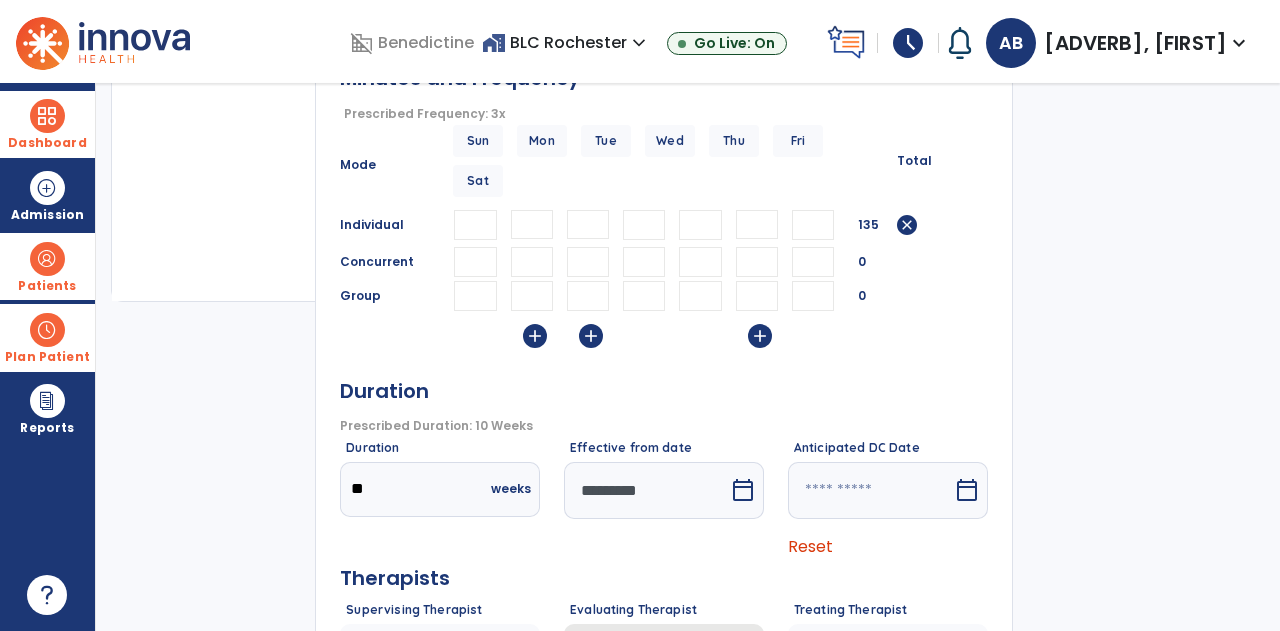 scroll, scrollTop: 323, scrollLeft: 0, axis: vertical 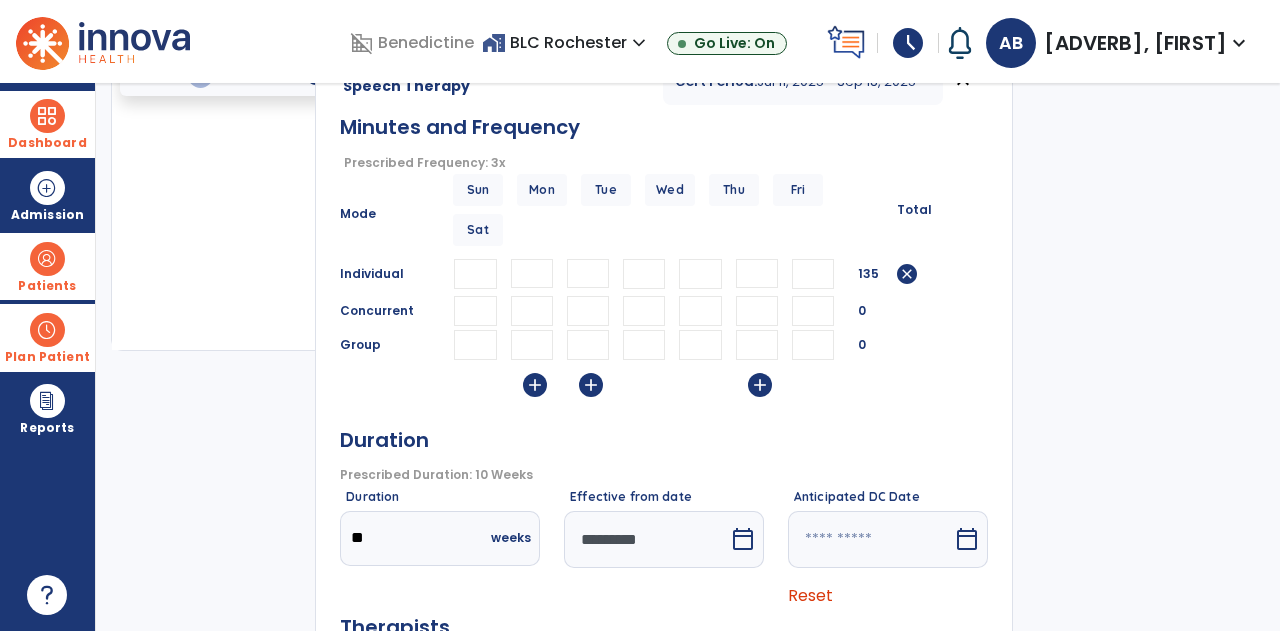 click on "**" at bounding box center [757, 273] 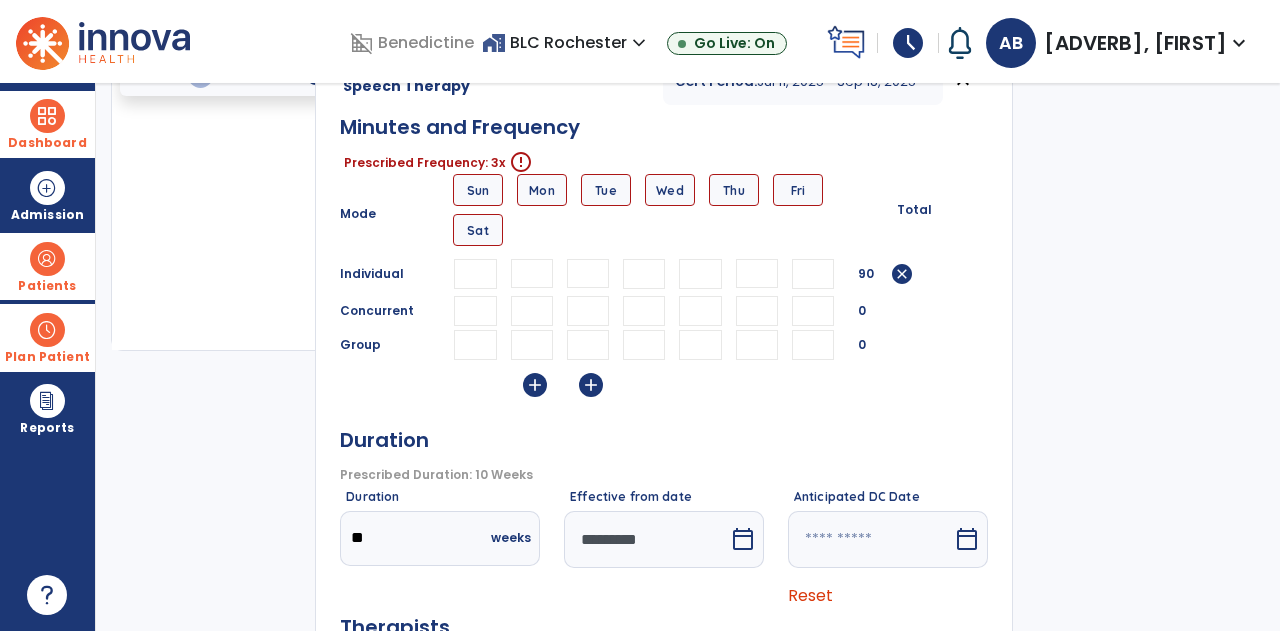 type 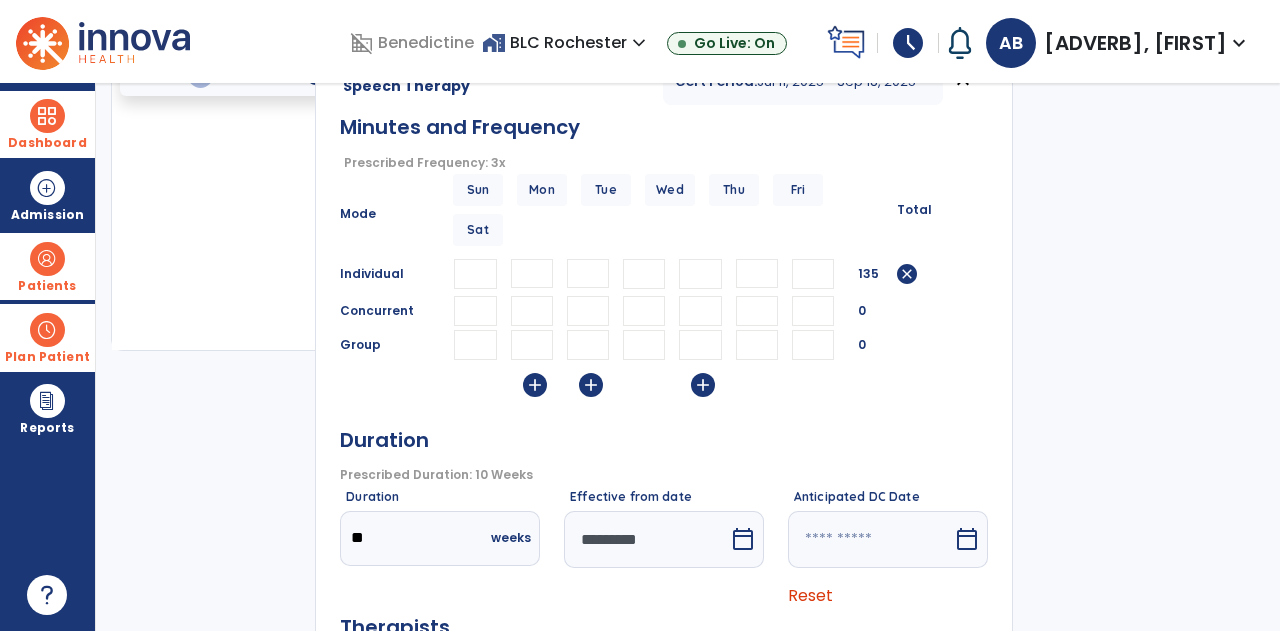 scroll, scrollTop: 0, scrollLeft: 2, axis: horizontal 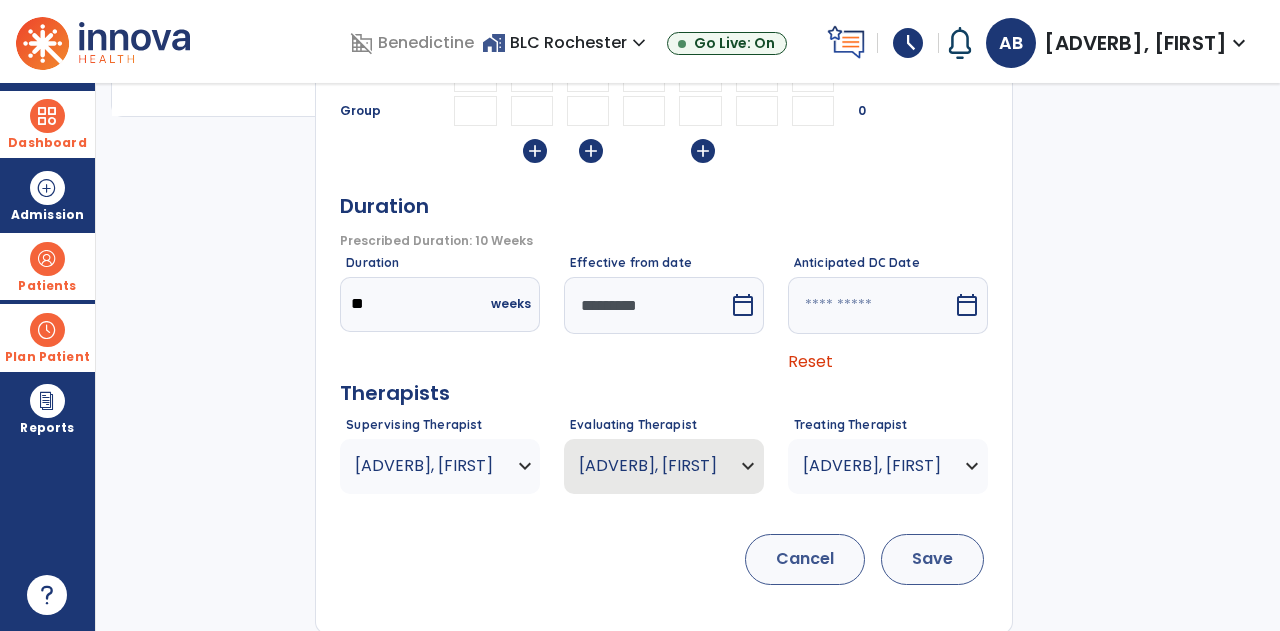 type on "**" 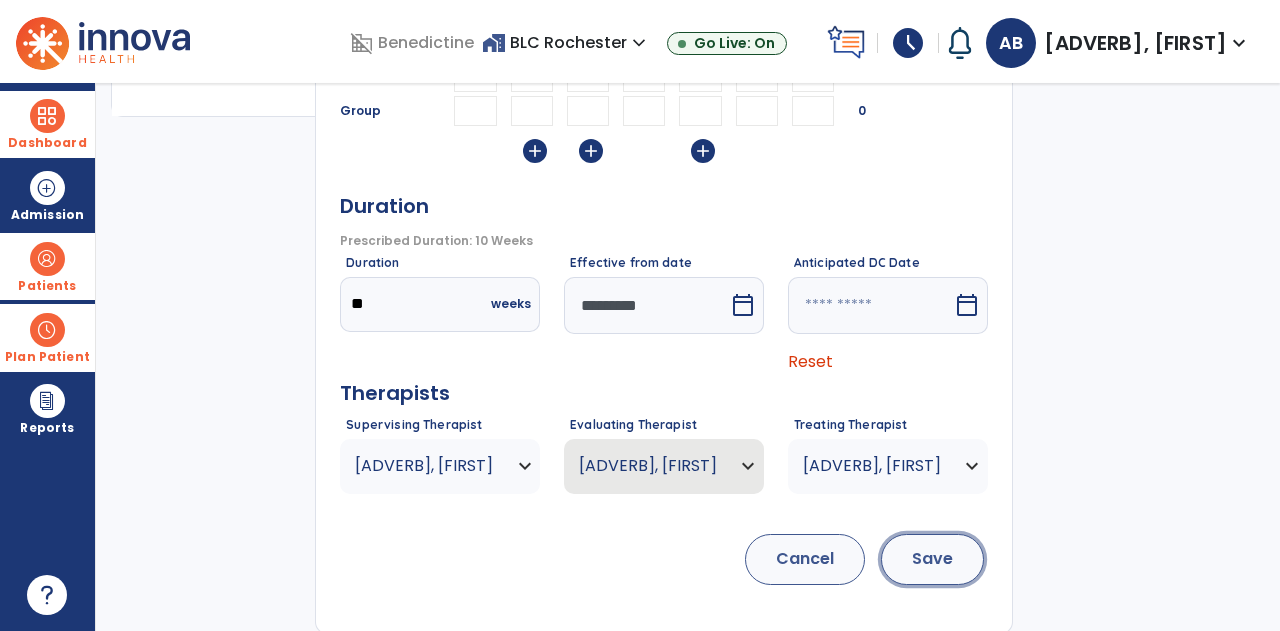 scroll, scrollTop: 0, scrollLeft: 0, axis: both 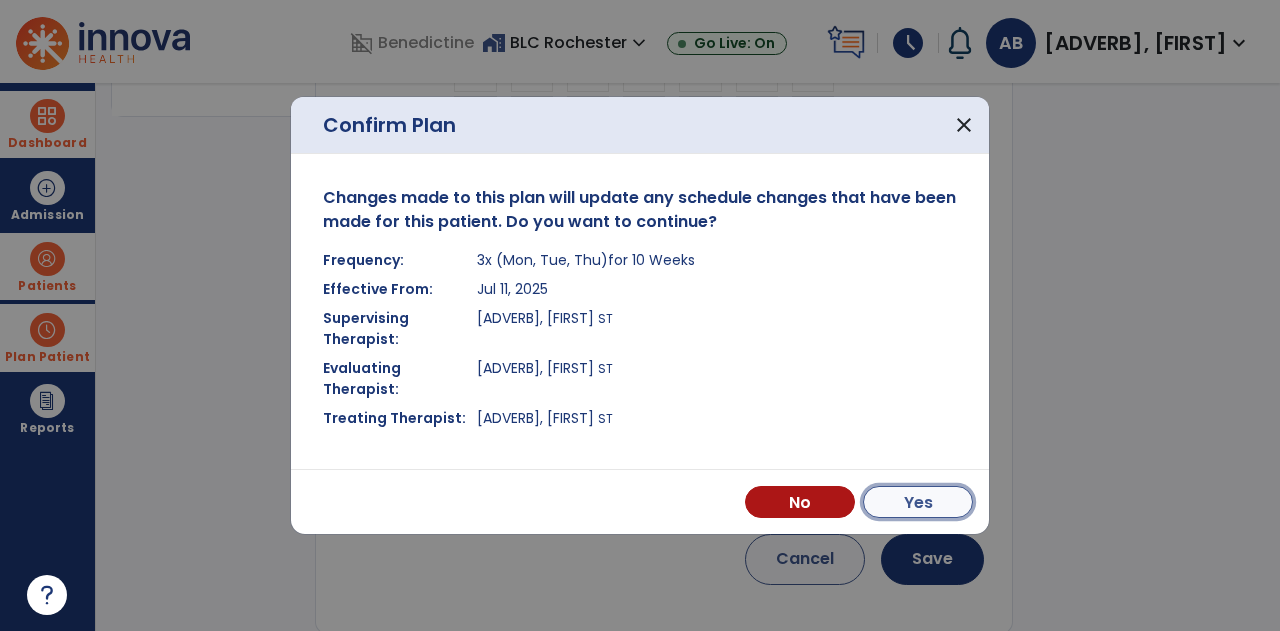 click on "Yes" at bounding box center [918, 502] 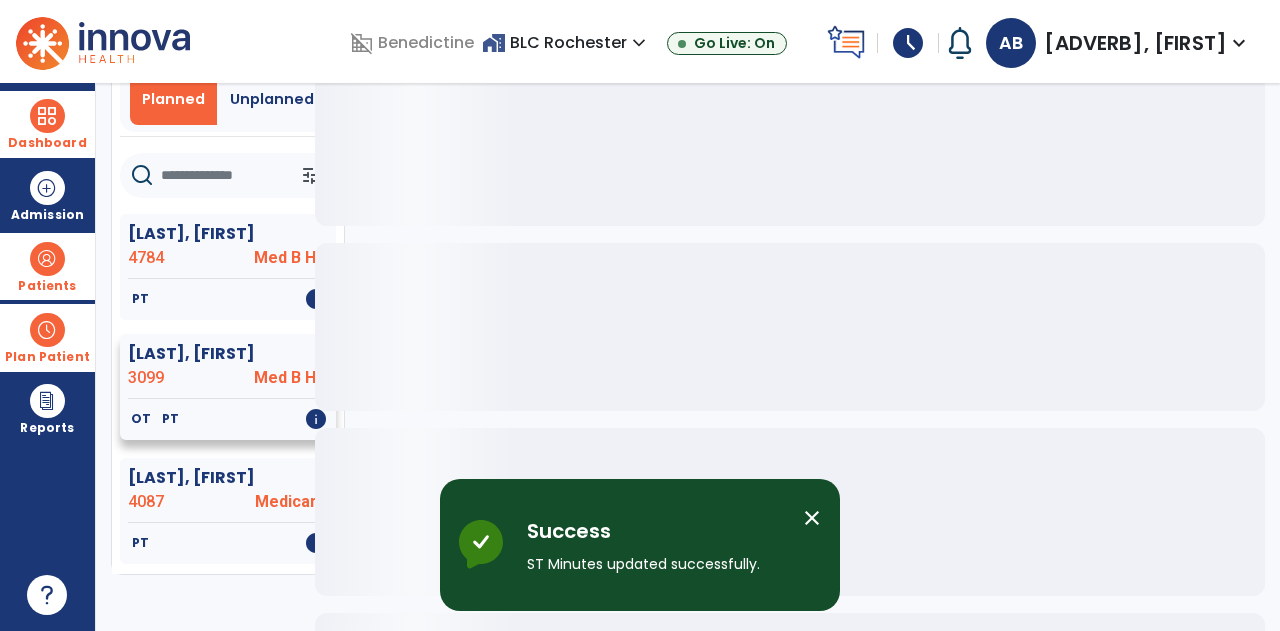 scroll, scrollTop: 91, scrollLeft: 0, axis: vertical 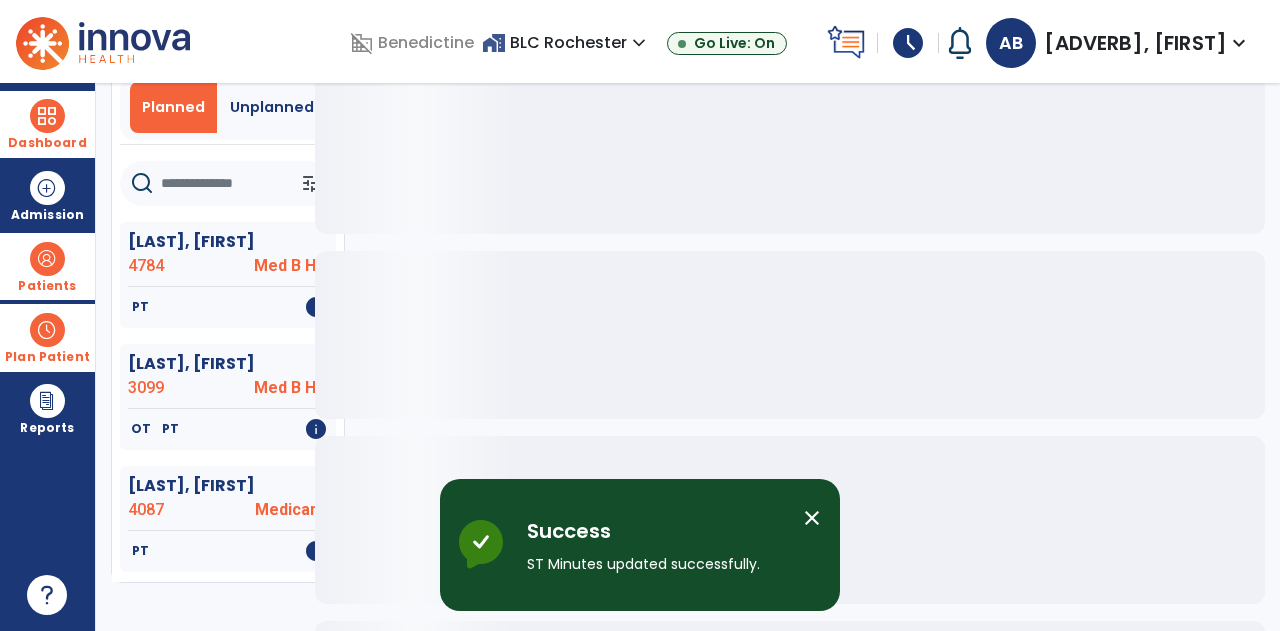 click at bounding box center (47, 116) 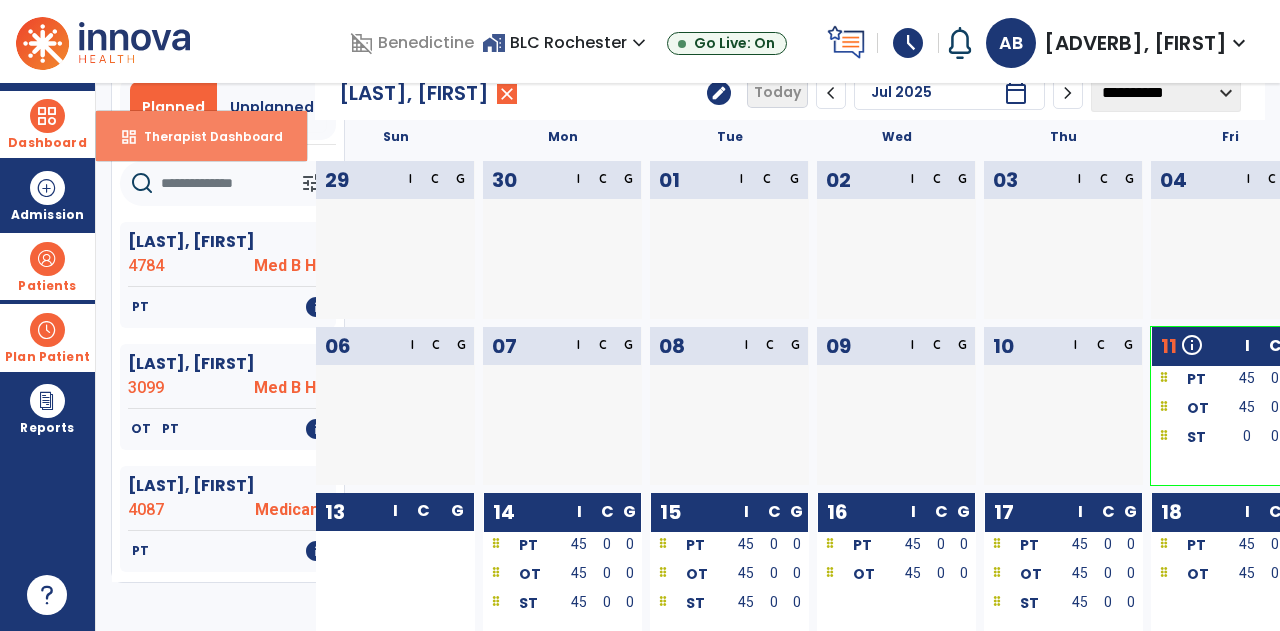 click on "Therapist Dashboard" at bounding box center (205, 136) 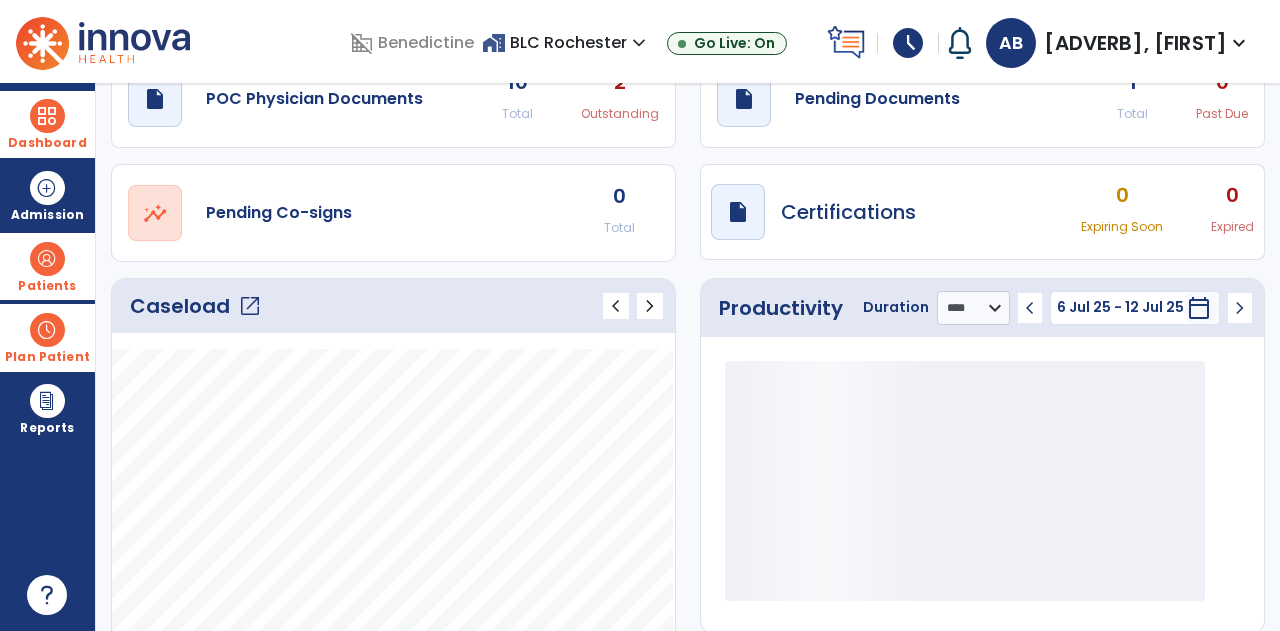 scroll, scrollTop: 0, scrollLeft: 0, axis: both 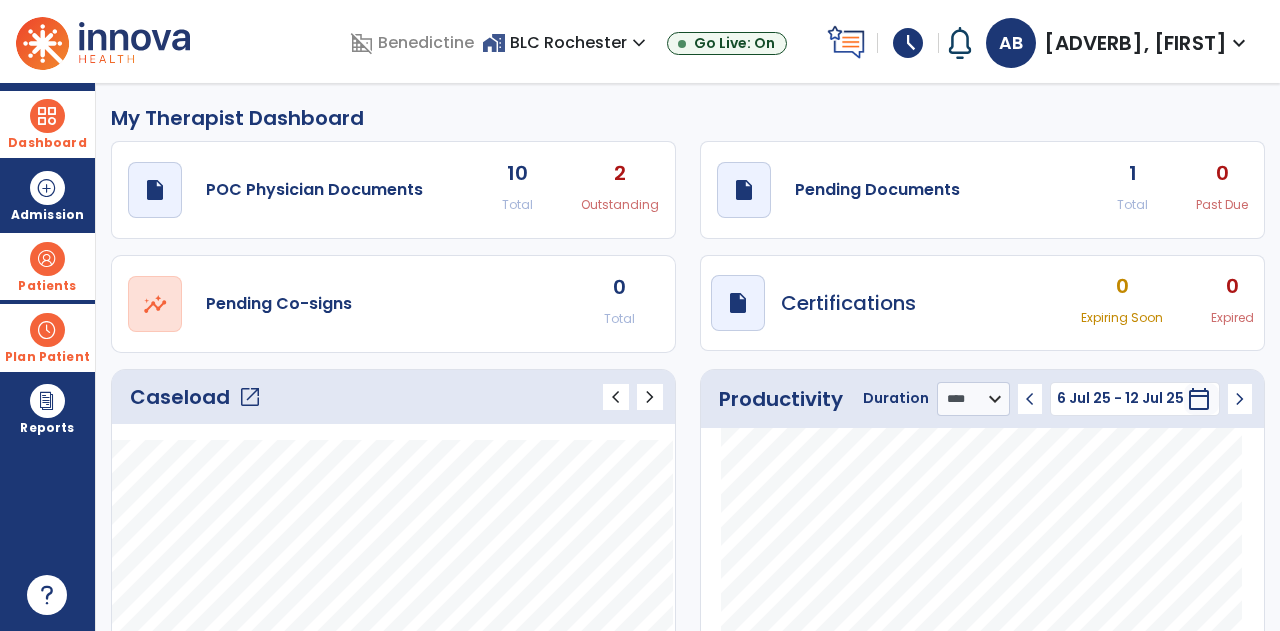 click on "draft   open_in_new  Pending Documents 1 Total 0 Past Due" 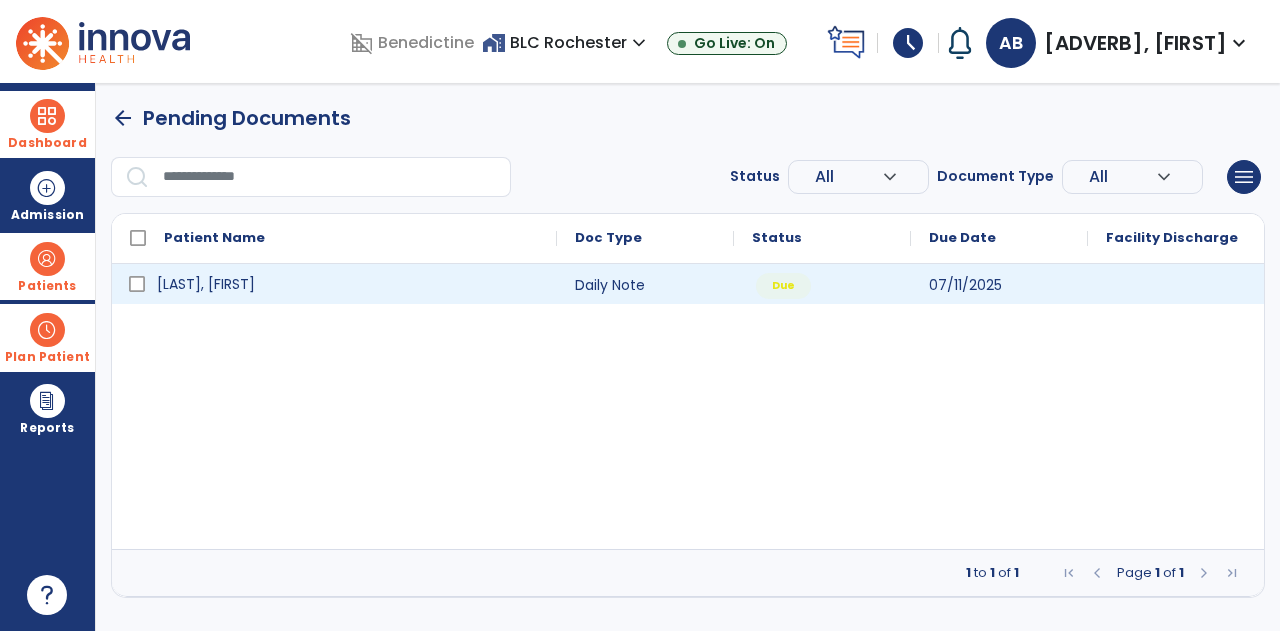 click on "[LAST], [FIRST]" at bounding box center [348, 284] 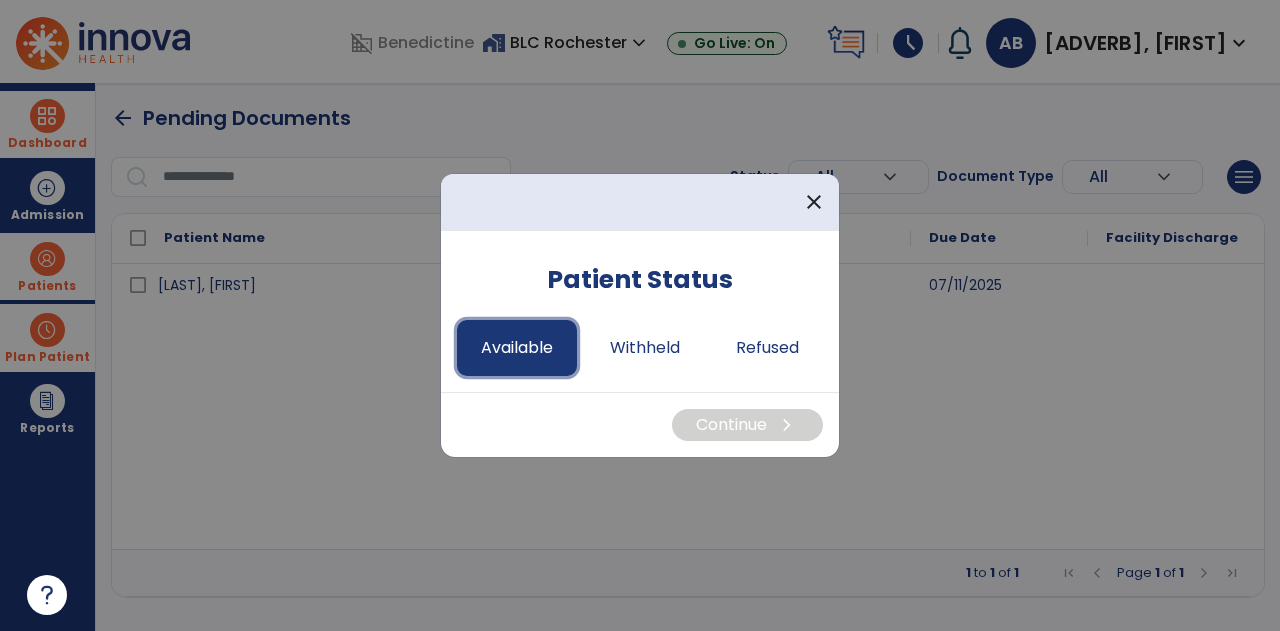 click on "Available" at bounding box center (517, 348) 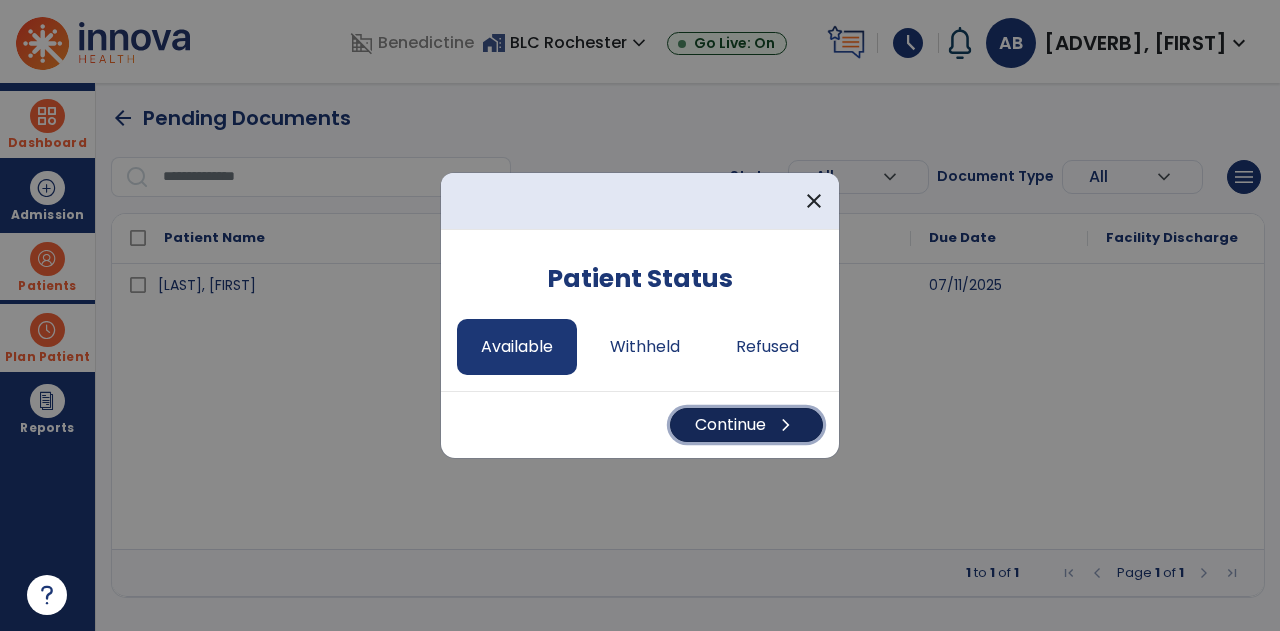 click on "Continue   chevron_right" at bounding box center (746, 425) 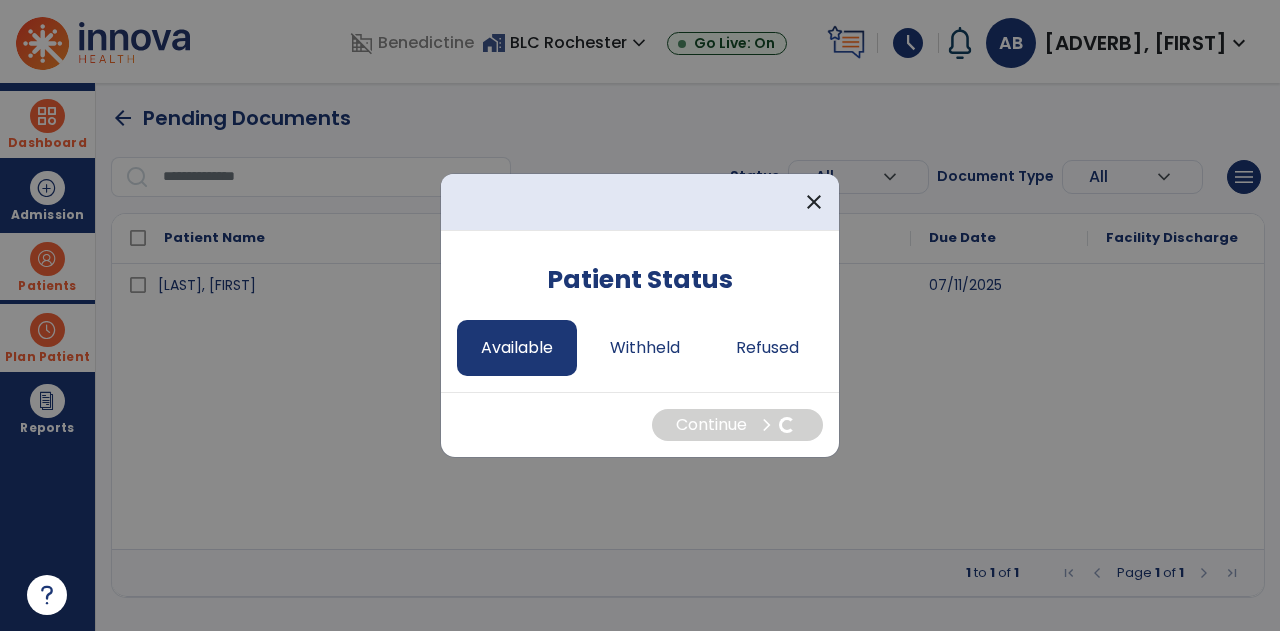 select on "*" 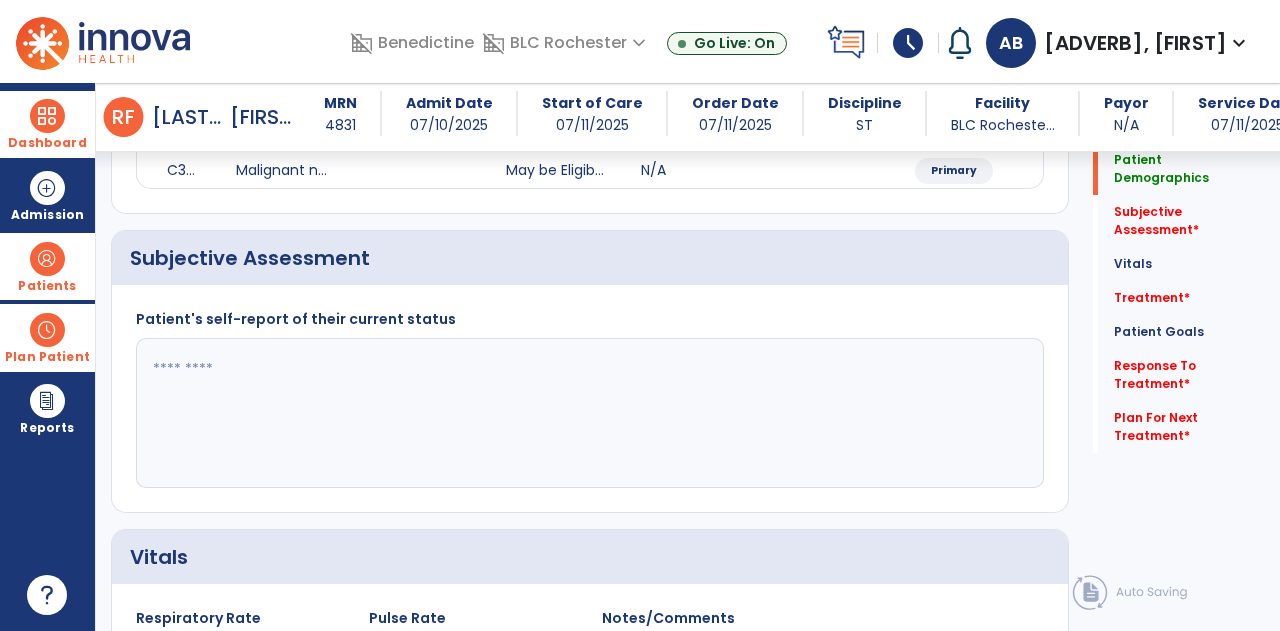 scroll, scrollTop: 380, scrollLeft: 0, axis: vertical 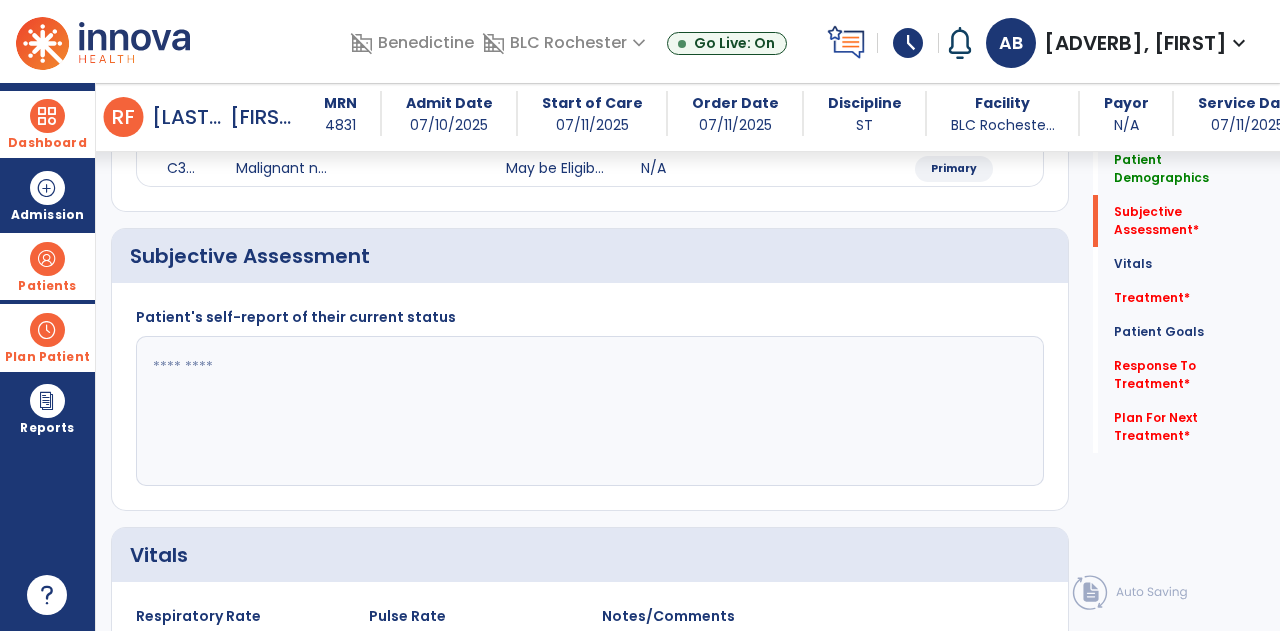 click 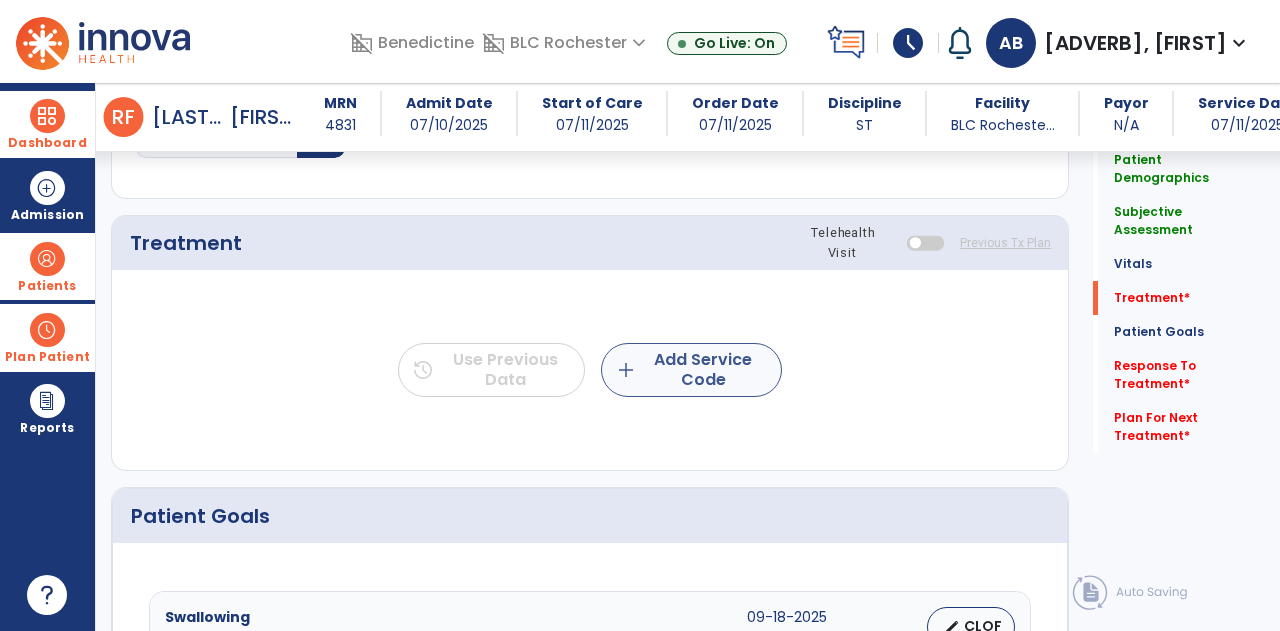type on "**********" 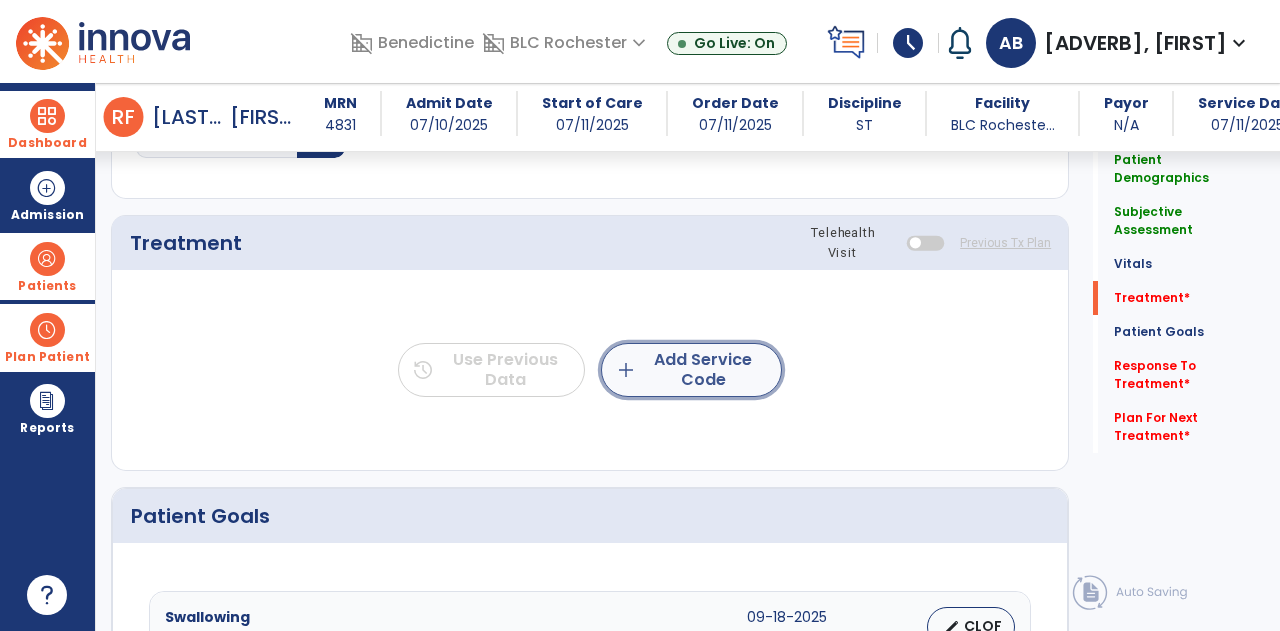 click on "add  Add Service Code" 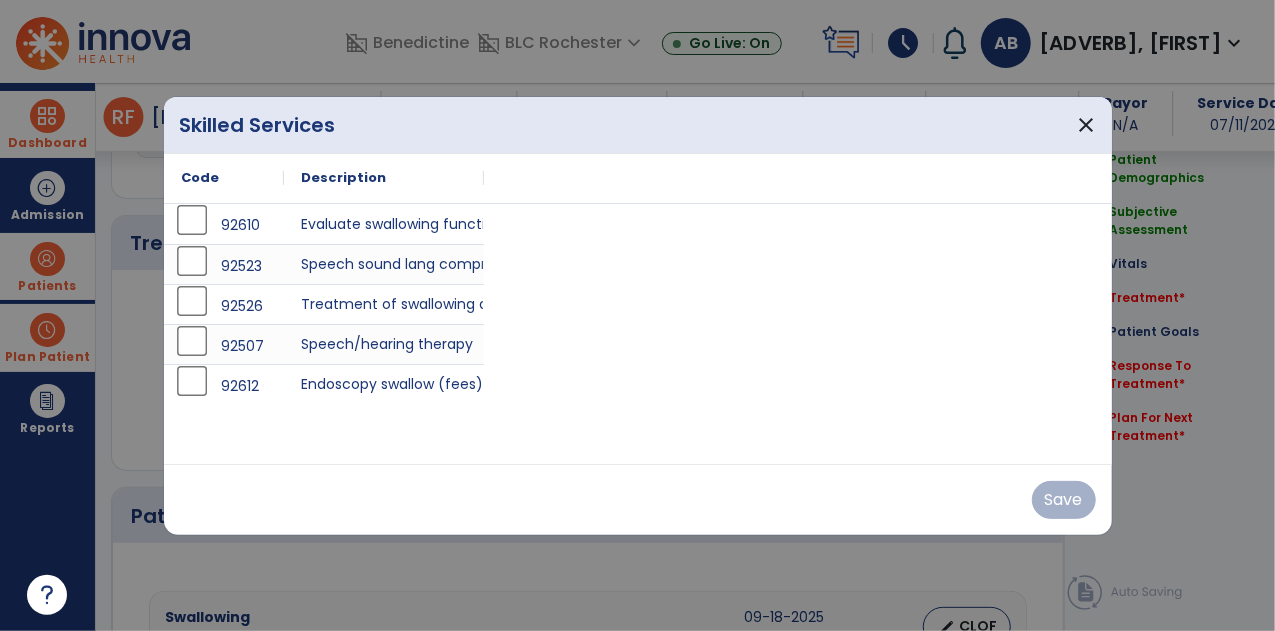scroll, scrollTop: 1114, scrollLeft: 0, axis: vertical 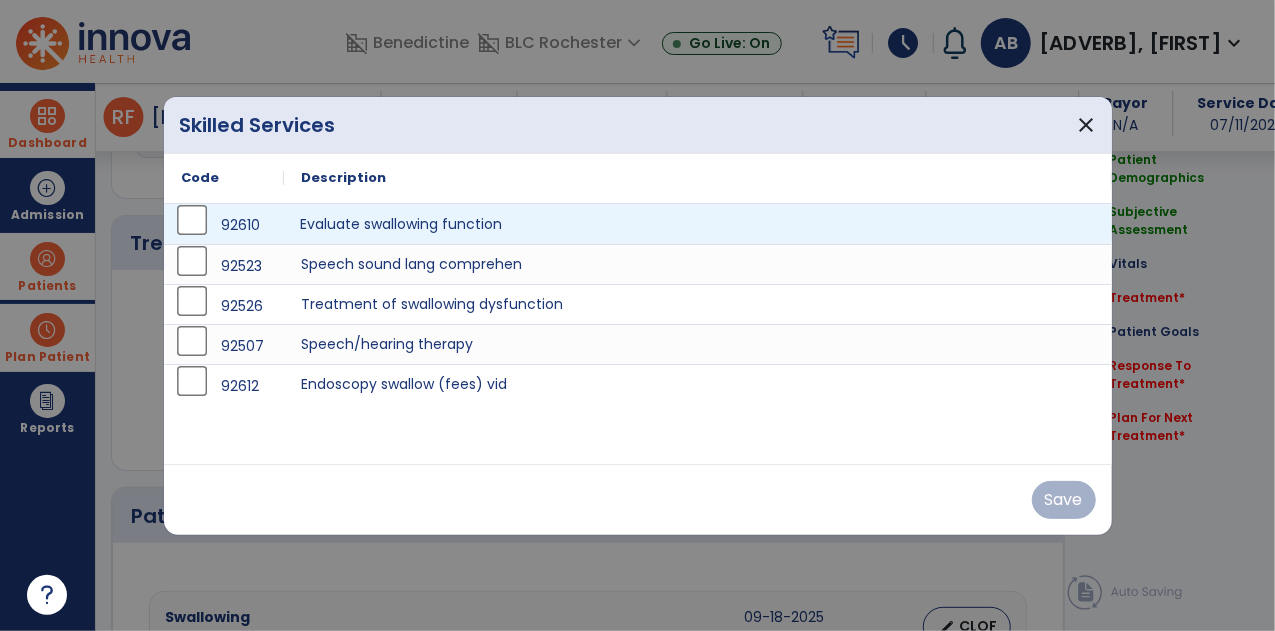 click on "Evaluate swallowing function" at bounding box center [698, 224] 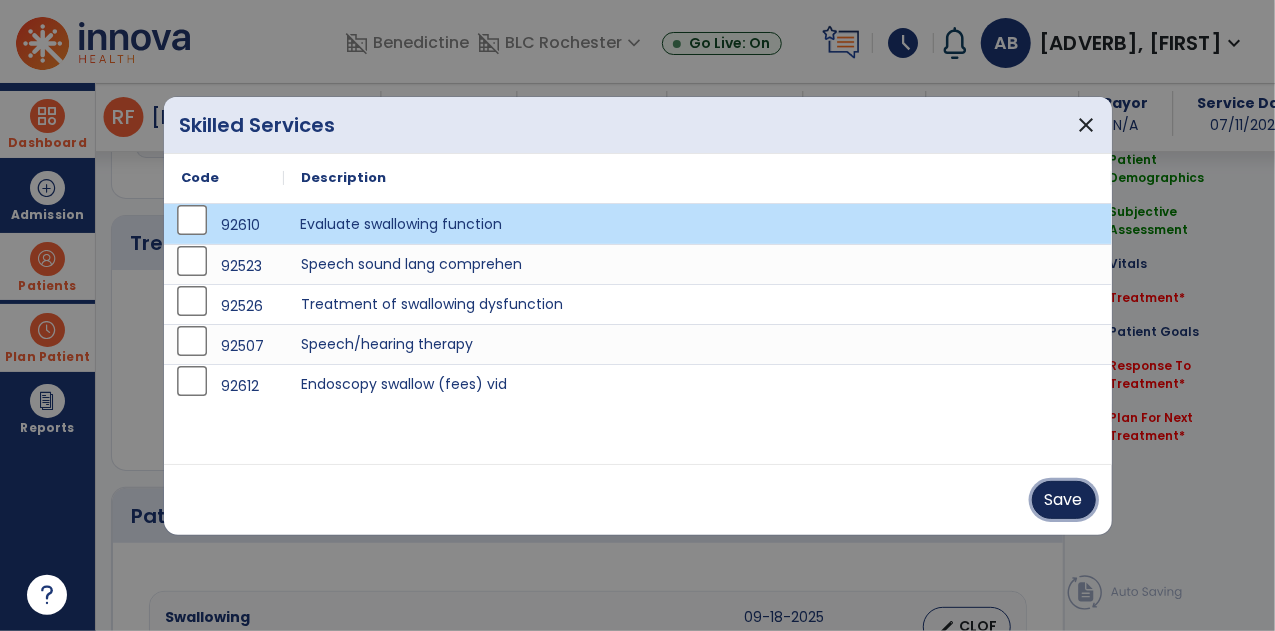 click on "Save" at bounding box center [1064, 500] 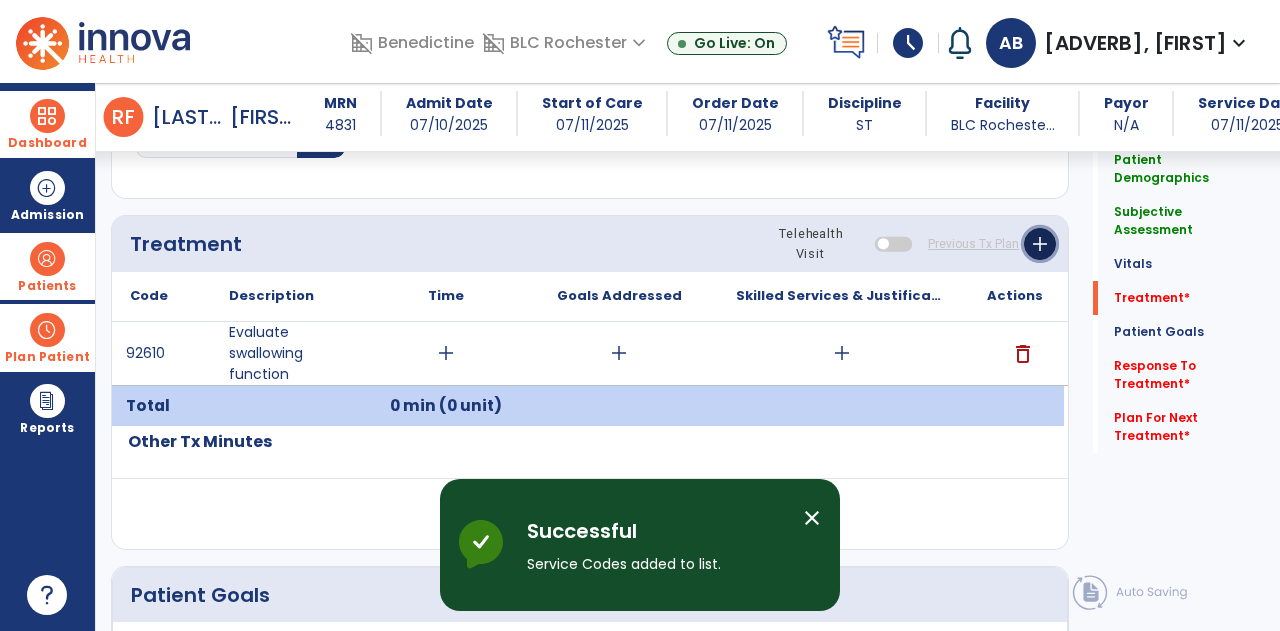 click on "add" 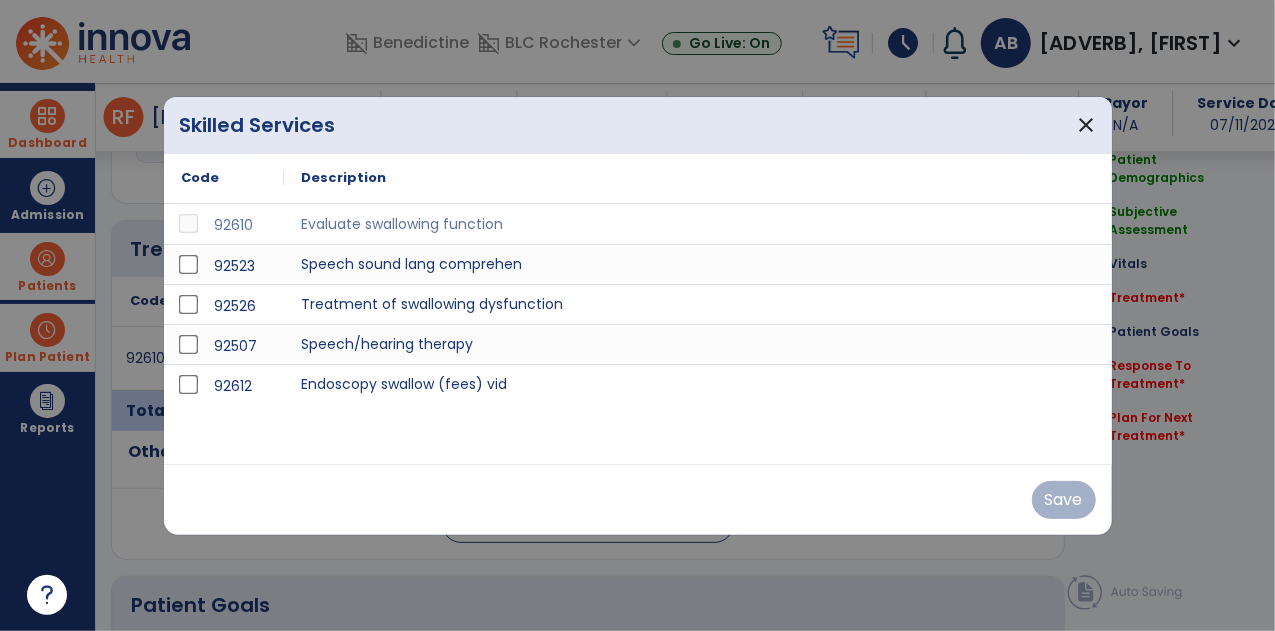 scroll, scrollTop: 1114, scrollLeft: 0, axis: vertical 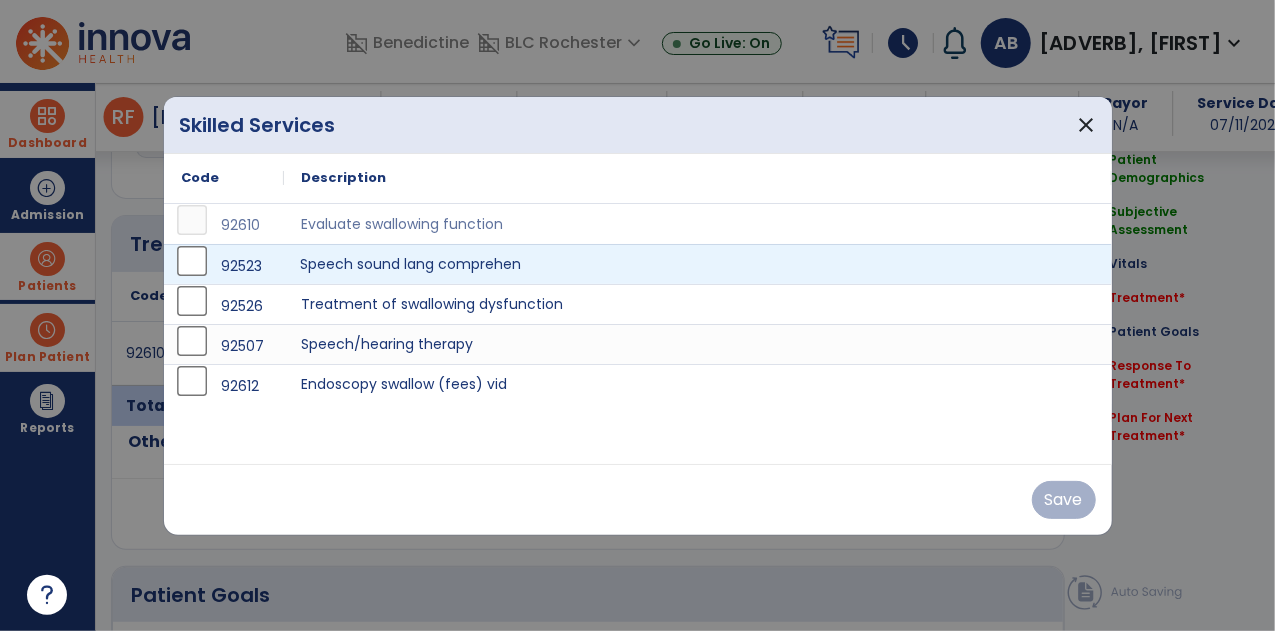click on "Speech sound lang comprehen" at bounding box center (698, 264) 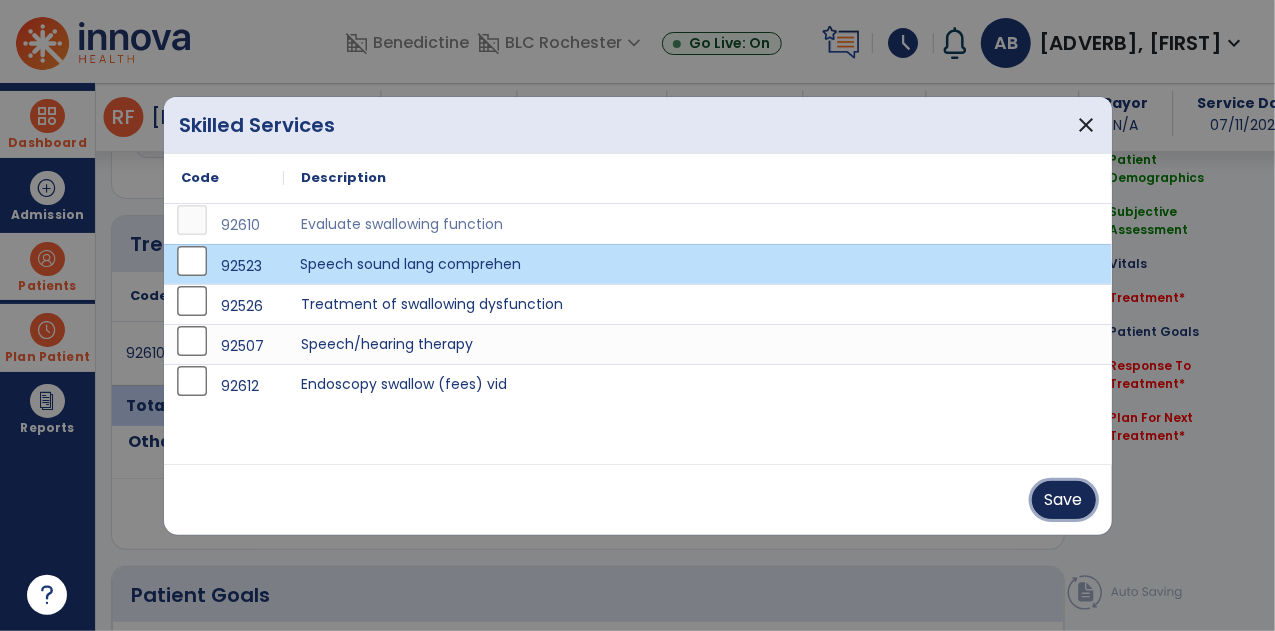 click on "Save" at bounding box center (1064, 500) 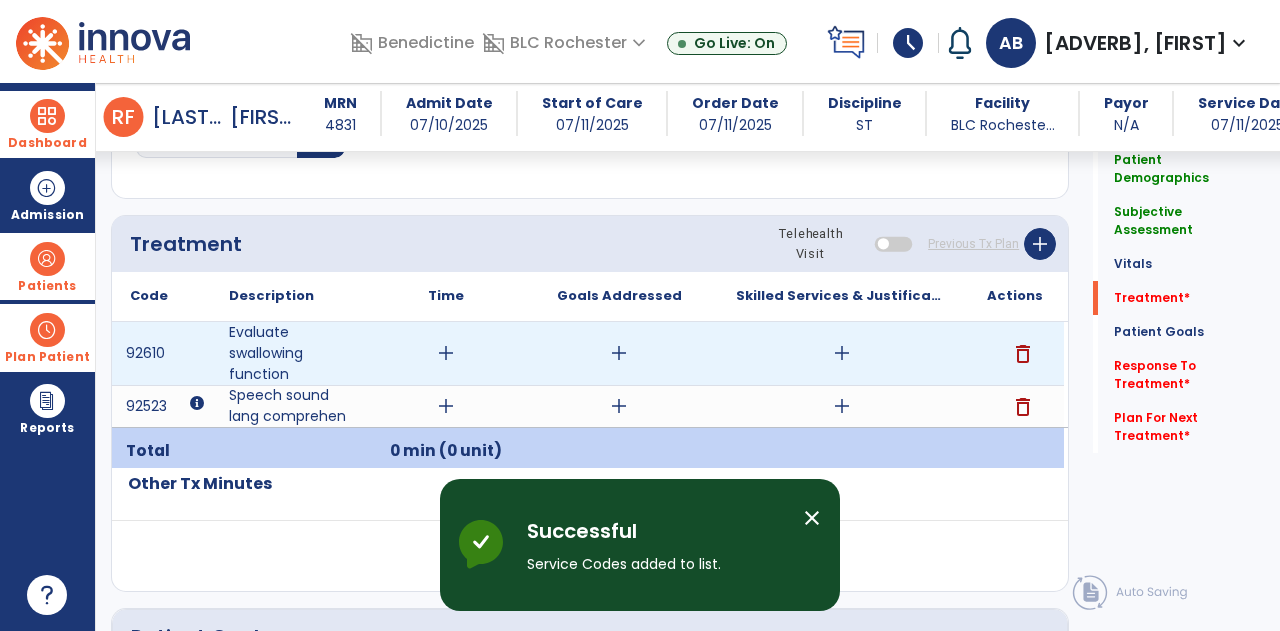 click on "add" at bounding box center (446, 353) 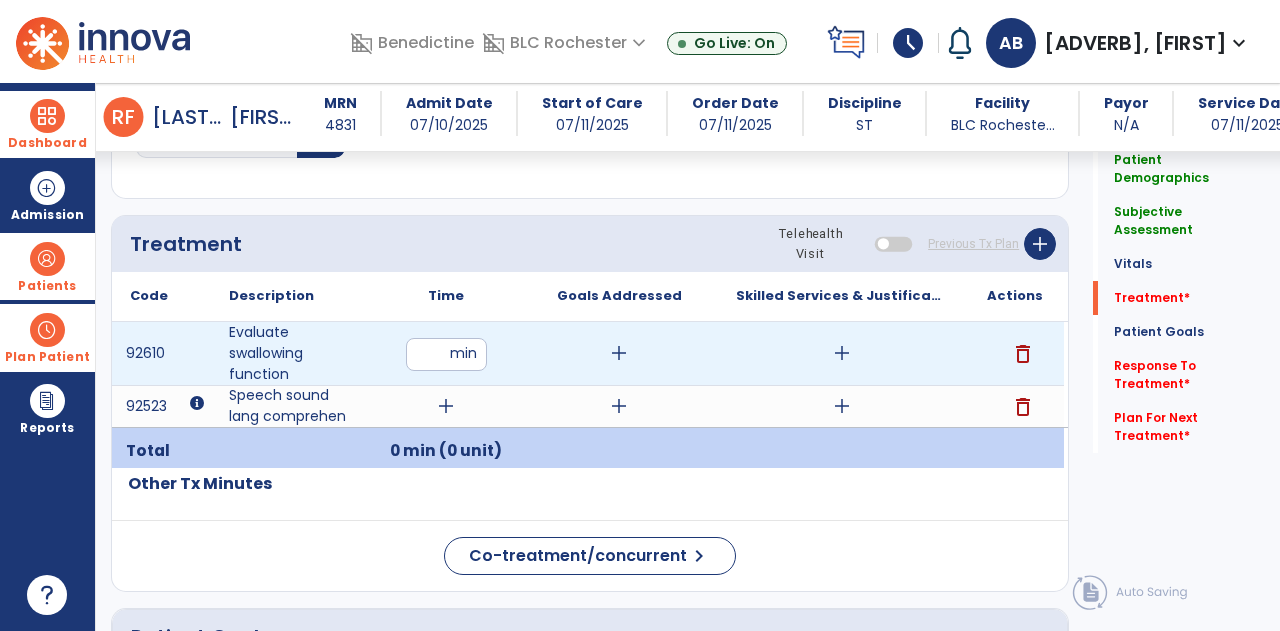 type on "**" 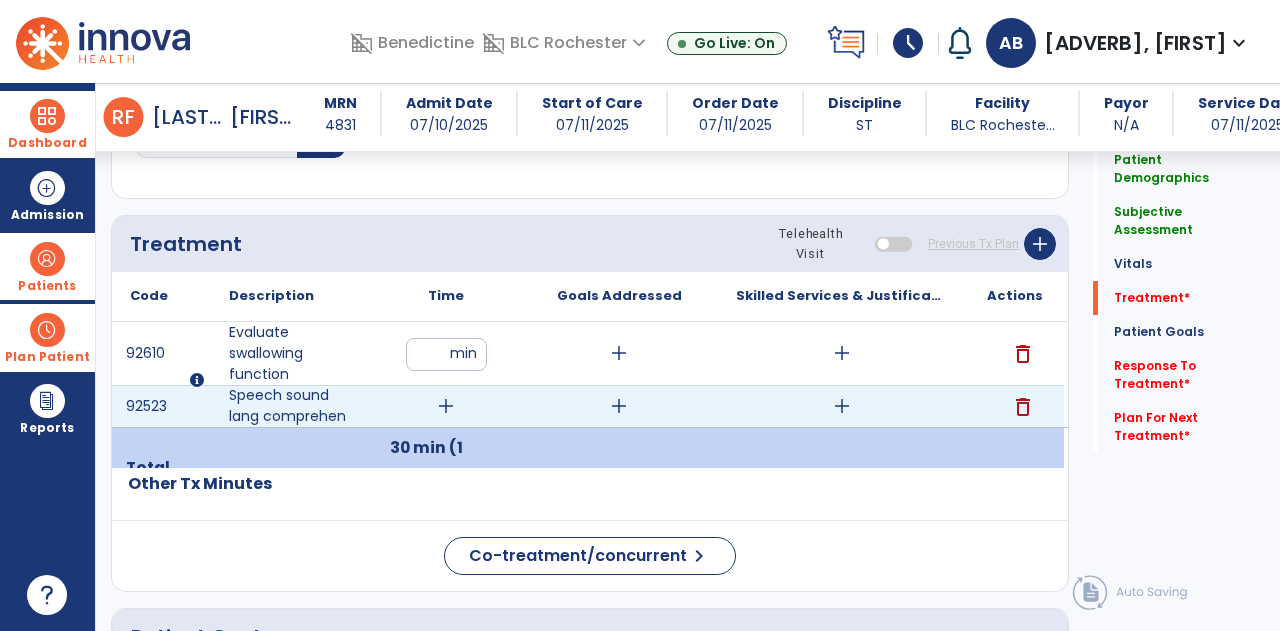 click on "add" at bounding box center [446, 406] 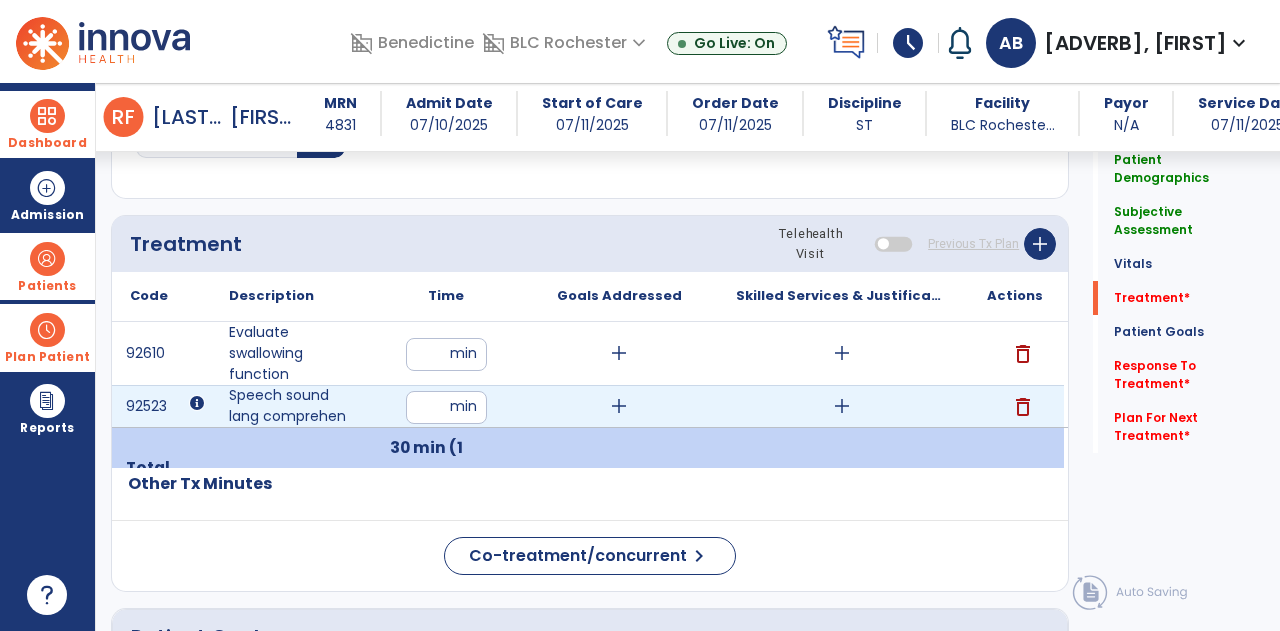 type on "**" 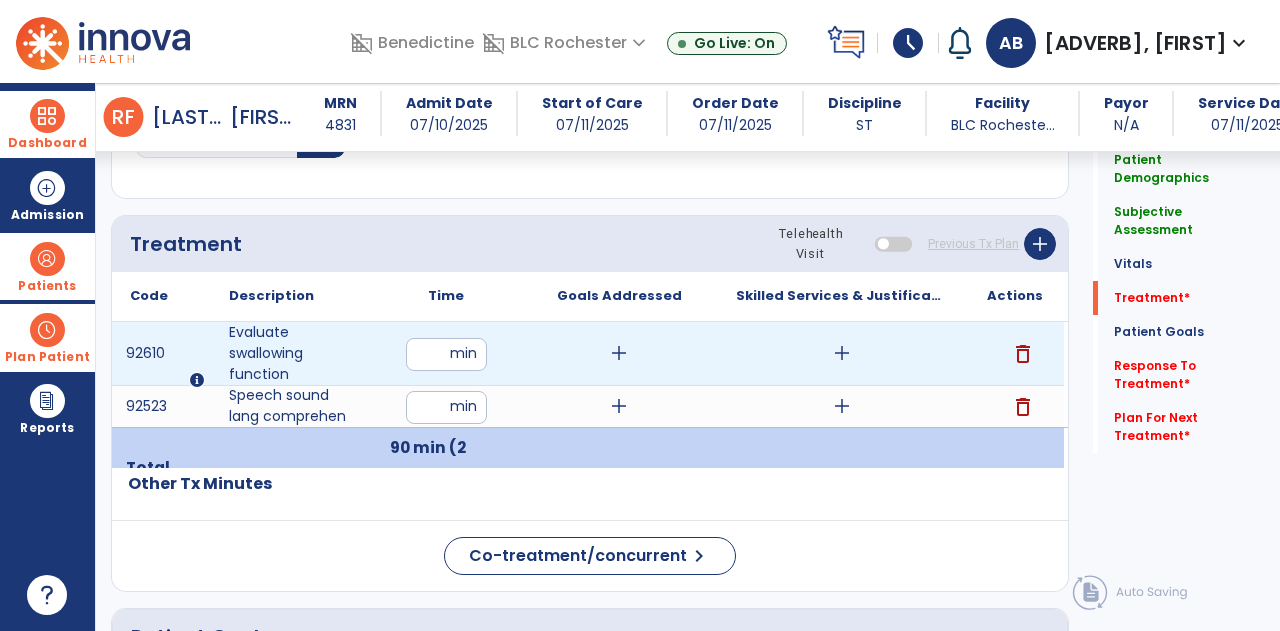 click on "**" at bounding box center (446, 354) 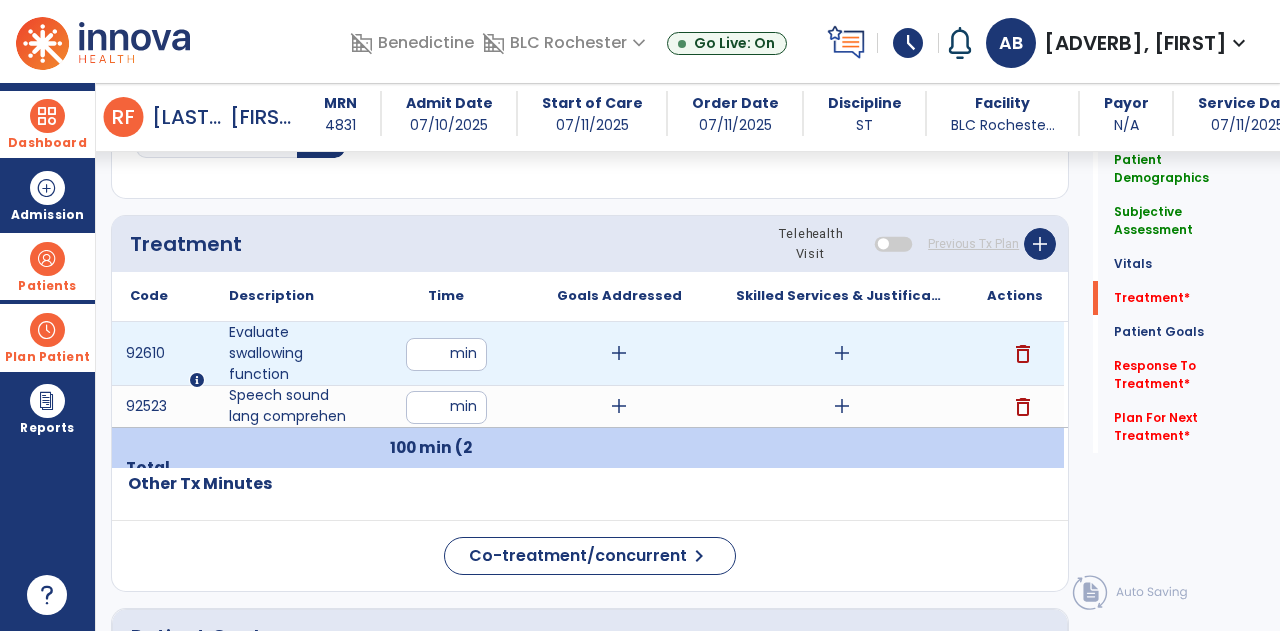 click on "add" at bounding box center [842, 353] 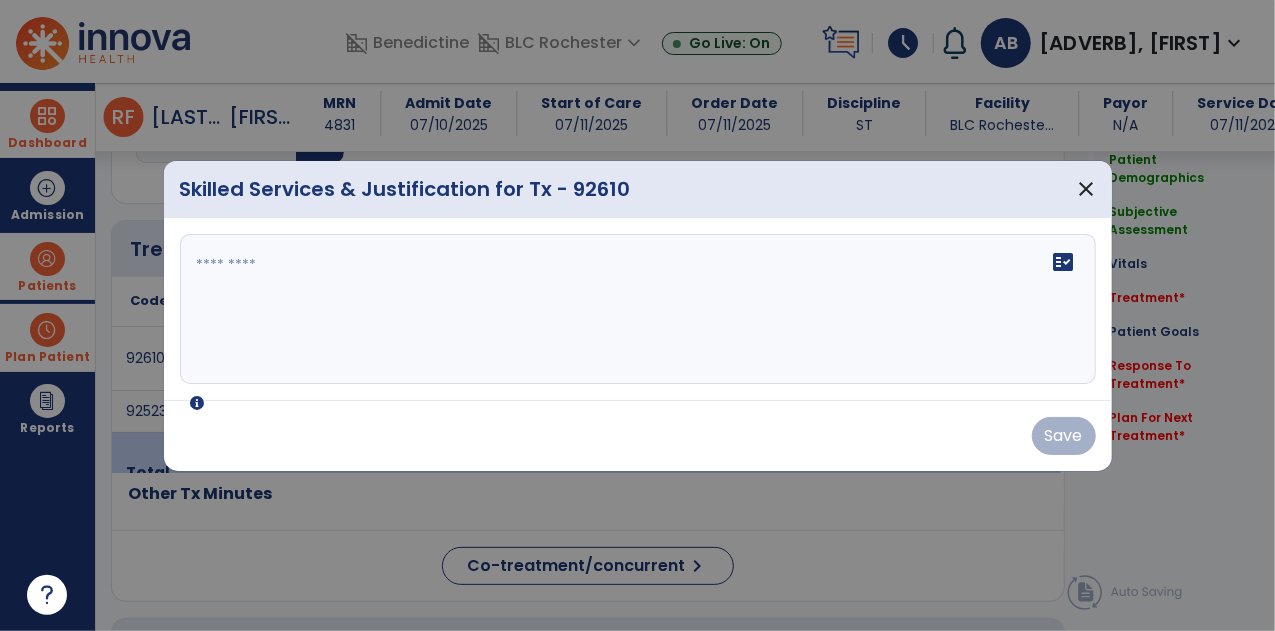 scroll, scrollTop: 1114, scrollLeft: 0, axis: vertical 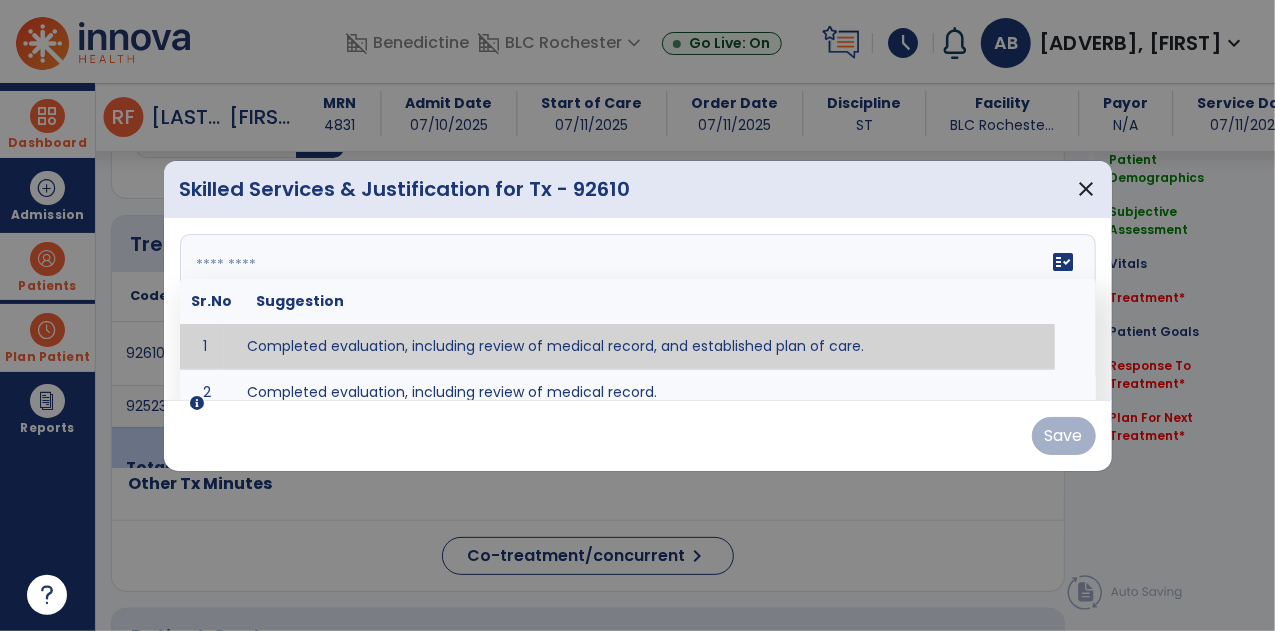 click on "fact_check  Sr.No Suggestion 1 Completed evaluation, including review of medical record, and established plan of care. 2 Completed evaluation, including review of medical record." at bounding box center (638, 309) 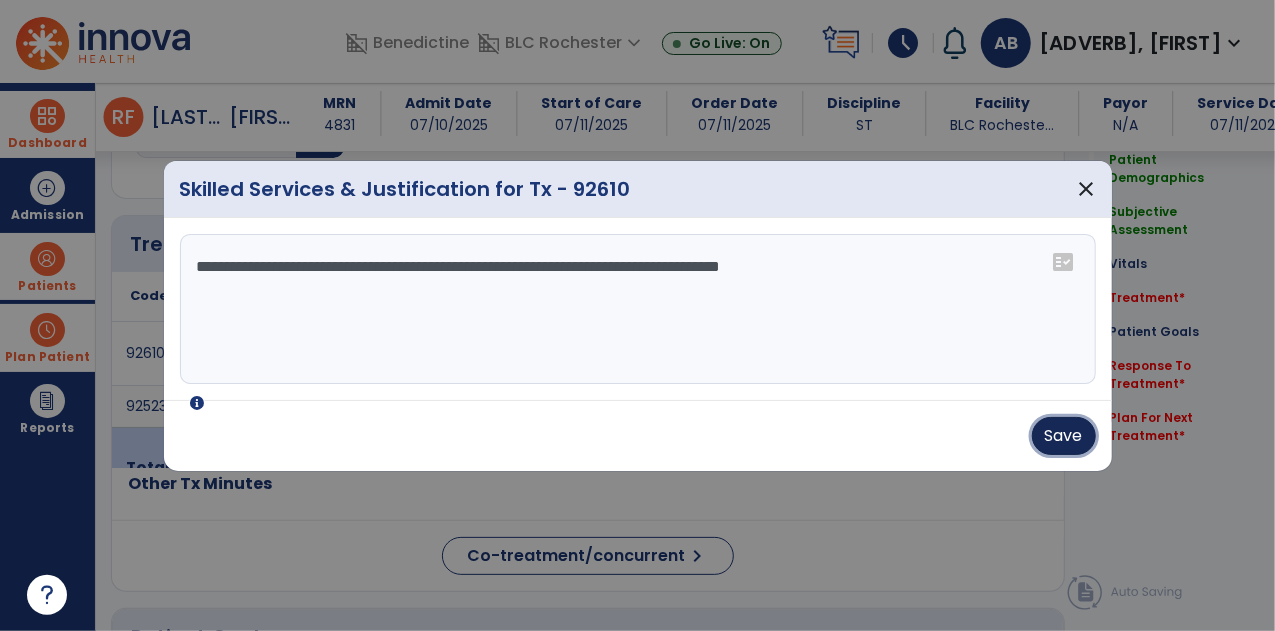 click on "Save" at bounding box center [1064, 436] 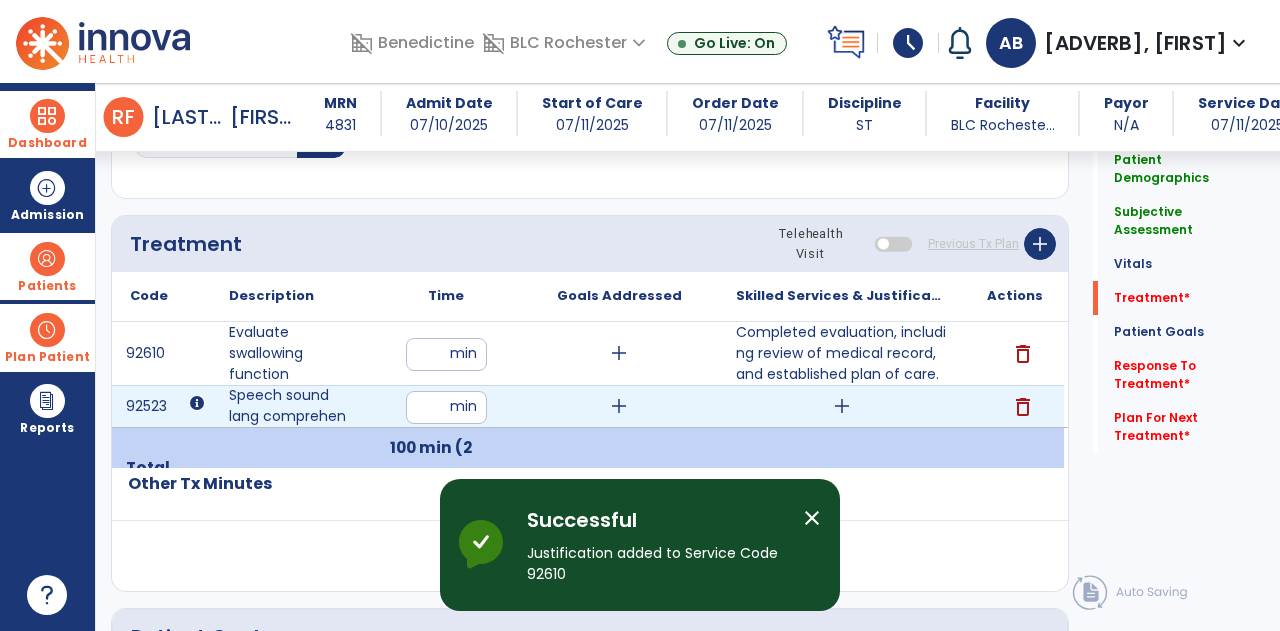 click on "add" at bounding box center [842, 406] 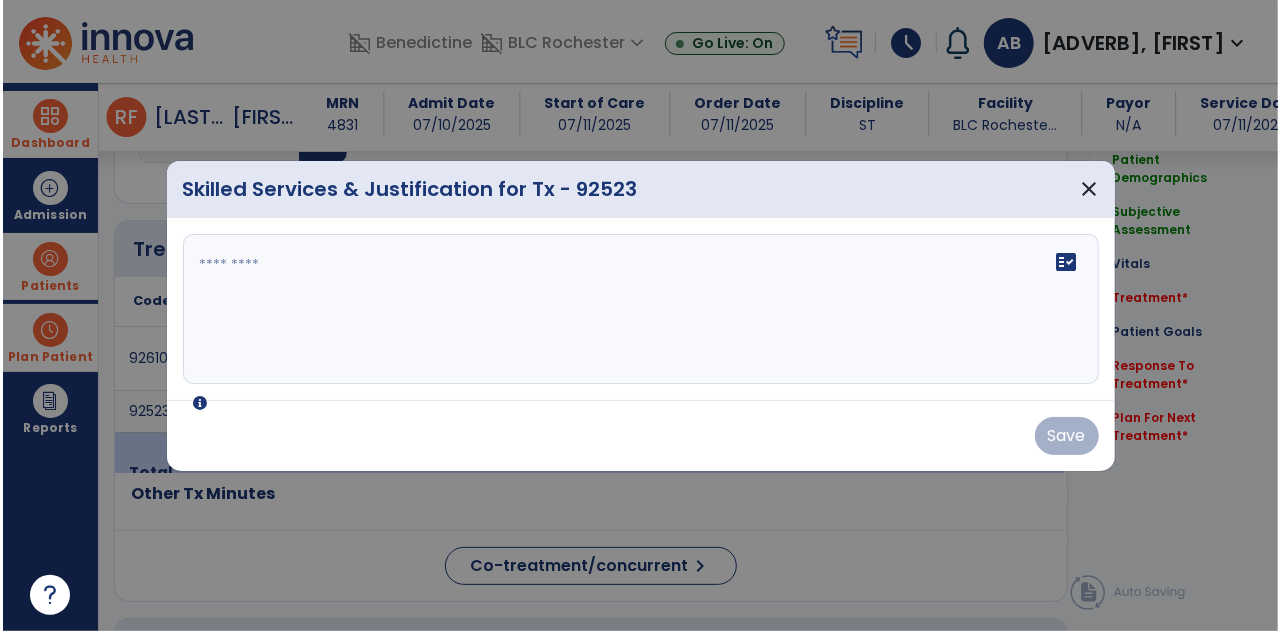 scroll, scrollTop: 1114, scrollLeft: 0, axis: vertical 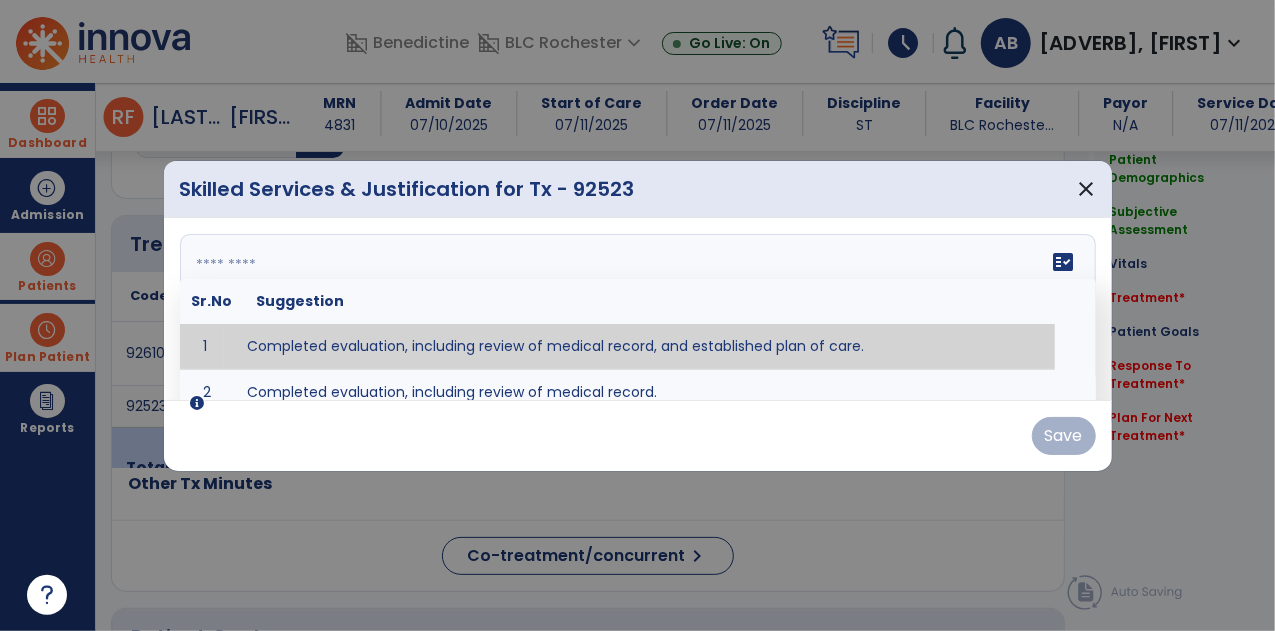 click on "fact_check  Sr.No Suggestion 1 Completed evaluation, including review of medical record, and established plan of care. 2 Completed evaluation, including review of medical record." at bounding box center [638, 309] 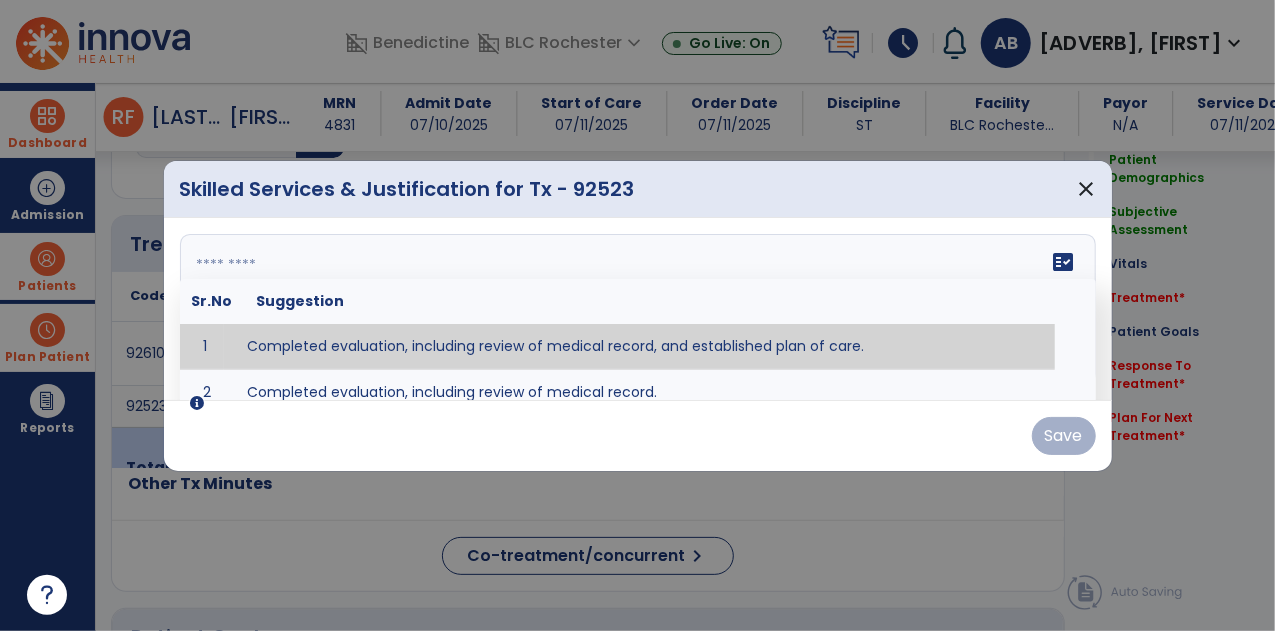type on "**********" 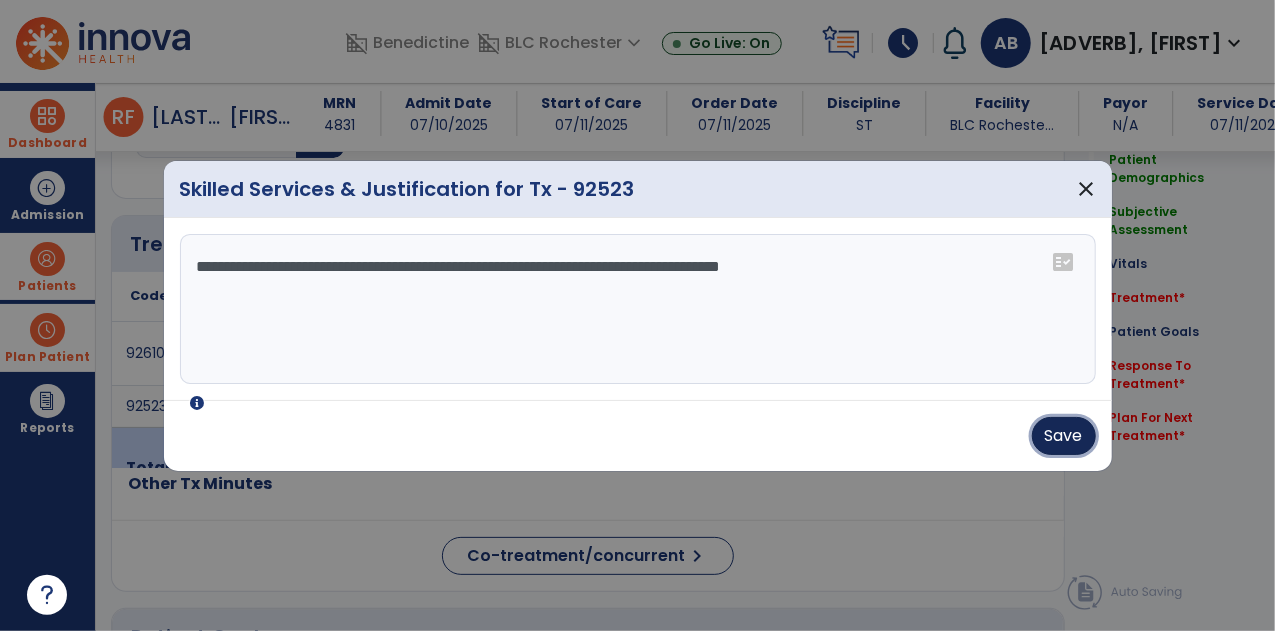 click on "Save" at bounding box center [1064, 436] 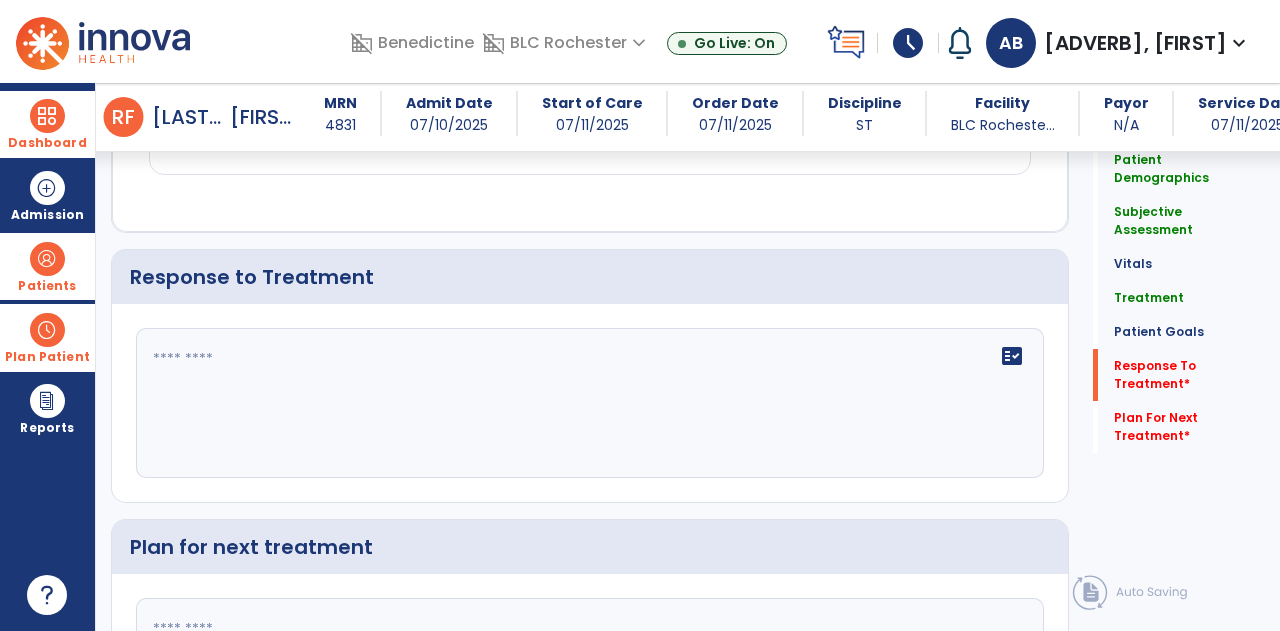 scroll, scrollTop: 3410, scrollLeft: 0, axis: vertical 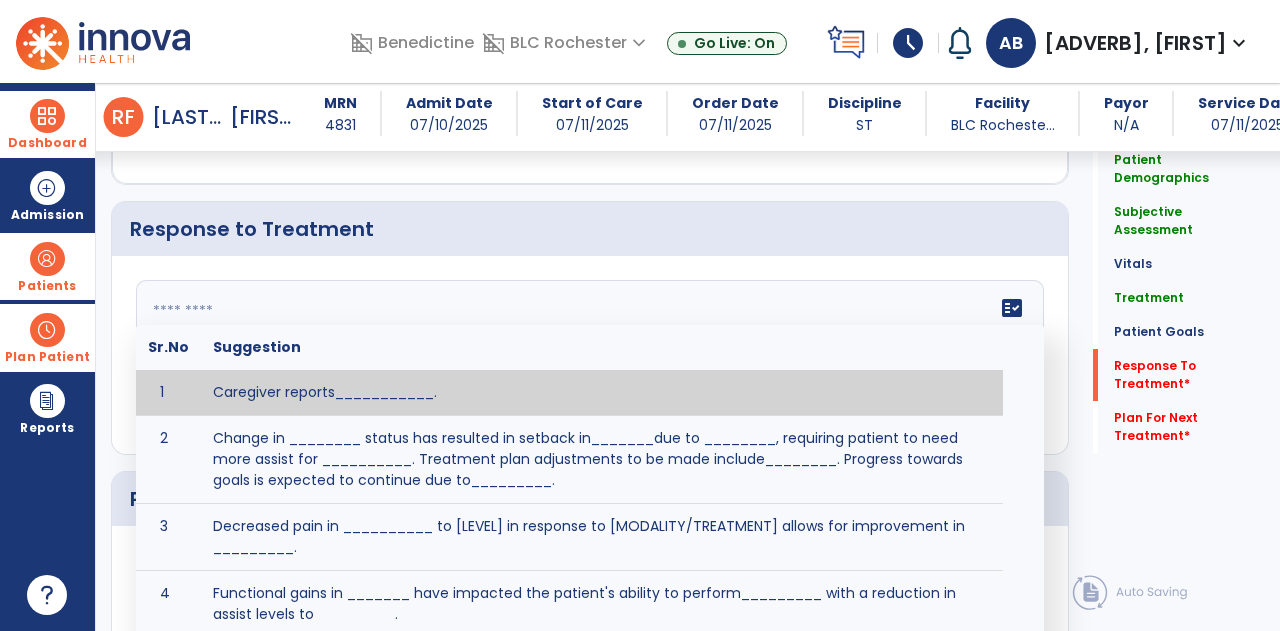 click 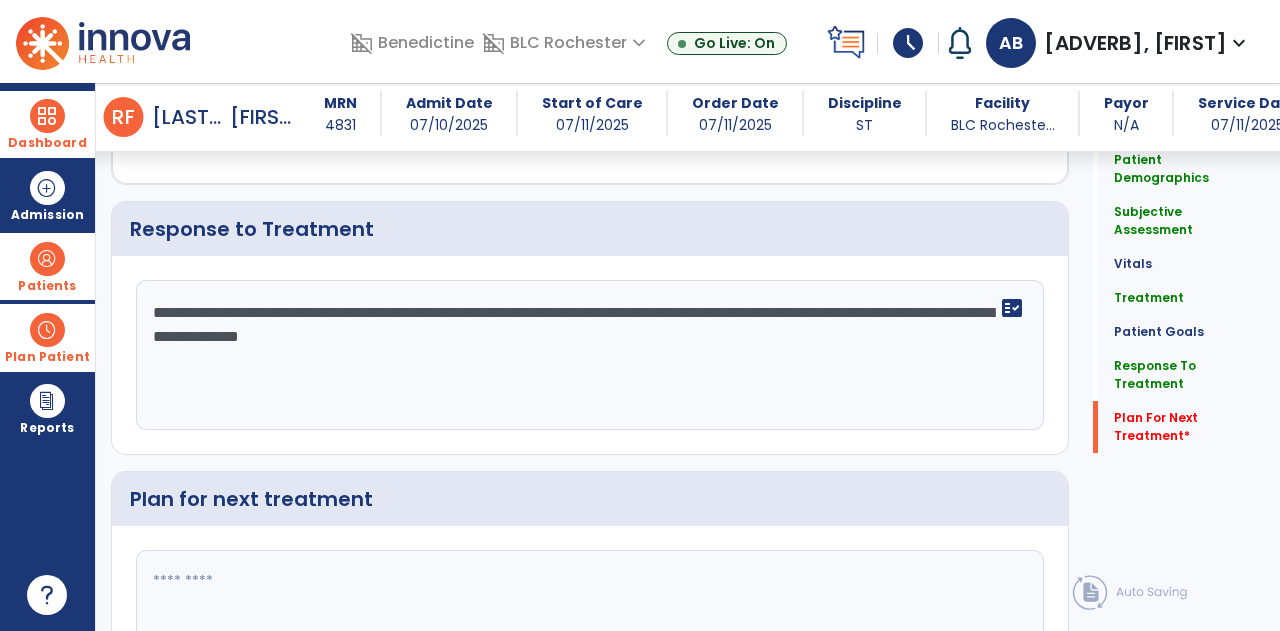 scroll, scrollTop: 3537, scrollLeft: 0, axis: vertical 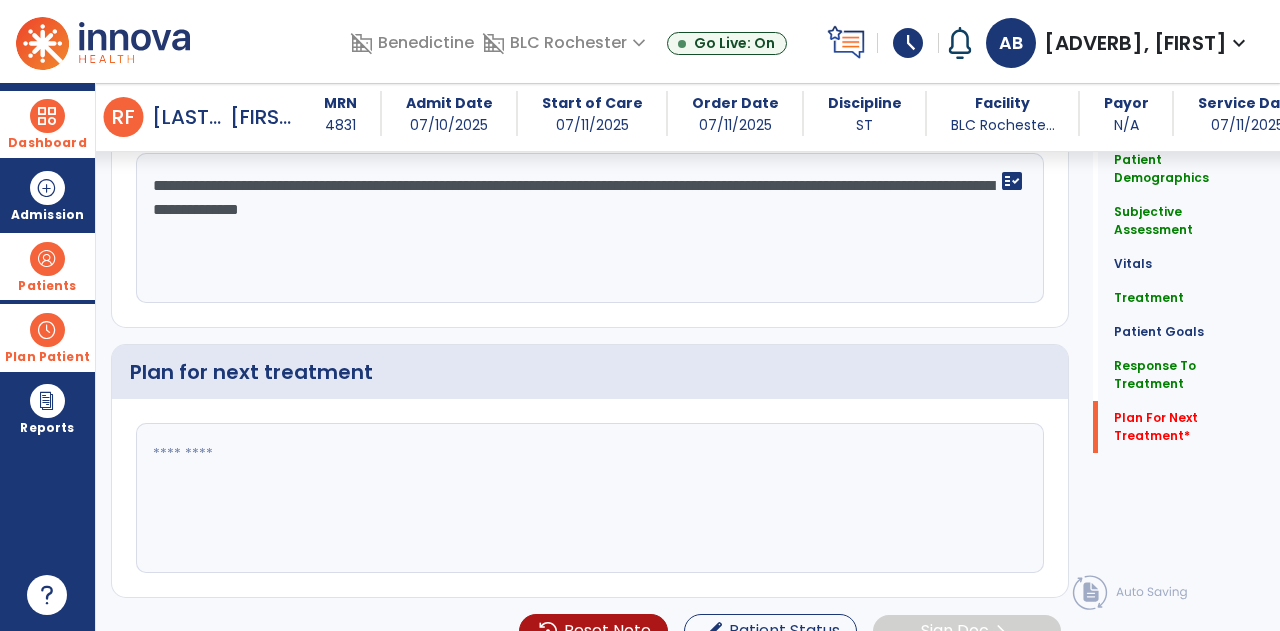 type on "**********" 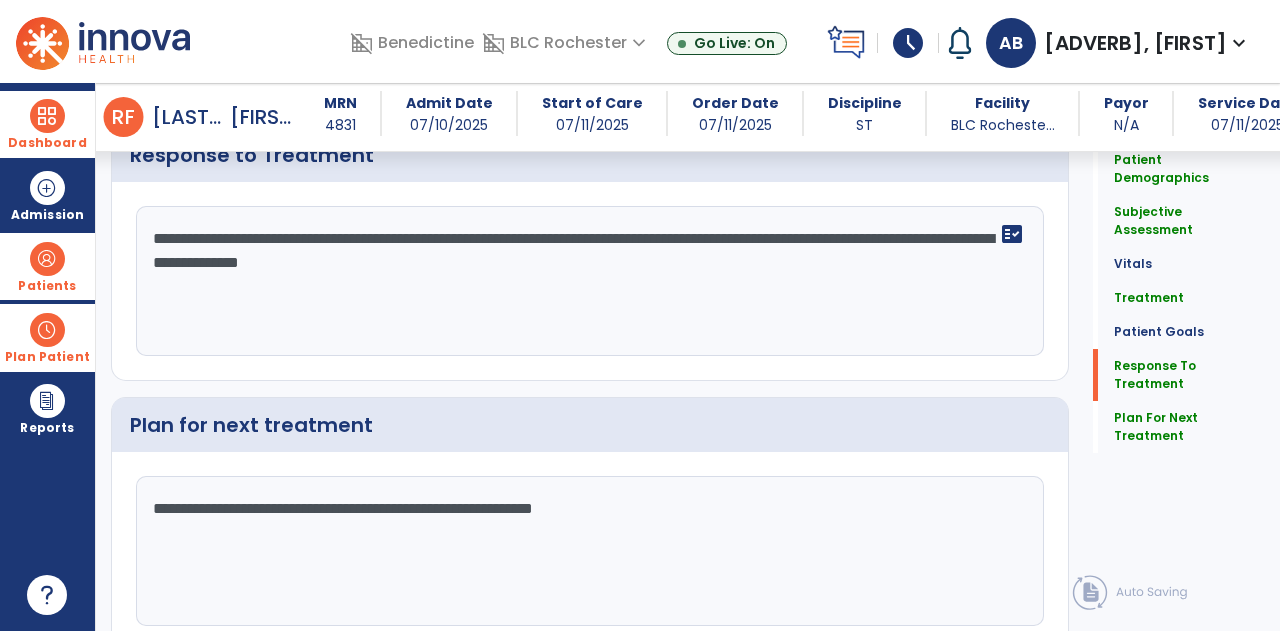 scroll, scrollTop: 3537, scrollLeft: 0, axis: vertical 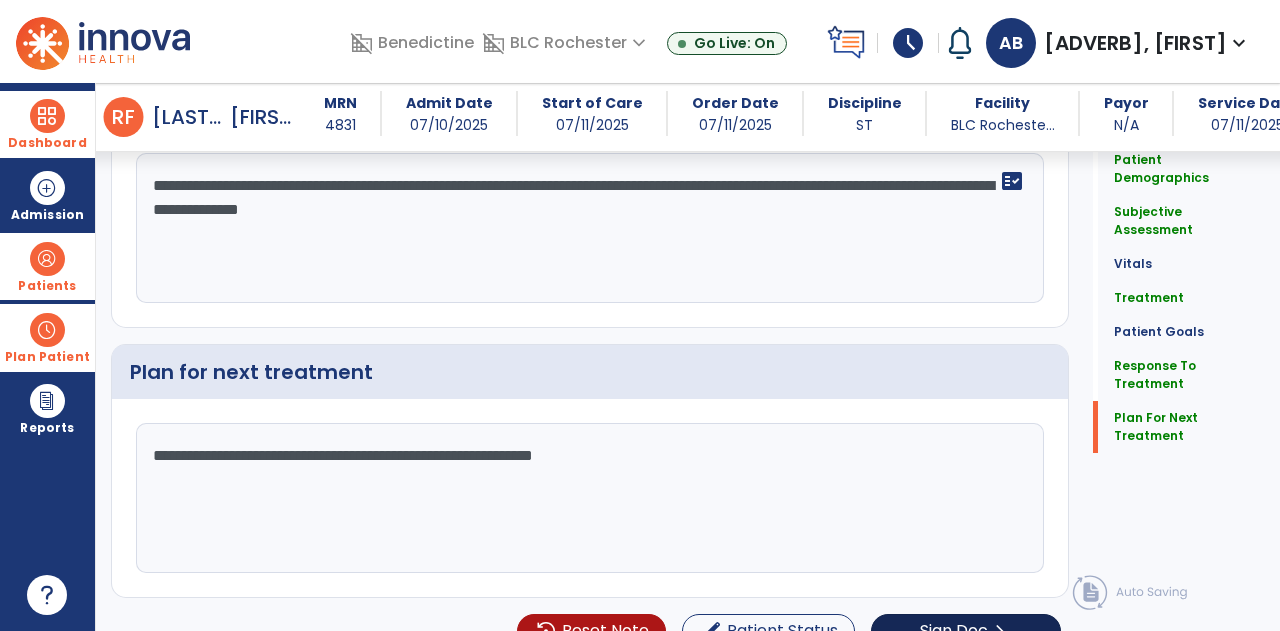 type on "**********" 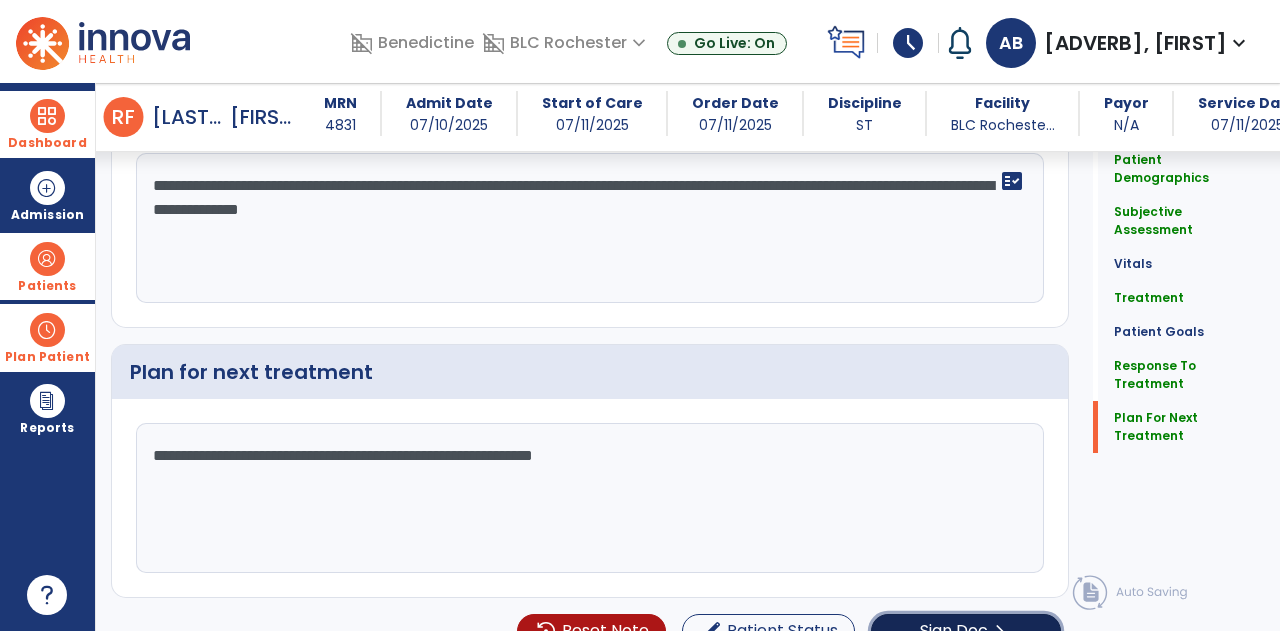 click on "Sign Doc" 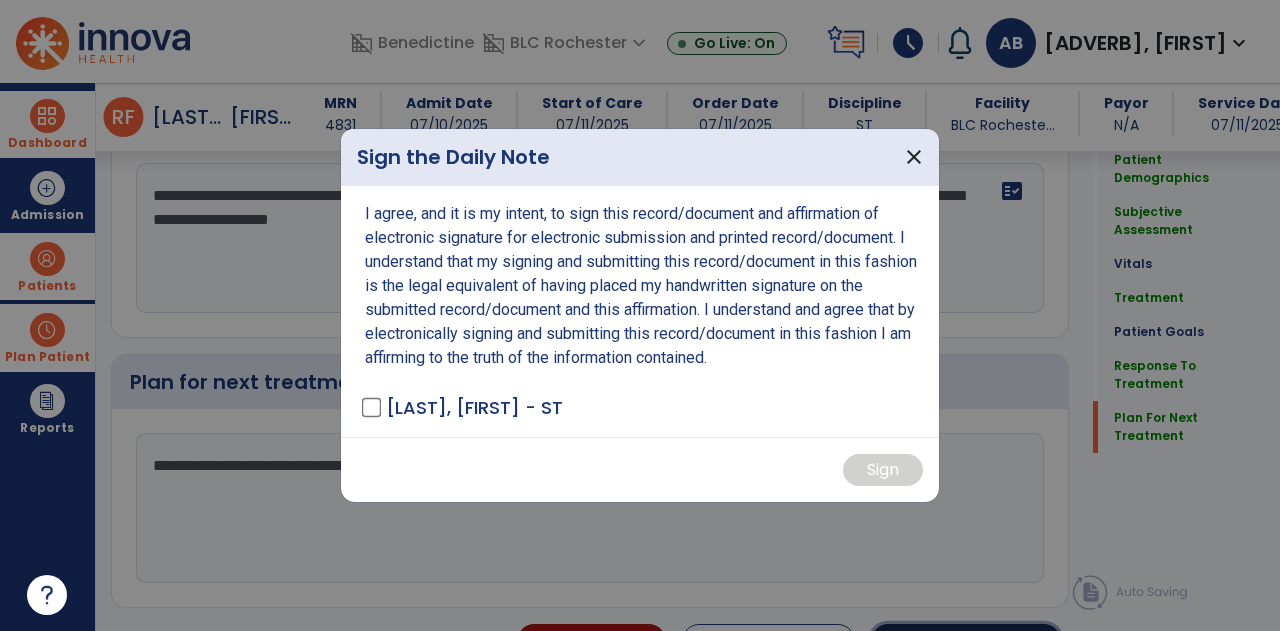 scroll, scrollTop: 3558, scrollLeft: 0, axis: vertical 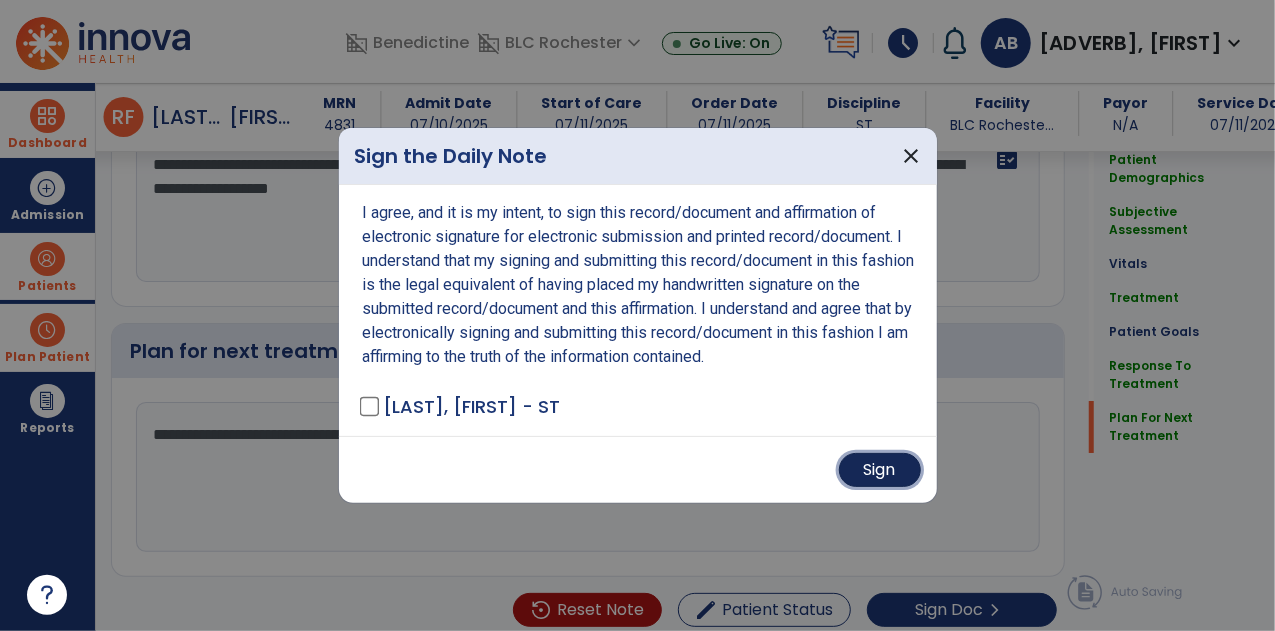 click on "Sign" at bounding box center [880, 470] 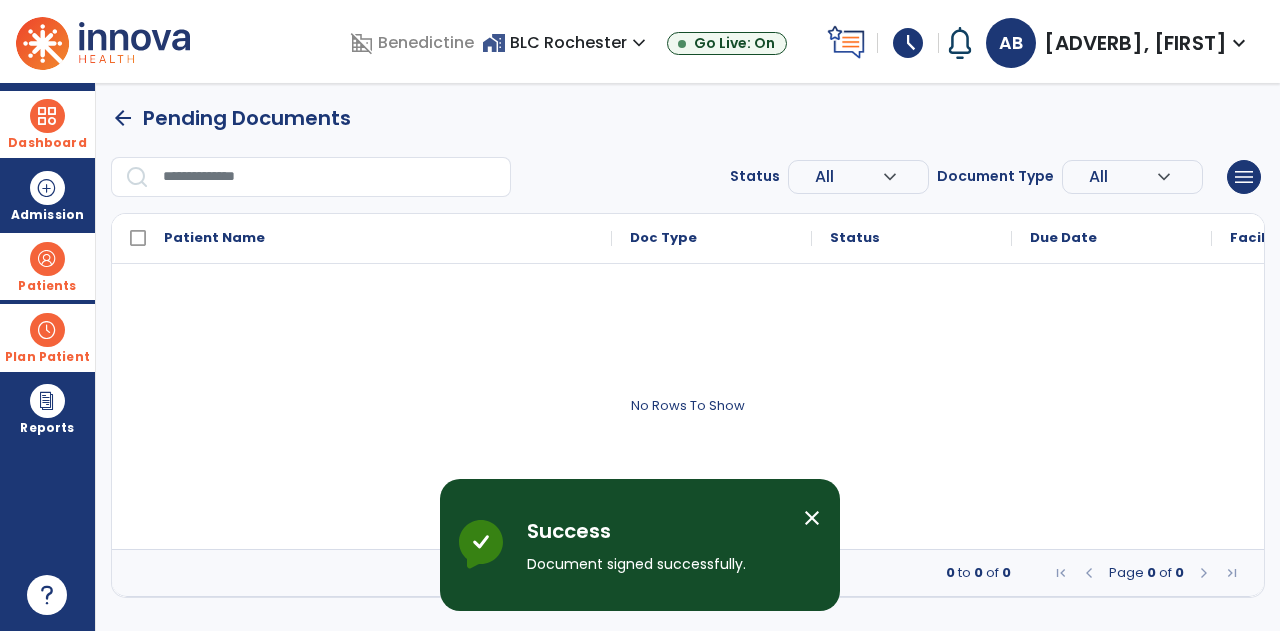 scroll, scrollTop: 0, scrollLeft: 0, axis: both 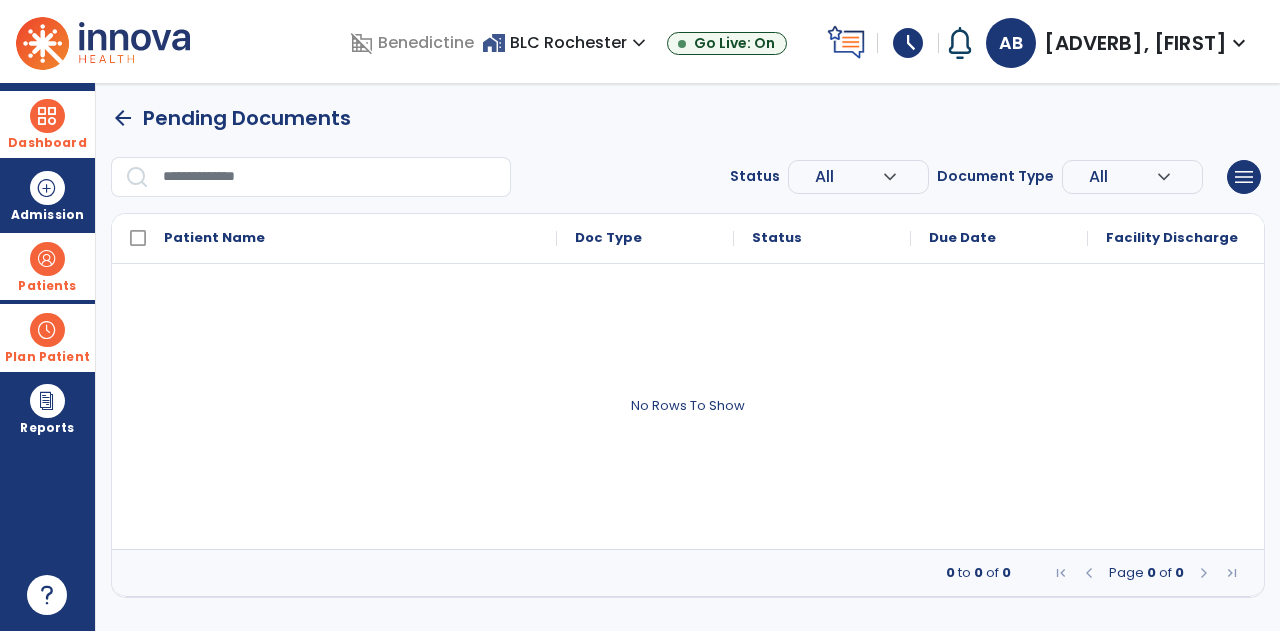 click at bounding box center [47, 116] 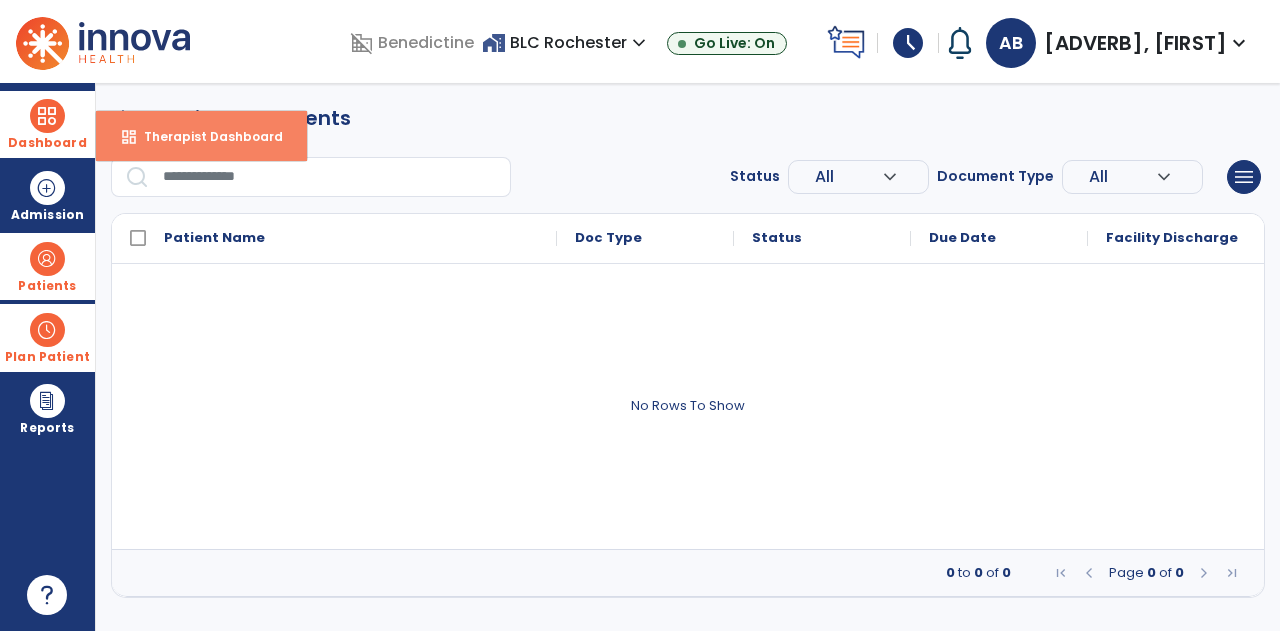 click on "dashboard  Therapist Dashboard" at bounding box center (201, 136) 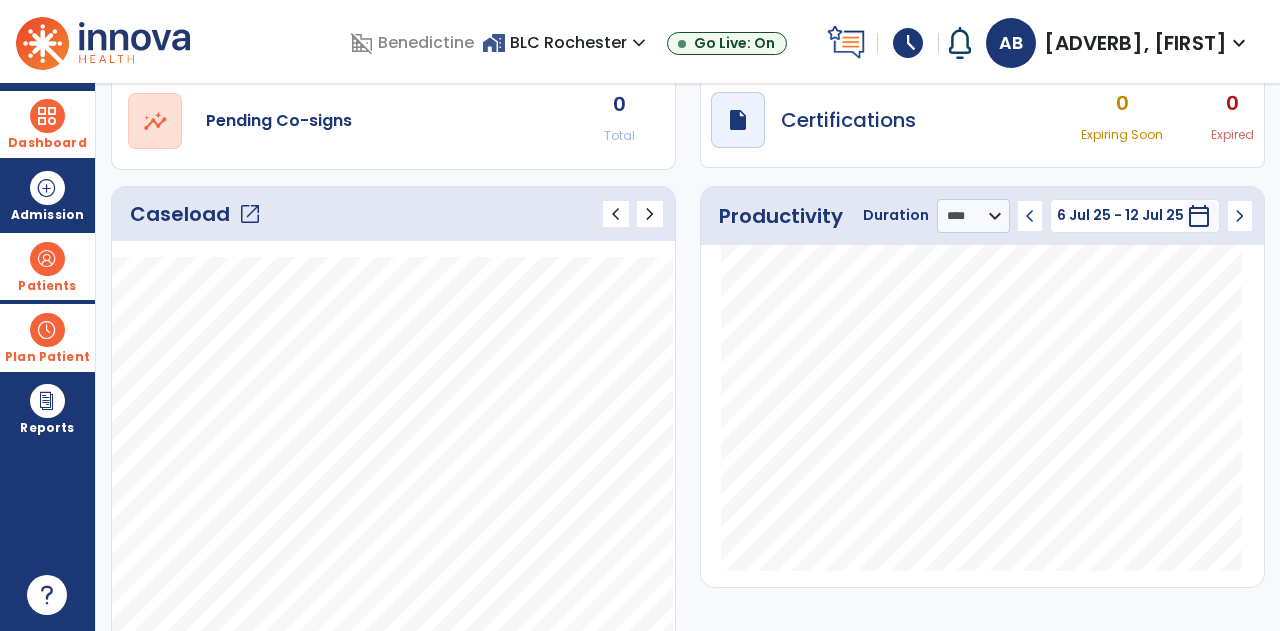 scroll, scrollTop: 184, scrollLeft: 0, axis: vertical 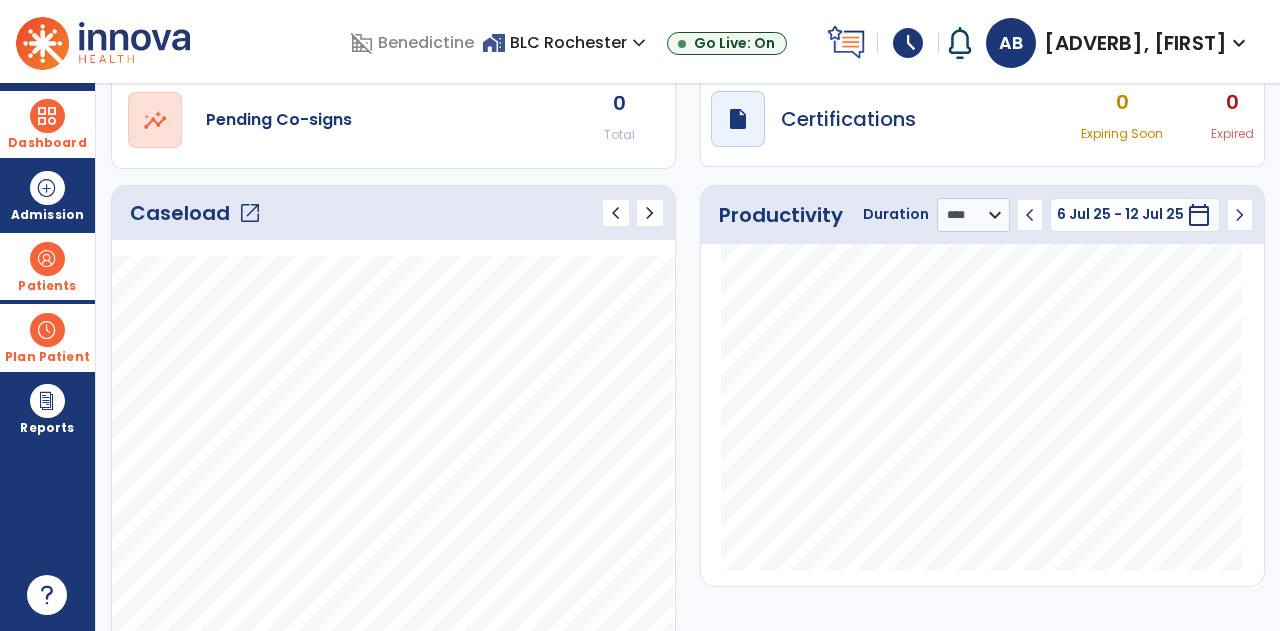 click on "Plan Patient" at bounding box center [47, 266] 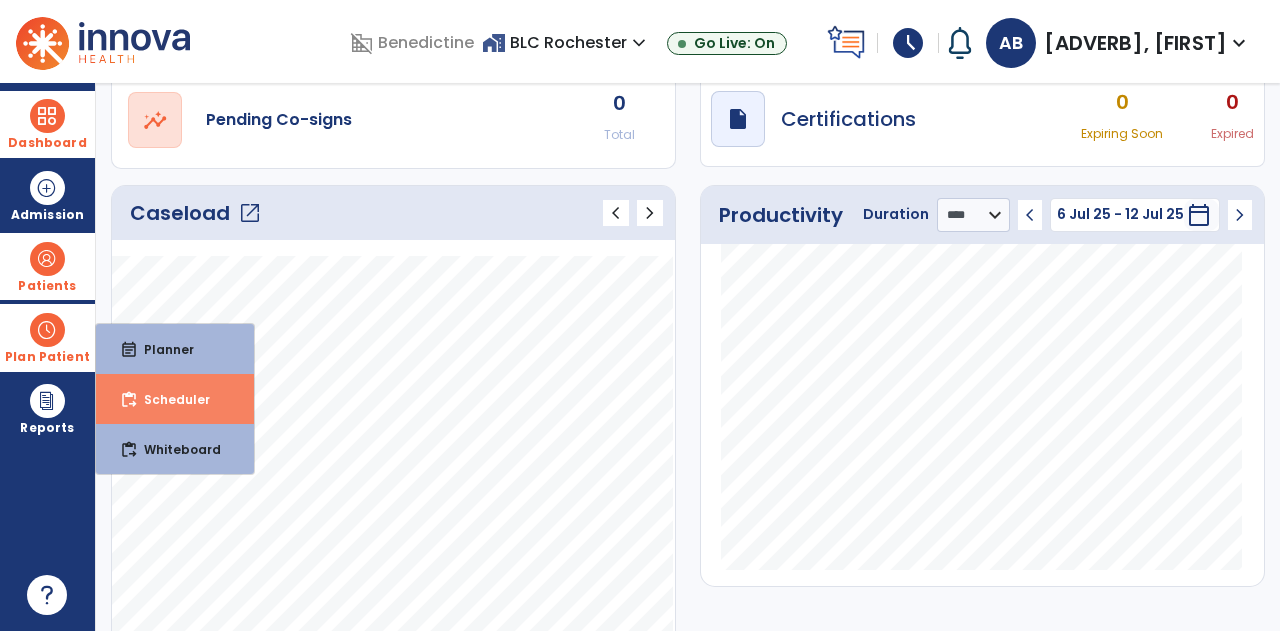 click on "content_paste_go  Scheduler" at bounding box center [175, 399] 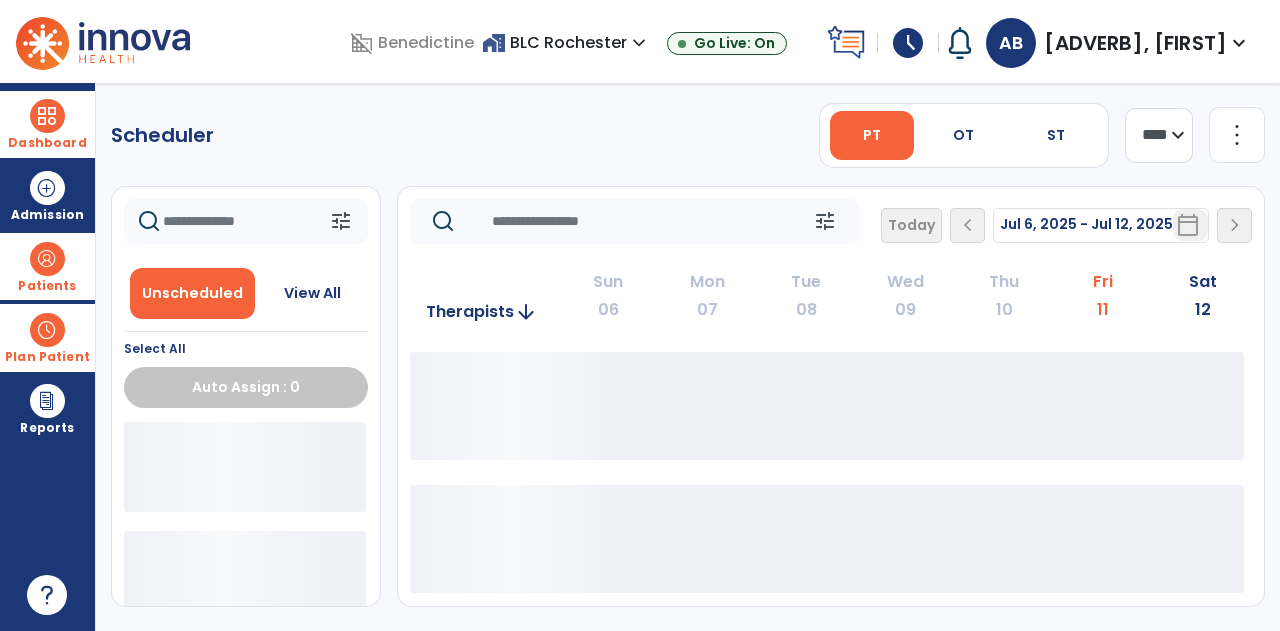 scroll, scrollTop: 0, scrollLeft: 0, axis: both 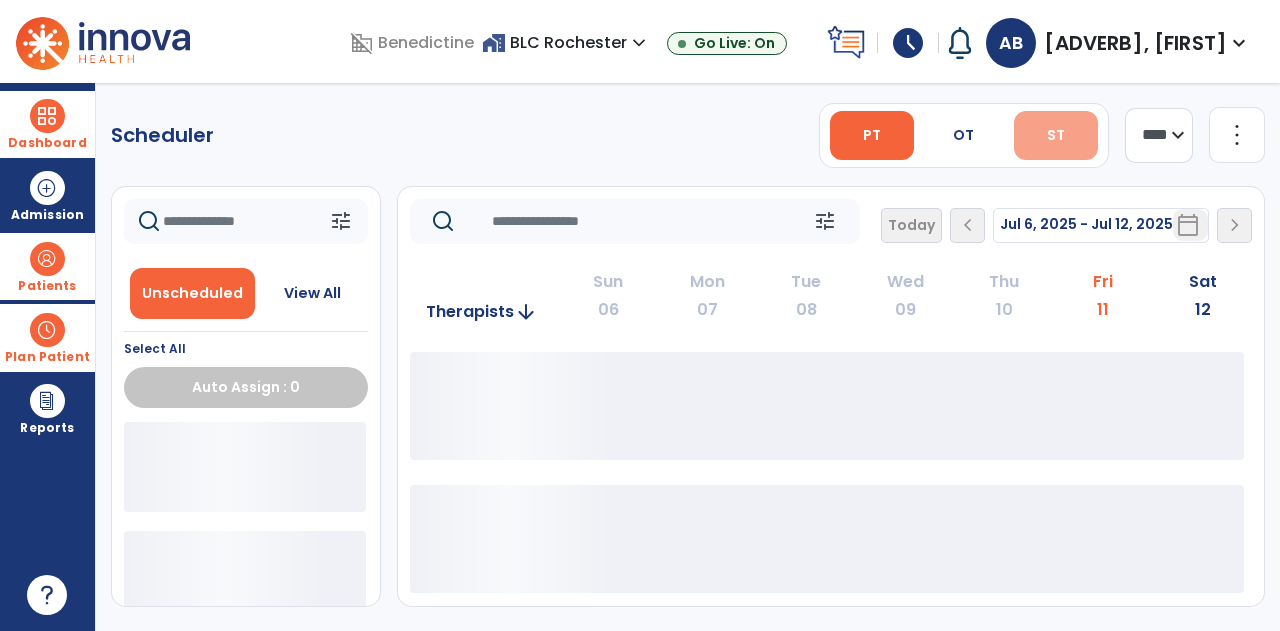 click on "ST" at bounding box center (1056, 135) 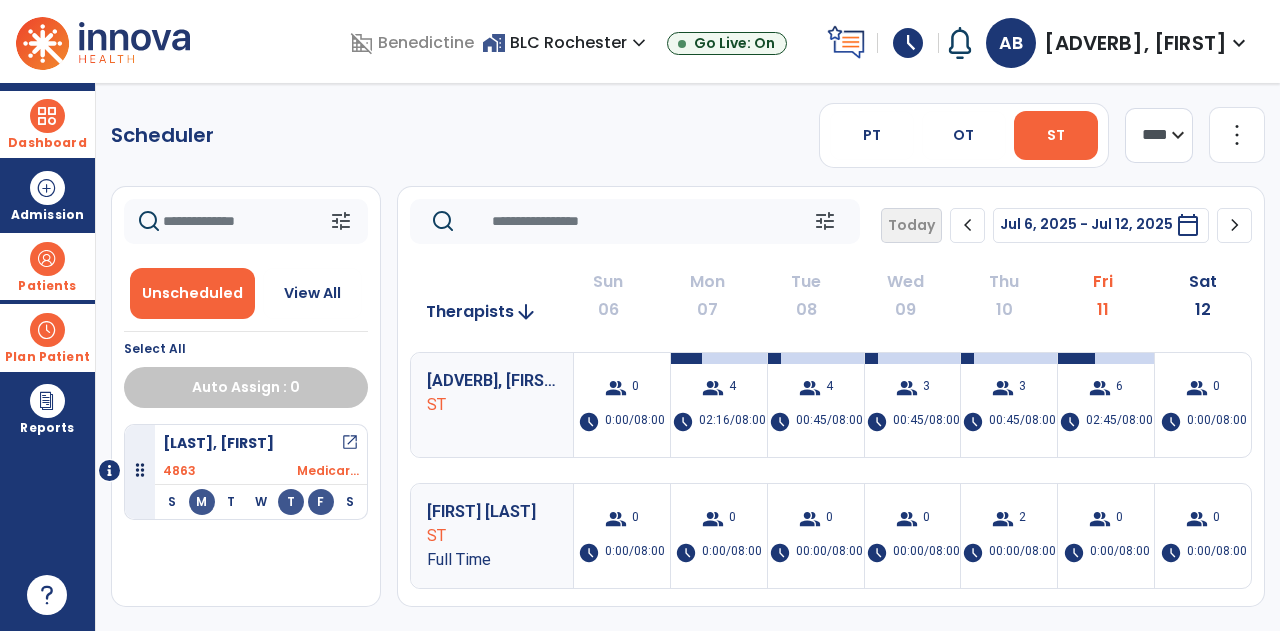 click on "Dashboard" at bounding box center [47, 143] 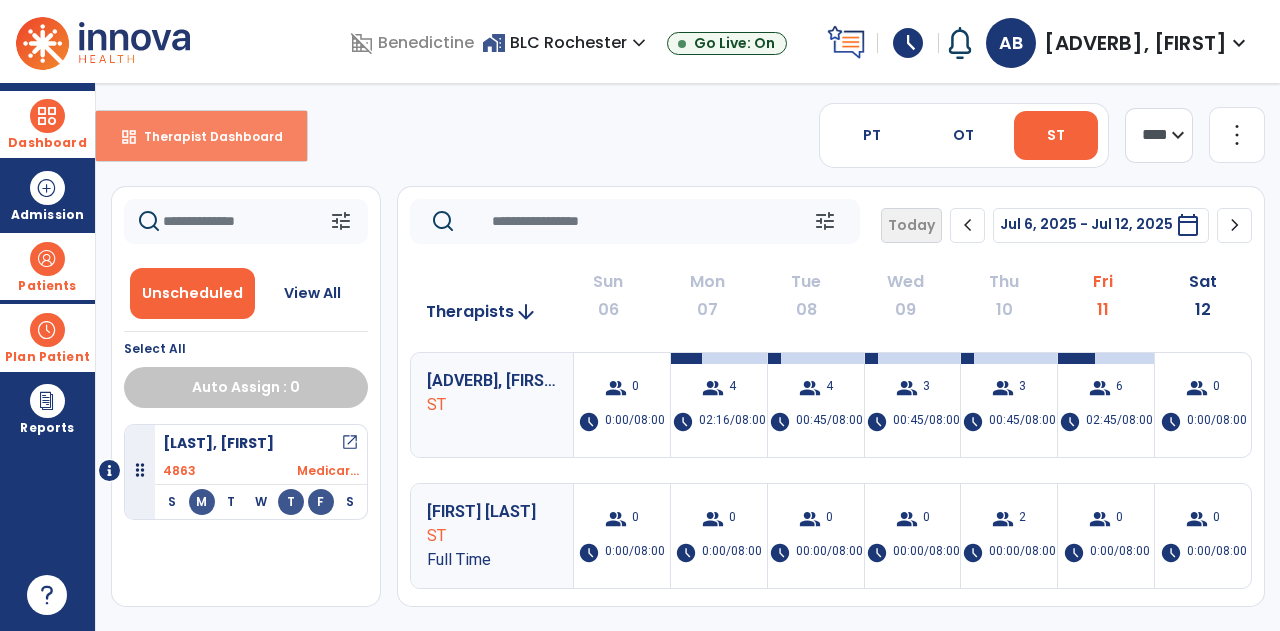 click on "Therapist Dashboard" at bounding box center (205, 136) 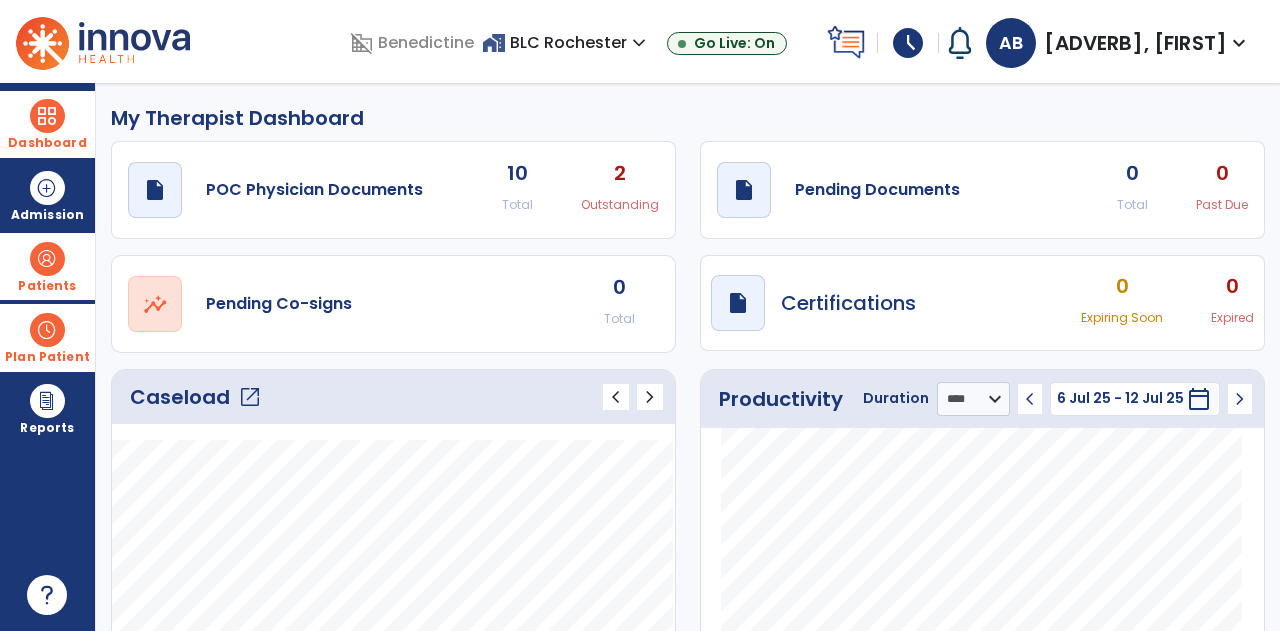 click on "Patients" at bounding box center (47, 286) 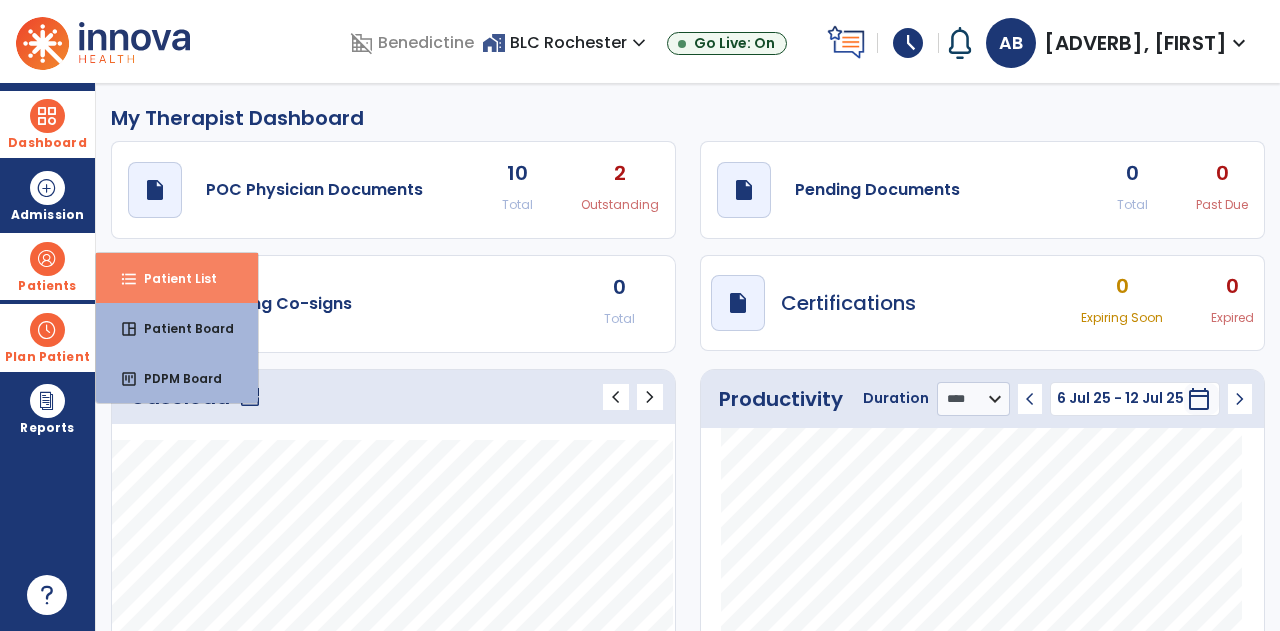 click on "Patient List" at bounding box center (172, 278) 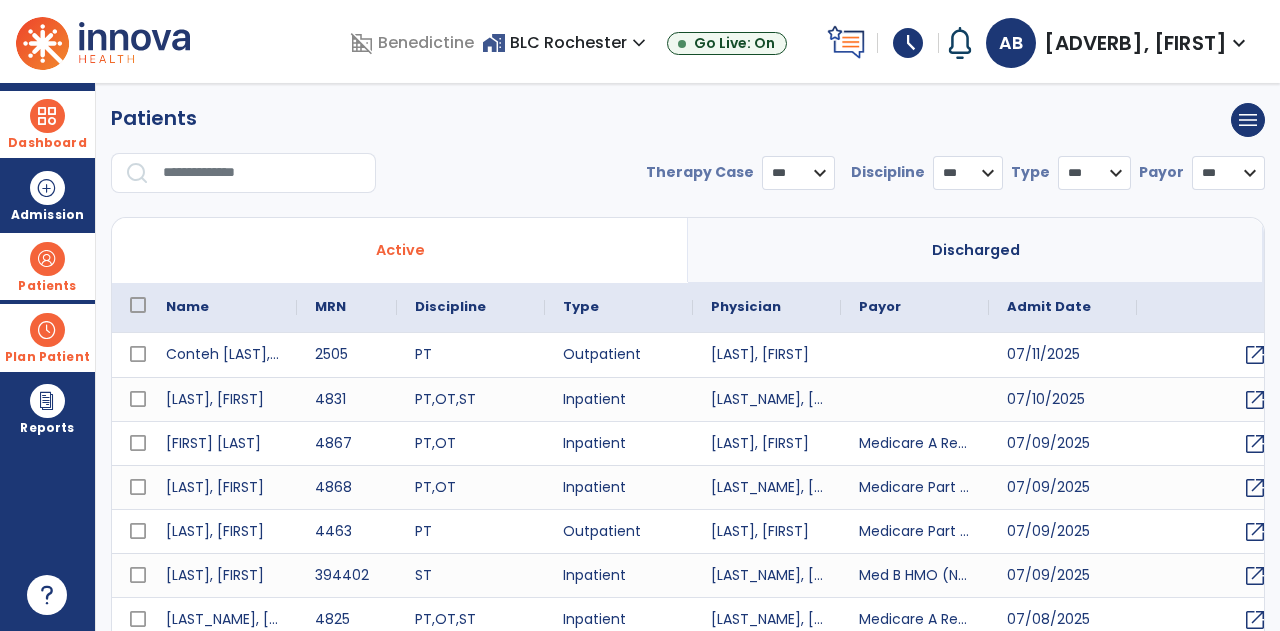 select on "***" 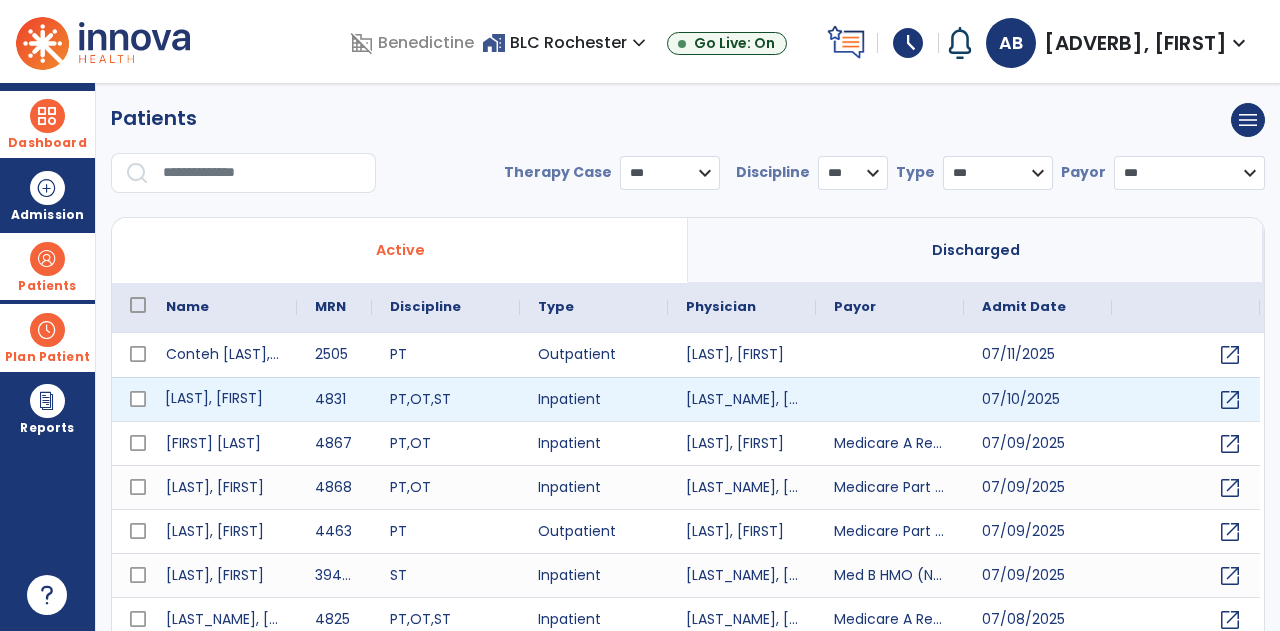 click on "[LAST], [FIRST]" at bounding box center [222, 399] 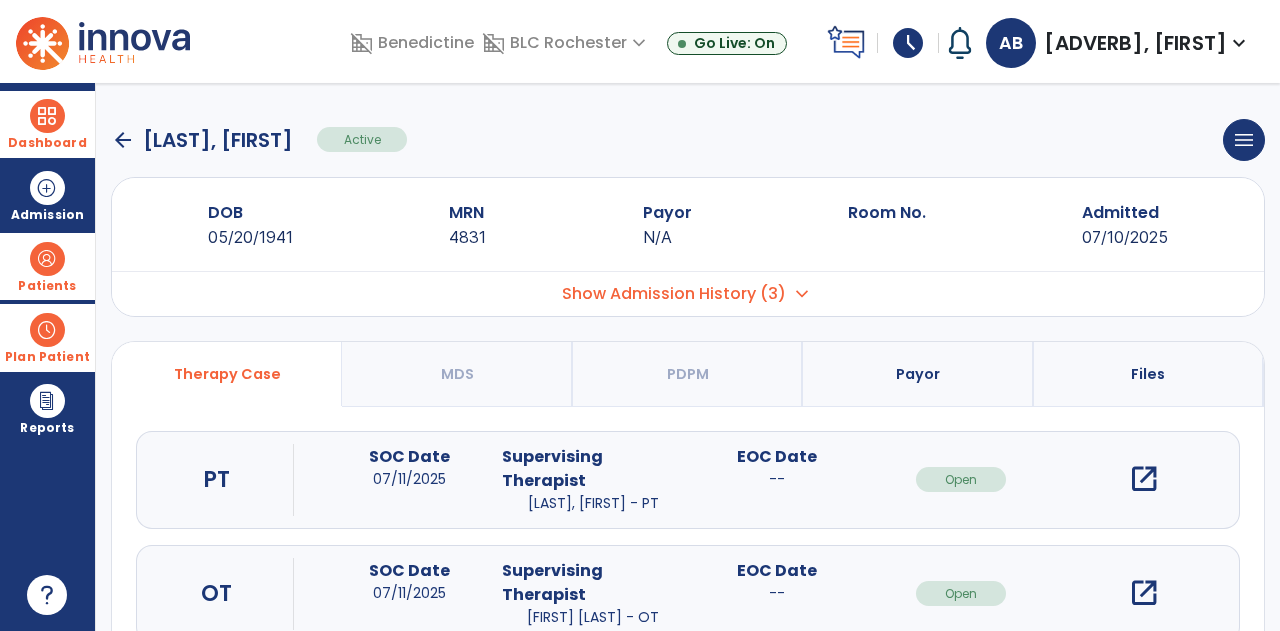 scroll, scrollTop: 170, scrollLeft: 0, axis: vertical 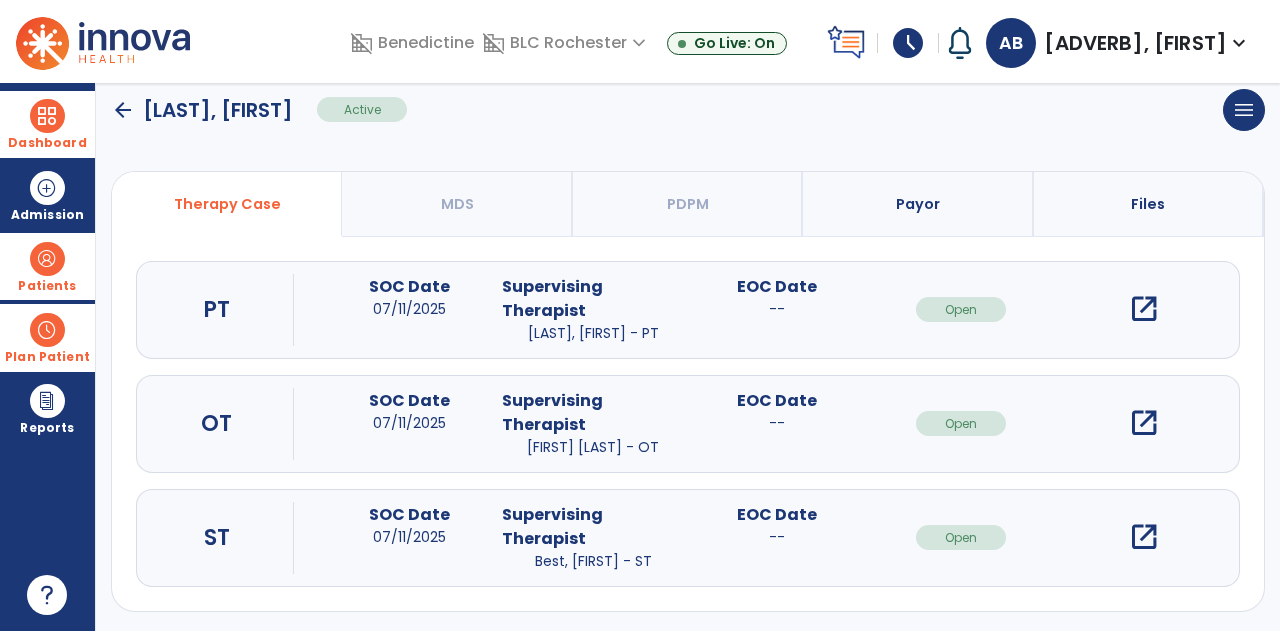 click on "open_in_new" at bounding box center [1144, 537] 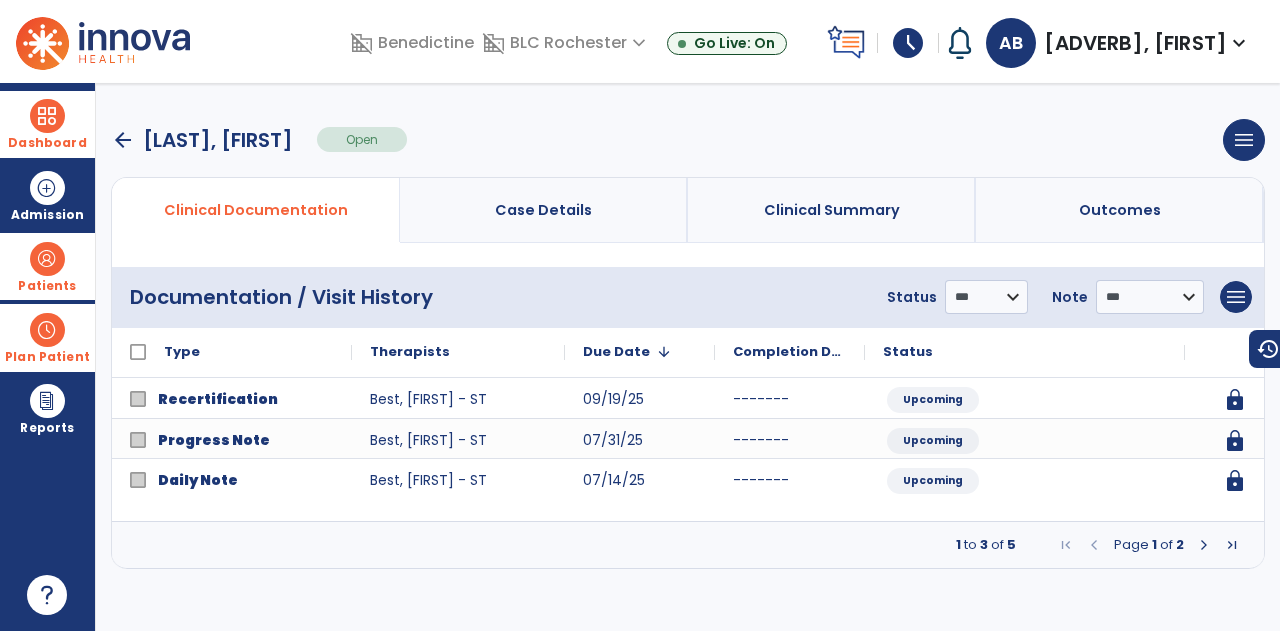 scroll, scrollTop: 0, scrollLeft: 0, axis: both 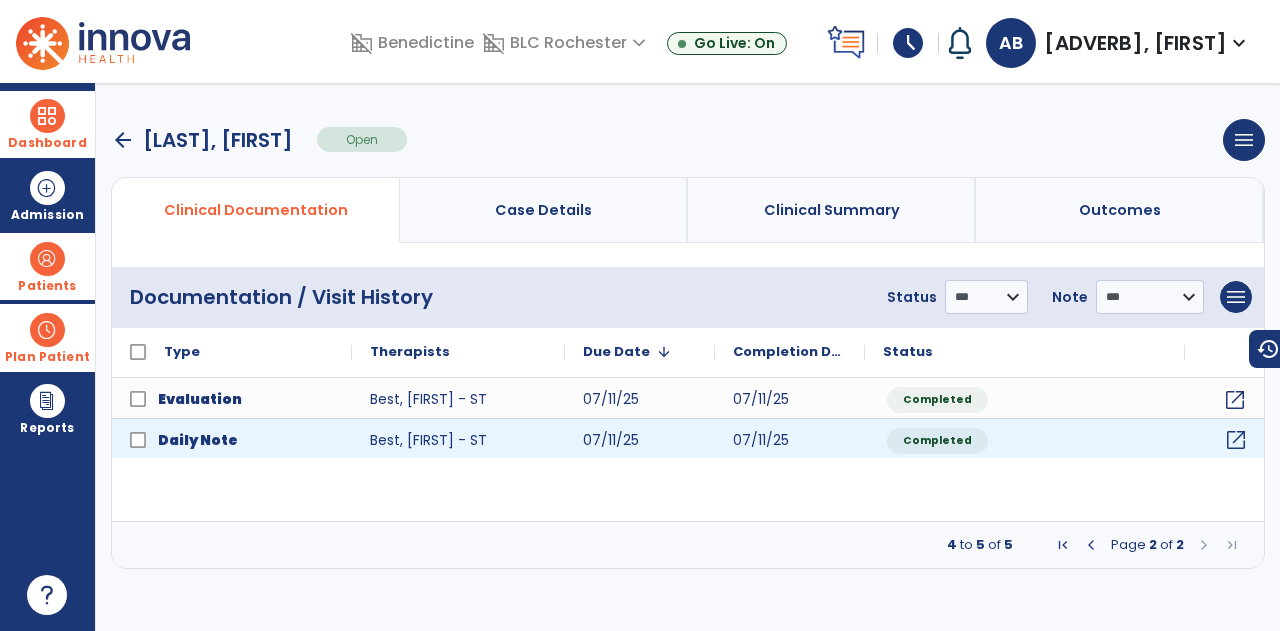 click on "open_in_new" 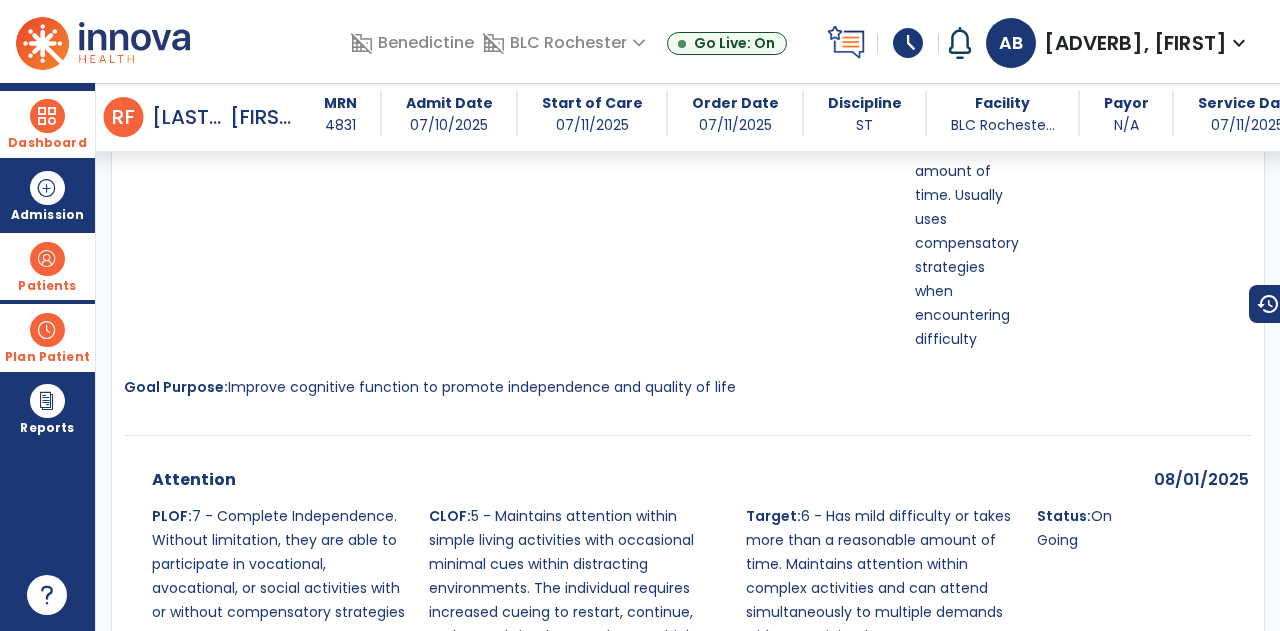 scroll, scrollTop: 3946, scrollLeft: 0, axis: vertical 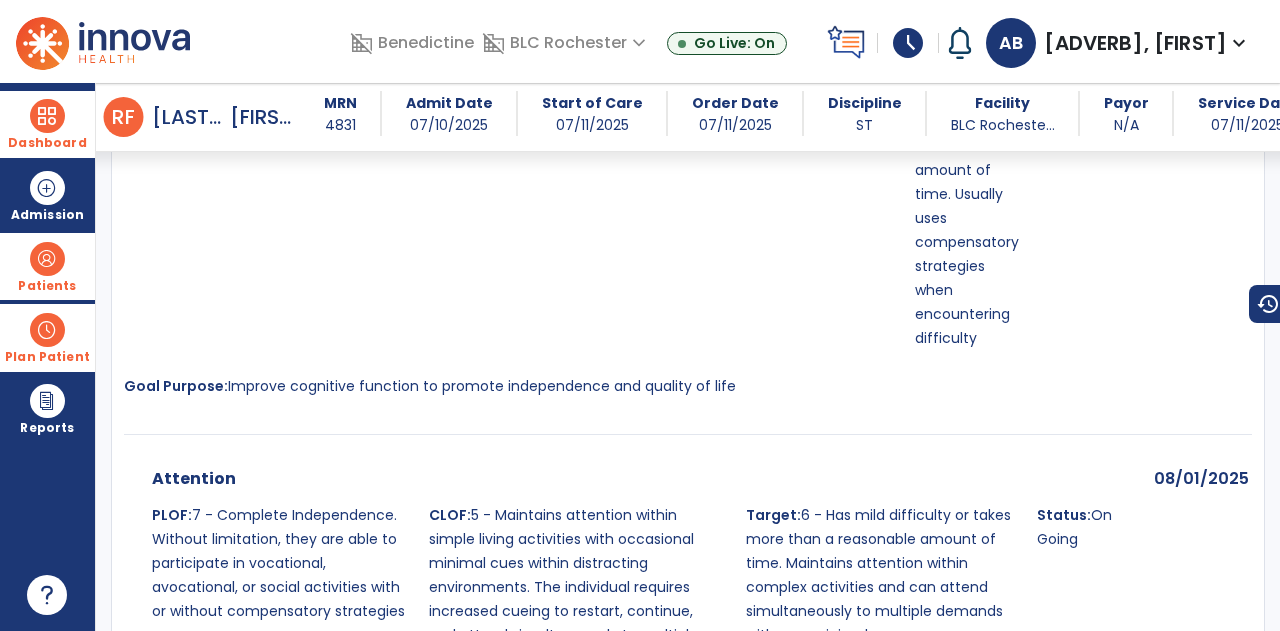 click at bounding box center [47, 116] 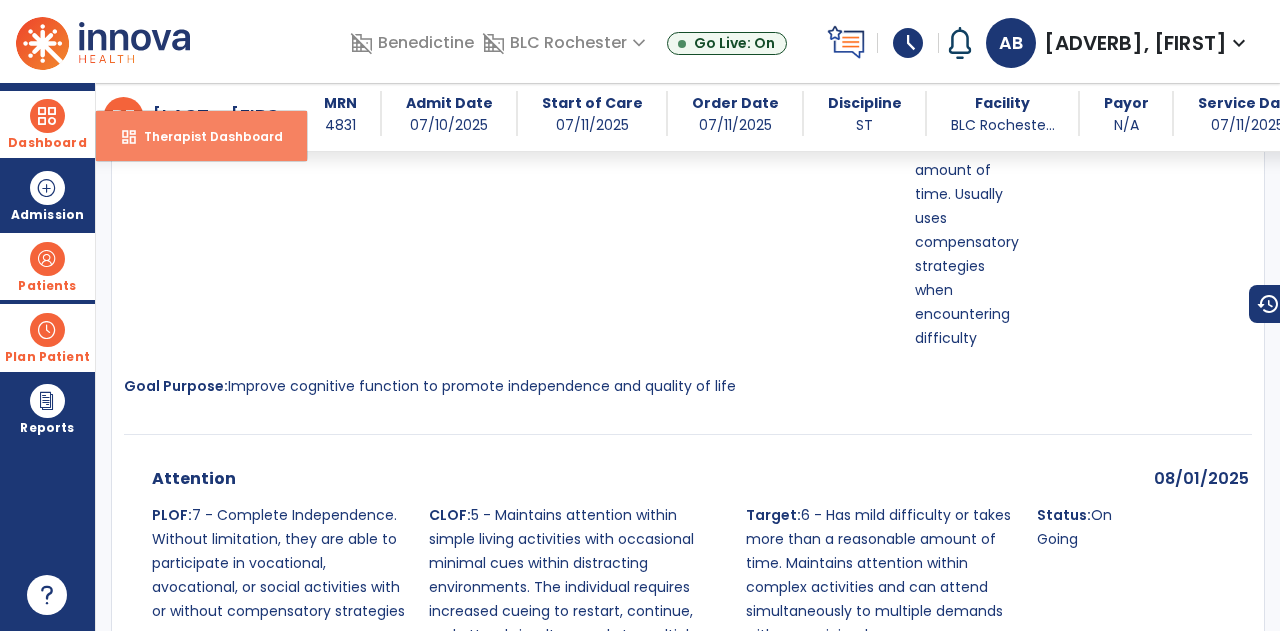click on "dashboard" at bounding box center [129, 137] 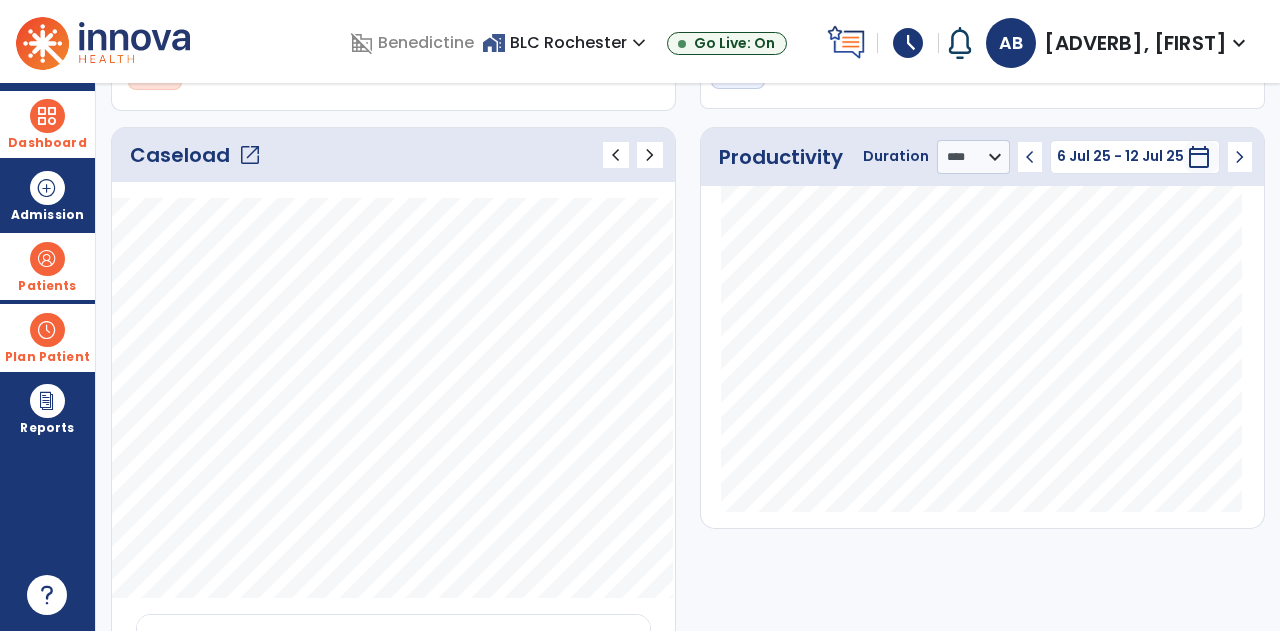 click on "schedule" at bounding box center [908, 43] 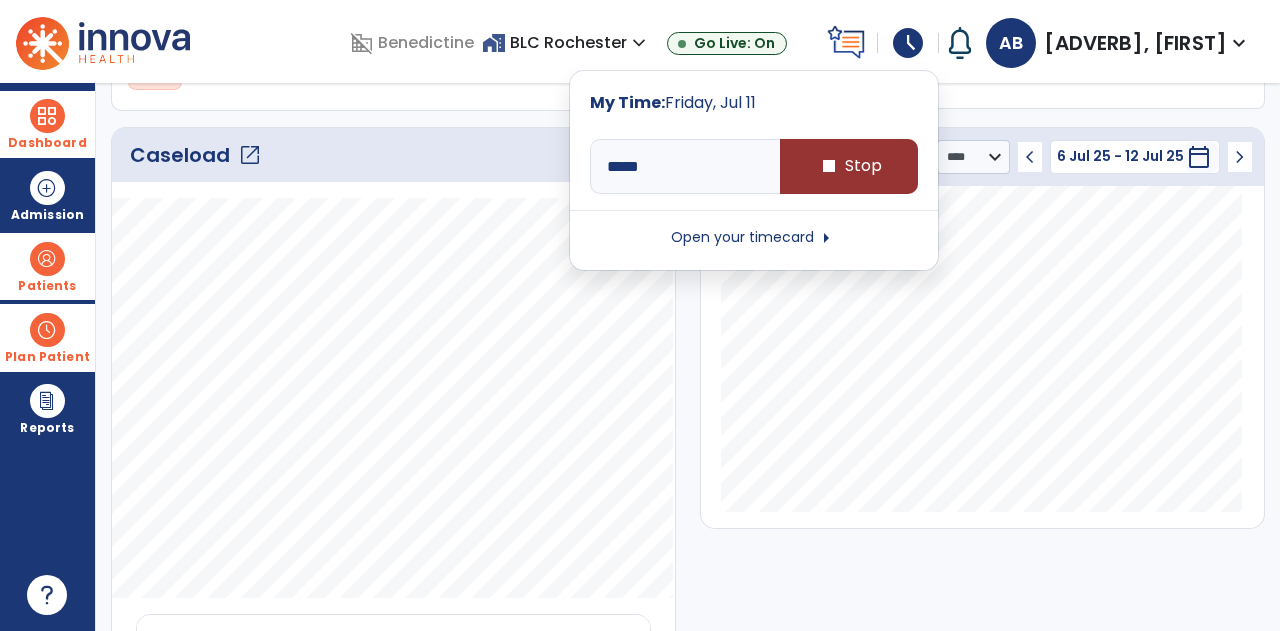 click on "stop  Stop" at bounding box center [849, 166] 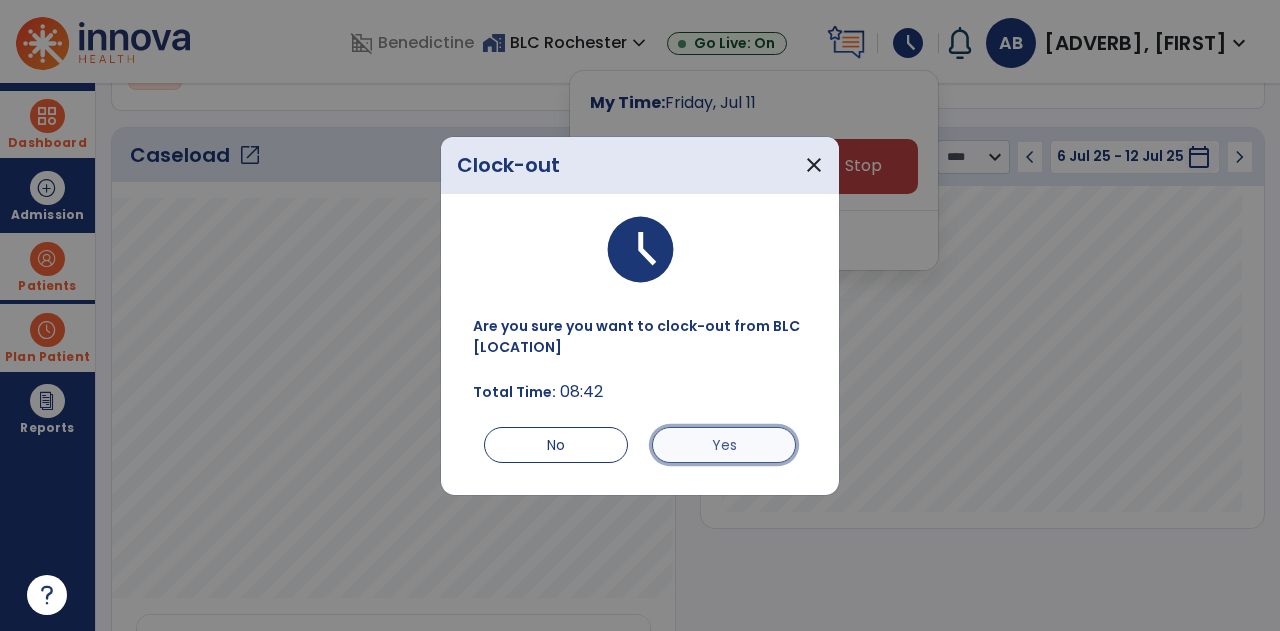 click on "Yes" at bounding box center [724, 445] 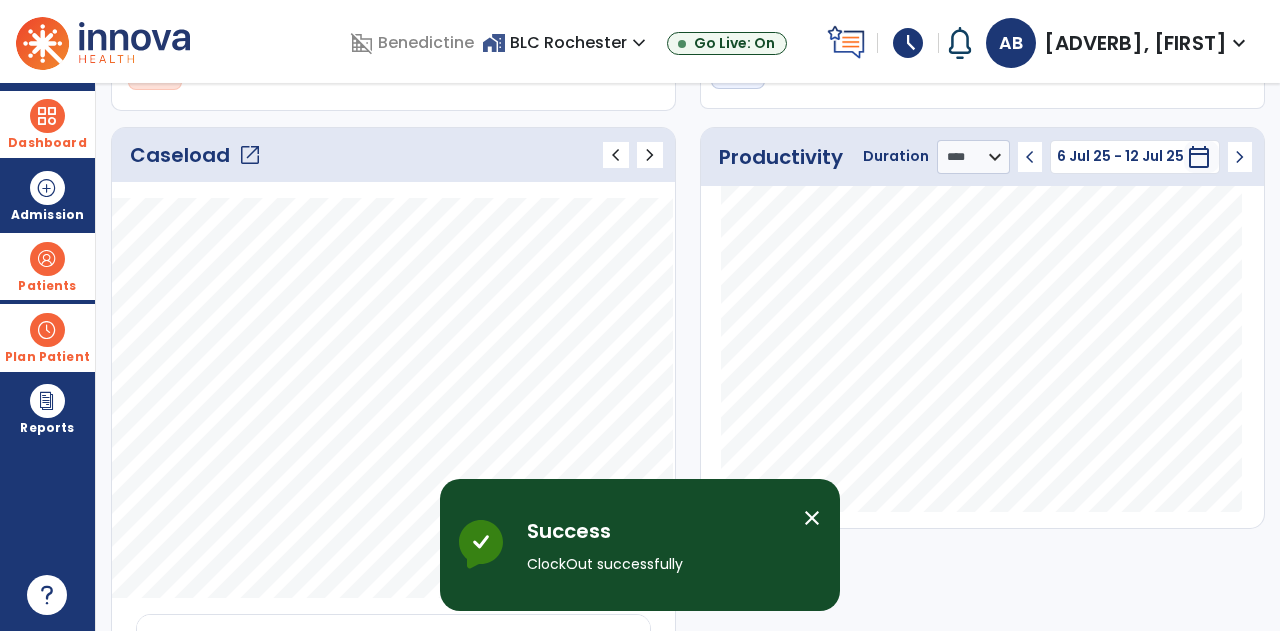scroll, scrollTop: 0, scrollLeft: 0, axis: both 